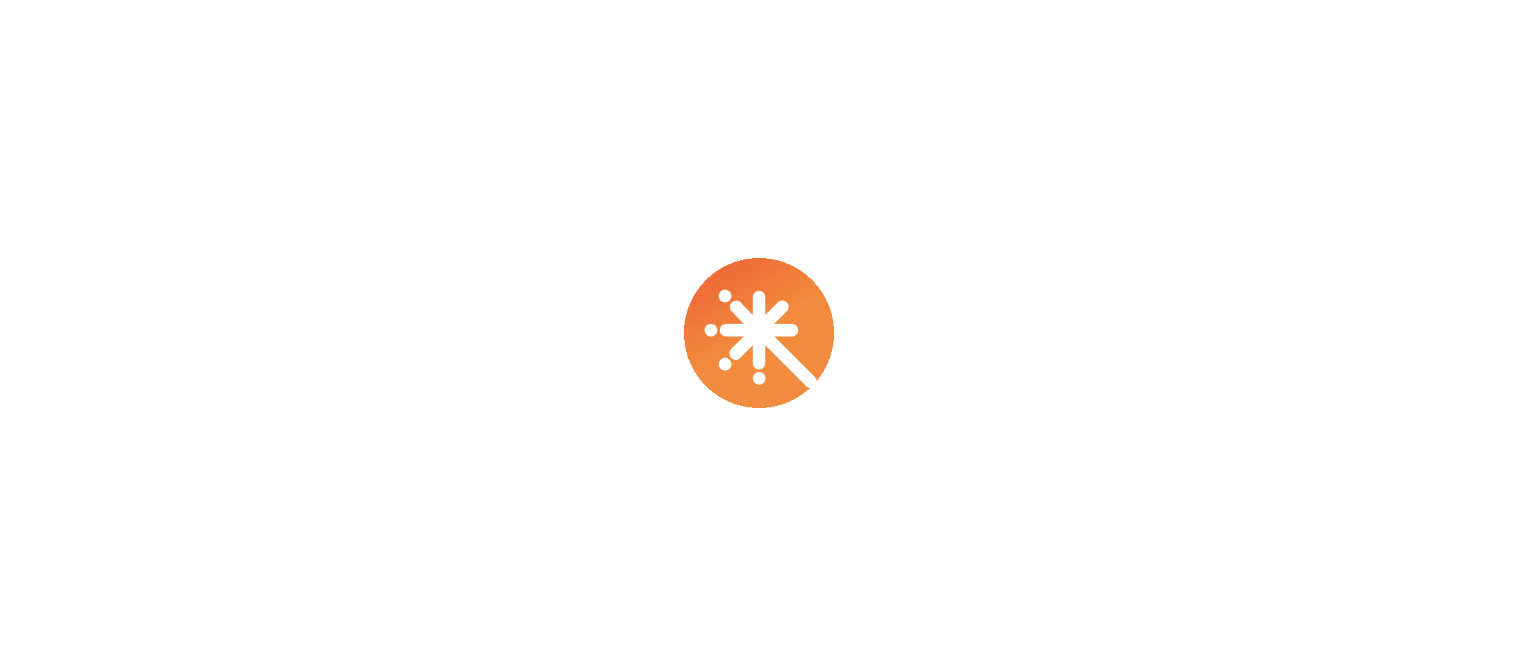 scroll, scrollTop: 0, scrollLeft: 0, axis: both 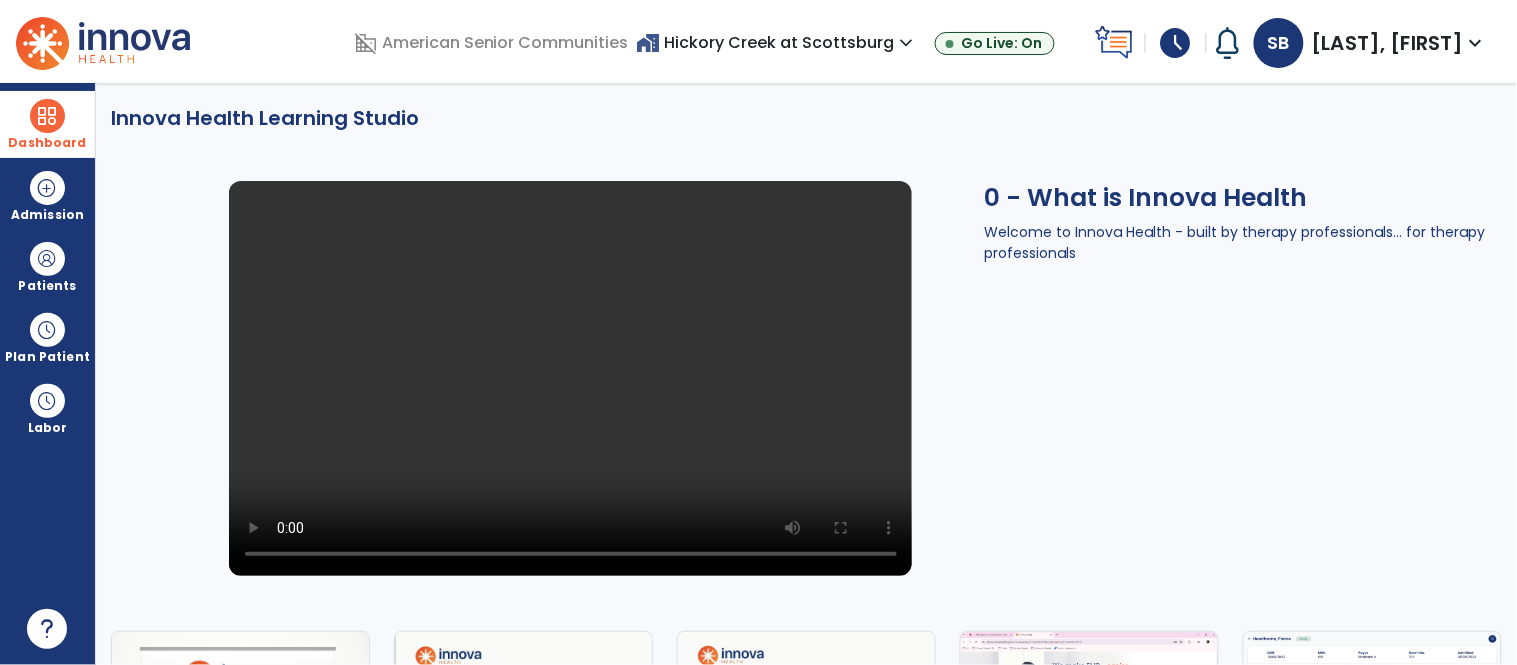 click at bounding box center (47, 116) 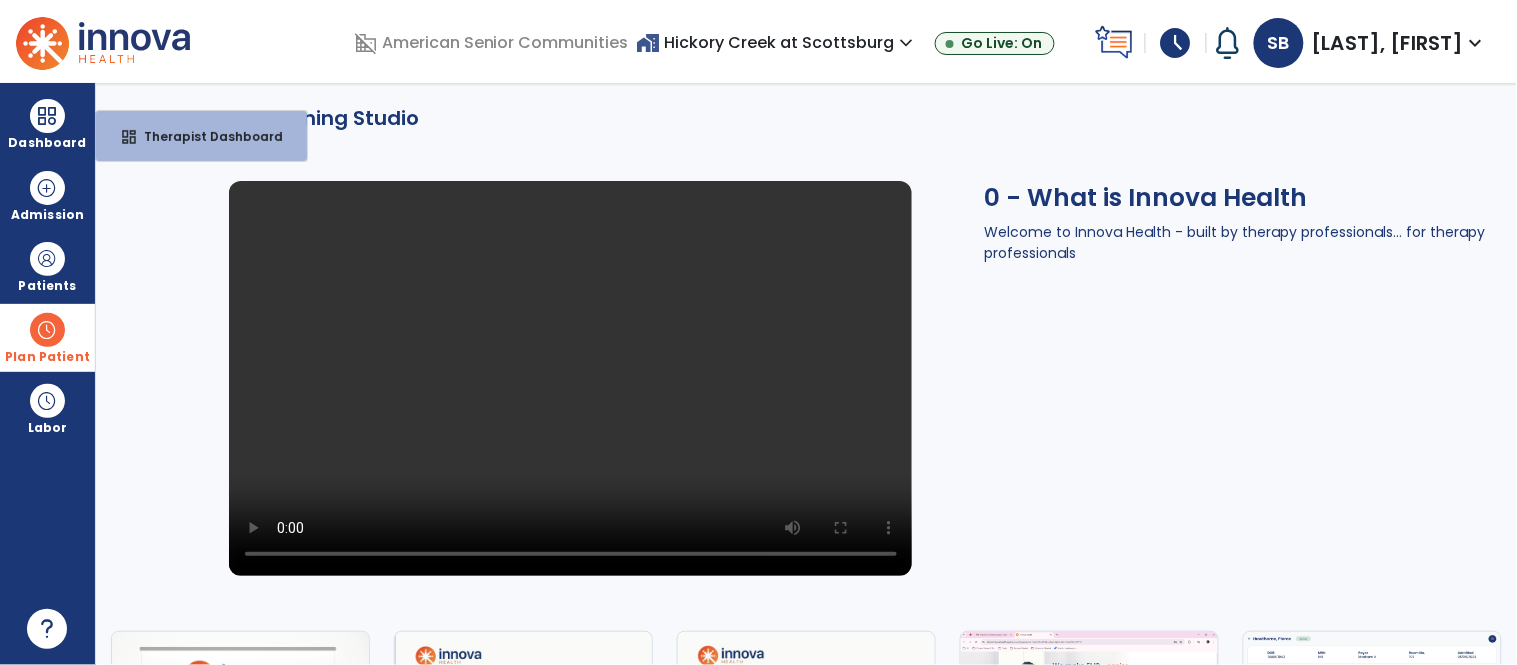 click on "Plan Patient" at bounding box center (47, 266) 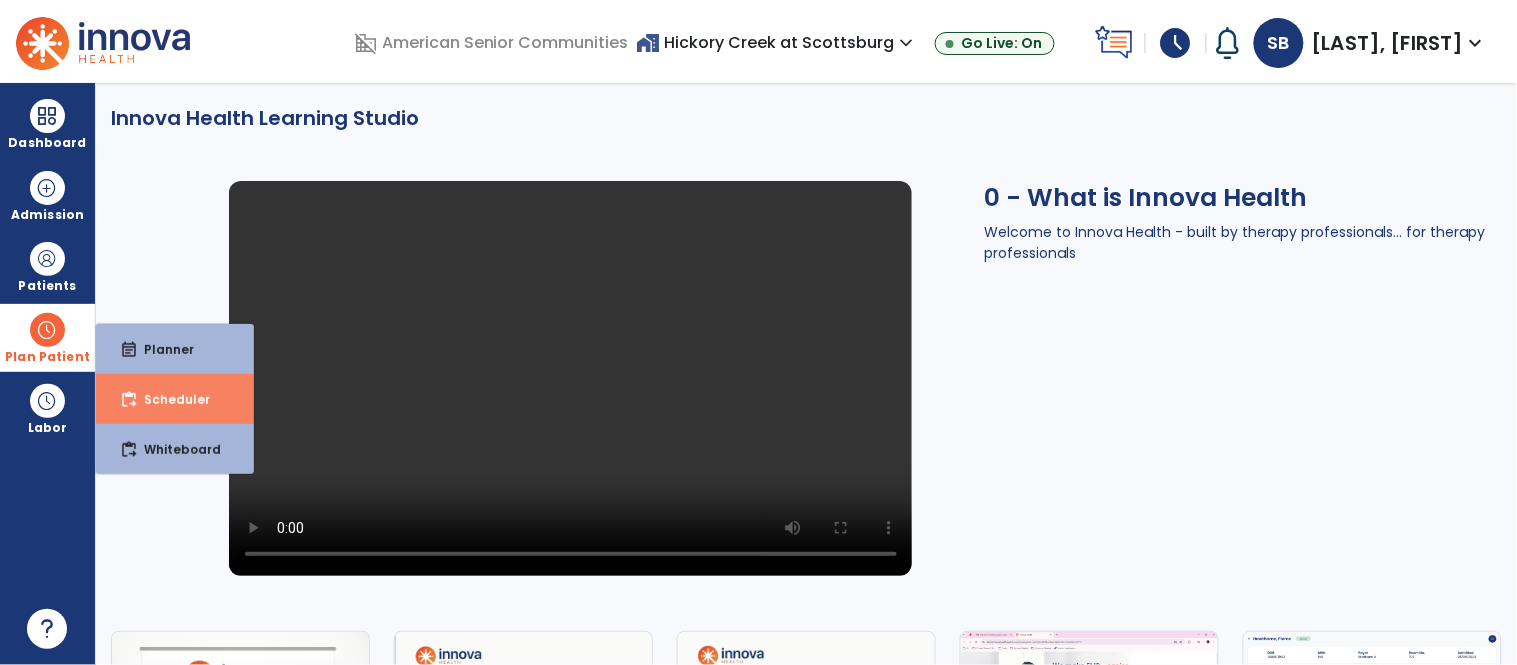 click on "Scheduler" at bounding box center [169, 399] 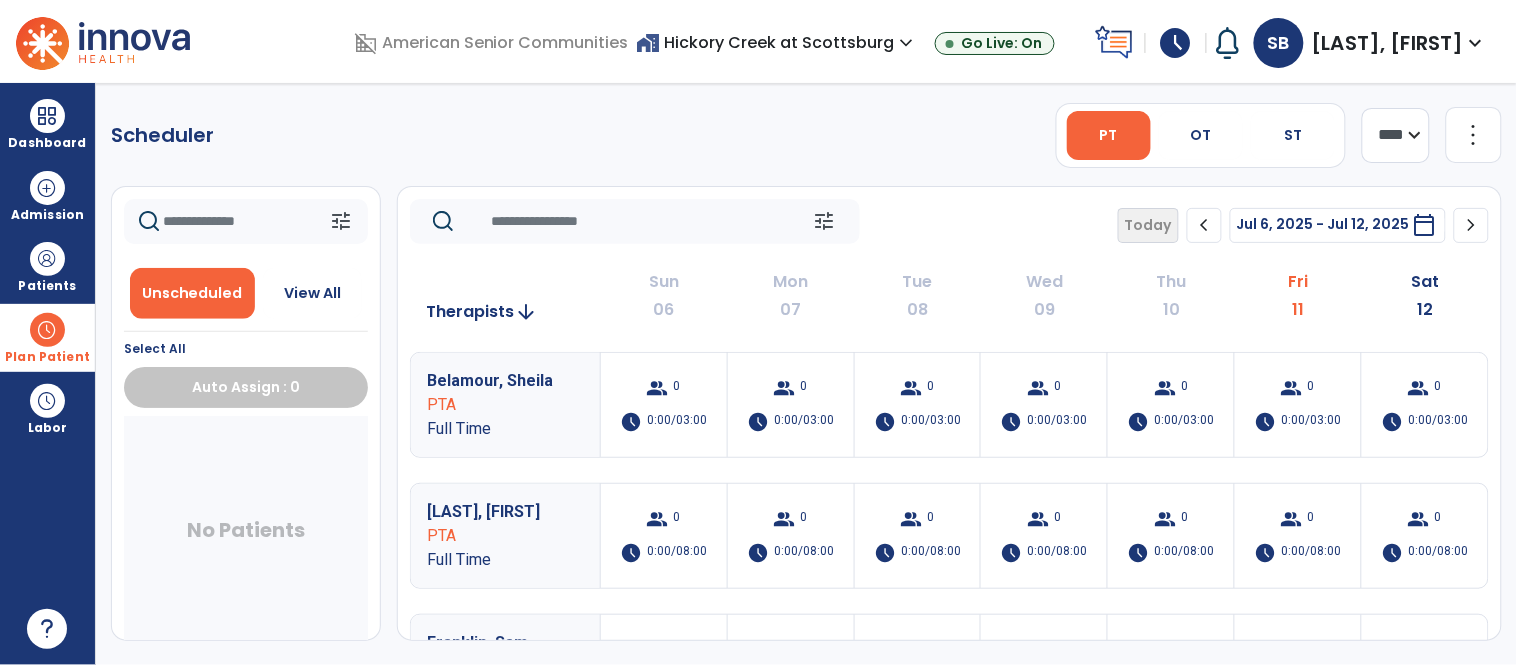 click on "Scheduler   PT   OT   ST  **** *** more_vert  Manage Labor   View All Therapists   Print   tune   Unscheduled   View All  Select All  Auto Assign : 0  No Patients  tune   Today  chevron_left Jul 6, 2025 - Jul 12, 2025  *********  calendar_today  chevron_right   Therapists  arrow_downward Sun  06  Mon  07  Tue  08  Wed  09  Thu  10  Fri  11  Sat  12  Belamour, Sheila PTA Full Time  group  0  schedule  0:00/03:00  group  0  schedule  0:00/03:00  group  0  schedule  0:00/03:00  group  0  schedule  0:00/03:00  group  0  schedule  0:00/03:00  group  0  schedule  0:00/03:00  group  0  schedule  0:00/03:00 Doty, Elizabeth PTA Full Time  group  0  schedule  0:00/08:00  group  0  schedule  0:00/08:00  group  0  schedule  0:00/08:00  group  0  schedule  0:00/08:00  group  0  schedule  0:00/08:00  group  0  schedule  0:00/08:00  group  0  schedule  0:00/08:00 Franklin, Sam PT Full Time  group  0  schedule  0:00/08:00  group  0  schedule  0:00/08:00  group  0  schedule  0:00/08:00  group  0  schedule  0:00/08:00 0 0 0" at bounding box center (806, 374) 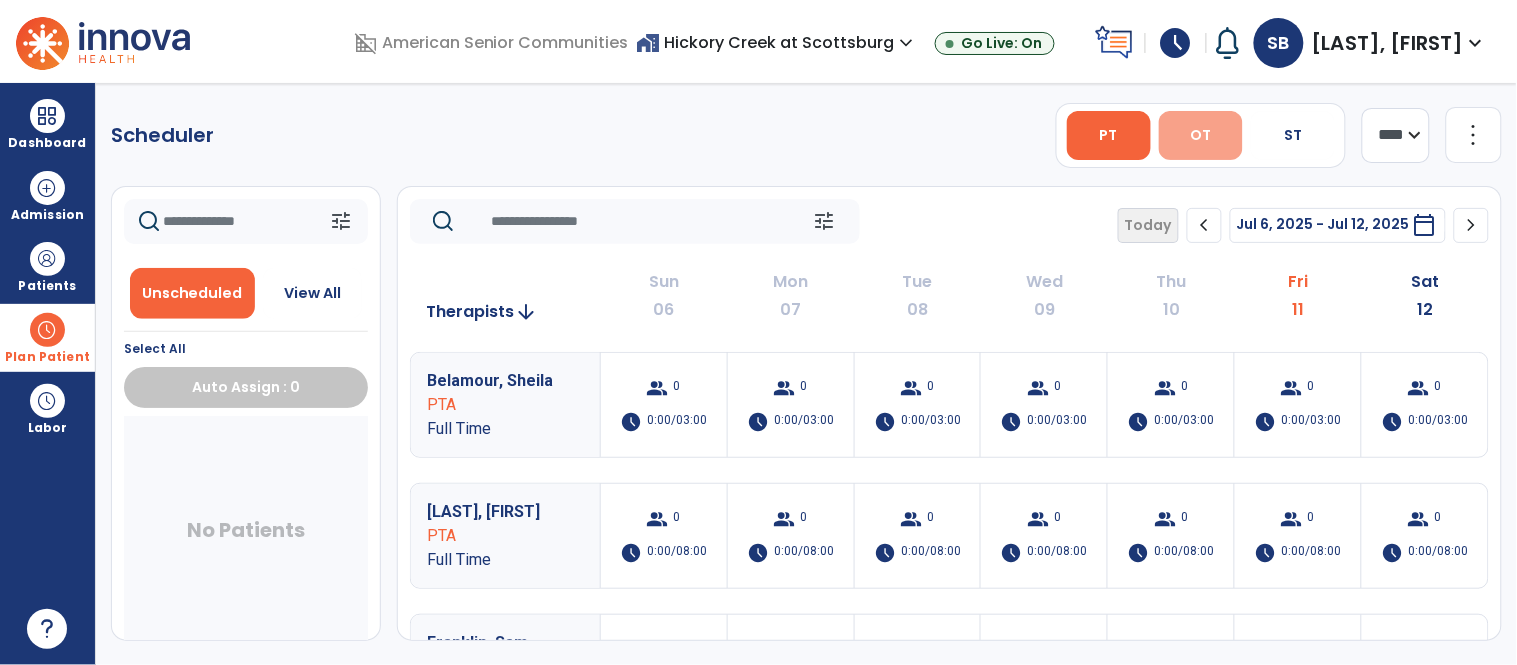 click on "OT" at bounding box center [1201, 135] 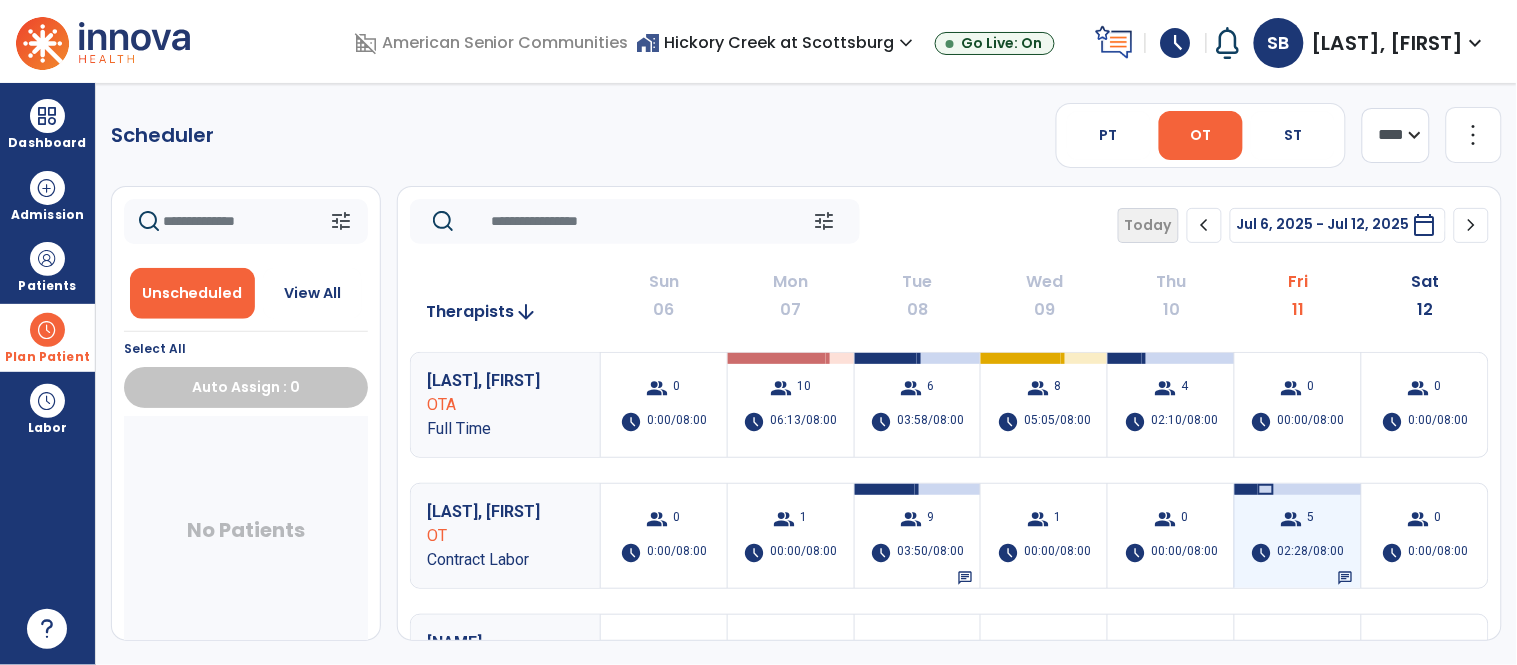 click on "02:28/08:00" at bounding box center (1311, 553) 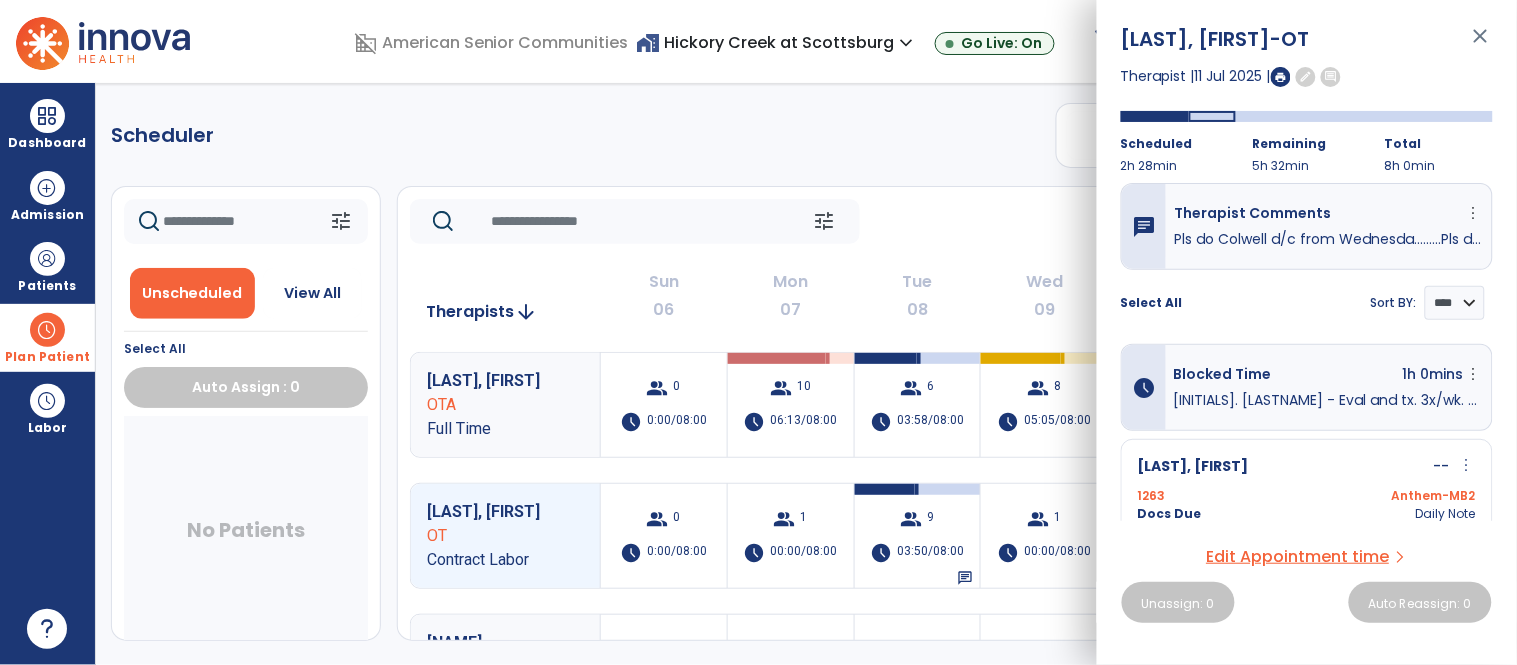 click at bounding box center [1281, 77] 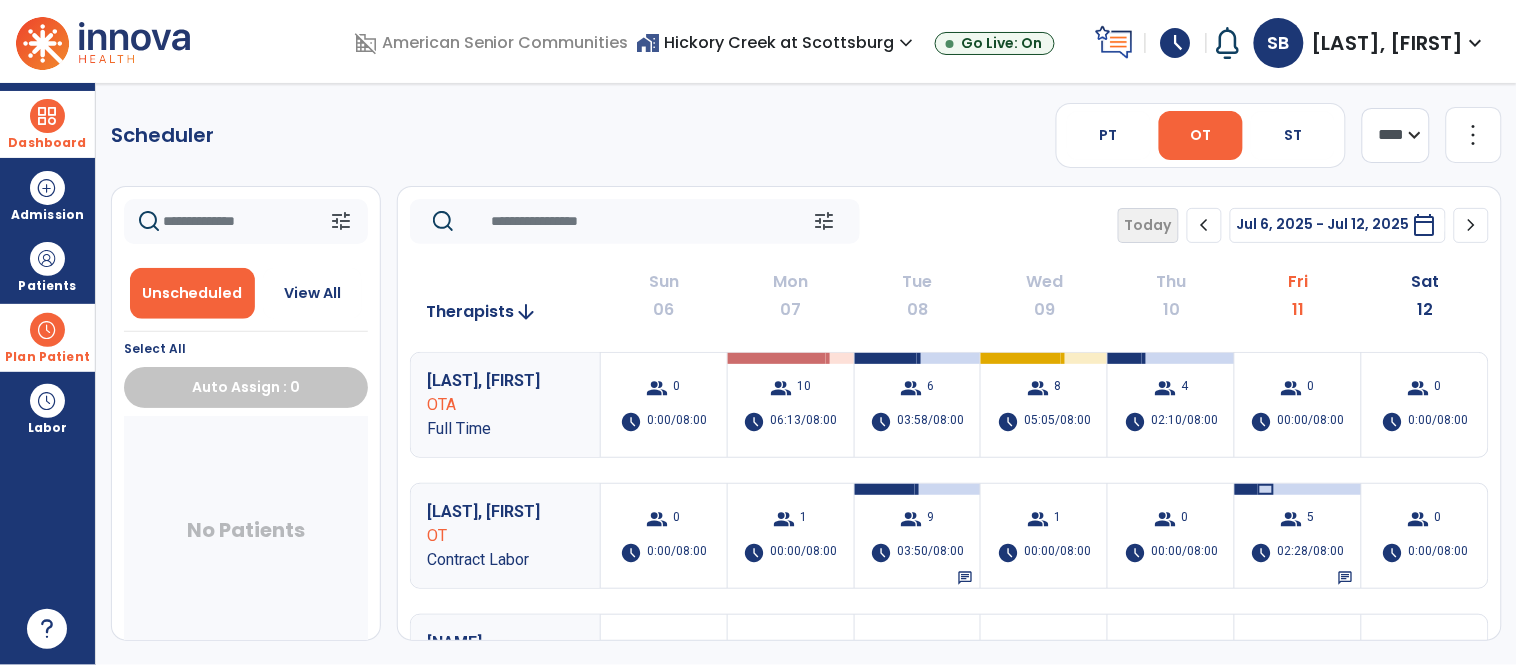 click at bounding box center (47, 116) 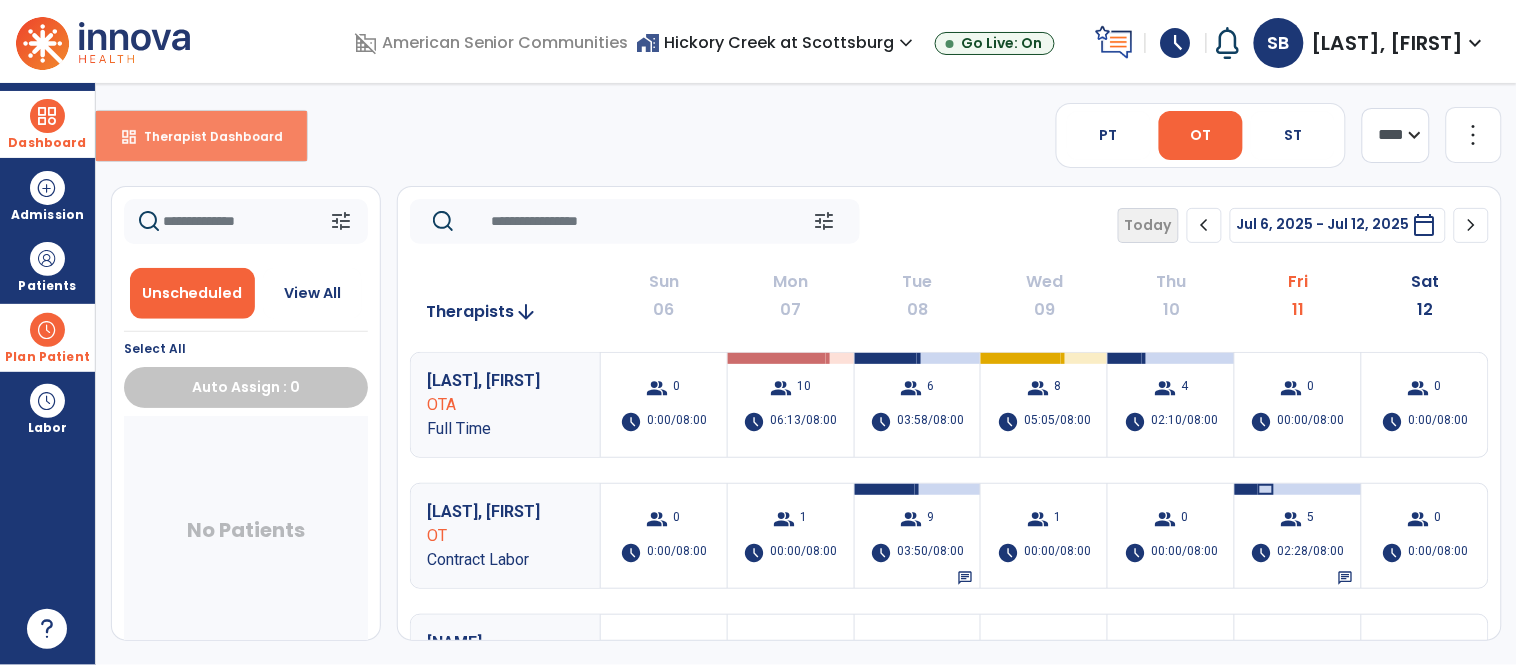 click on "Therapist Dashboard" at bounding box center (205, 136) 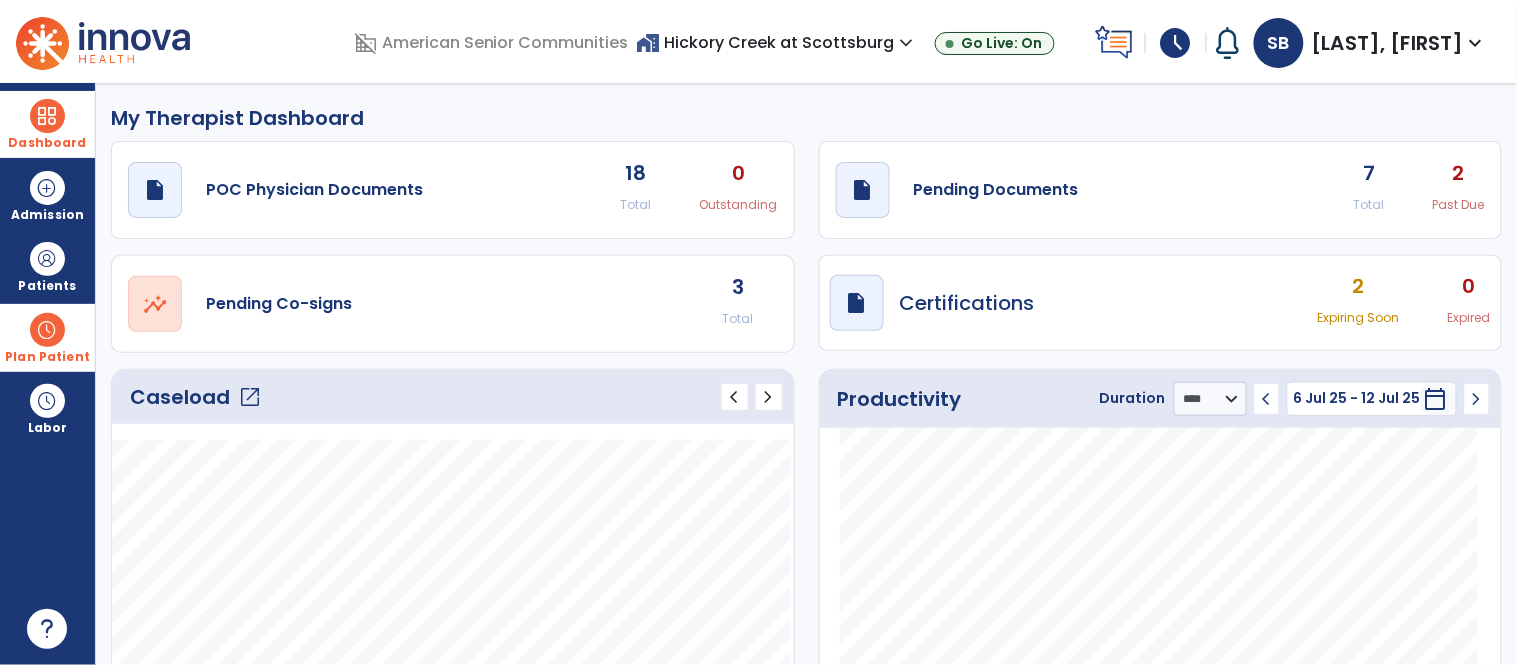 click on "draft   open_in_new  Pending Documents 7 Total 2 Past Due" 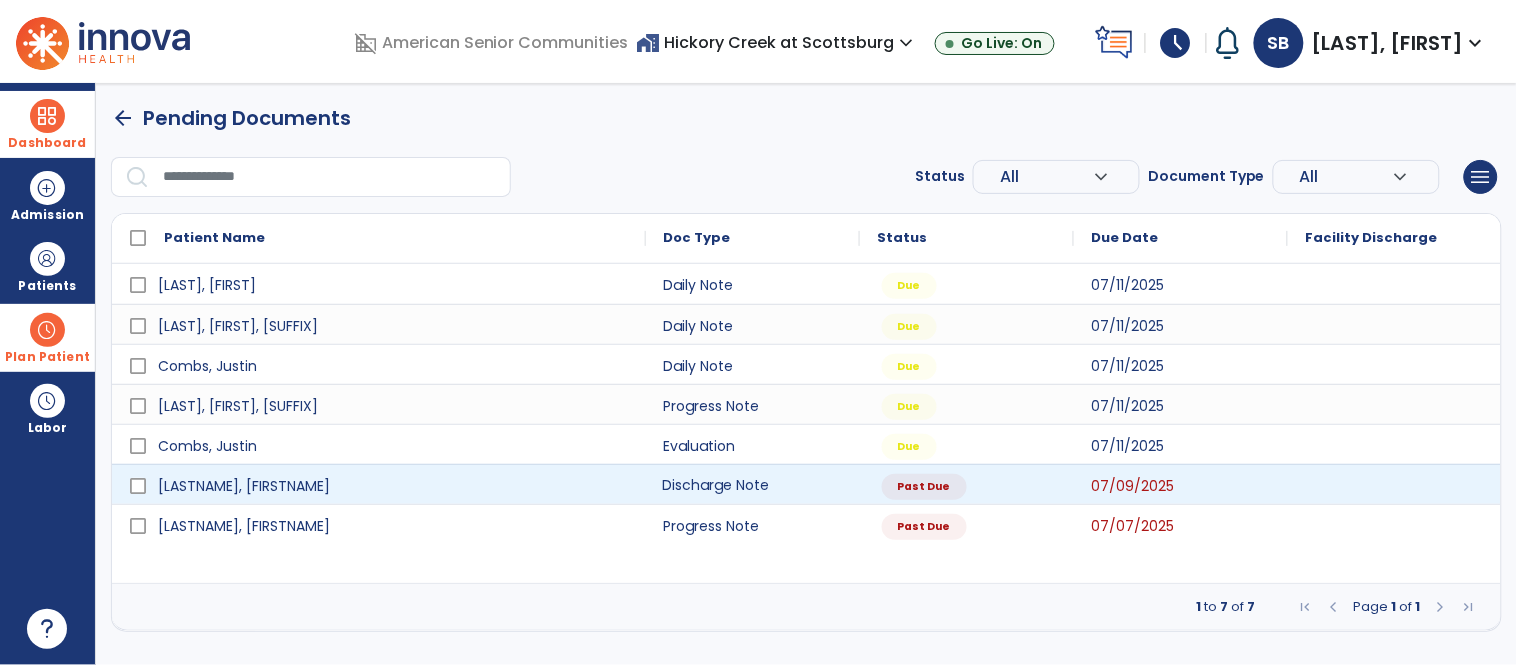 click on "Discharge Note" at bounding box center [753, 484] 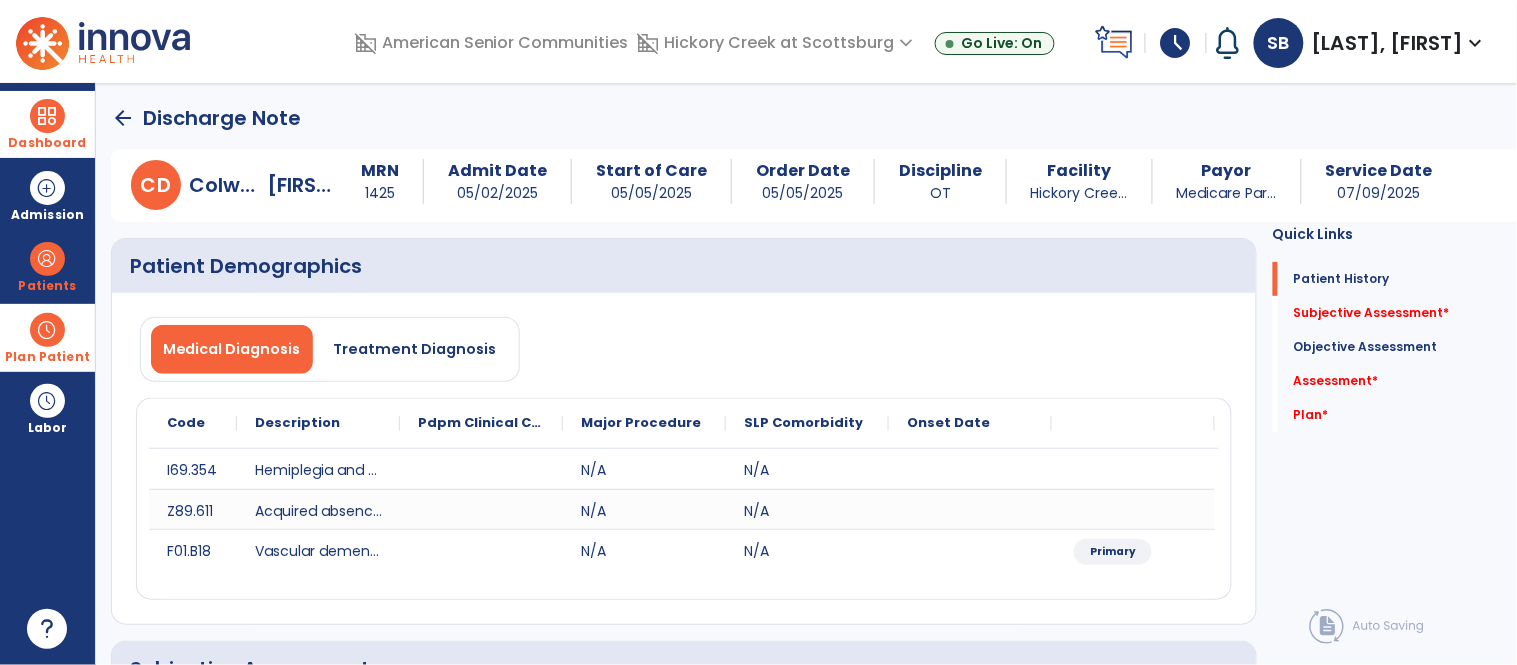 click at bounding box center [47, 116] 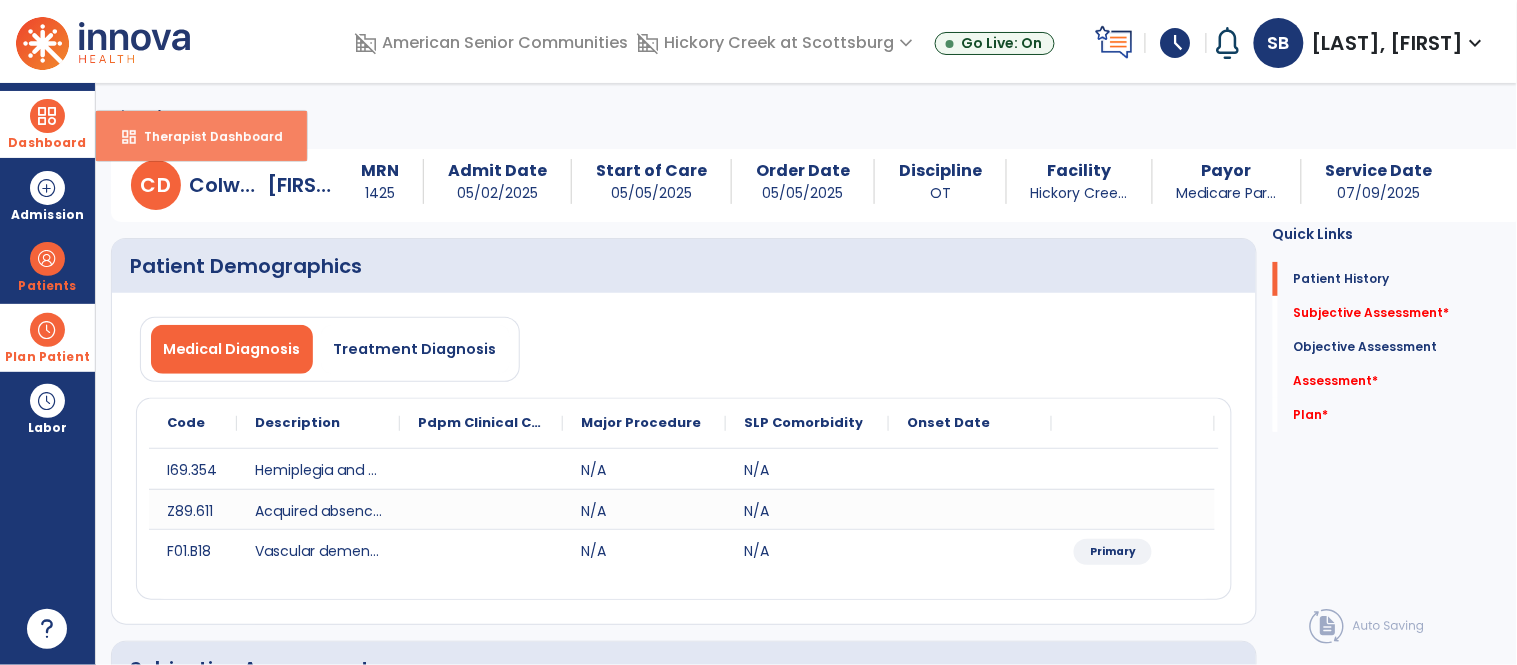 click on "Therapist Dashboard" at bounding box center [205, 136] 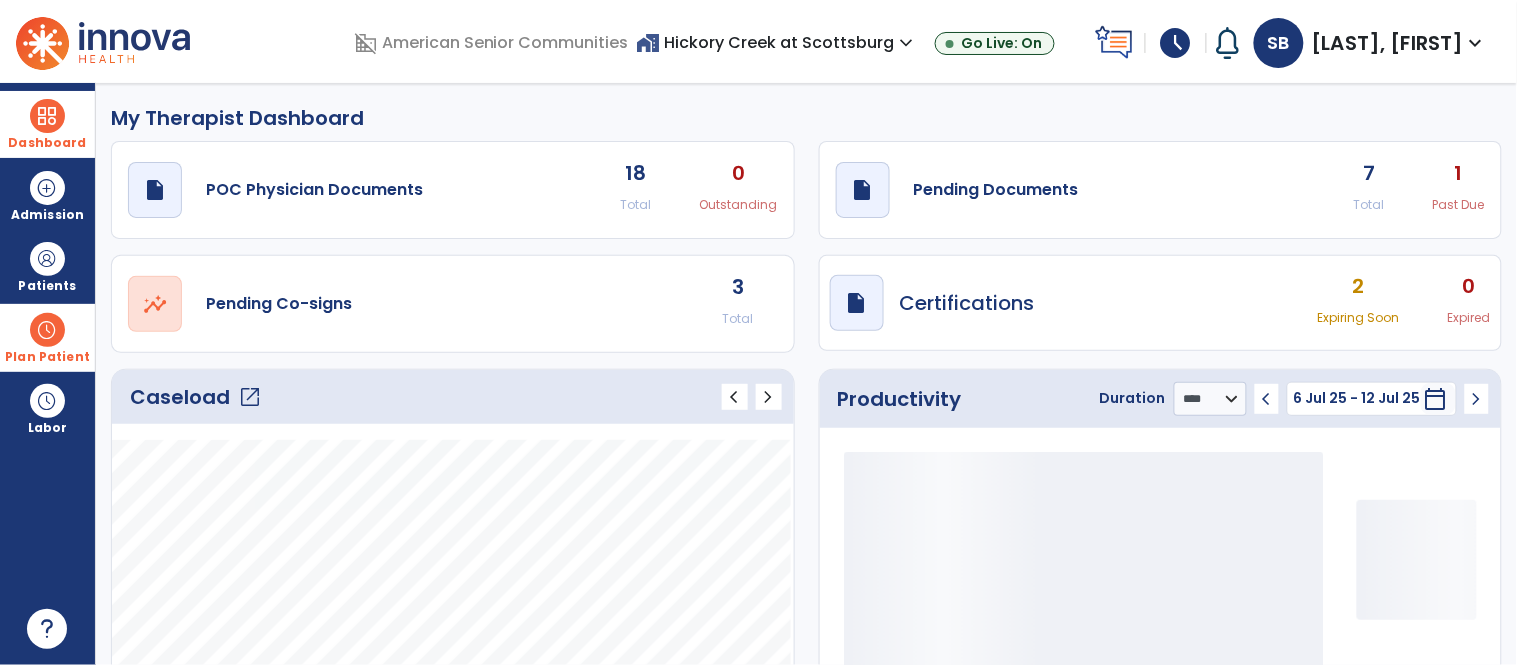 click on "draft   open_in_new  Pending Documents 7 Total 1 Past Due" 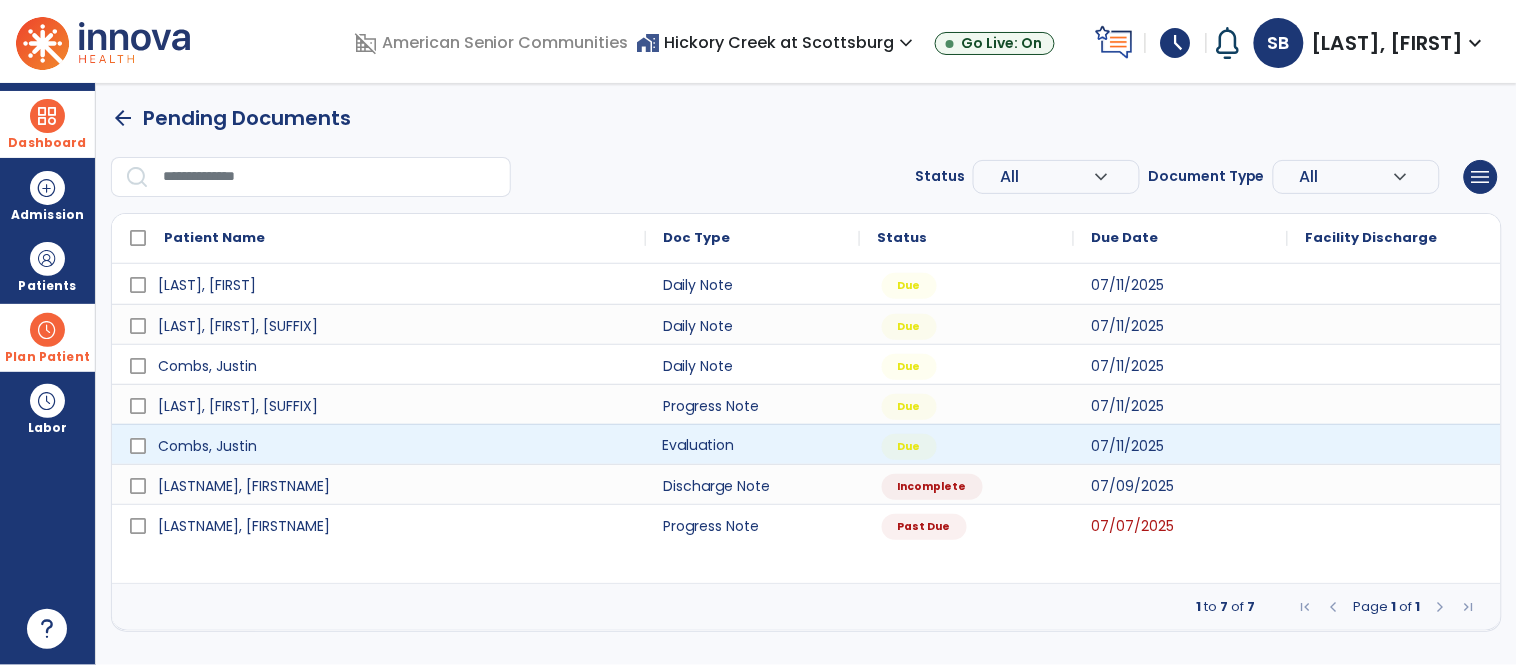 click on "Evaluation" at bounding box center [753, 444] 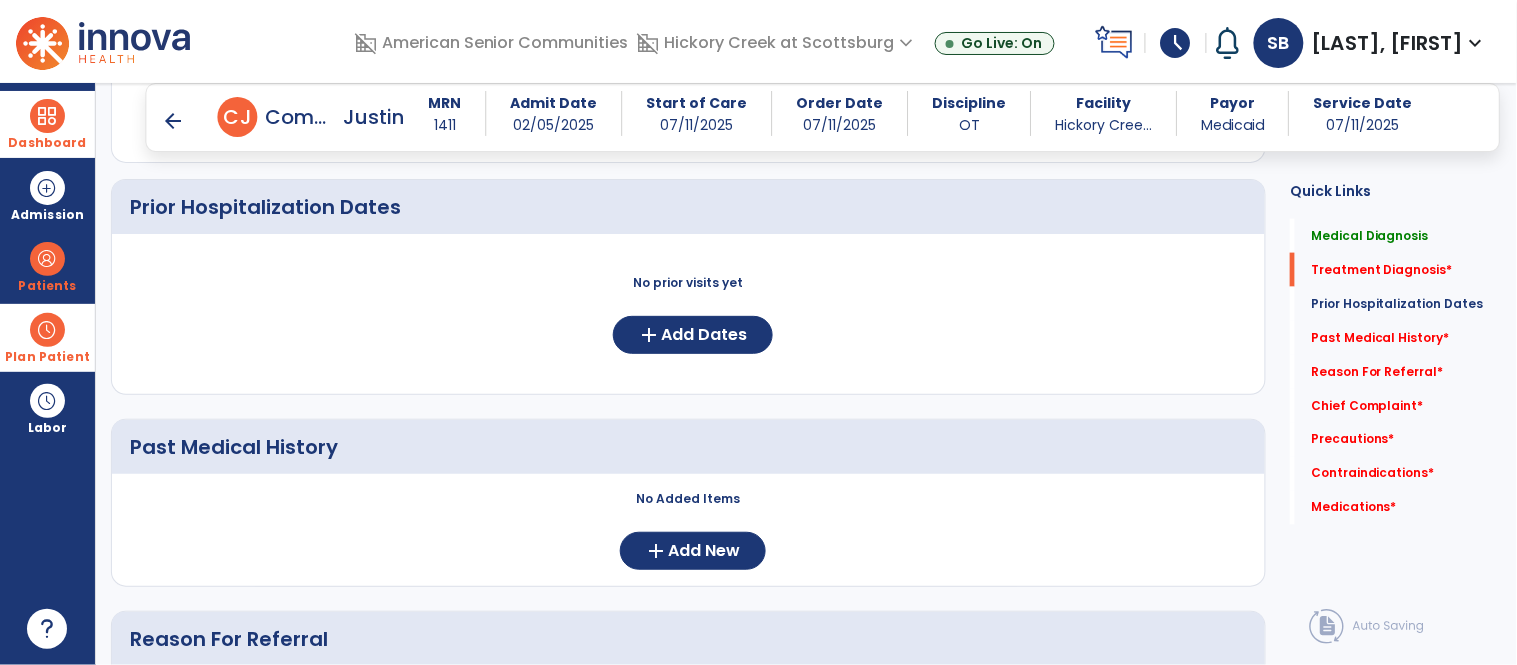 scroll, scrollTop: 537, scrollLeft: 0, axis: vertical 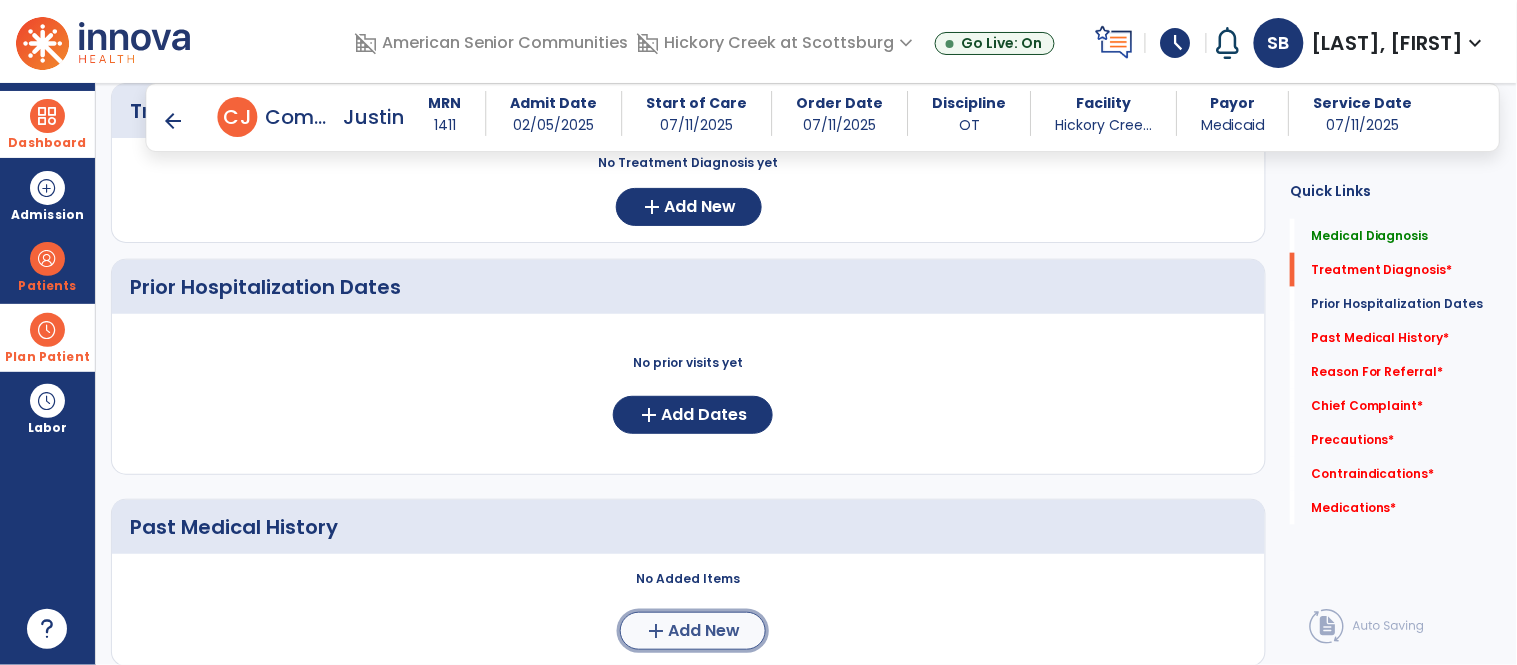 click on "add  Add New" 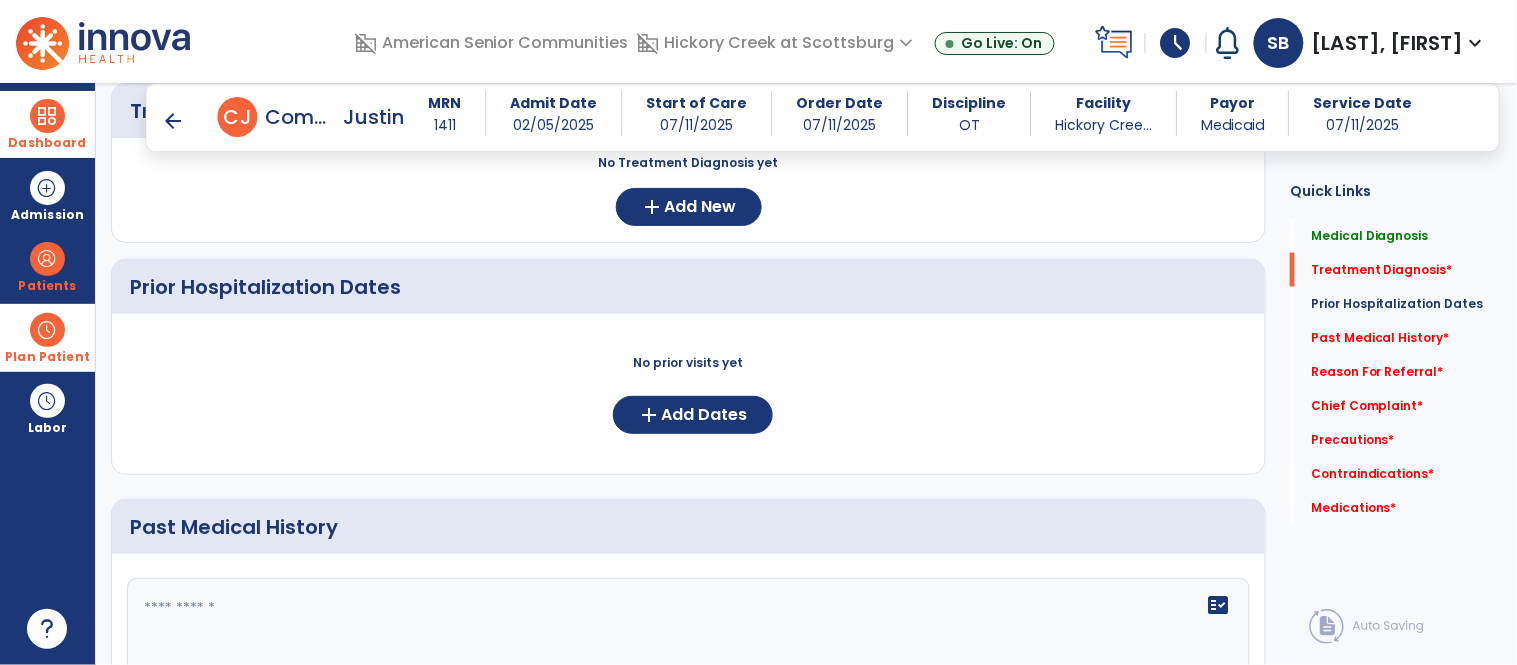 click on "fact_check" 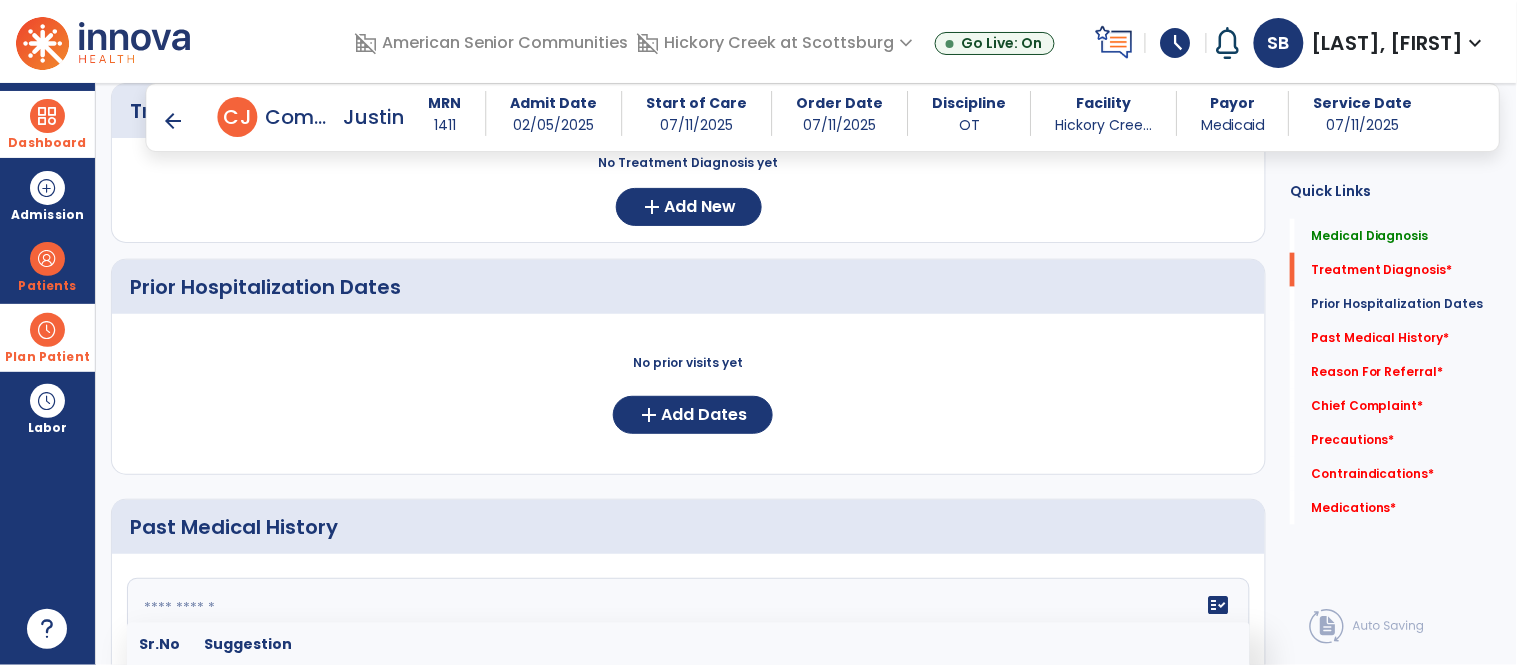scroll, scrollTop: 586, scrollLeft: 0, axis: vertical 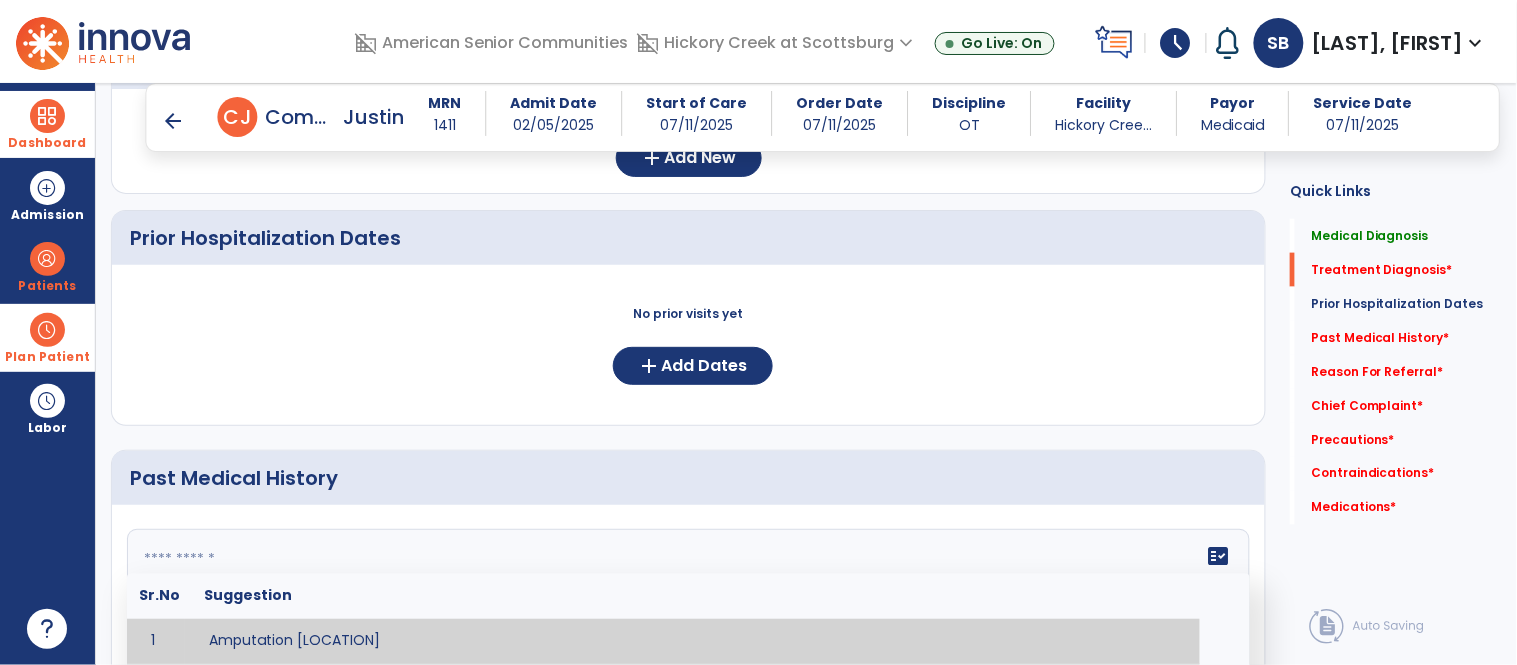 paste on "**********" 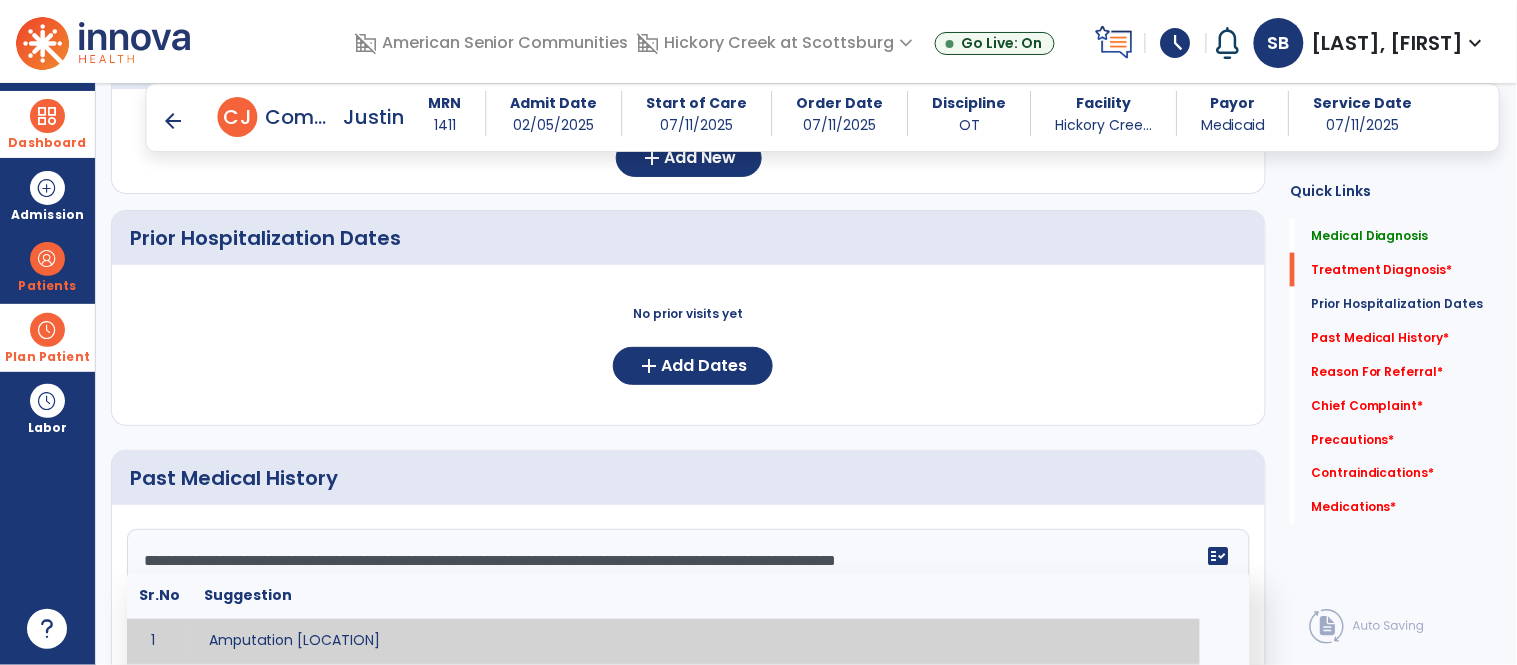 scroll, scrollTop: 86, scrollLeft: 0, axis: vertical 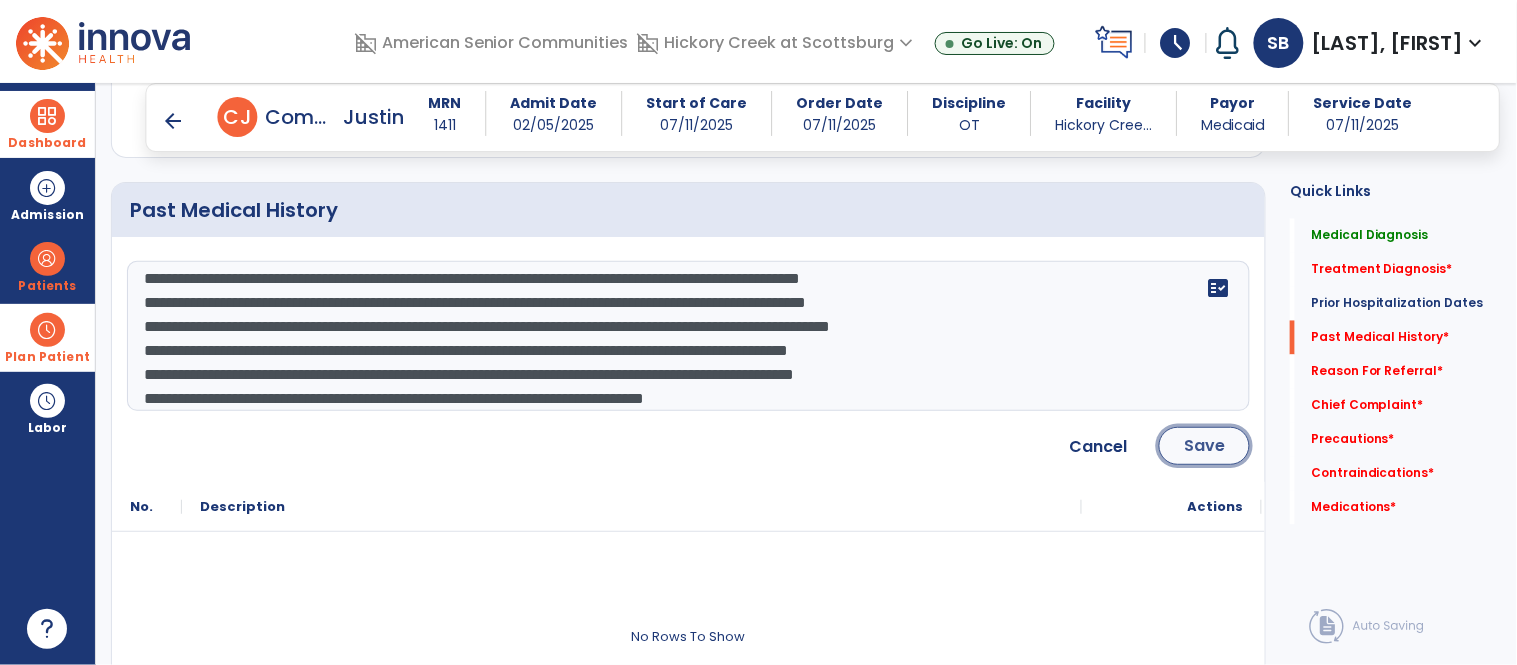 click on "Save" 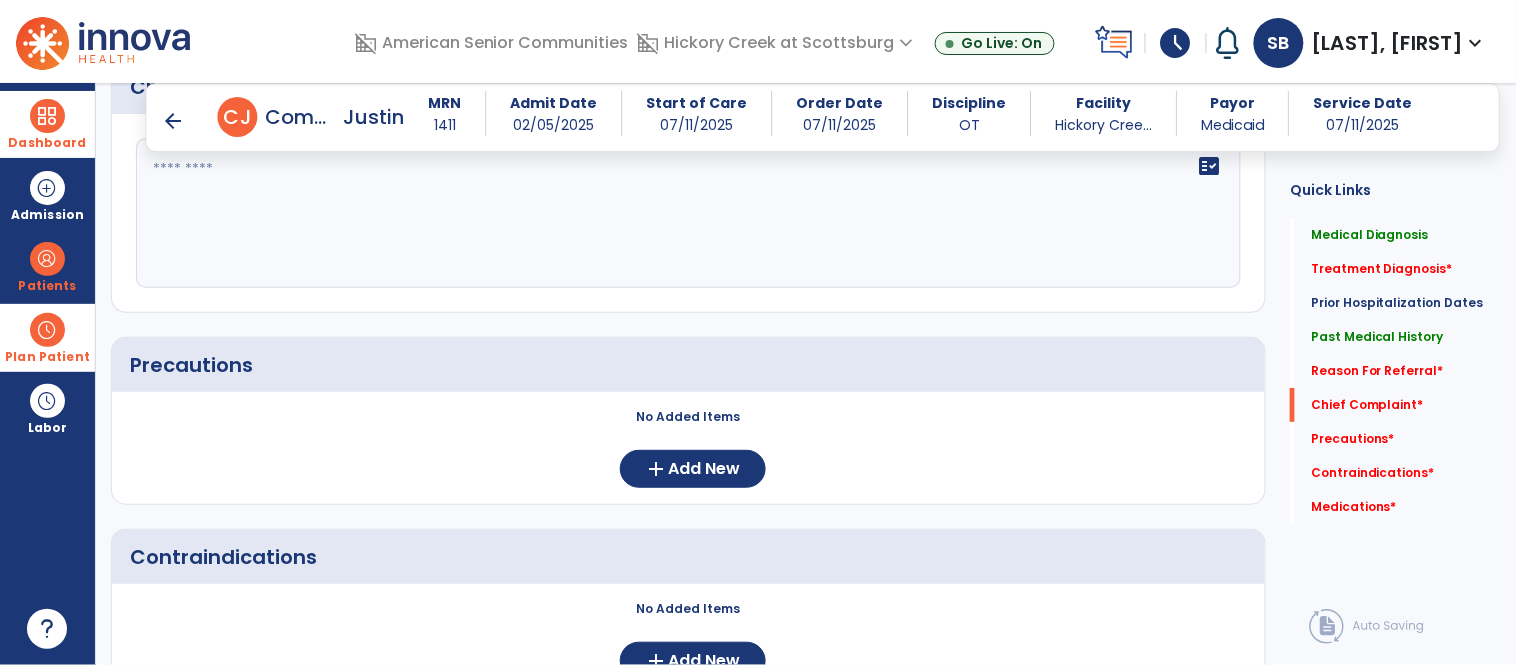 scroll, scrollTop: 1765, scrollLeft: 0, axis: vertical 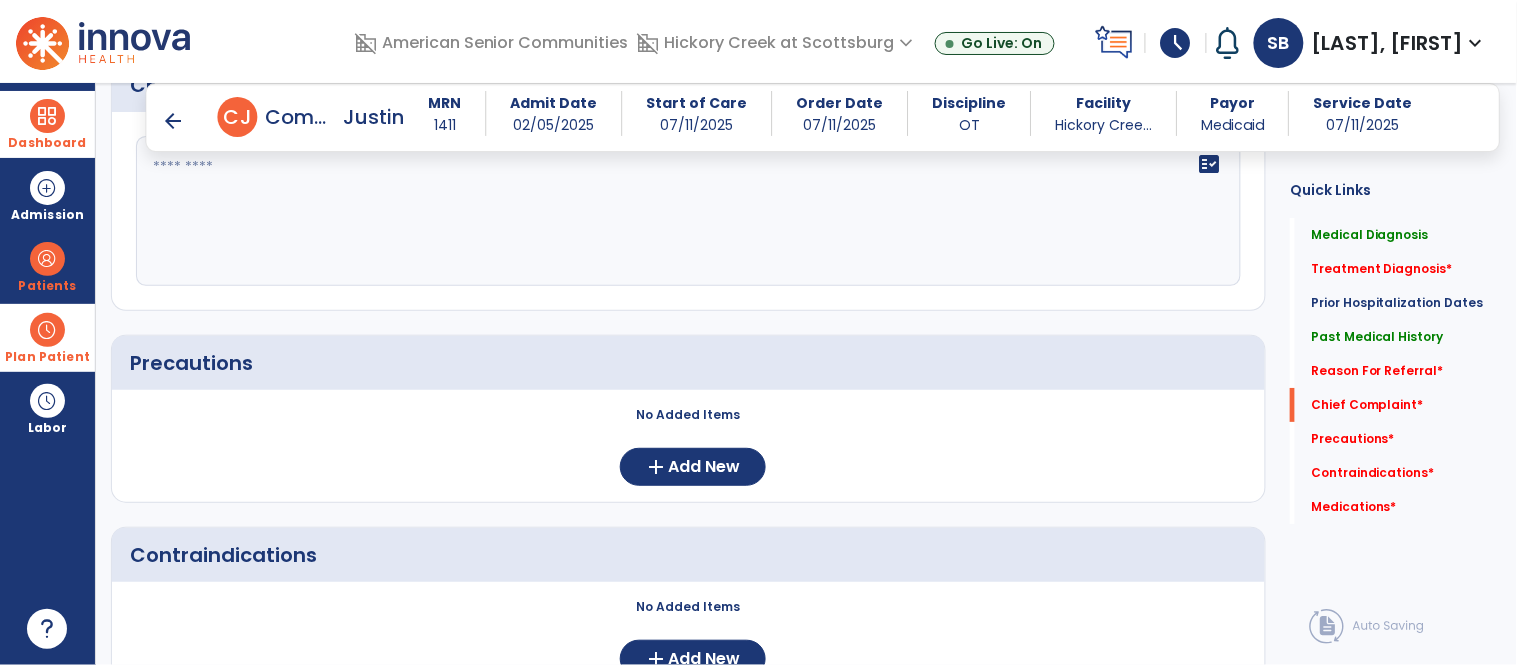 click on "Dashboard" at bounding box center [47, 124] 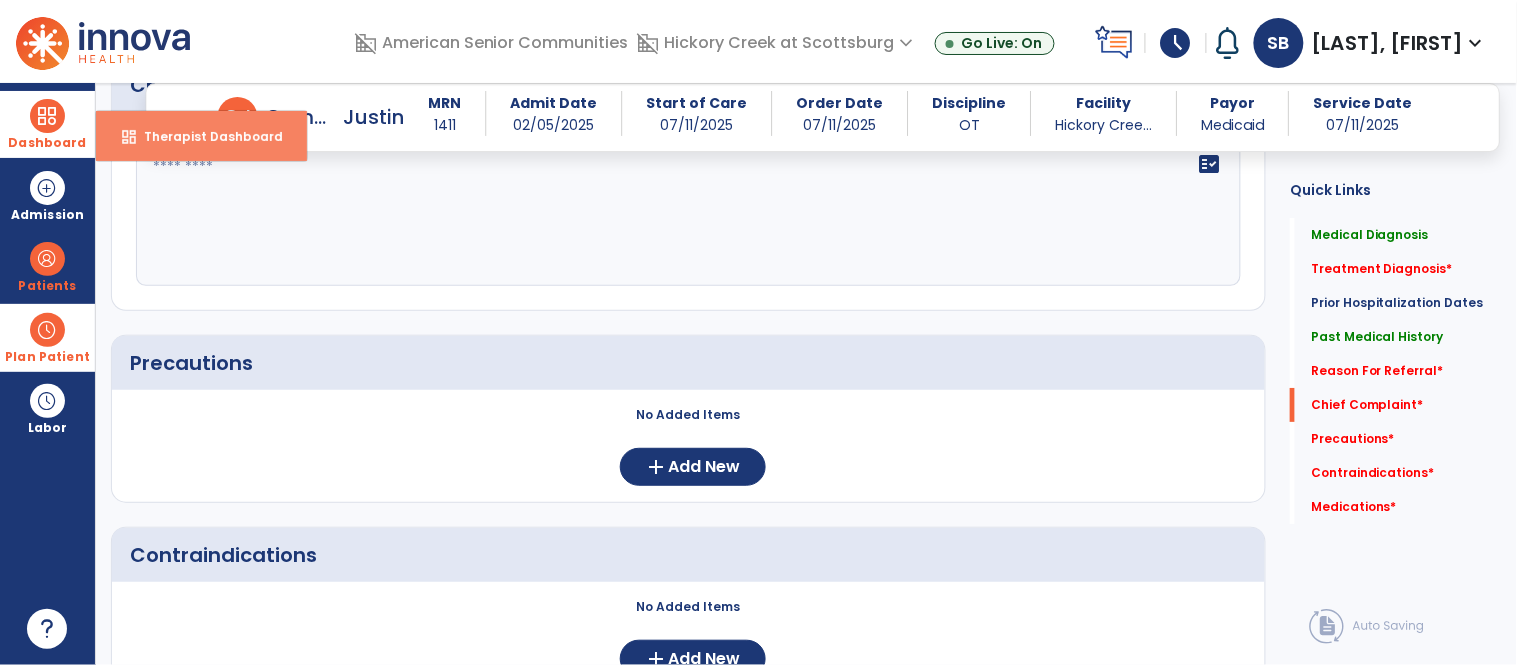 click on "Therapist Dashboard" at bounding box center (205, 136) 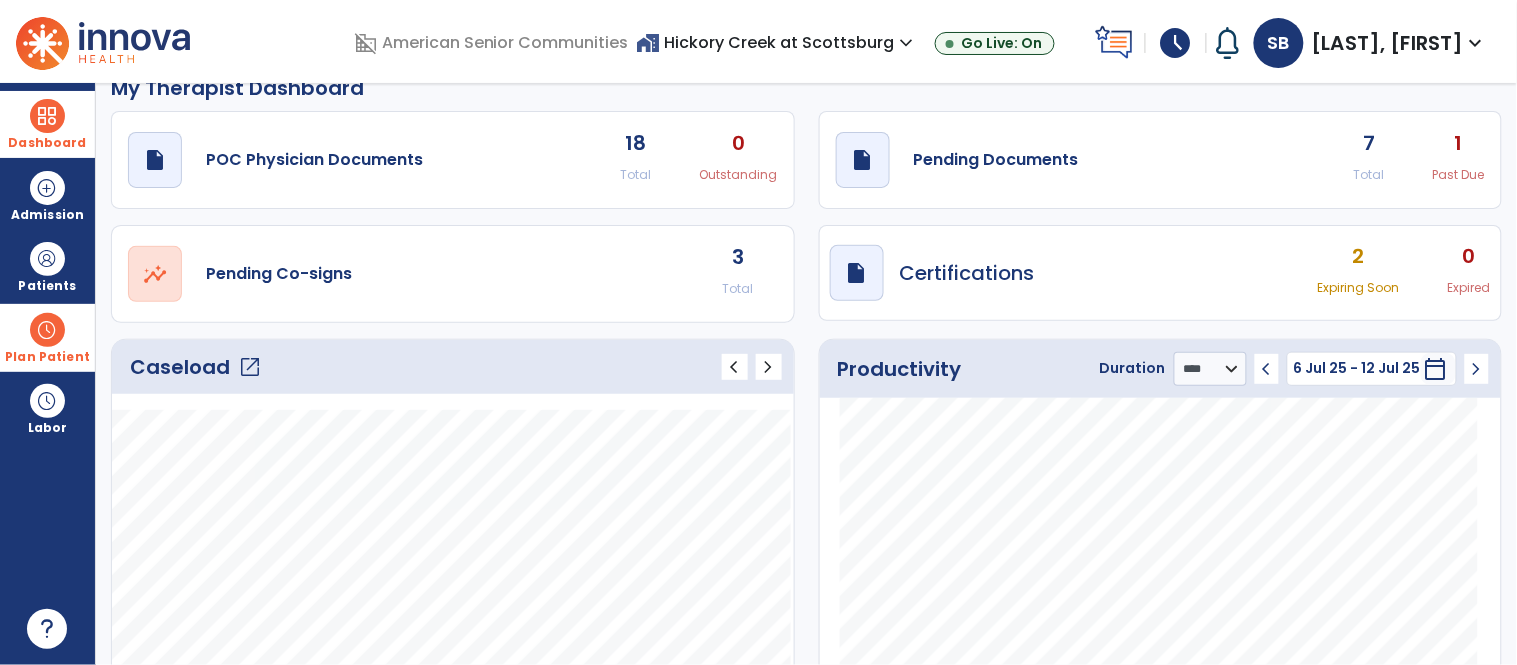 scroll, scrollTop: 0, scrollLeft: 0, axis: both 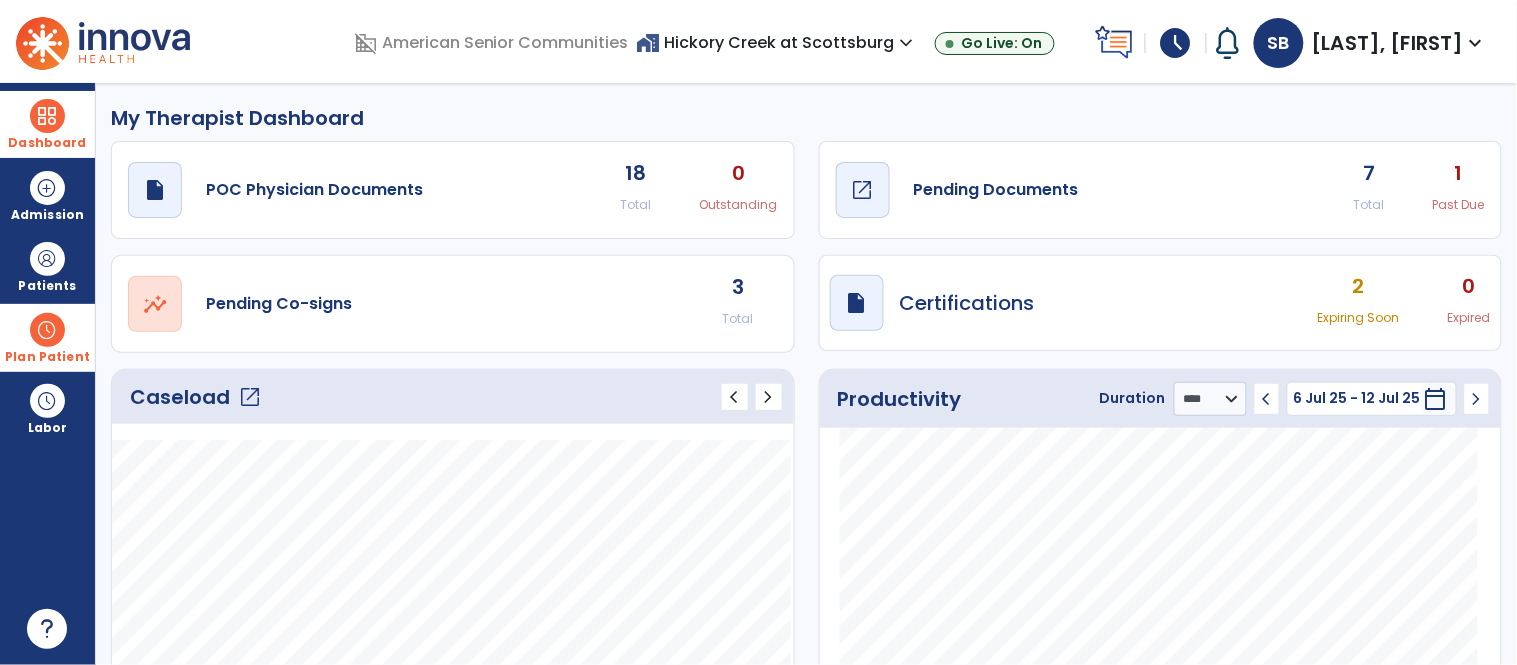 click on "draft   open_in_new  Pending Documents" 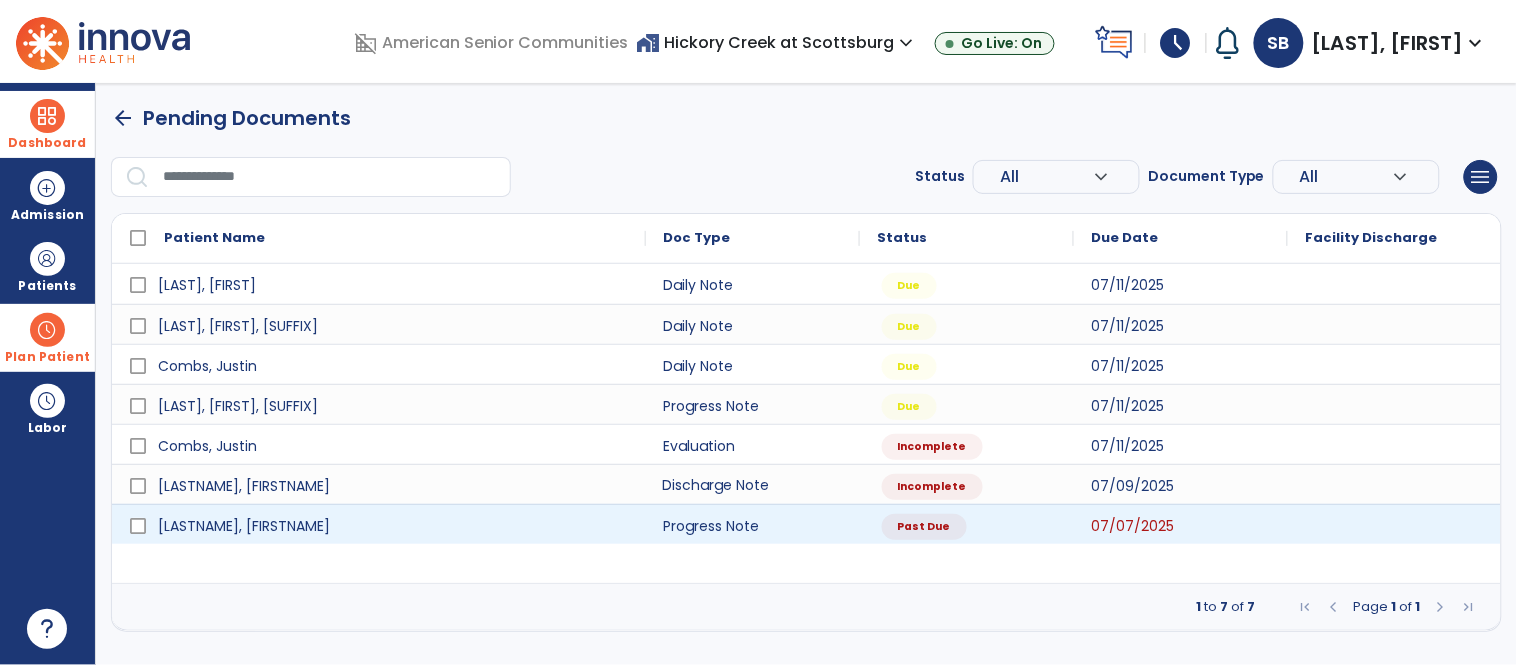 click on "Discharge Note" at bounding box center (753, 484) 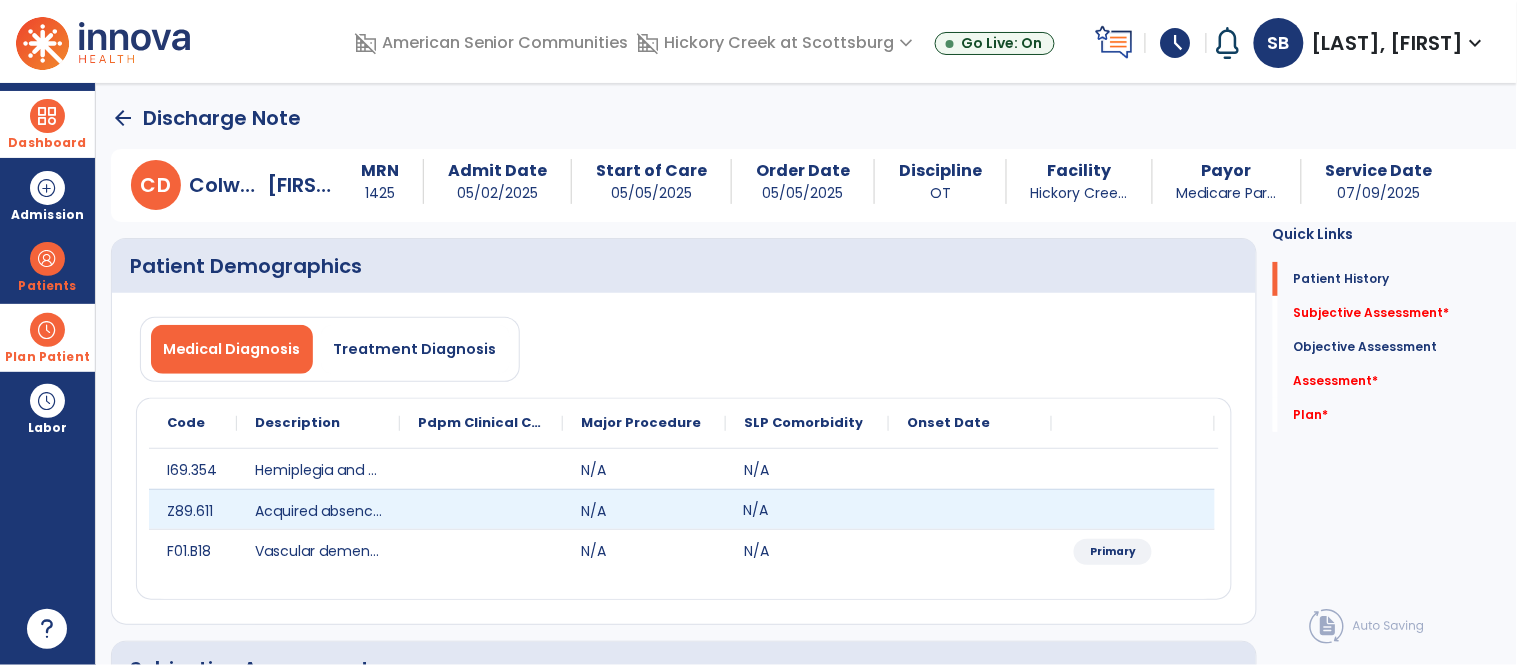 click on "N/A" 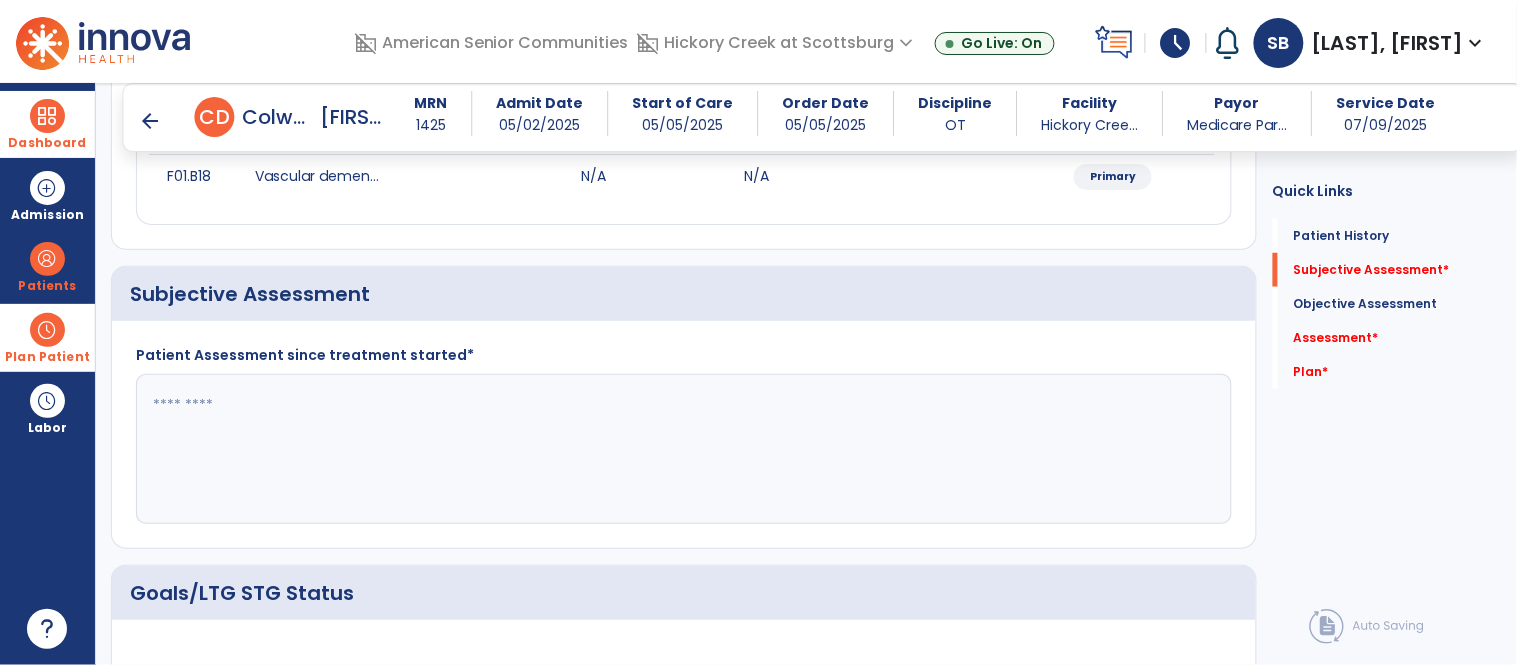 scroll, scrollTop: 363, scrollLeft: 0, axis: vertical 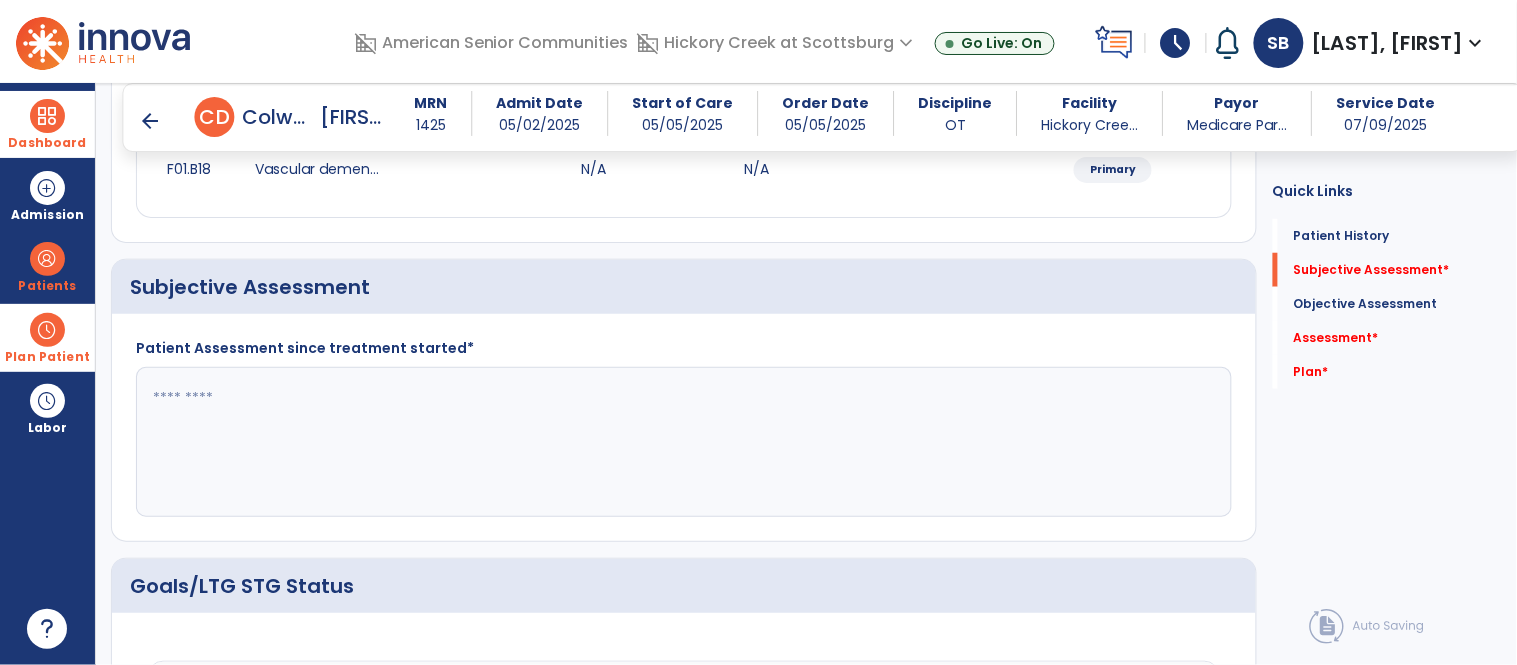 click 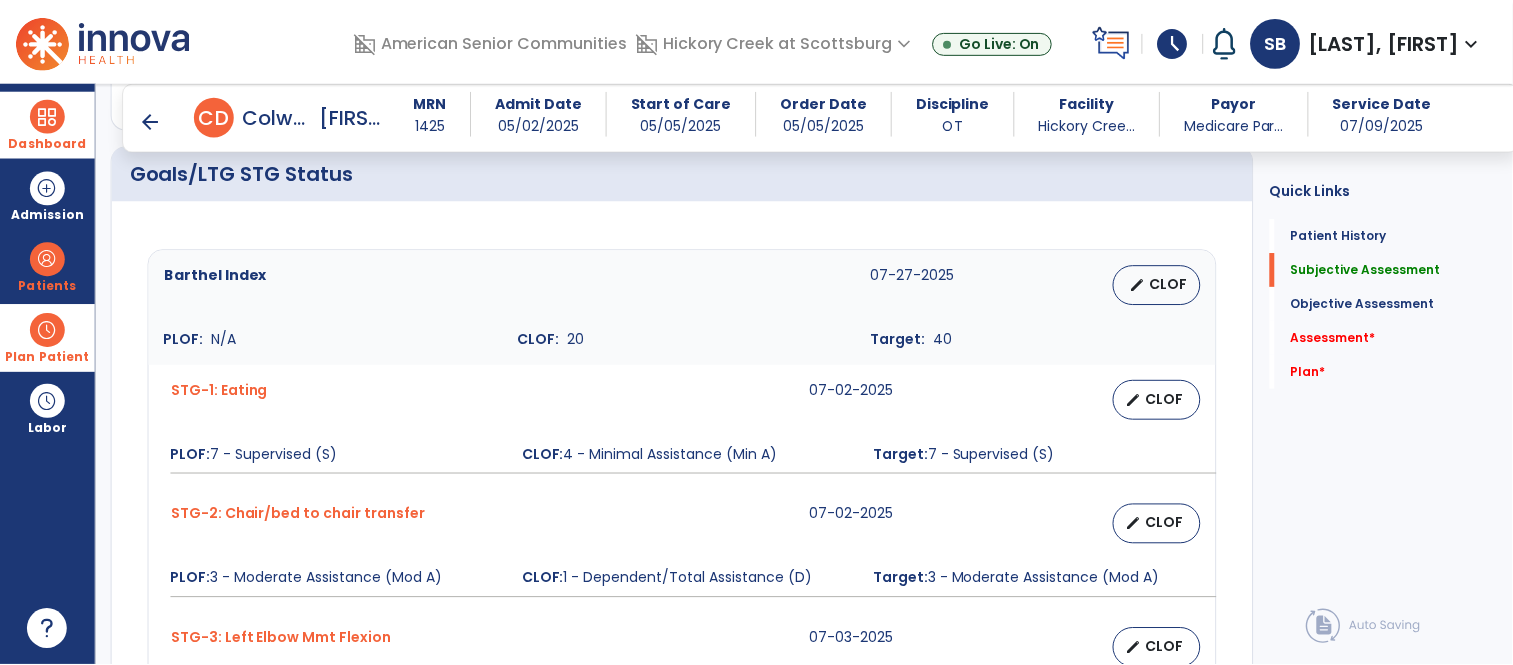 scroll, scrollTop: 782, scrollLeft: 0, axis: vertical 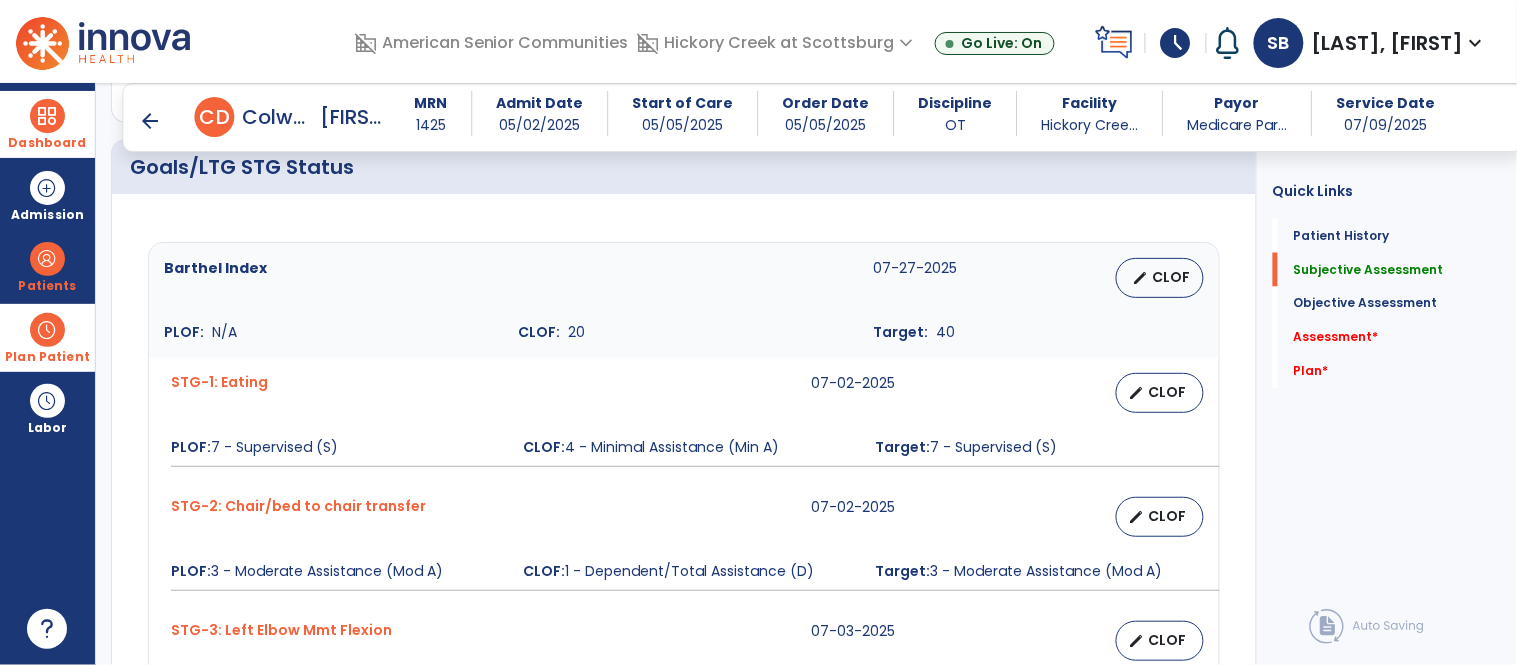 type on "**********" 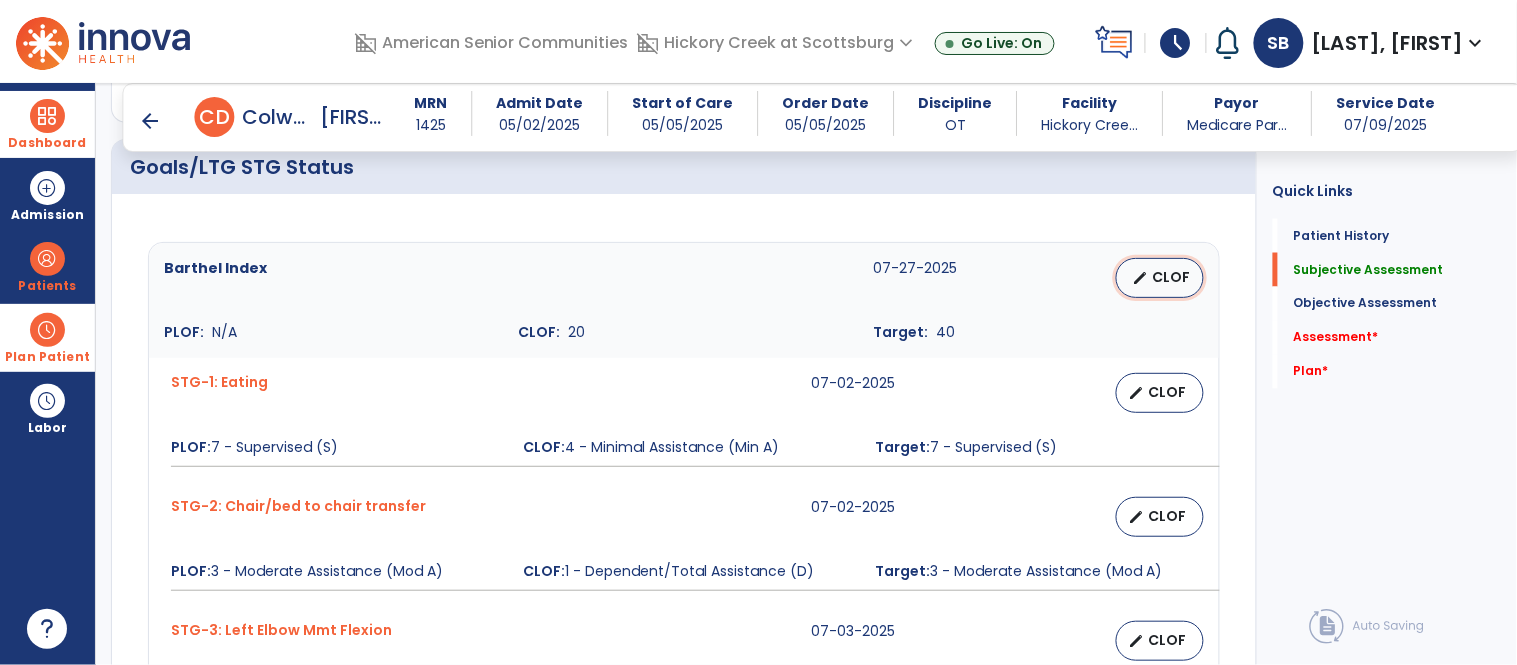 click on "edit   CLOF" at bounding box center (1160, 278) 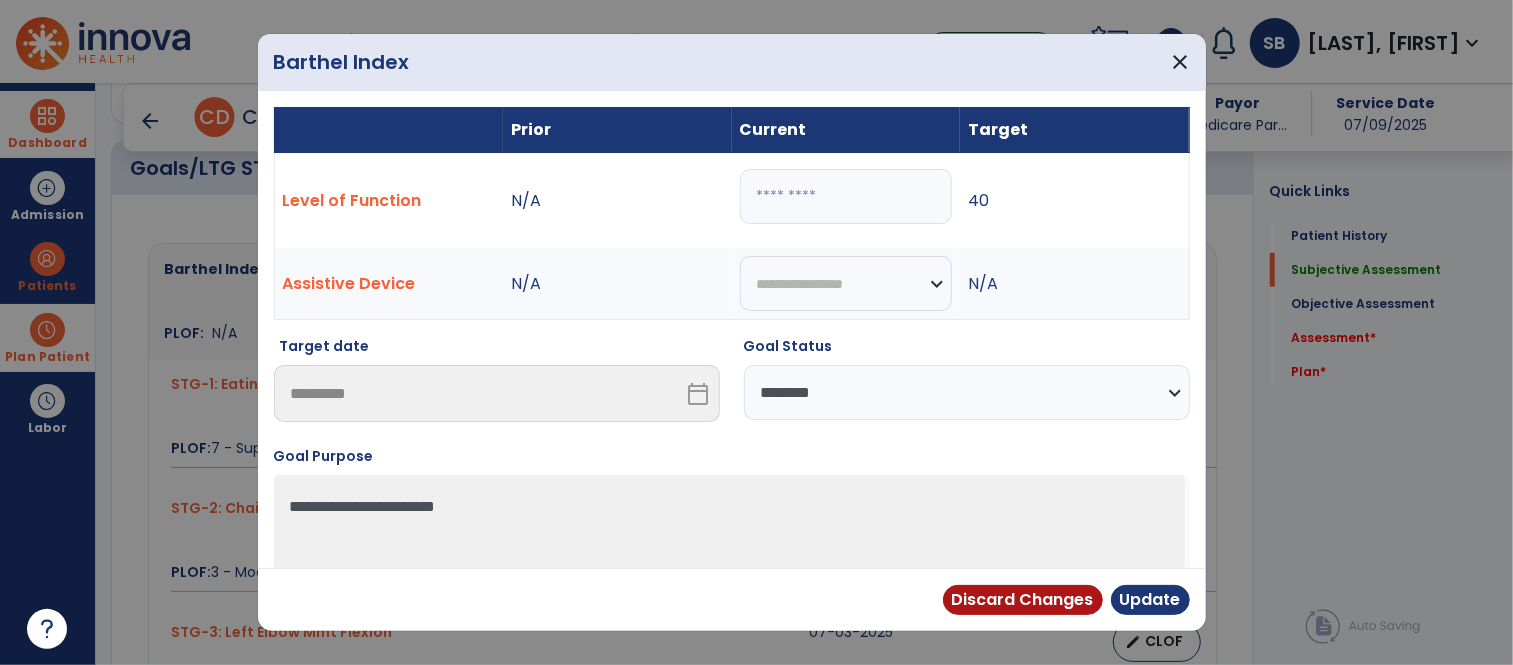 scroll, scrollTop: 782, scrollLeft: 0, axis: vertical 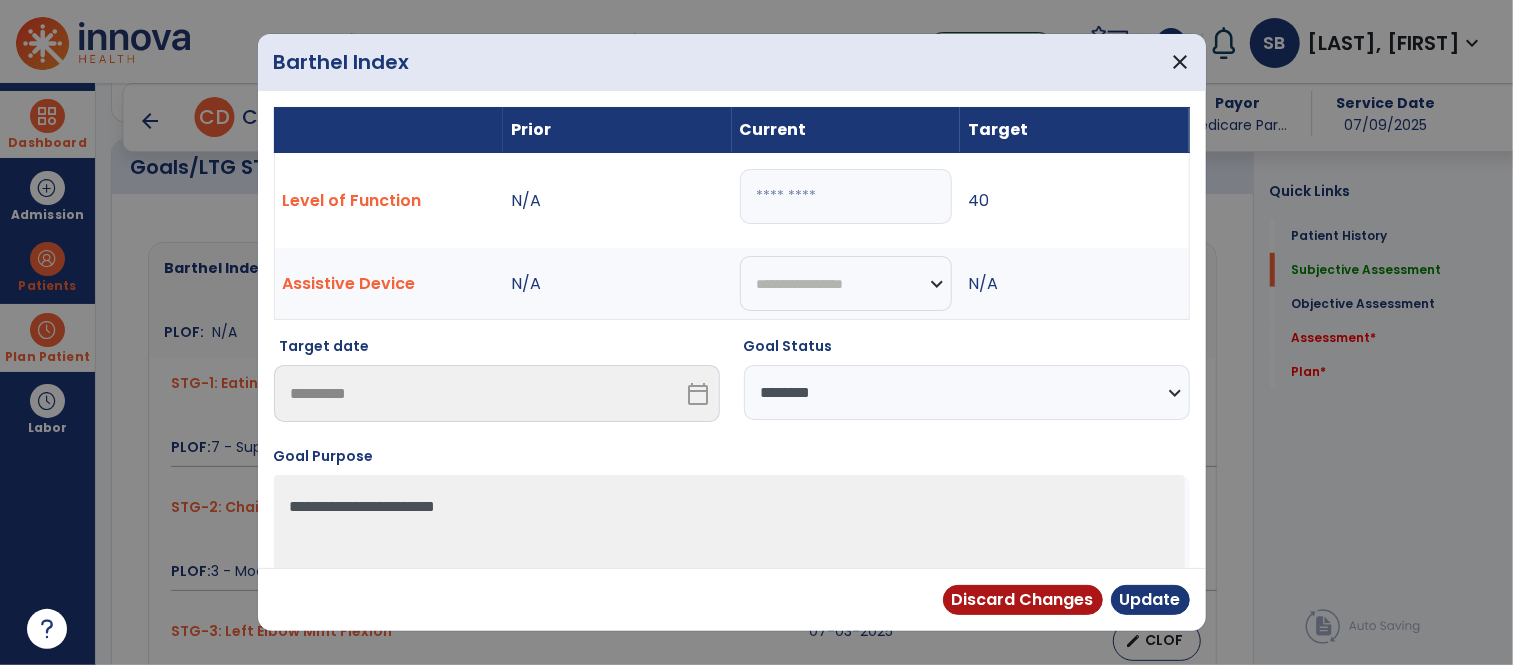 click on "**********" at bounding box center [967, 392] 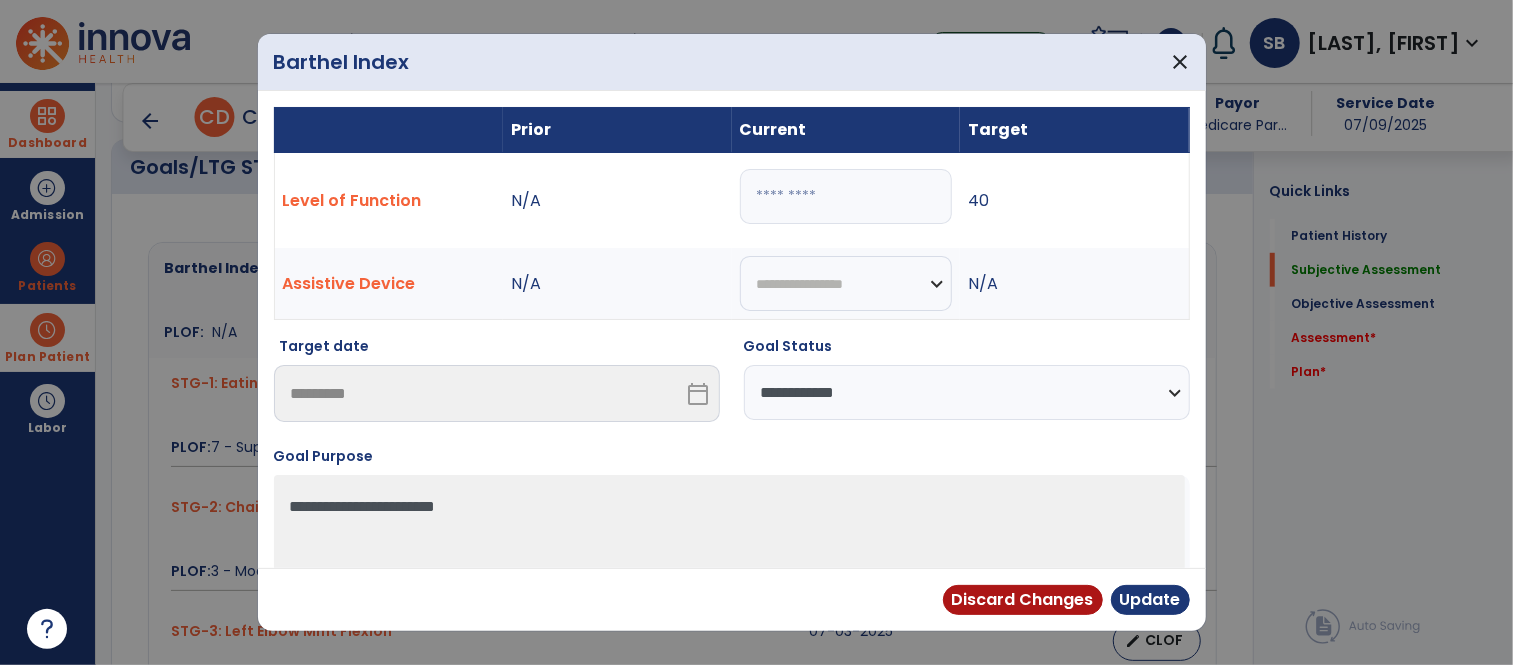 click on "**********" at bounding box center (967, 392) 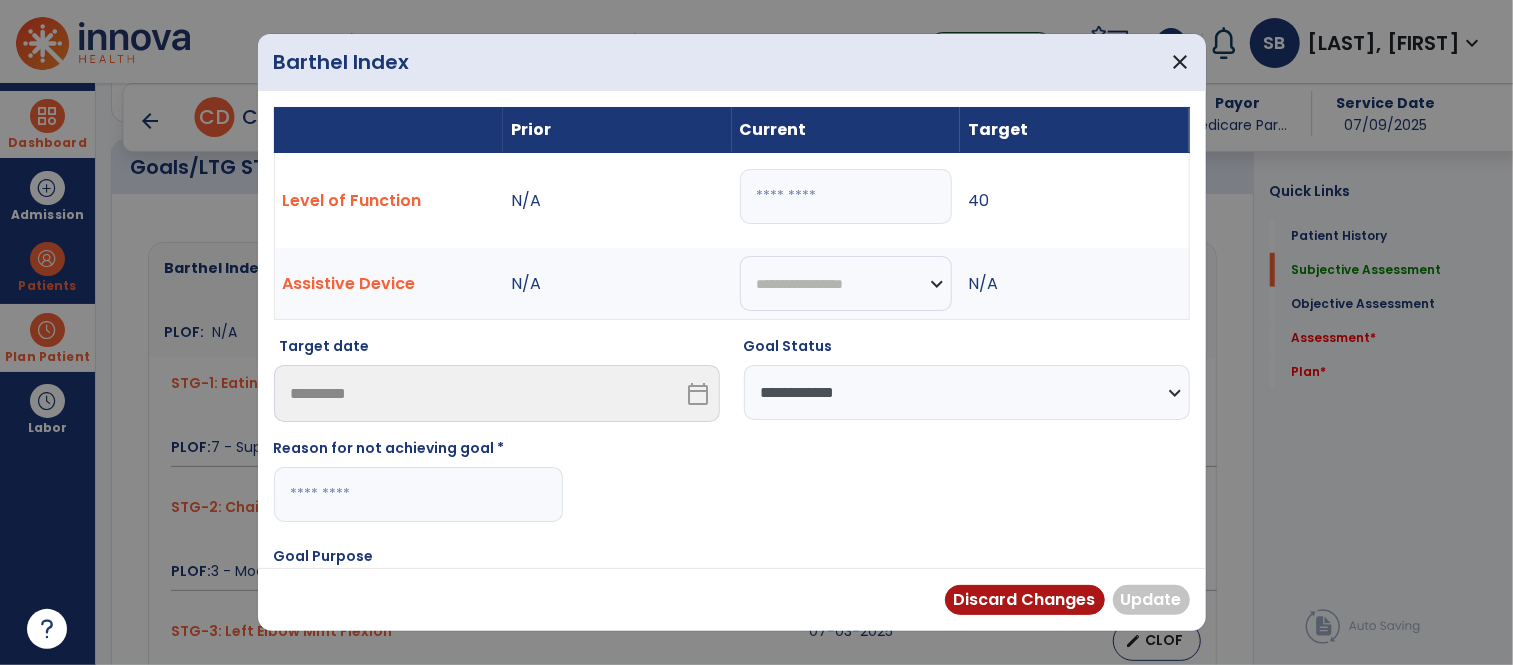 click at bounding box center [418, 494] 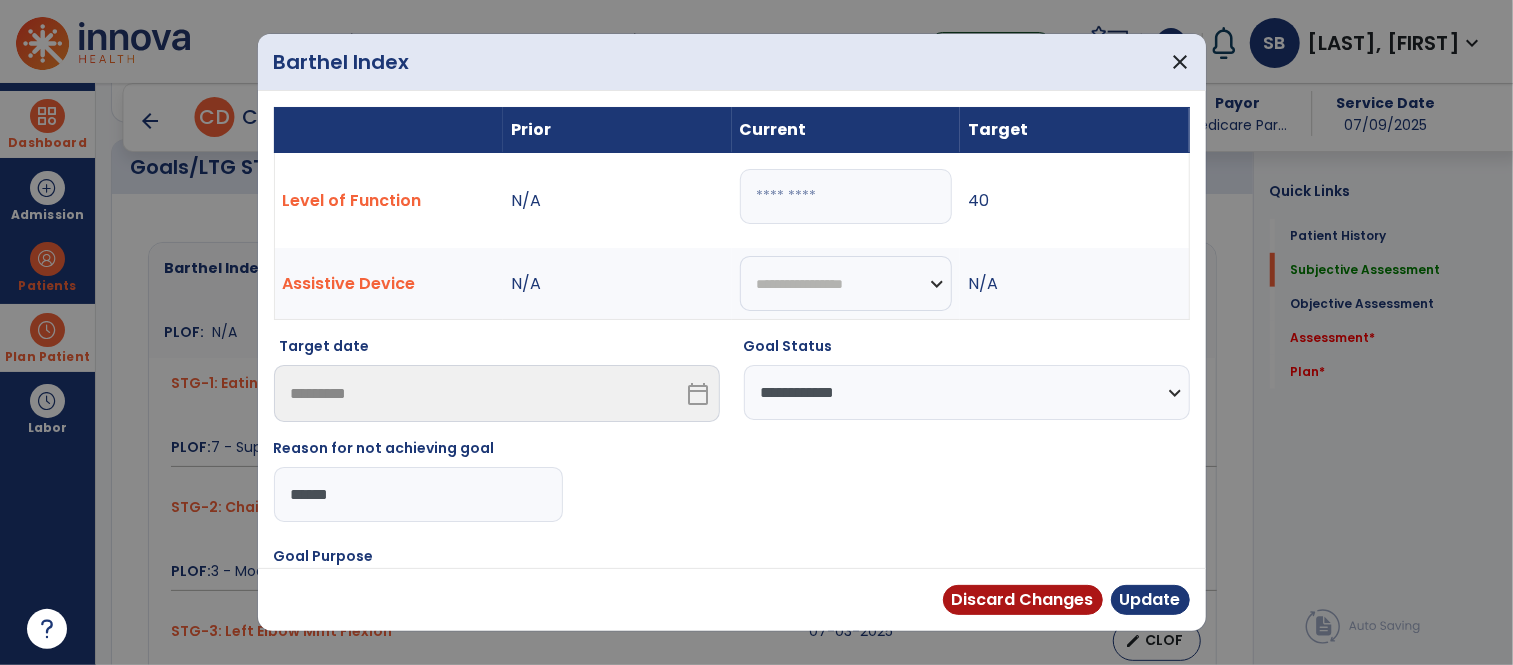 type on "*******" 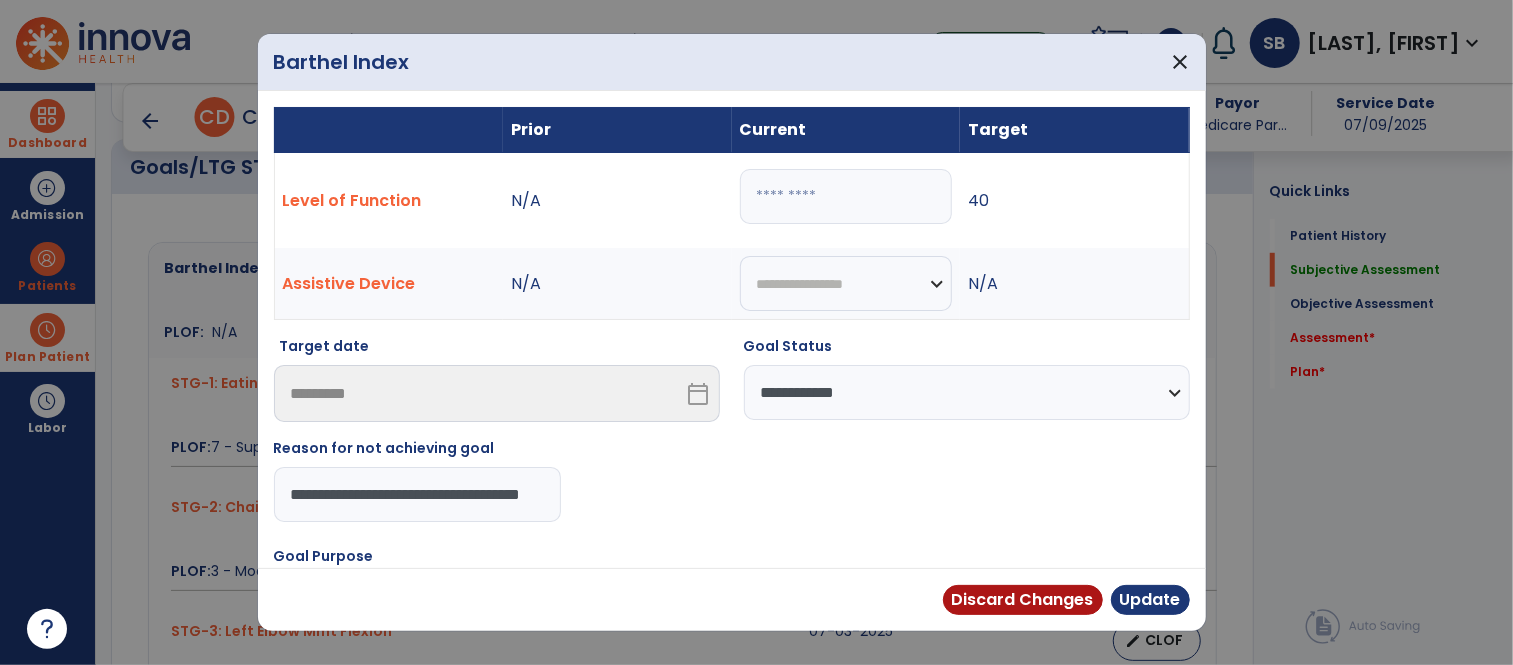 type on "**********" 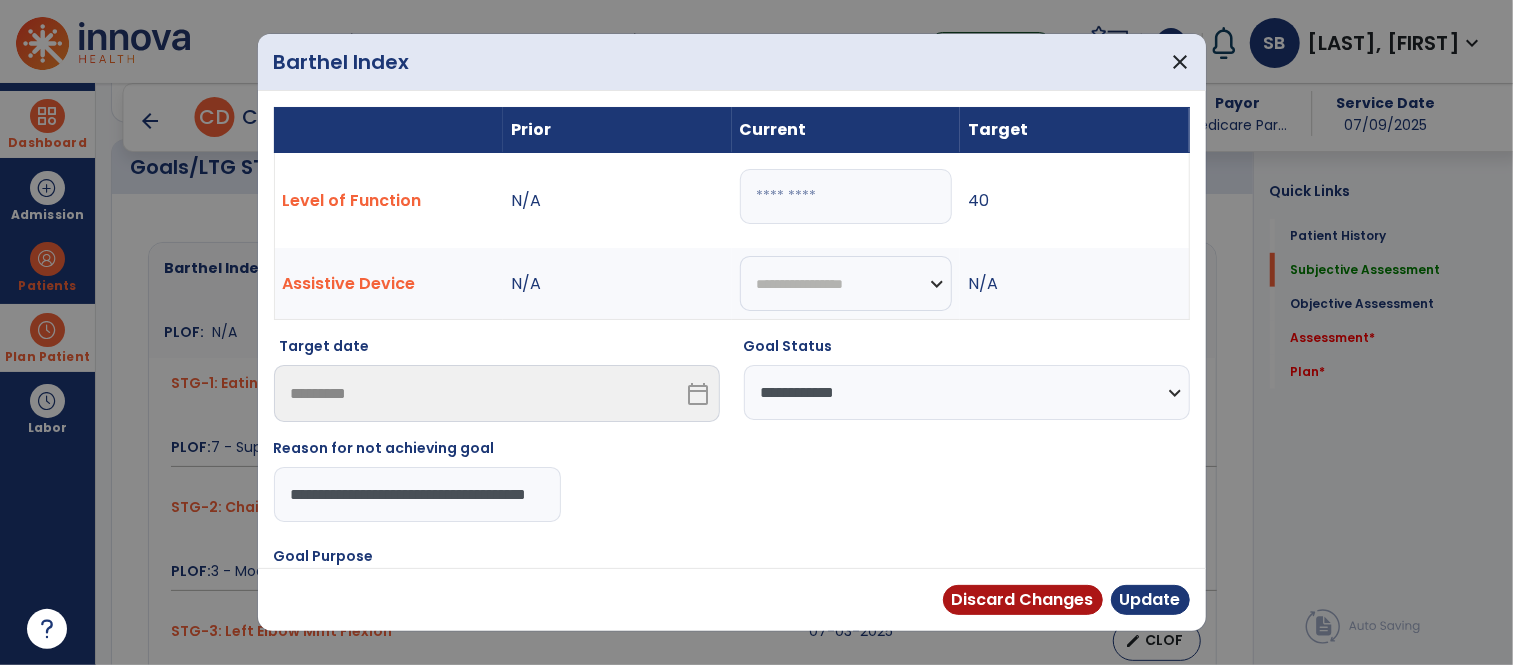 scroll, scrollTop: 0, scrollLeft: 55, axis: horizontal 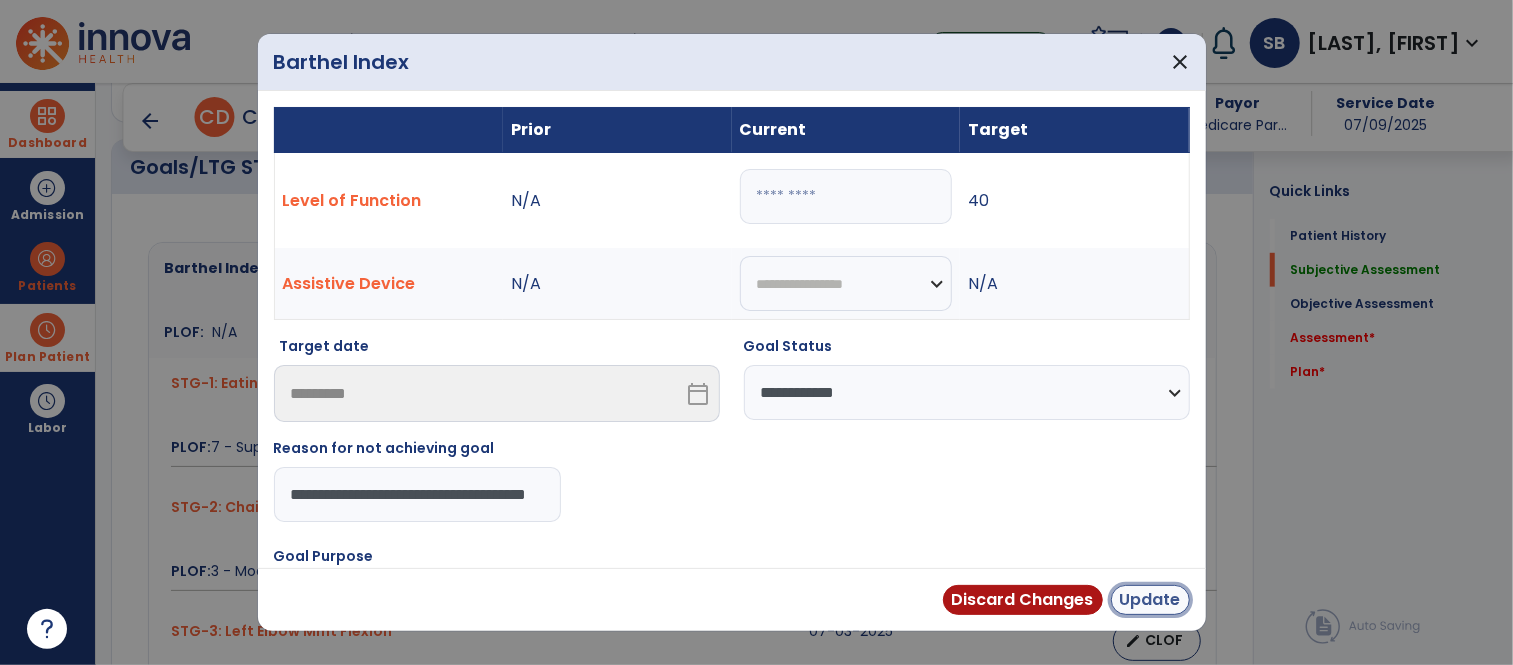click on "Update" at bounding box center [1150, 600] 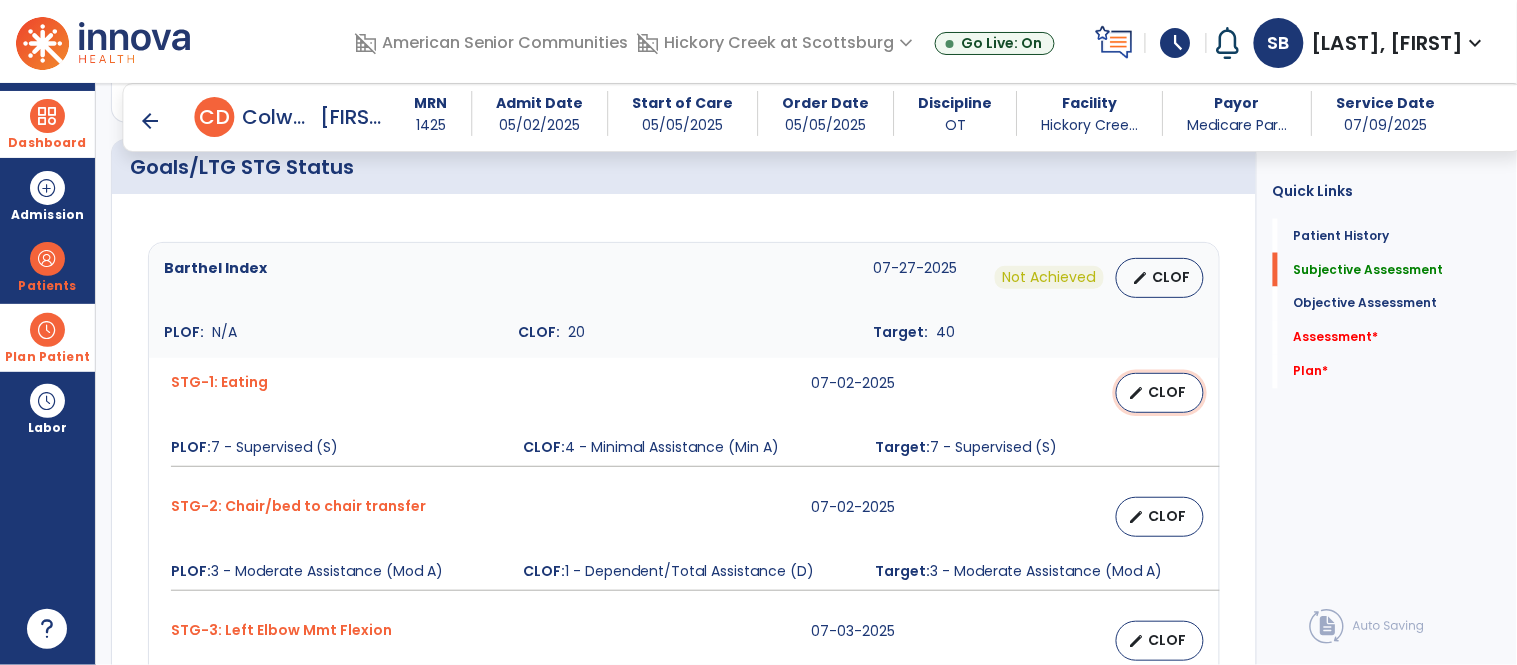 click on "edit   CLOF" at bounding box center (1160, 393) 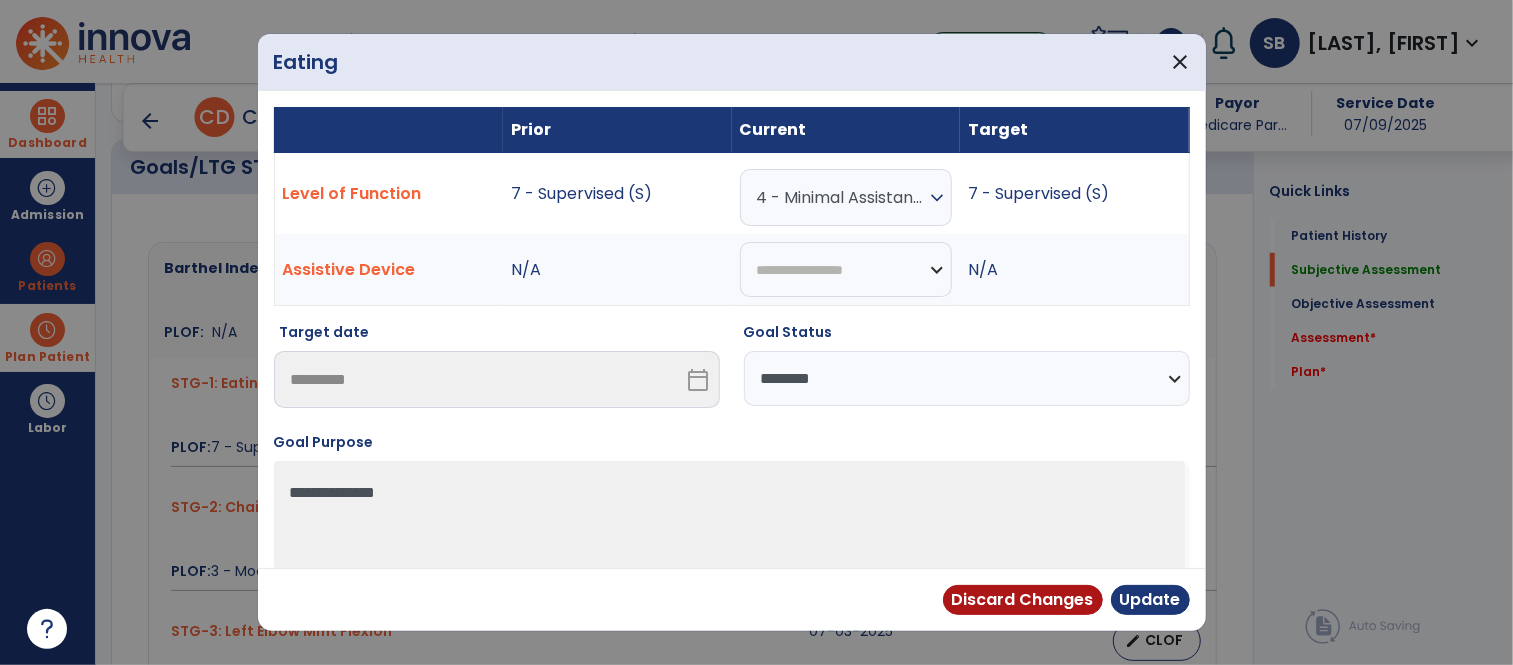 scroll, scrollTop: 782, scrollLeft: 0, axis: vertical 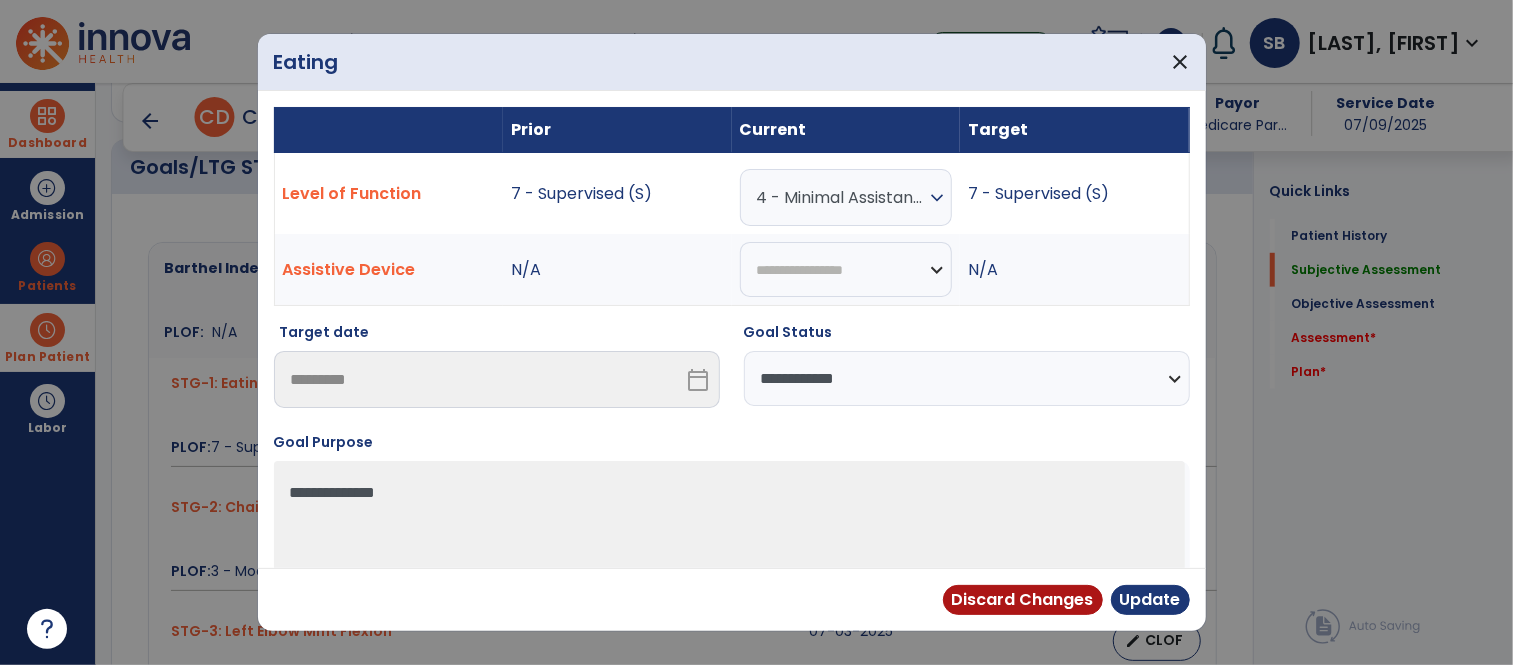 click on "**********" at bounding box center [967, 378] 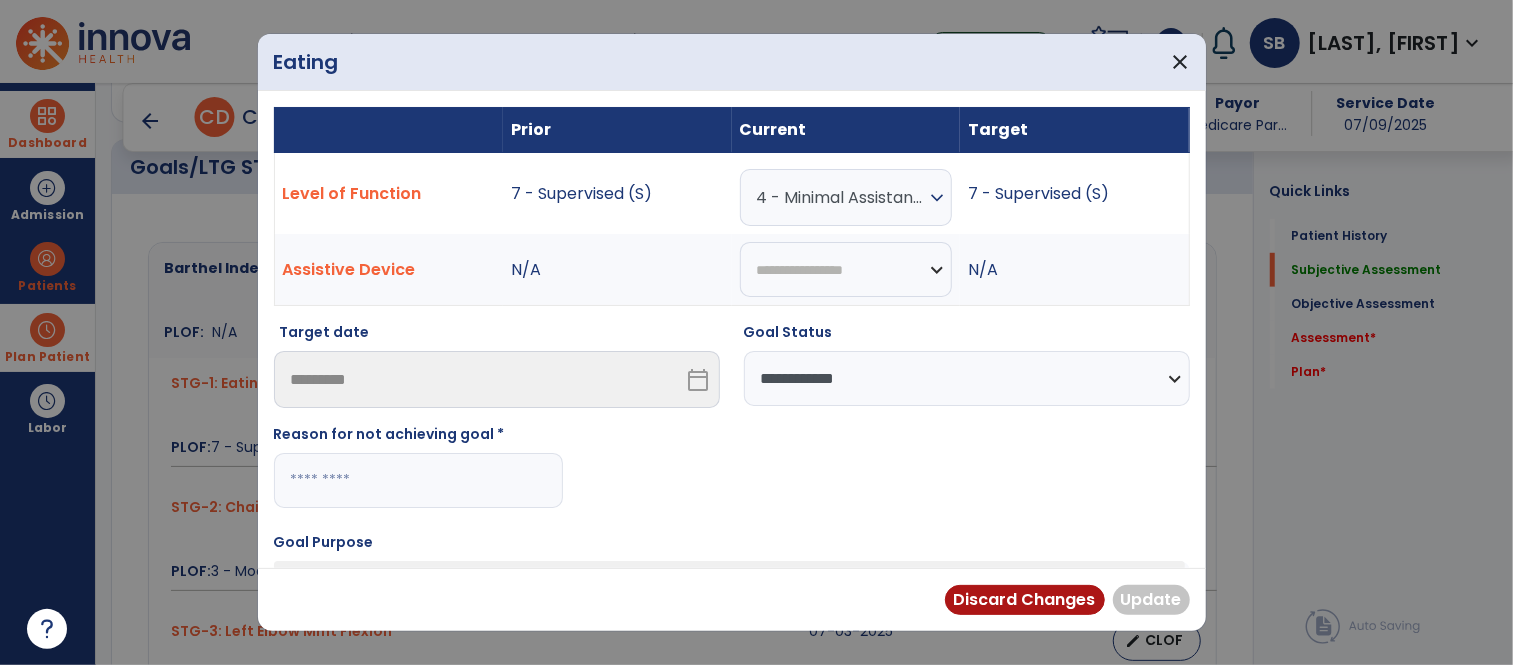click at bounding box center [418, 480] 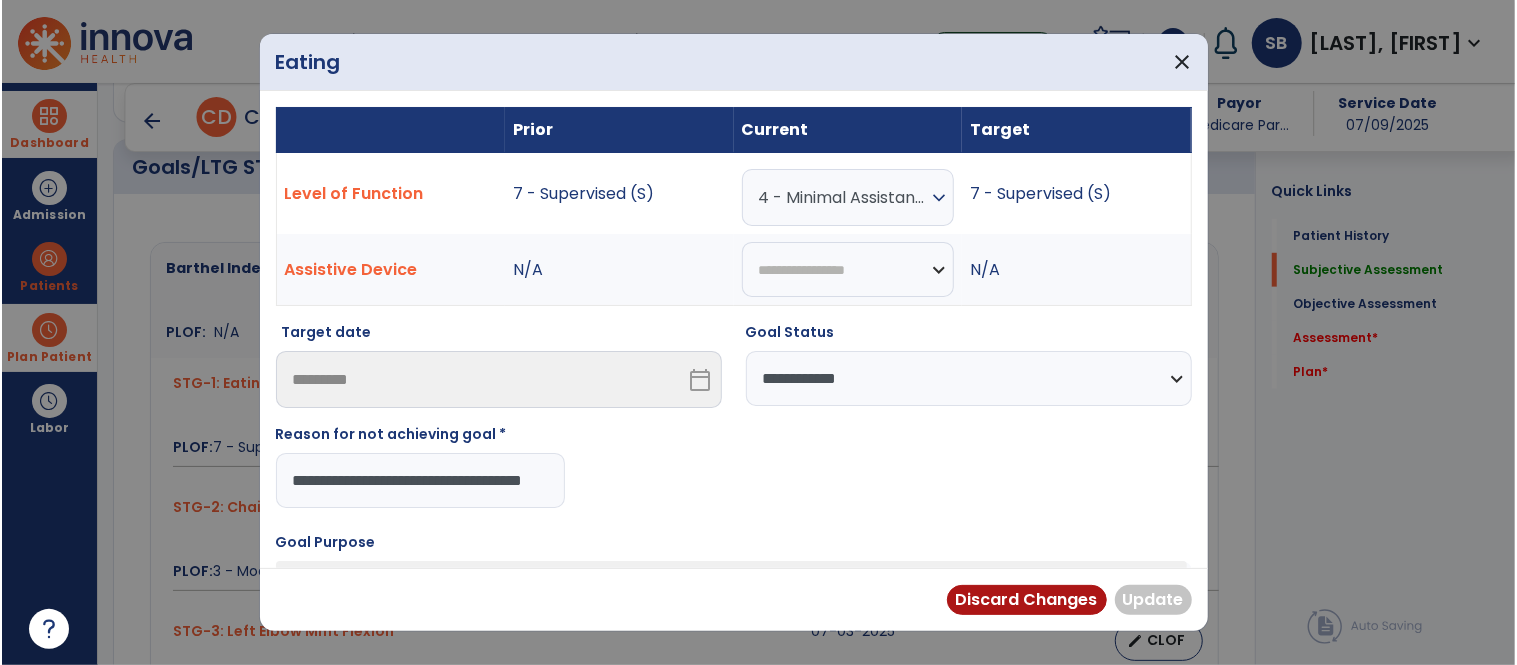 scroll, scrollTop: 0, scrollLeft: 51, axis: horizontal 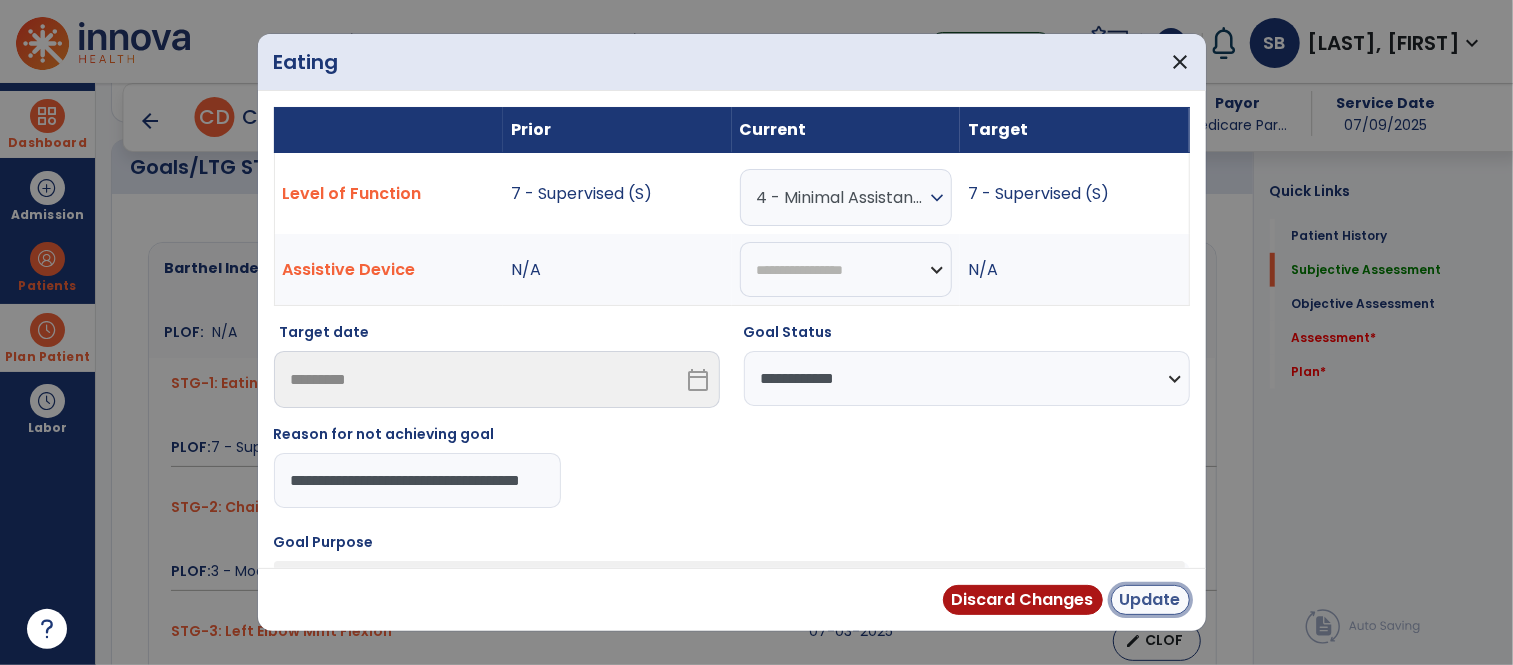click on "Update" at bounding box center (1150, 600) 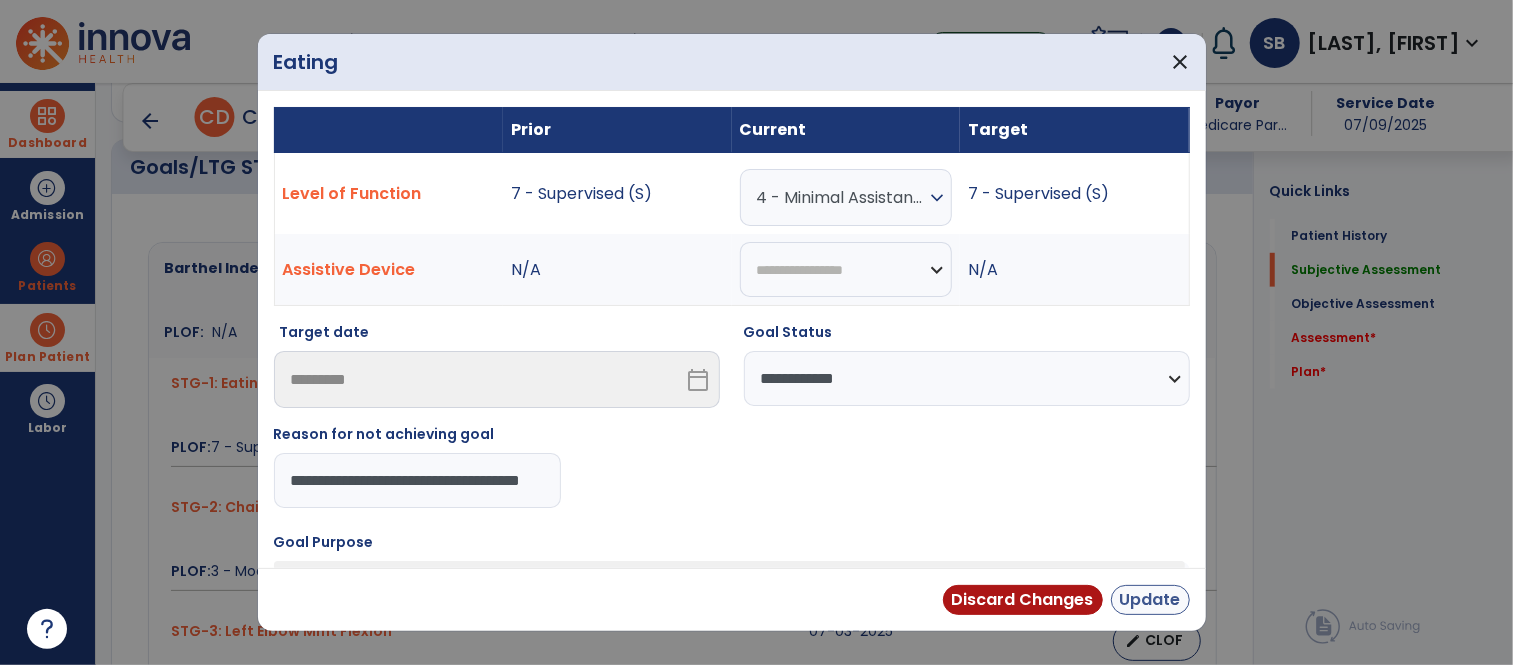 scroll, scrollTop: 0, scrollLeft: 0, axis: both 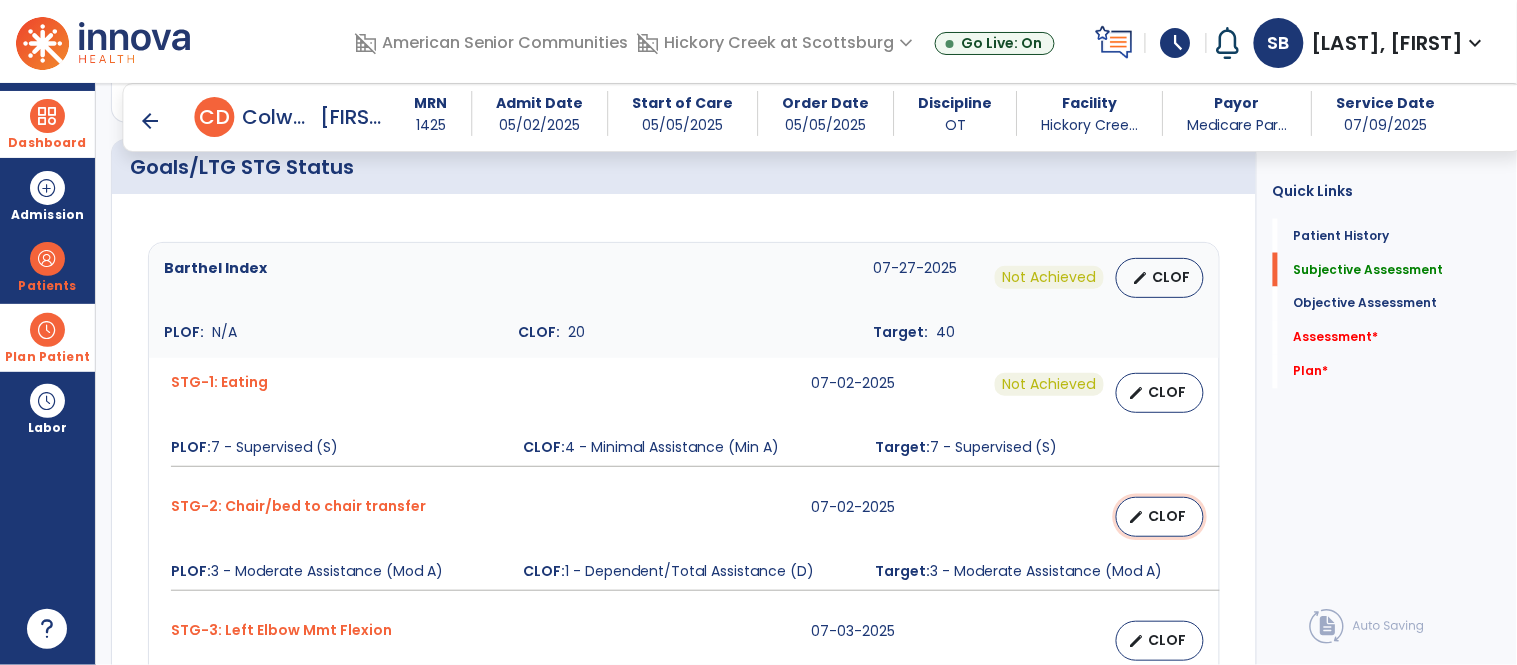 click on "edit   CLOF" at bounding box center [1160, 517] 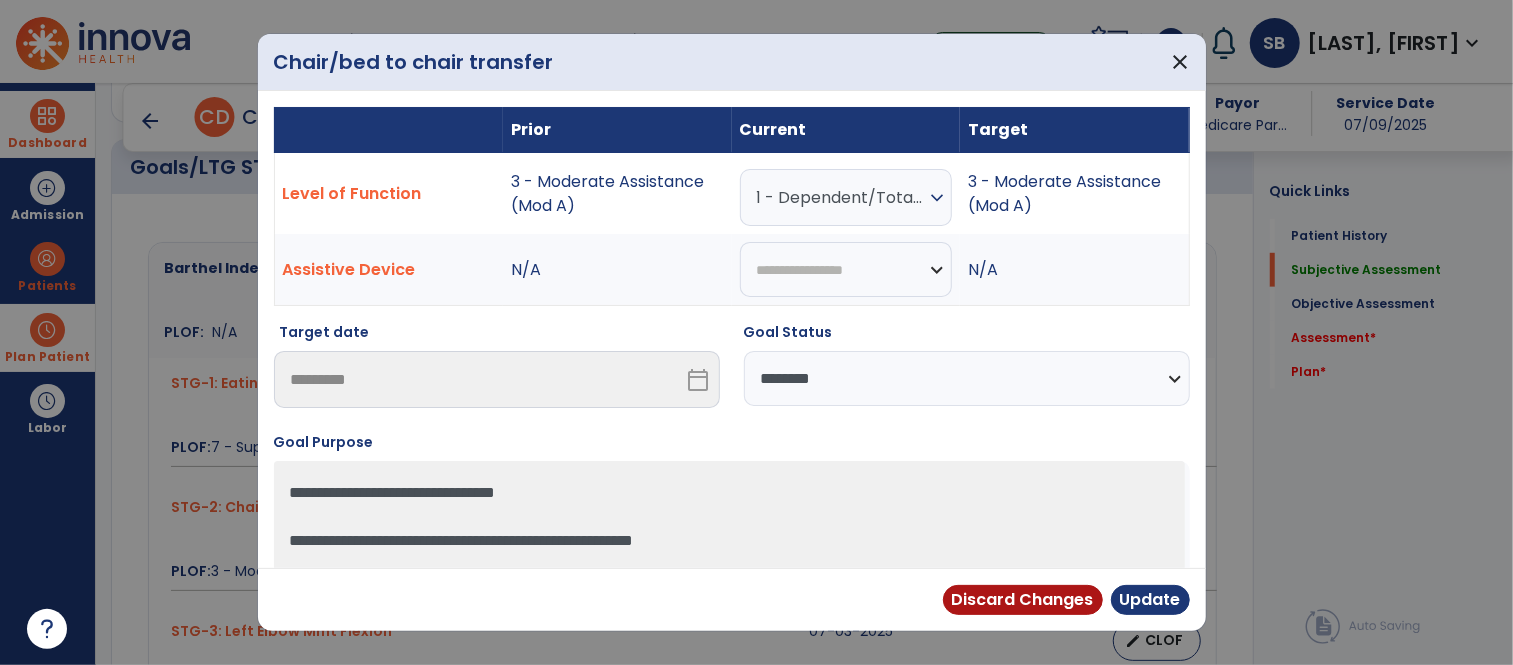 scroll, scrollTop: 782, scrollLeft: 0, axis: vertical 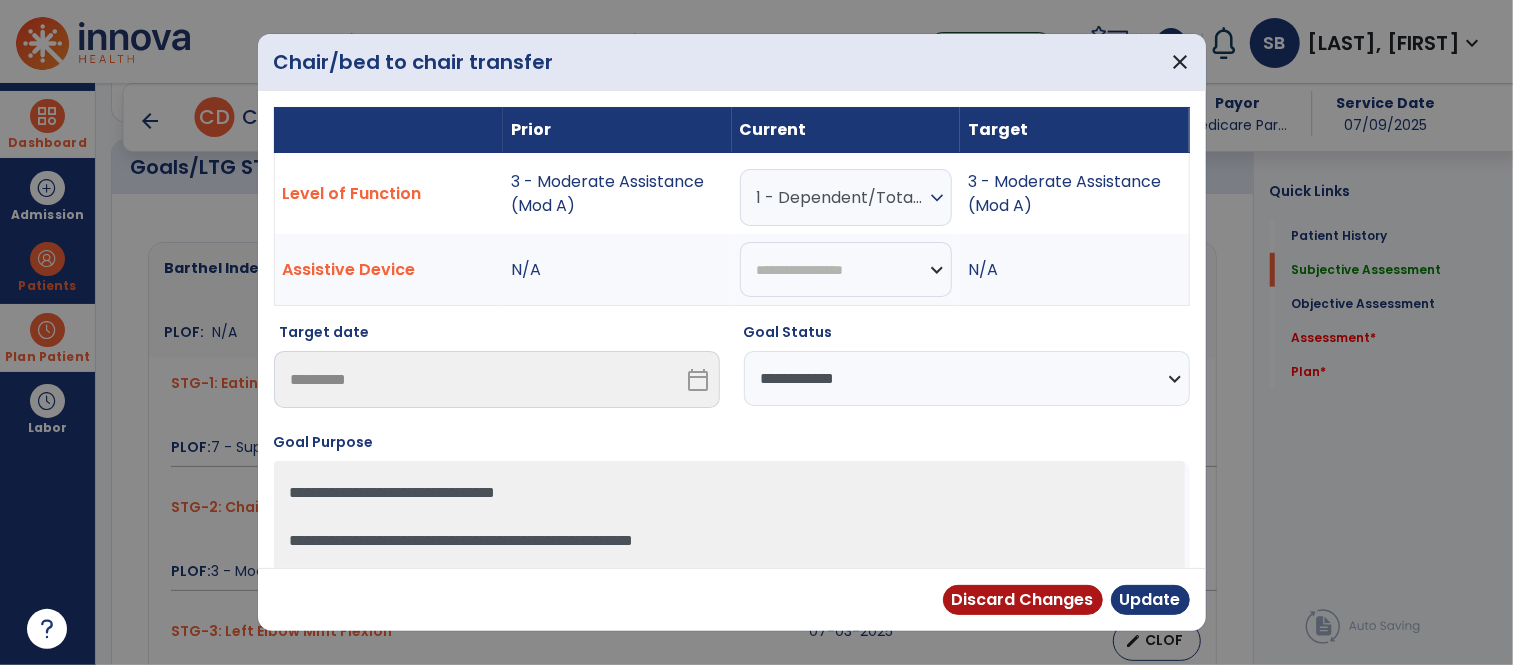 click on "**********" at bounding box center (967, 378) 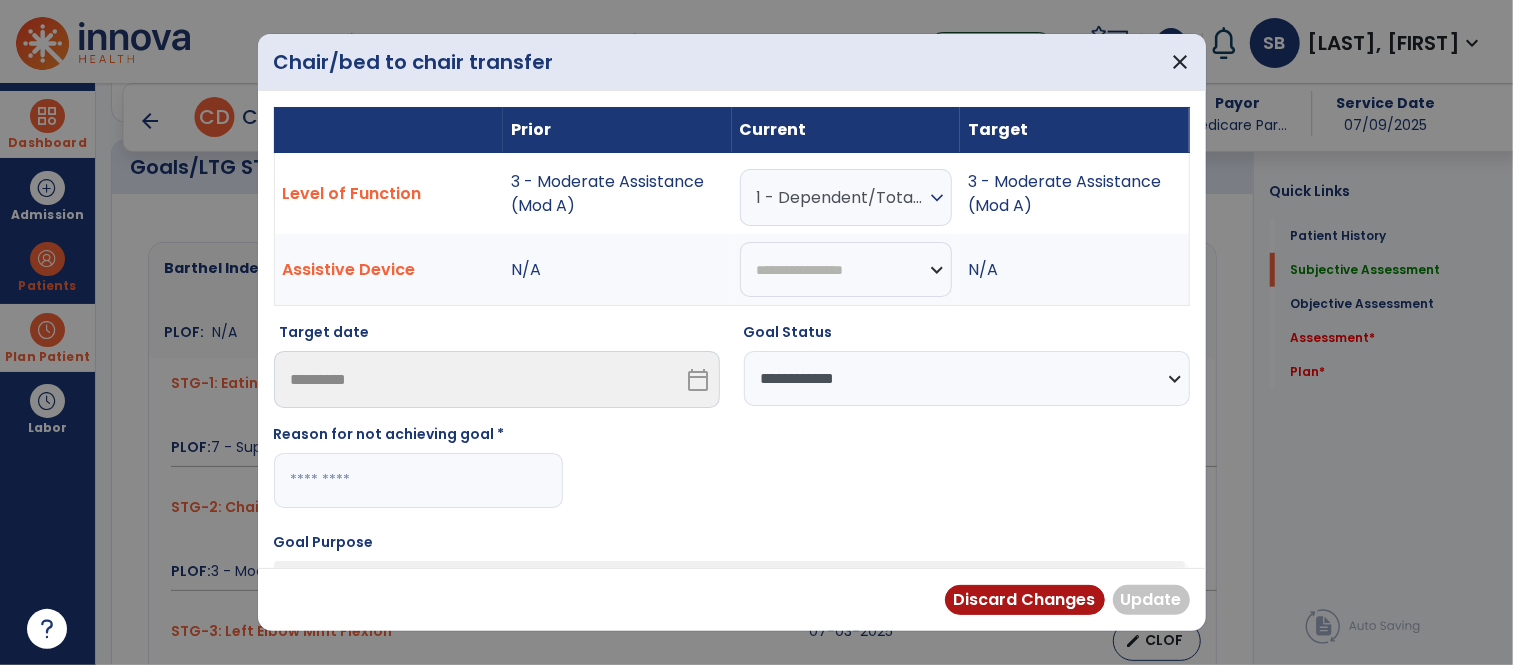 click at bounding box center (418, 480) 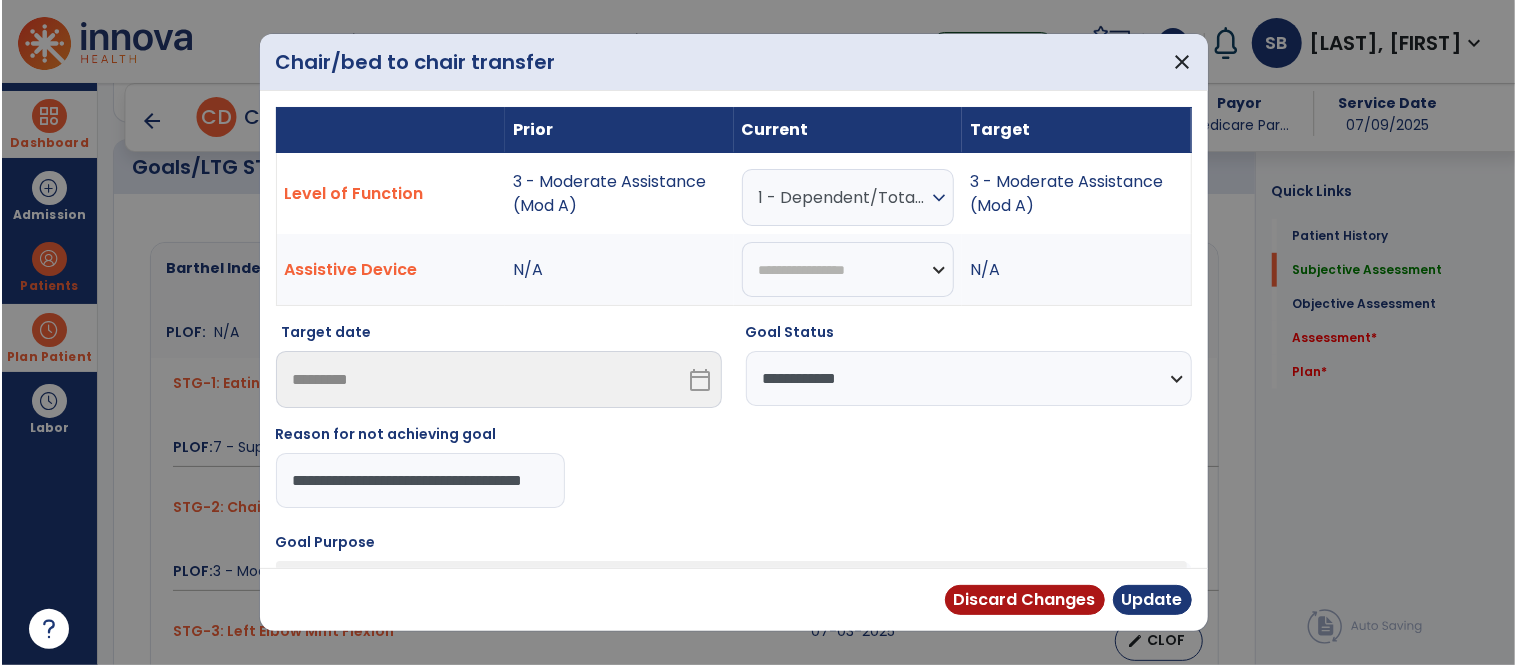 scroll, scrollTop: 0, scrollLeft: 51, axis: horizontal 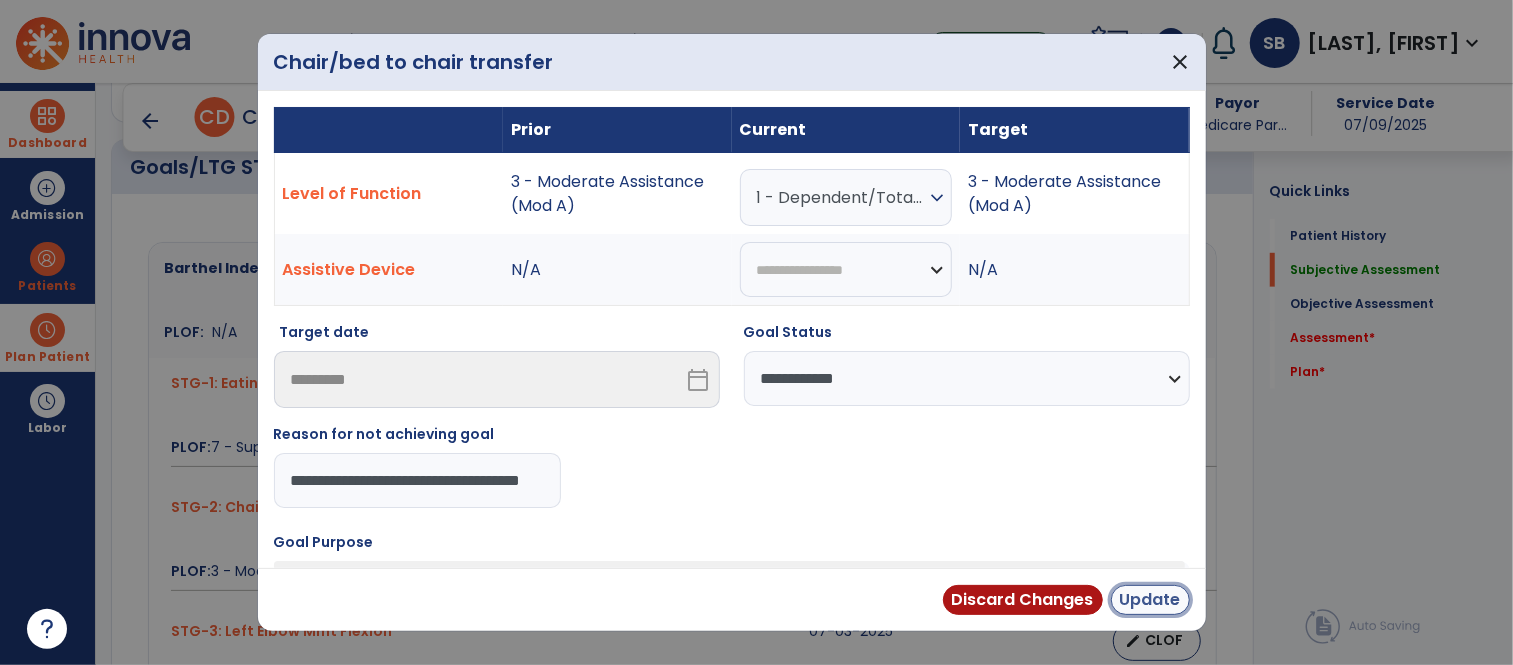 click on "Update" at bounding box center (1150, 600) 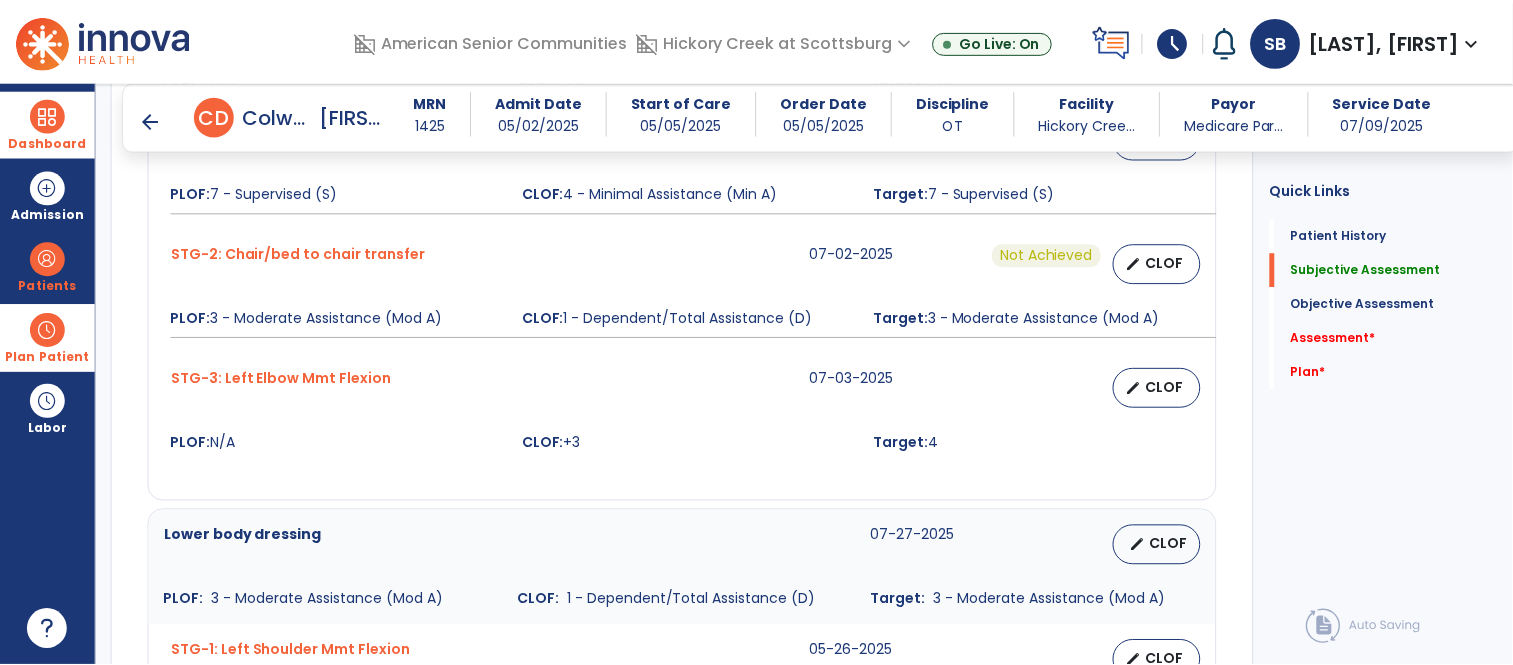scroll, scrollTop: 1094, scrollLeft: 0, axis: vertical 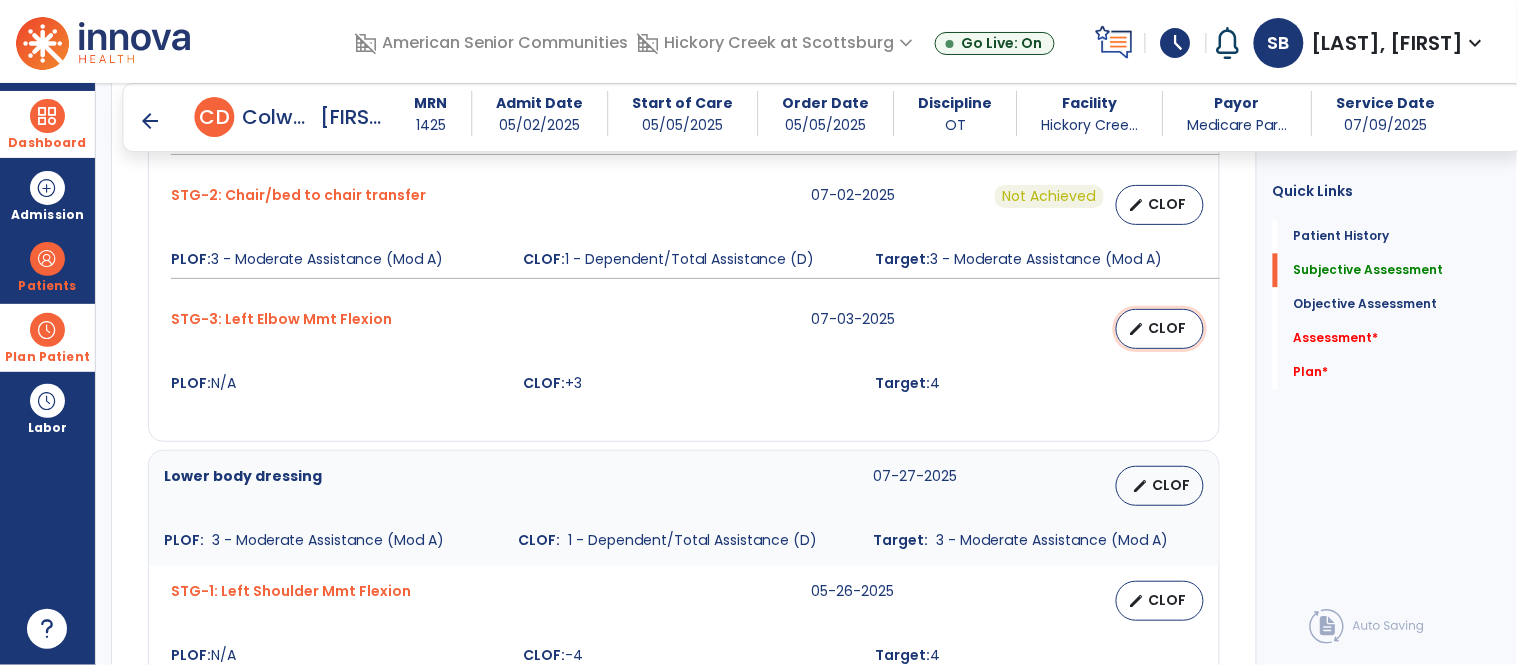 click on "edit" at bounding box center [1137, 329] 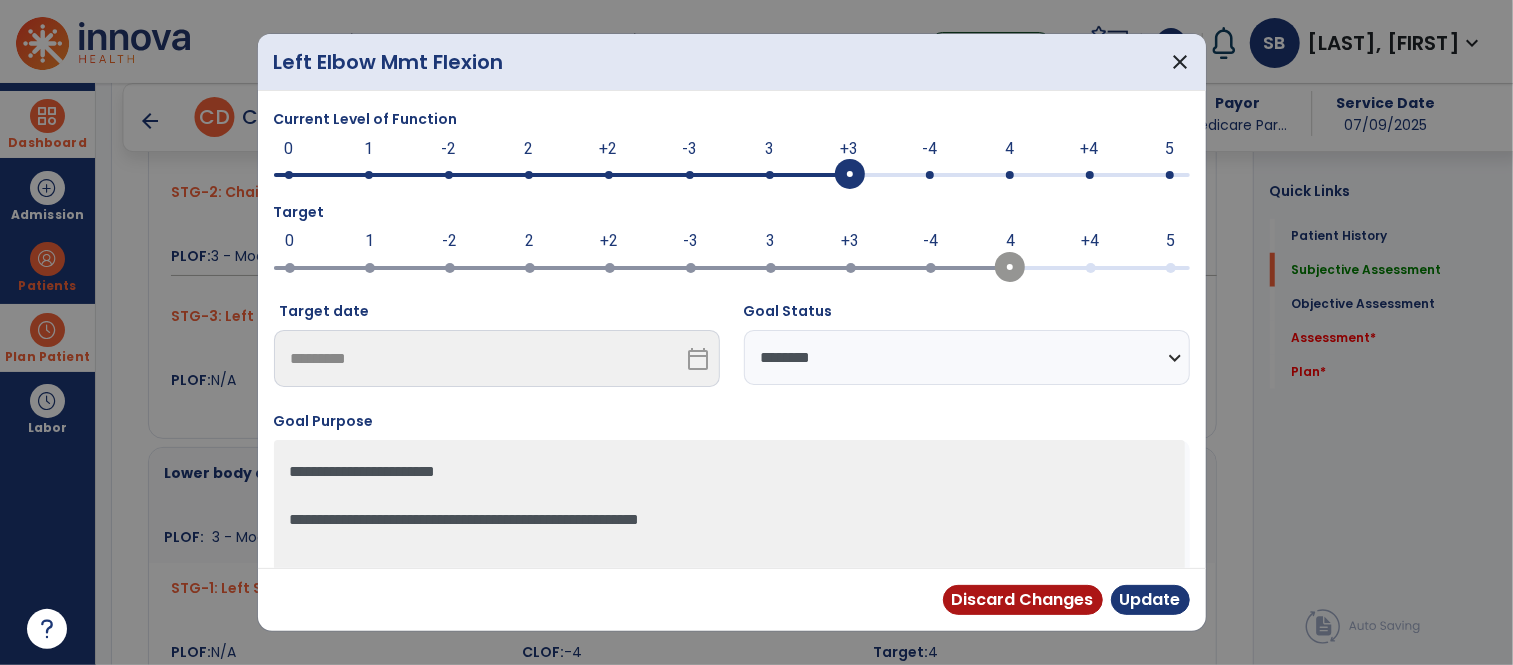 scroll, scrollTop: 1094, scrollLeft: 0, axis: vertical 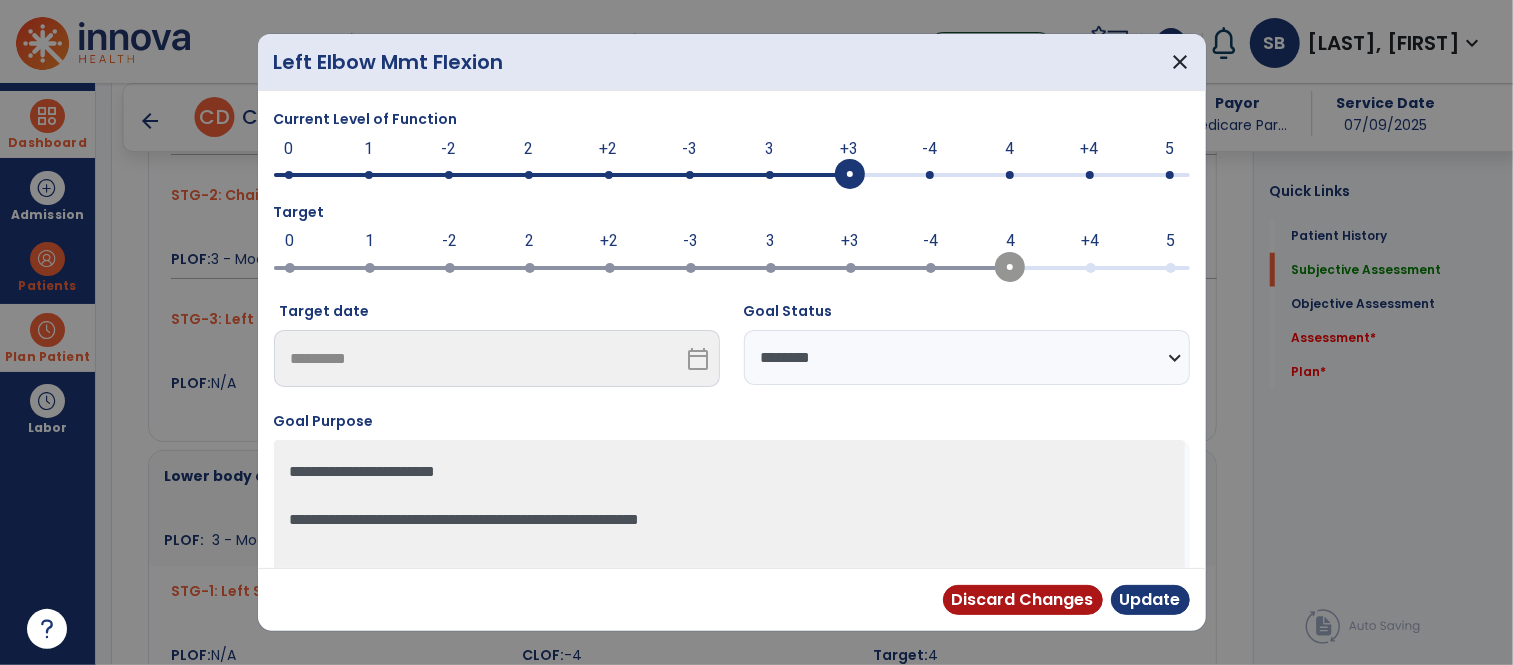 click on "**********" at bounding box center [967, 357] 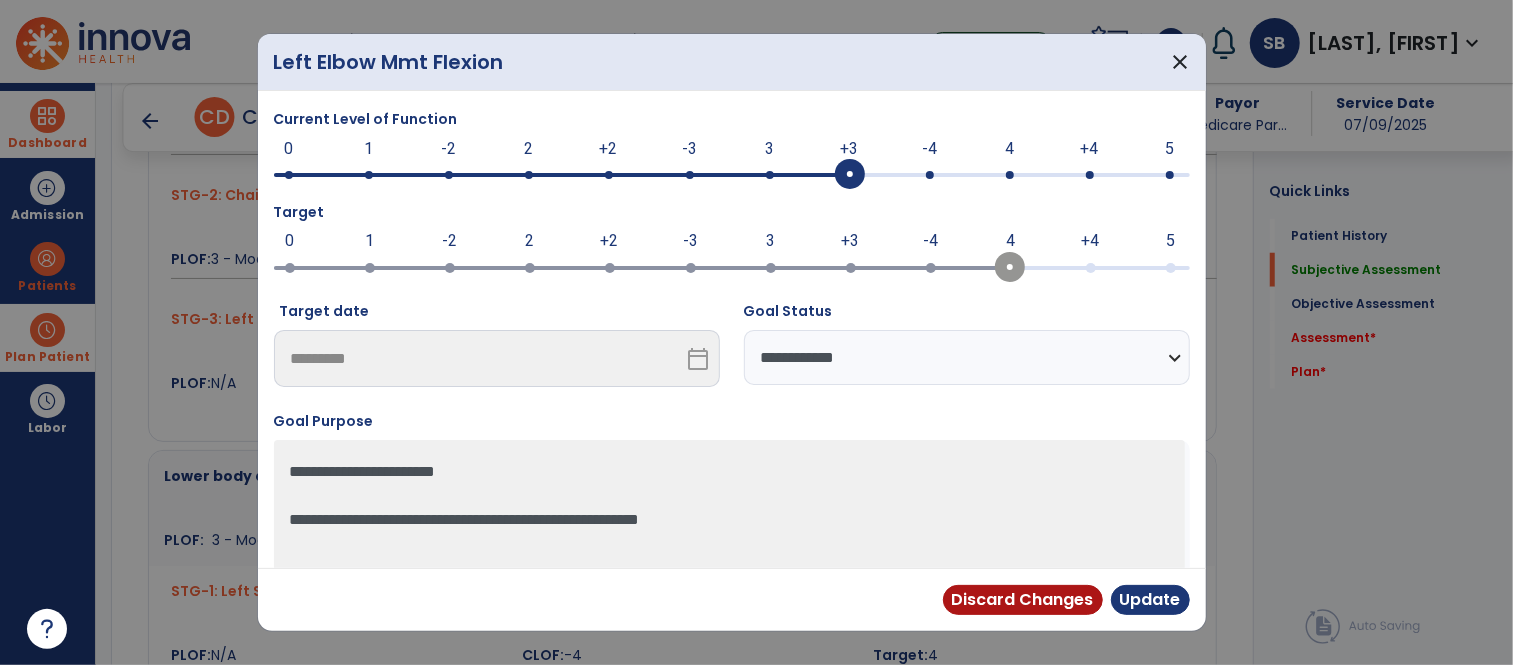 click on "**********" at bounding box center [967, 357] 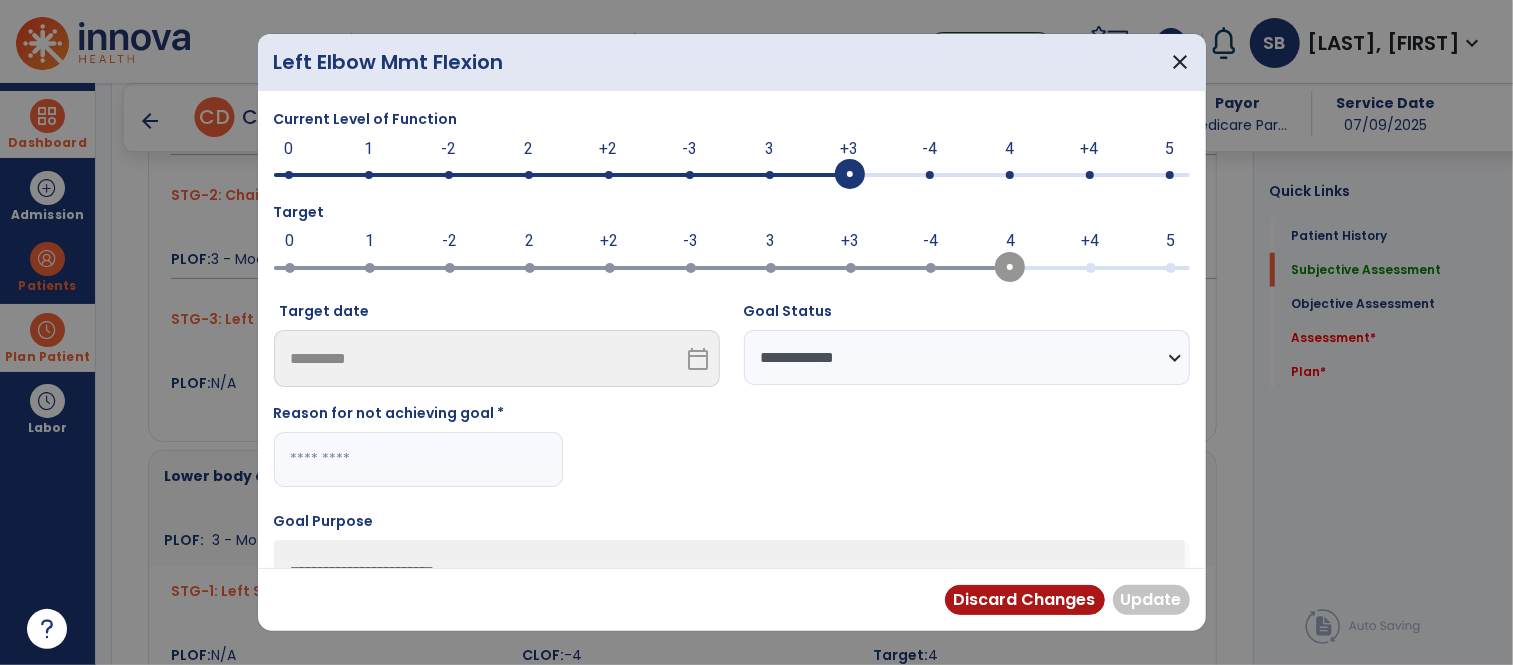 click at bounding box center (418, 459) 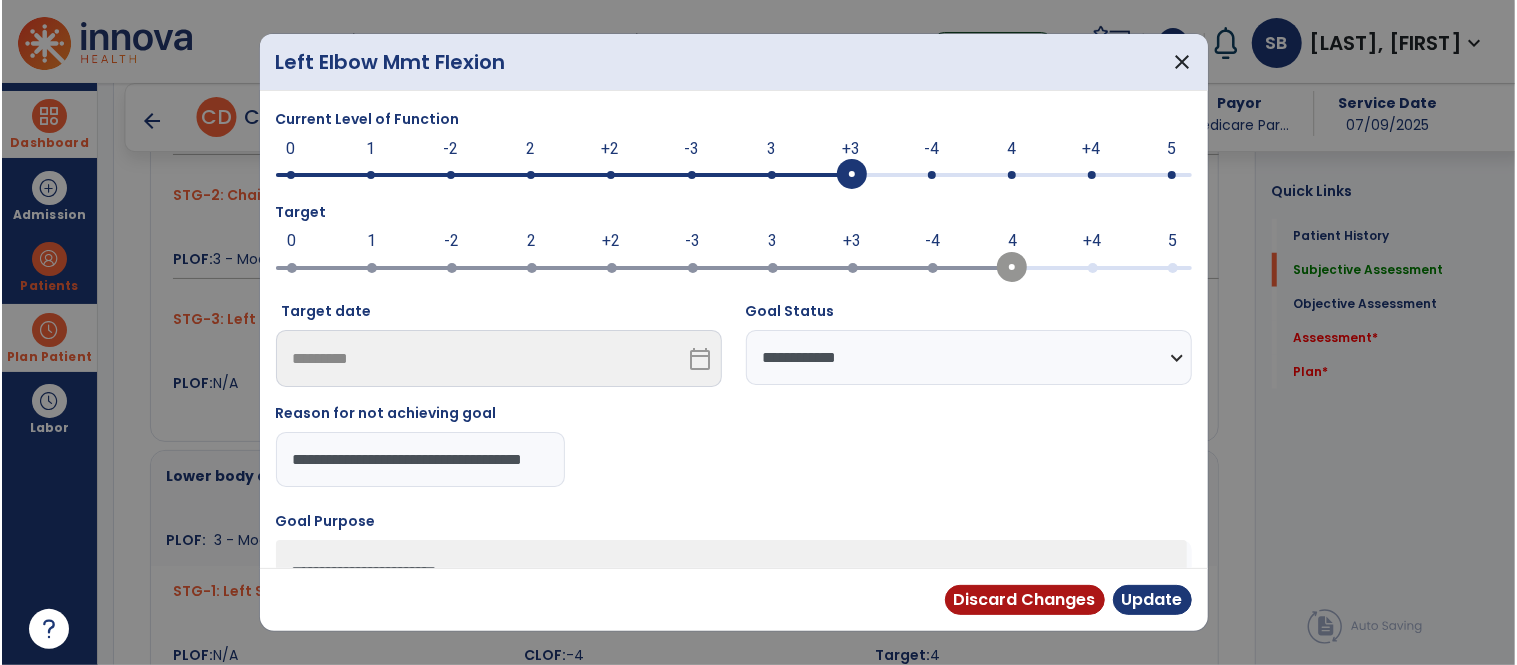 scroll, scrollTop: 0, scrollLeft: 51, axis: horizontal 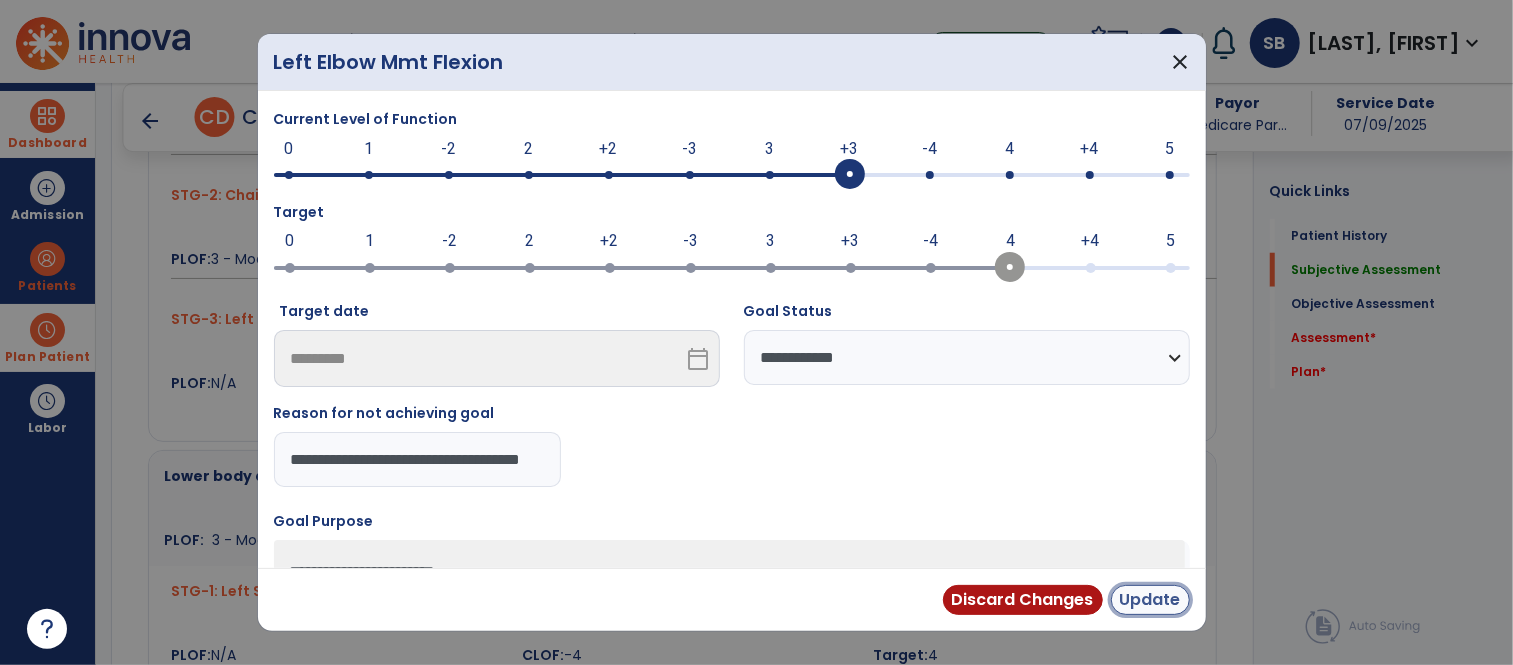 click on "Update" at bounding box center [1150, 600] 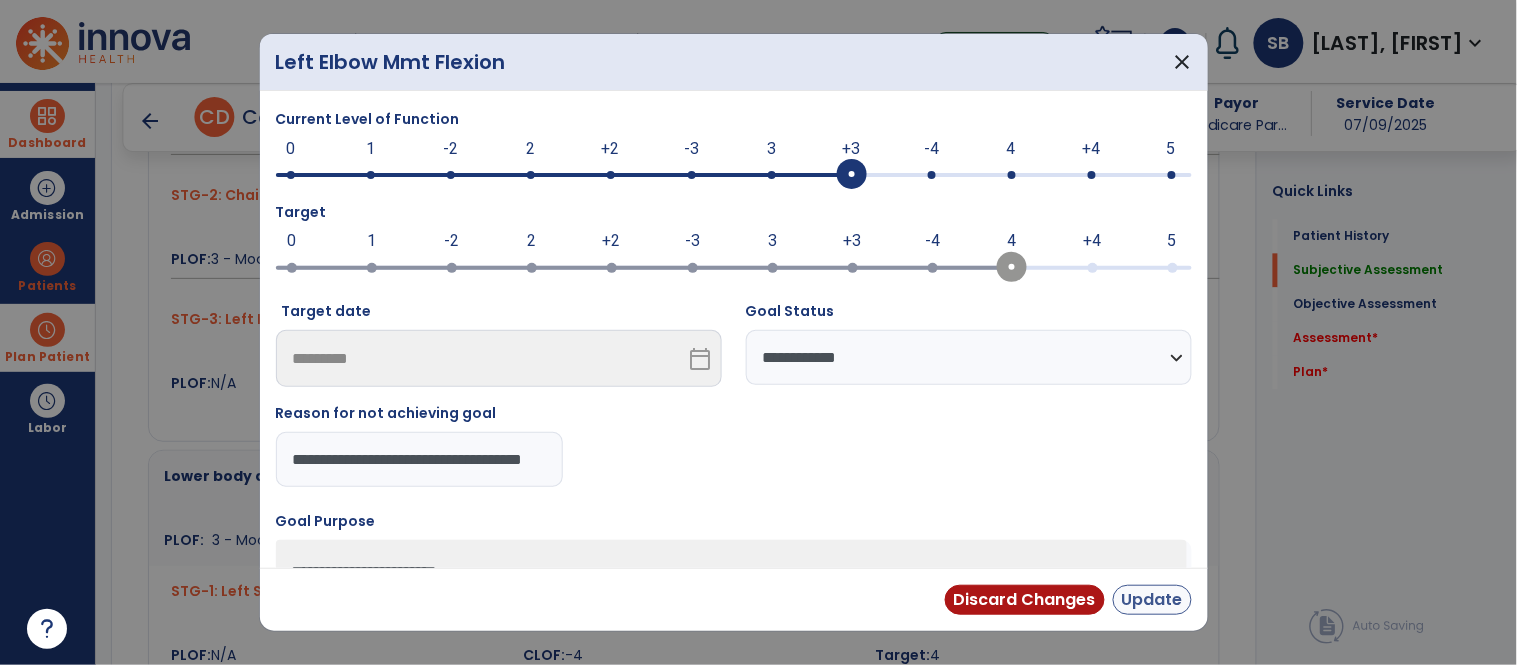 scroll, scrollTop: 0, scrollLeft: 0, axis: both 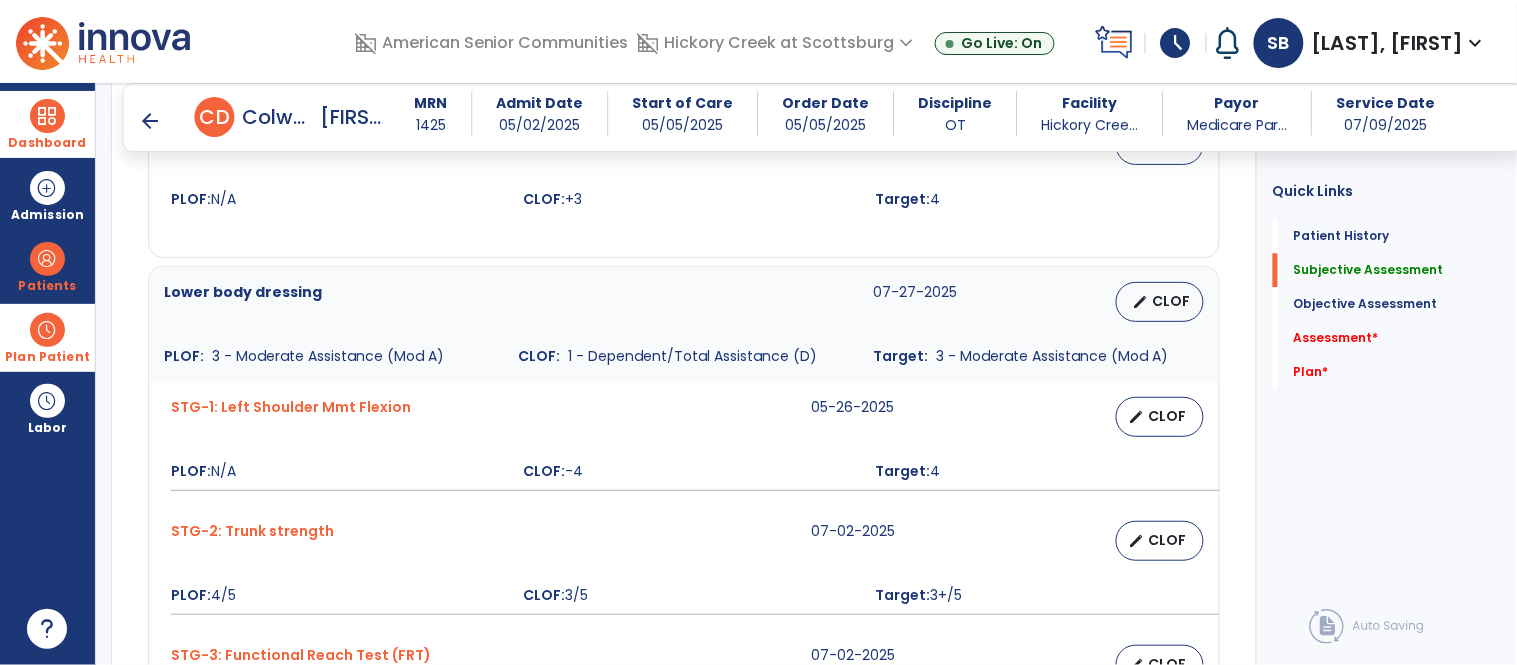 click on "Lower body dressing  07-27-2025   edit   CLOF PLOF:    3 - Moderate Assistance (Mod A) CLOF:    1 - Dependent/Total Assistance (D) Target:    3 - Moderate Assistance (Mod A)" at bounding box center [684, 324] 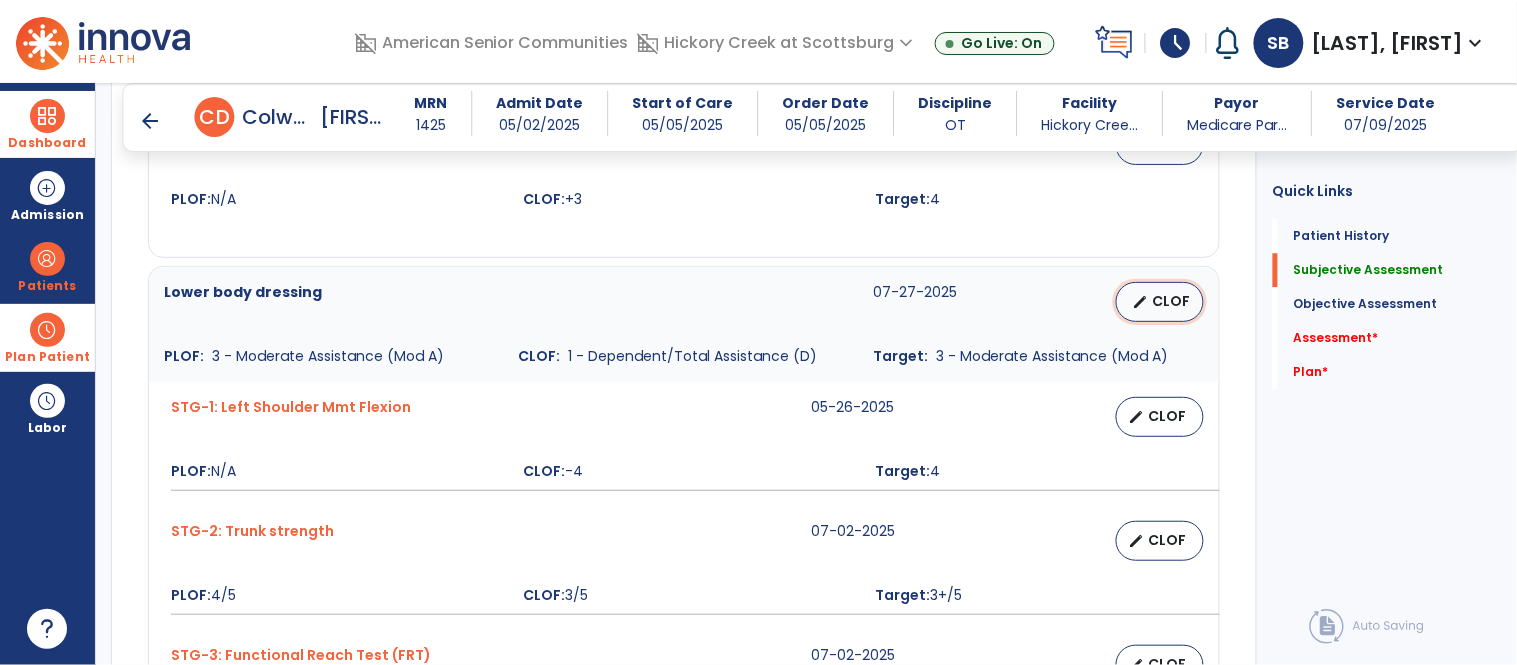 click on "edit   CLOF" at bounding box center [1160, 302] 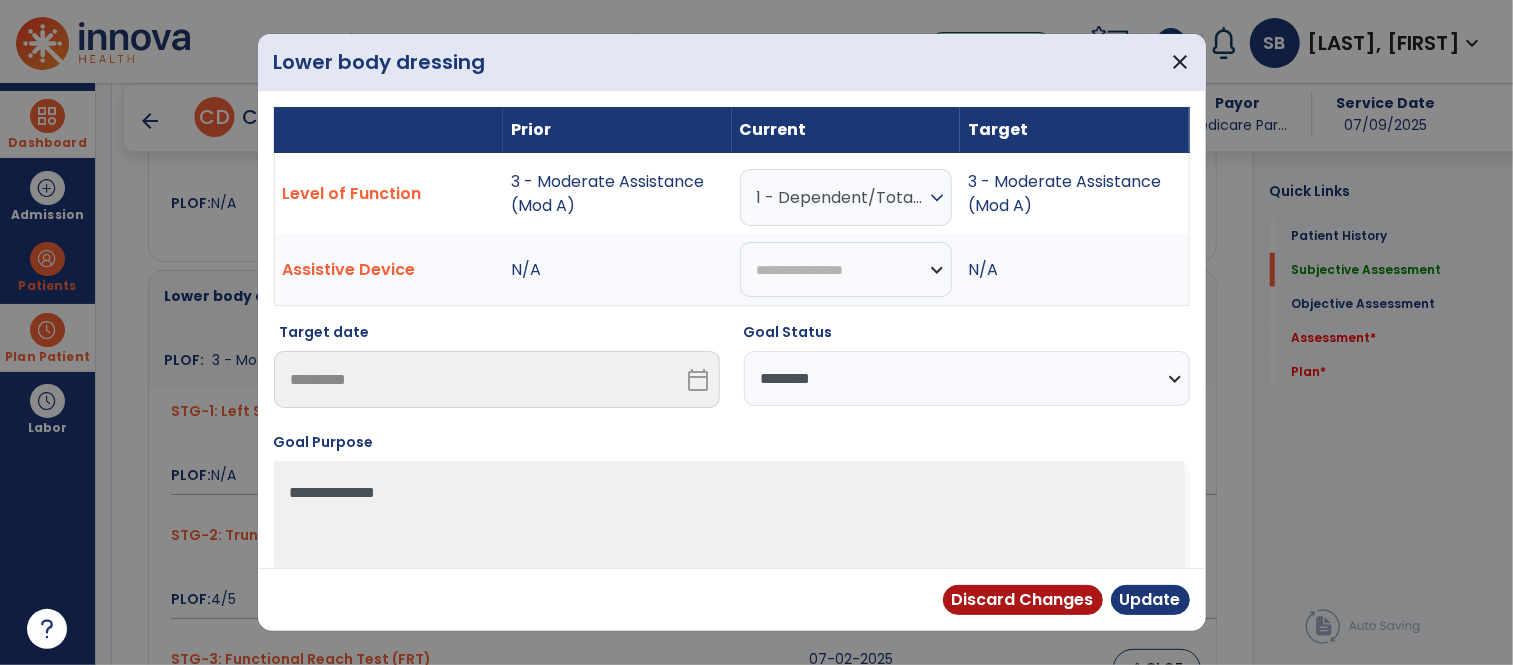 scroll, scrollTop: 1278, scrollLeft: 0, axis: vertical 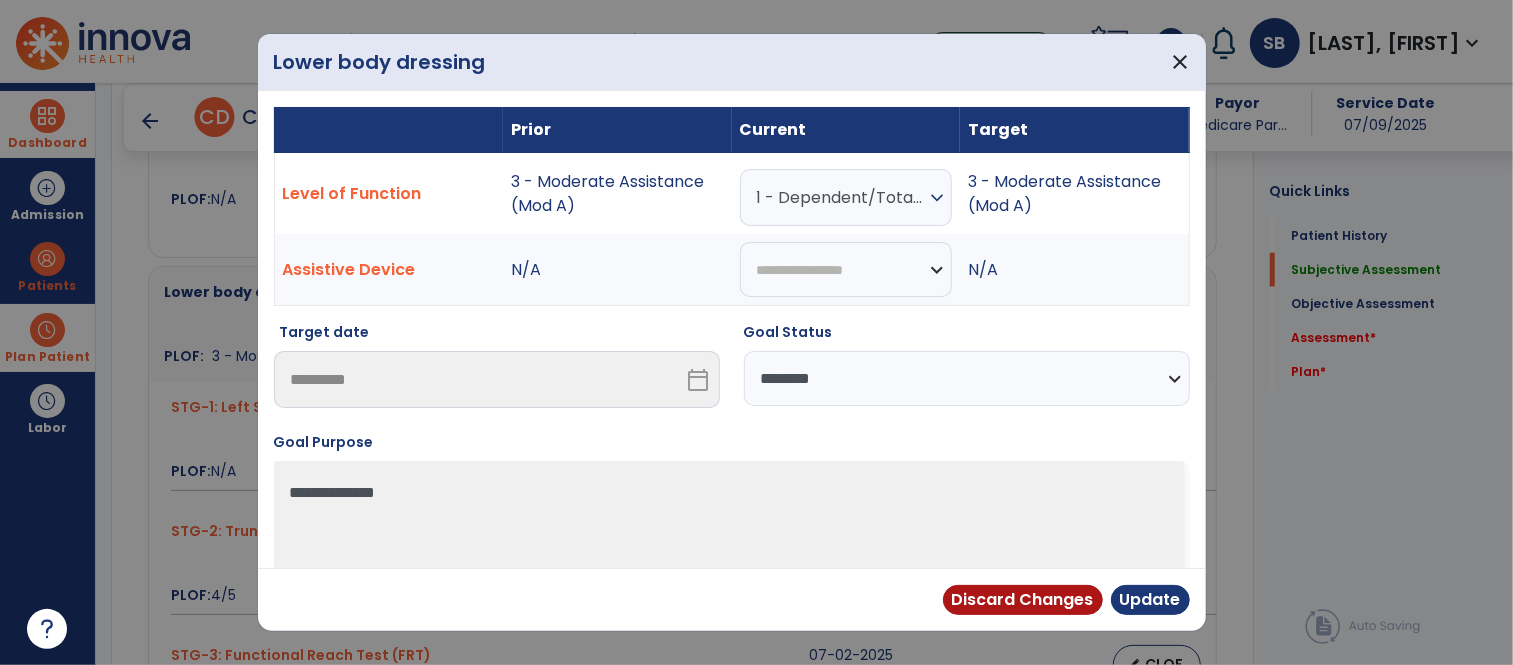 click on "**********" at bounding box center (967, 378) 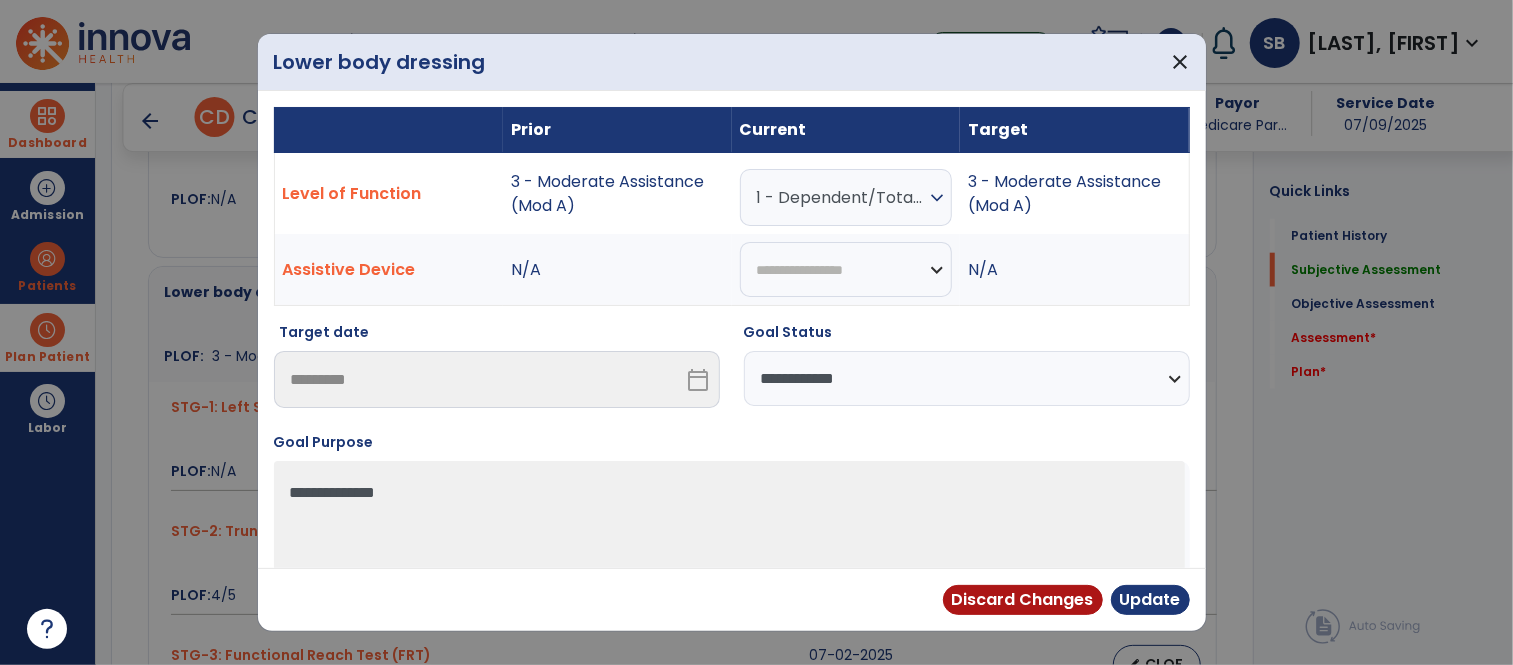 click on "**********" at bounding box center [967, 378] 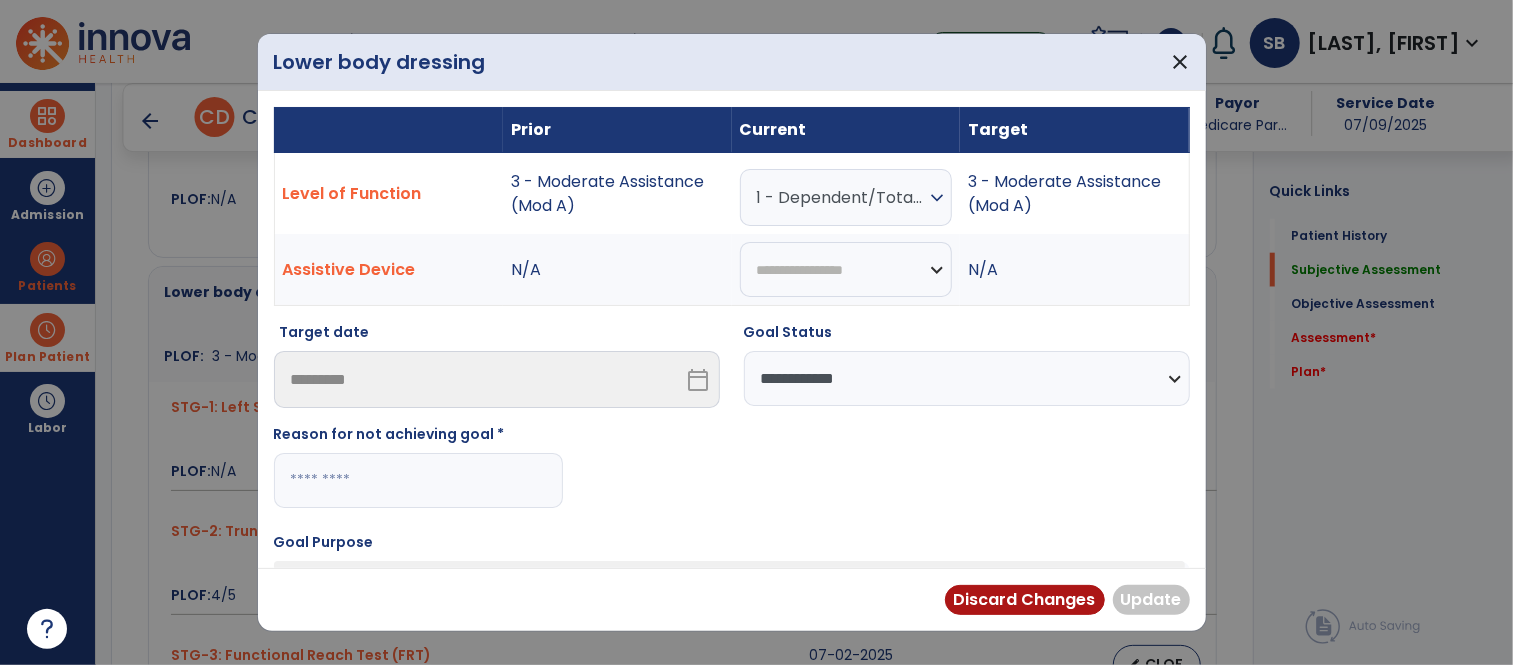 click at bounding box center (418, 480) 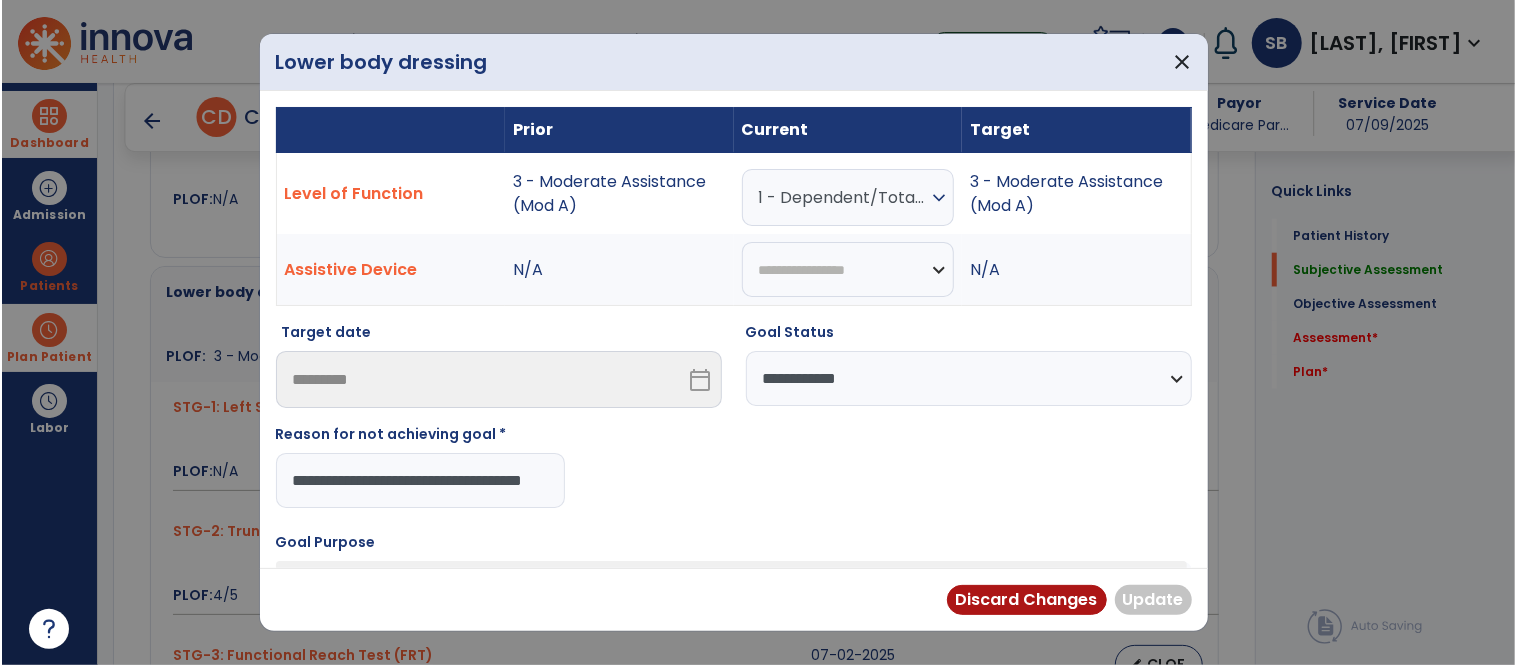 scroll, scrollTop: 0, scrollLeft: 51, axis: horizontal 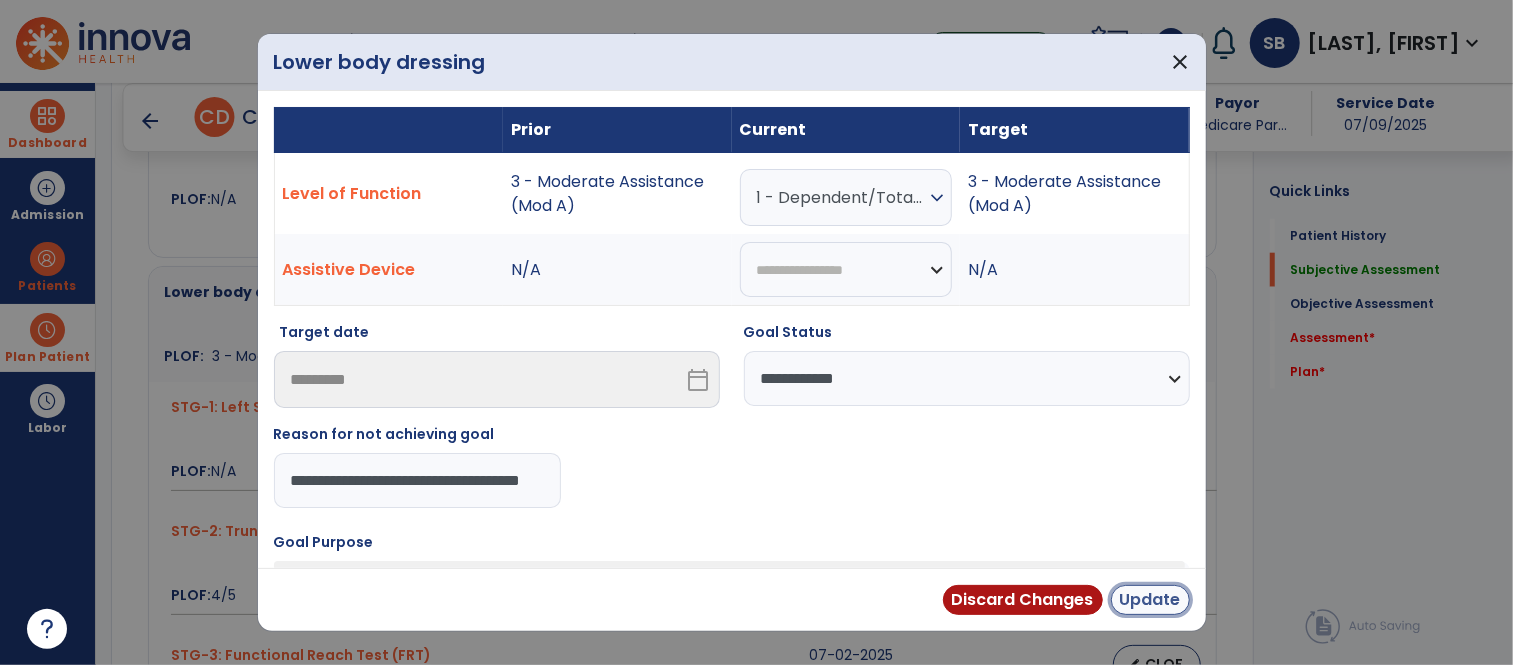 click on "Update" at bounding box center (1150, 600) 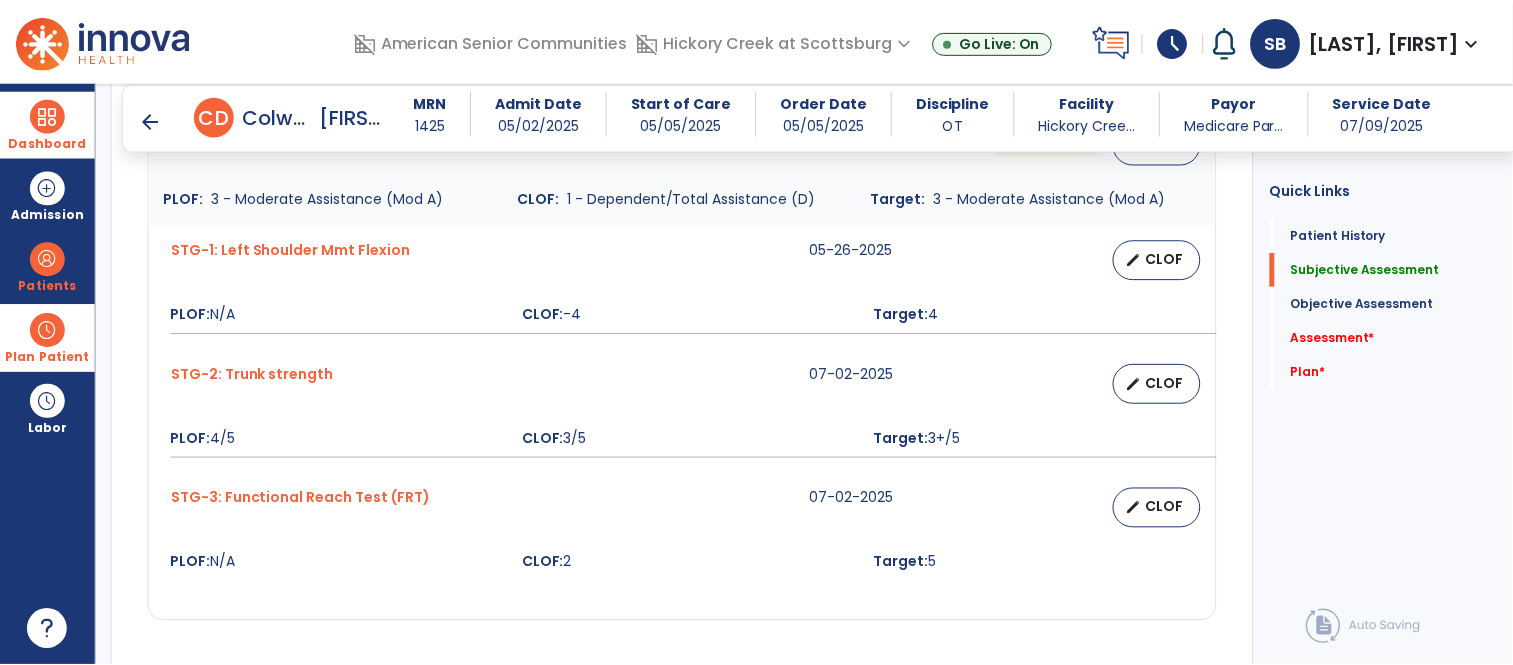 scroll, scrollTop: 1442, scrollLeft: 0, axis: vertical 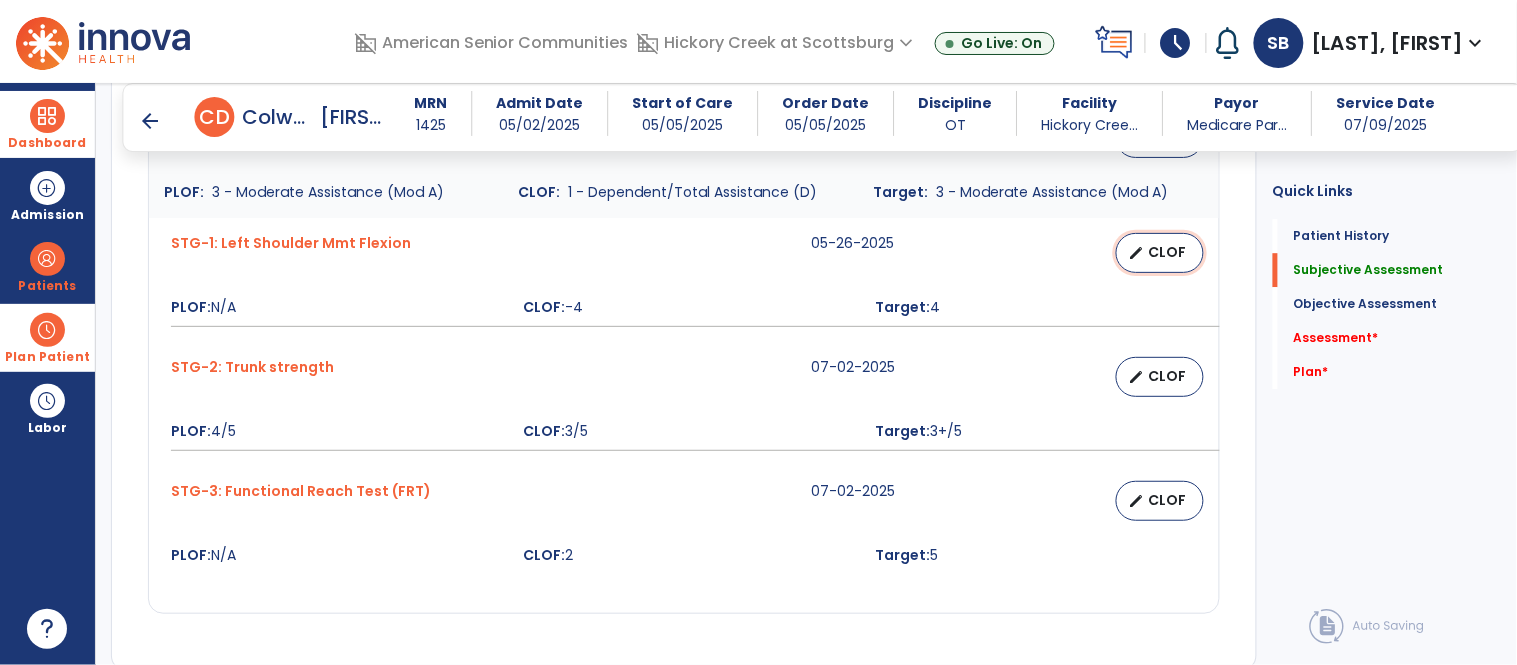 click on "CLOF" at bounding box center (1168, 252) 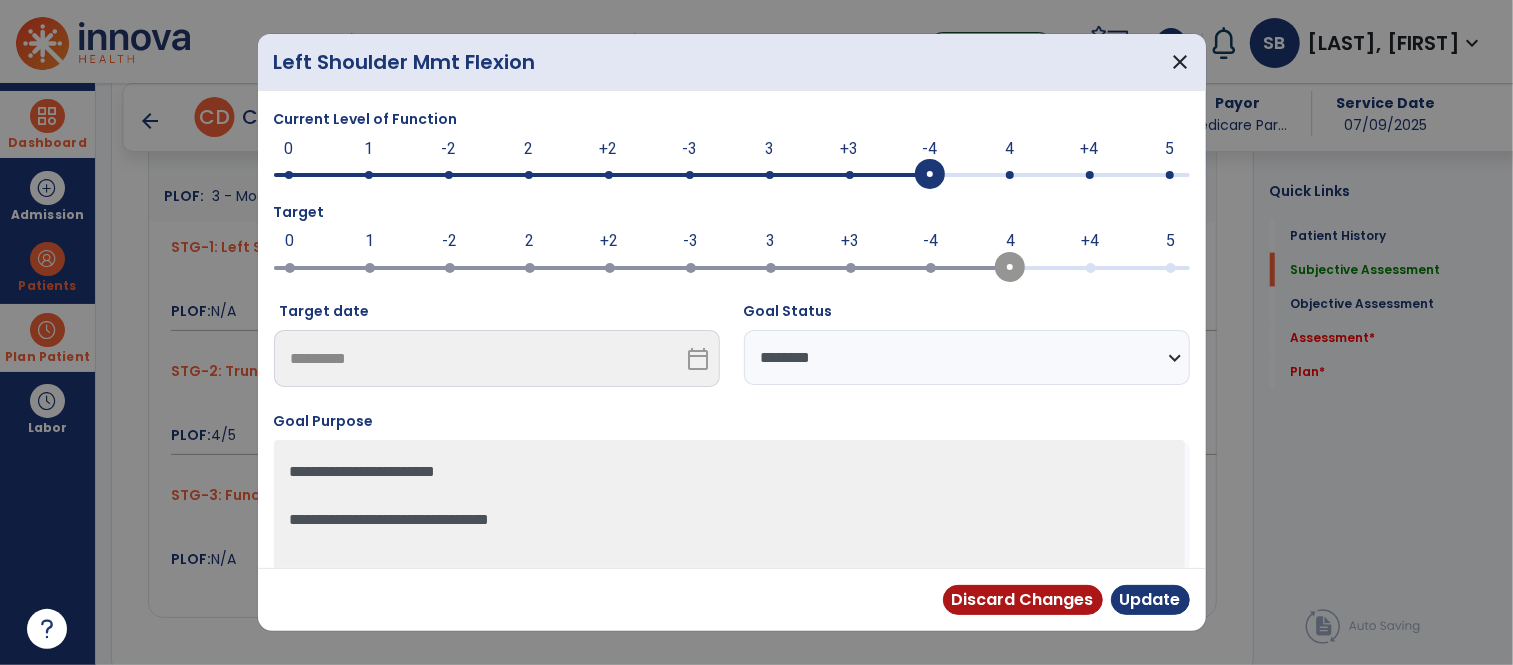 scroll, scrollTop: 1442, scrollLeft: 0, axis: vertical 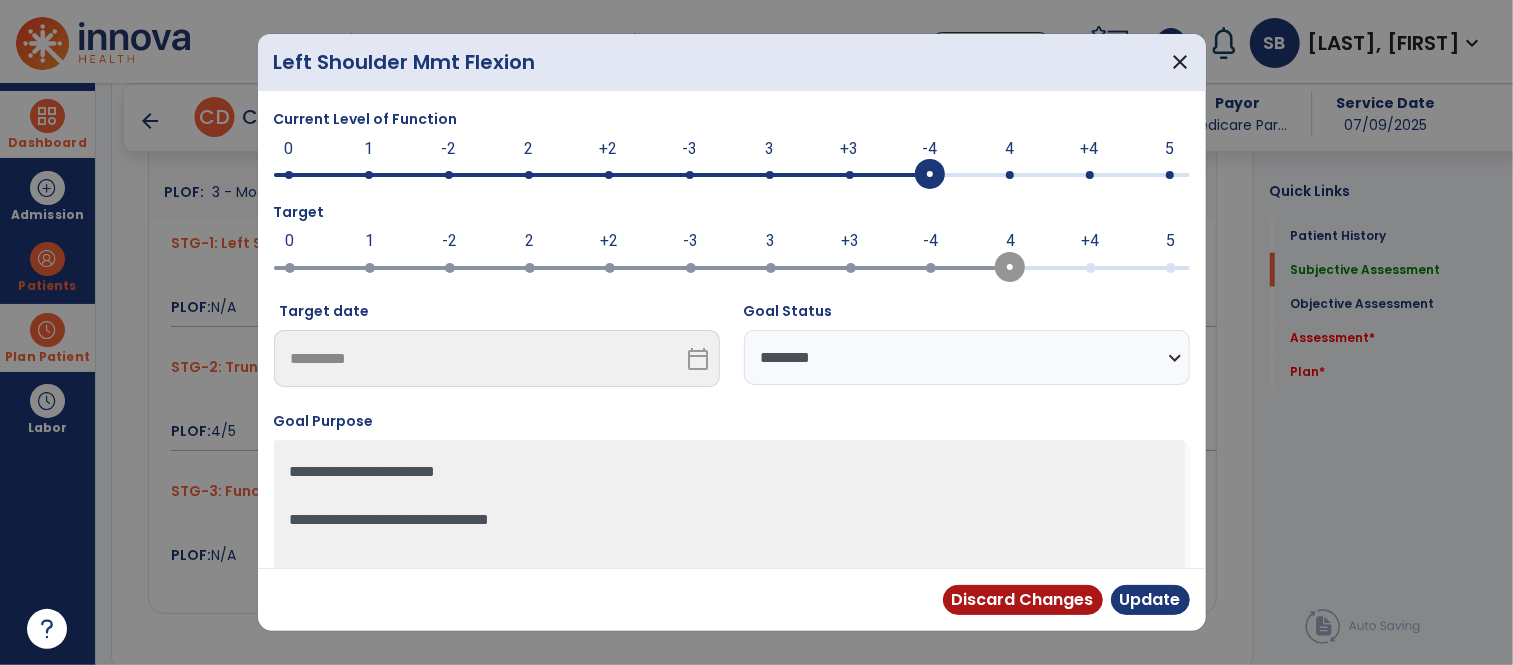 select on "**********" 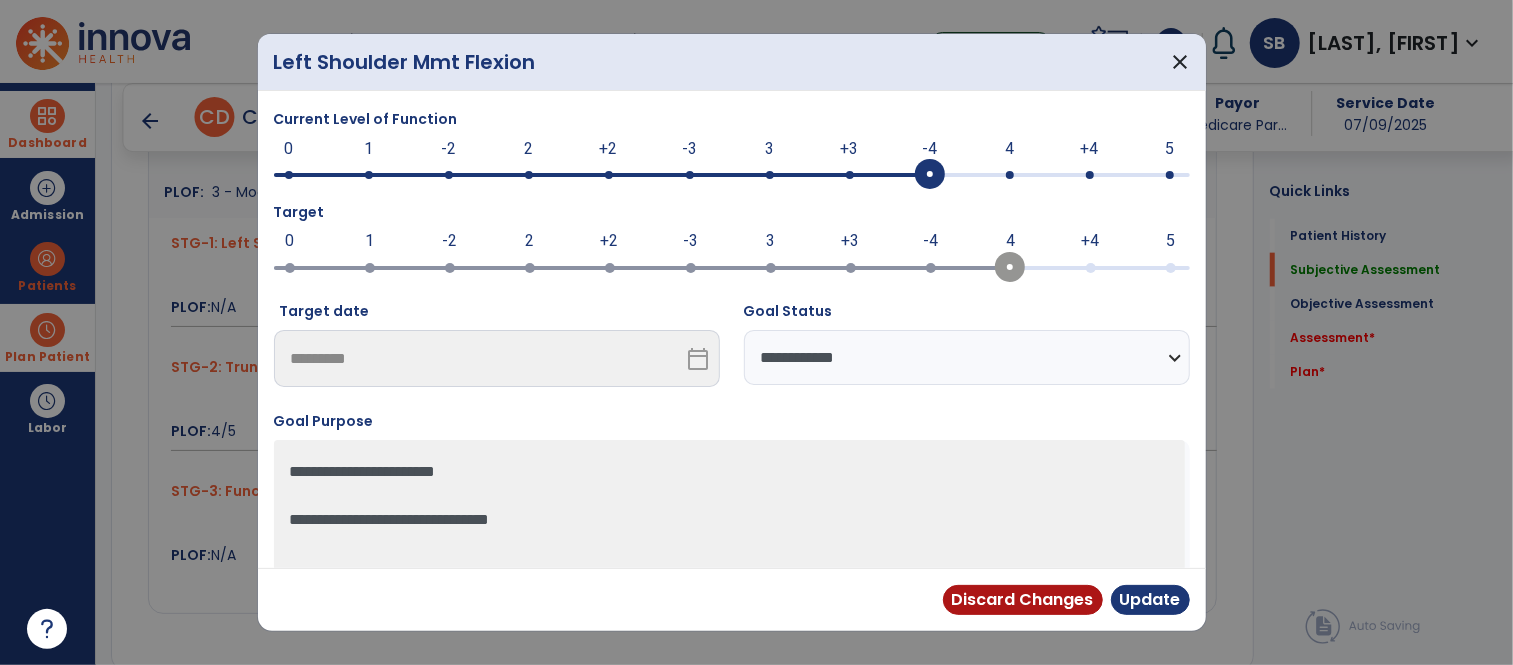 click on "**********" at bounding box center (967, 357) 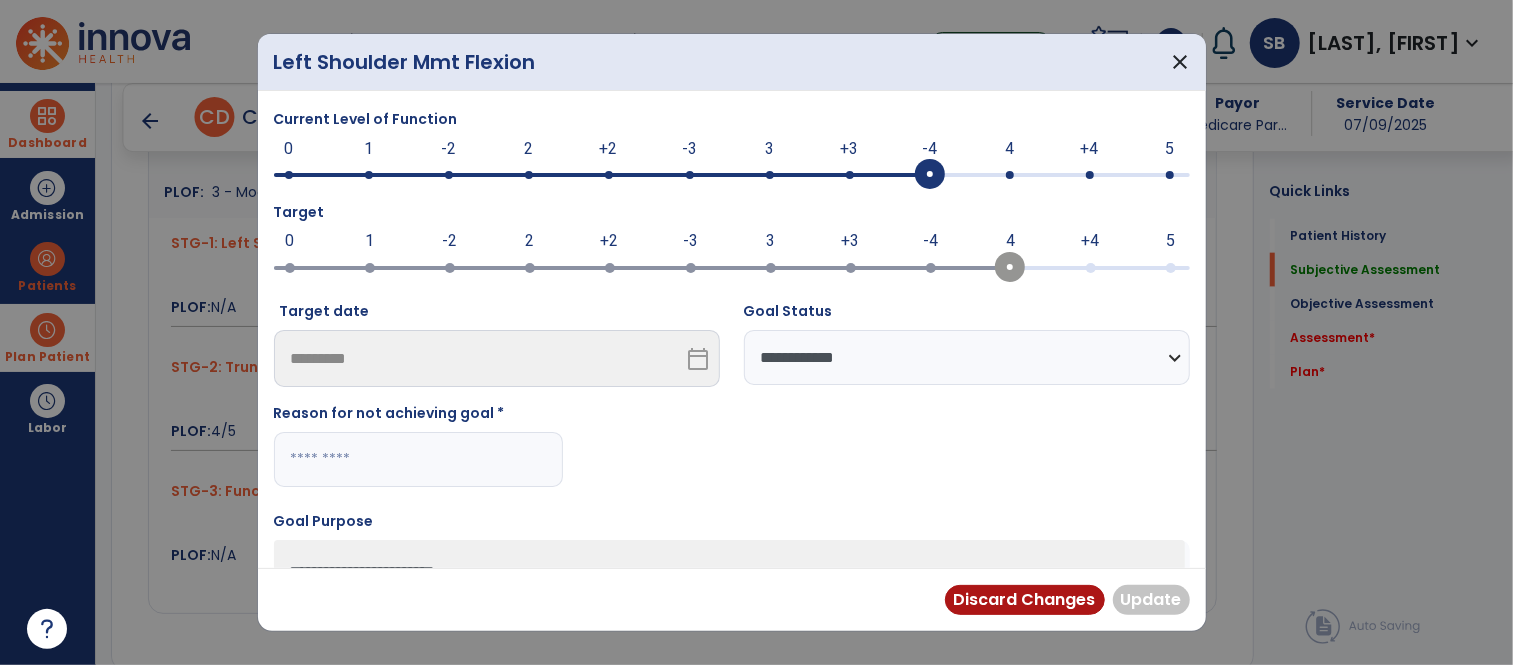 click at bounding box center [418, 459] 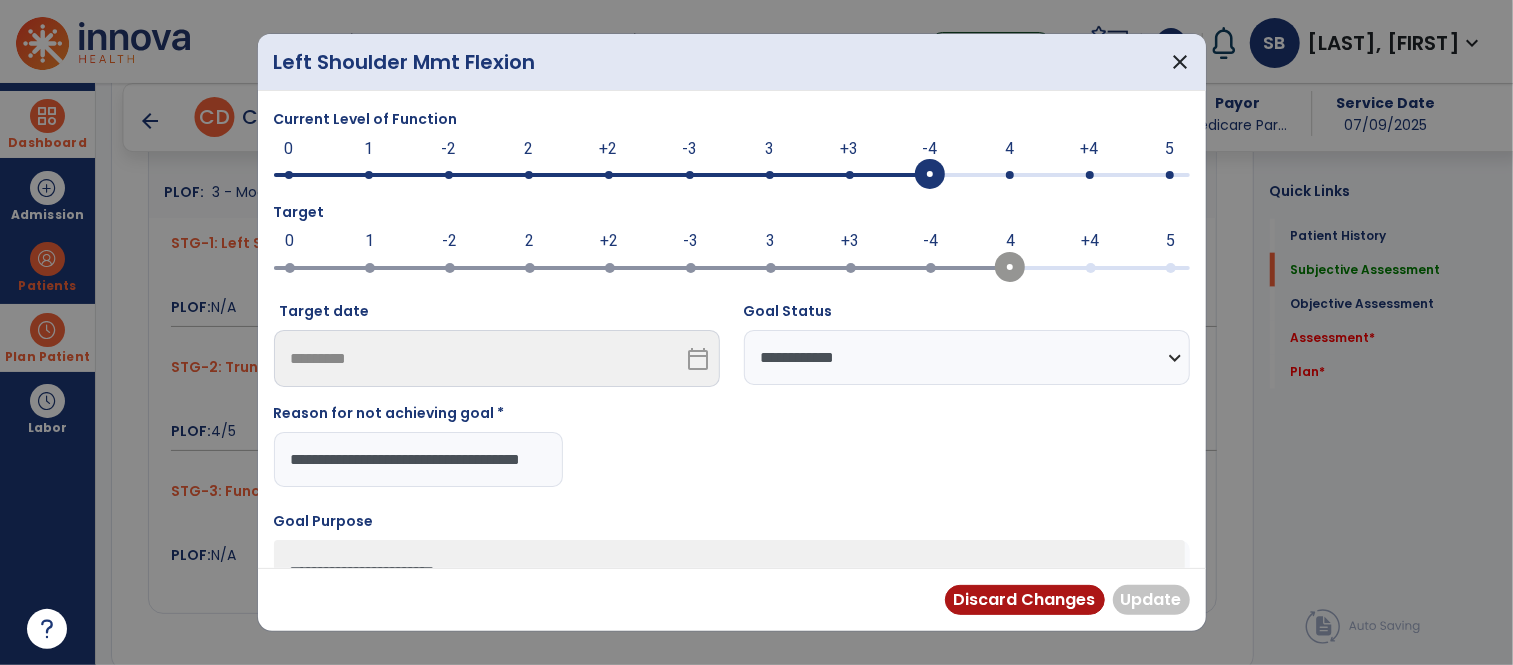 scroll, scrollTop: 0, scrollLeft: 51, axis: horizontal 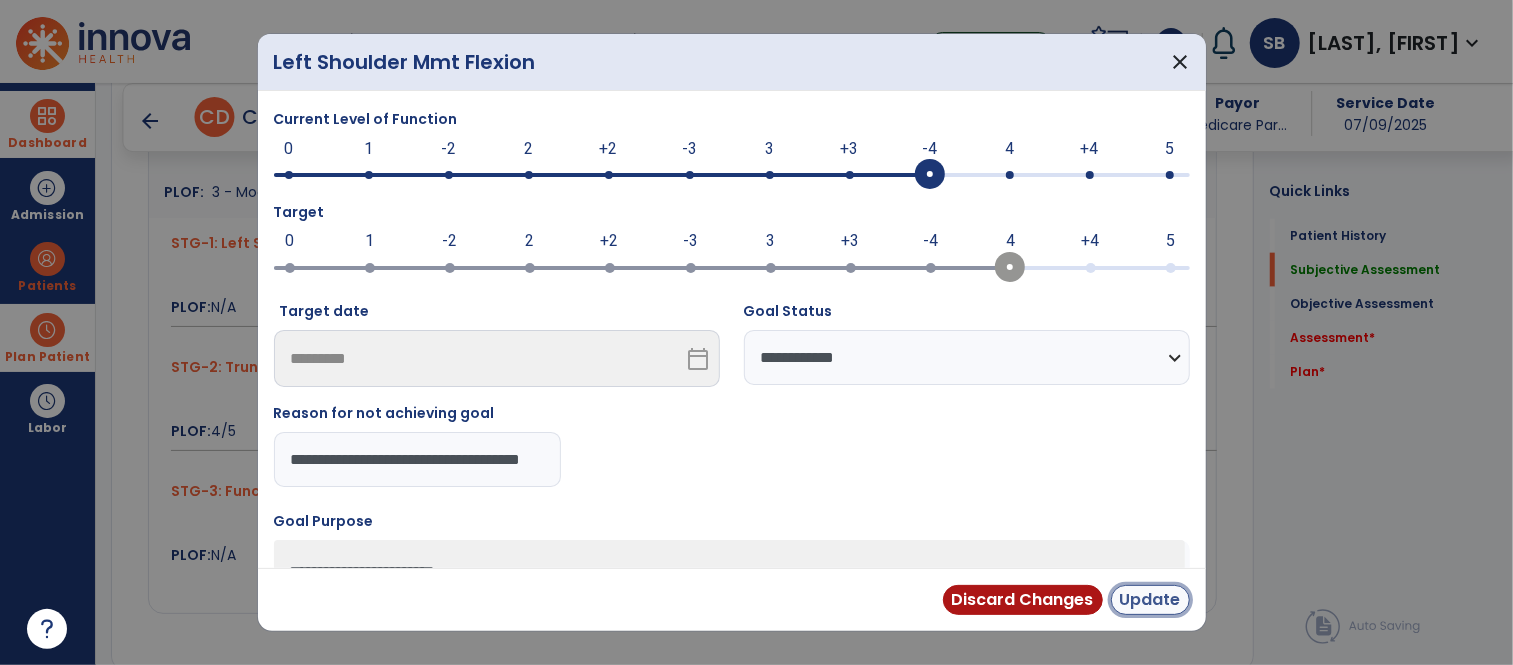 click on "Update" at bounding box center [1150, 600] 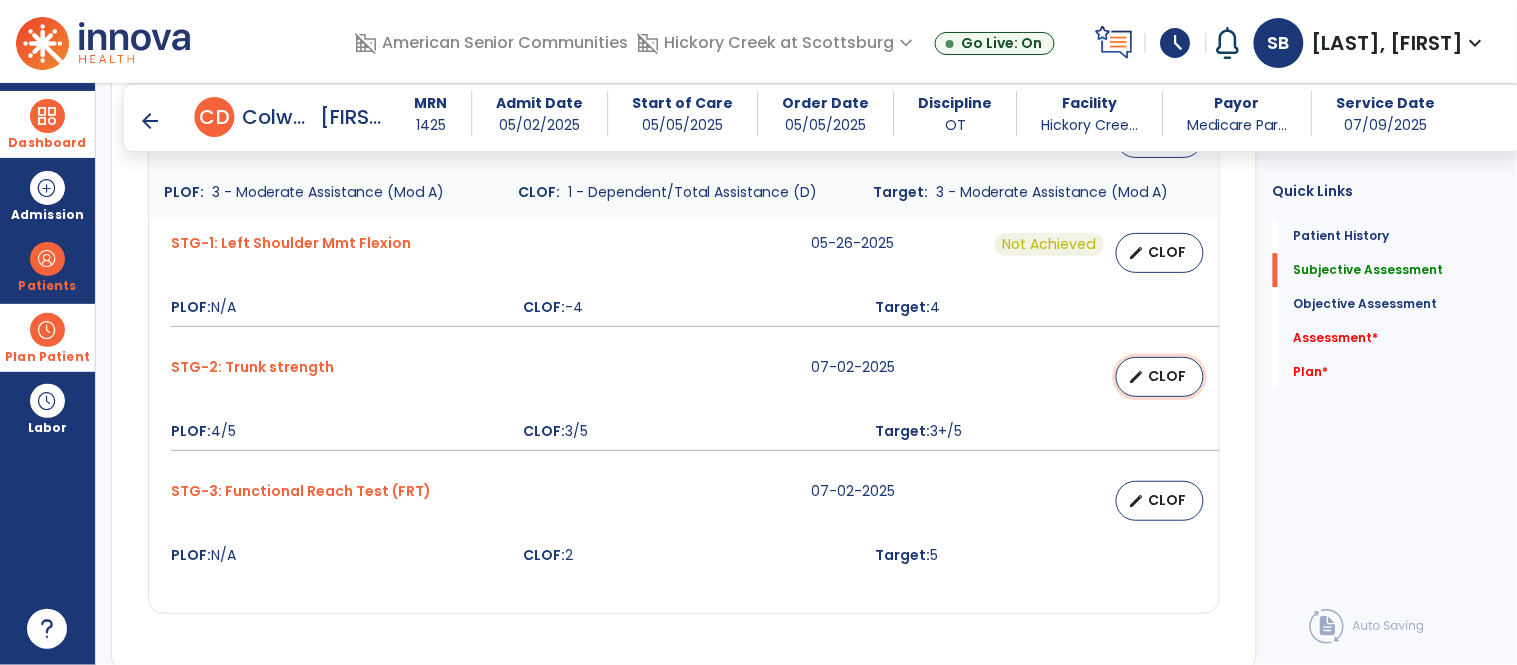 click on "edit   CLOF" at bounding box center [1160, 377] 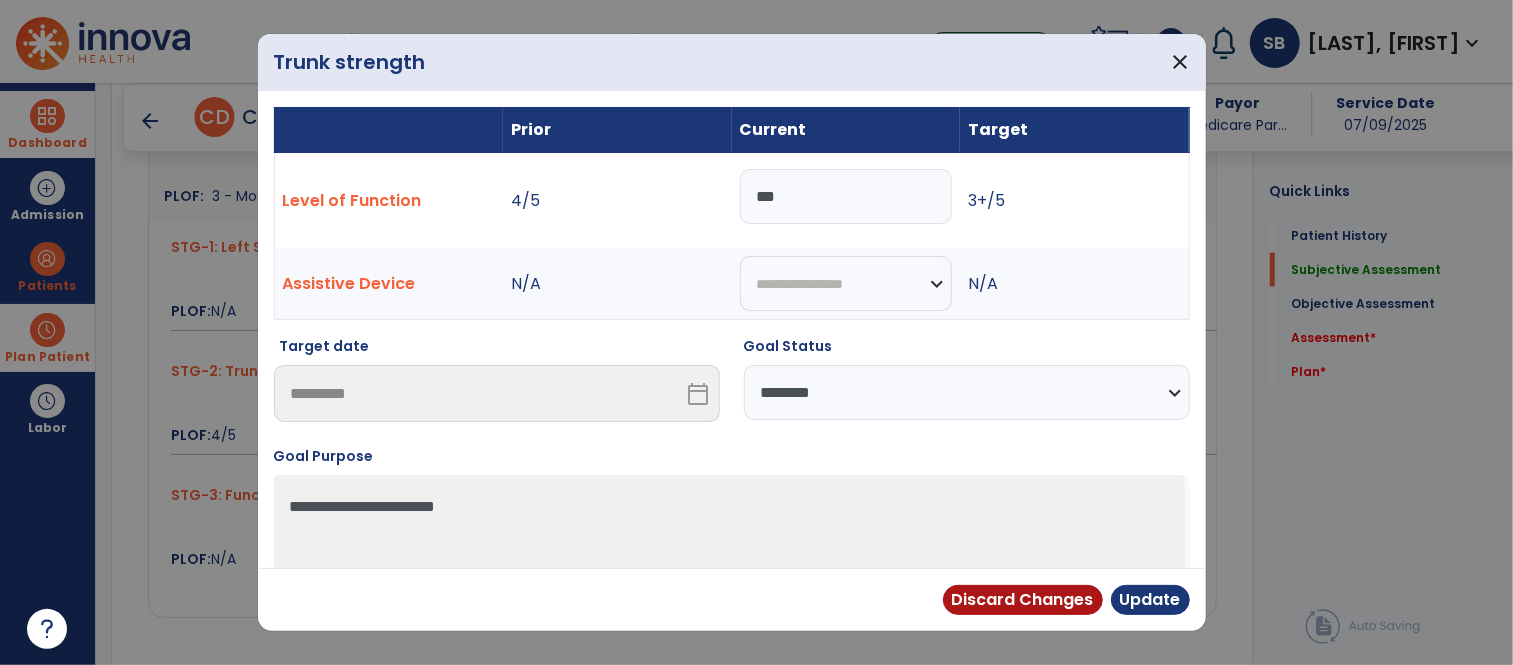 scroll, scrollTop: 1442, scrollLeft: 0, axis: vertical 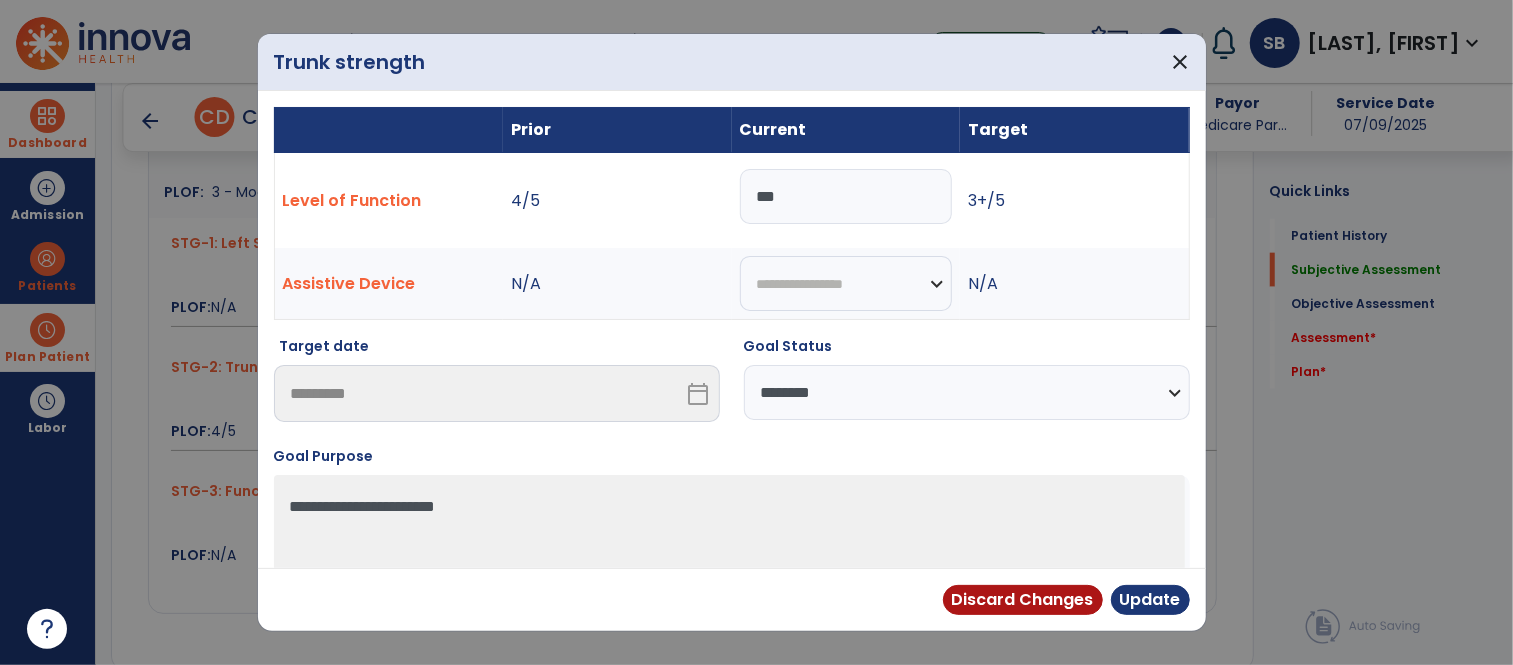 click on "**********" at bounding box center [967, 392] 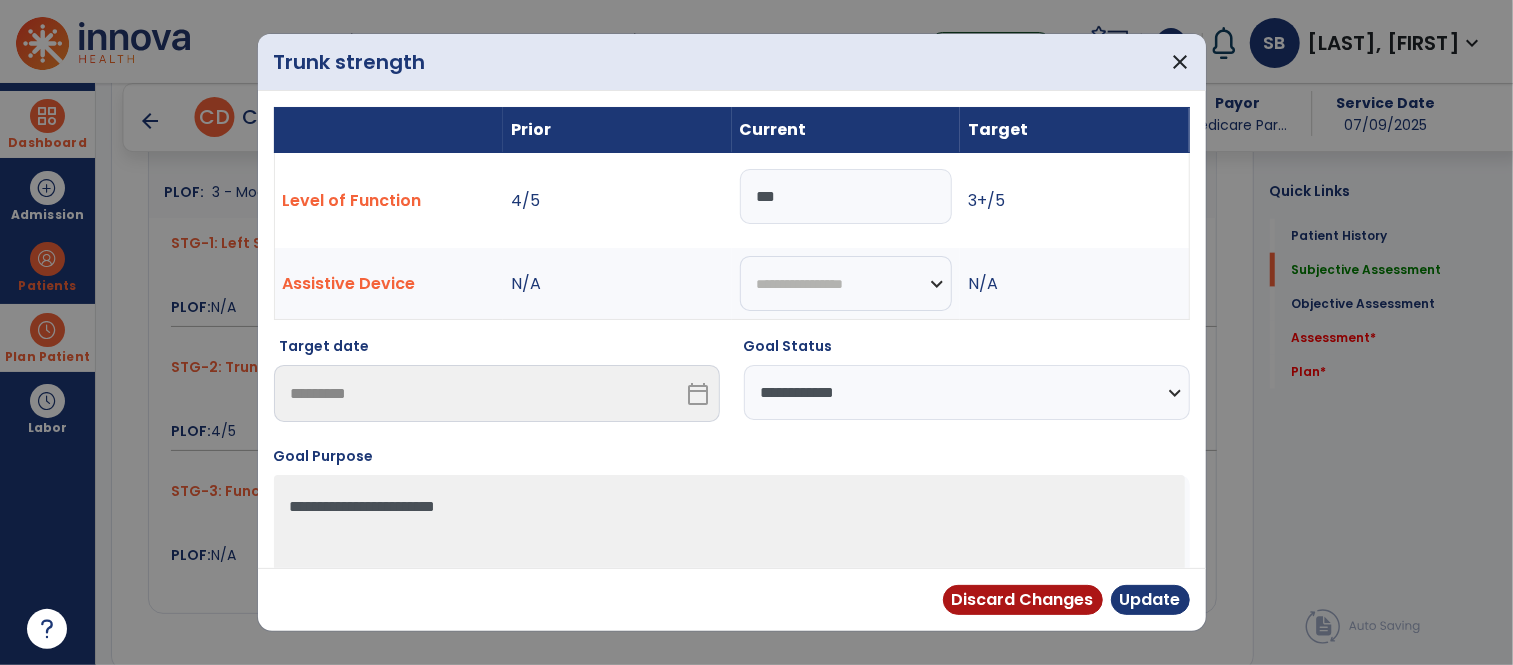 click on "**********" at bounding box center [967, 392] 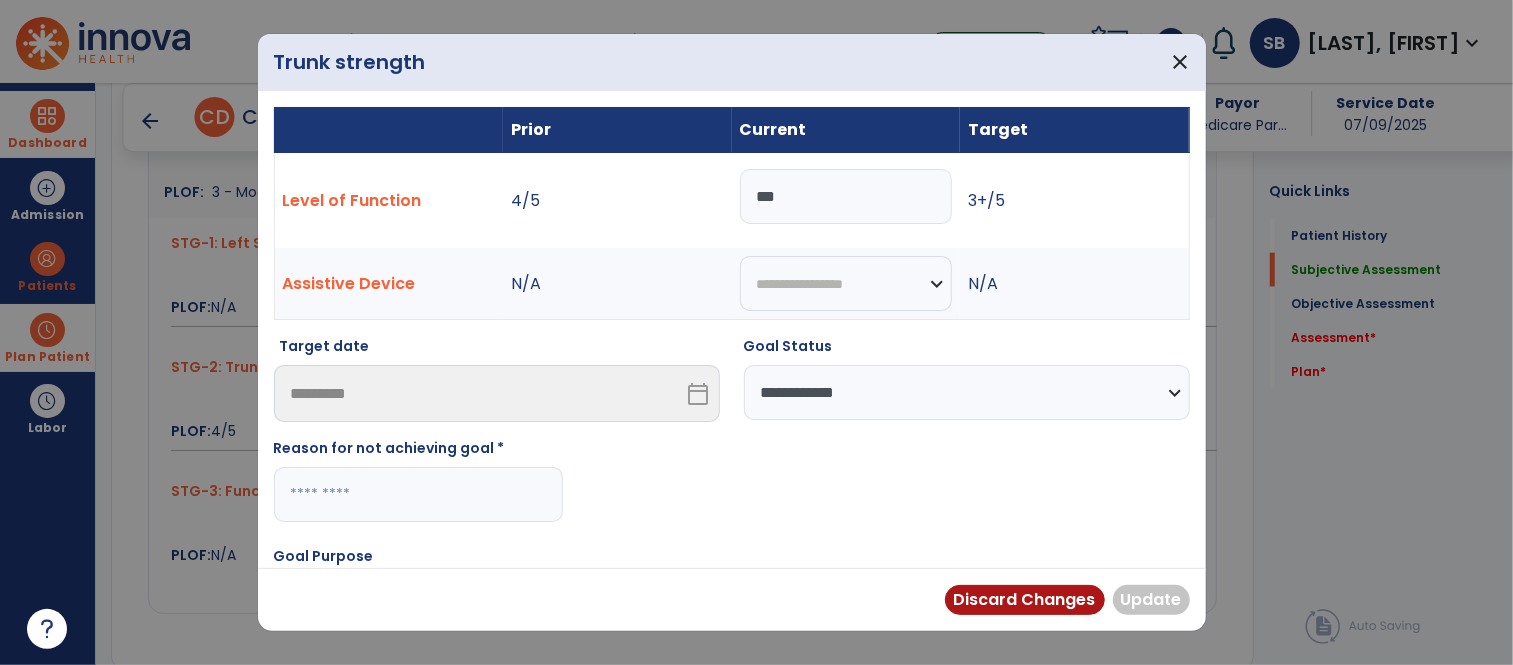 click at bounding box center [418, 494] 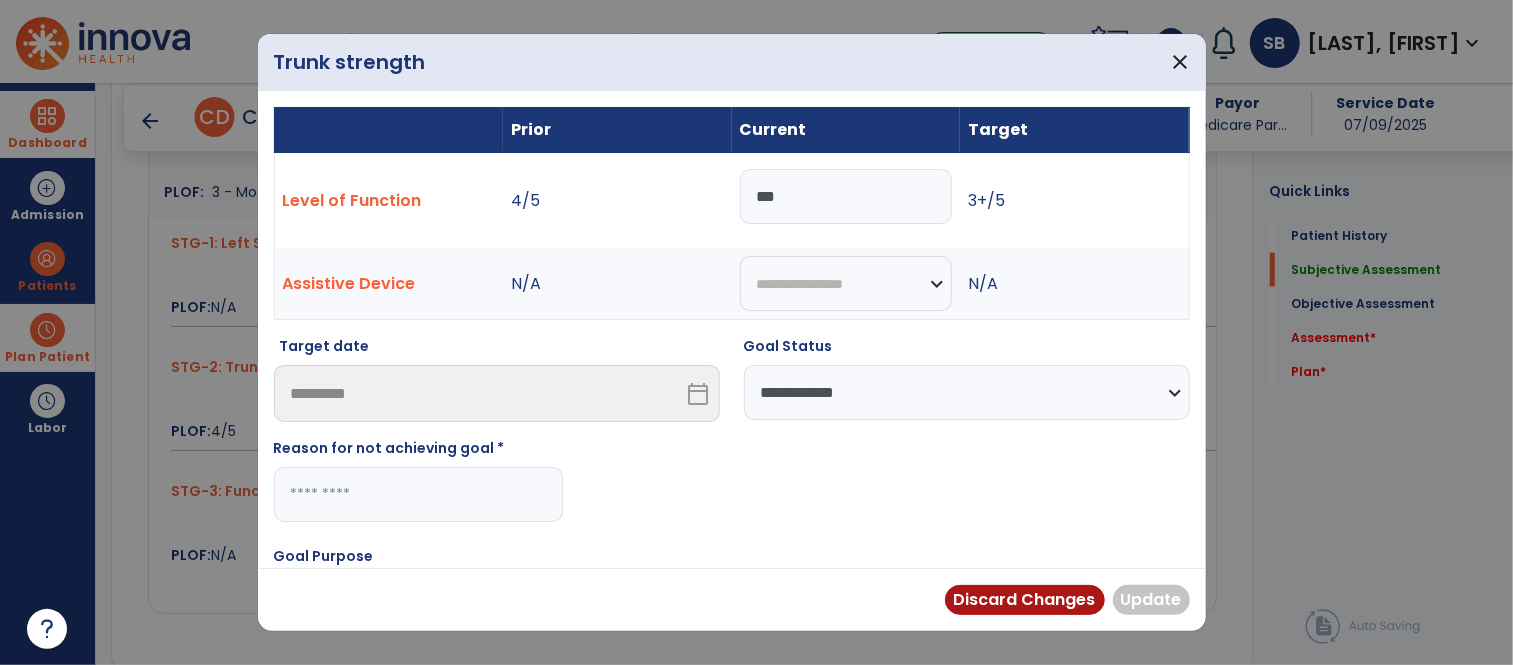 paste on "**********" 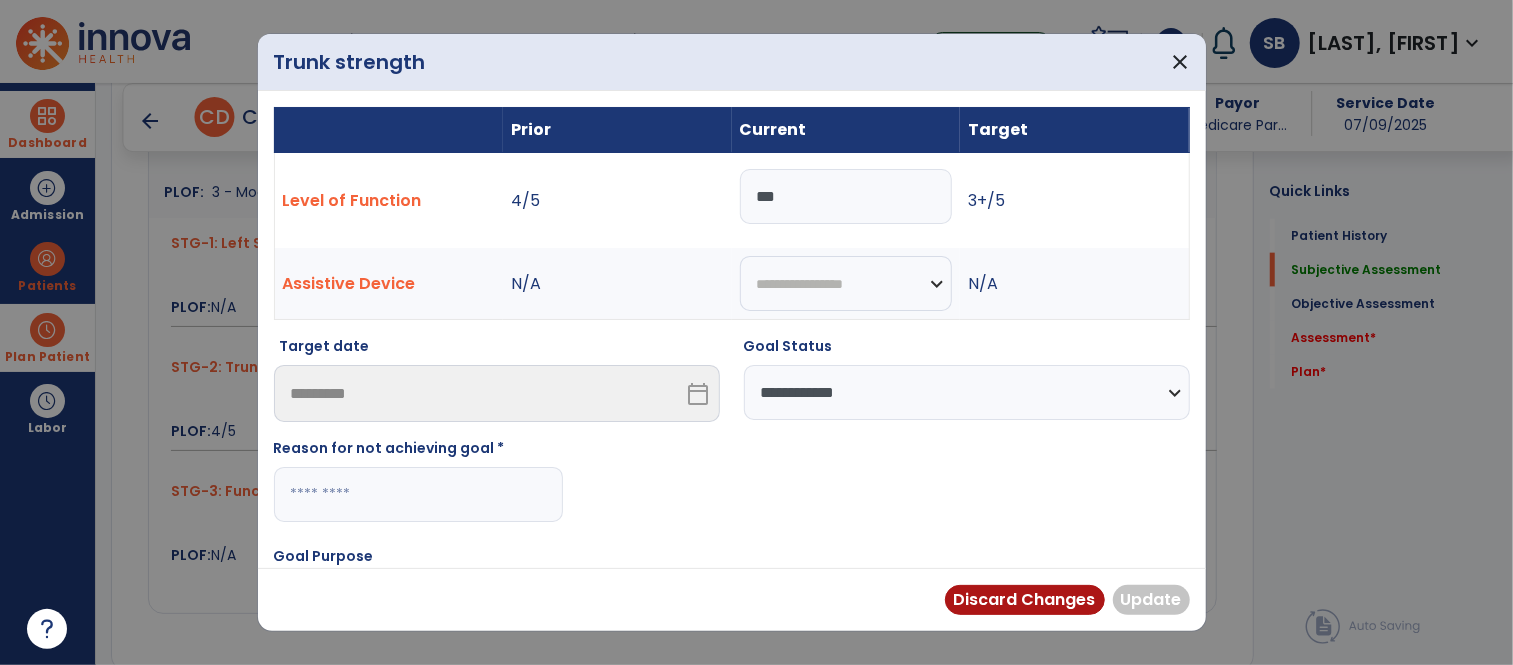 type on "**********" 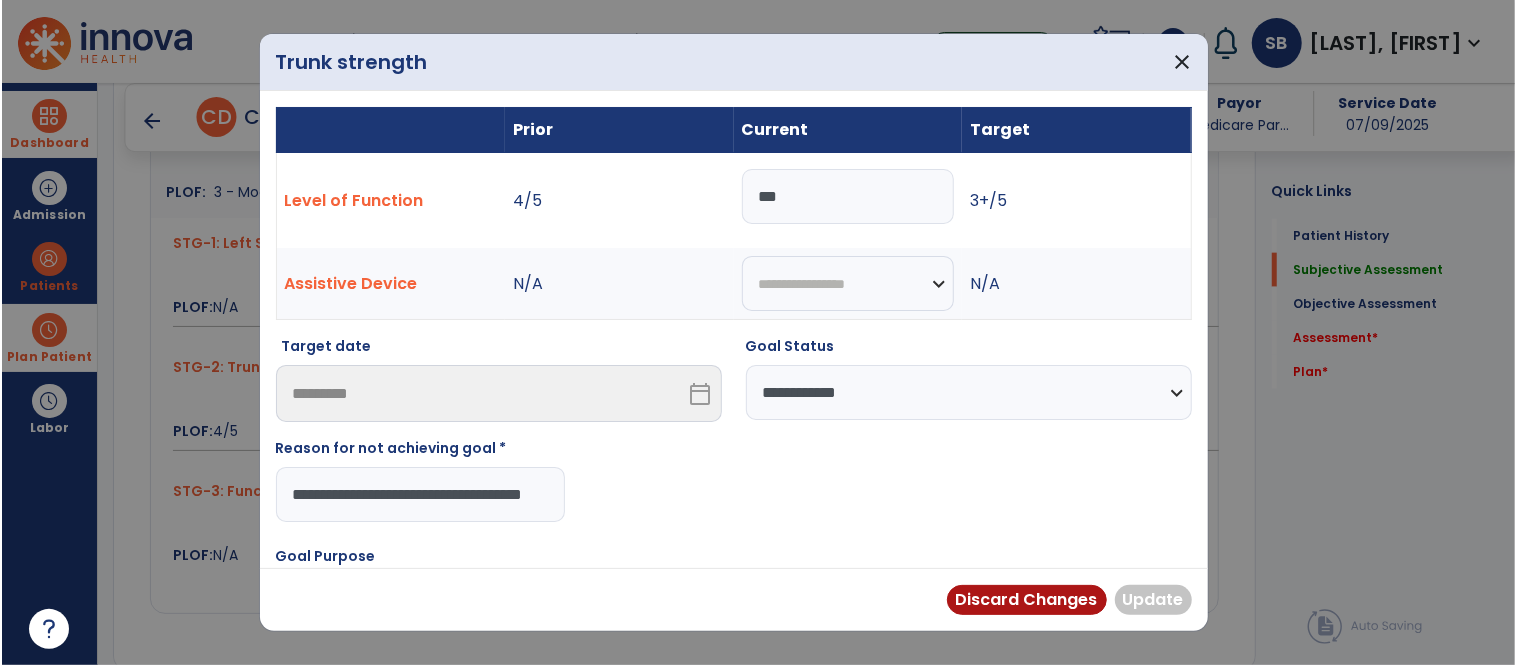 scroll, scrollTop: 0, scrollLeft: 51, axis: horizontal 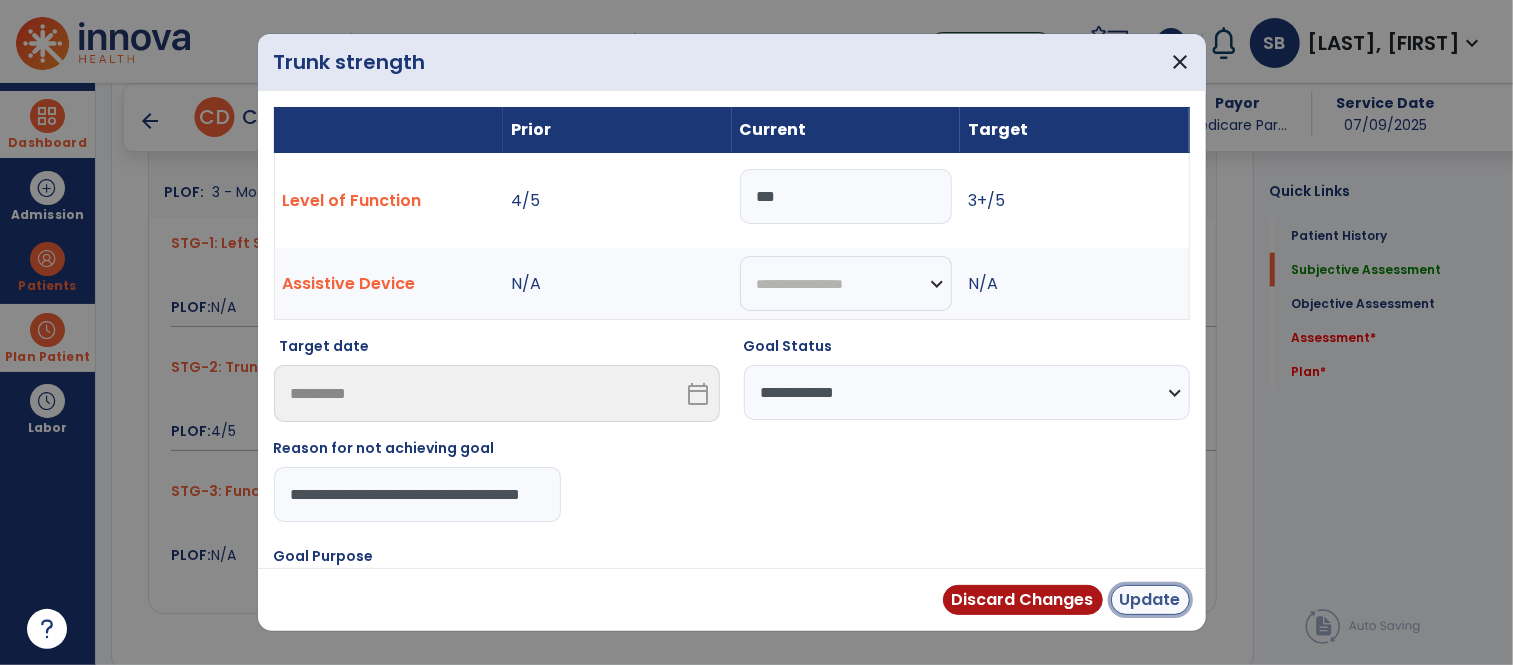 click on "Update" at bounding box center [1150, 600] 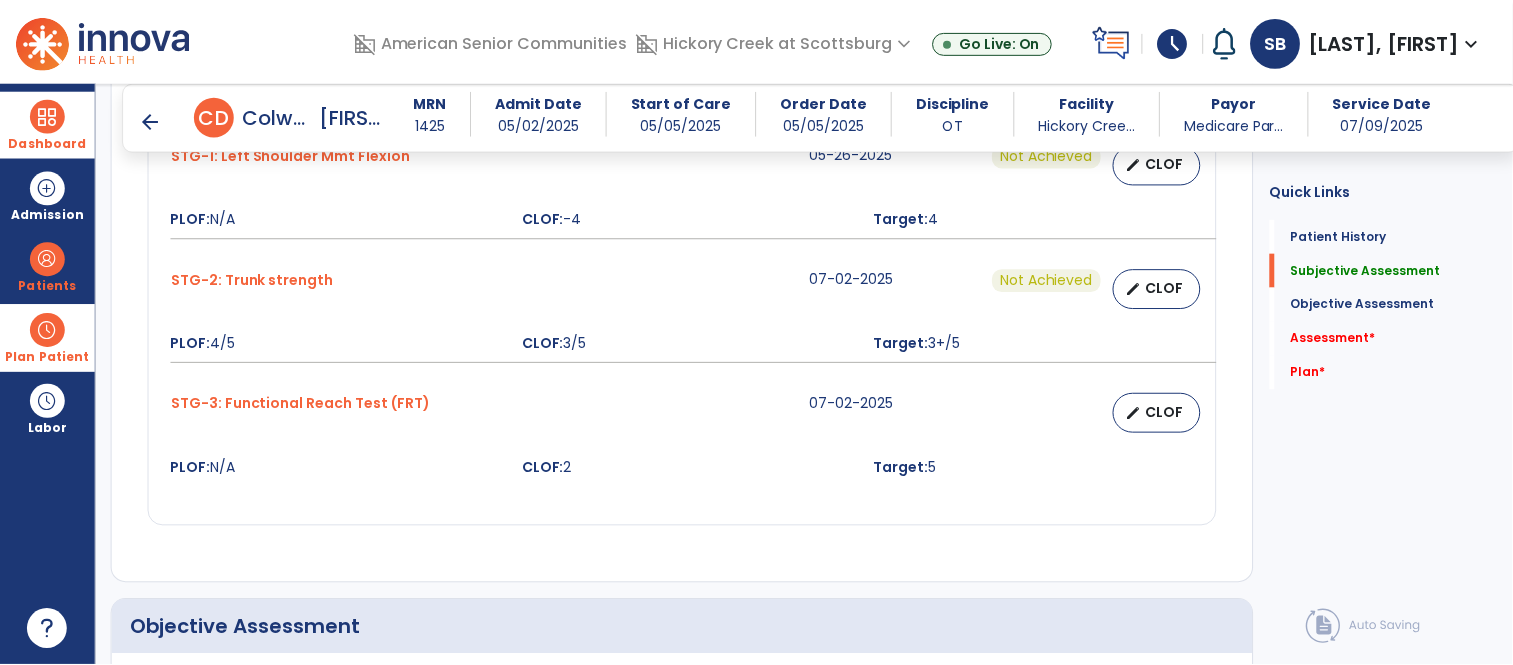 scroll, scrollTop: 1531, scrollLeft: 0, axis: vertical 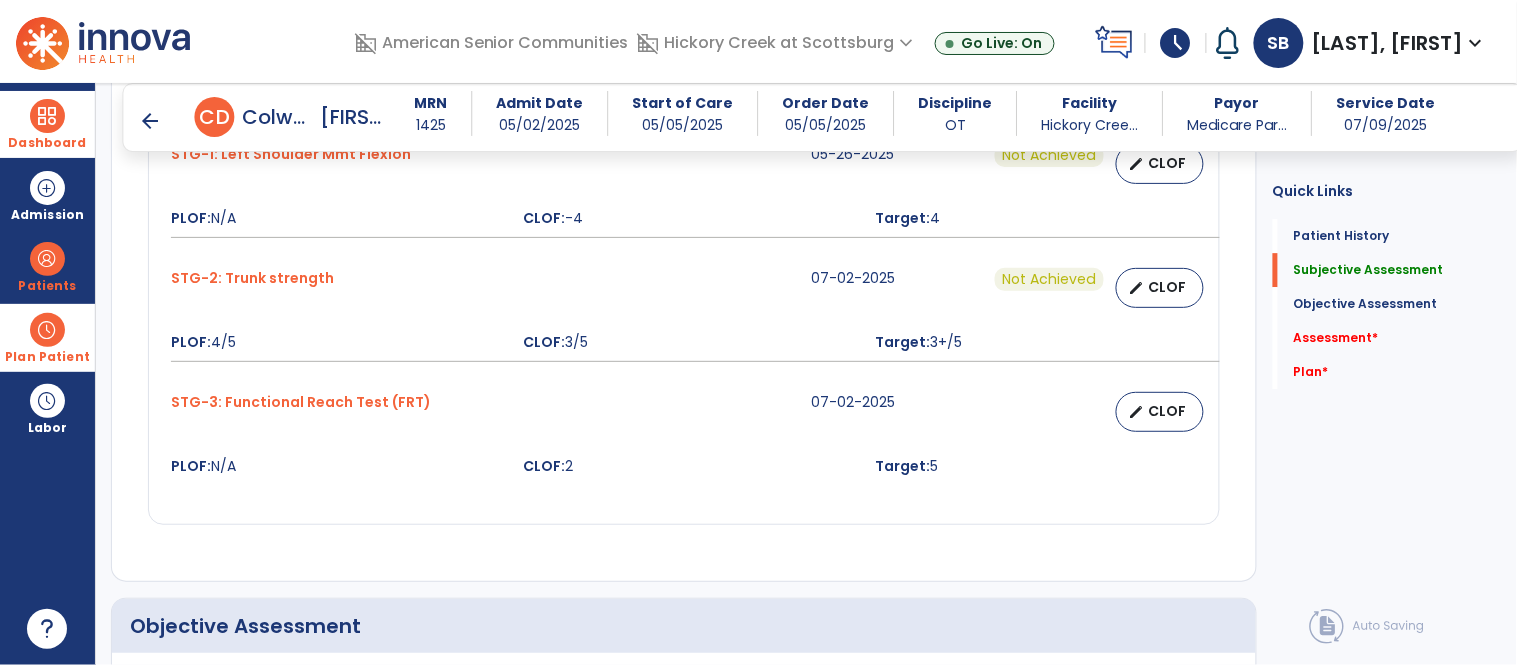 click on "edit   CLOF" at bounding box center (1096, 412) 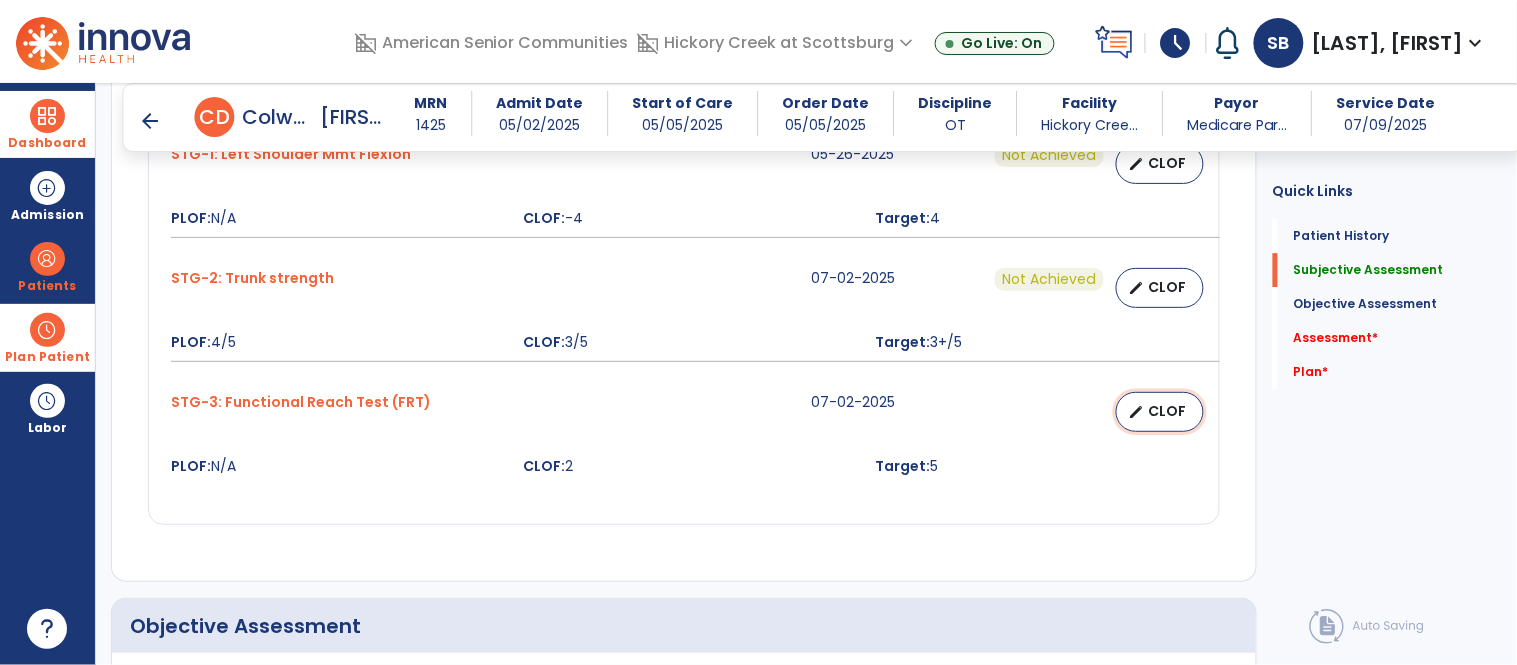 click on "edit" at bounding box center [1137, 412] 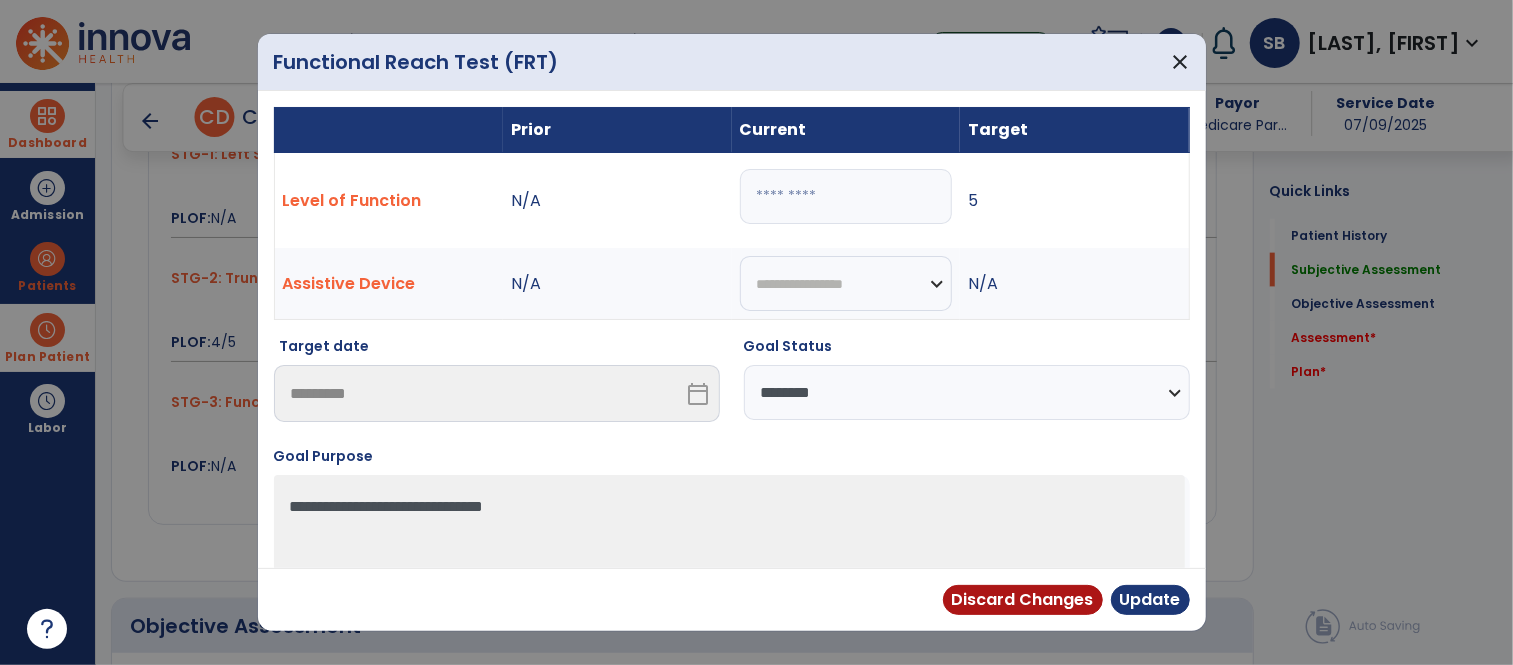 scroll, scrollTop: 1531, scrollLeft: 0, axis: vertical 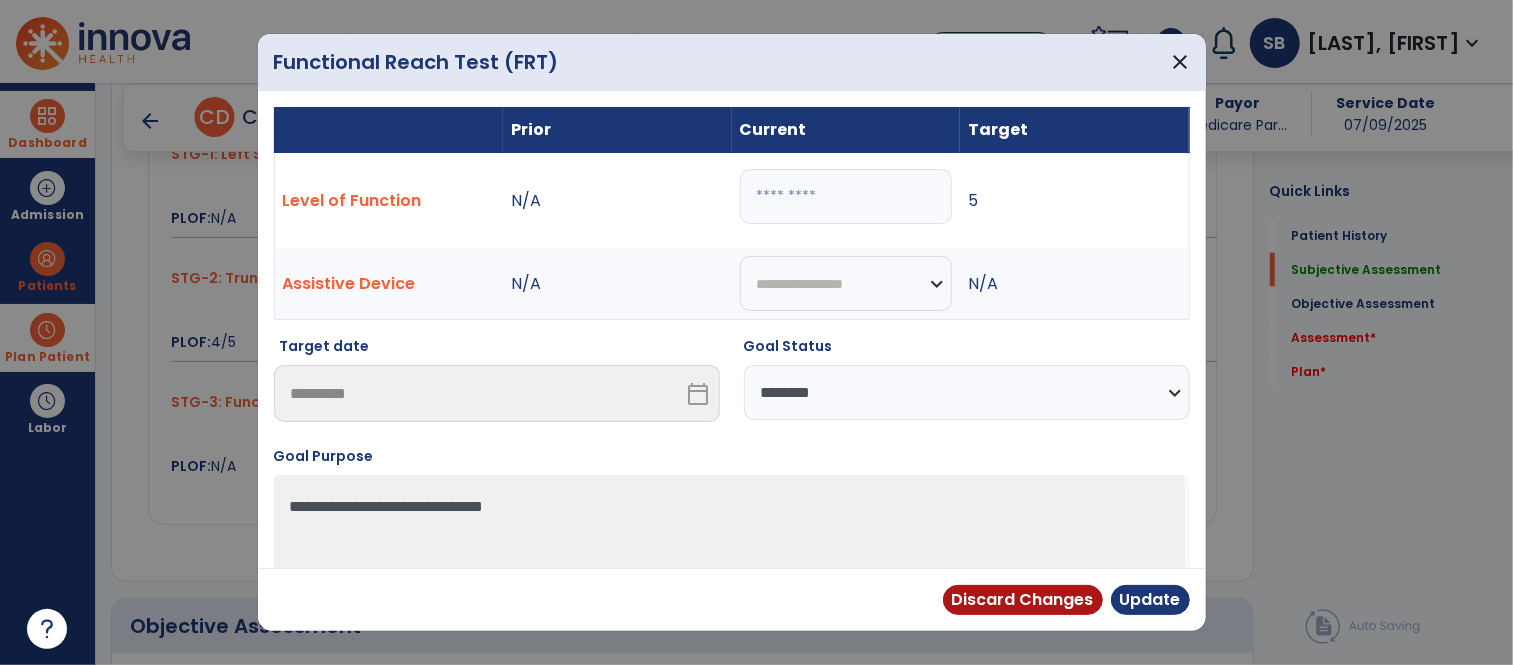 click on "**********" at bounding box center [967, 392] 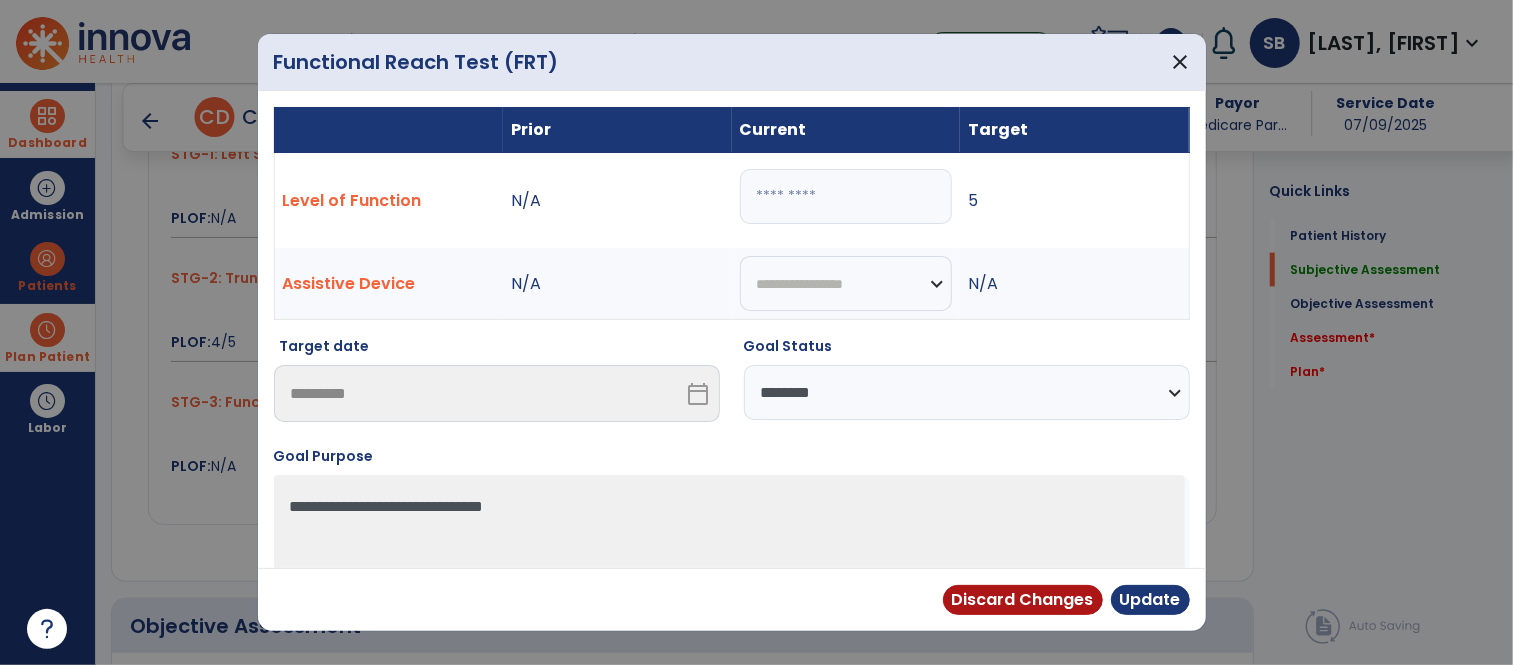 select on "**********" 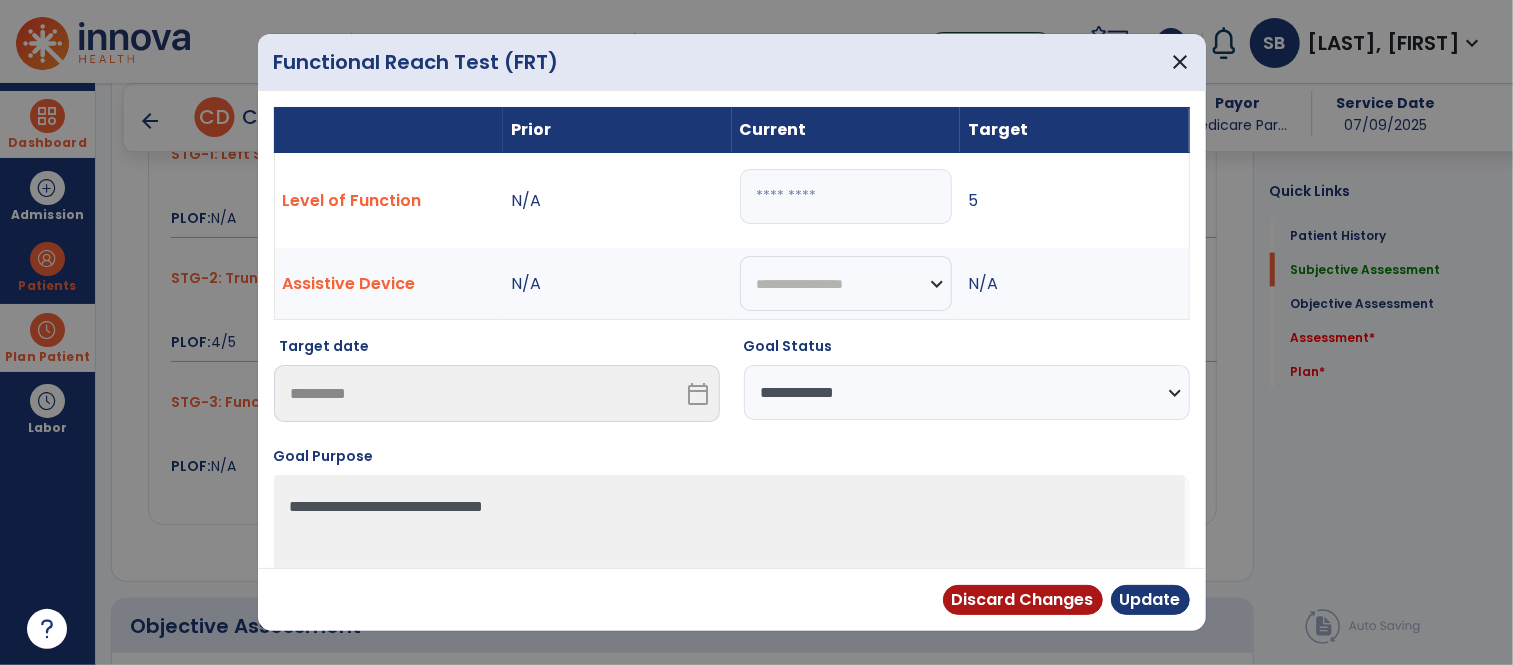 click on "**********" at bounding box center [967, 392] 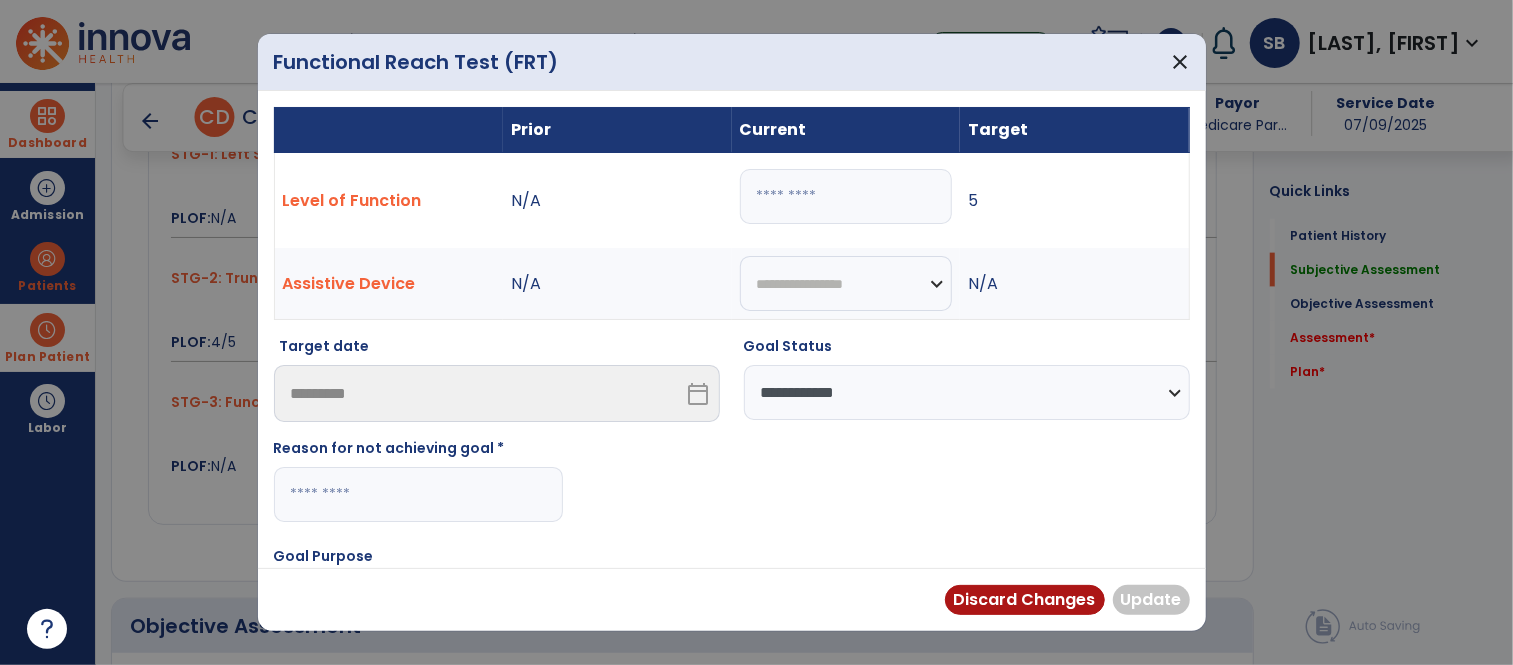 click at bounding box center (418, 494) 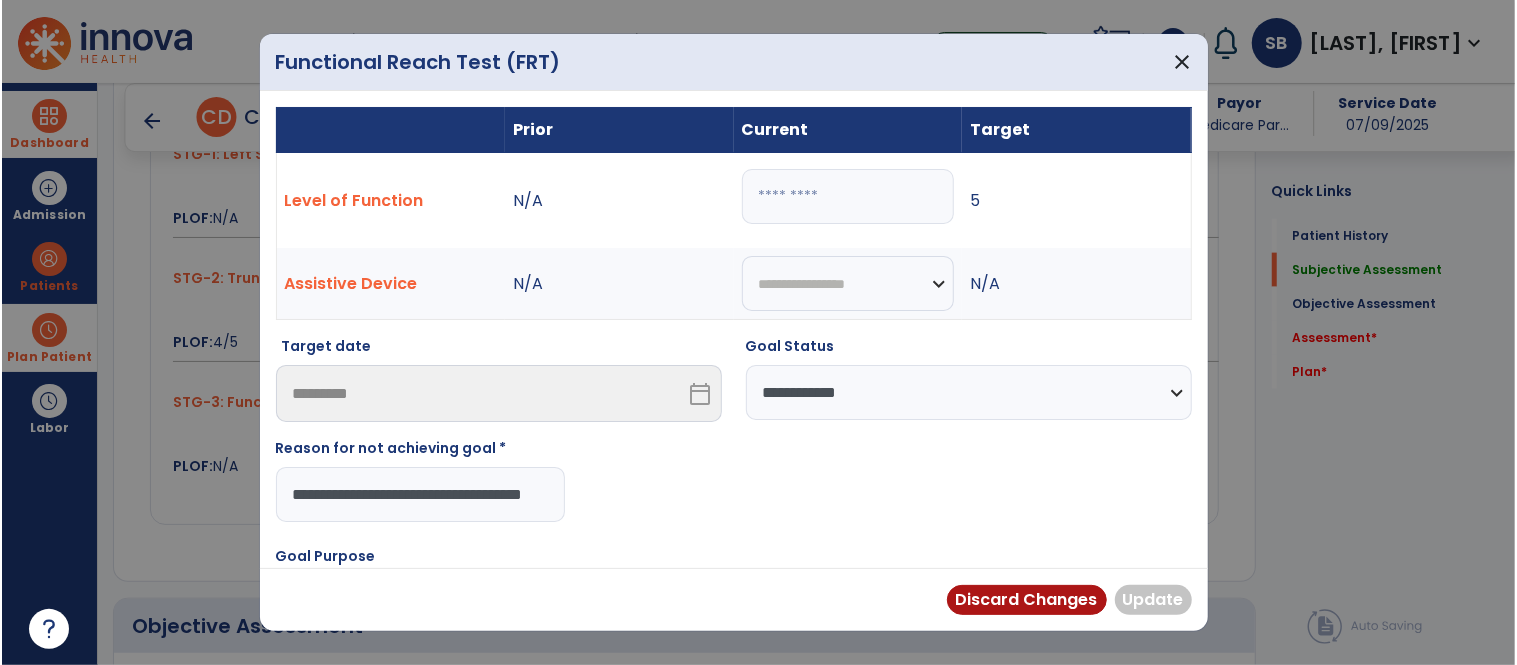 scroll, scrollTop: 0, scrollLeft: 51, axis: horizontal 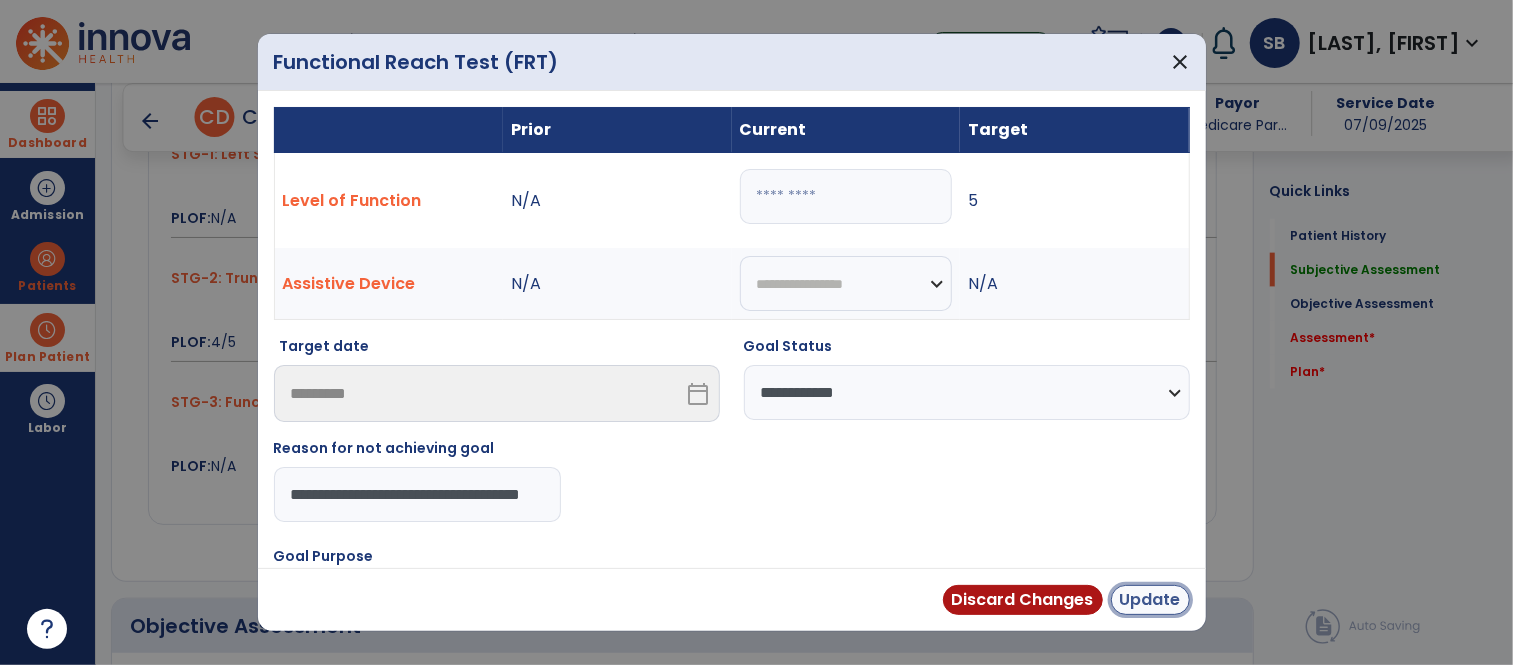 click on "Update" at bounding box center [1150, 600] 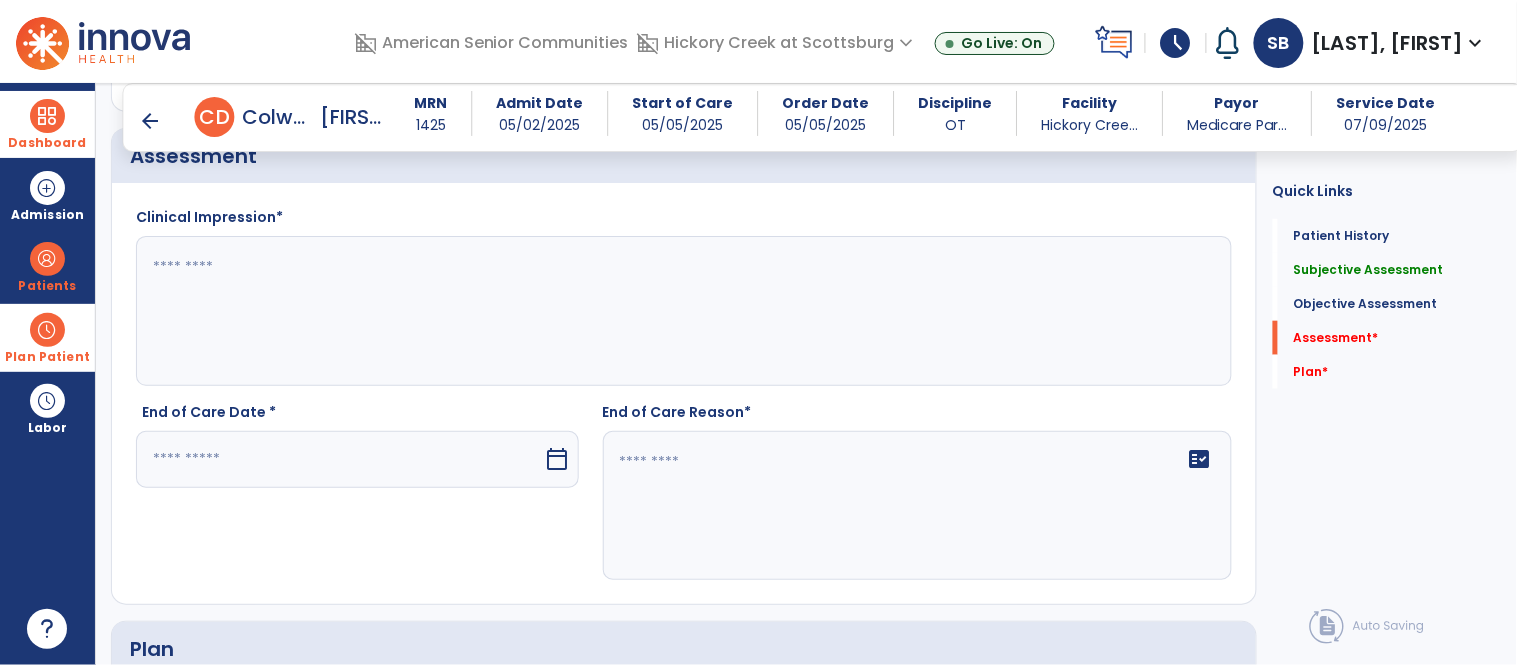 scroll, scrollTop: 2368, scrollLeft: 0, axis: vertical 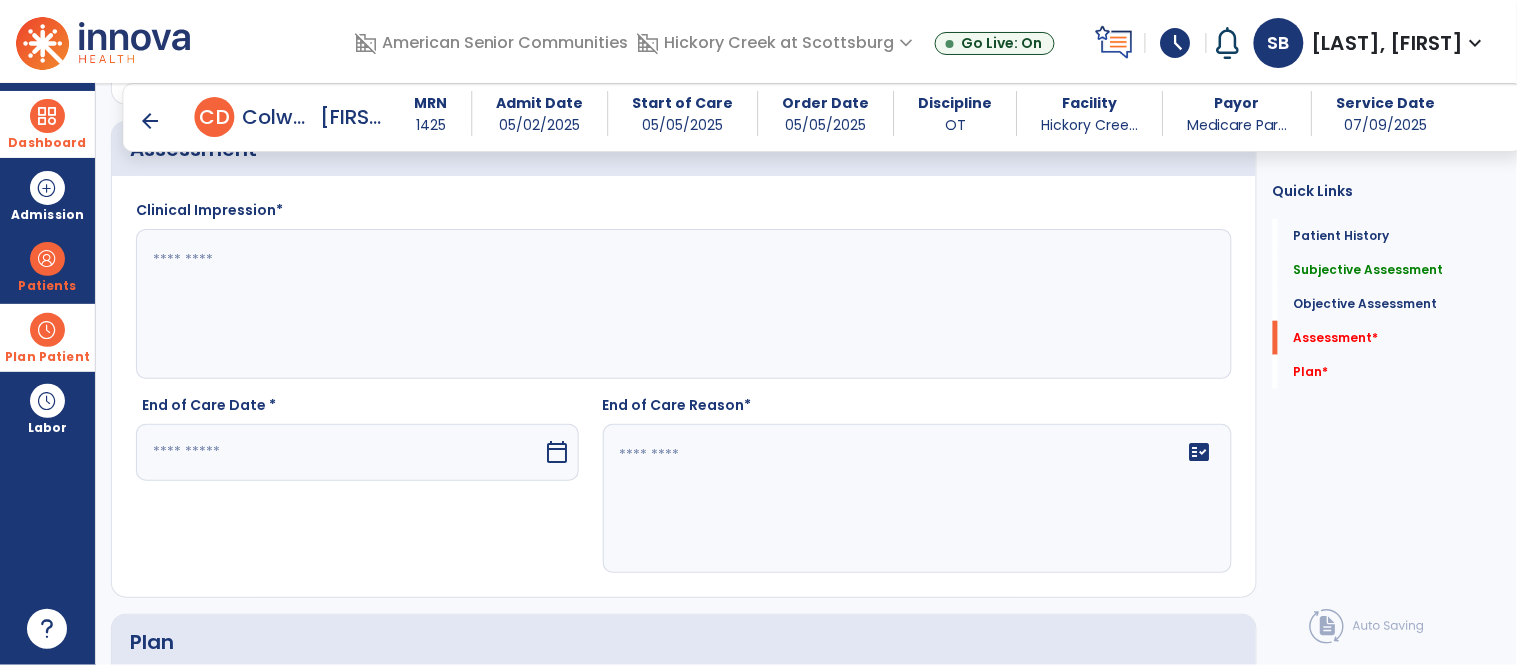click at bounding box center (340, 452) 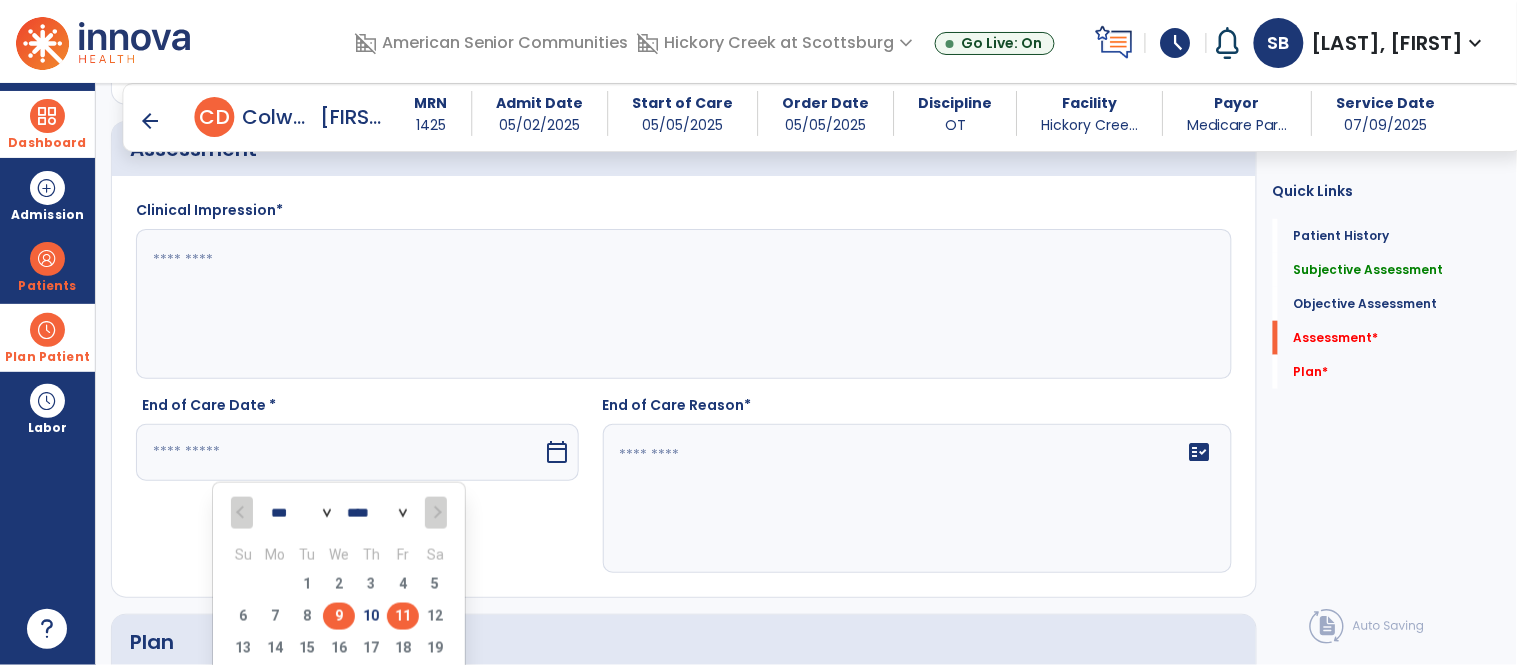 click on "9" at bounding box center [339, 616] 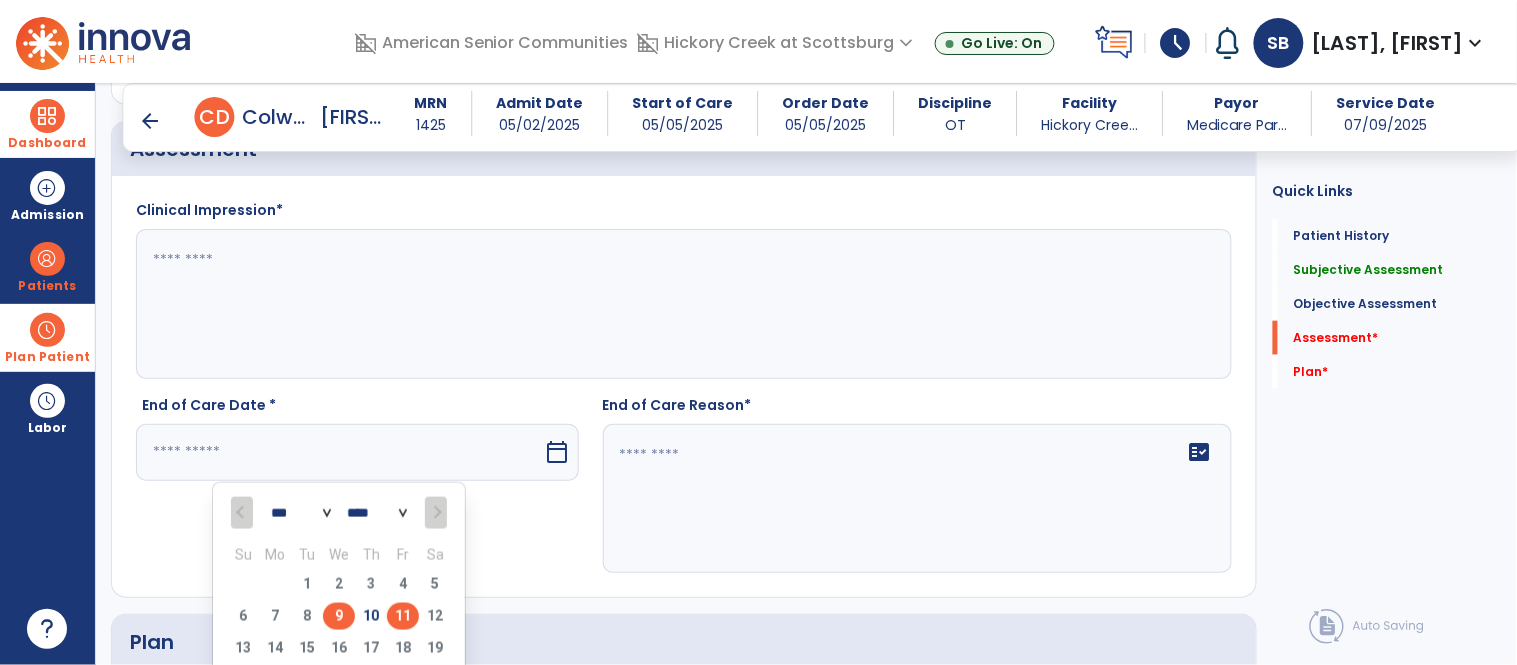 type on "********" 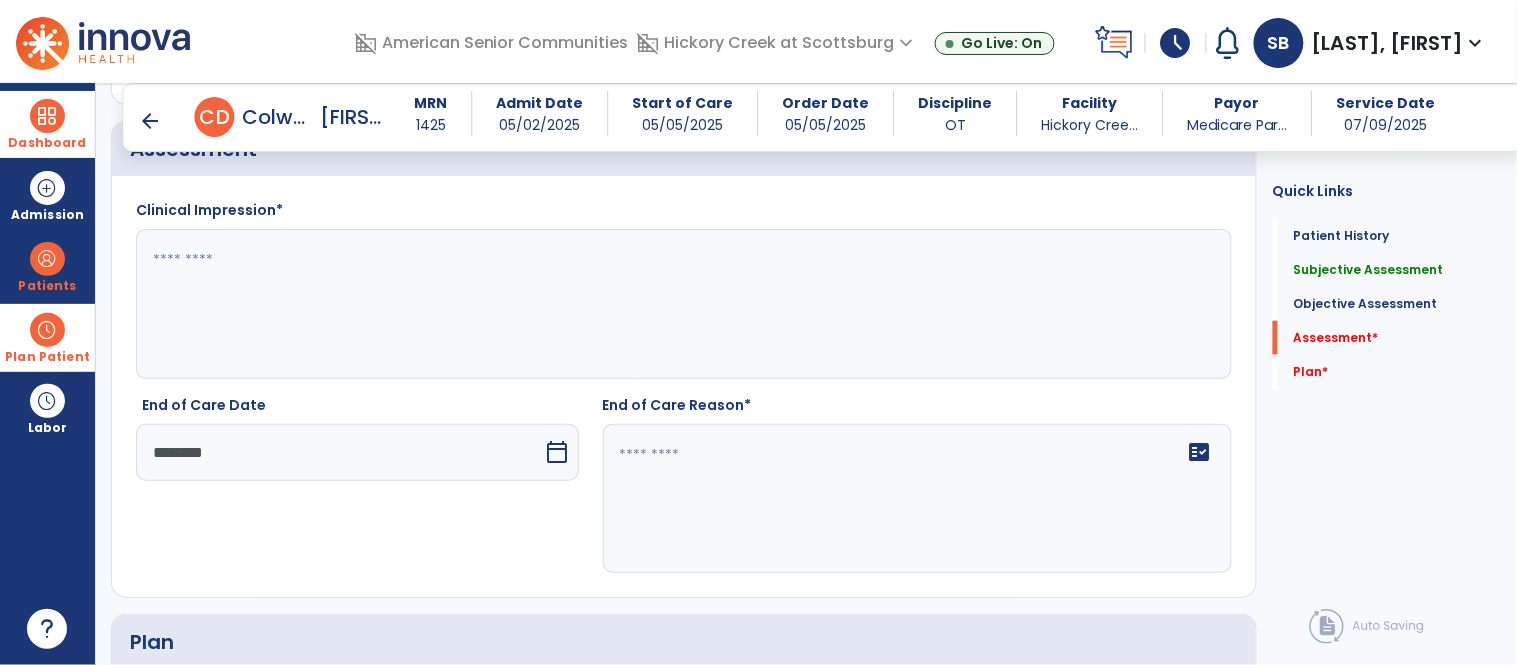 click 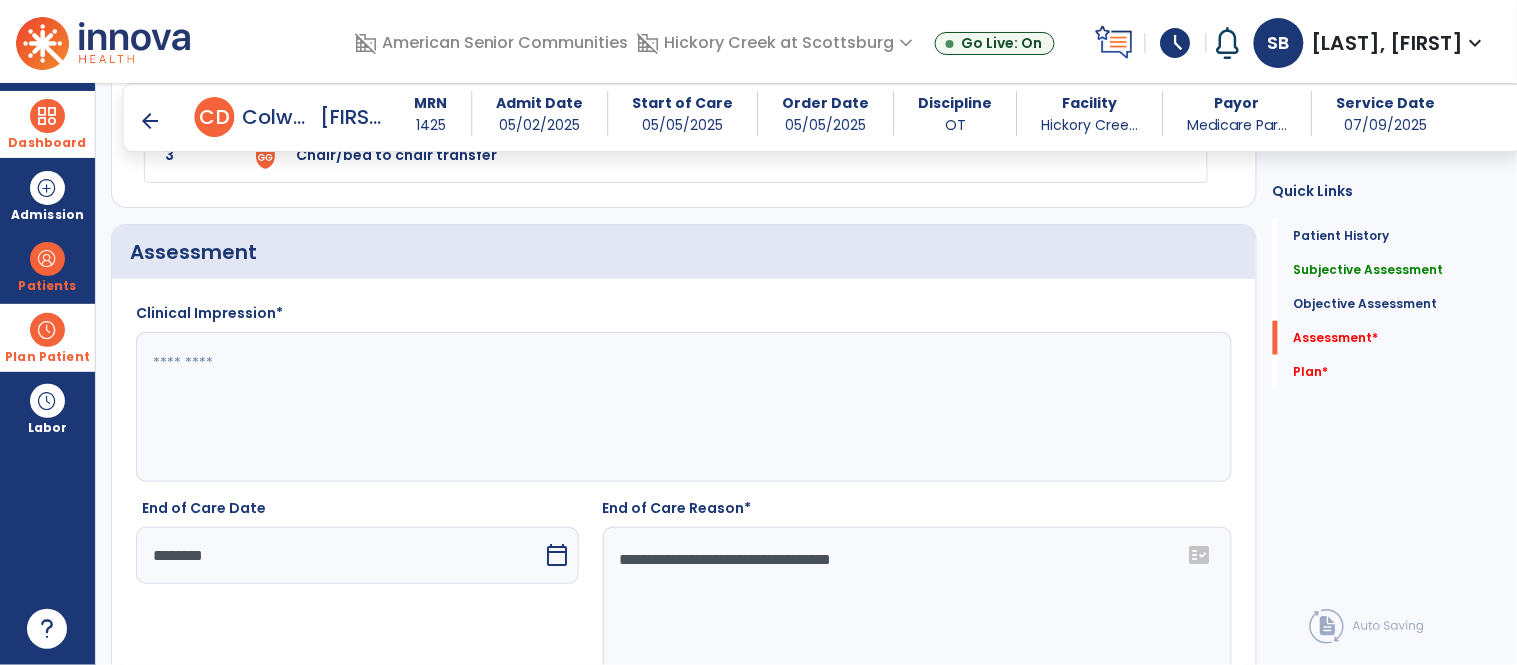 scroll, scrollTop: 2313, scrollLeft: 0, axis: vertical 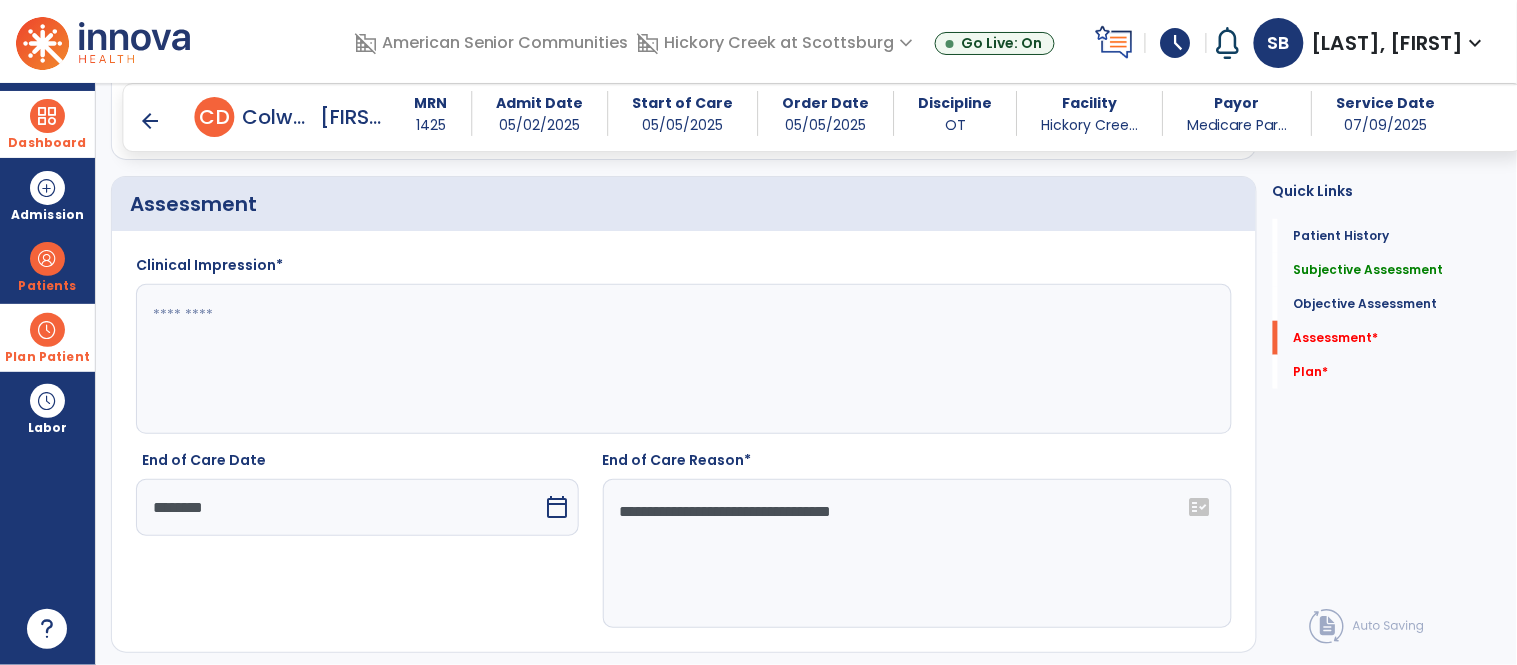 paste on "**********" 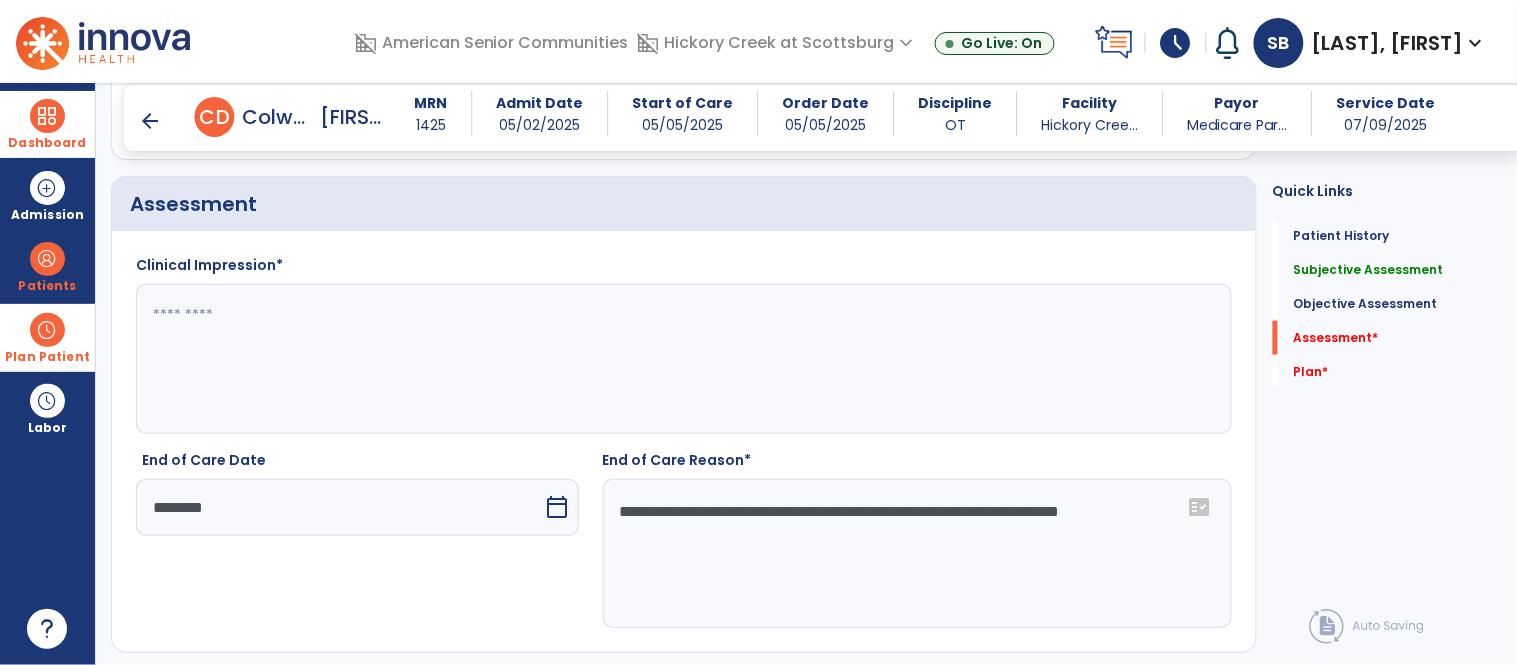 drag, startPoint x: 809, startPoint y: 563, endPoint x: 893, endPoint y: 518, distance: 95.29428 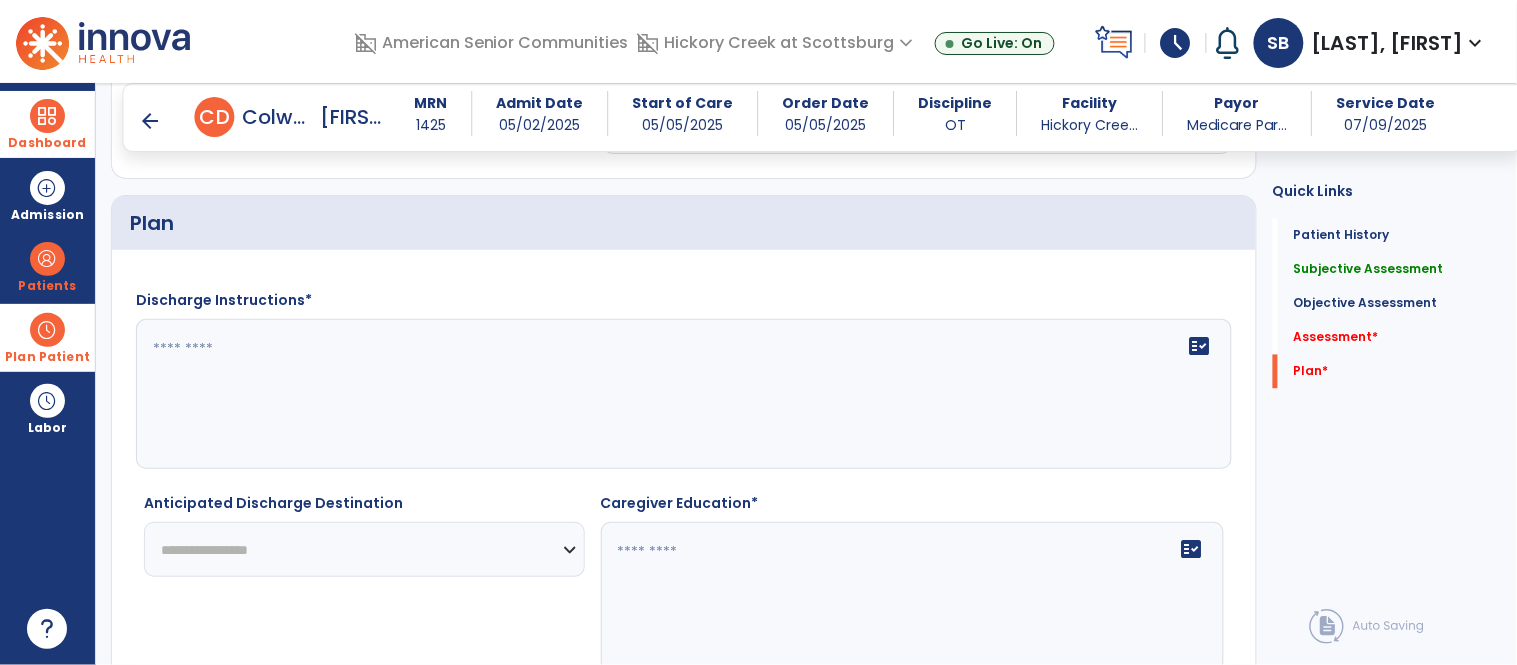 scroll, scrollTop: 2794, scrollLeft: 0, axis: vertical 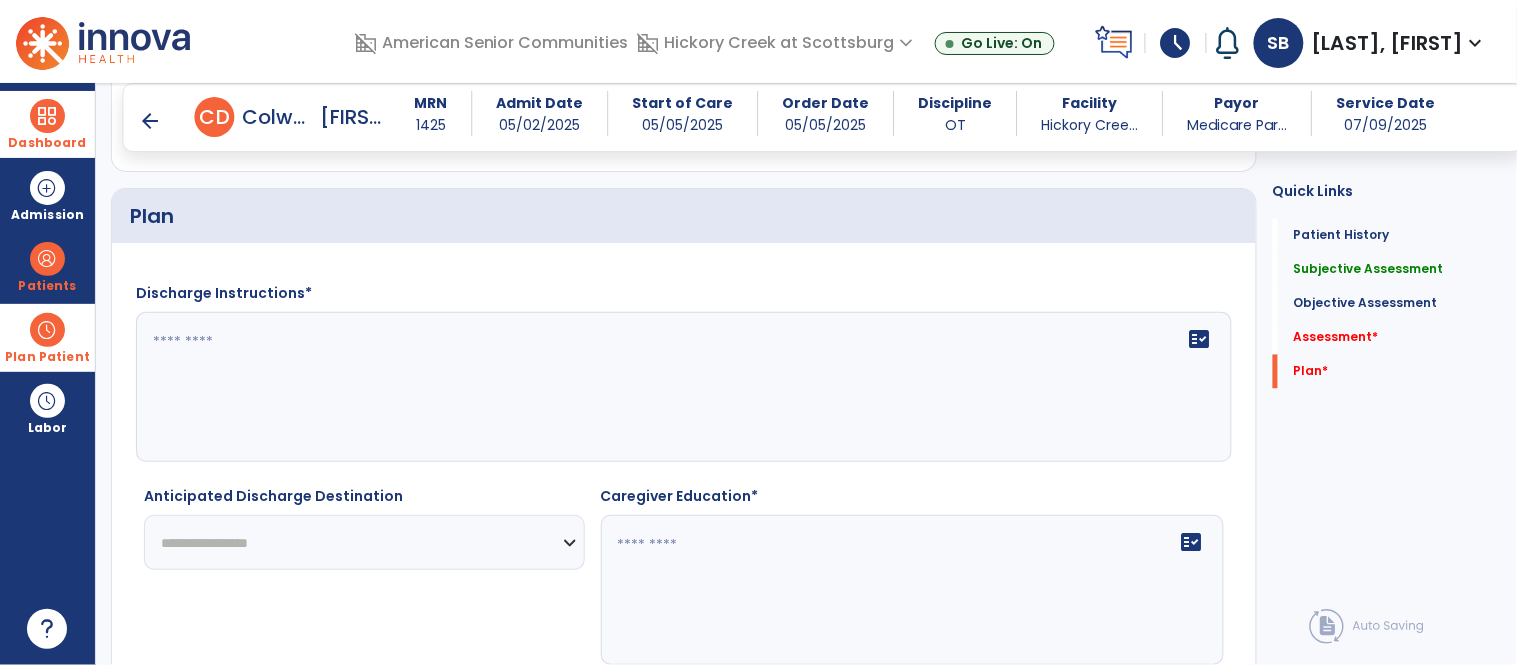 type on "**********" 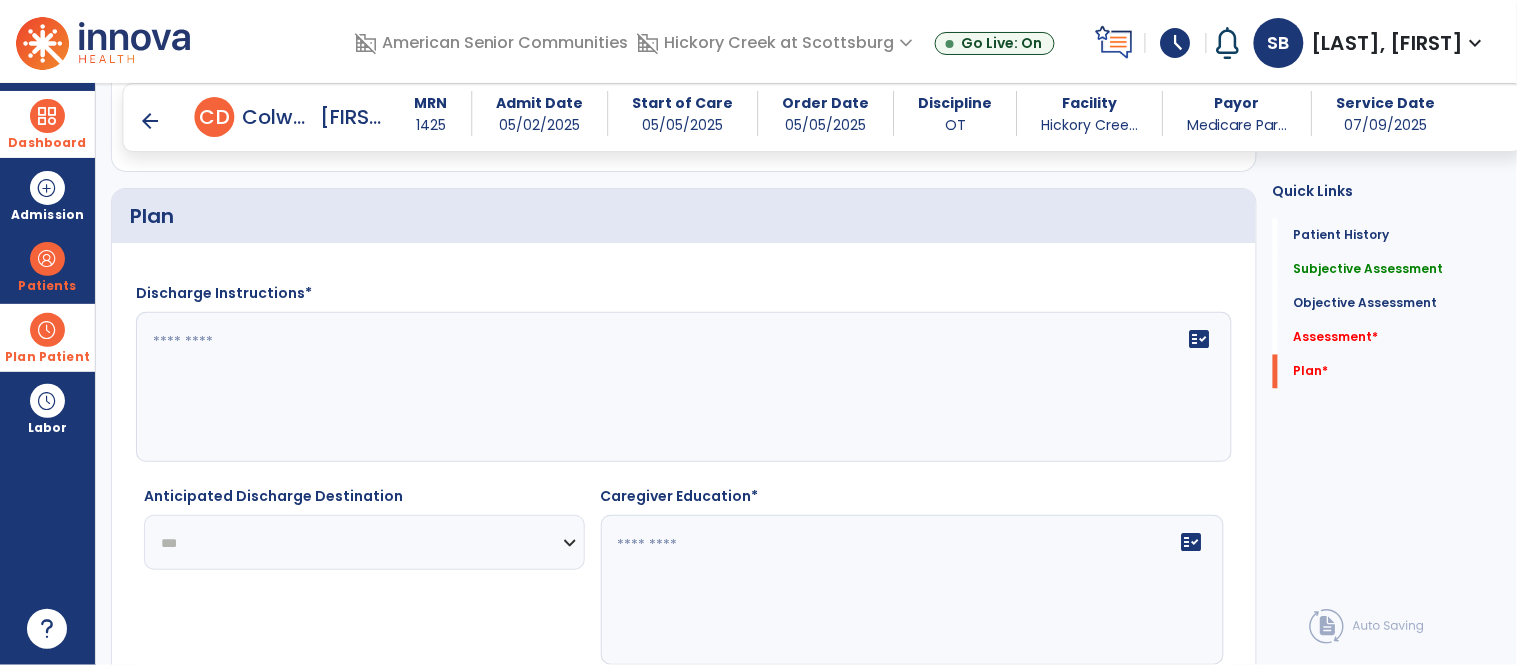 click on "**********" 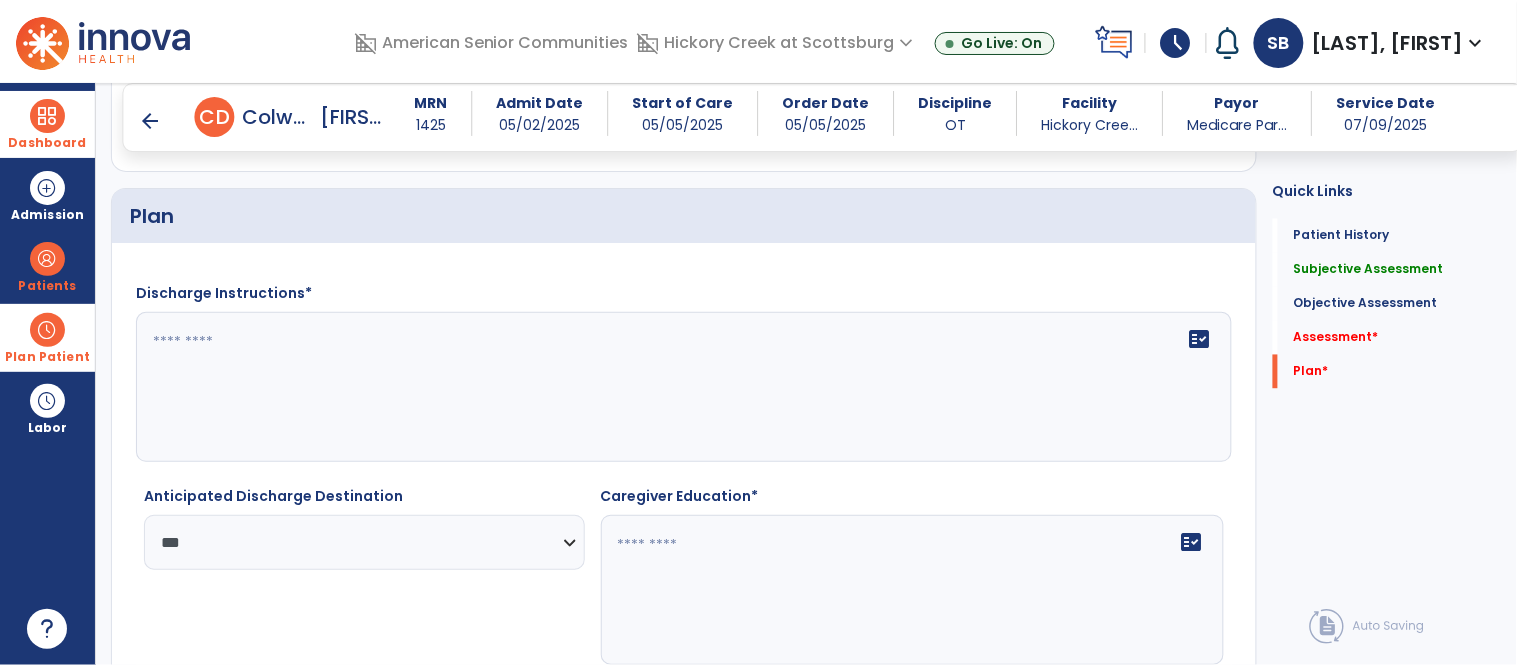 click on "fact_check" 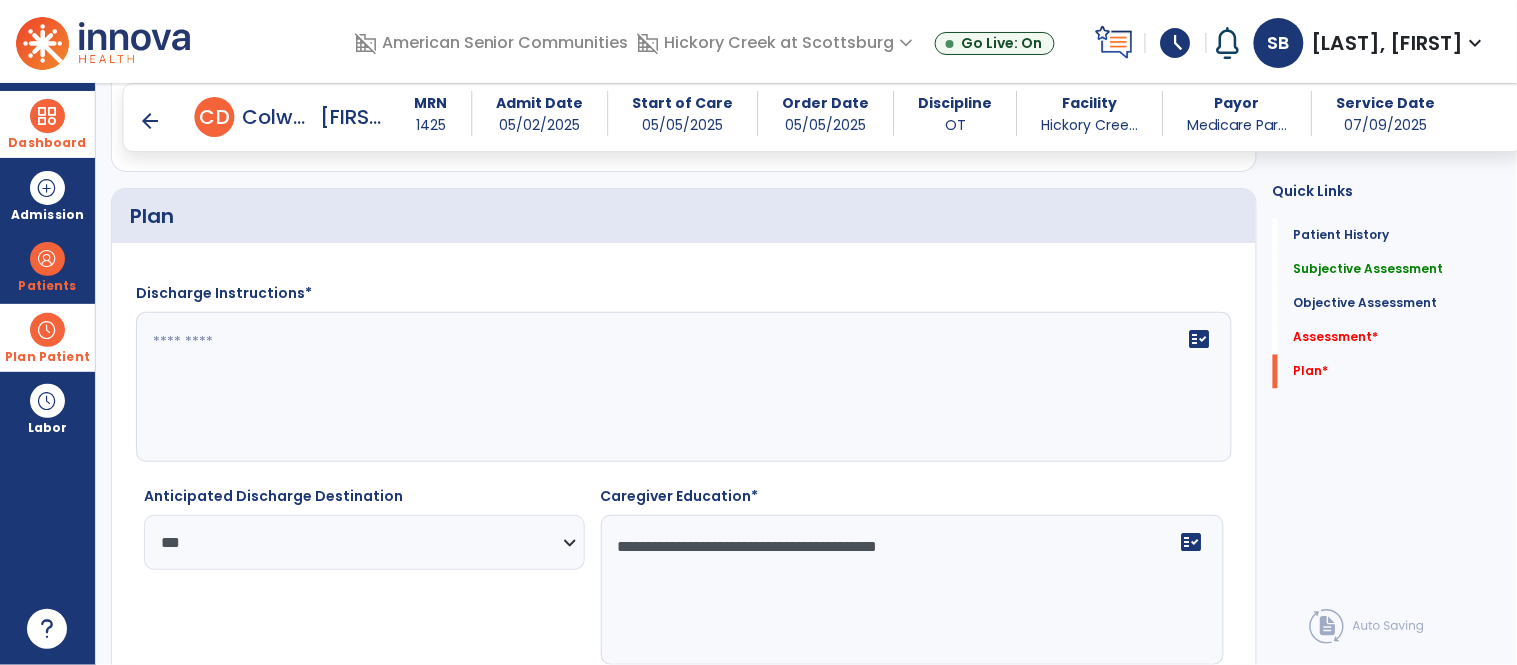 type on "**********" 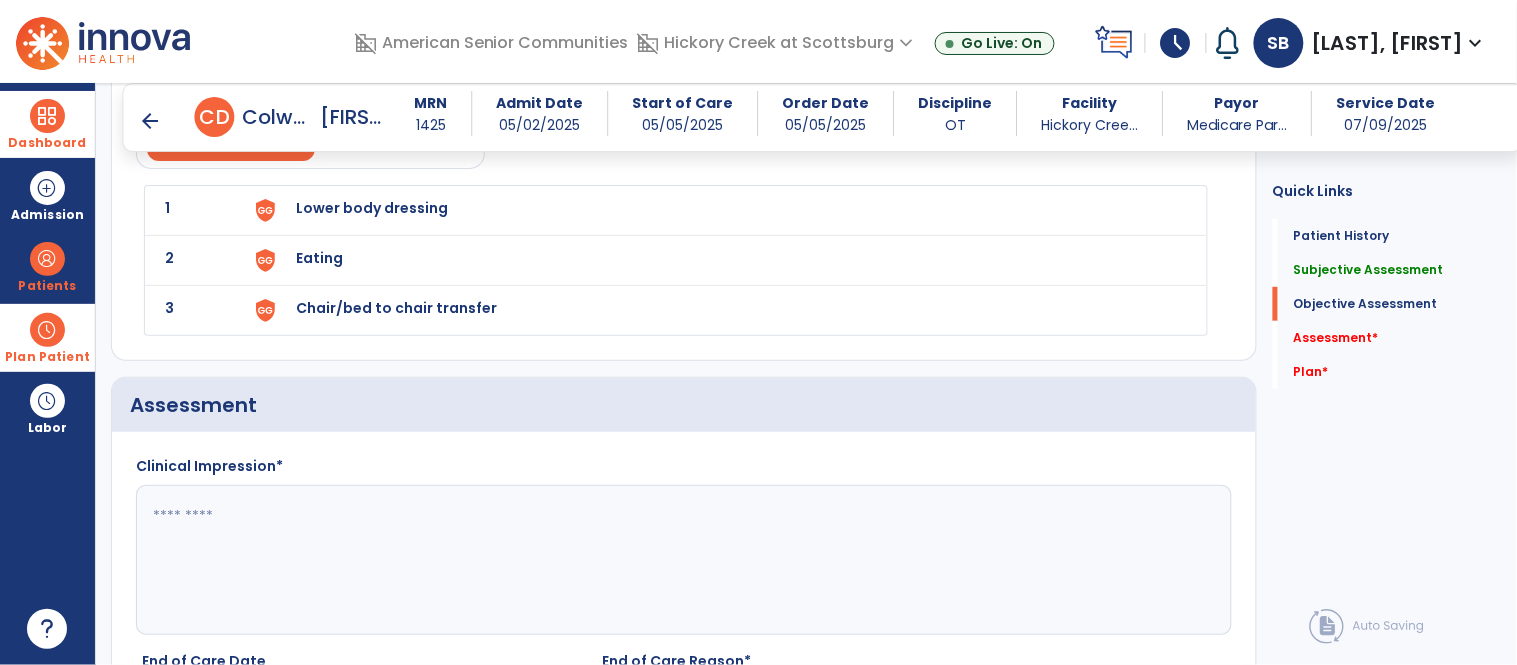 scroll, scrollTop: 2101, scrollLeft: 0, axis: vertical 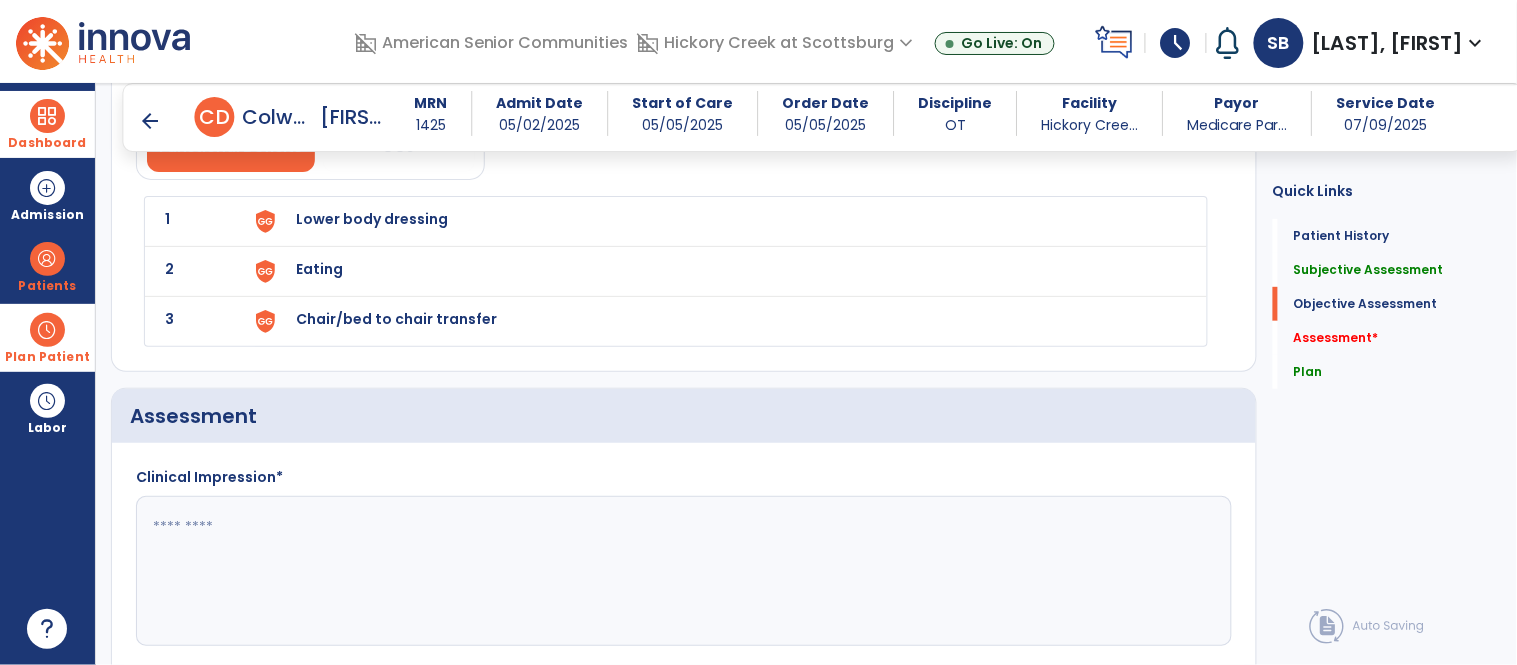 type on "**********" 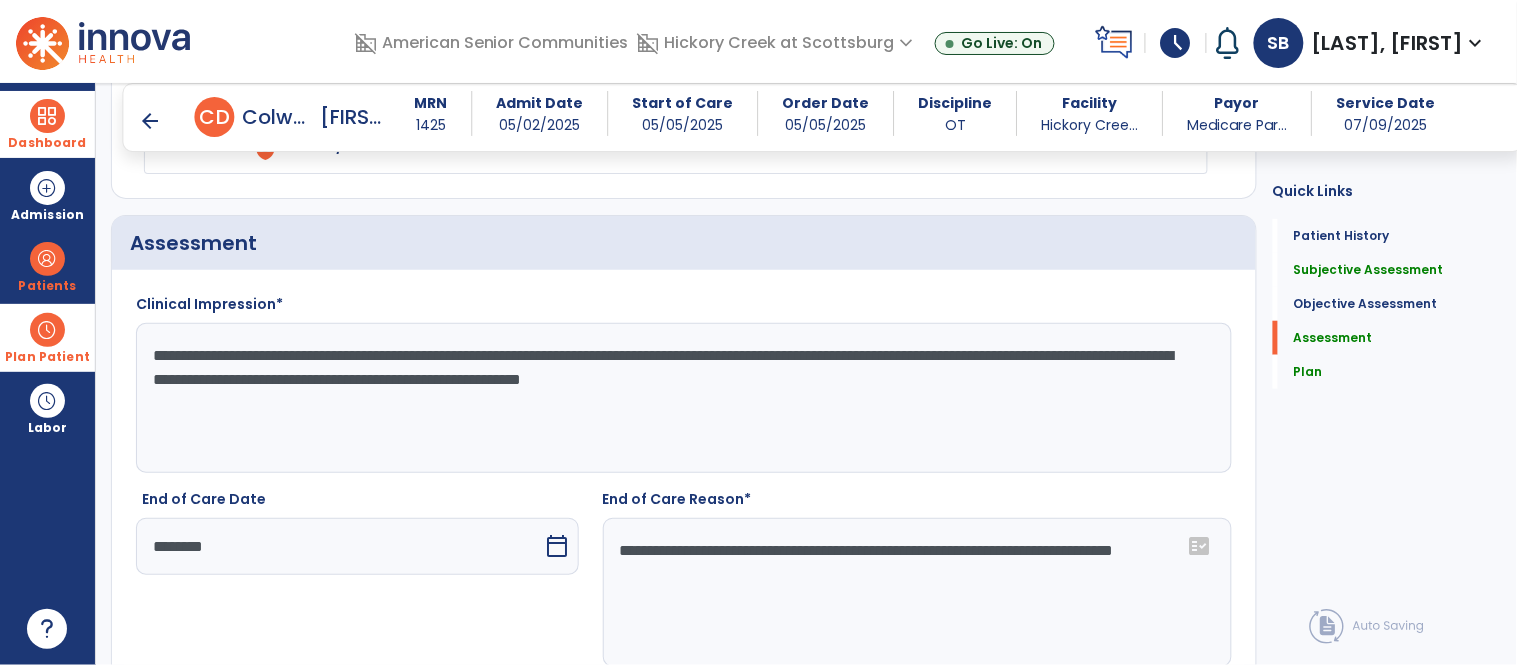 scroll, scrollTop: 2276, scrollLeft: 0, axis: vertical 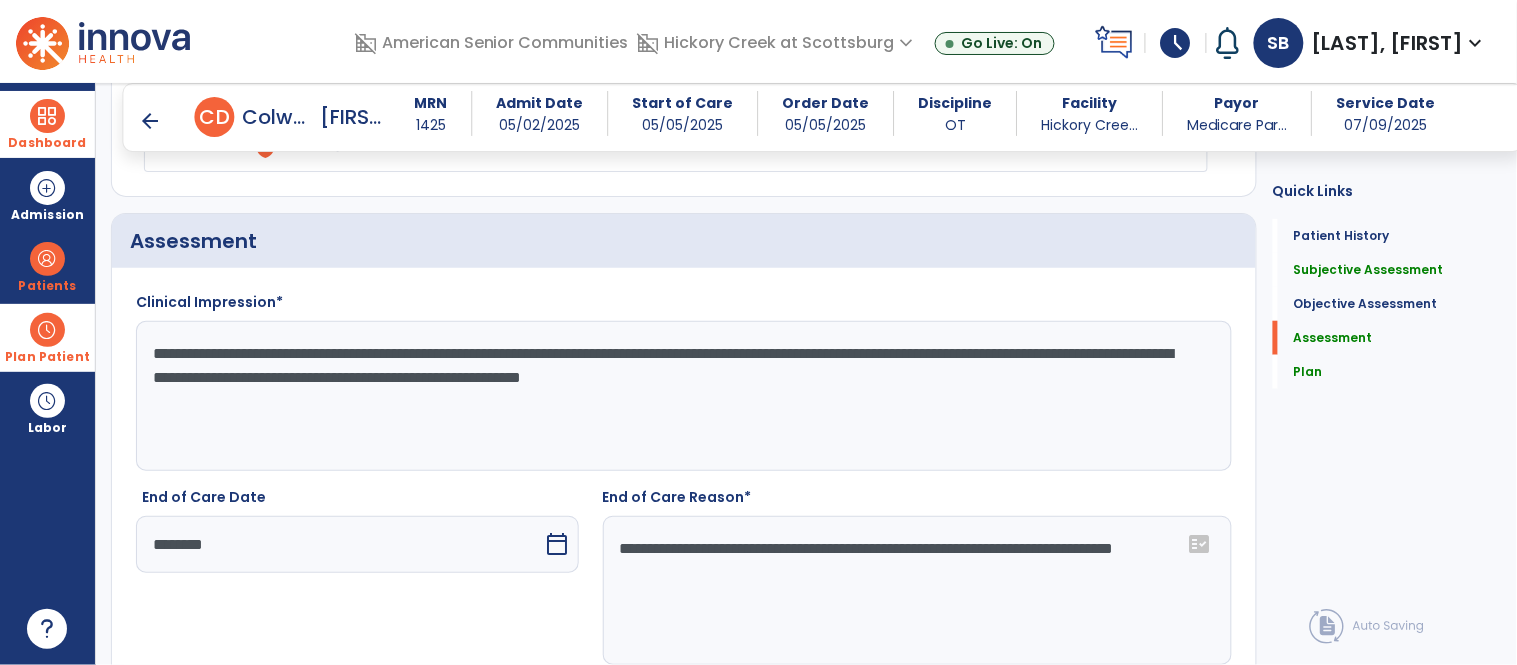 paste on "**********" 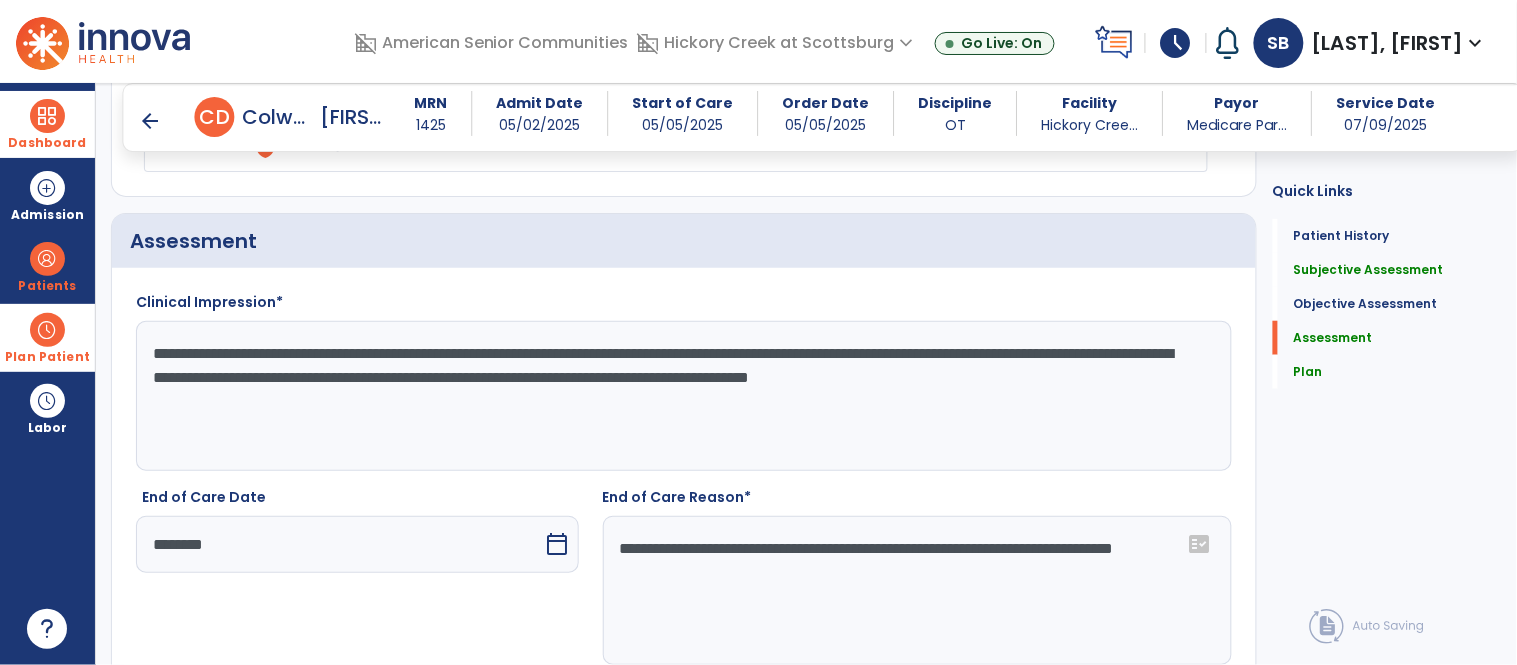 click on "**********" 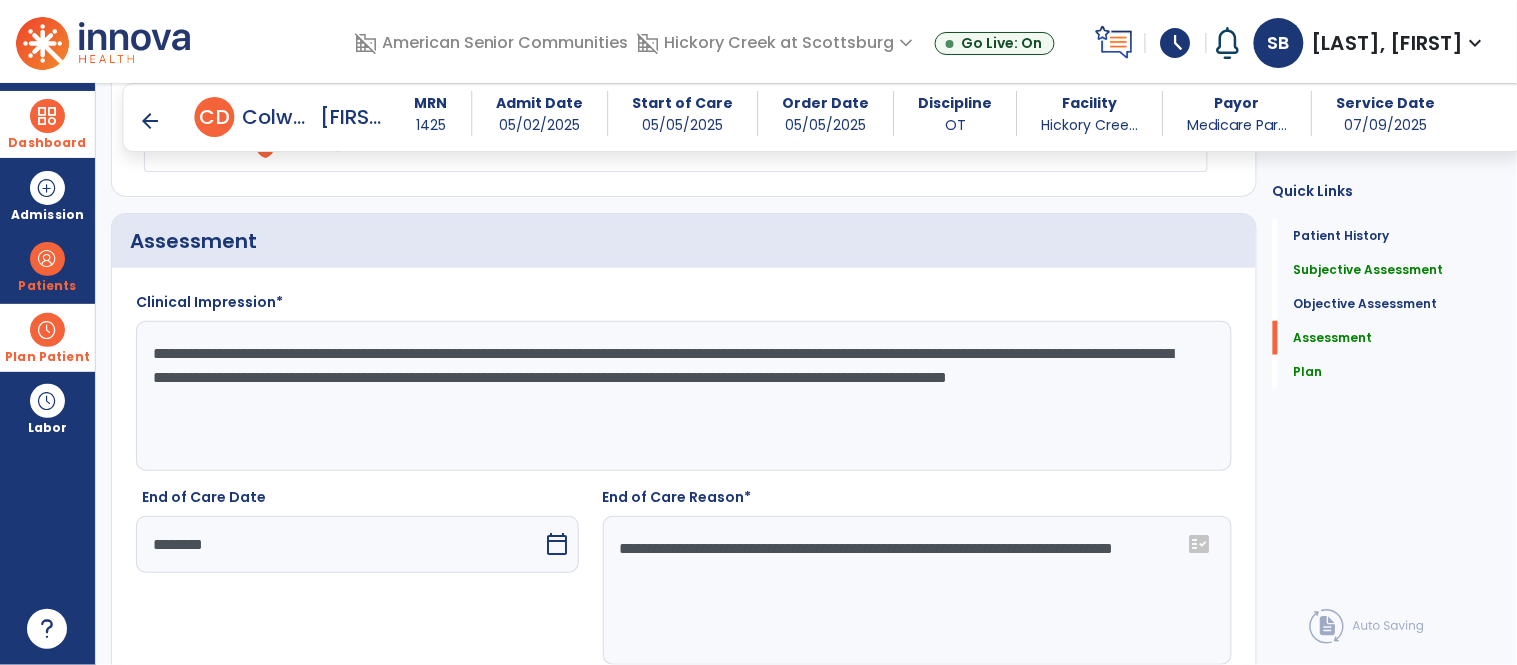 click on "**********" 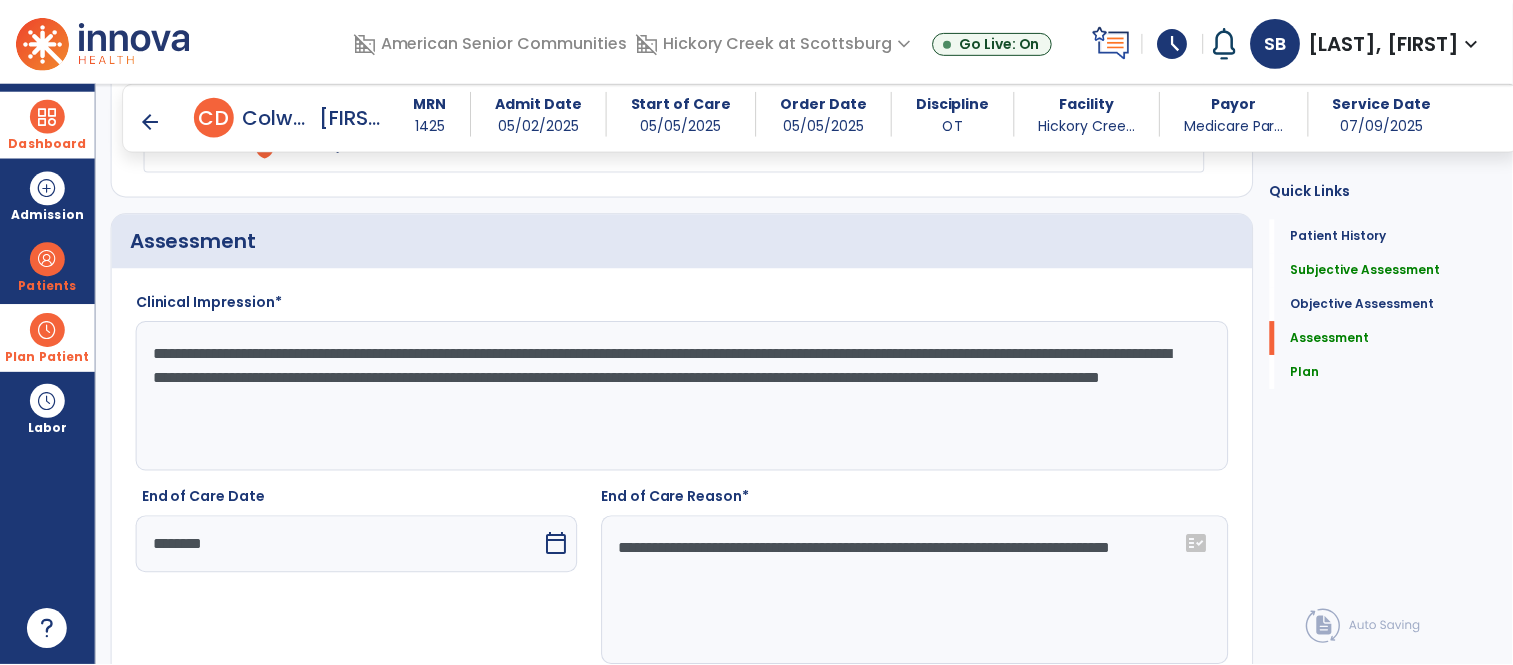 scroll, scrollTop: 2904, scrollLeft: 0, axis: vertical 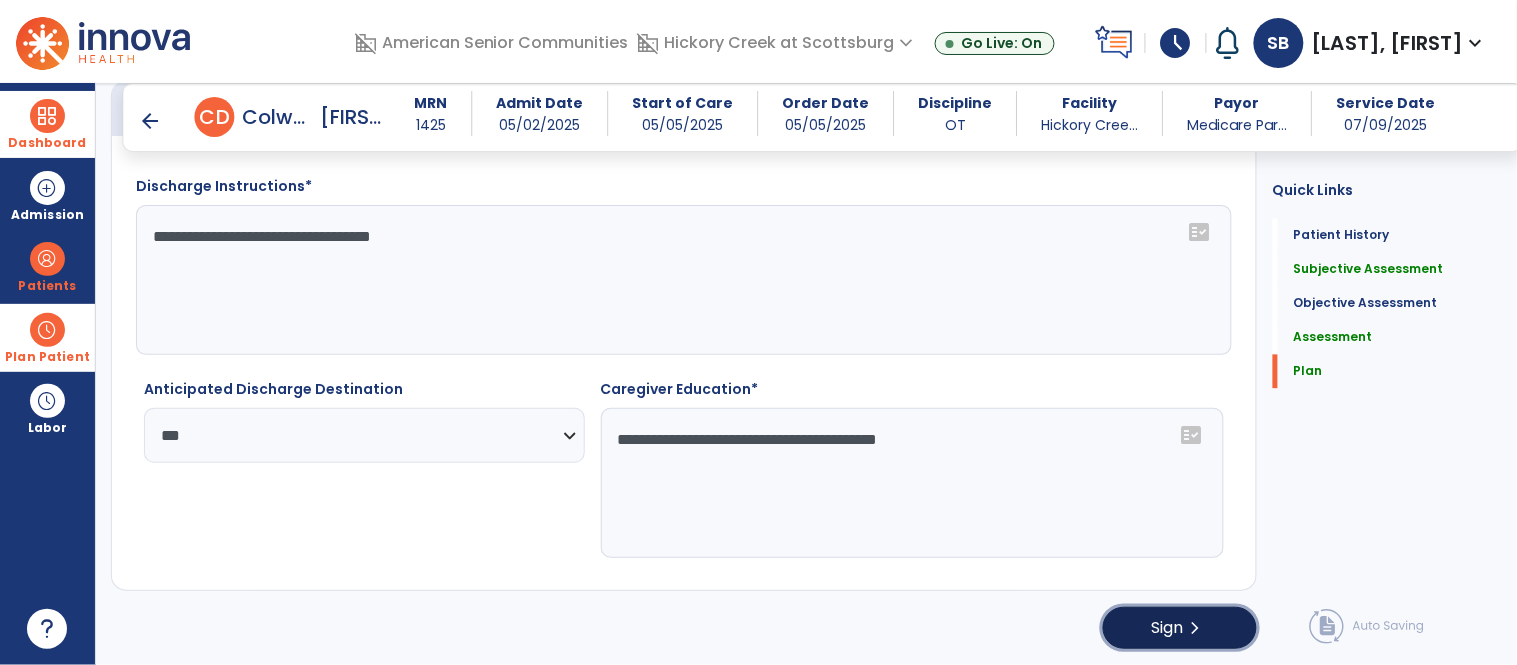 click on "Sign" 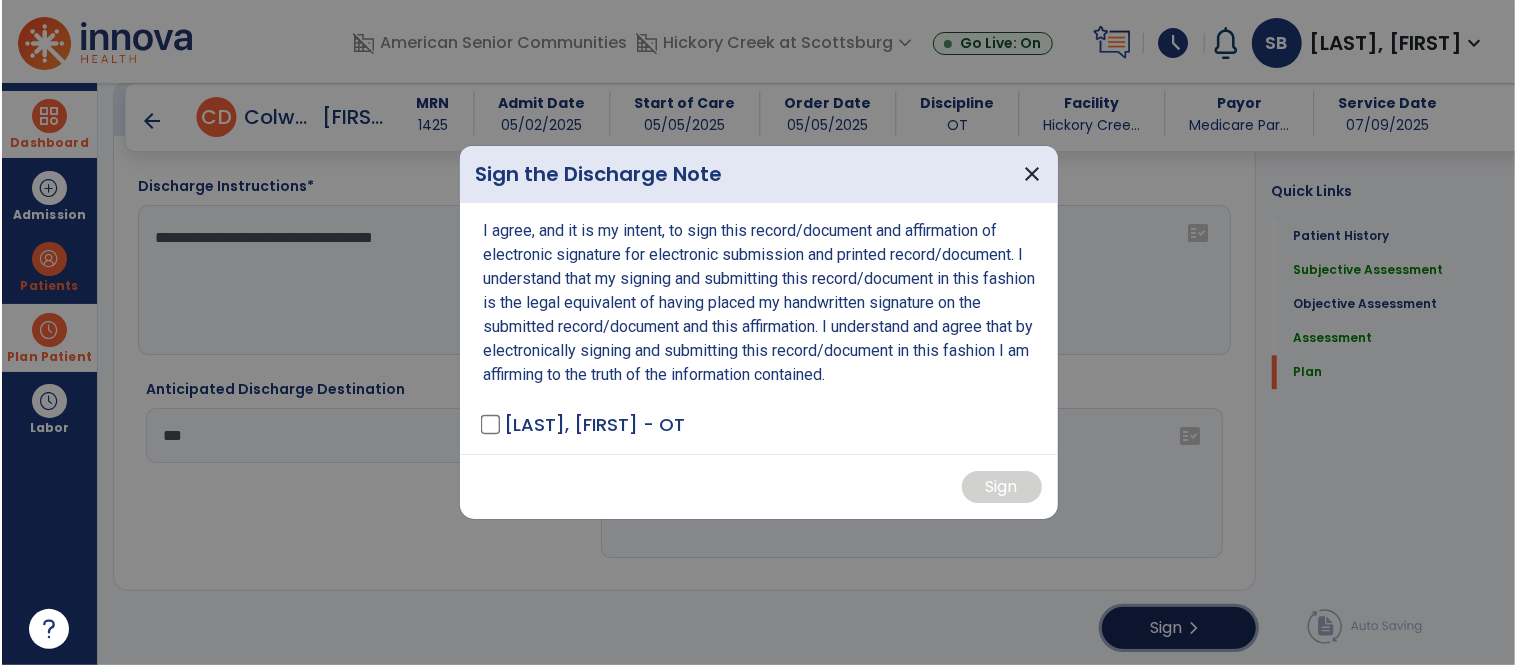 scroll, scrollTop: 2904, scrollLeft: 0, axis: vertical 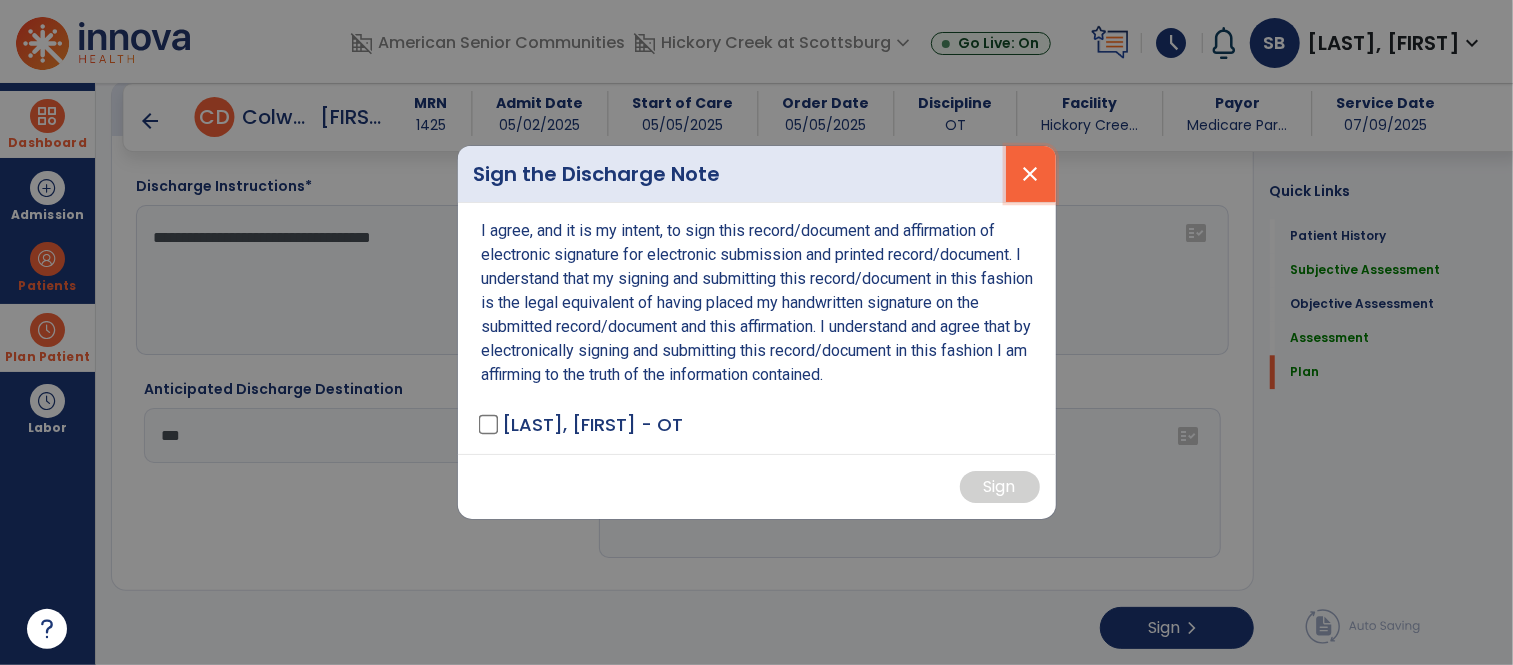 click on "close" at bounding box center [1031, 174] 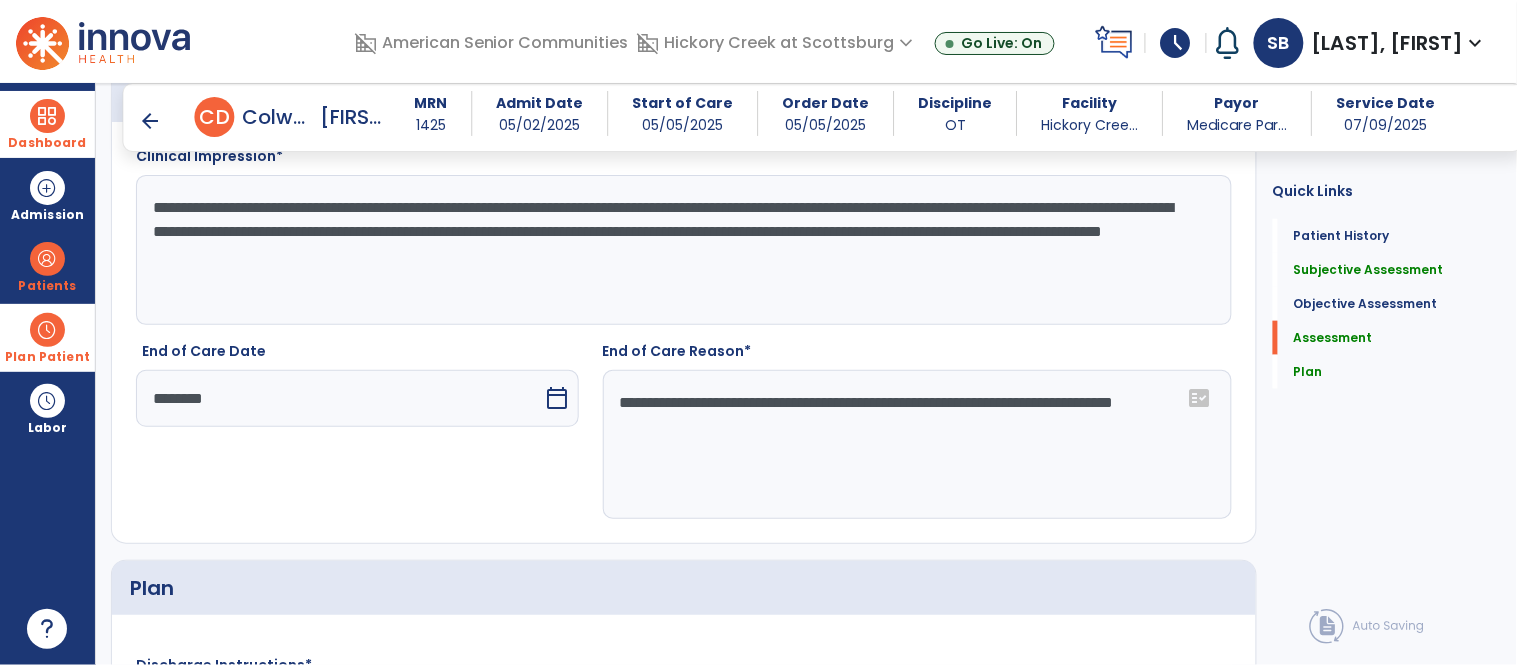 scroll, scrollTop: 2416, scrollLeft: 0, axis: vertical 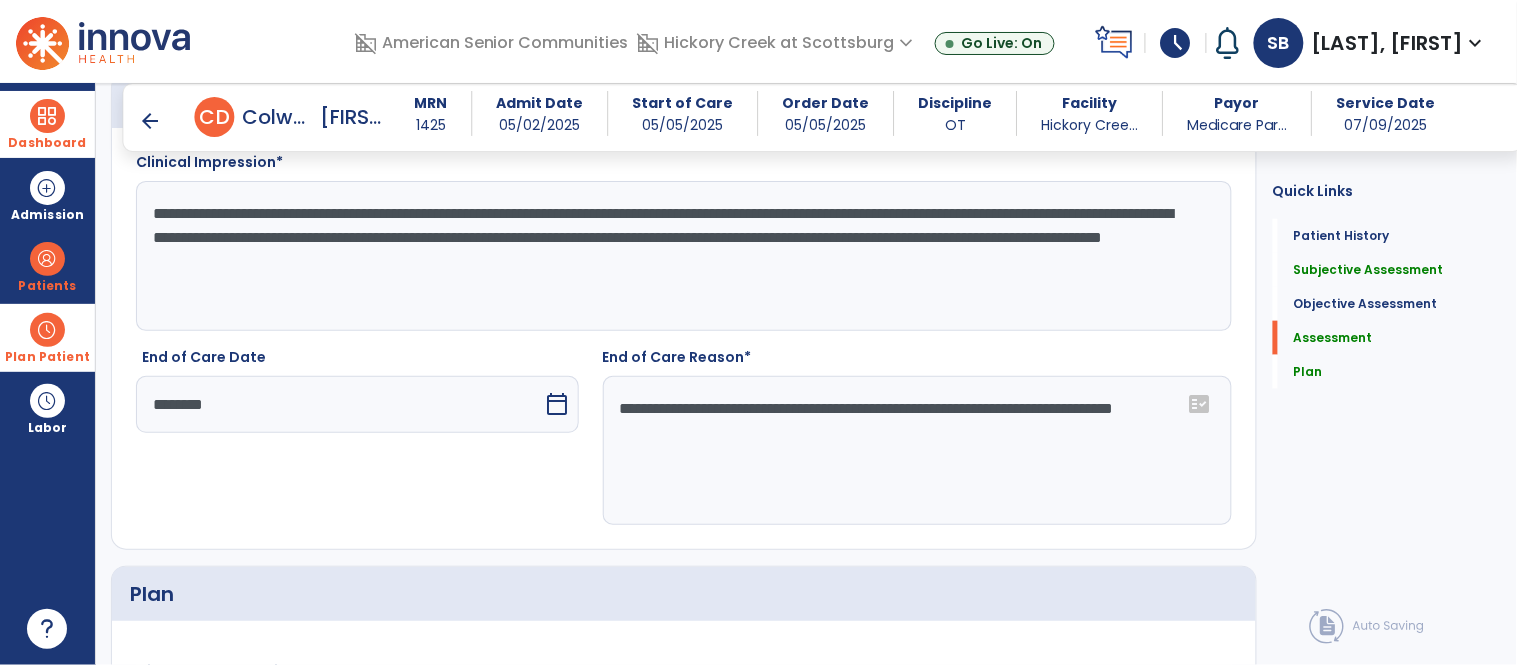 click on "**********" 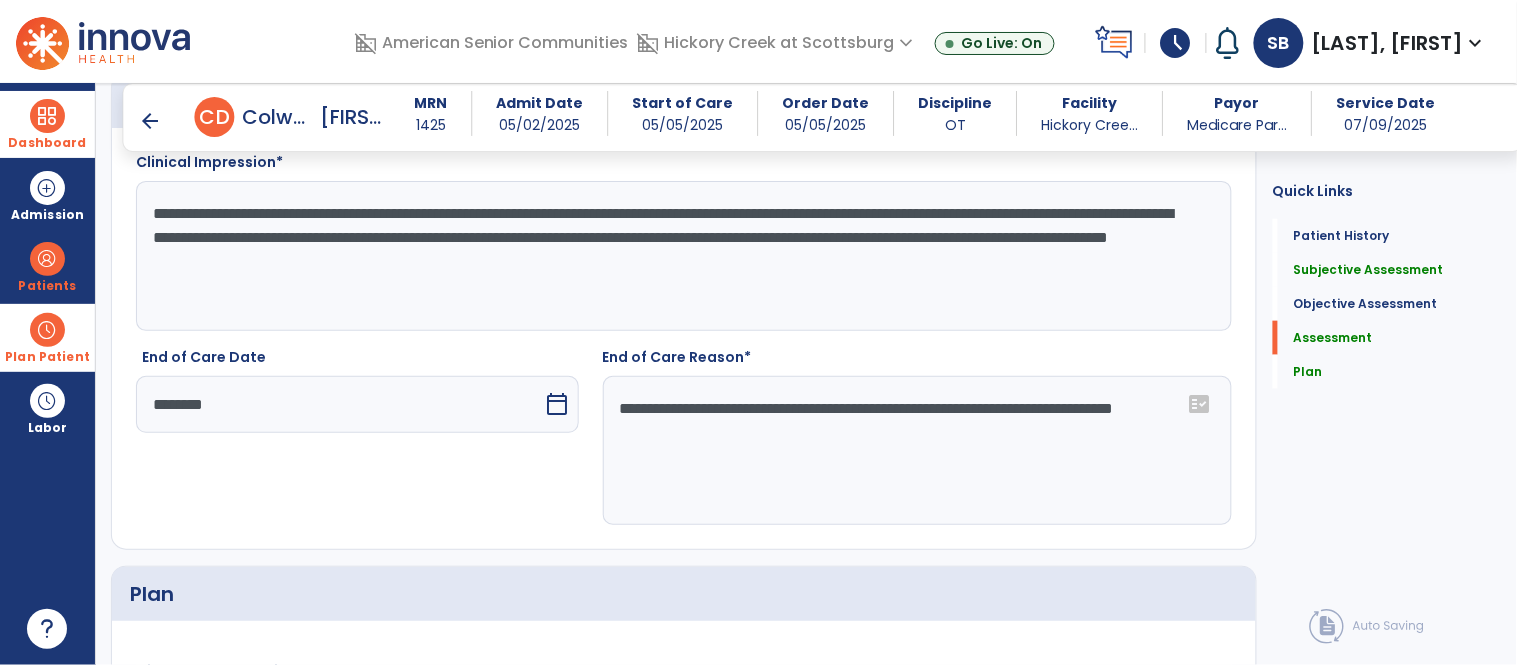type on "**********" 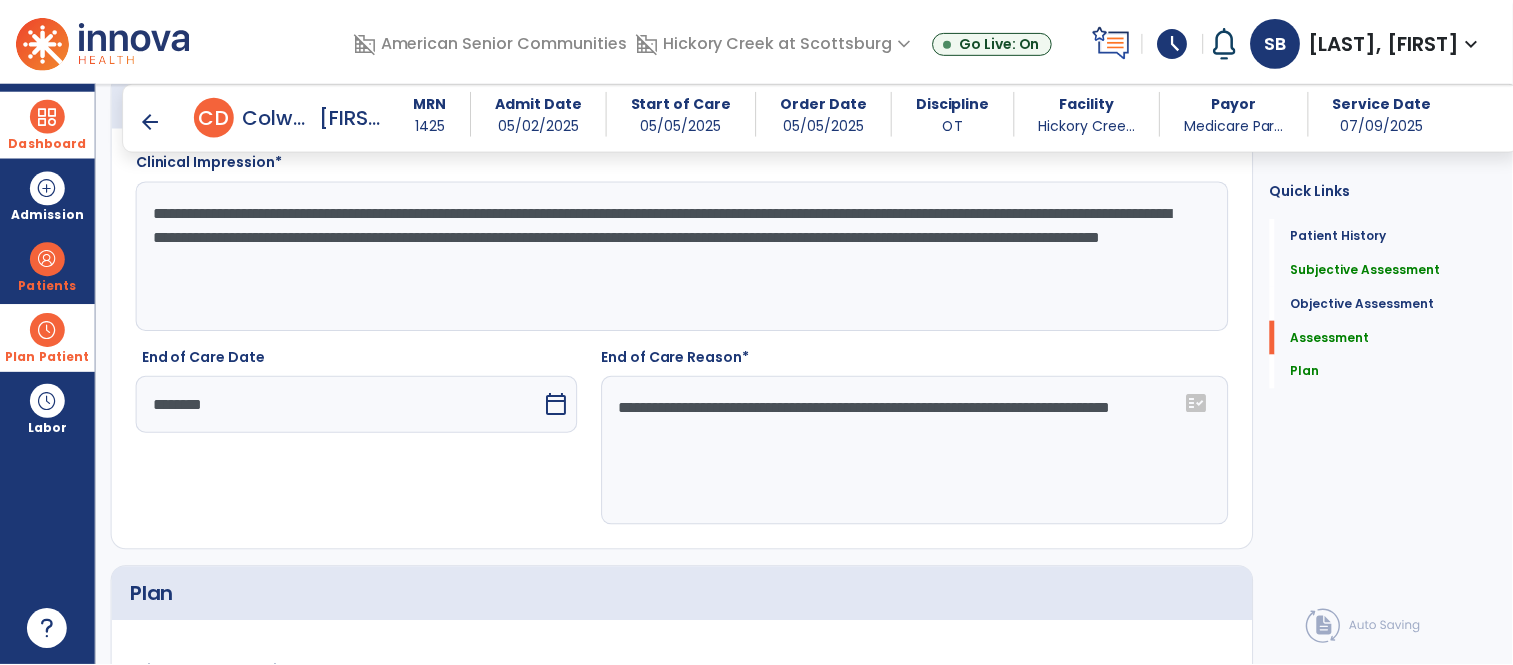 scroll, scrollTop: 2904, scrollLeft: 0, axis: vertical 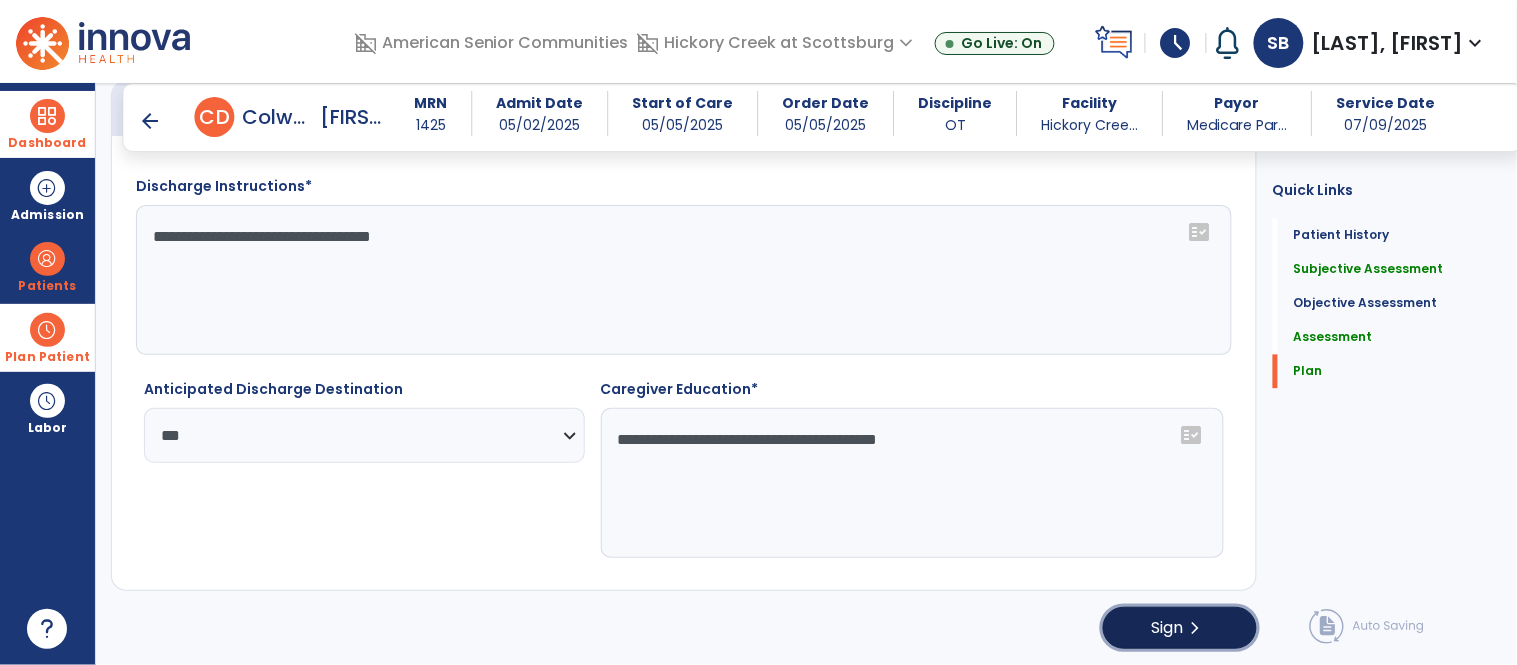 click on "Sign  chevron_right" 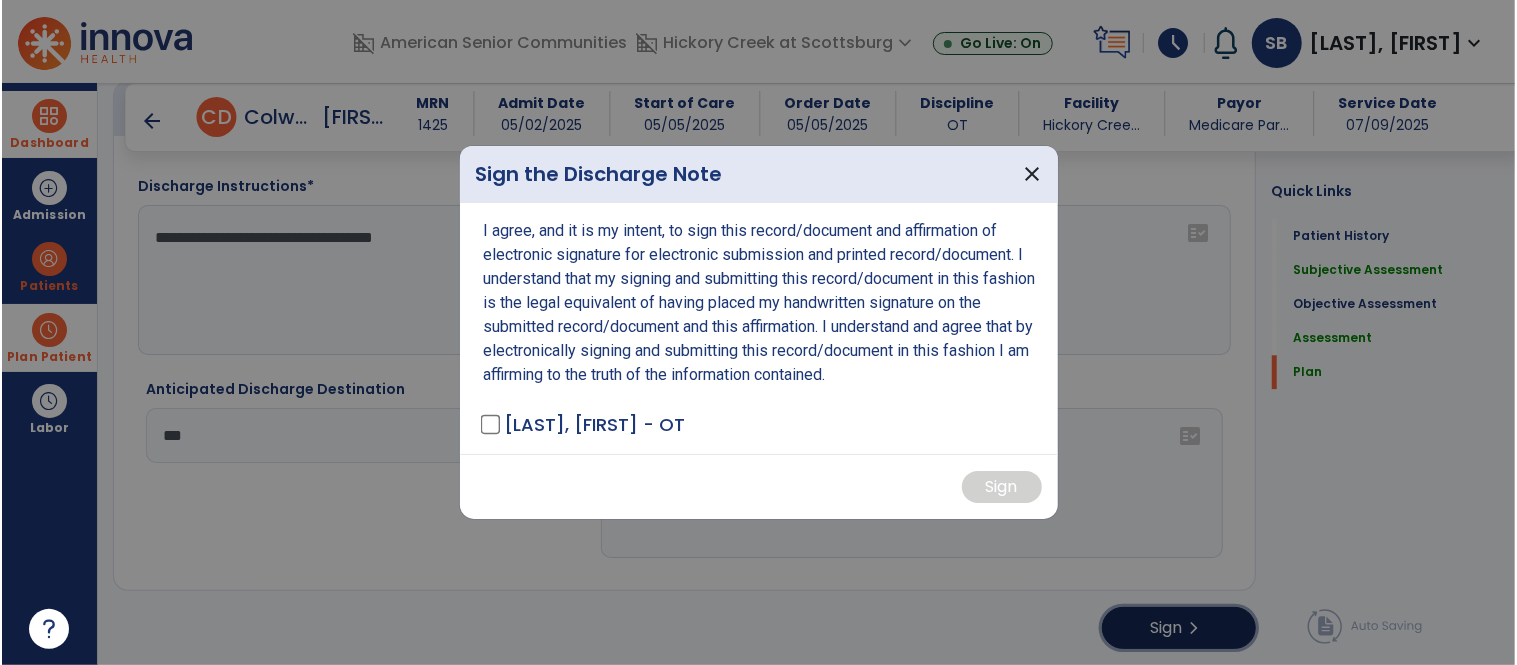 scroll, scrollTop: 2904, scrollLeft: 0, axis: vertical 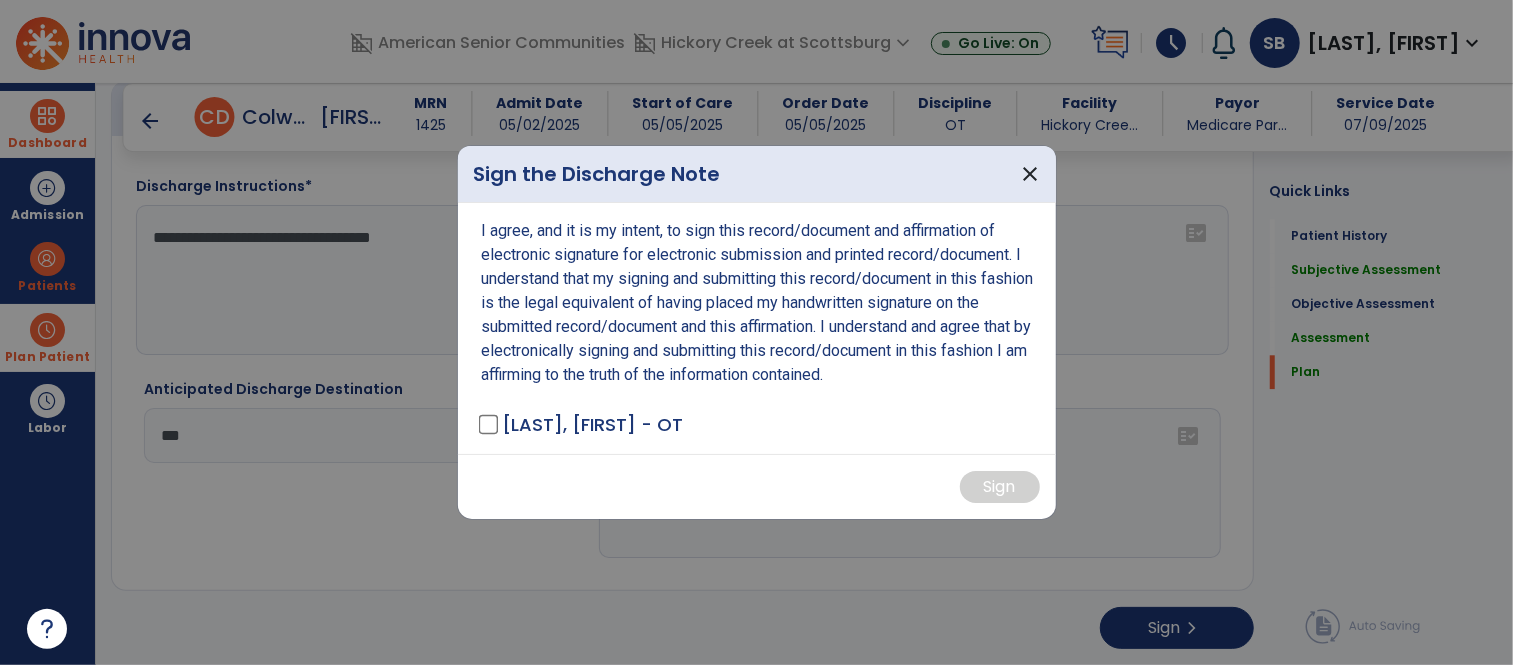 click on "[FIRST] [LAST] - OT" at bounding box center (583, 424) 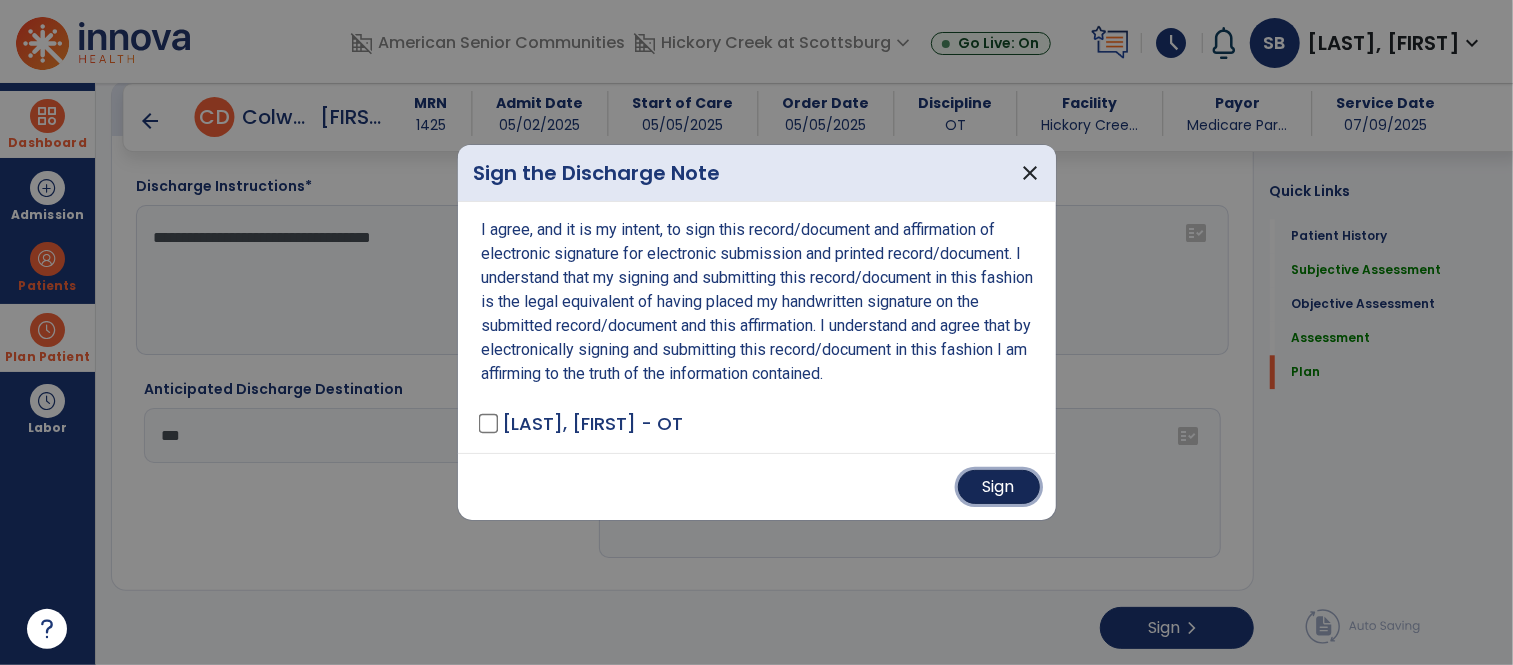 click on "Sign" at bounding box center (999, 487) 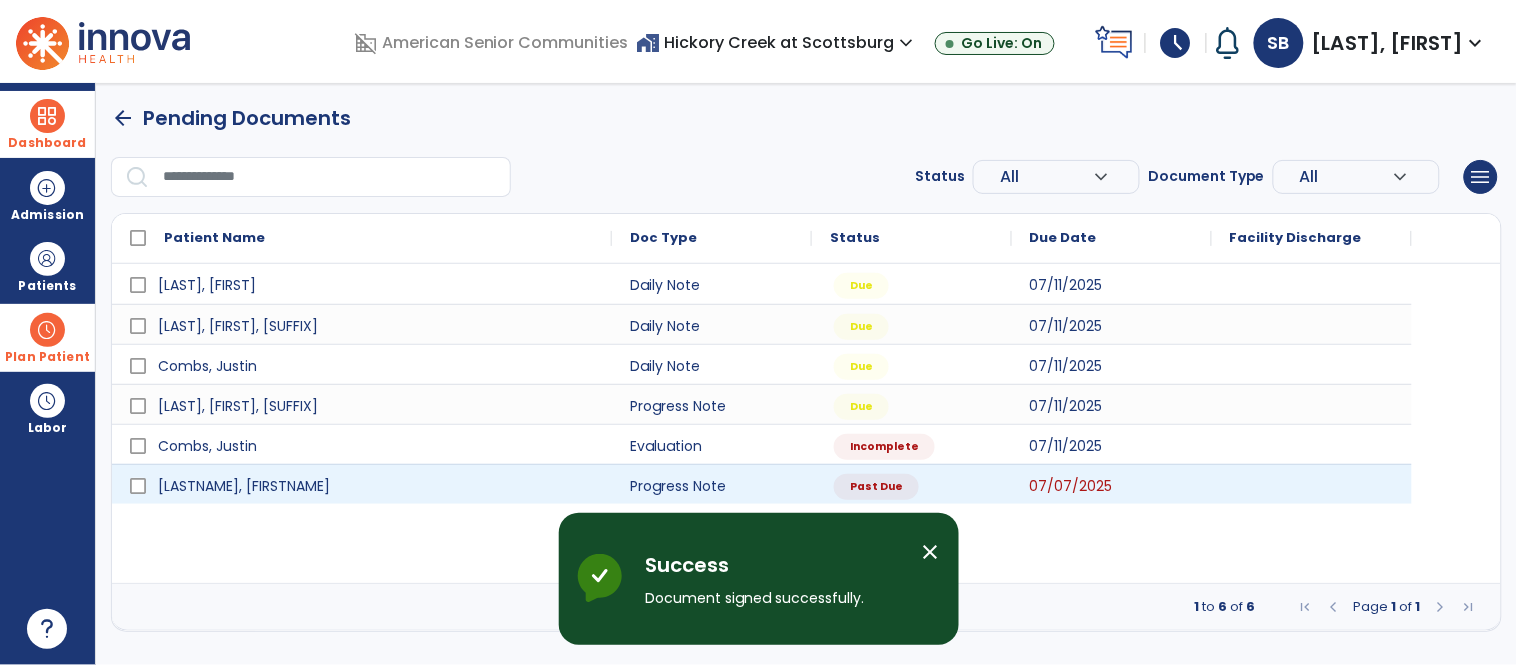 scroll, scrollTop: 0, scrollLeft: 0, axis: both 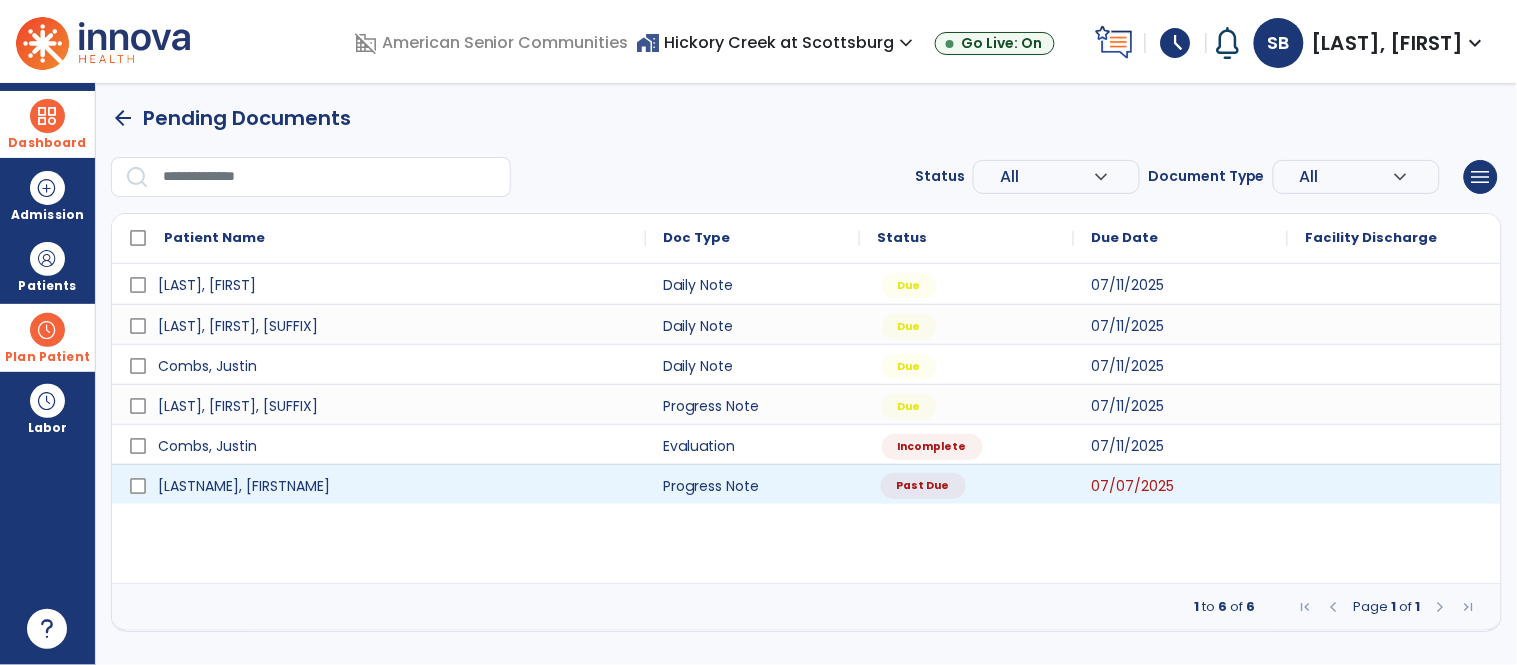 click on "Past Due" at bounding box center (967, 484) 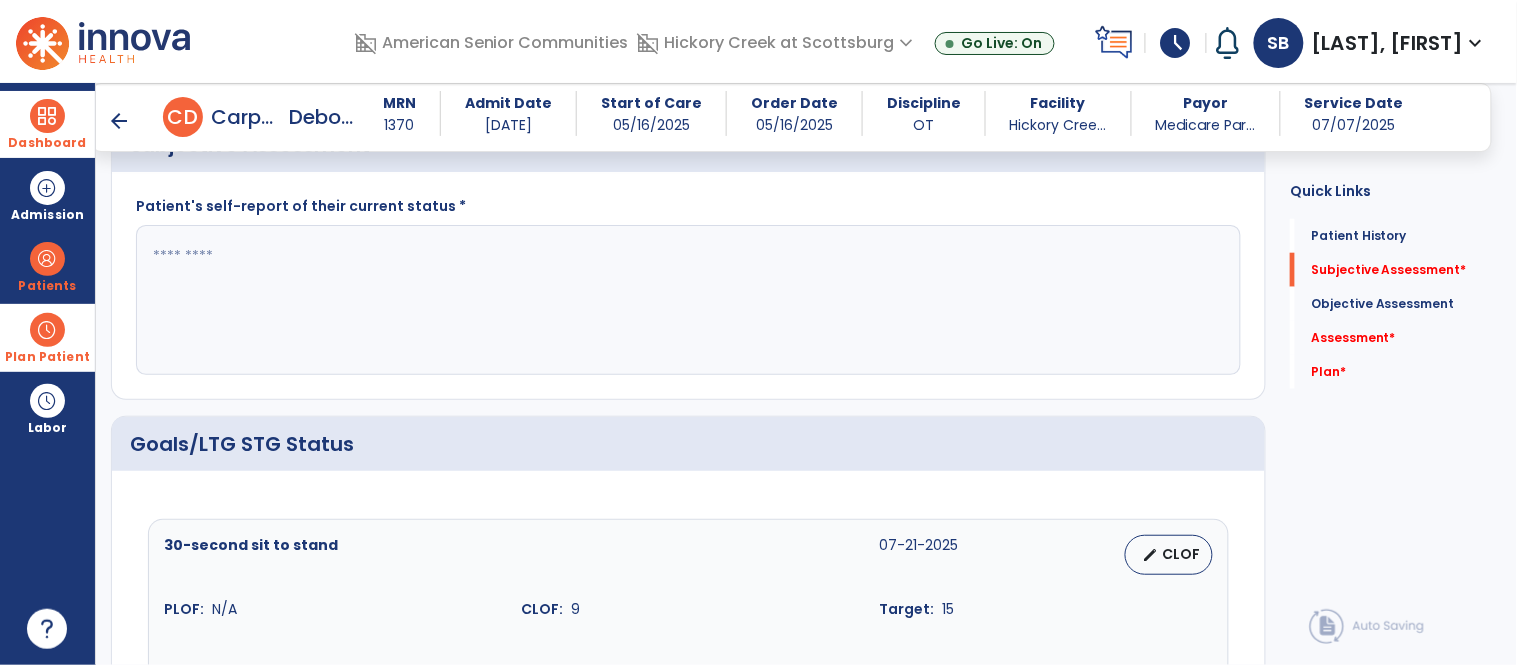 scroll, scrollTop: 450, scrollLeft: 0, axis: vertical 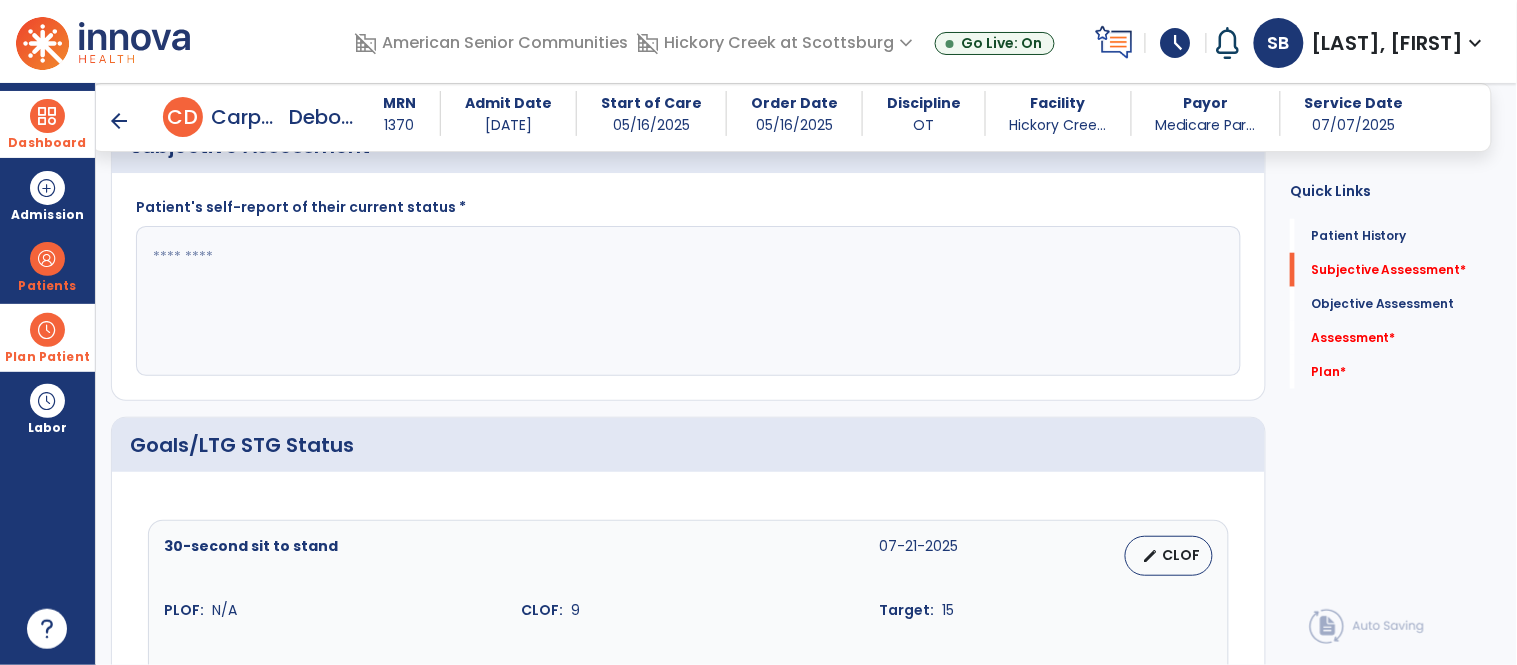 click 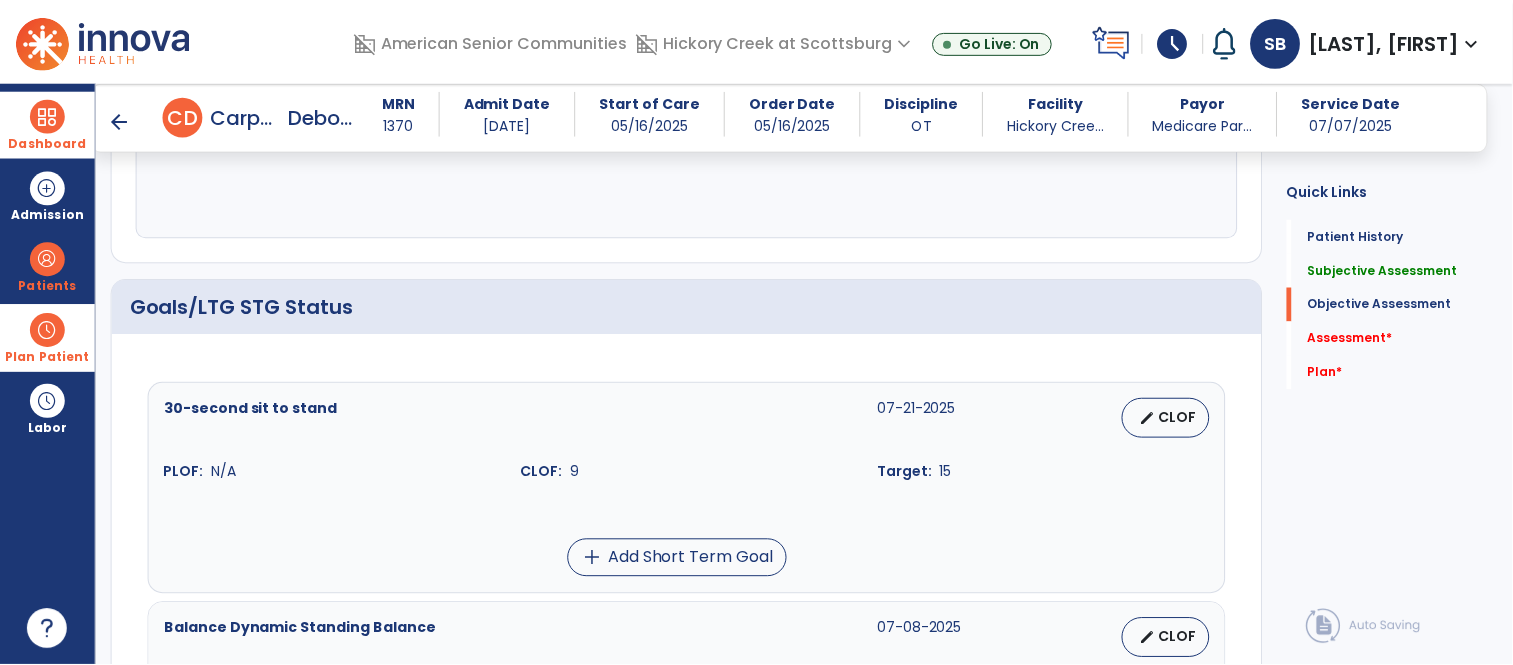 scroll, scrollTop: 594, scrollLeft: 0, axis: vertical 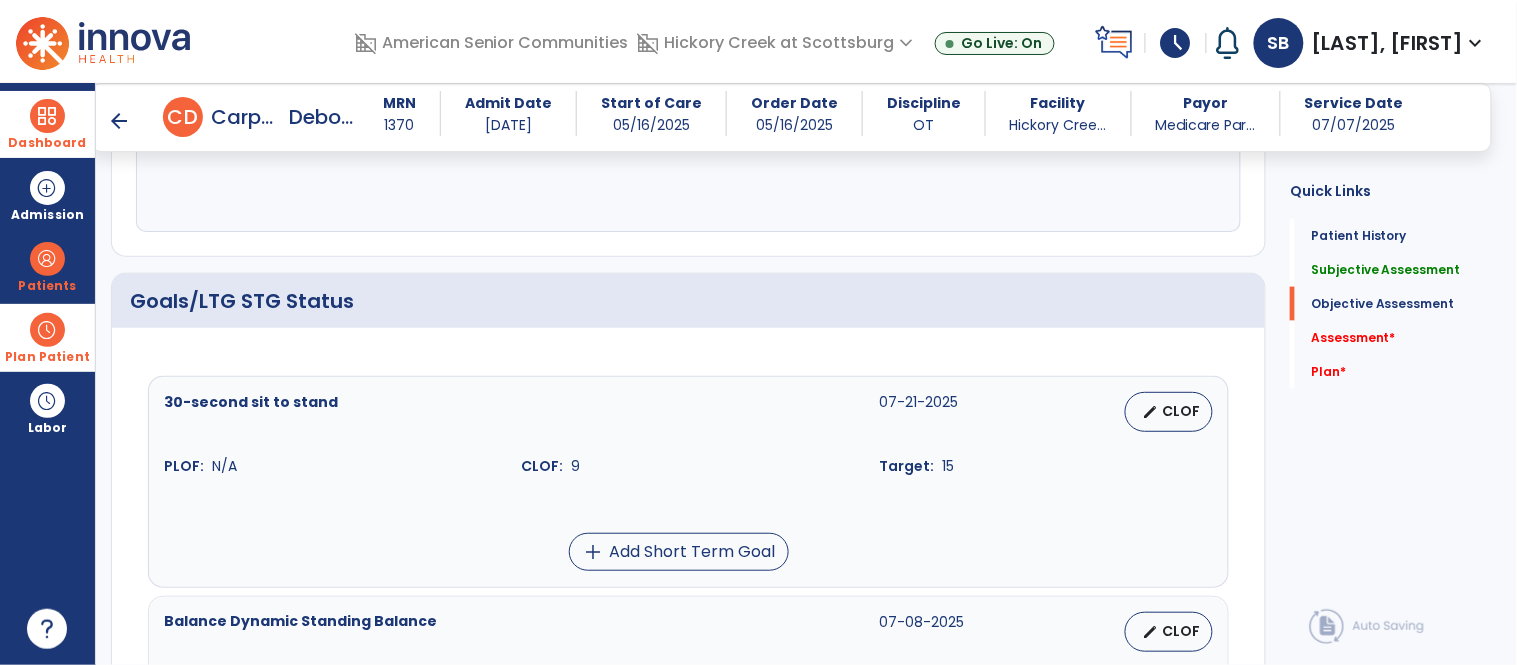 type on "**********" 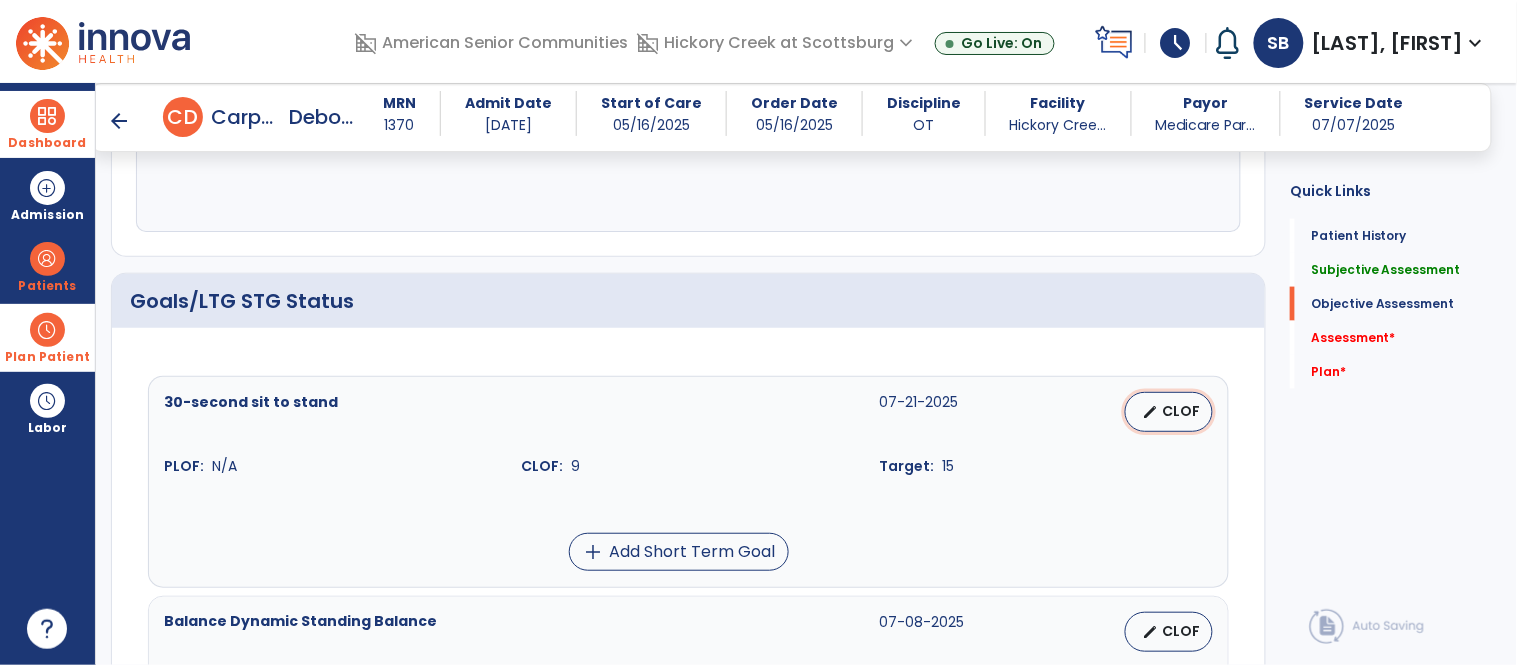 click on "edit   CLOF" at bounding box center [1169, 412] 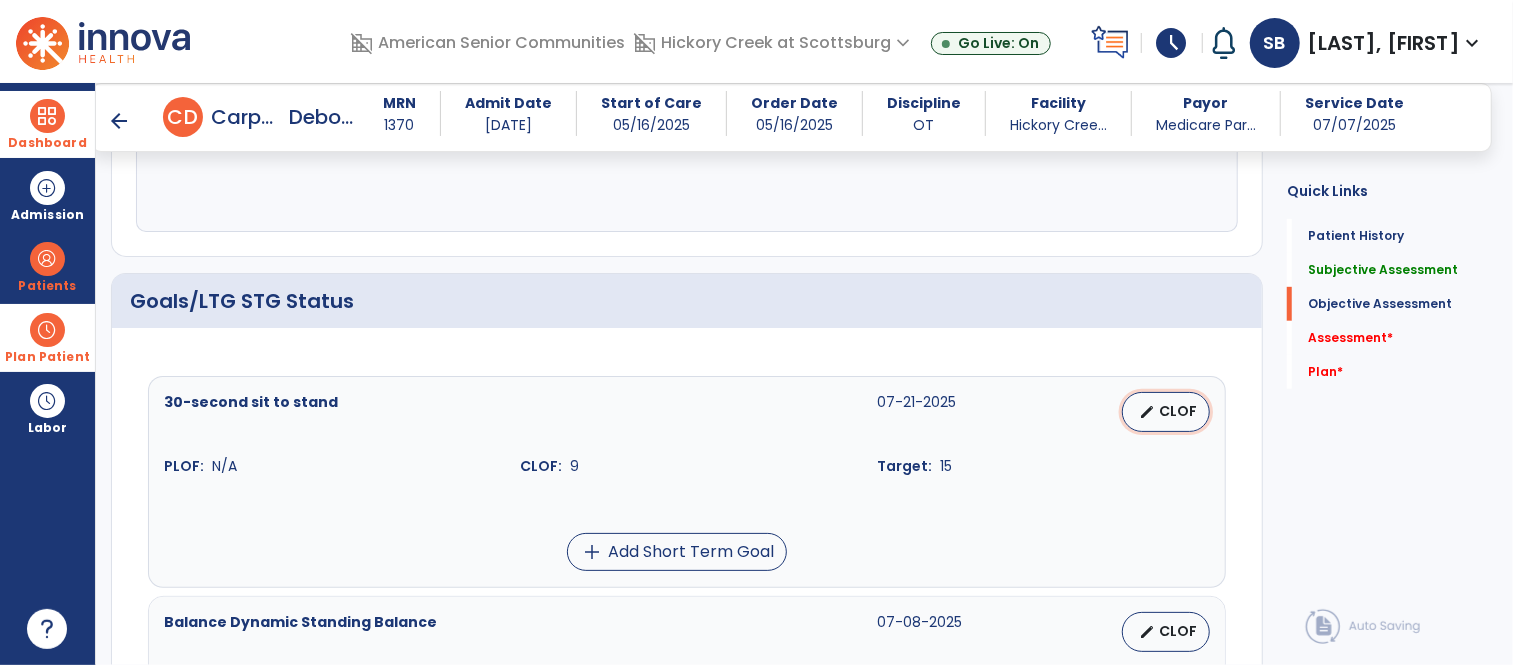 select on "********" 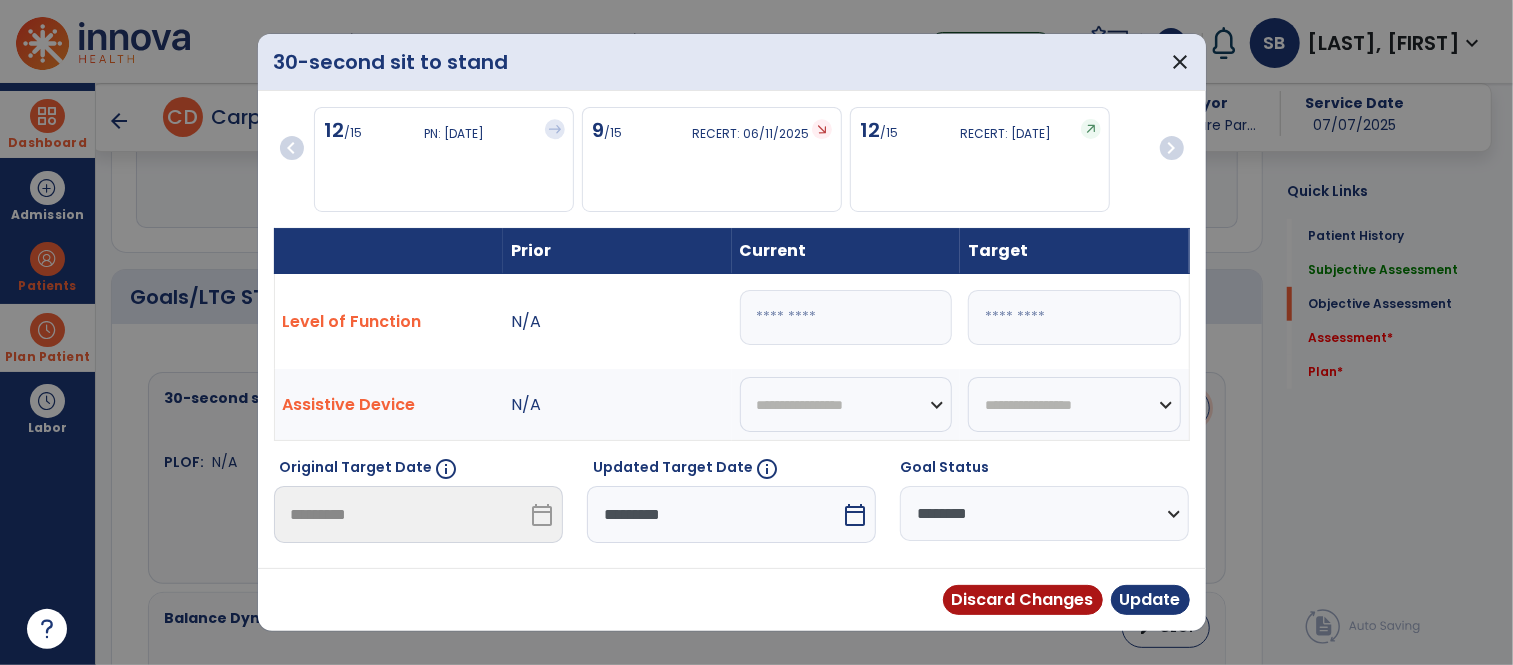 scroll, scrollTop: 594, scrollLeft: 0, axis: vertical 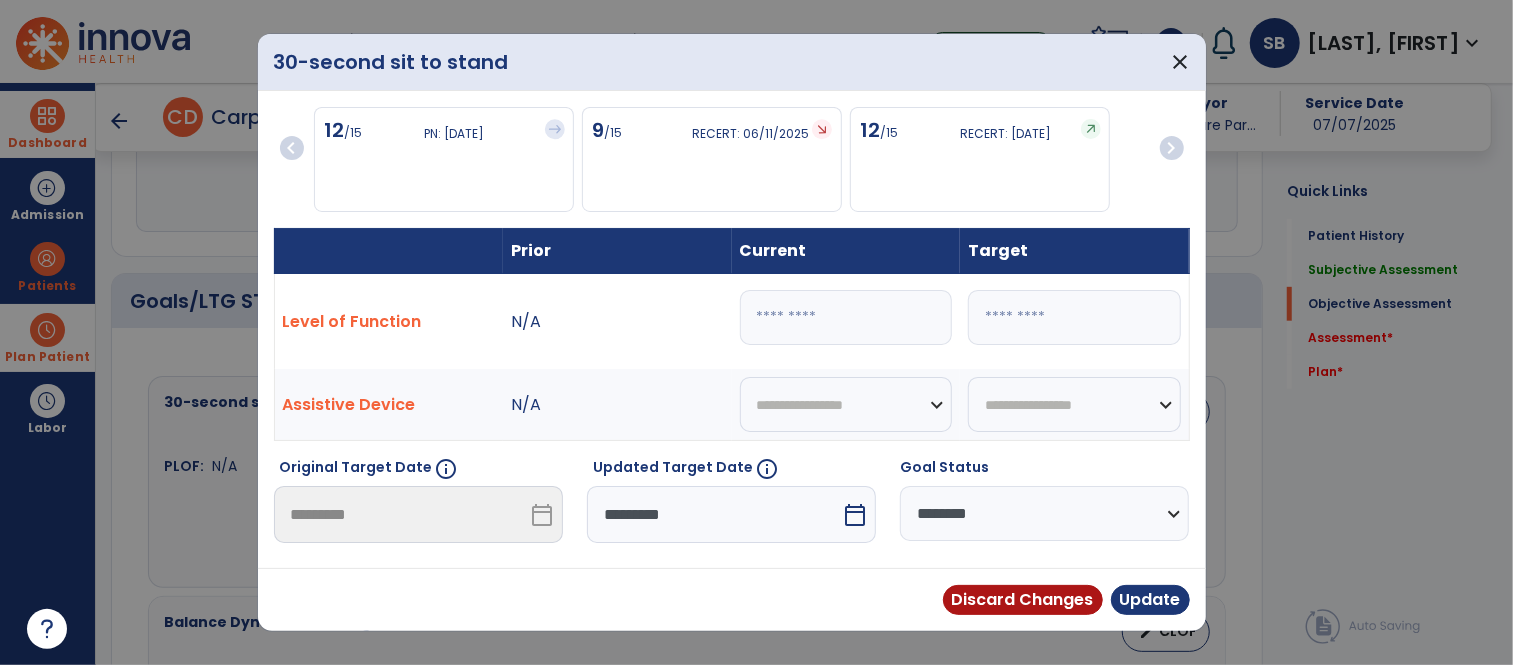 click on "*" at bounding box center [846, 317] 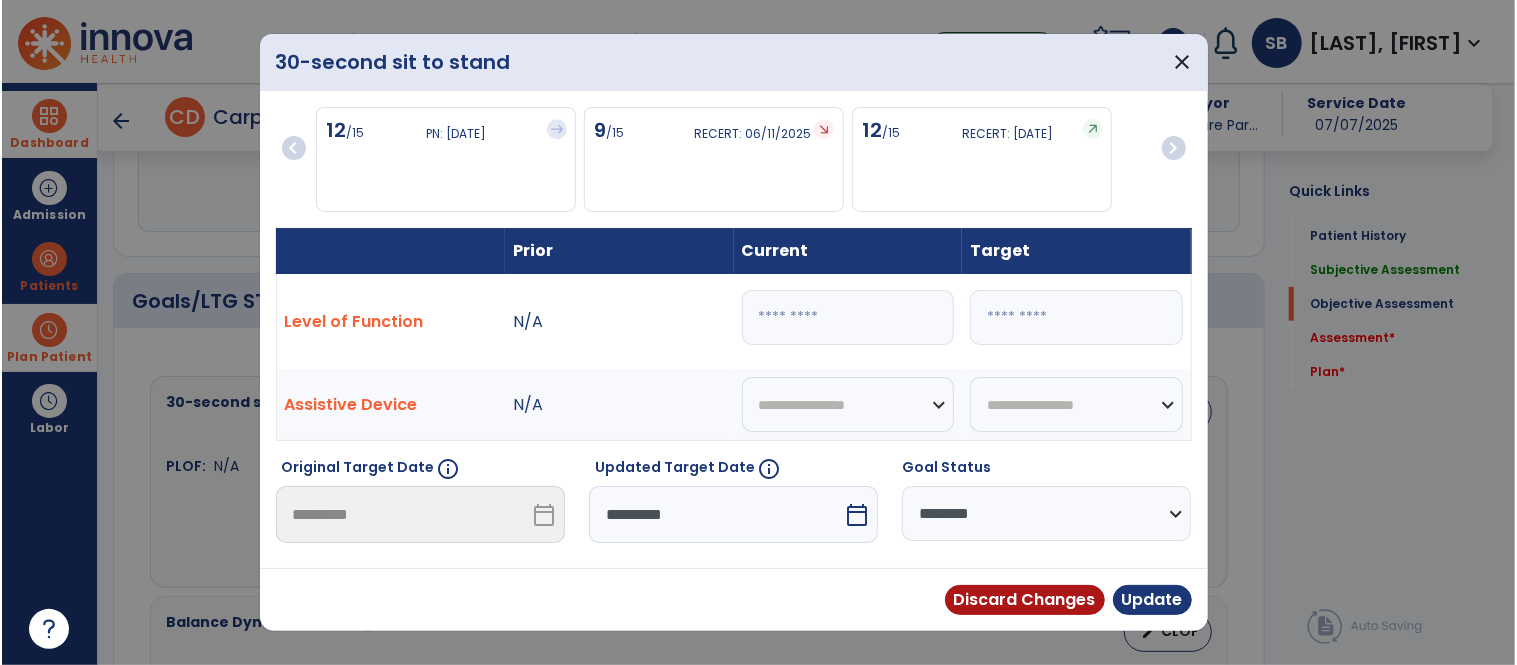 scroll, scrollTop: 194, scrollLeft: 0, axis: vertical 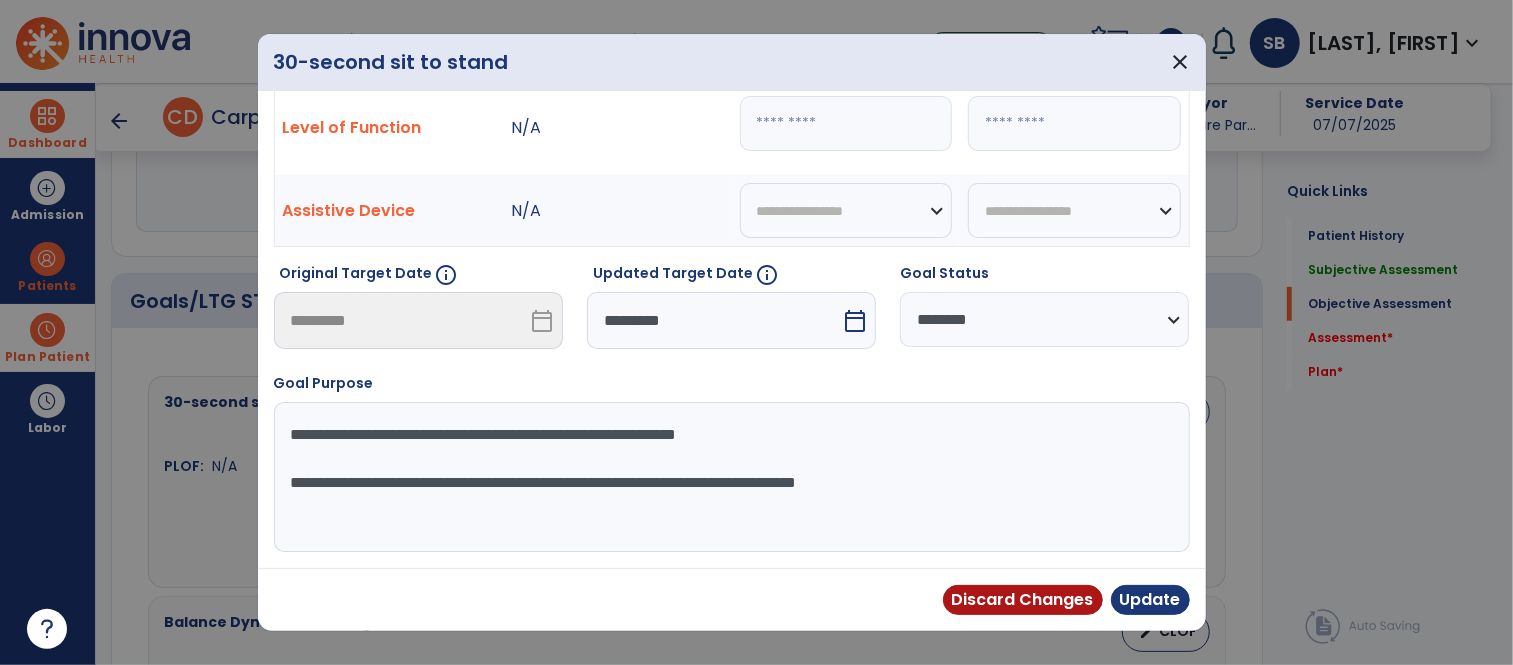 click on "calendar_today" at bounding box center (855, 321) 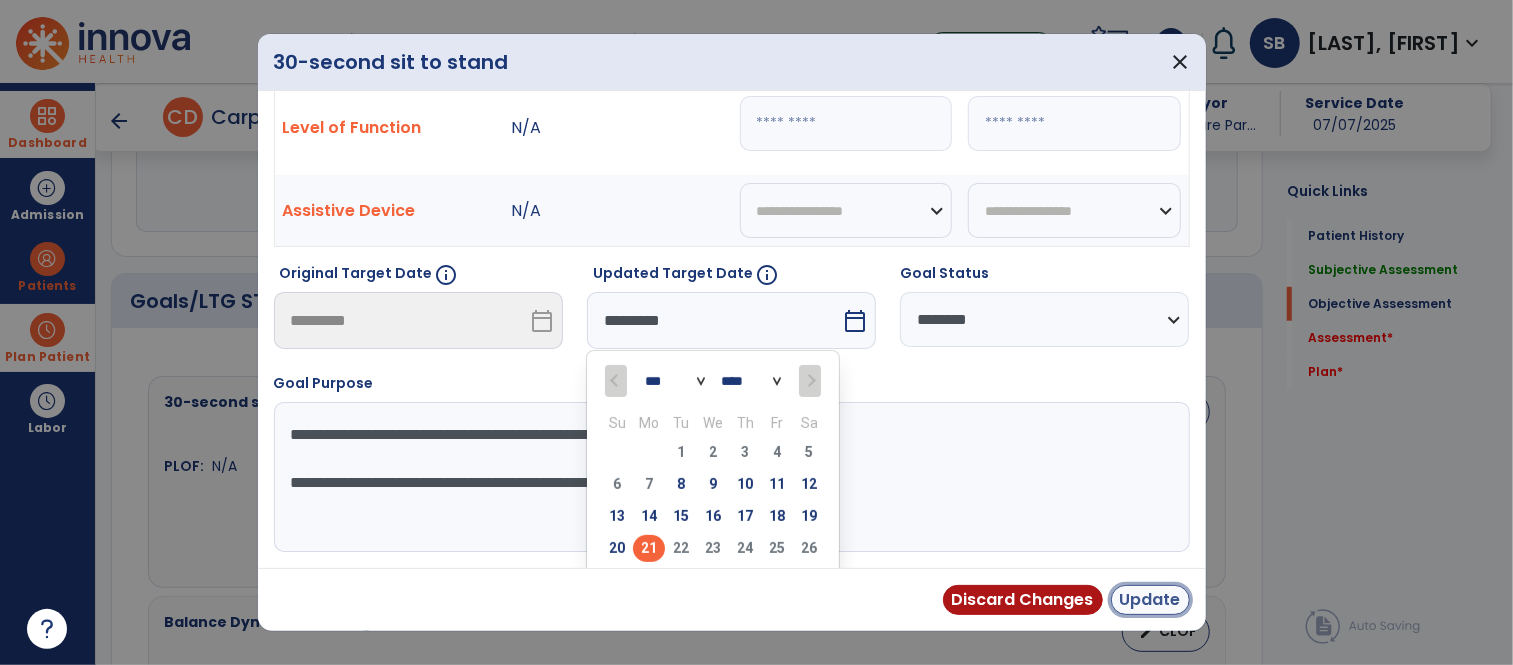 click on "Update" at bounding box center [1150, 600] 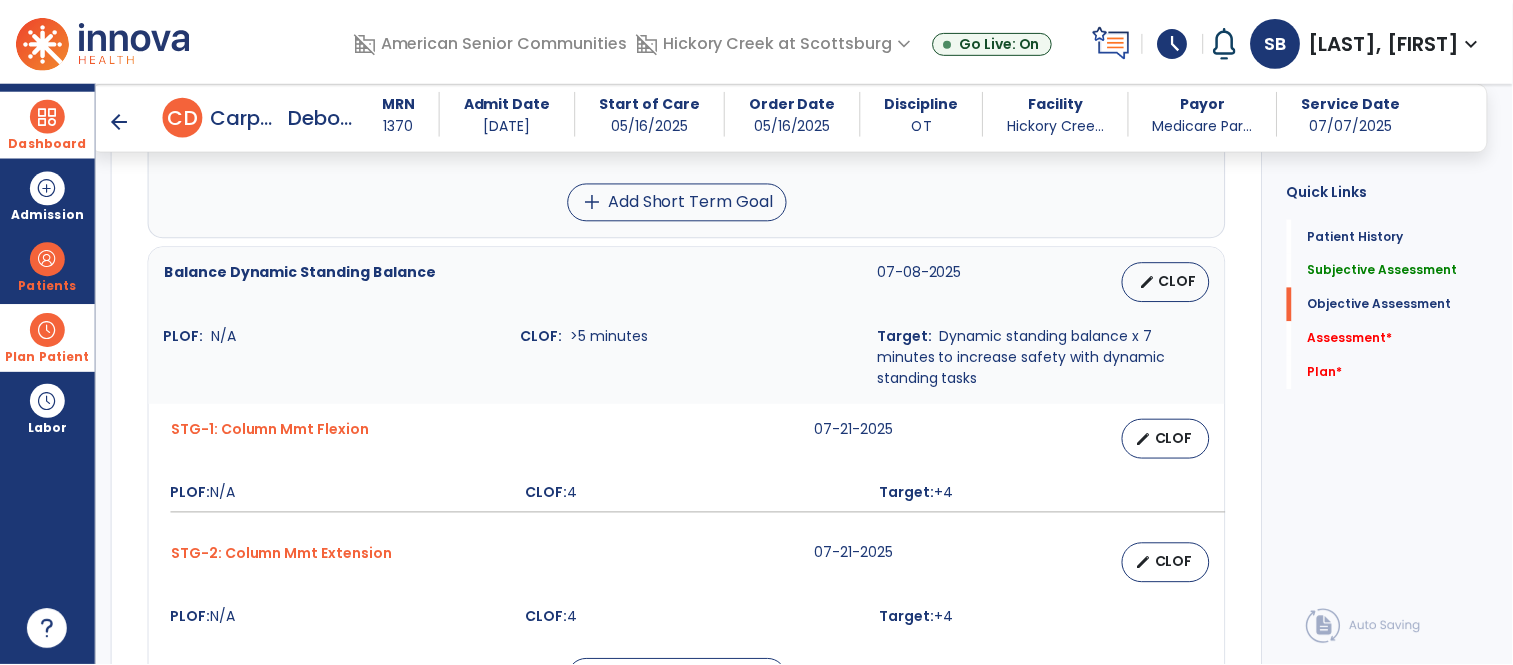 scroll, scrollTop: 945, scrollLeft: 0, axis: vertical 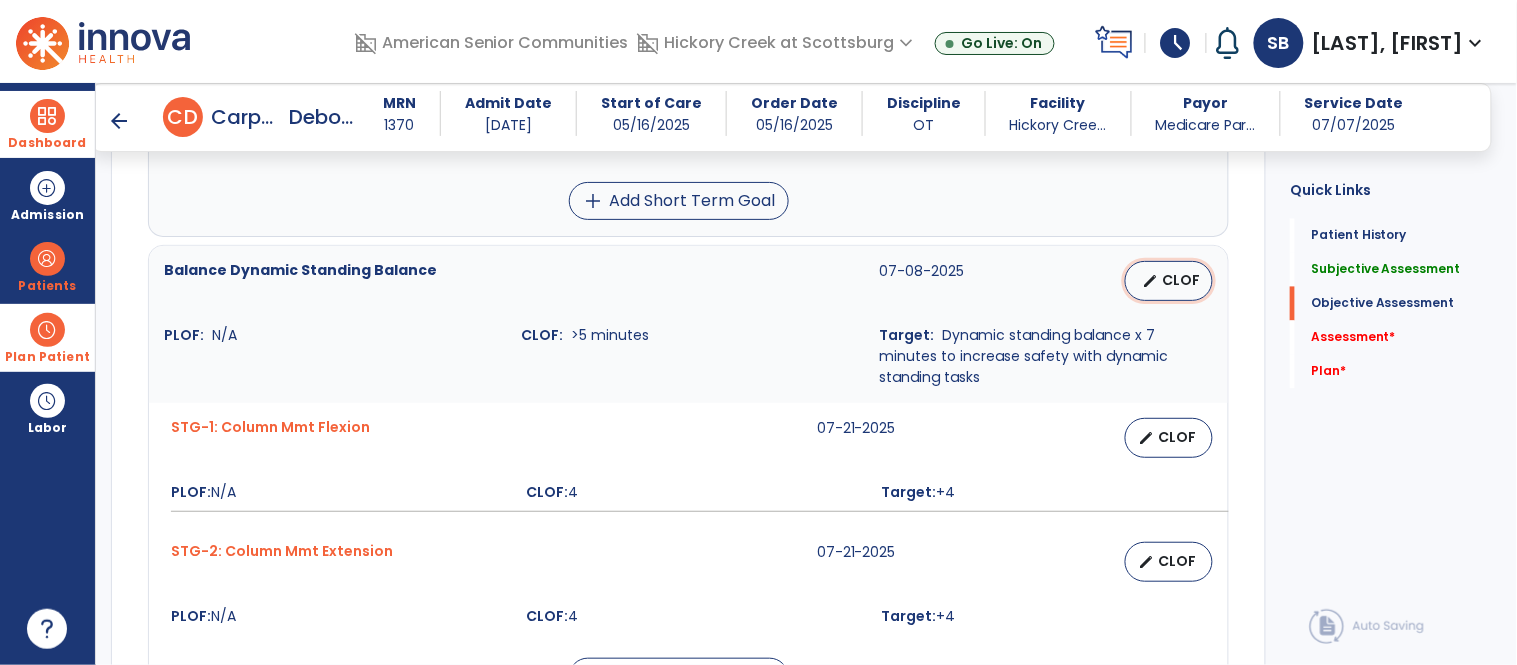 click on "CLOF" at bounding box center [1181, 280] 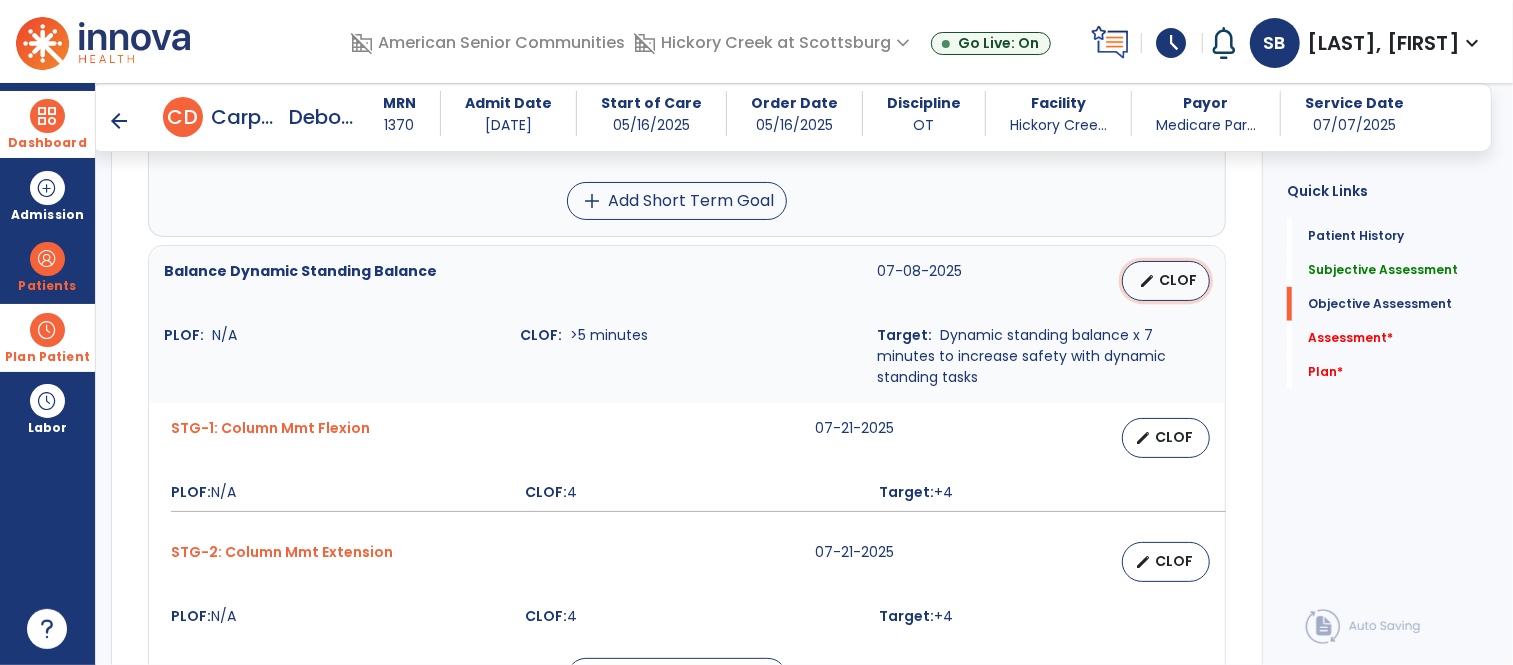 select on "********" 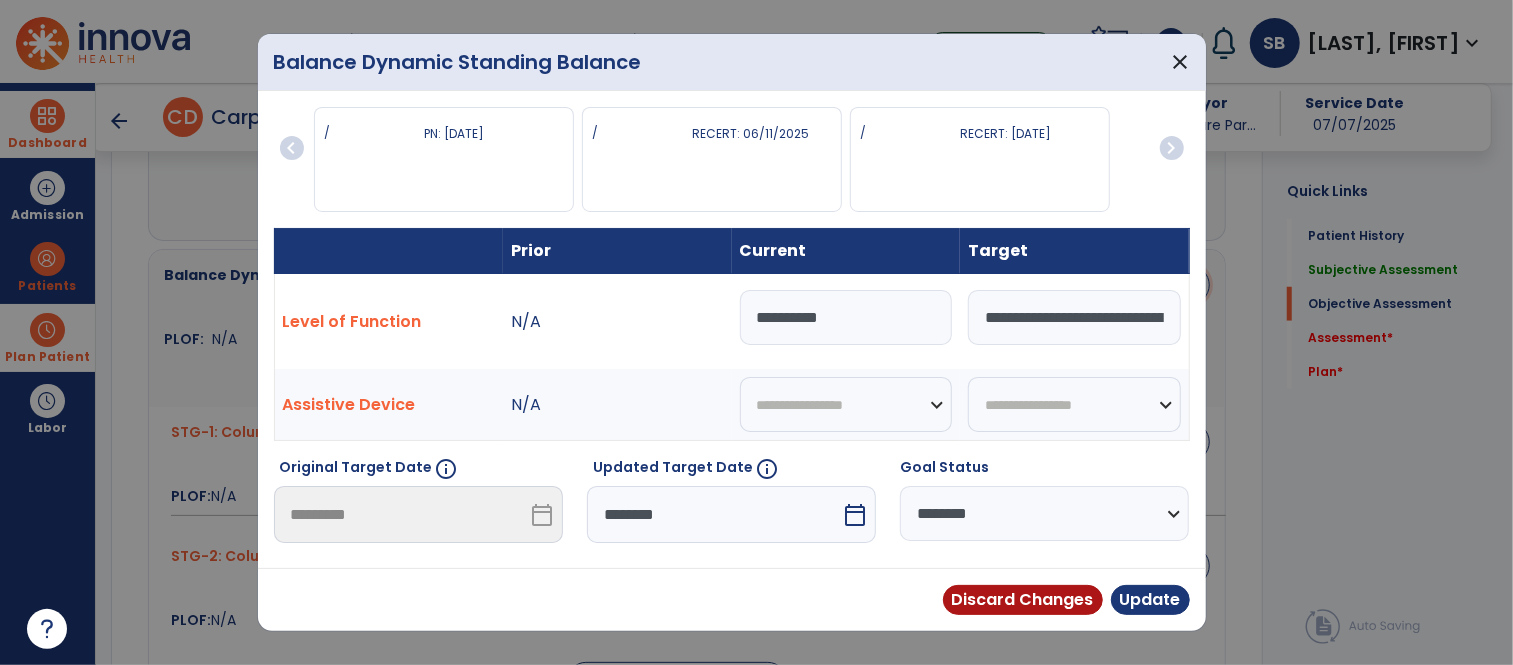 scroll, scrollTop: 945, scrollLeft: 0, axis: vertical 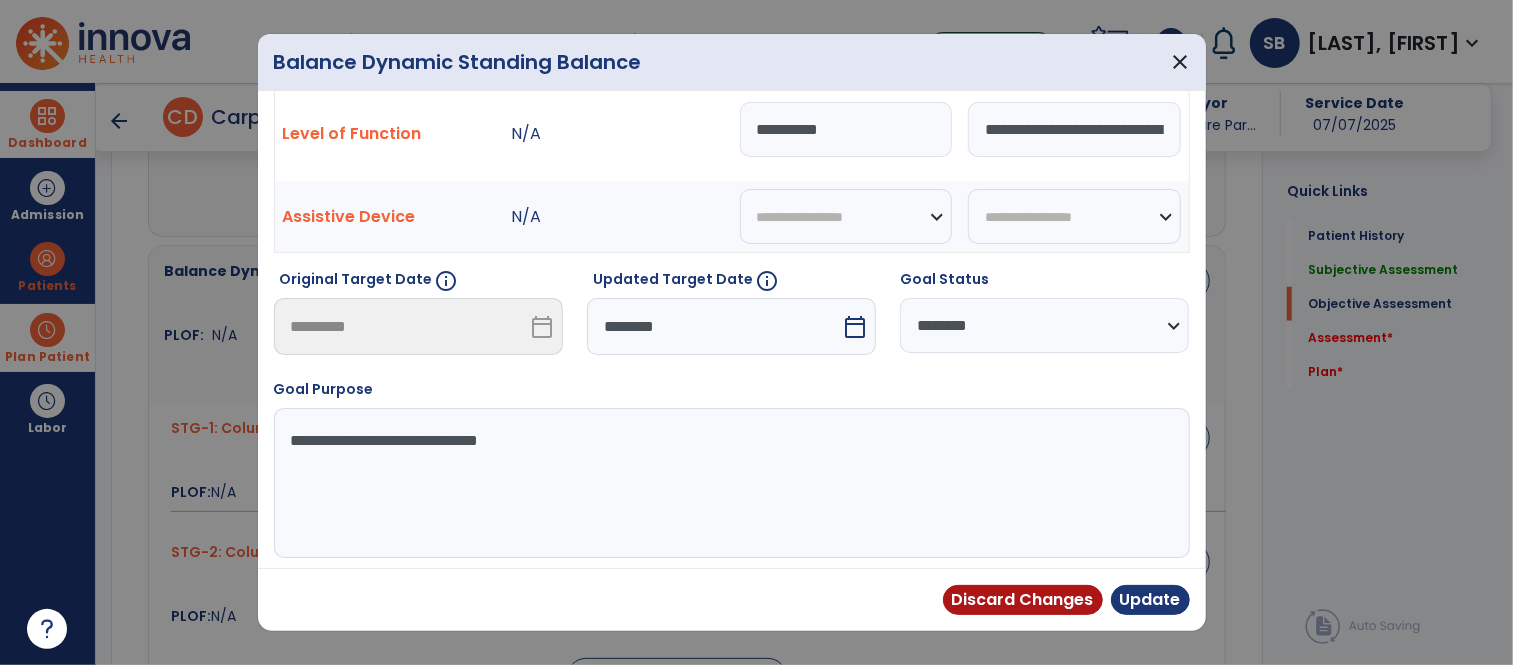 click on "********" at bounding box center [714, 326] 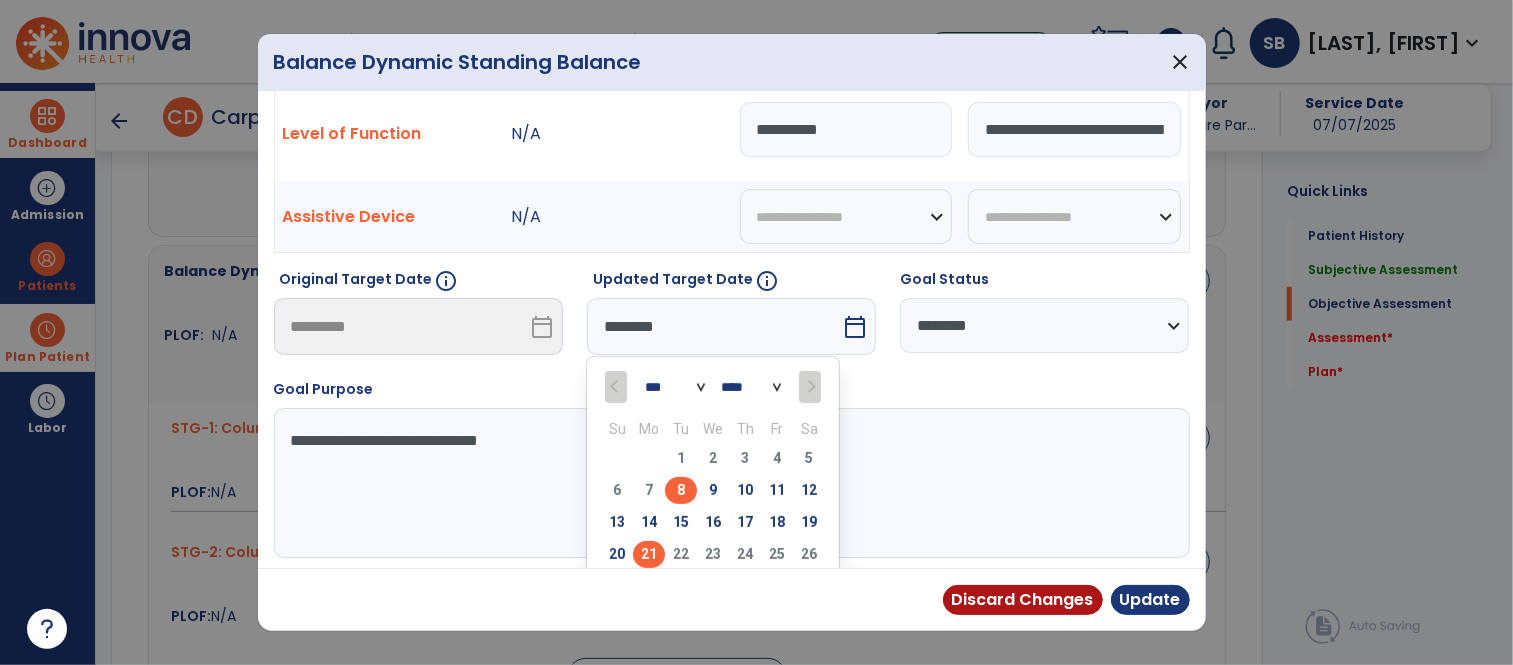 click on "21" at bounding box center [649, 554] 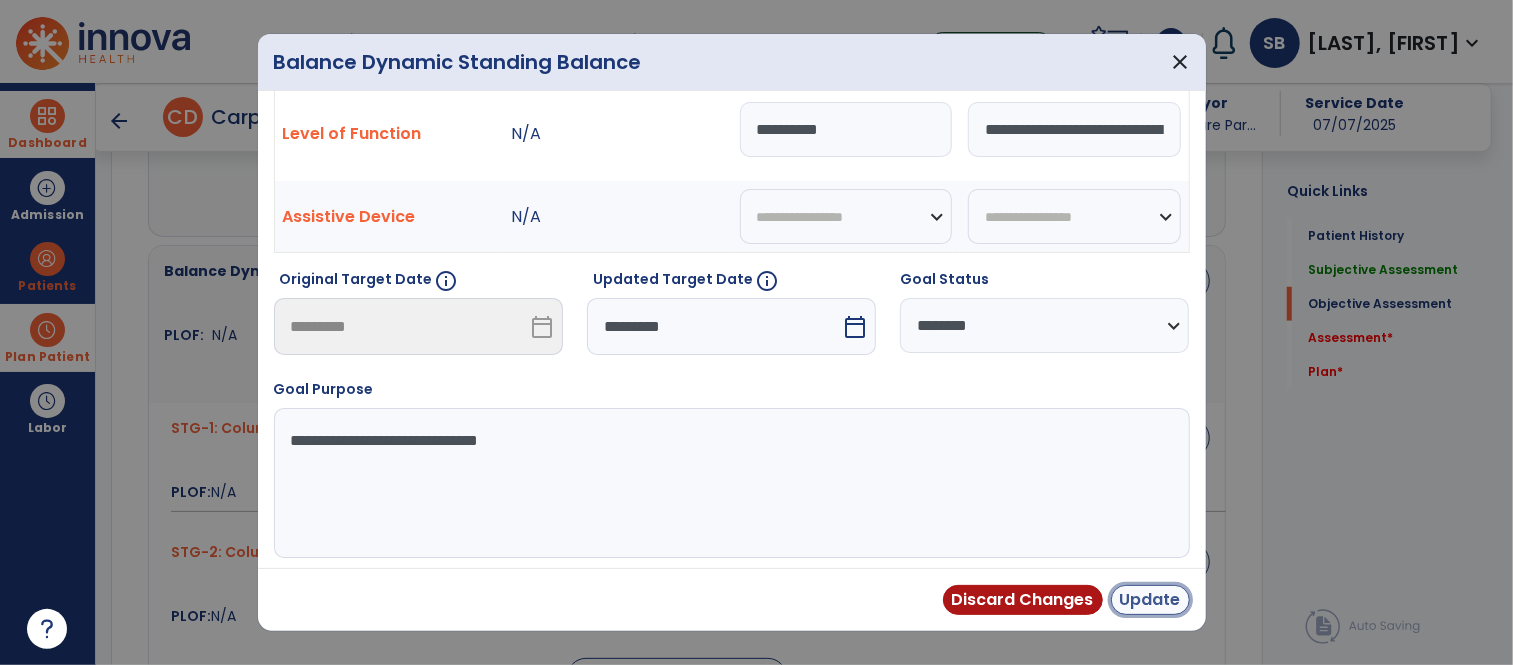 click on "Update" at bounding box center [1150, 600] 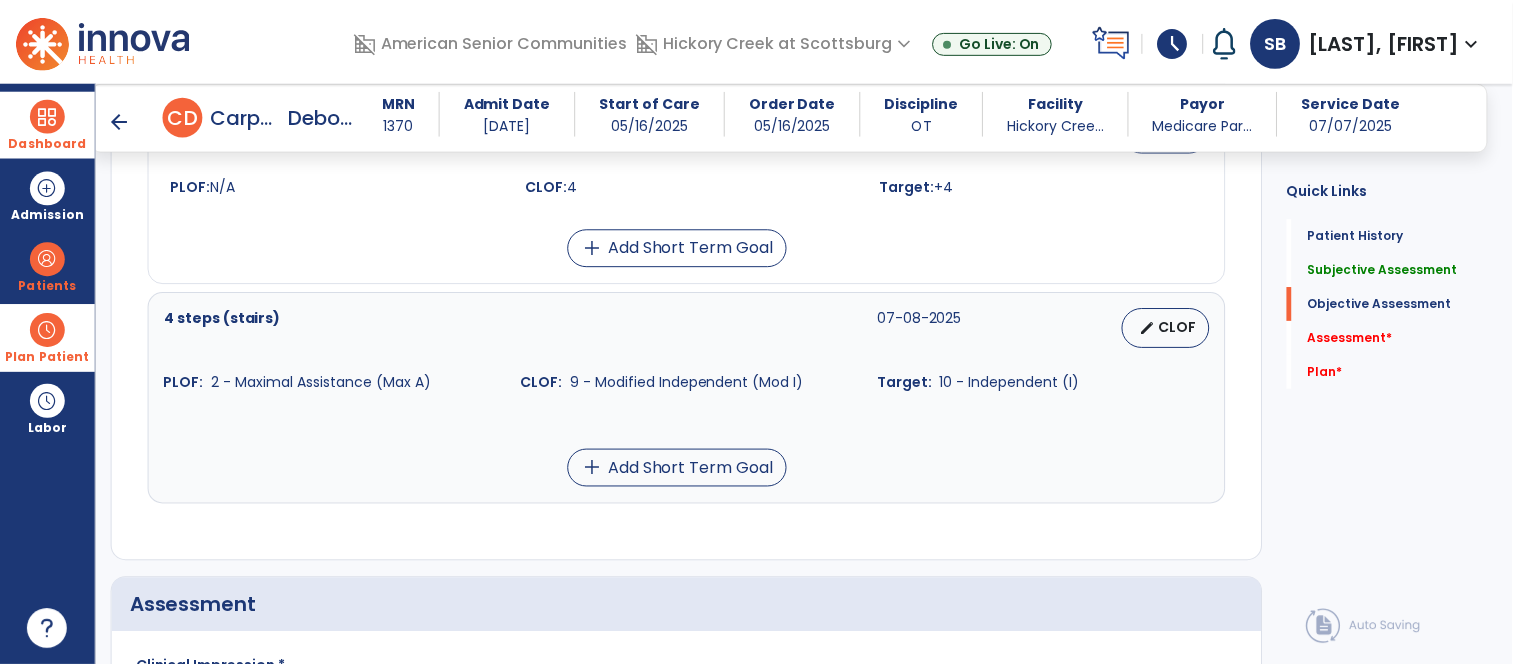 scroll, scrollTop: 1378, scrollLeft: 0, axis: vertical 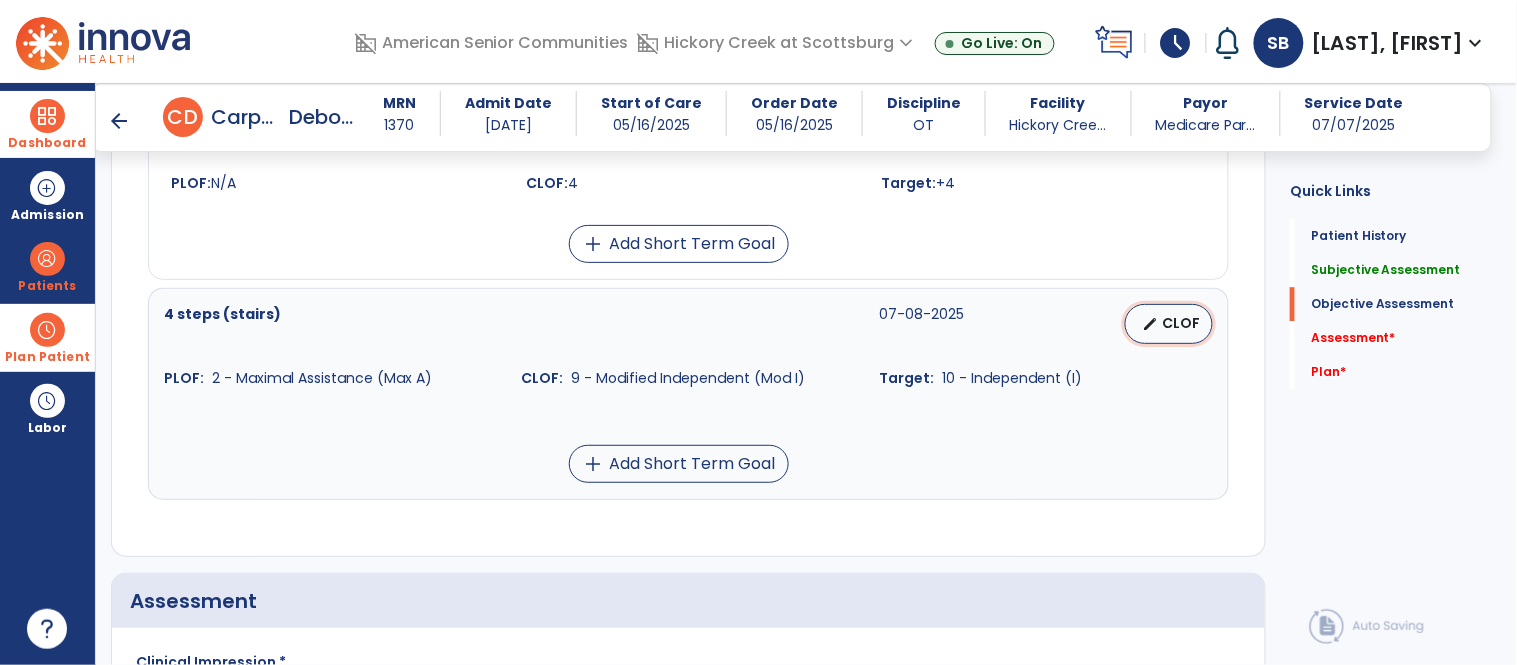 click on "CLOF" at bounding box center [1181, 323] 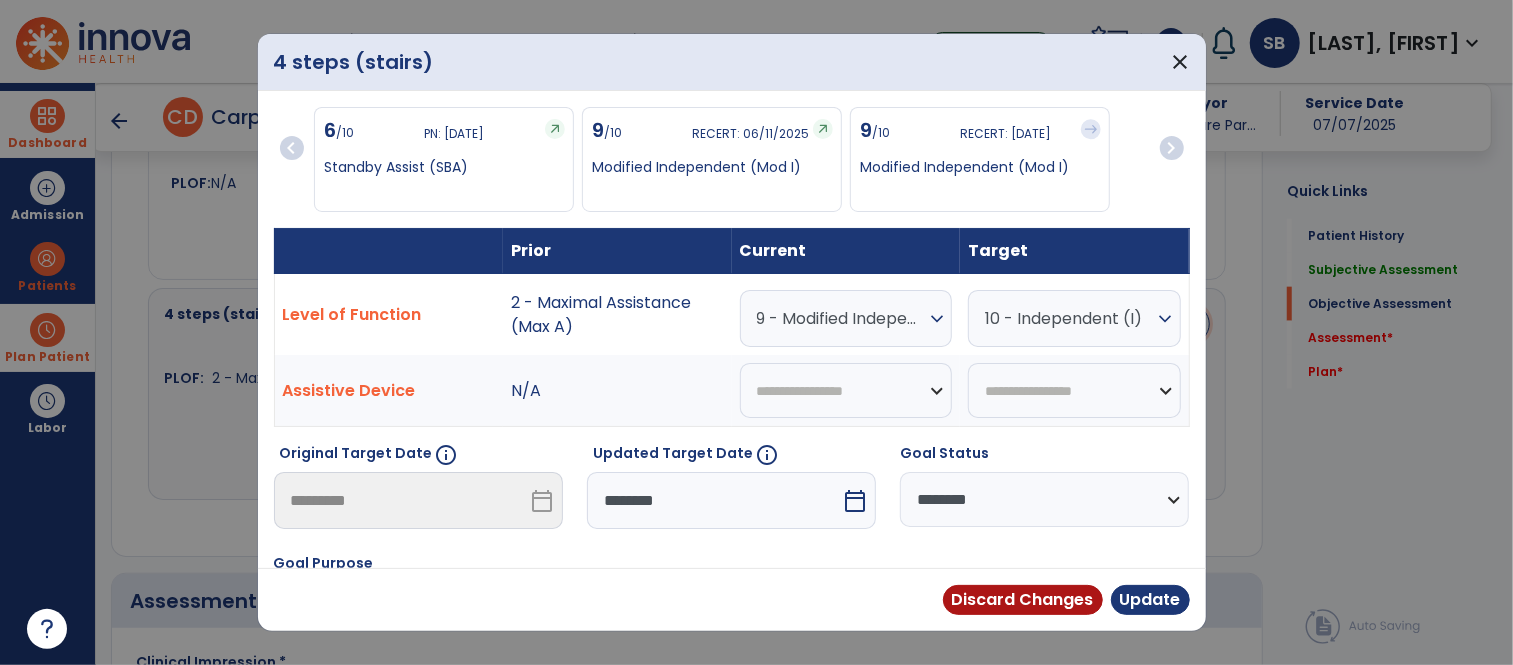 scroll, scrollTop: 1378, scrollLeft: 0, axis: vertical 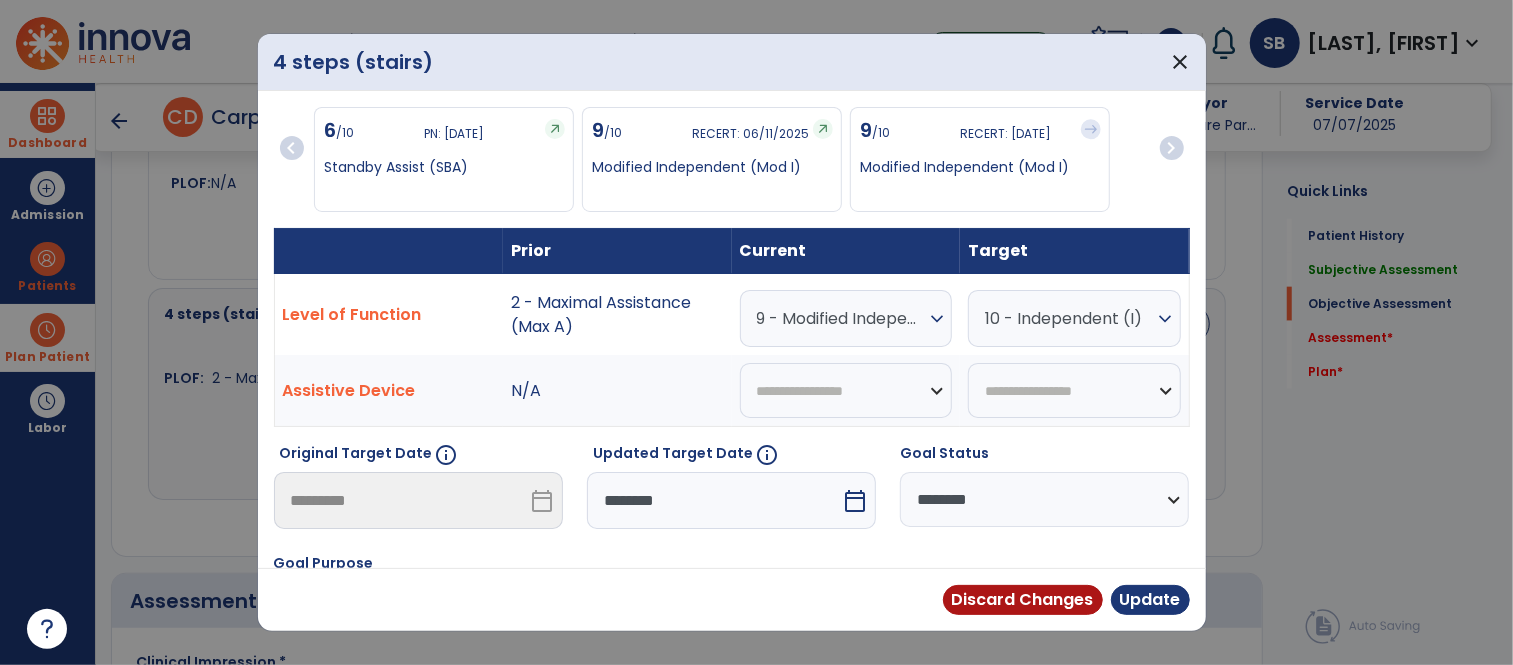 click on "**********" at bounding box center [1044, 499] 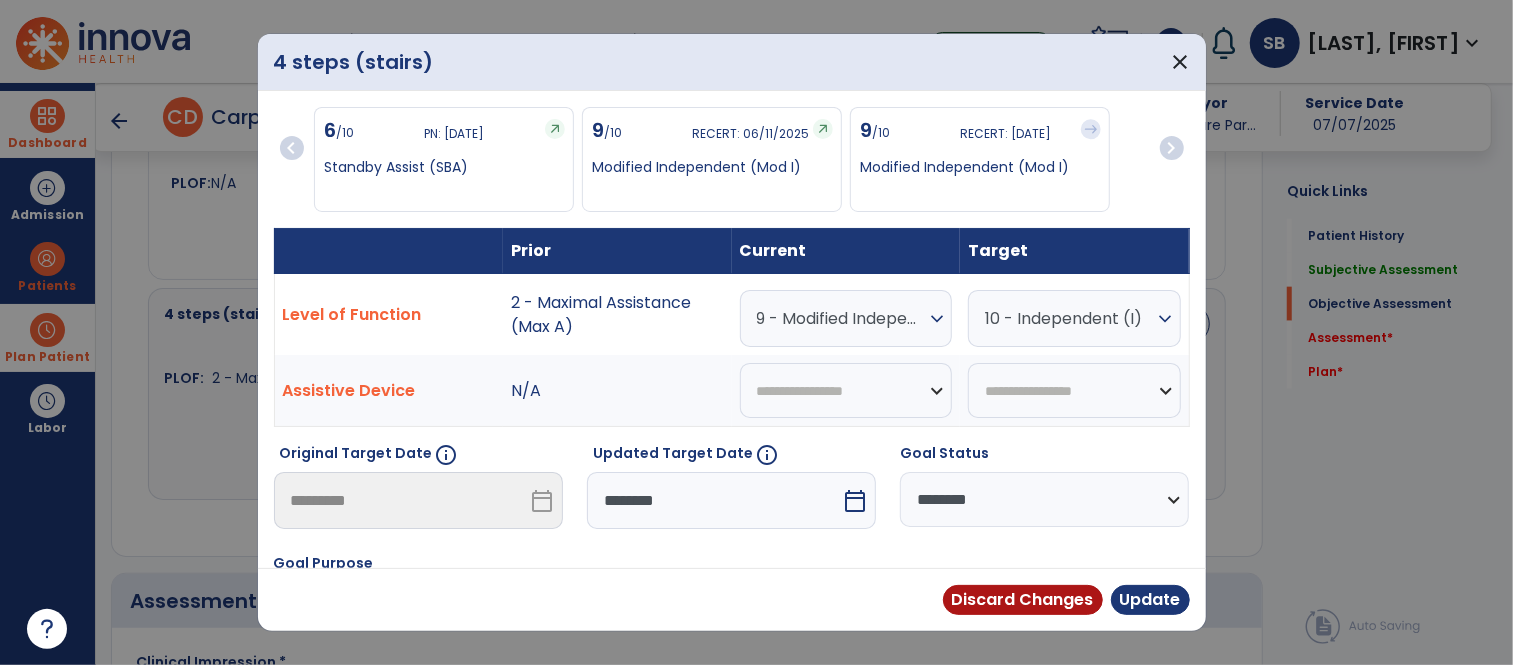 select on "********" 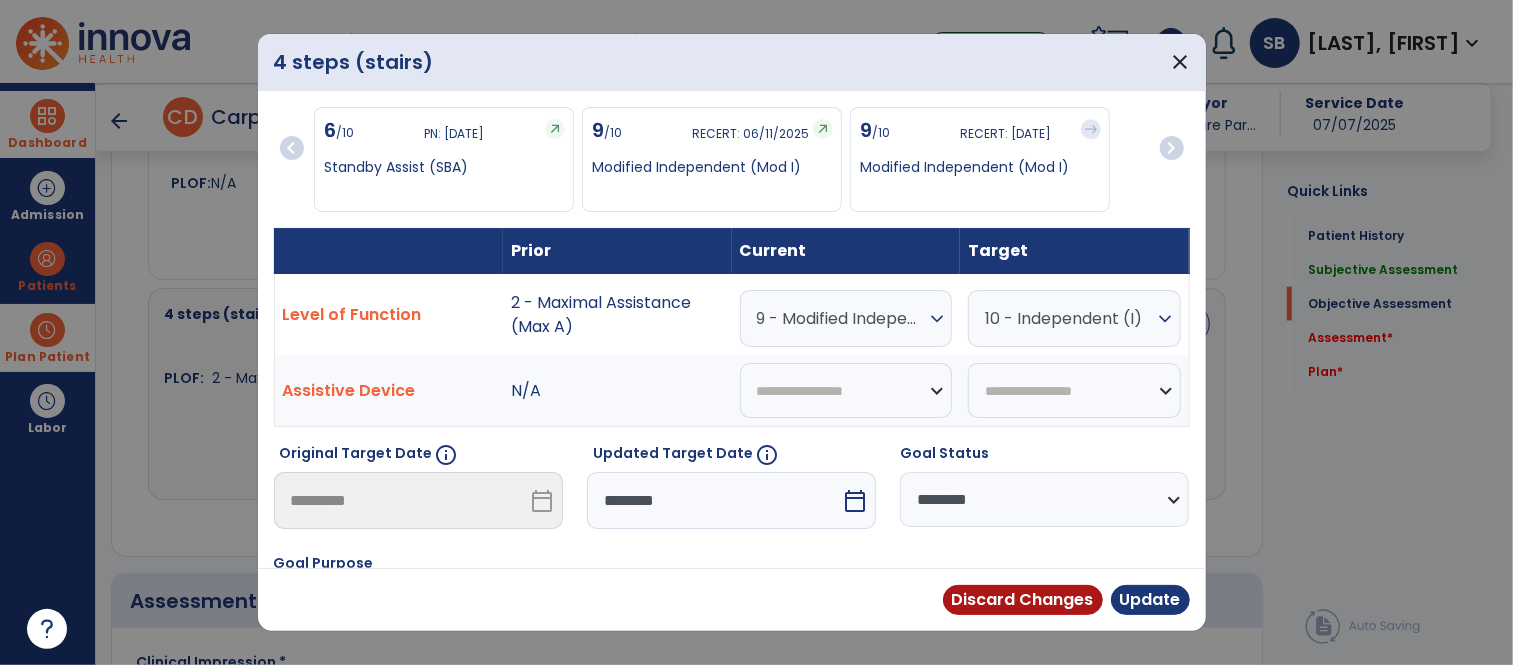 scroll, scrollTop: 258, scrollLeft: 0, axis: vertical 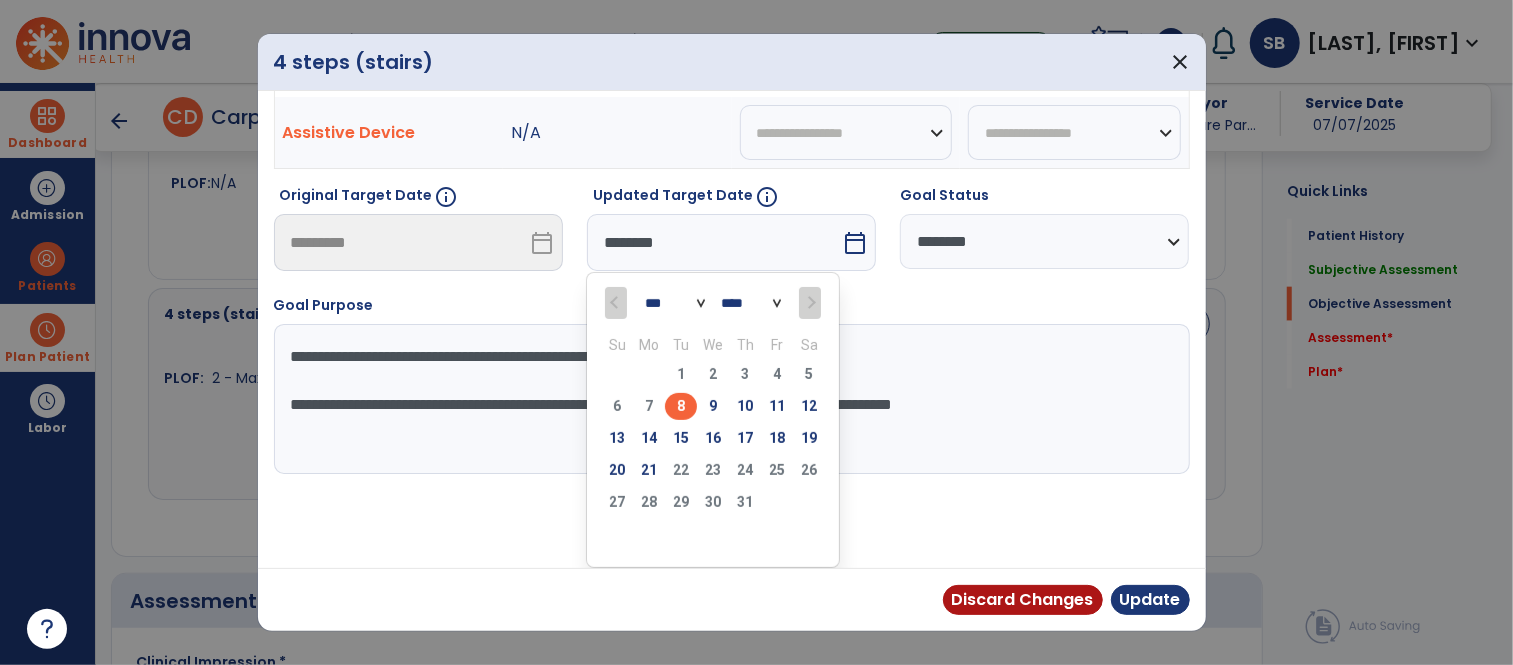 click on "**********" at bounding box center (729, 399) 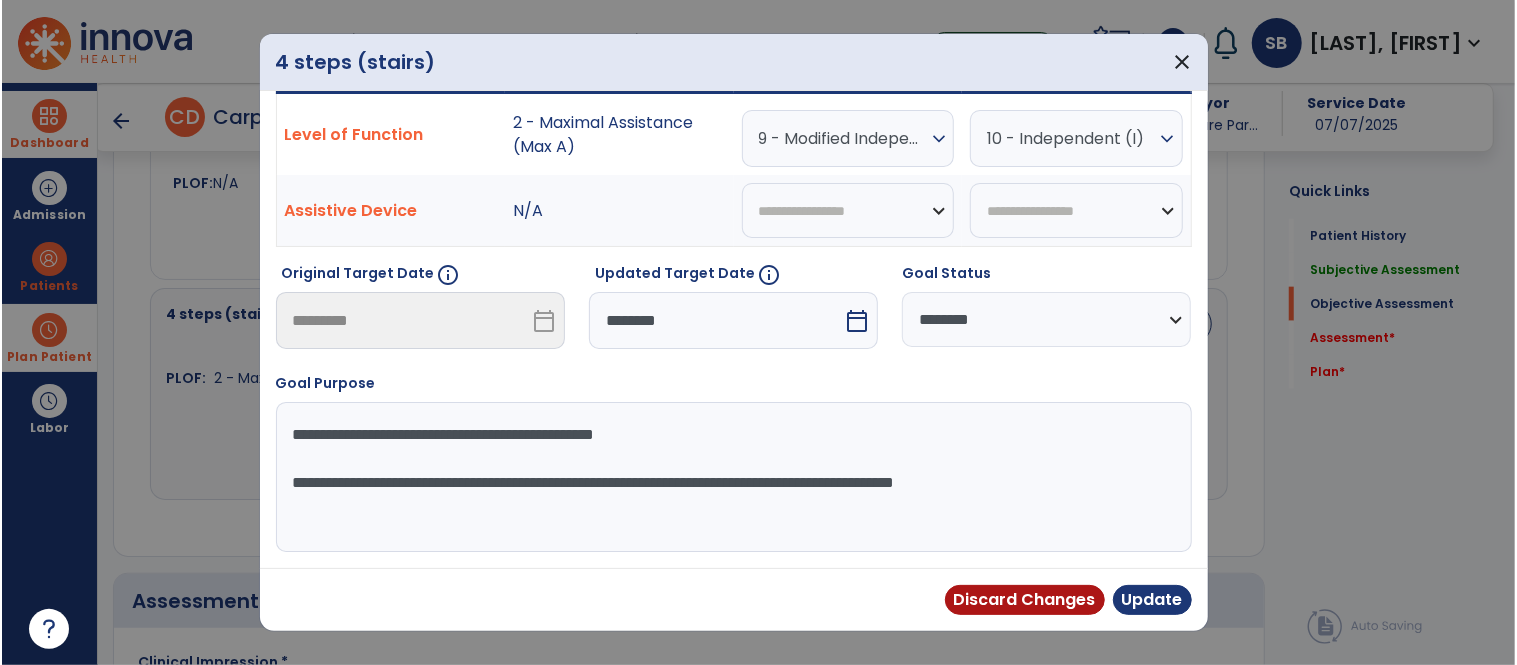 scroll, scrollTop: 181, scrollLeft: 0, axis: vertical 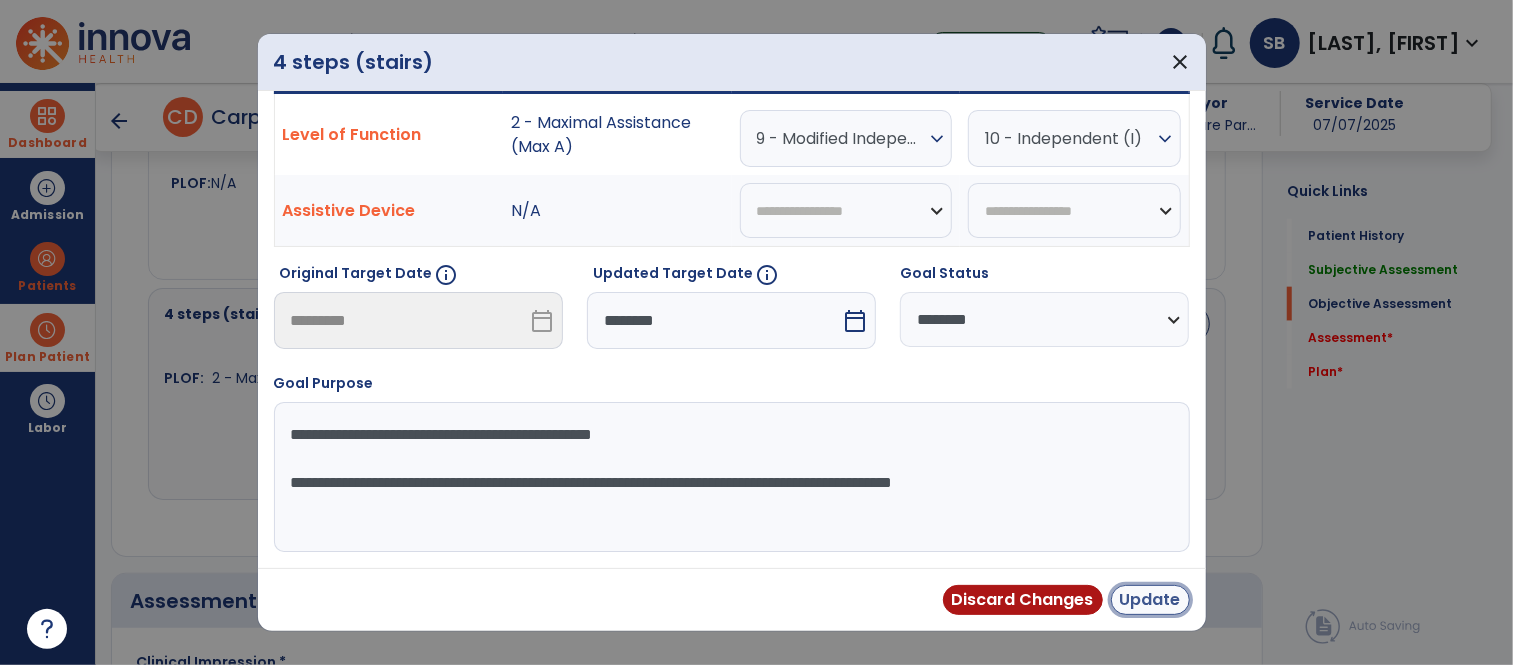 click on "Update" at bounding box center (1150, 600) 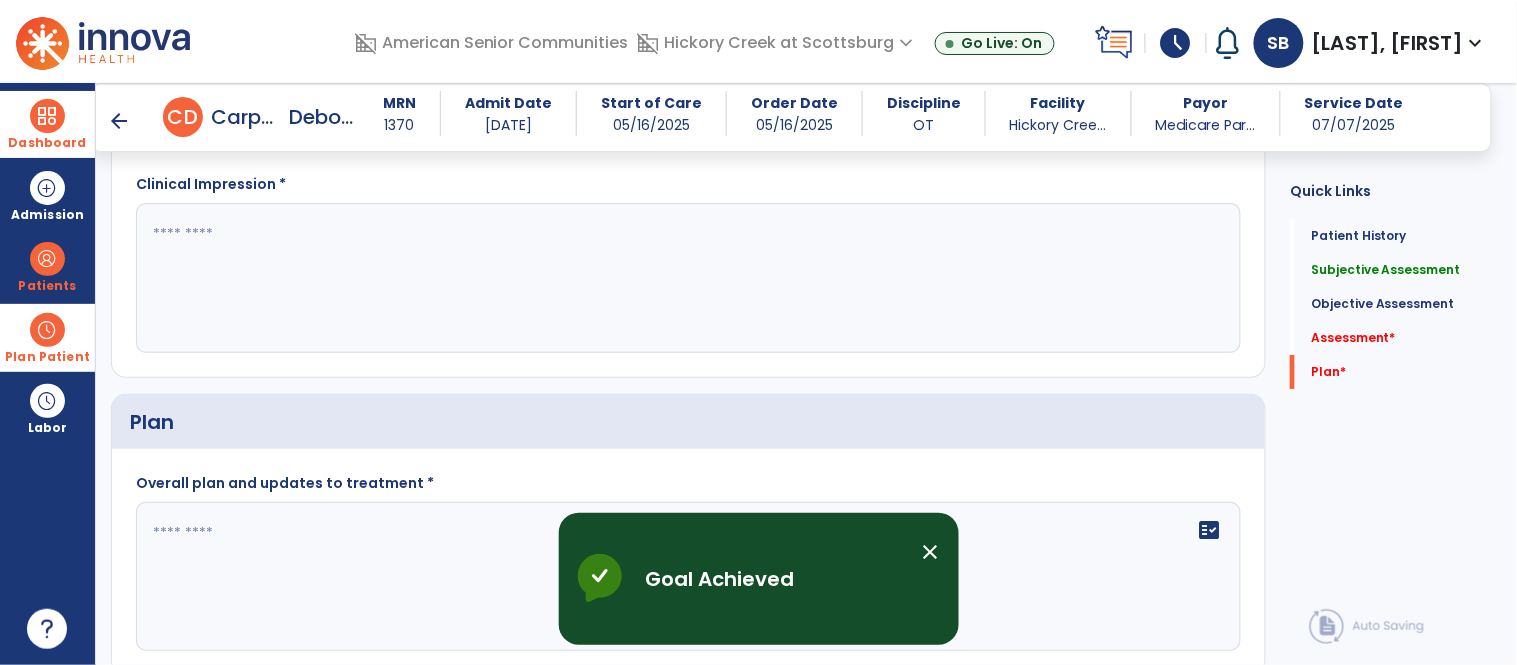 scroll, scrollTop: 1822, scrollLeft: 0, axis: vertical 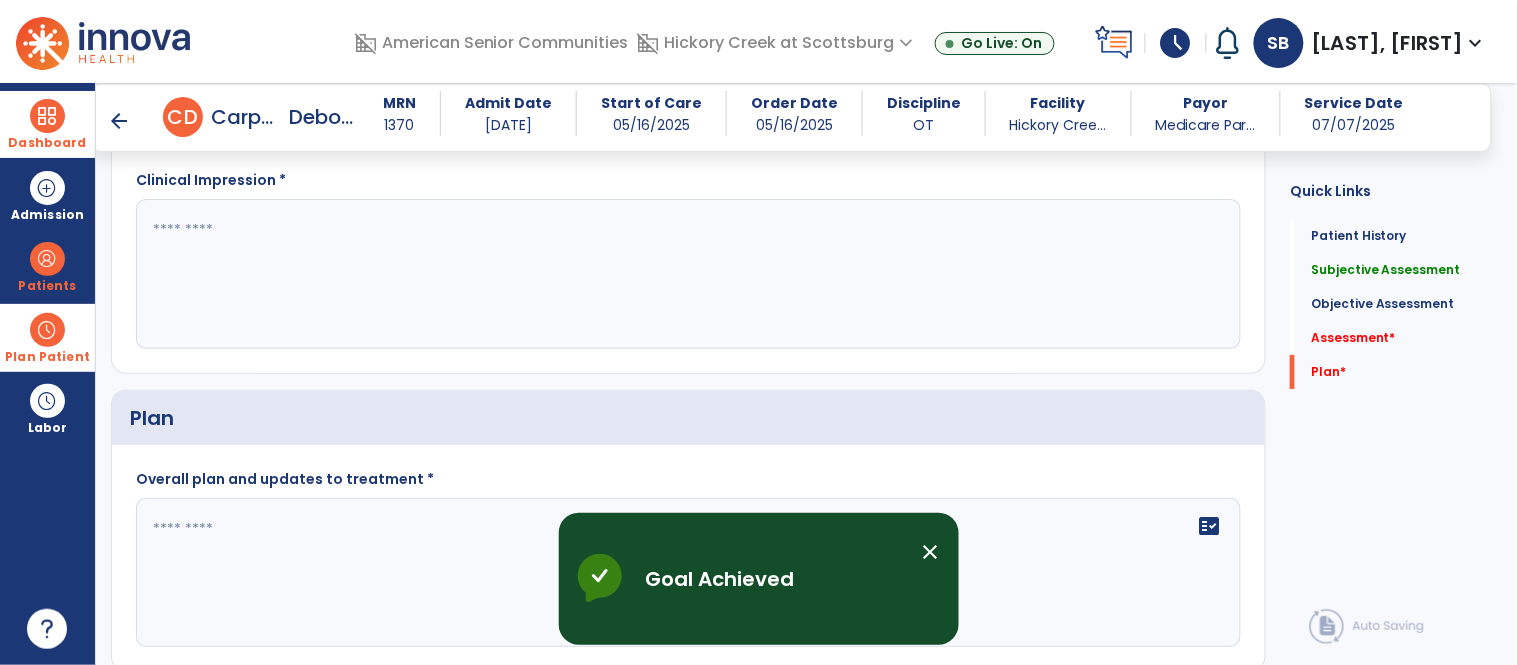 click on "fact_check" 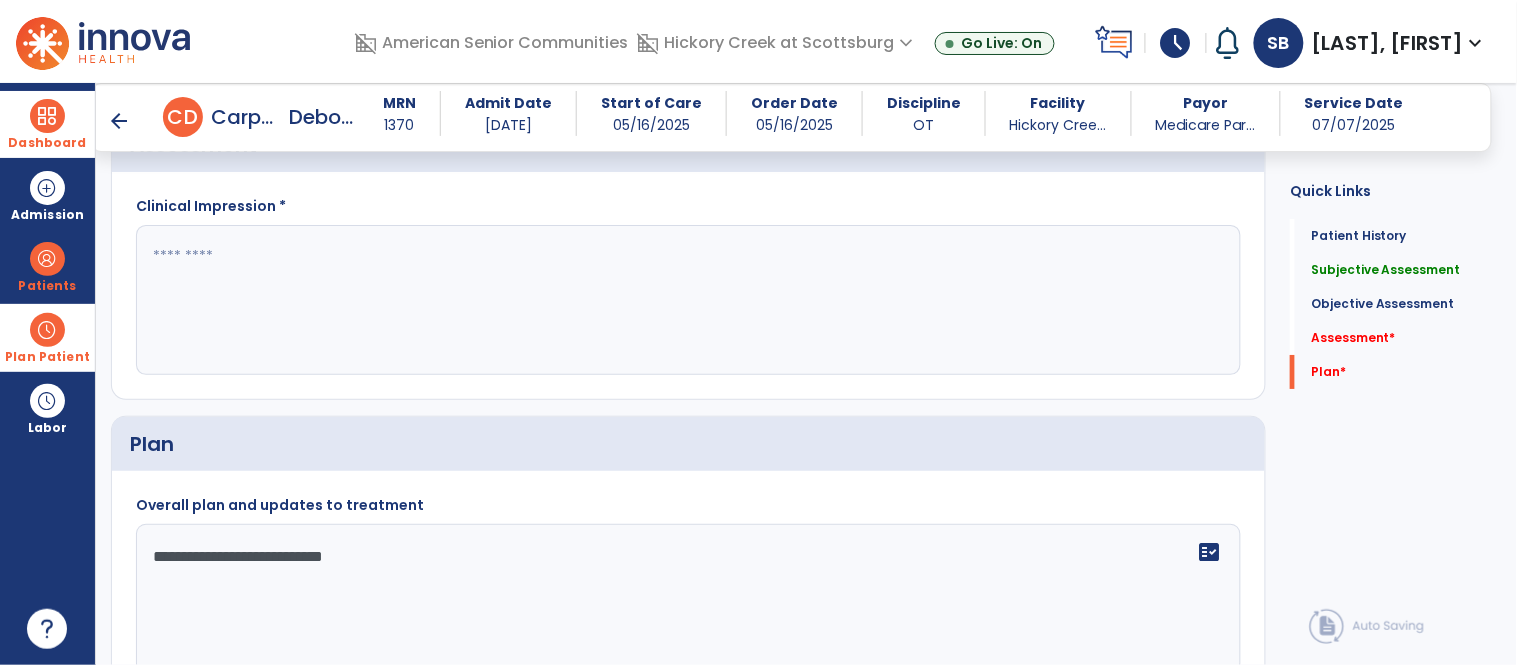 scroll, scrollTop: 1777, scrollLeft: 0, axis: vertical 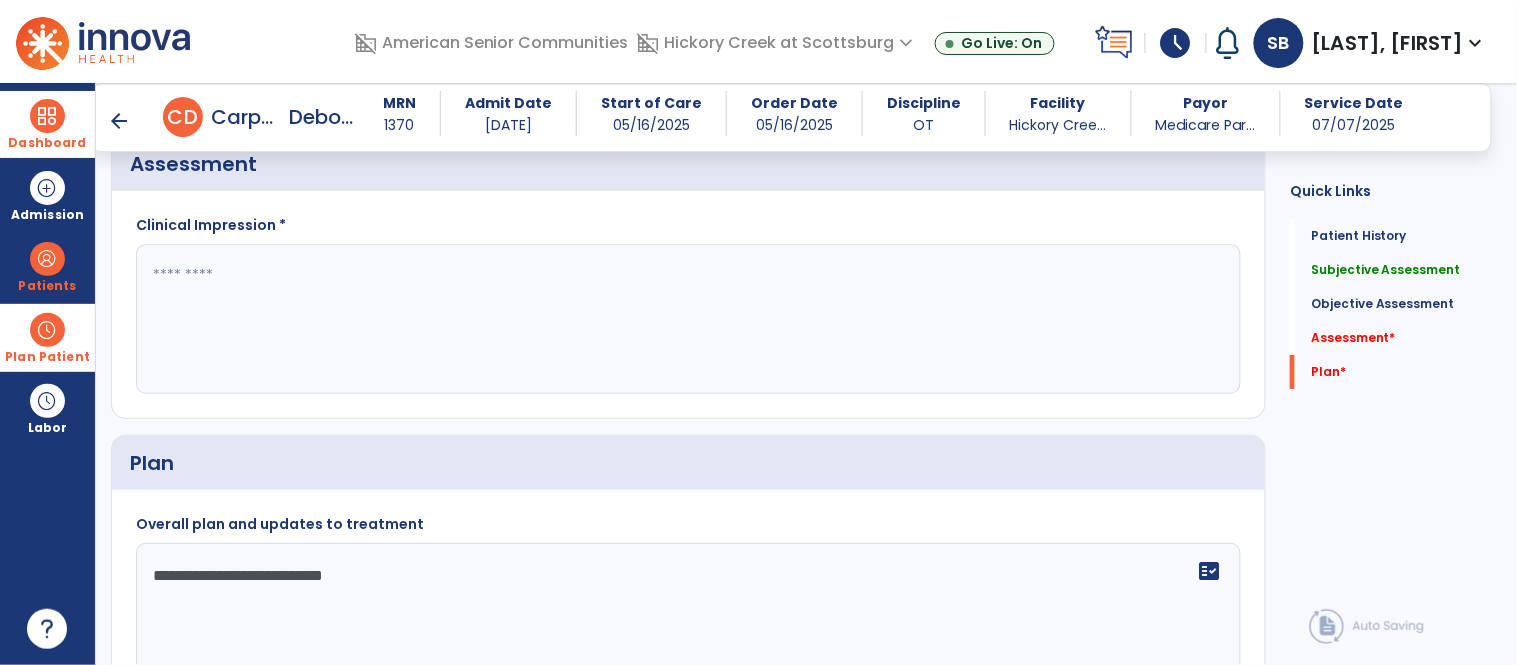 type on "**********" 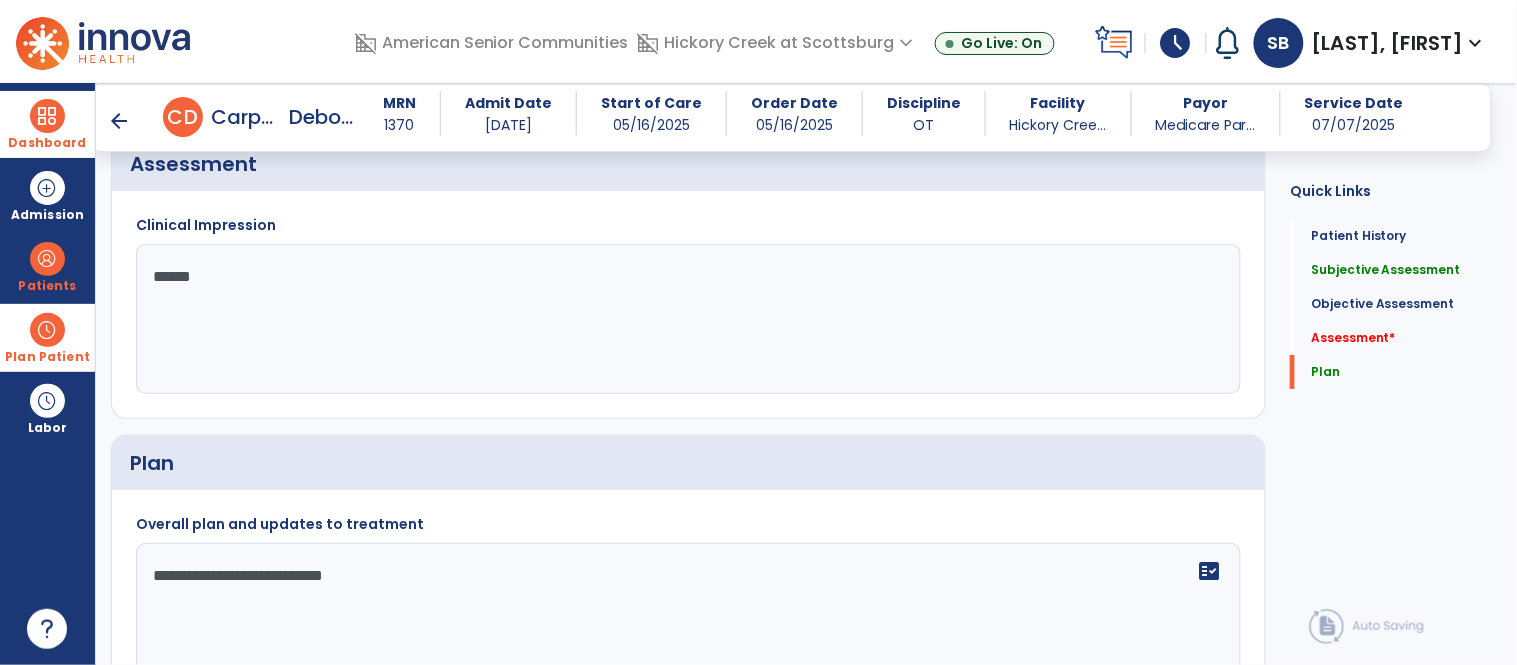 type on "*******" 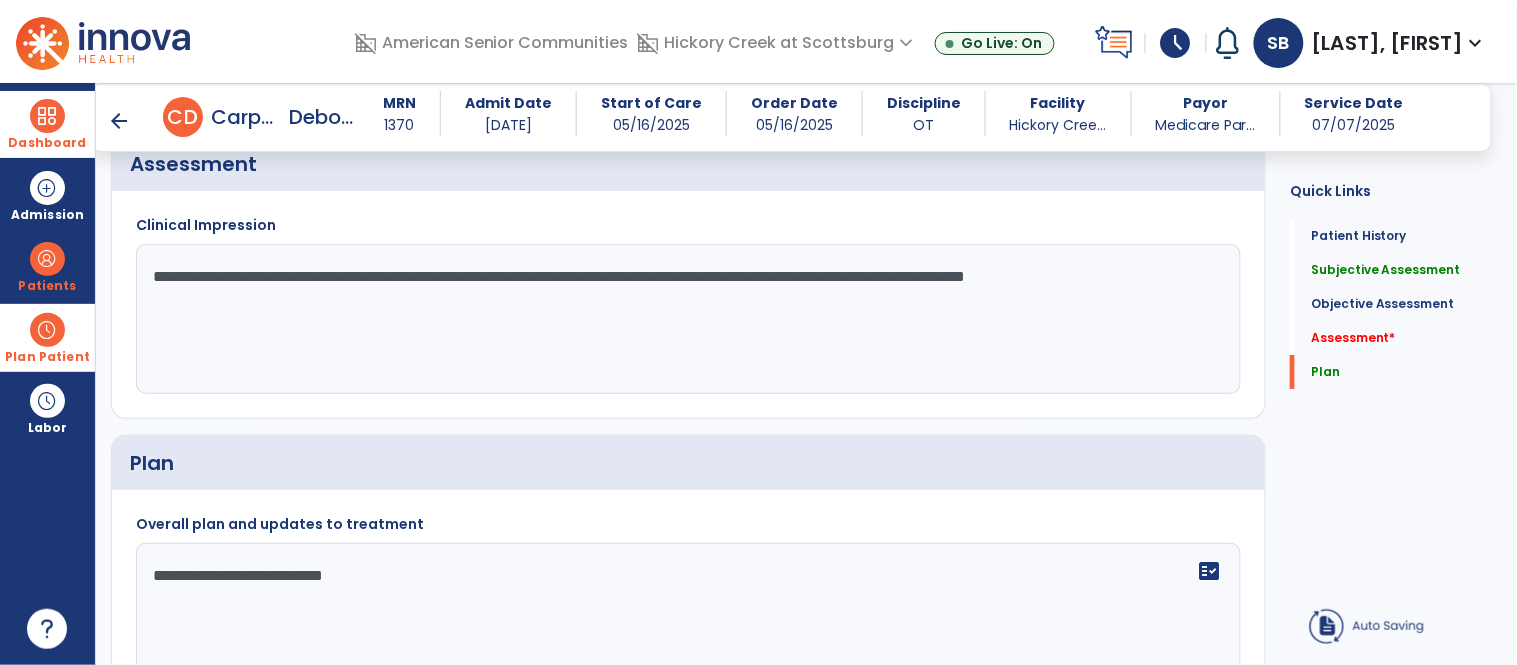 click on "**********" 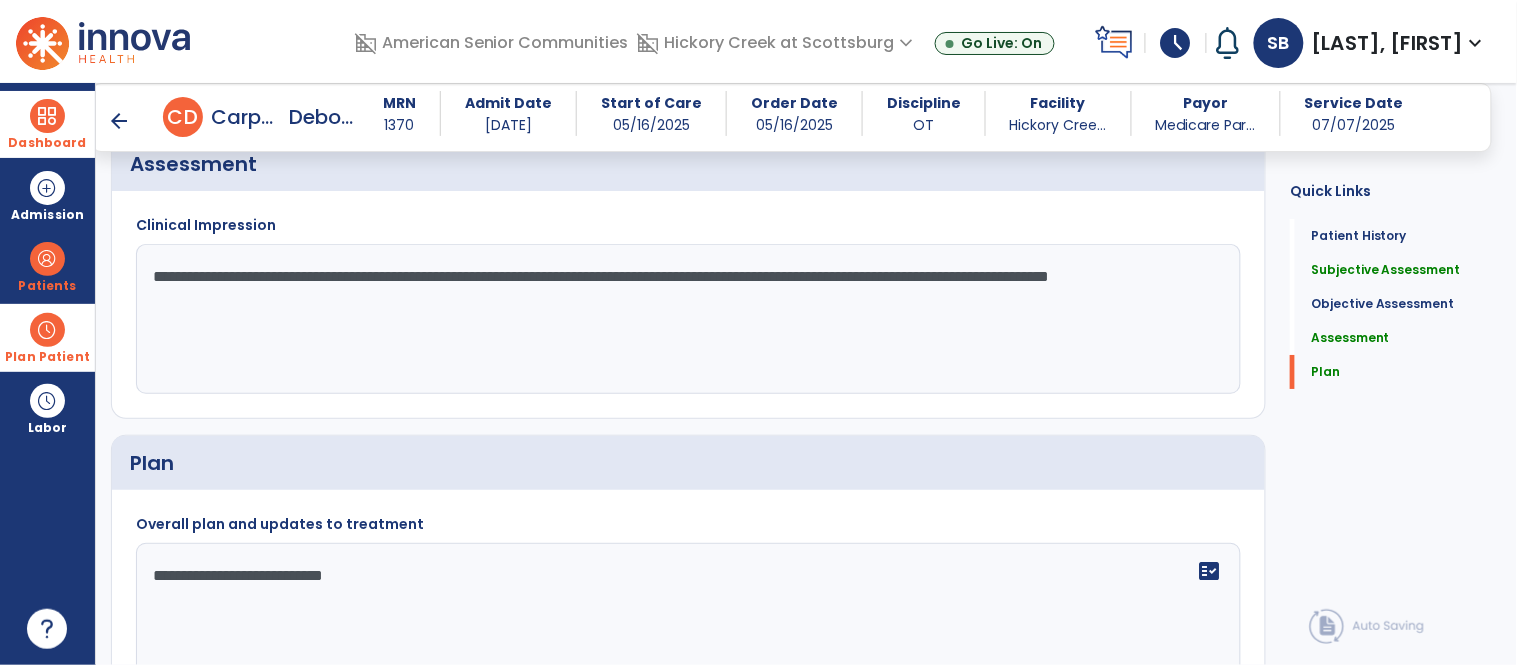 click on "**********" 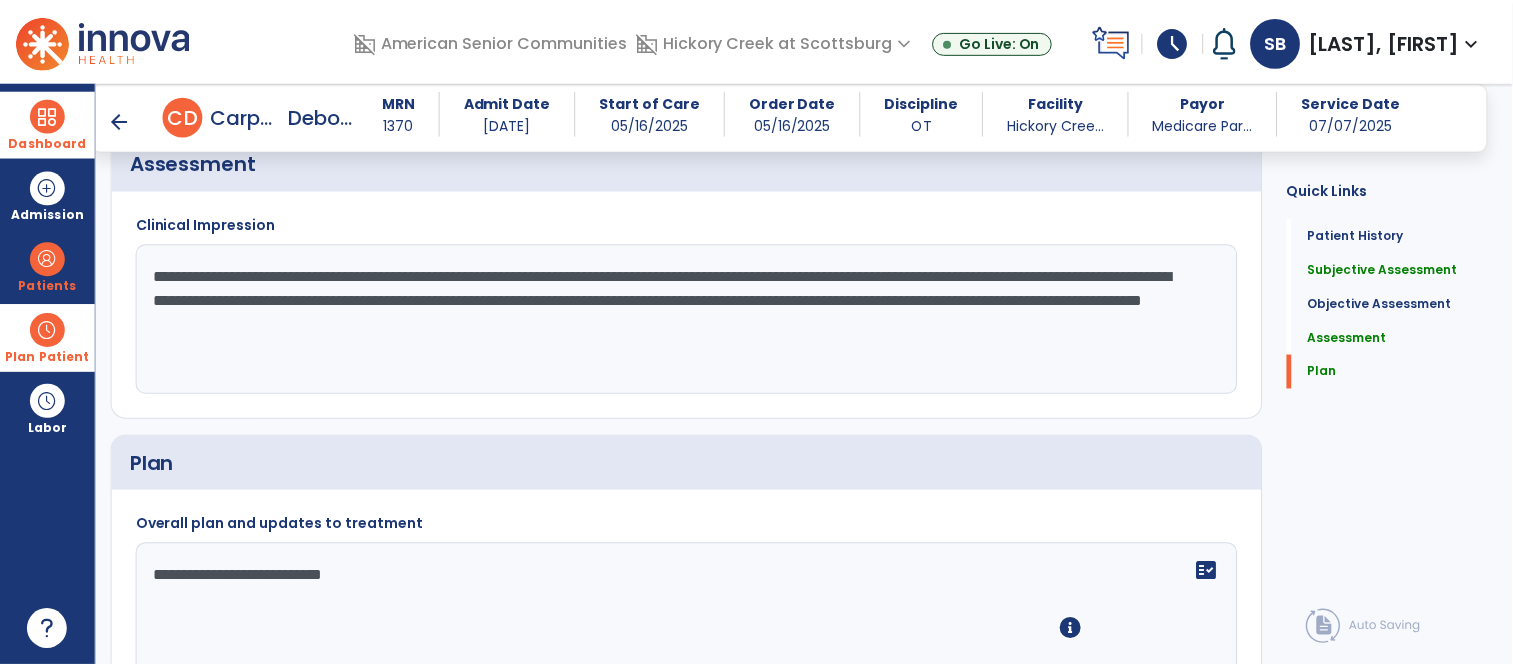 scroll, scrollTop: 1884, scrollLeft: 0, axis: vertical 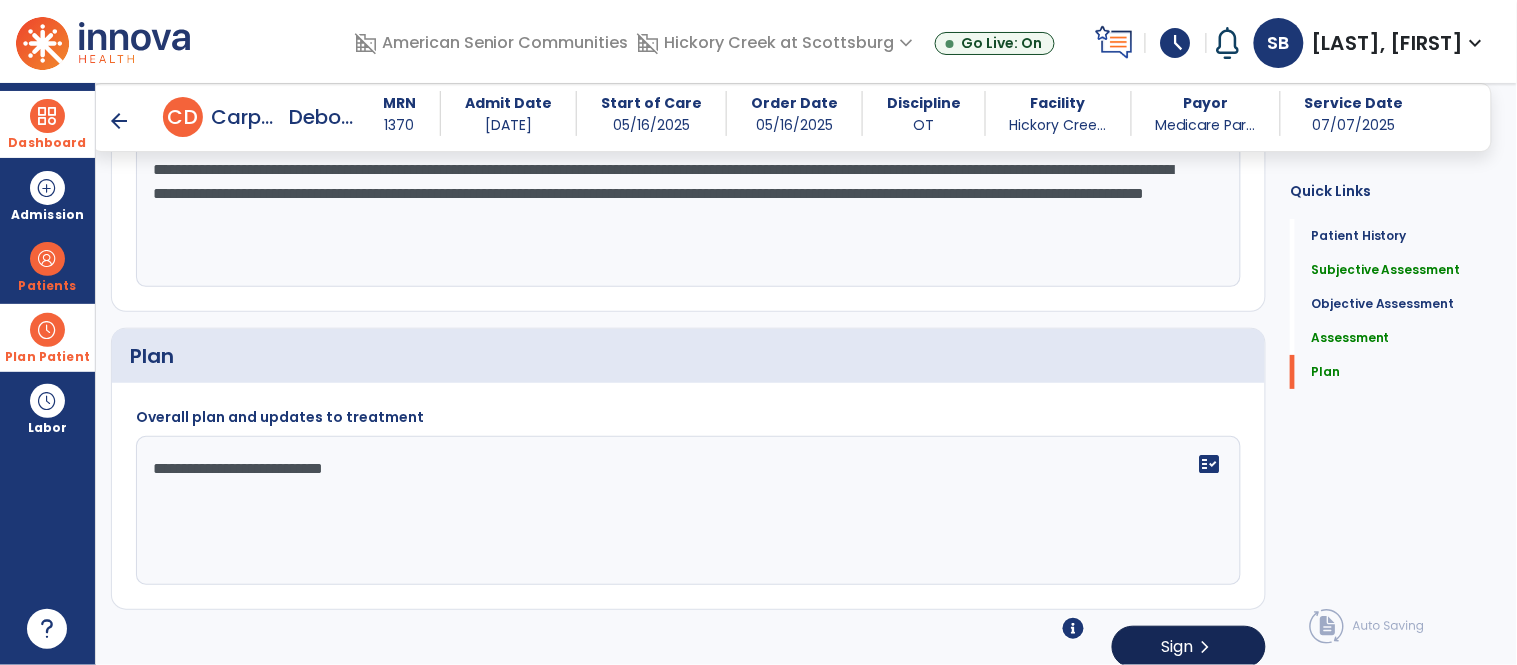 type on "**********" 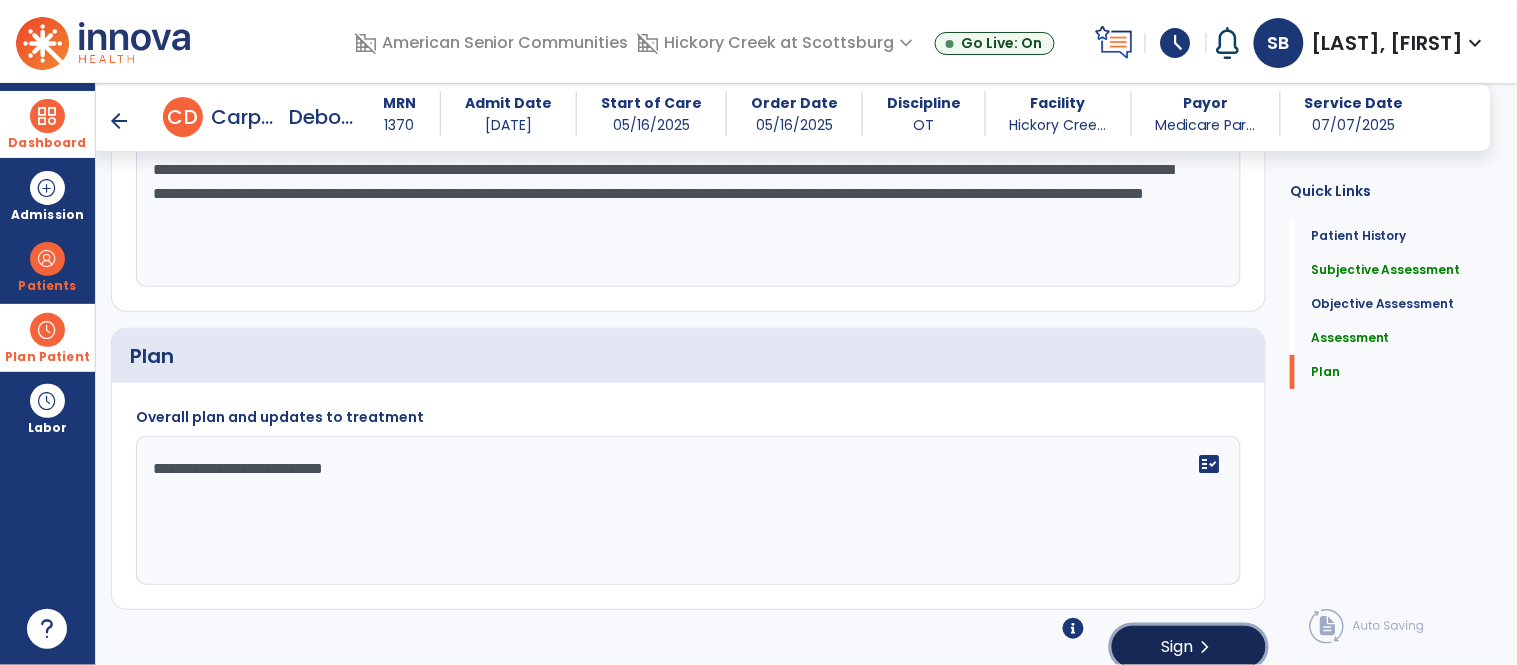 click on "Sign  chevron_right" 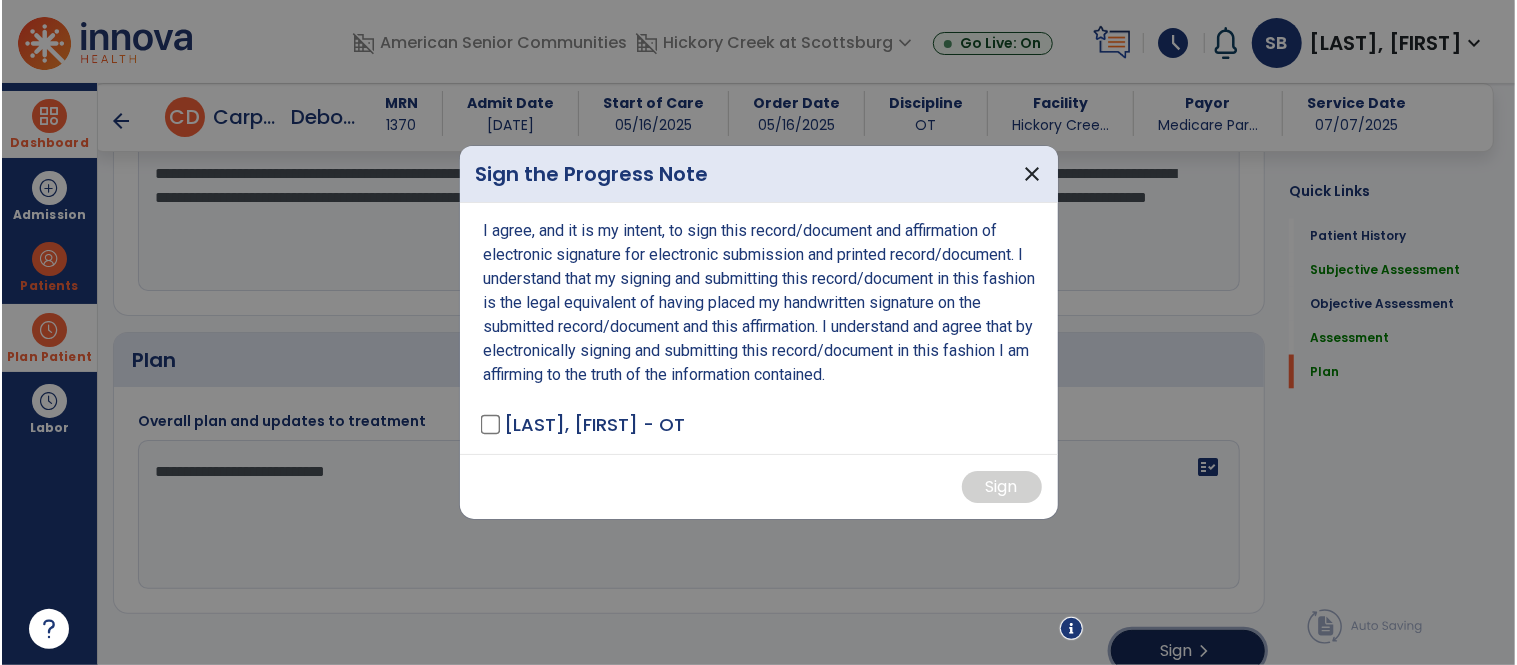scroll, scrollTop: 1884, scrollLeft: 0, axis: vertical 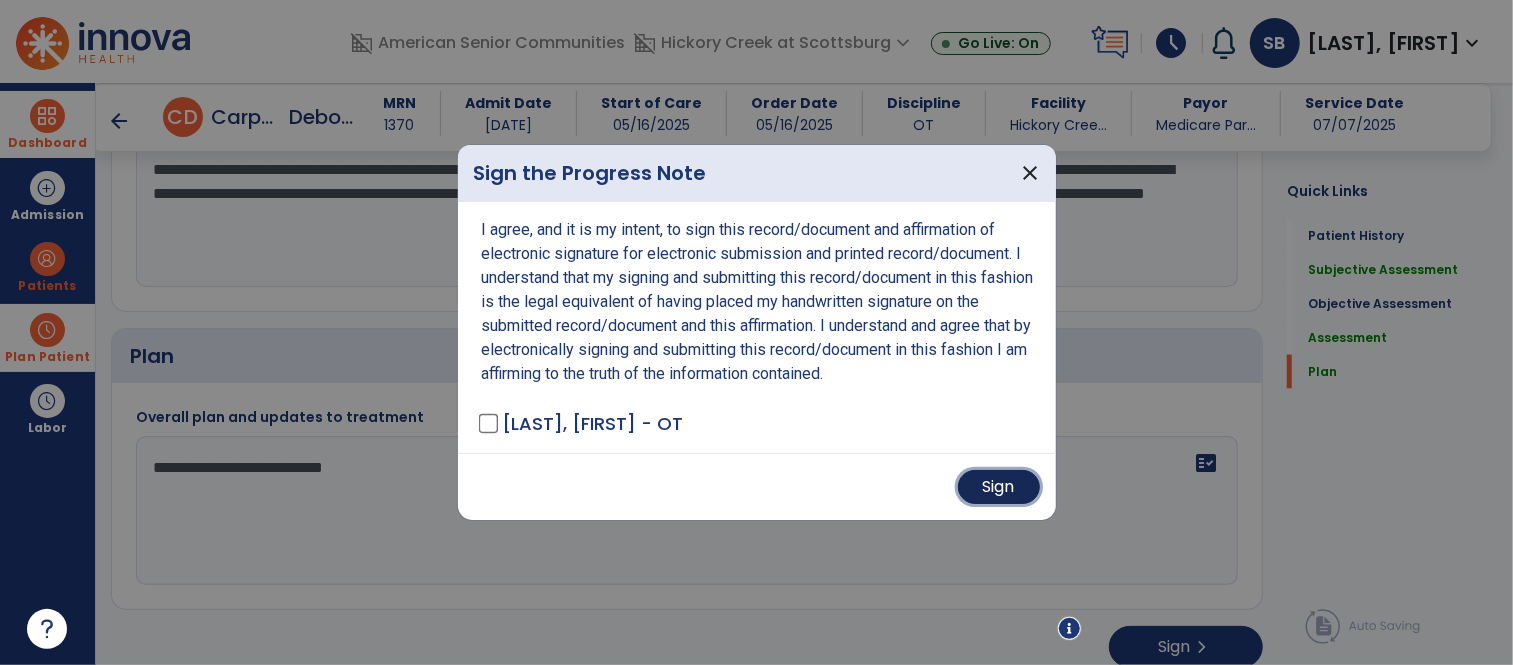 click on "Sign" at bounding box center [999, 487] 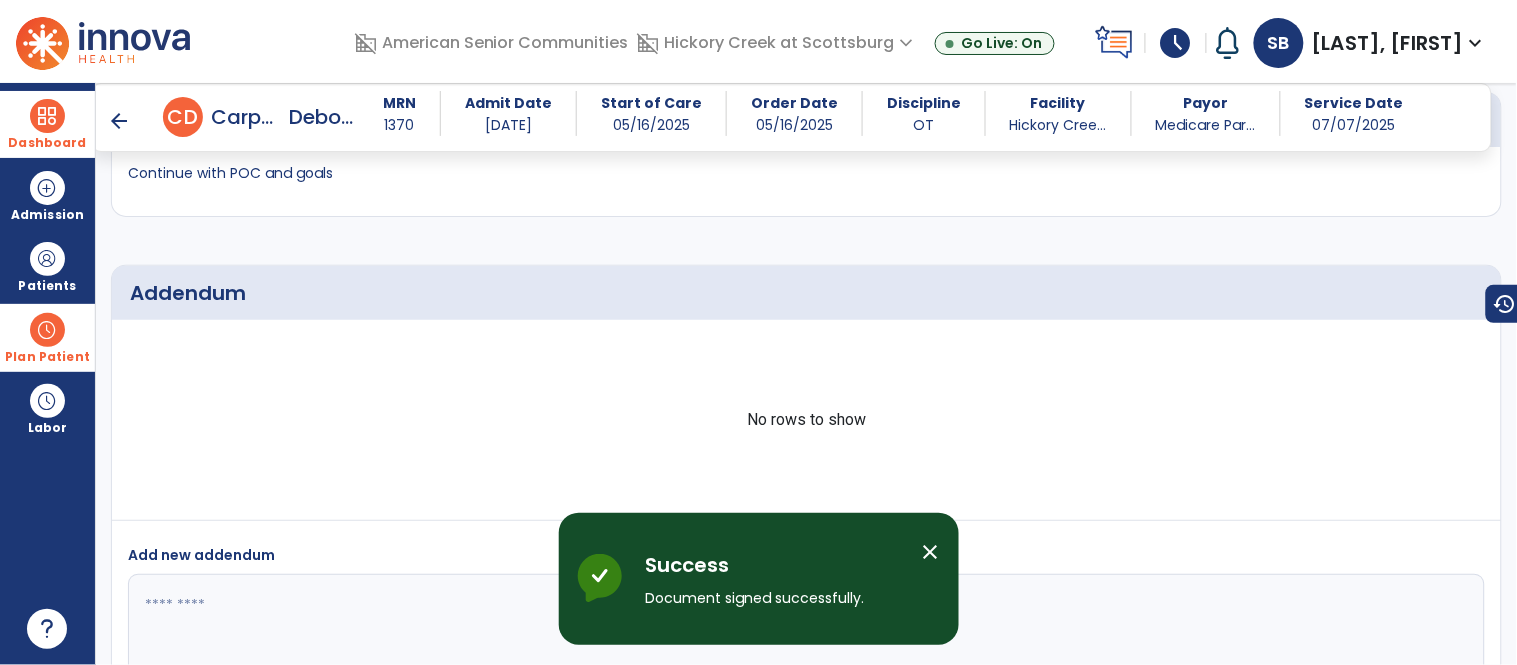 scroll, scrollTop: 2611, scrollLeft: 0, axis: vertical 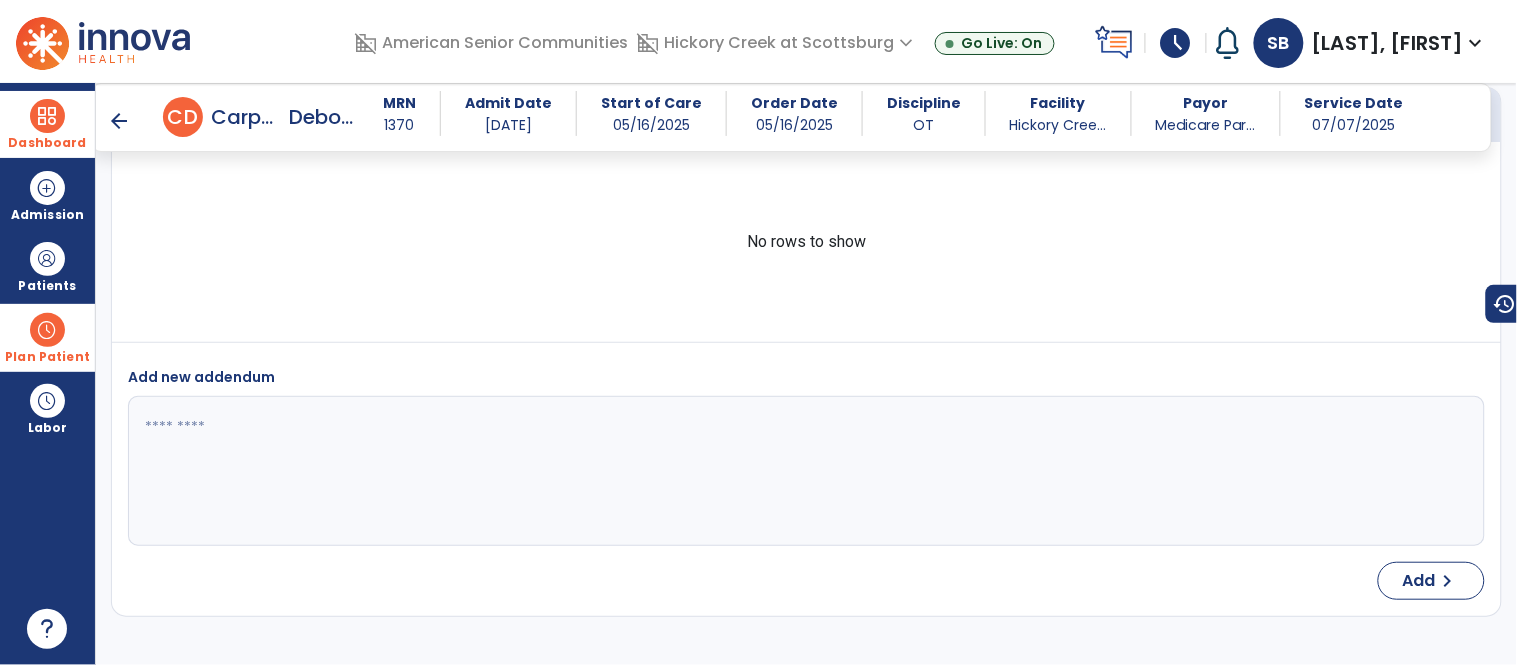 click on "Dashboard" at bounding box center (47, 143) 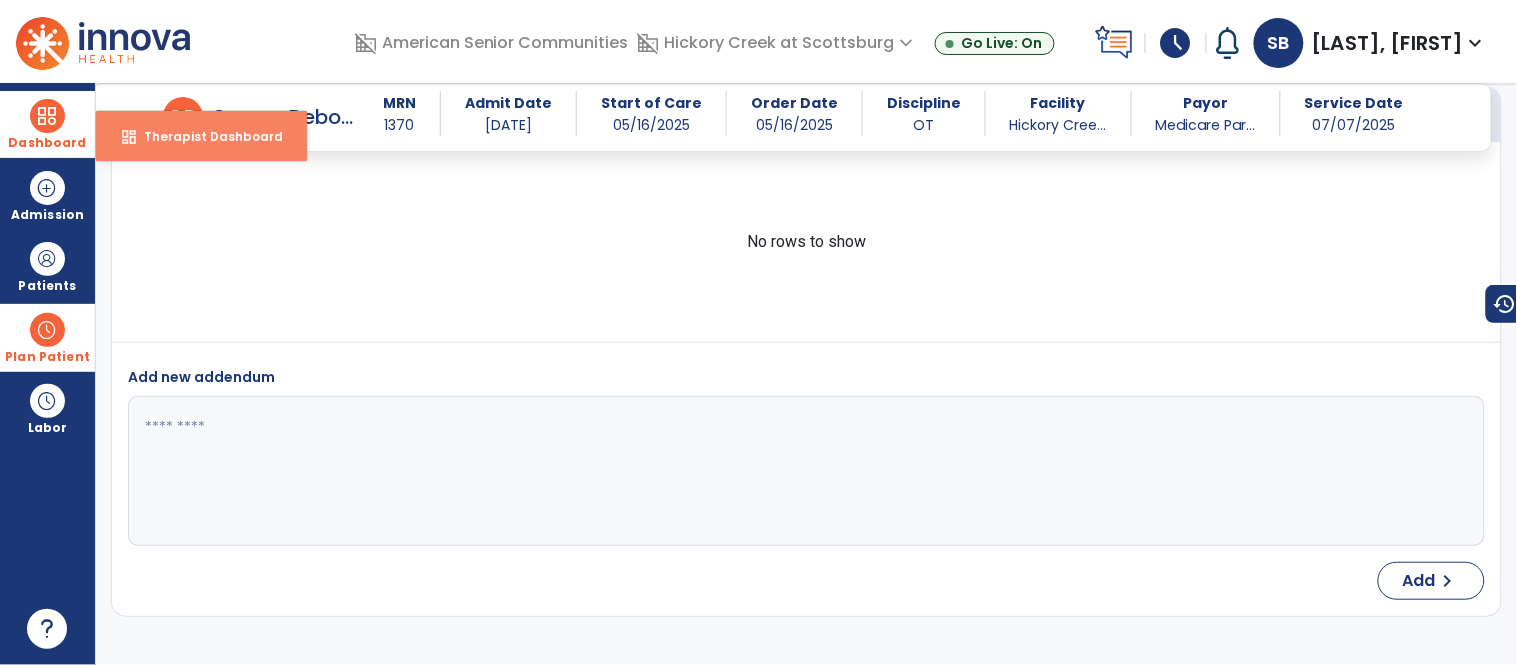 click on "dashboard" at bounding box center (129, 137) 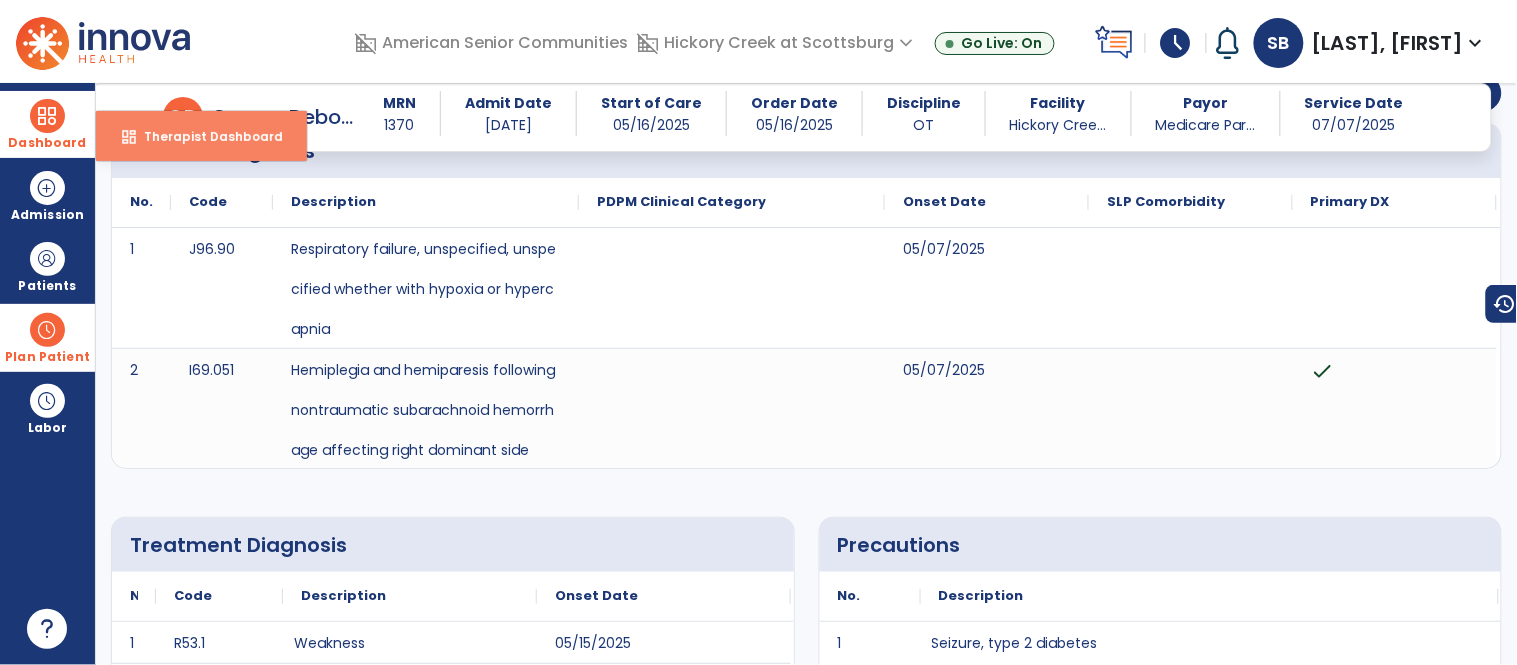 select on "****" 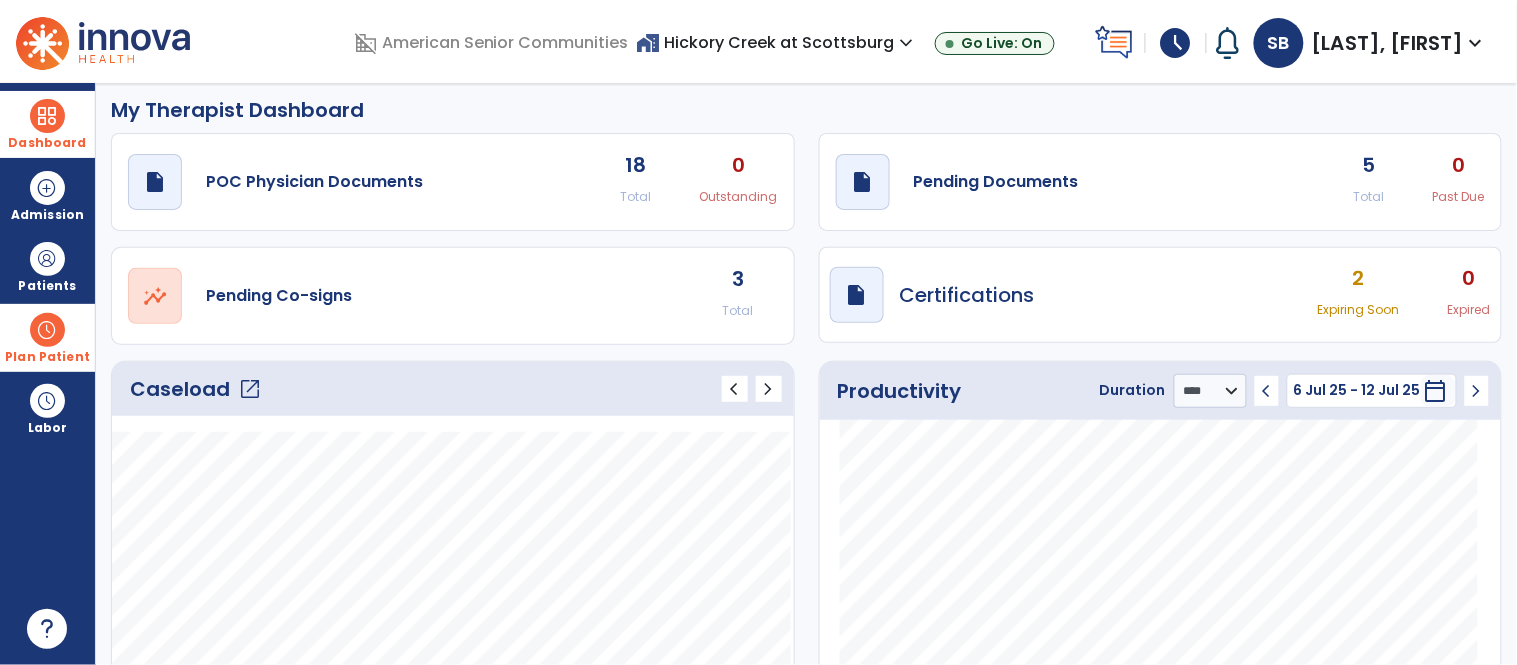 scroll, scrollTop: 0, scrollLeft: 0, axis: both 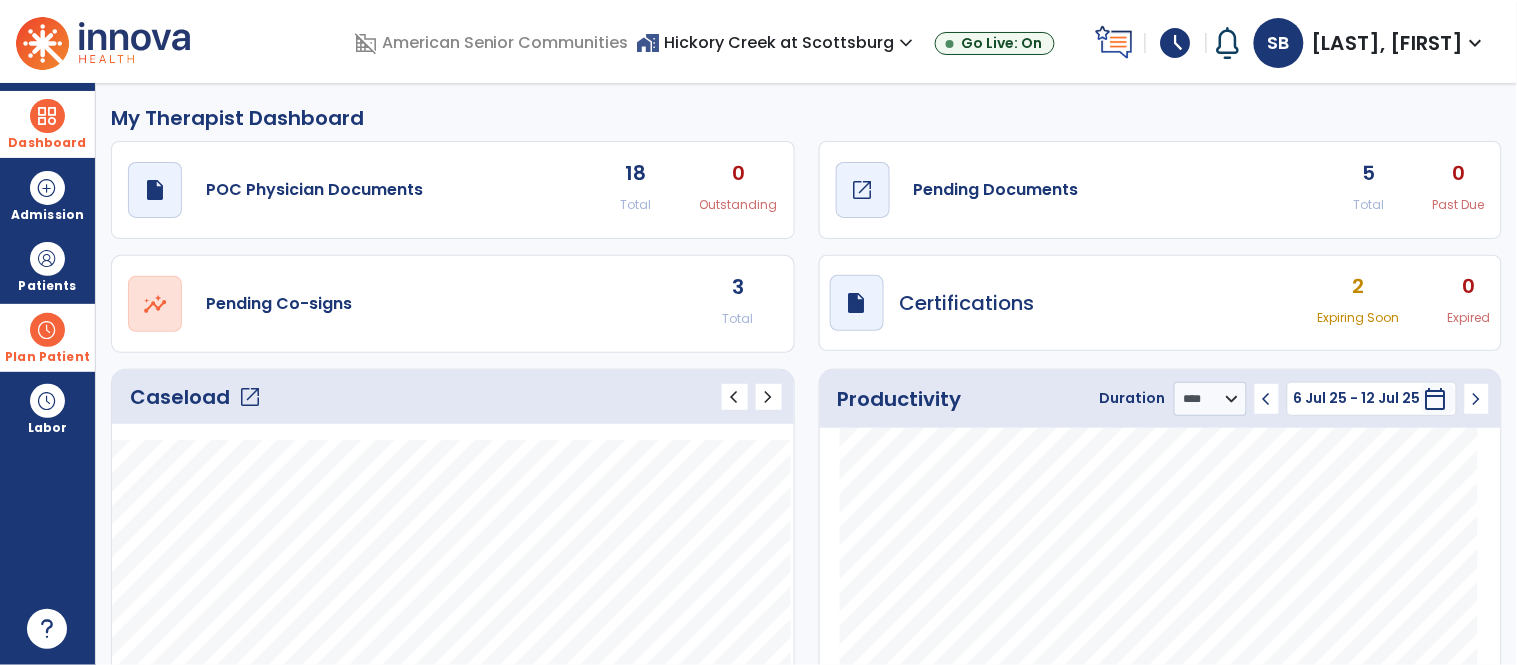click on "Pending Documents" 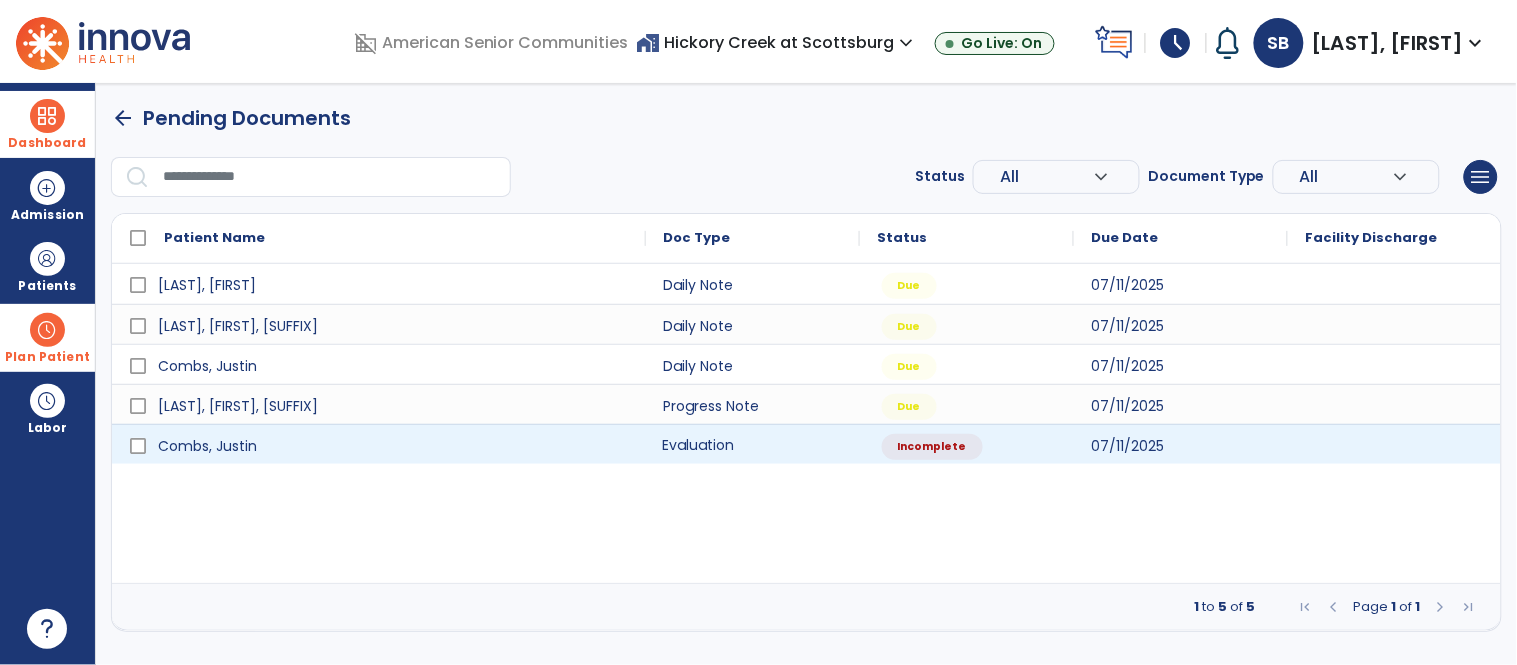 click on "Evaluation" at bounding box center [753, 444] 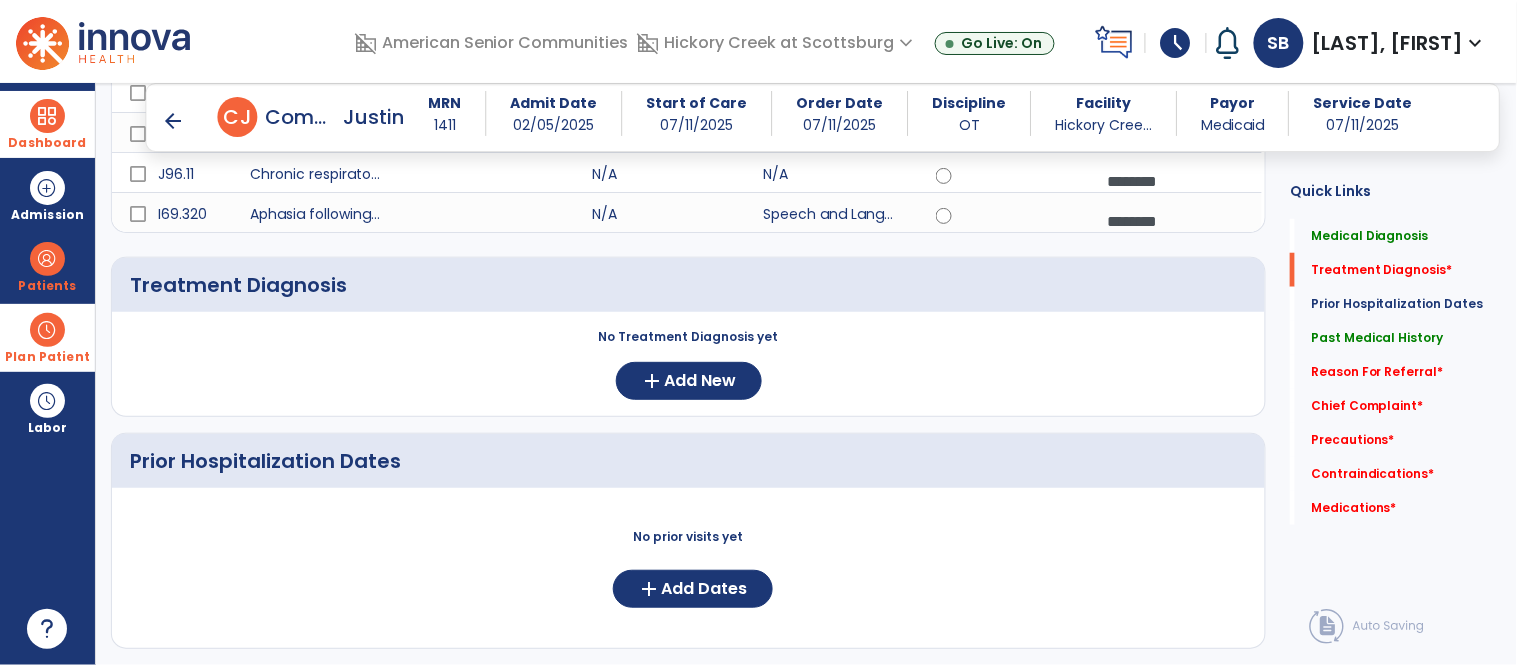 scroll, scrollTop: 376, scrollLeft: 0, axis: vertical 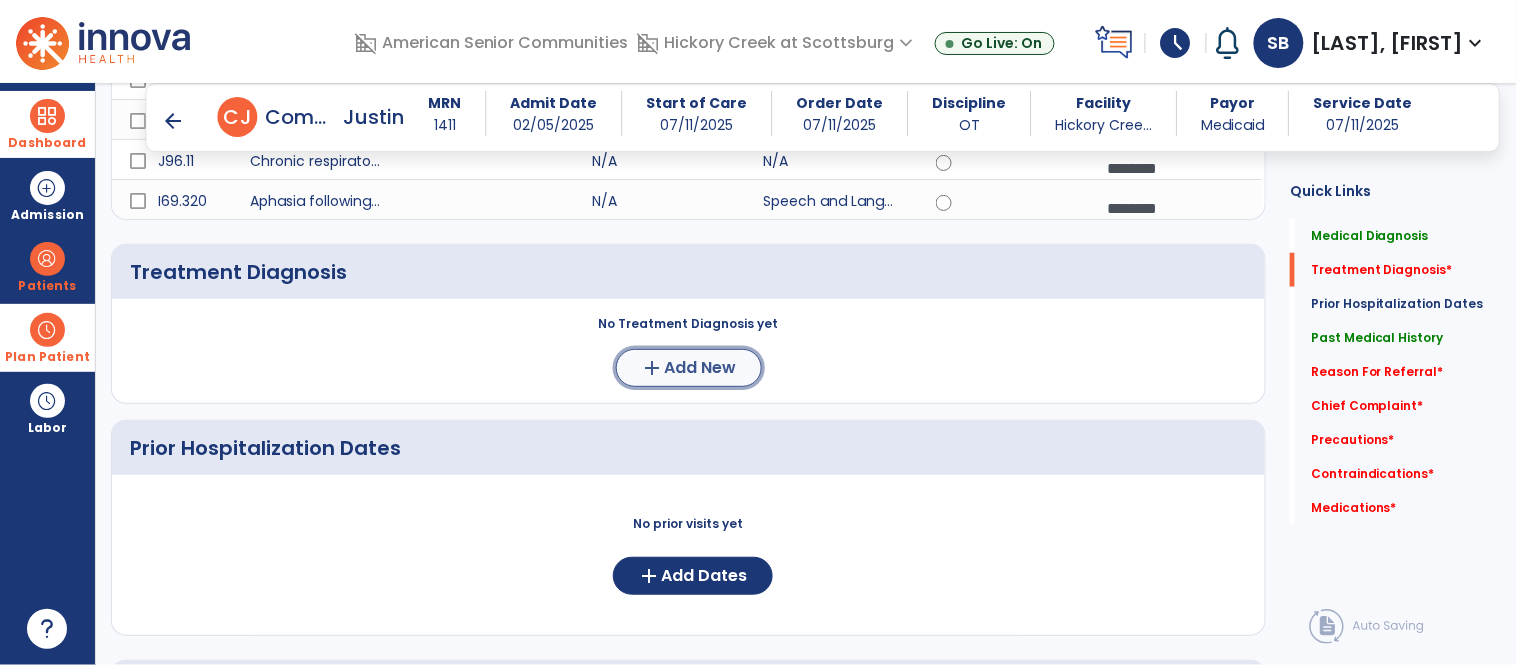 click on "Add New" 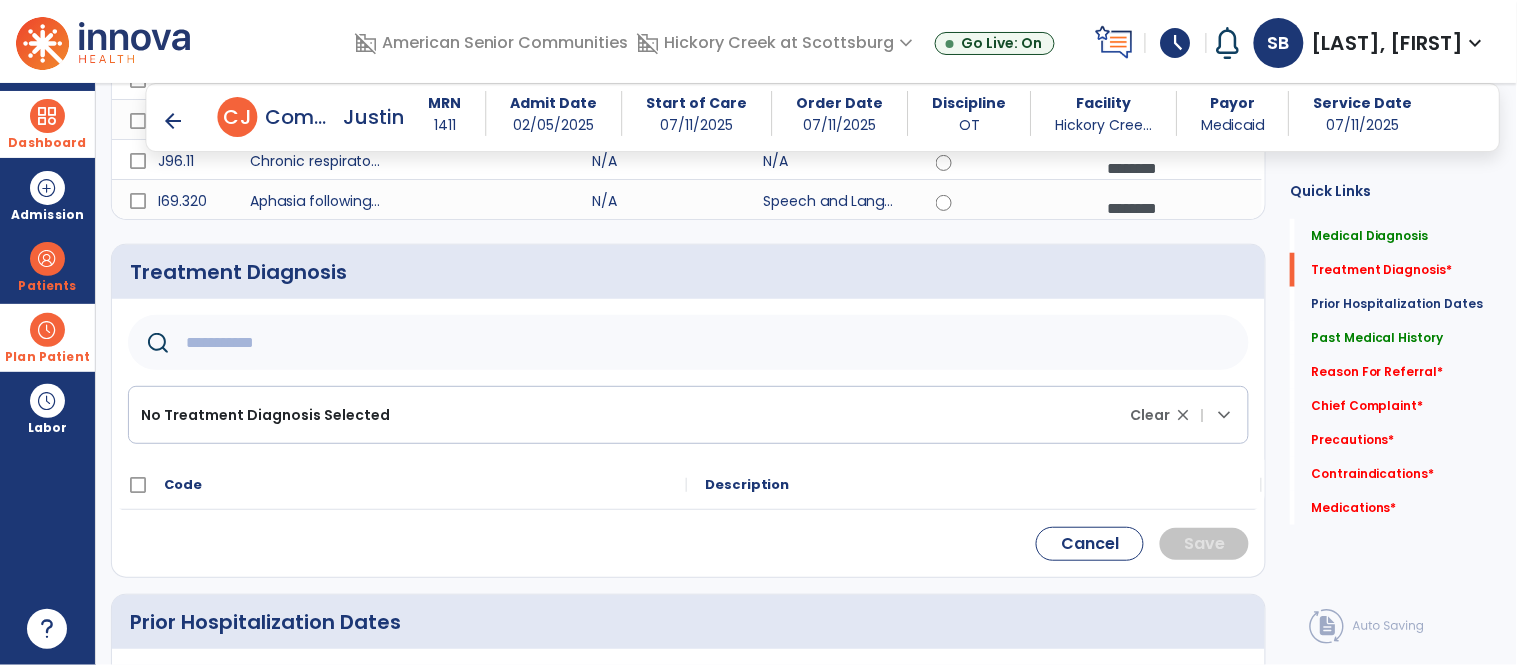 click 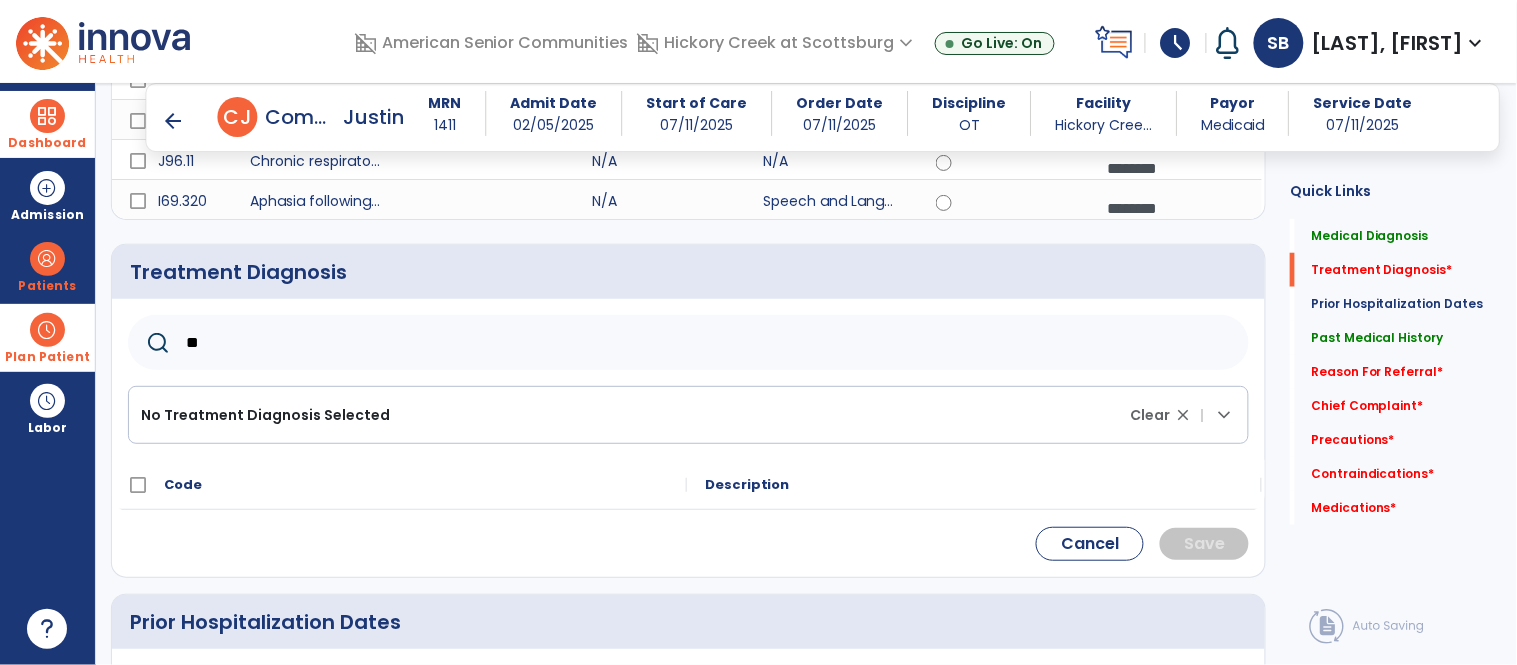 type on "***" 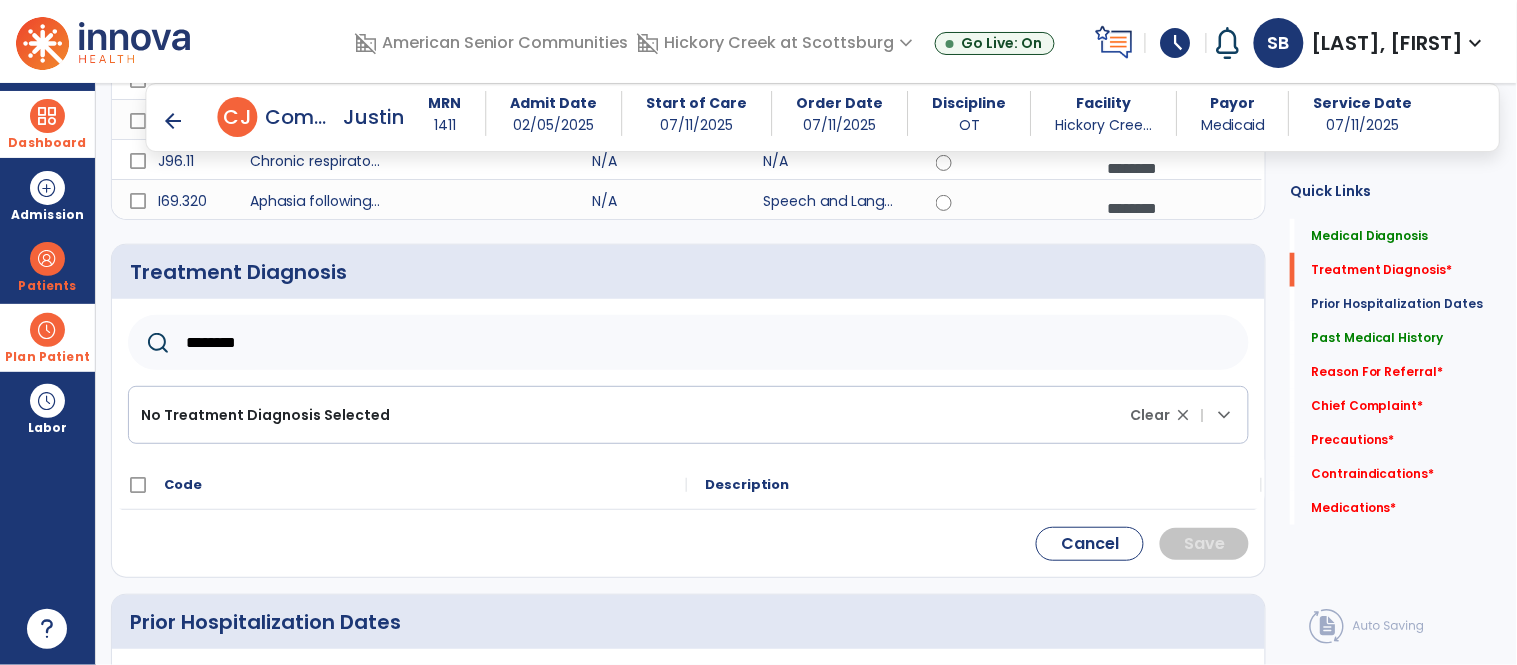 click on "********" 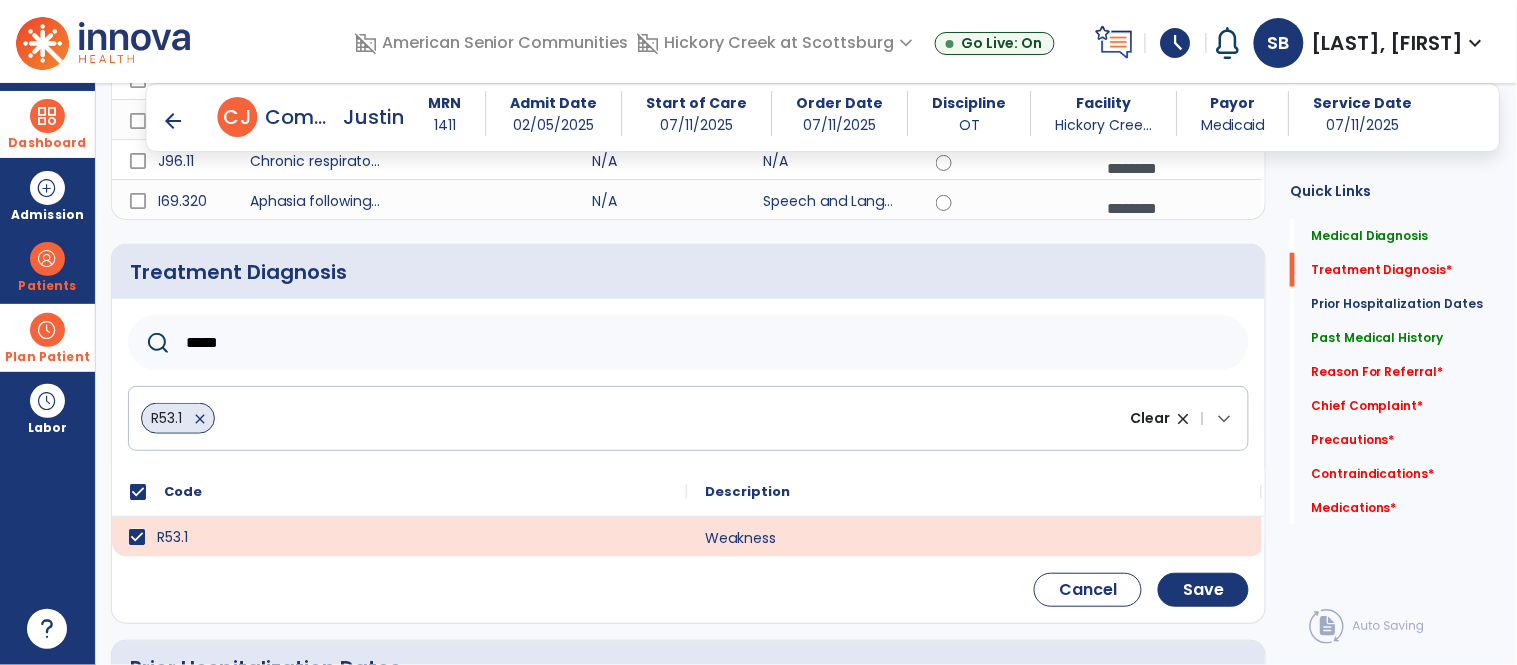 click on "*****" 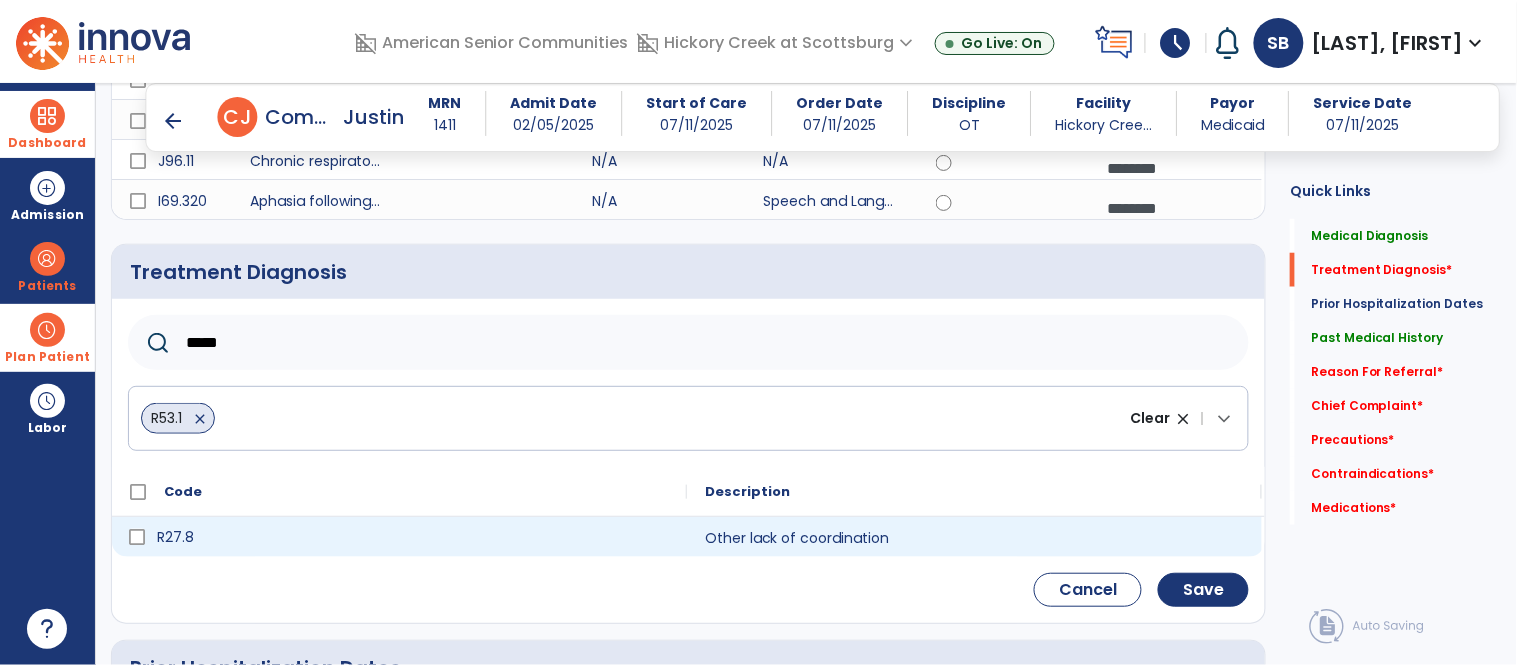 type on "*****" 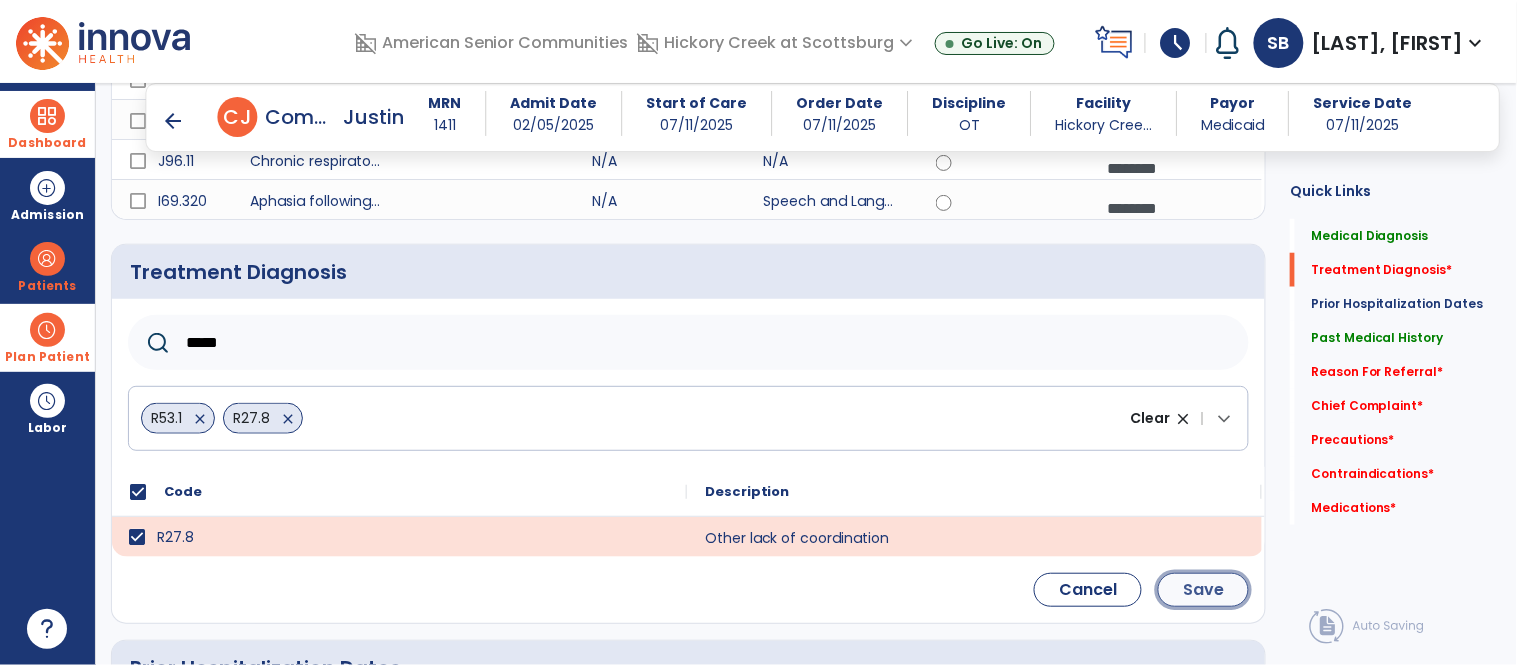 click on "Save" 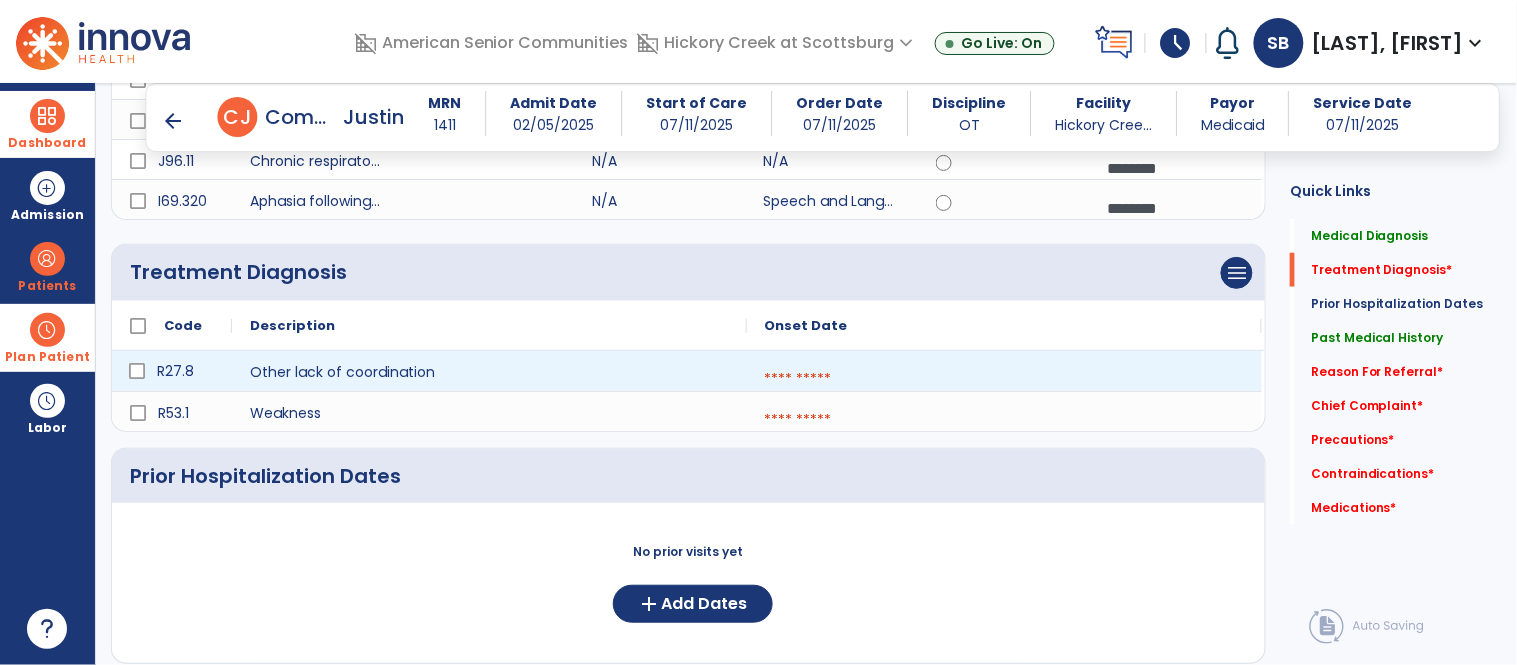 click at bounding box center (1004, 379) 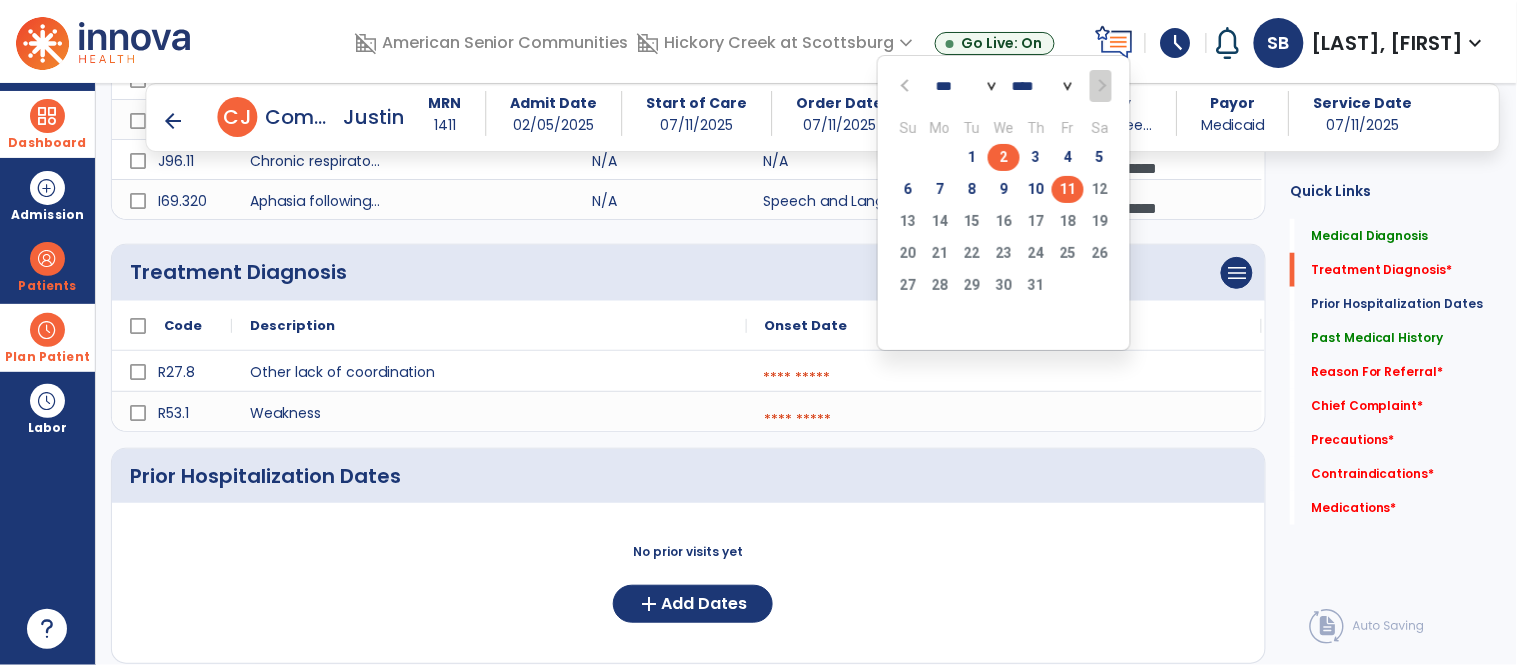 click on "2" 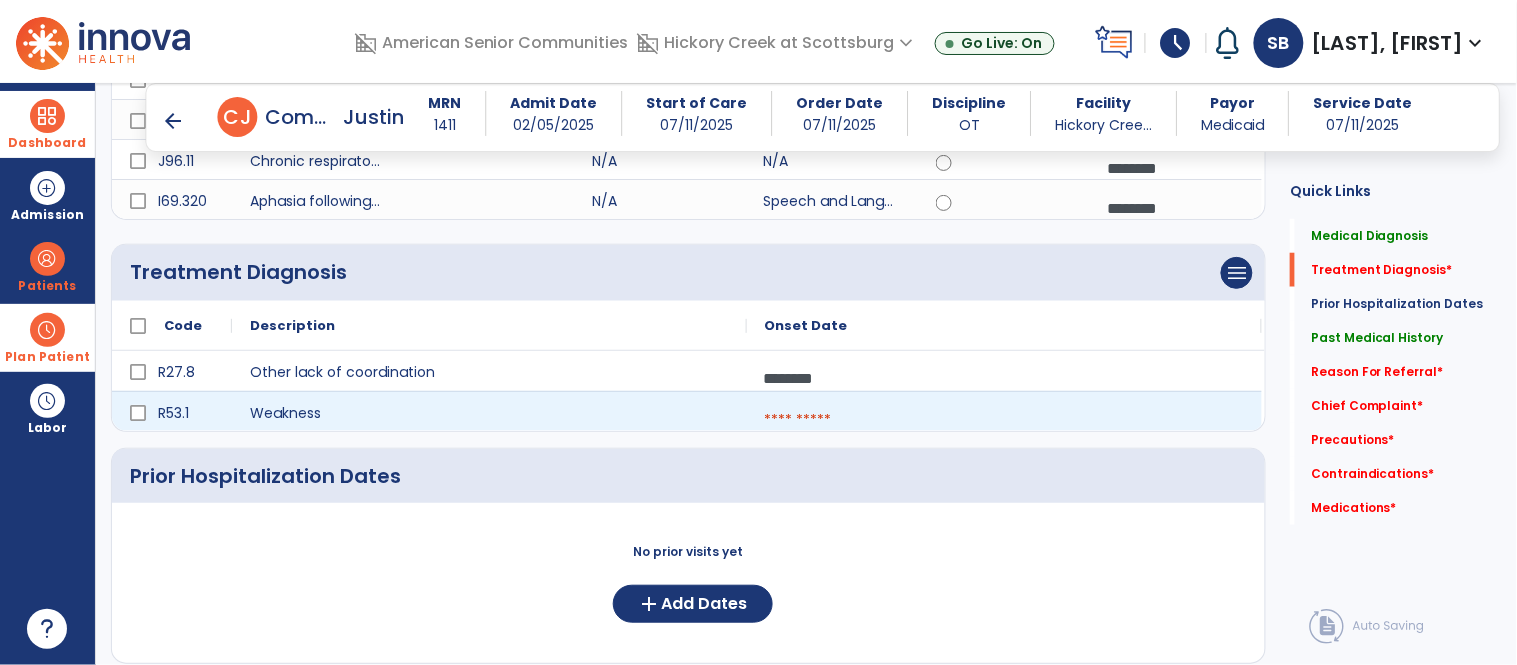 click at bounding box center [1004, 420] 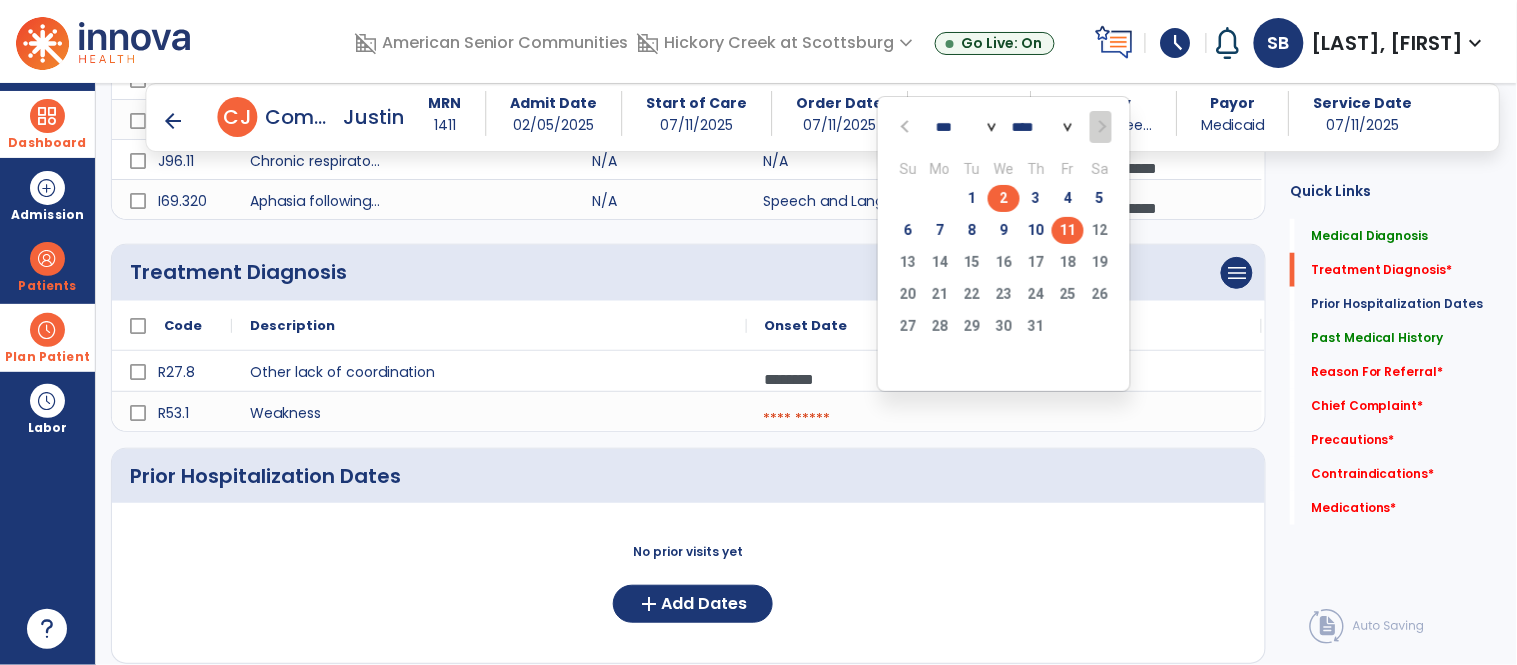 click on "2" 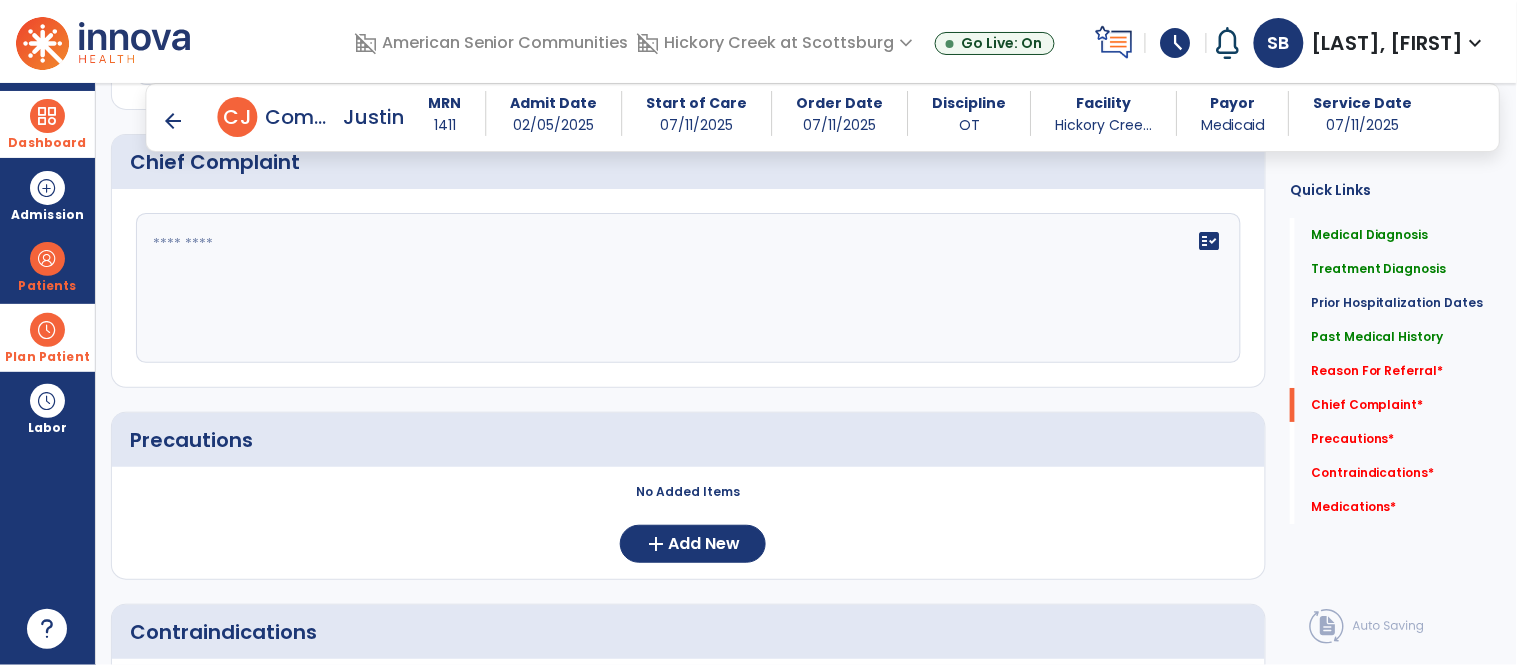 scroll, scrollTop: 1728, scrollLeft: 0, axis: vertical 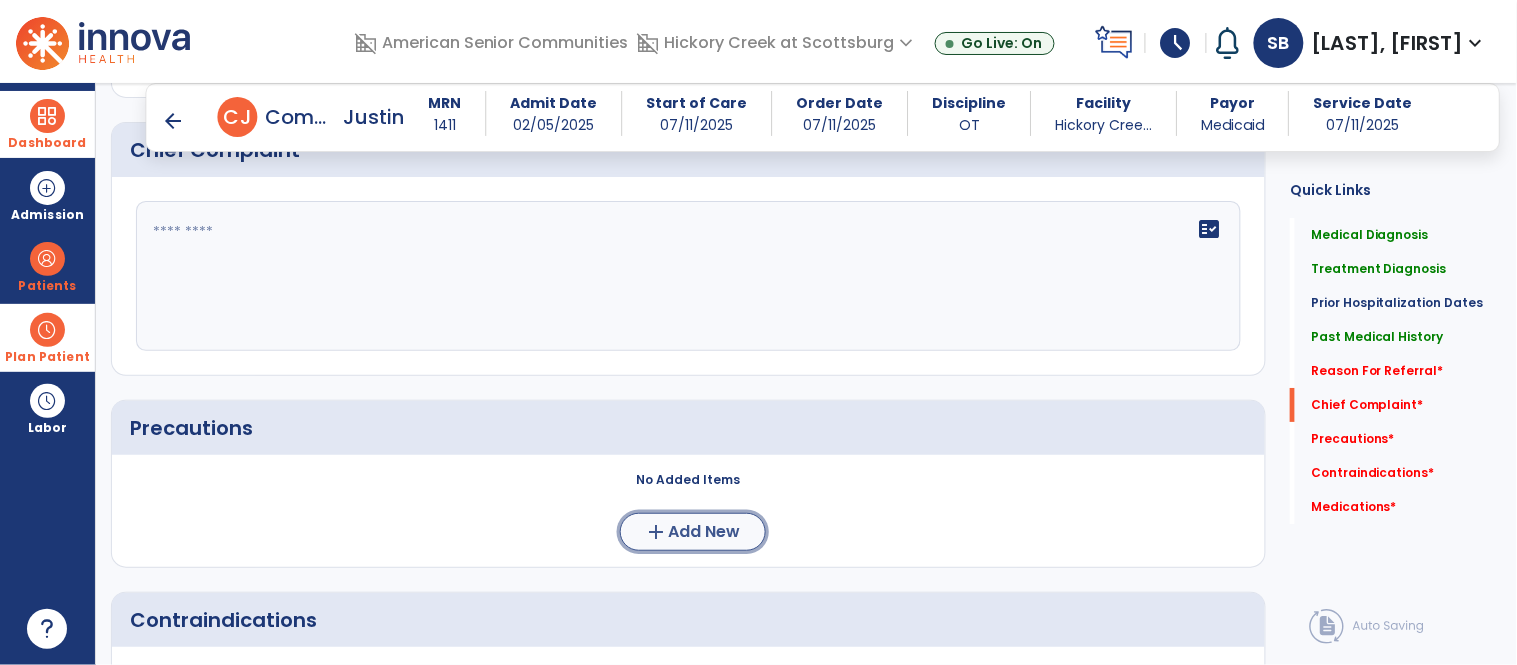 click on "Add New" 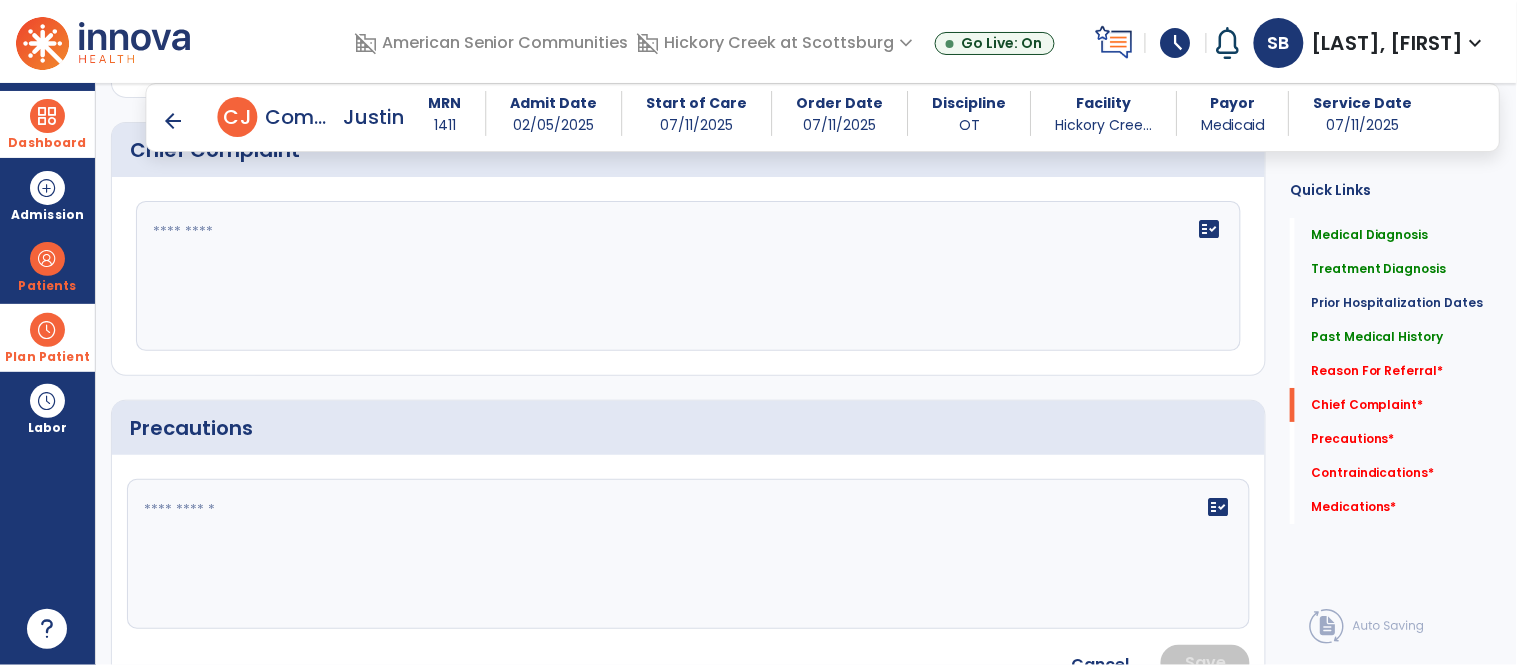 click 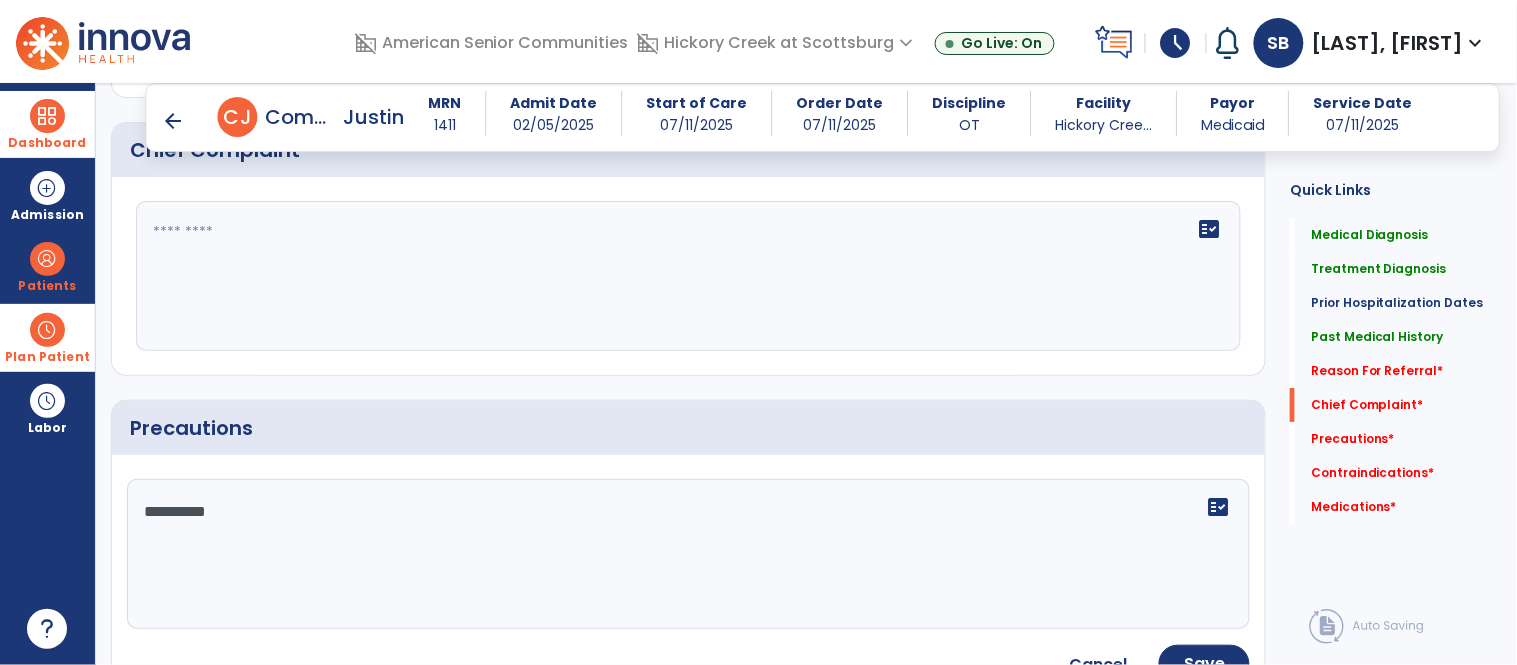 type on "**********" 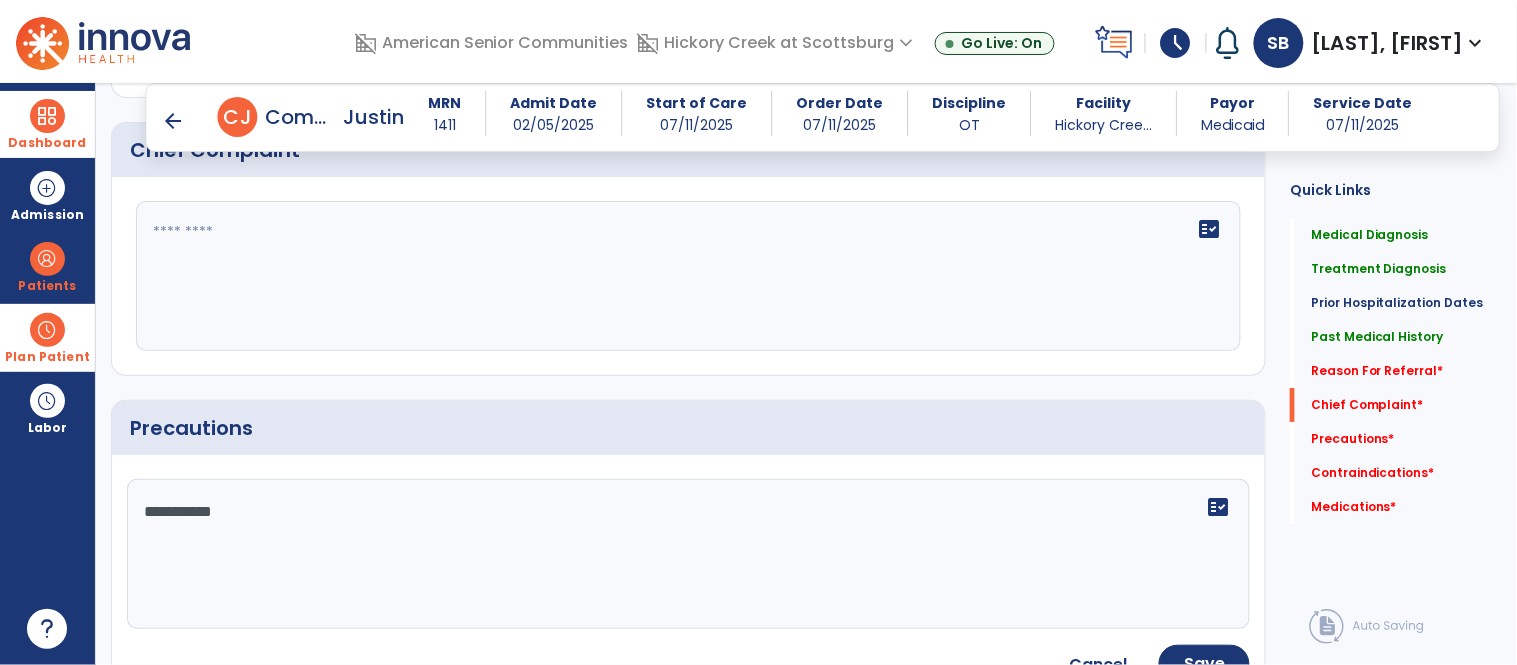 scroll, scrollTop: 1957, scrollLeft: 0, axis: vertical 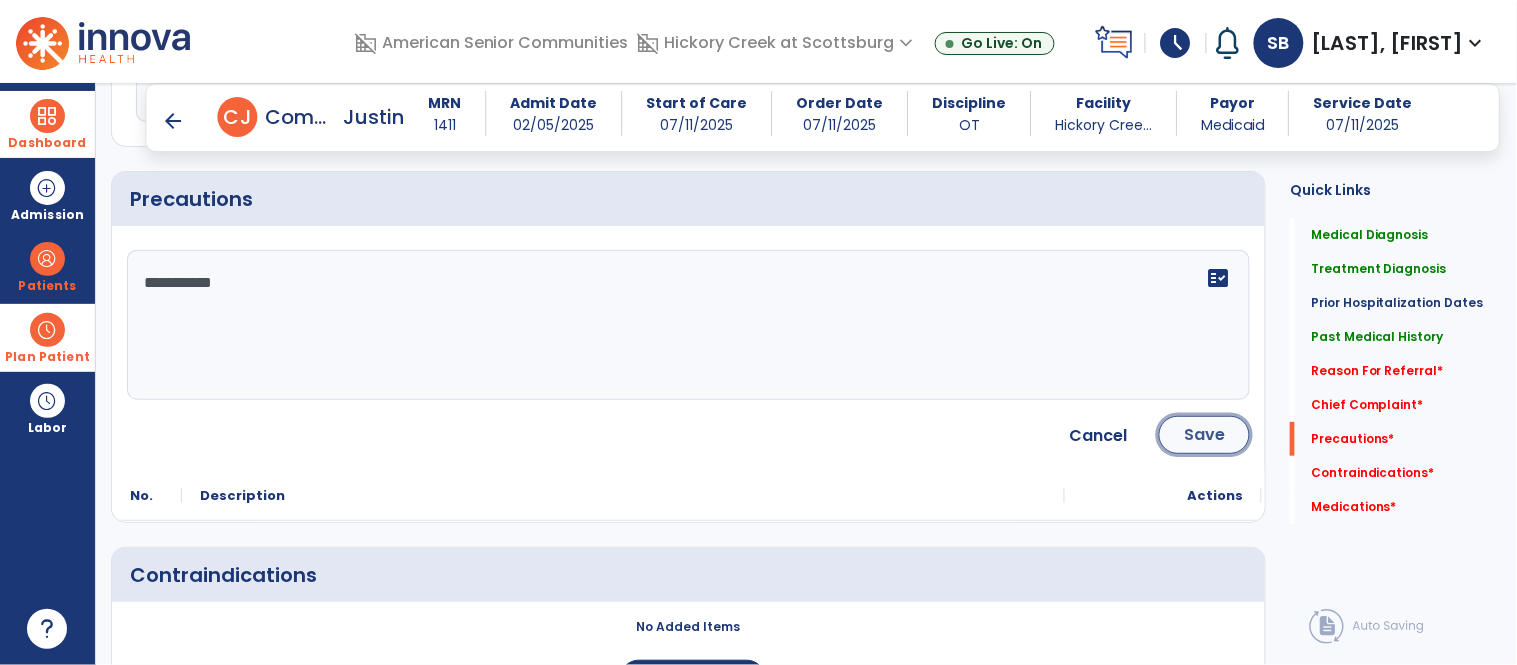 click on "Save" 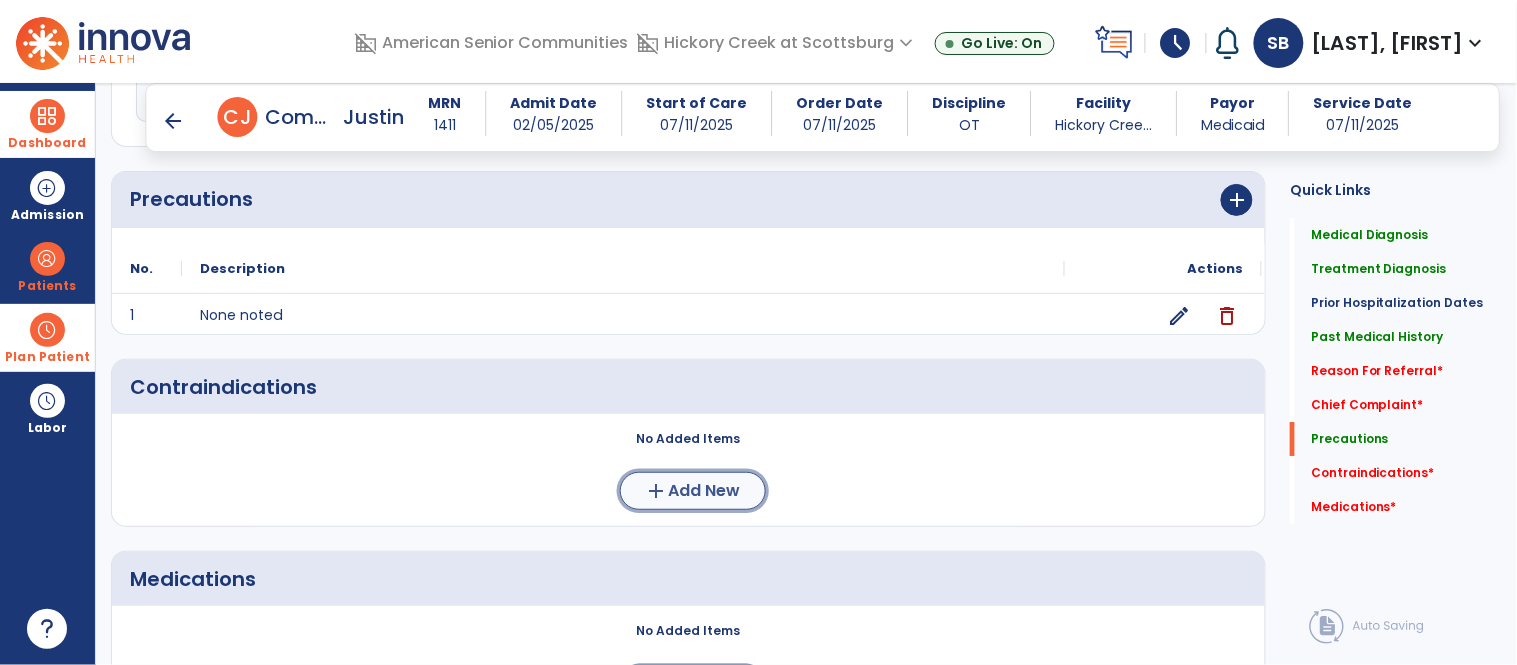 click on "Add New" 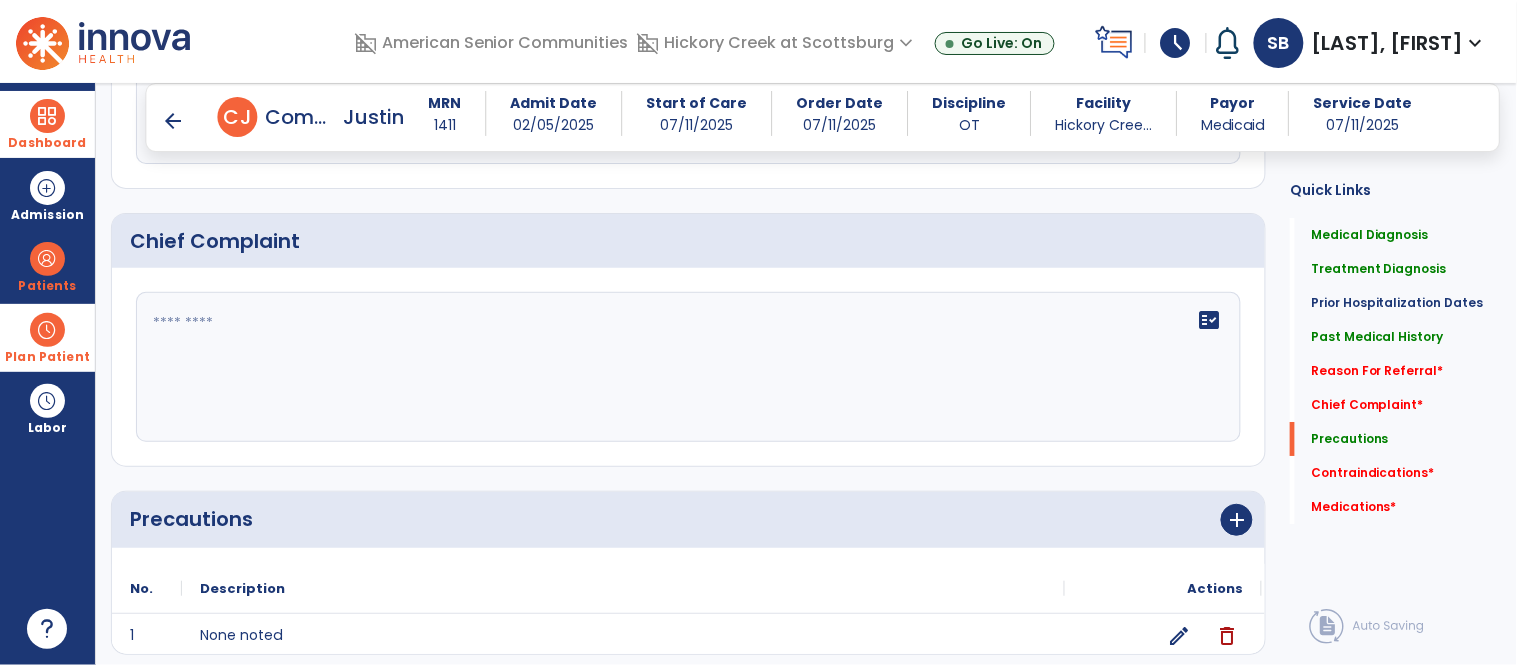 scroll, scrollTop: 1957, scrollLeft: 0, axis: vertical 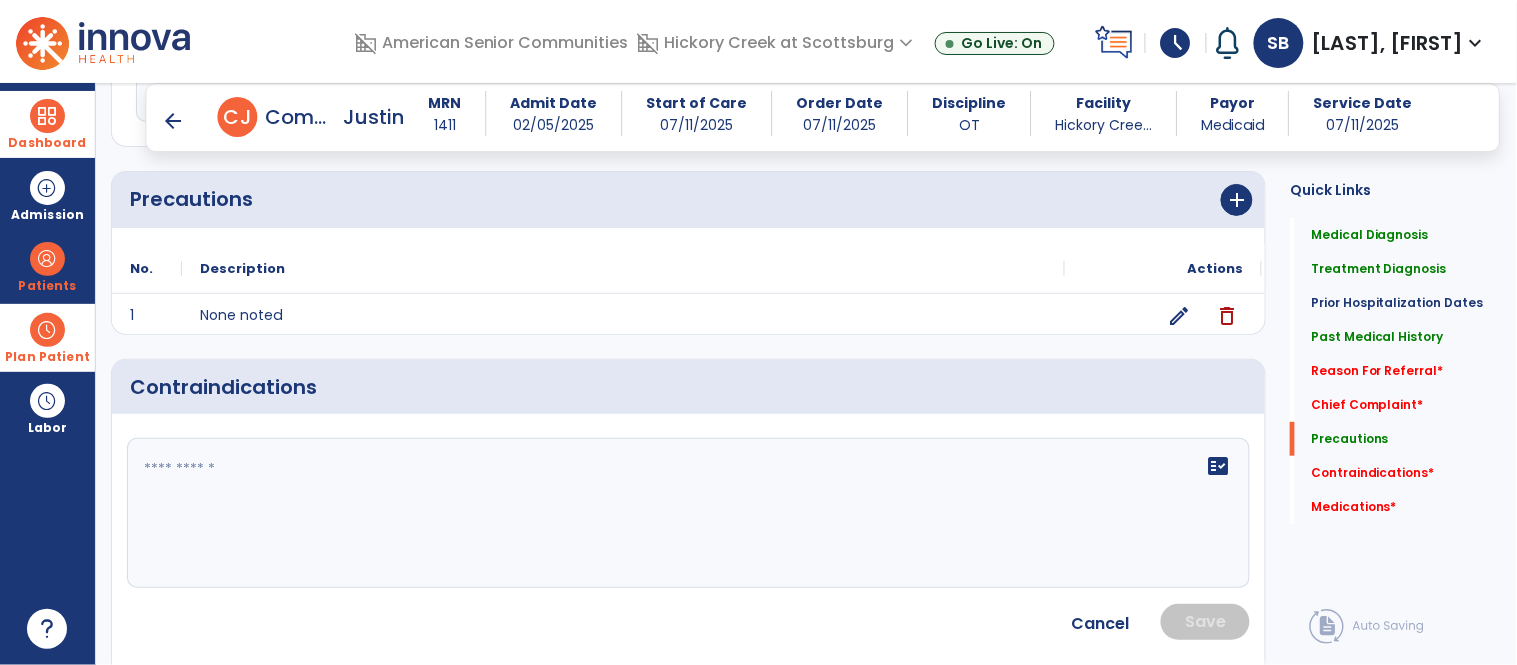 click on "fact_check" 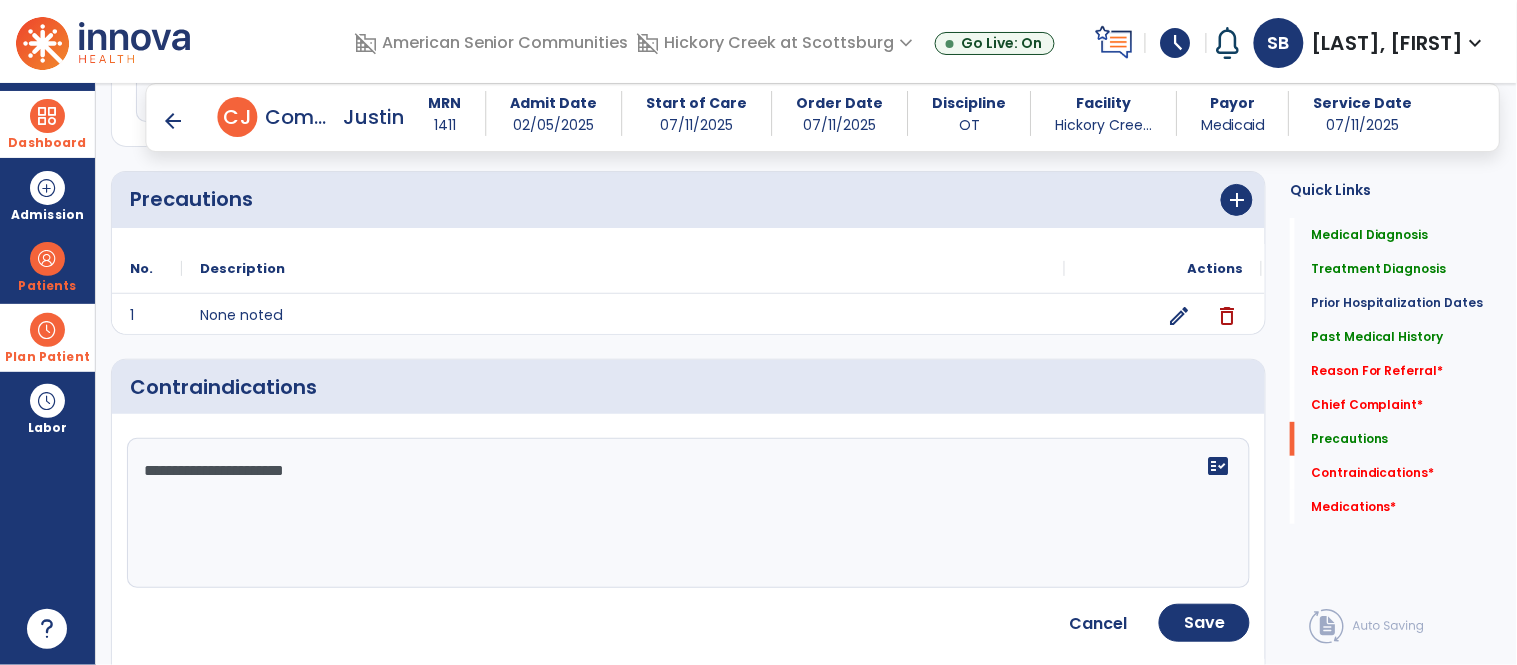 type on "**********" 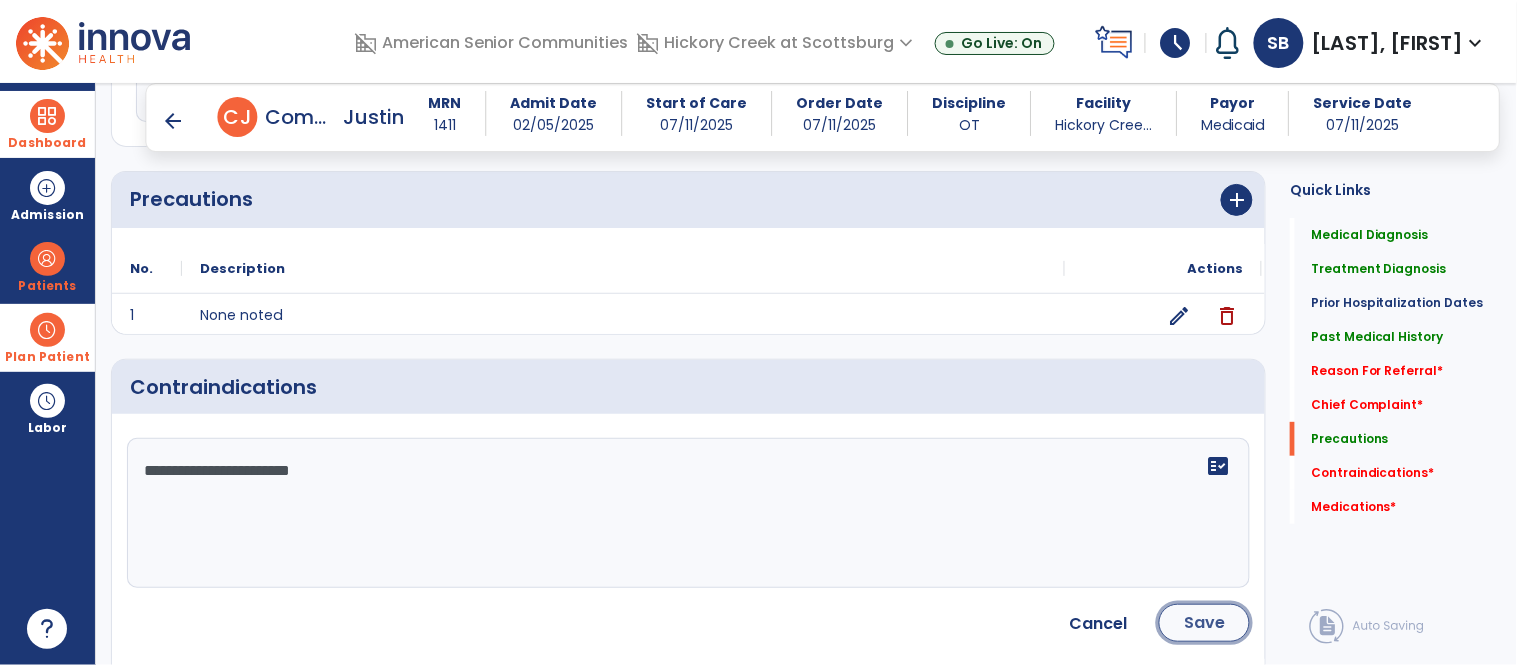 click on "Save" 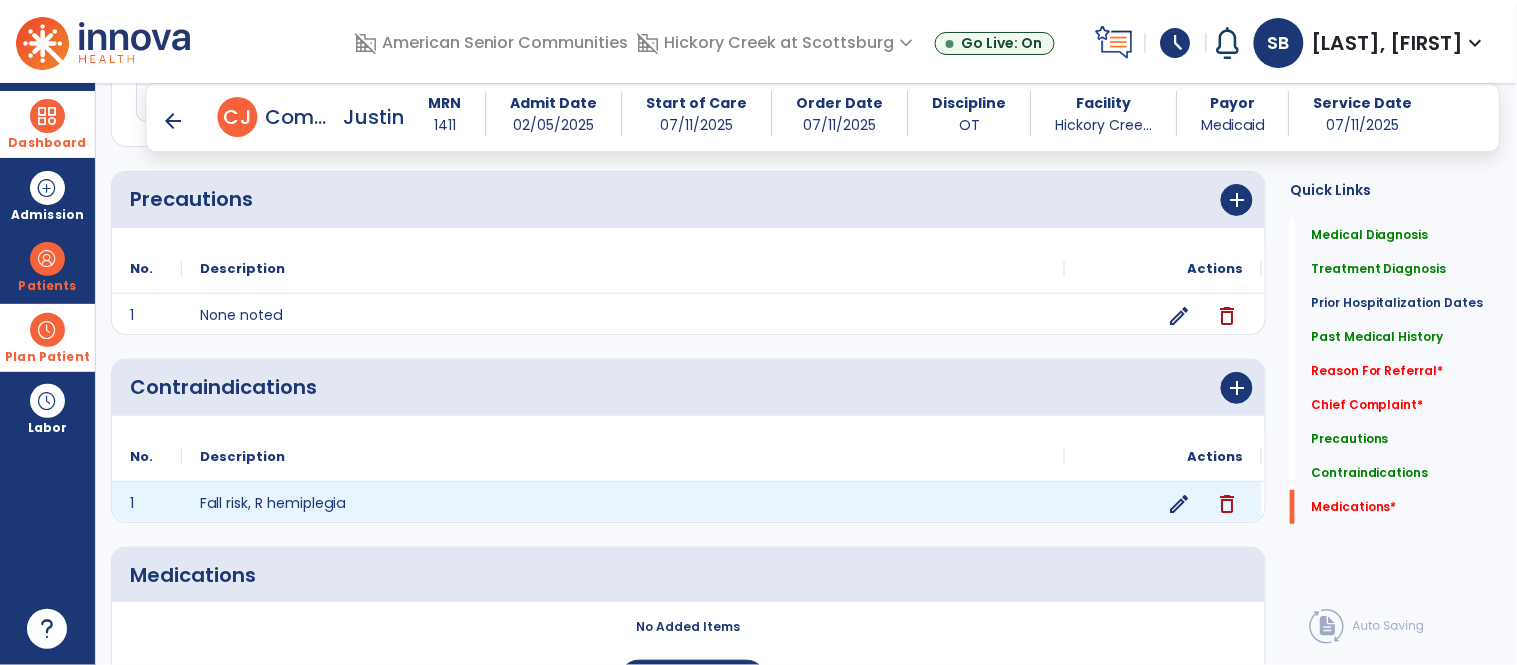 scroll, scrollTop: 2078, scrollLeft: 0, axis: vertical 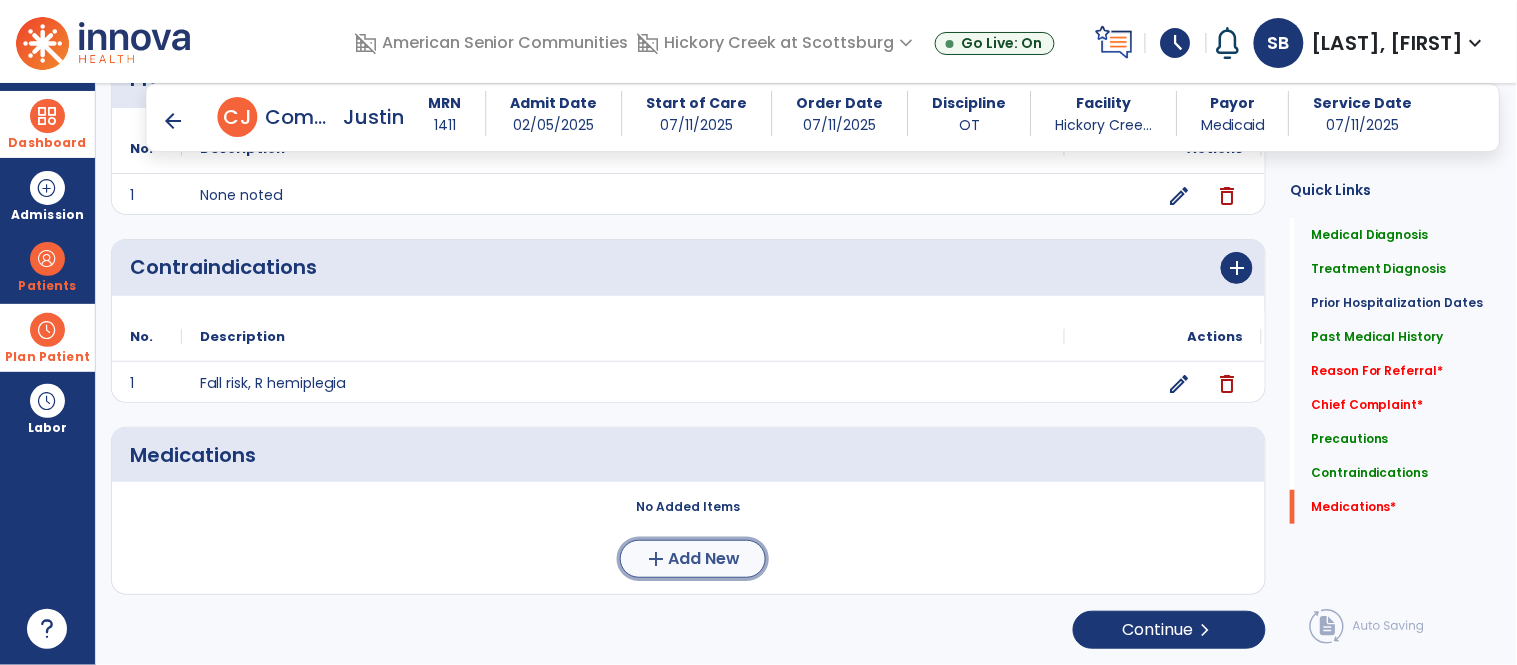 click on "add  Add New" 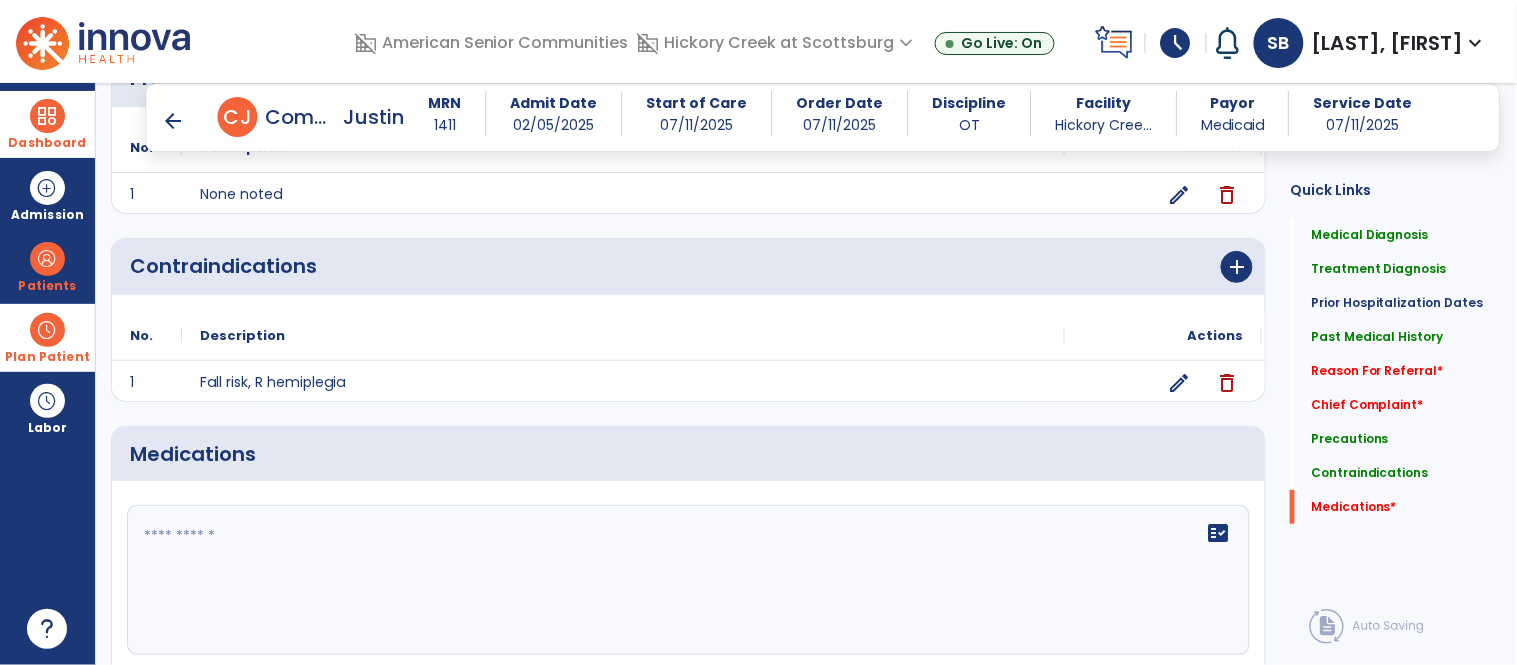click on "fact_check" 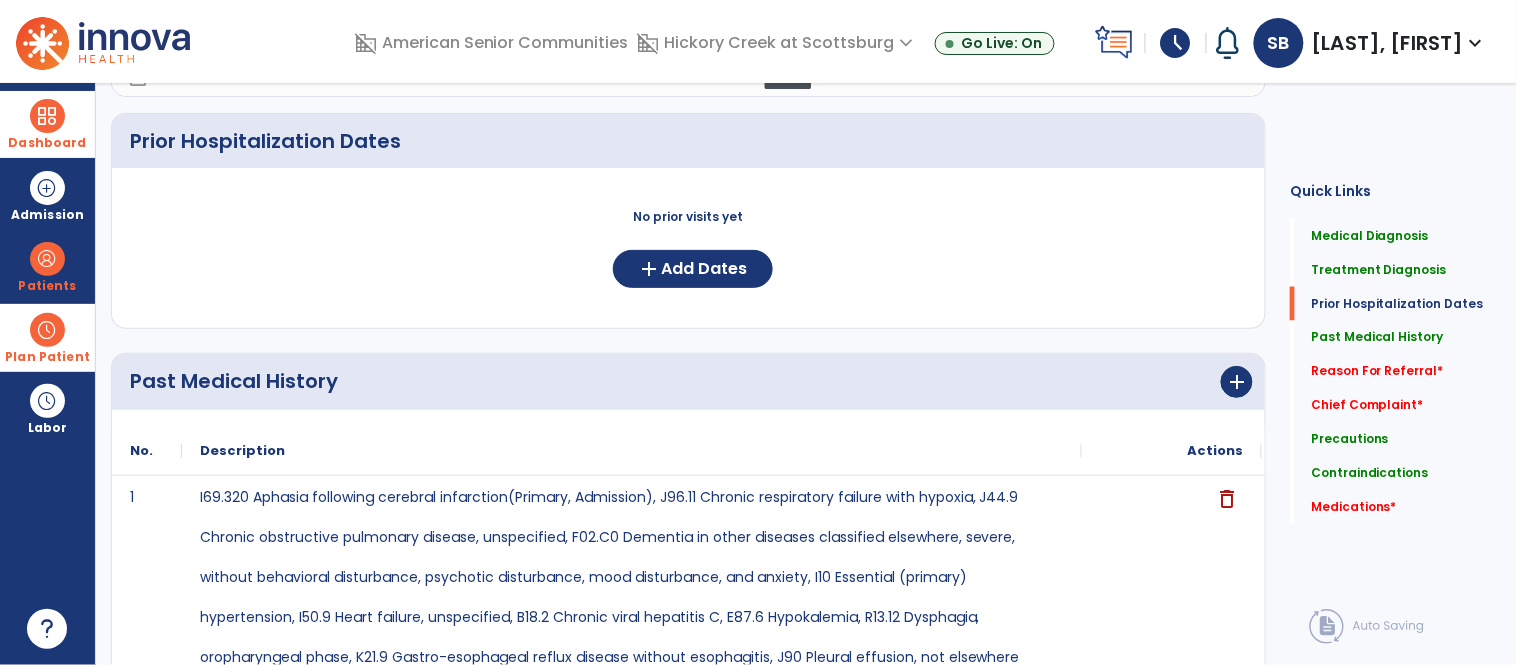 scroll, scrollTop: 0, scrollLeft: 0, axis: both 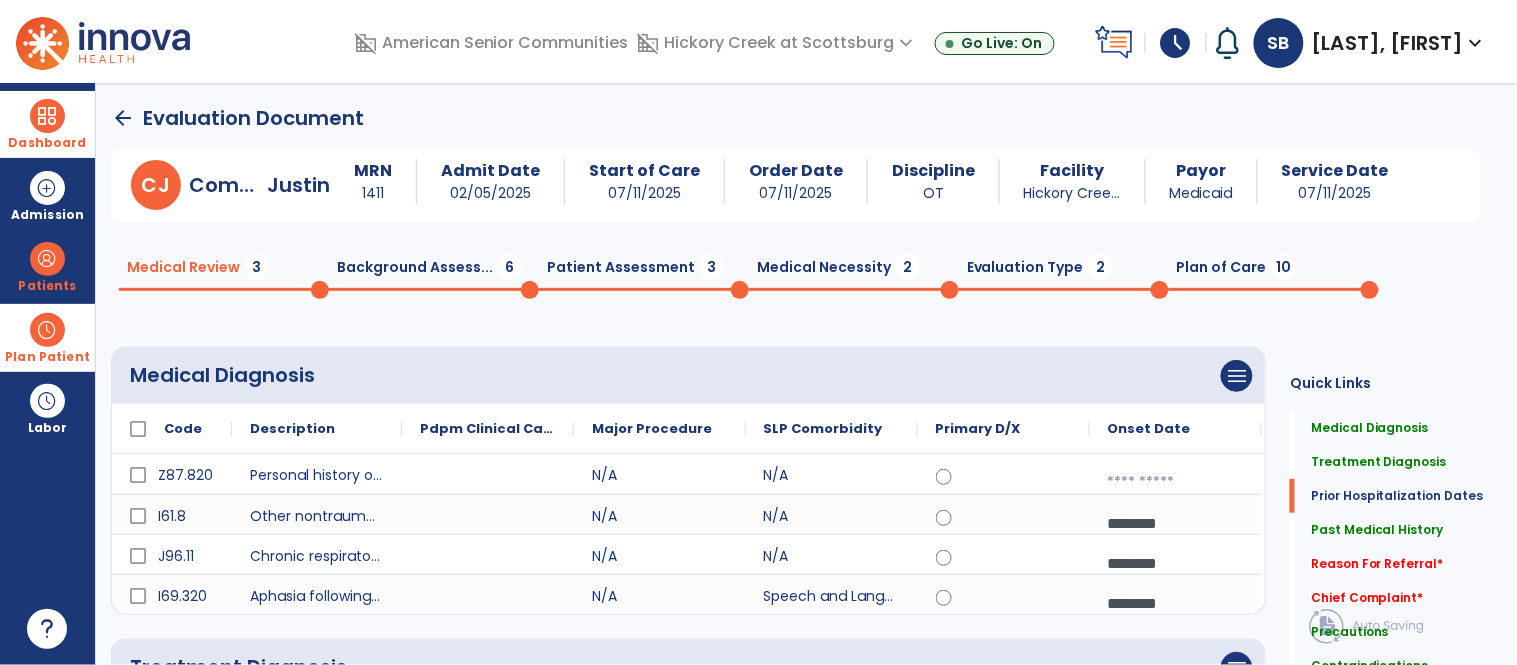 type on "**********" 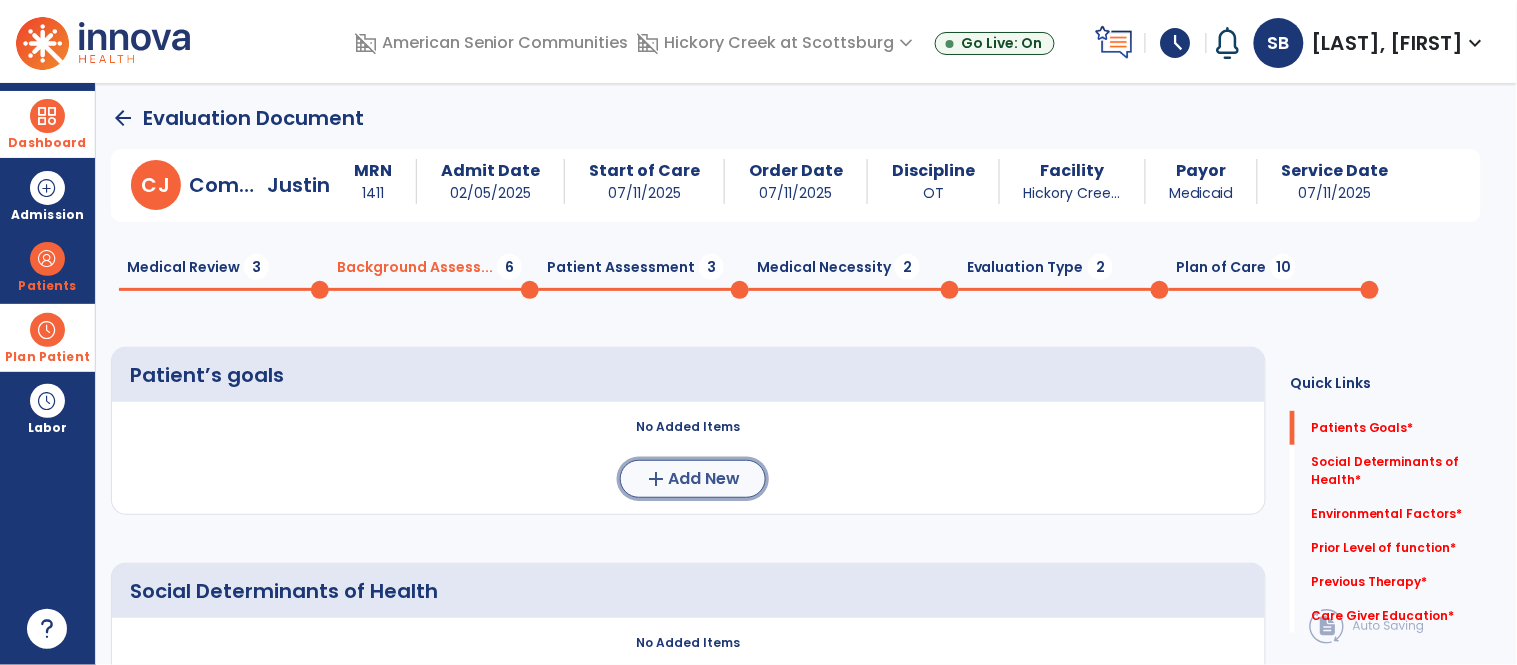 click on "Add New" 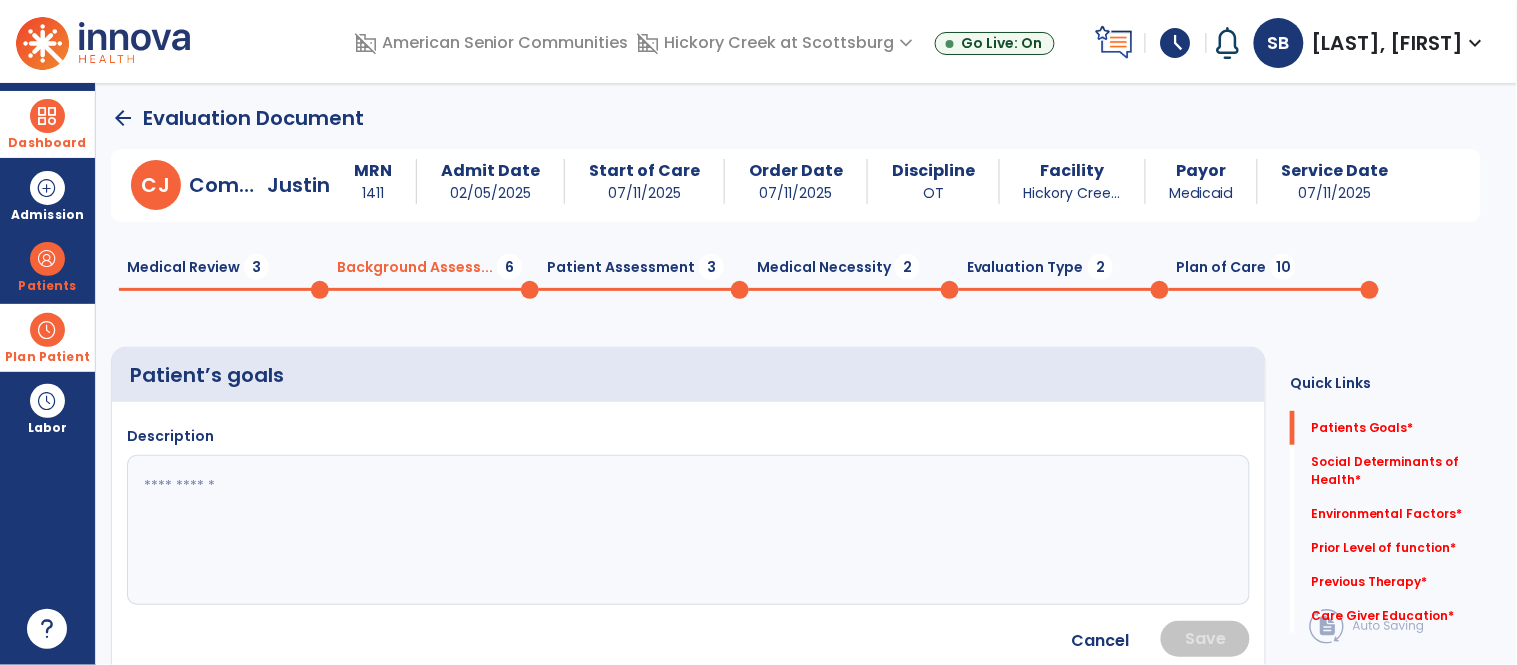 click 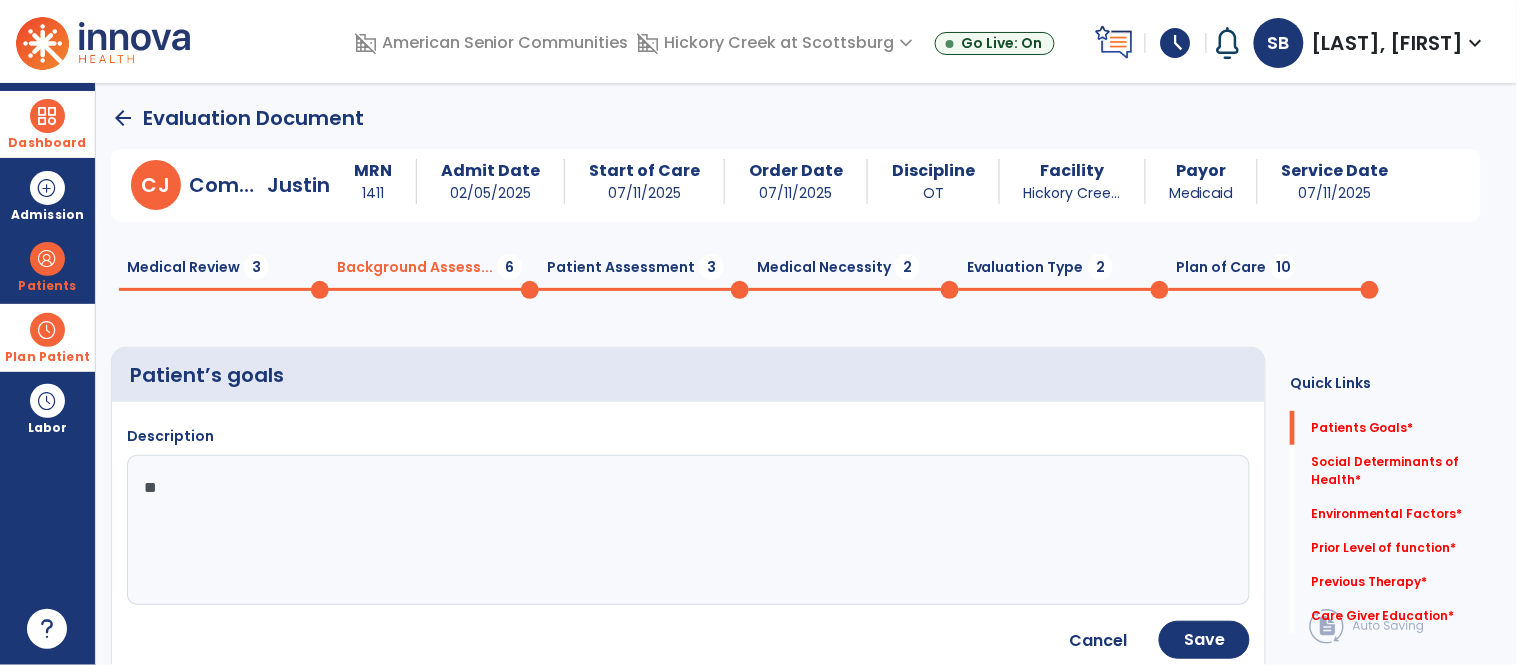 type on "*" 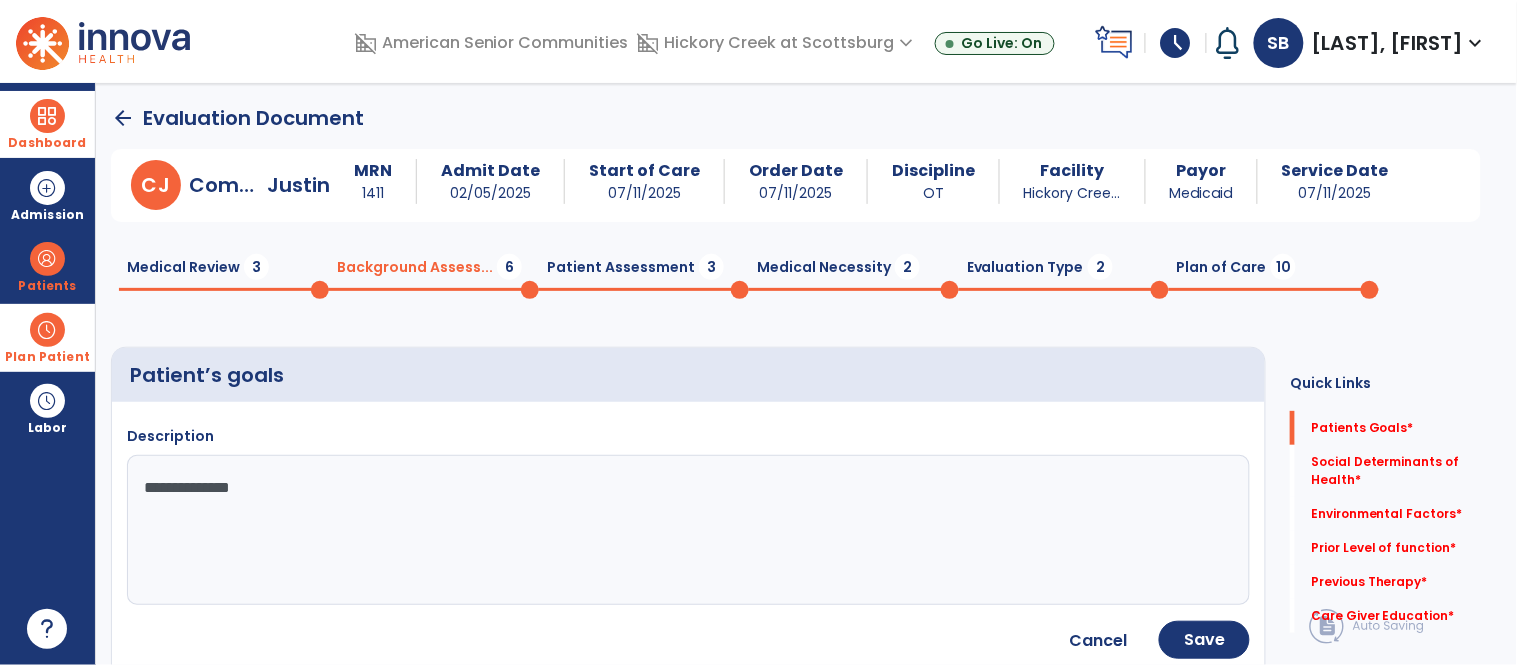 type on "**********" 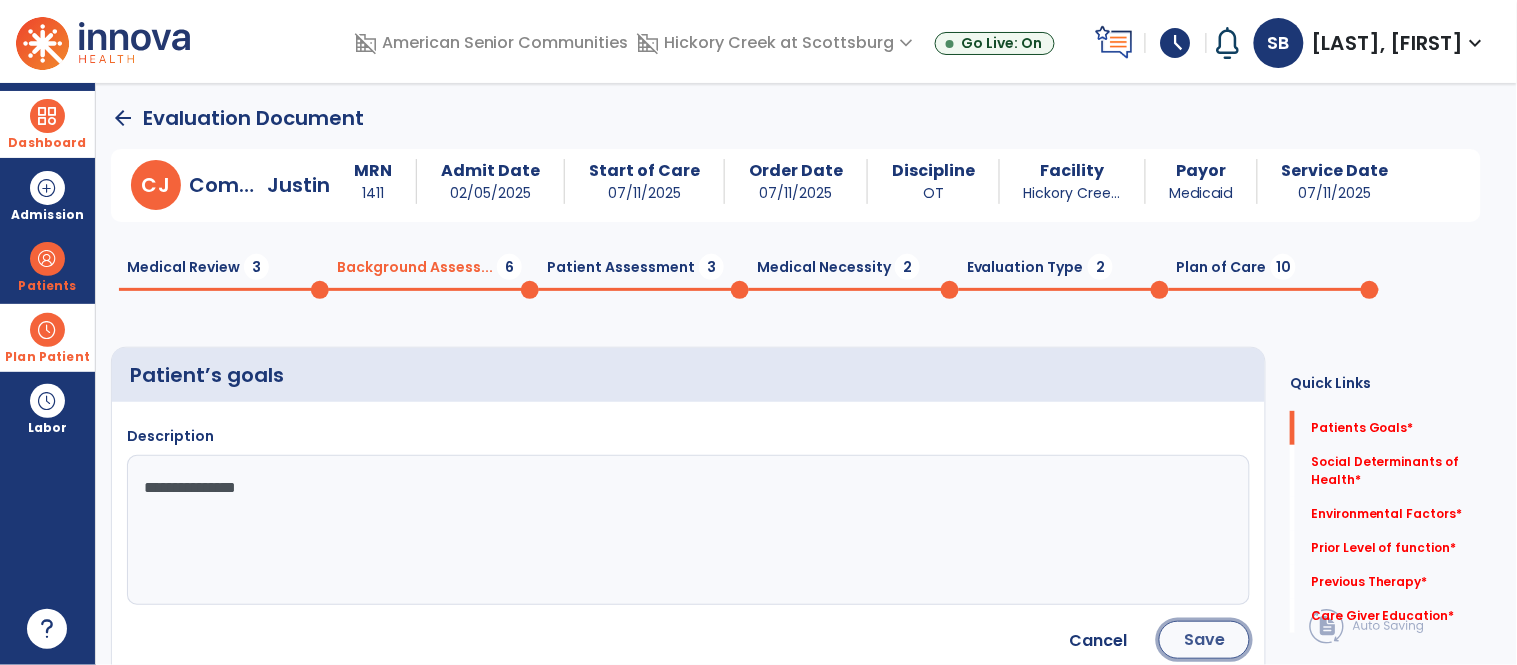 click on "Save" 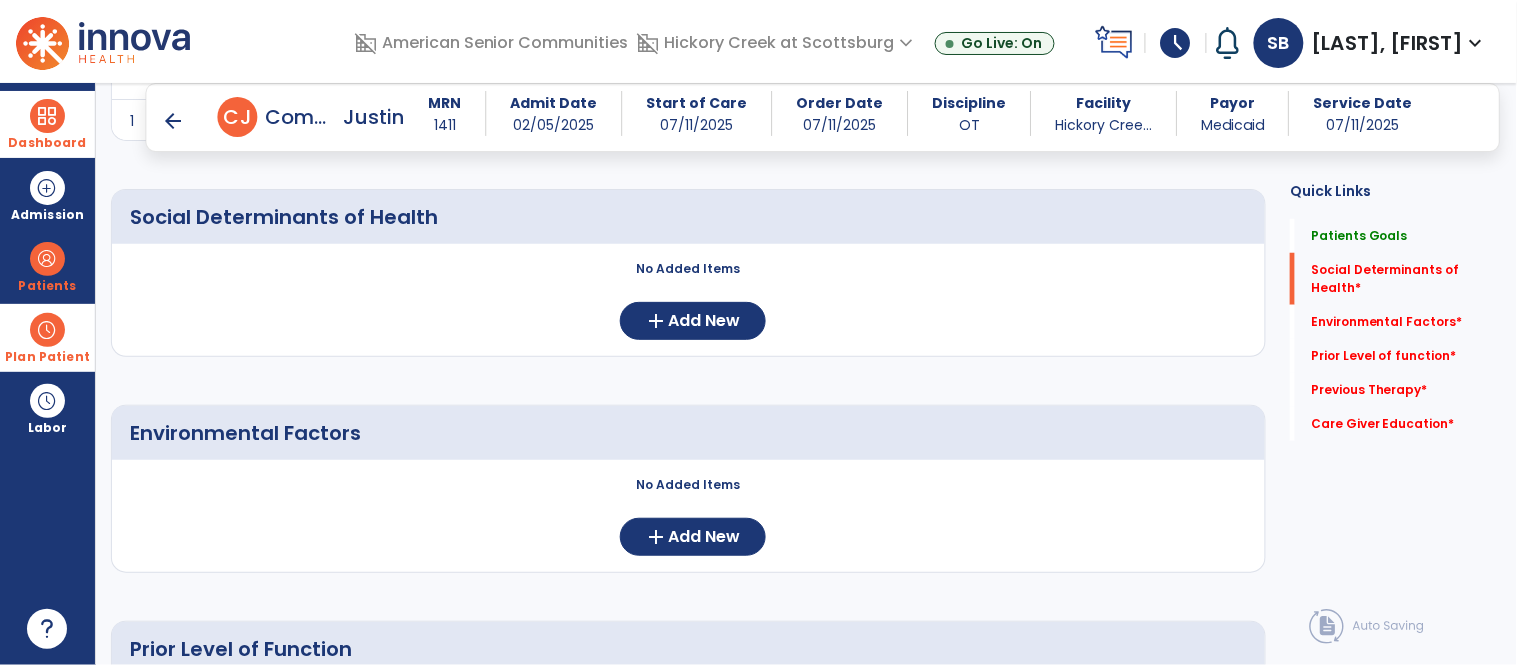scroll, scrollTop: 343, scrollLeft: 0, axis: vertical 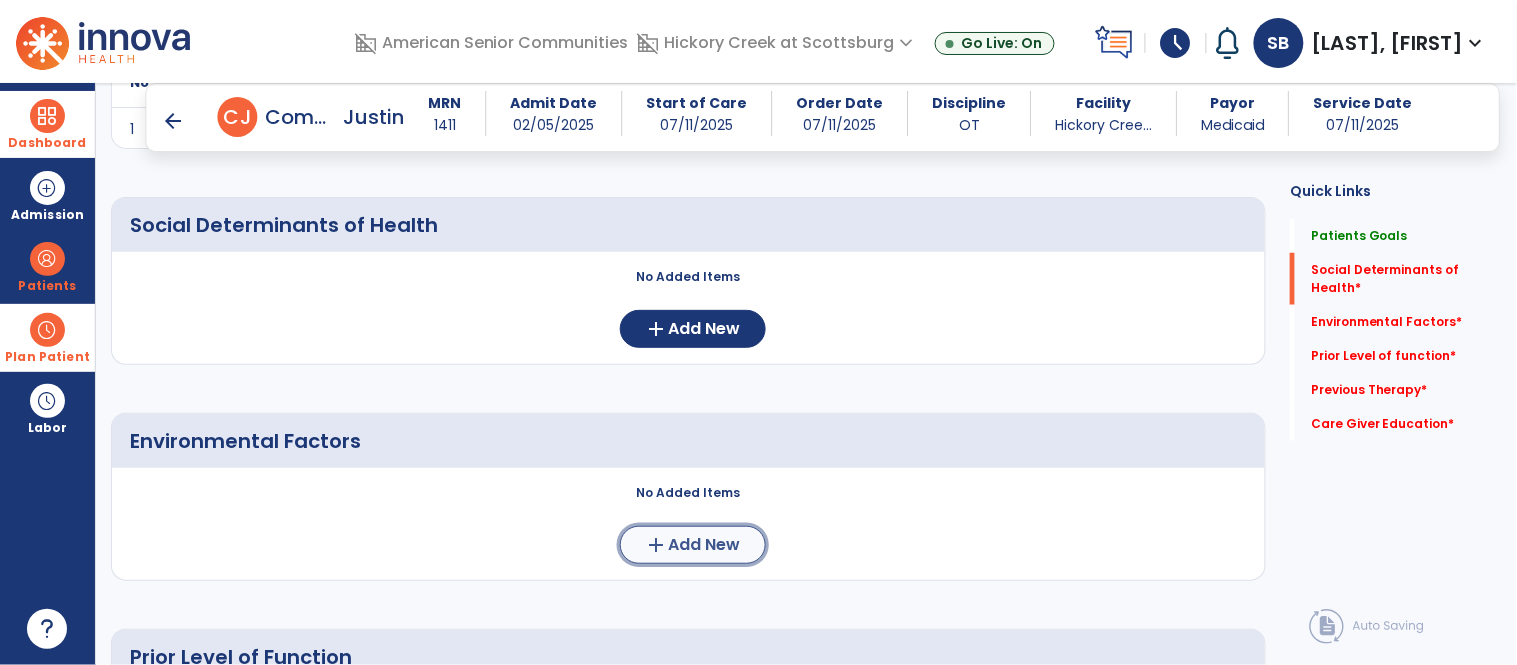 click on "Add New" 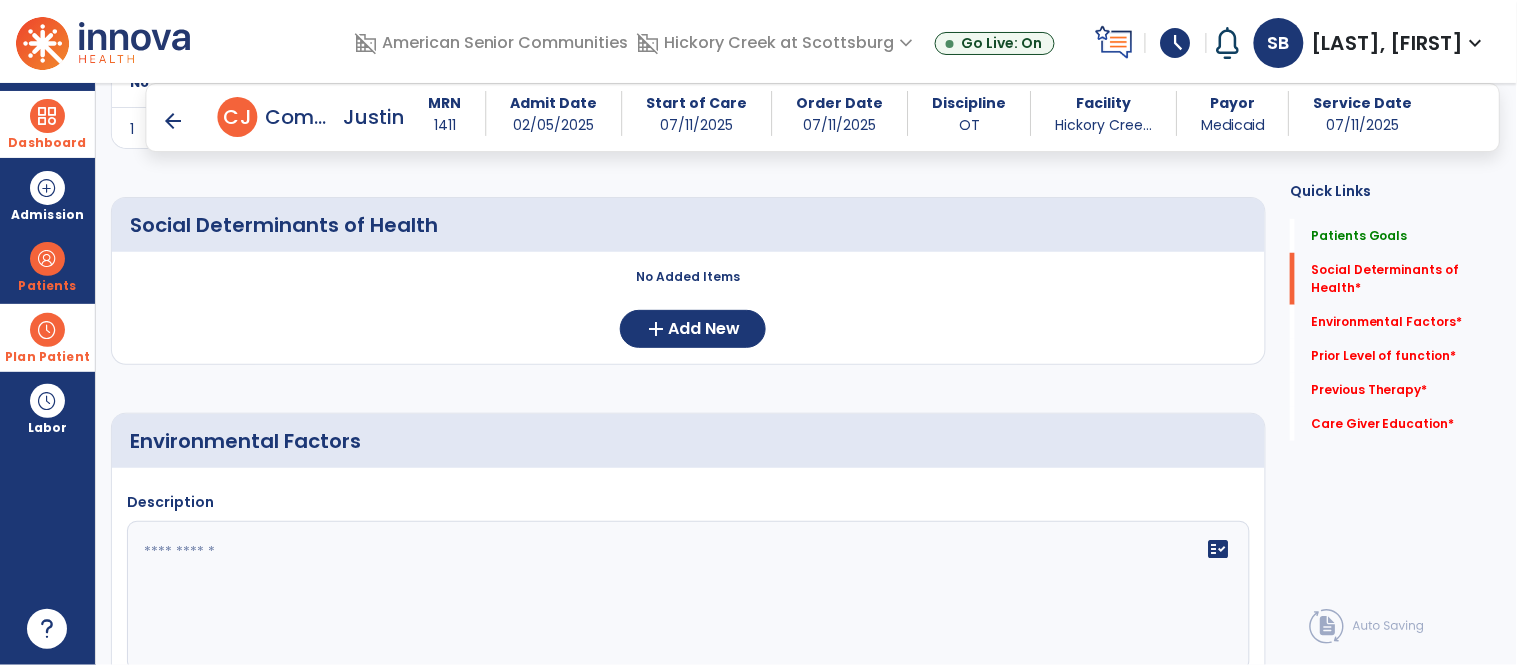 click 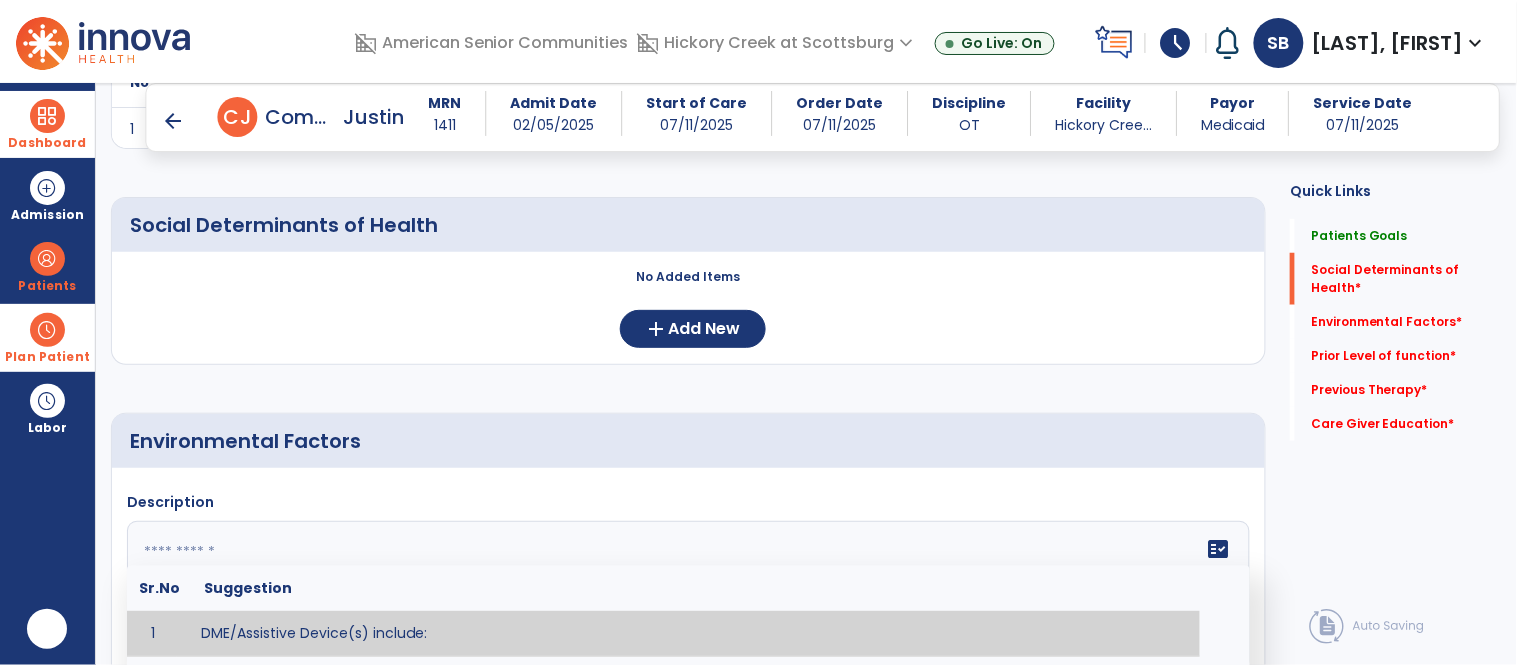 scroll, scrollTop: 0, scrollLeft: 0, axis: both 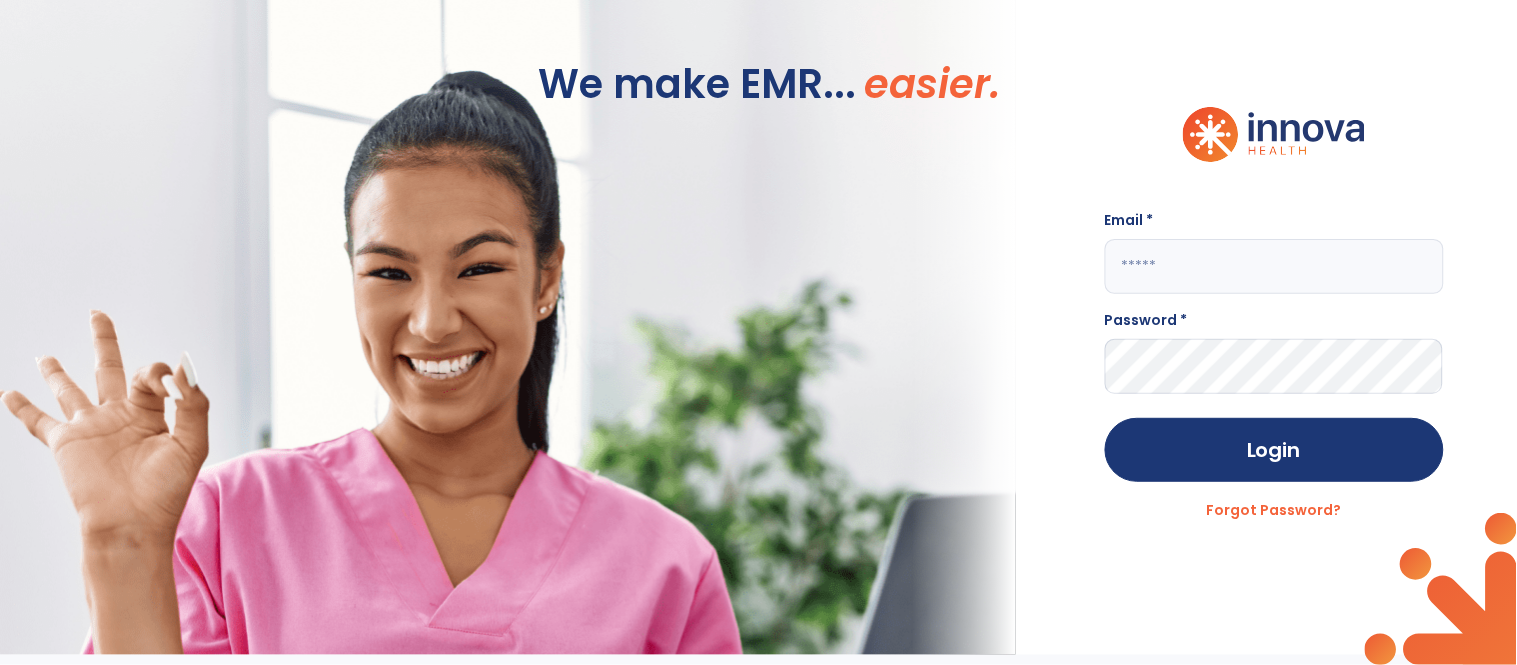 click 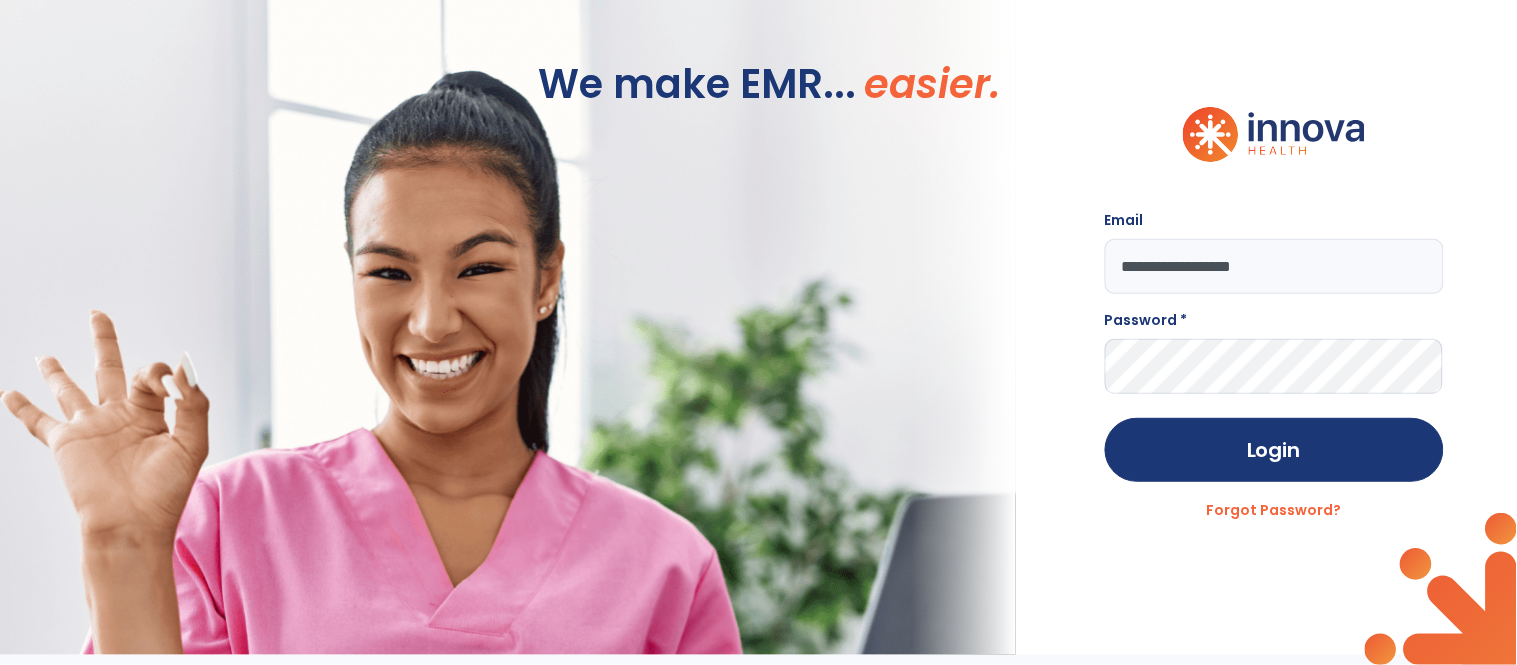 type on "**********" 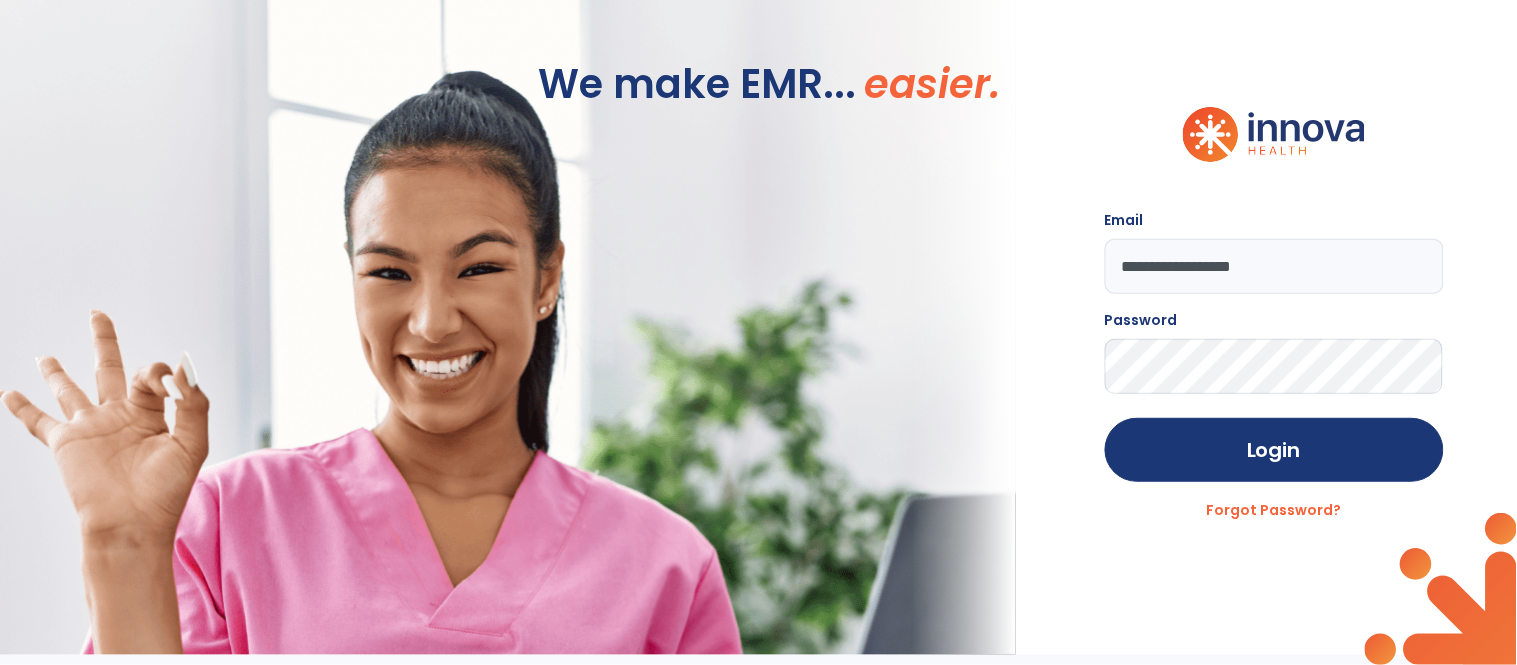 click on "Login" 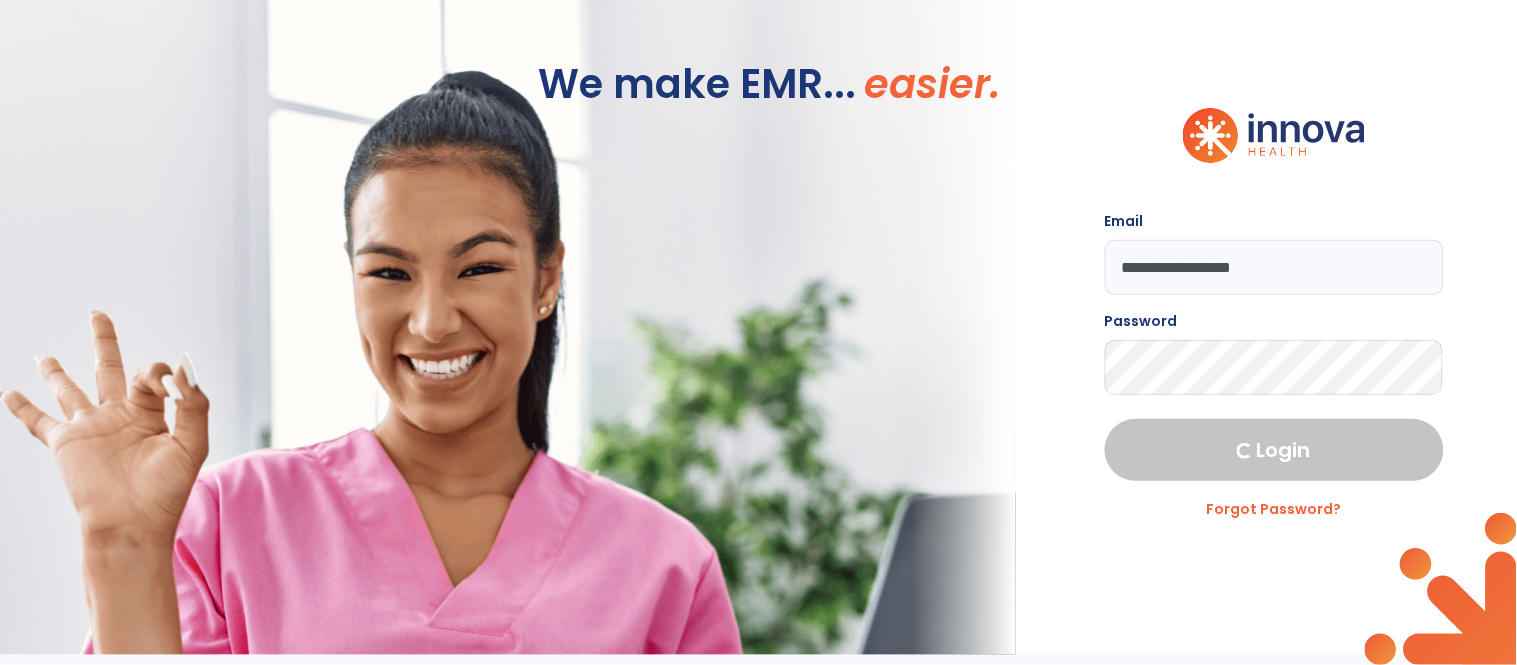 select on "****" 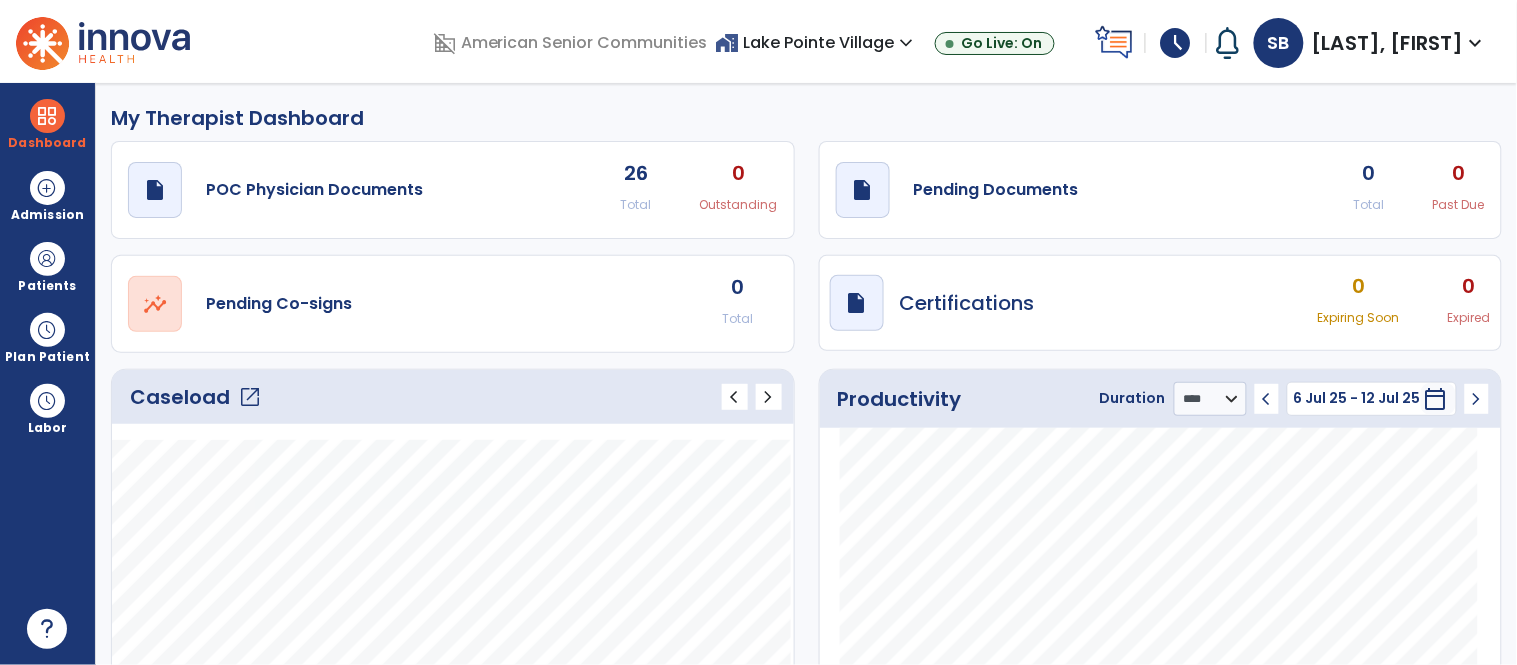 click on "home_work   Lake Pointe Village   expand_more" at bounding box center [817, 42] 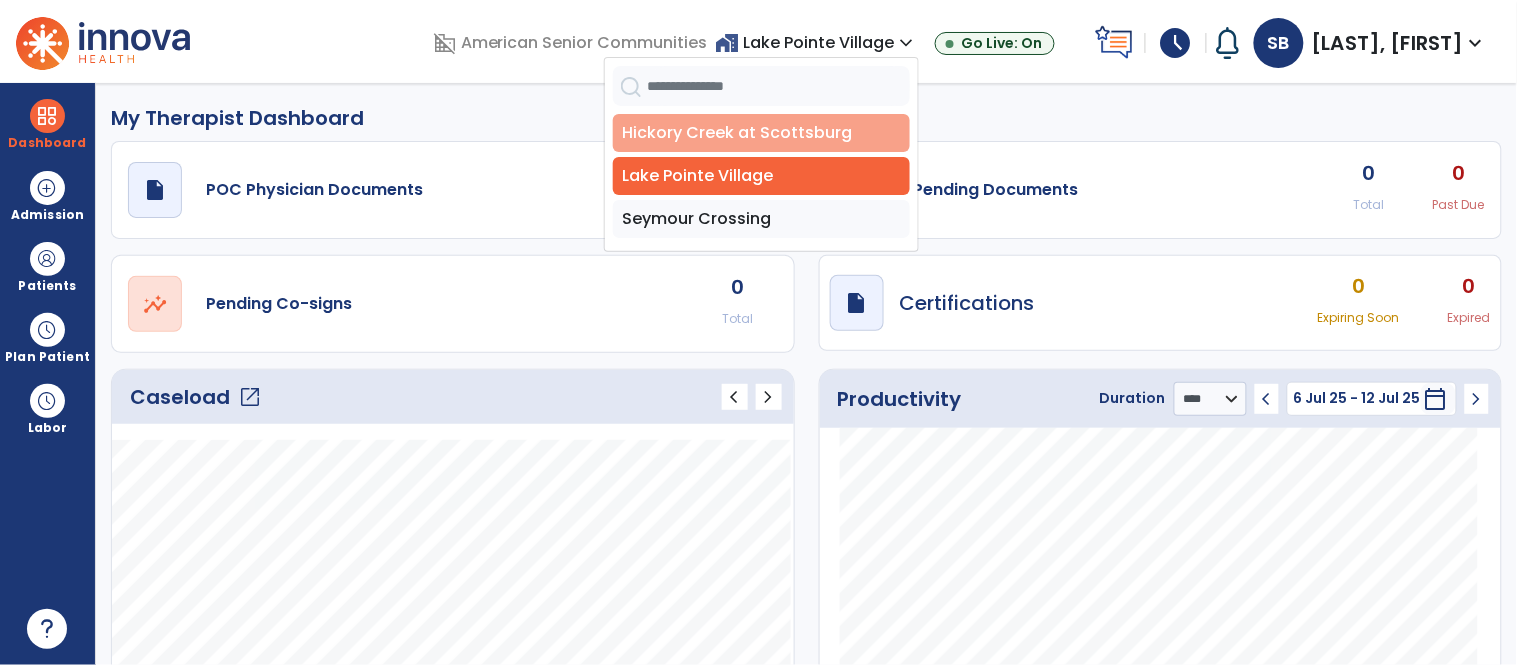 click on "Hickory Creek at Scottsburg" at bounding box center [761, 133] 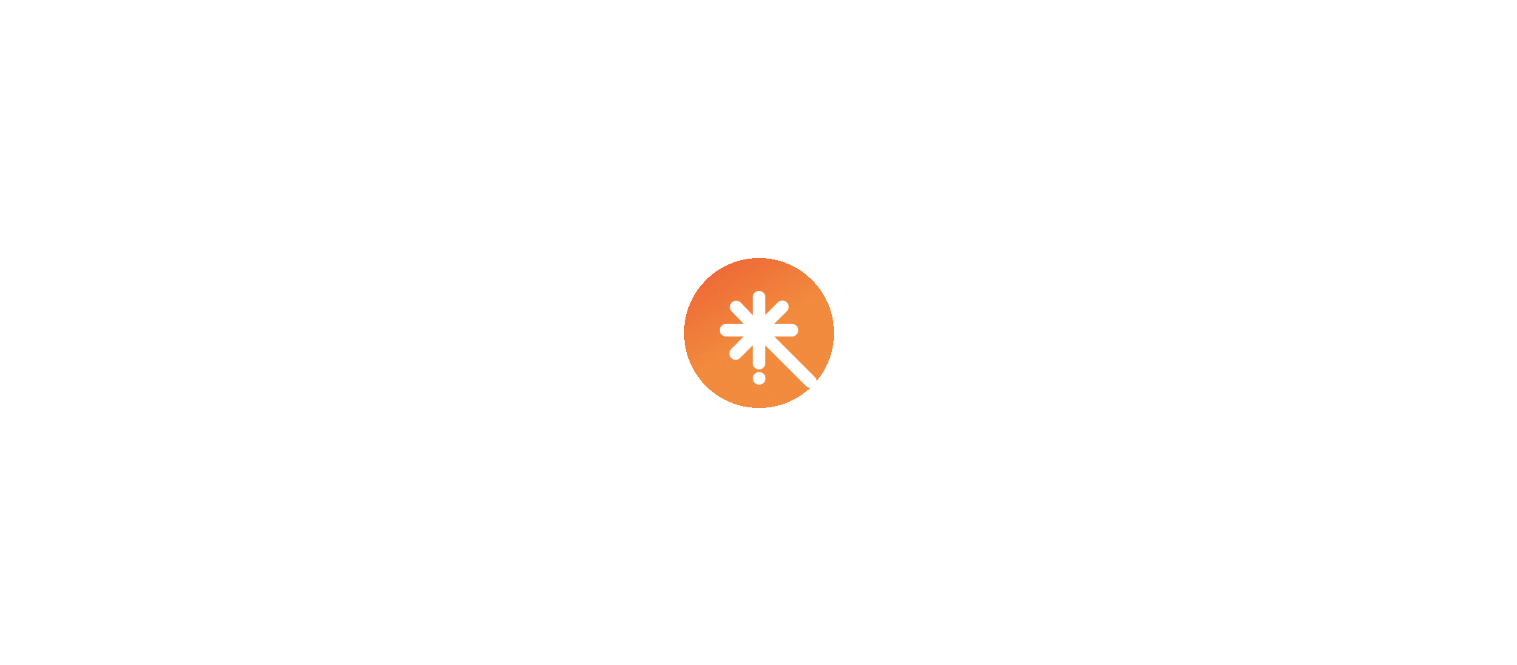 scroll, scrollTop: 0, scrollLeft: 0, axis: both 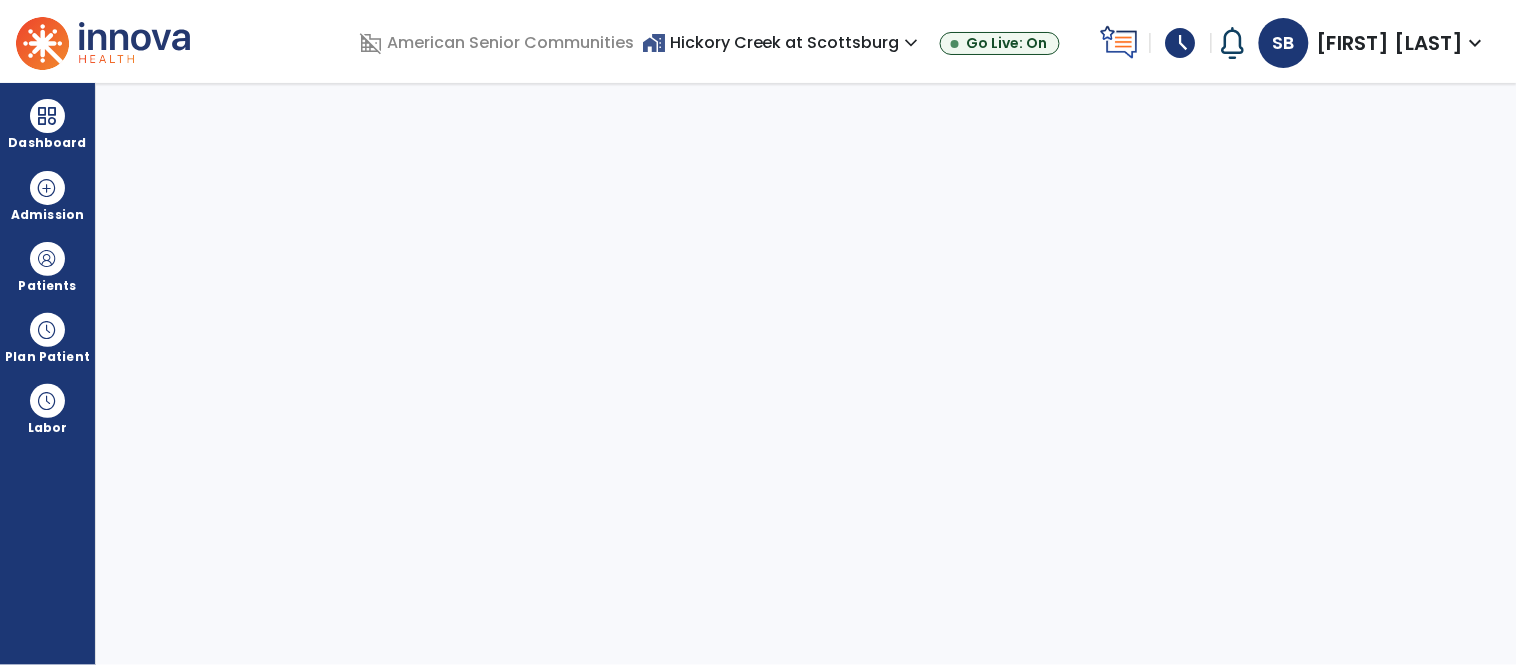select on "****" 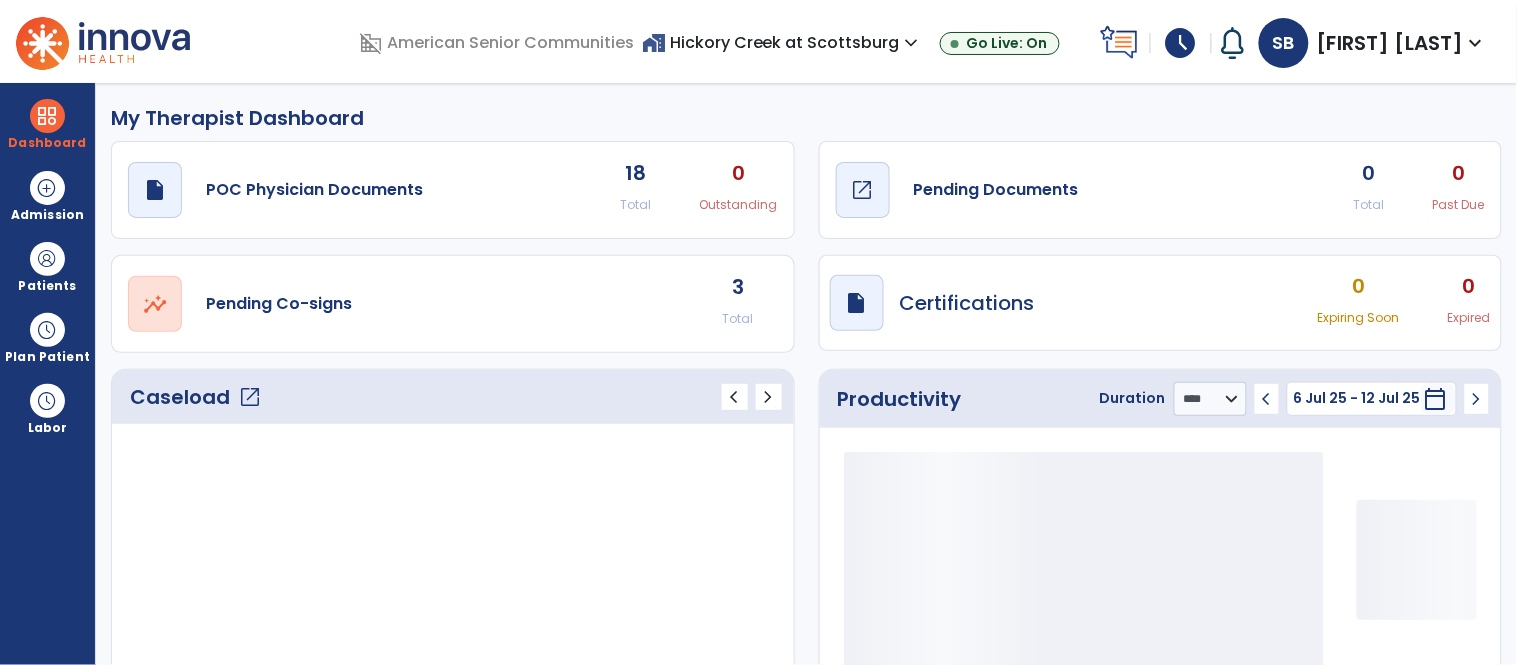 click on "Pending Documents" 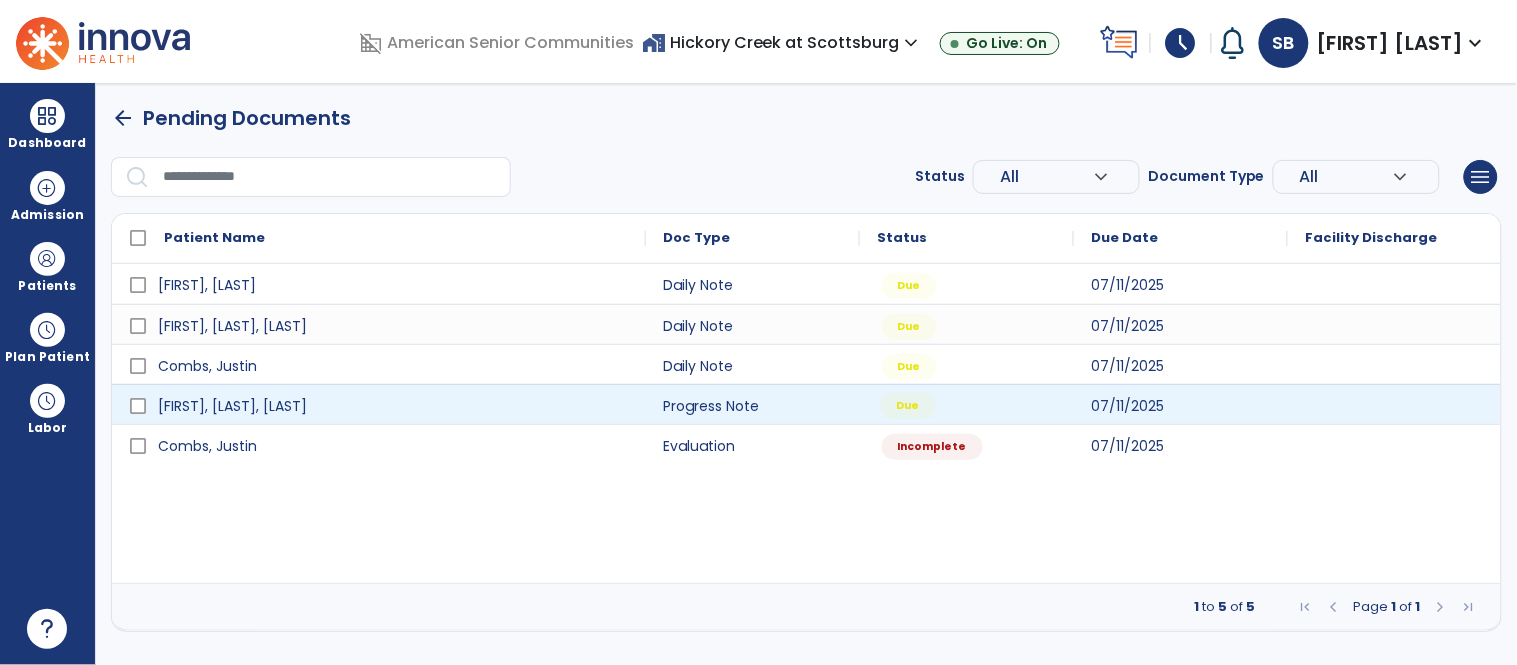 click on "Due" at bounding box center [908, 406] 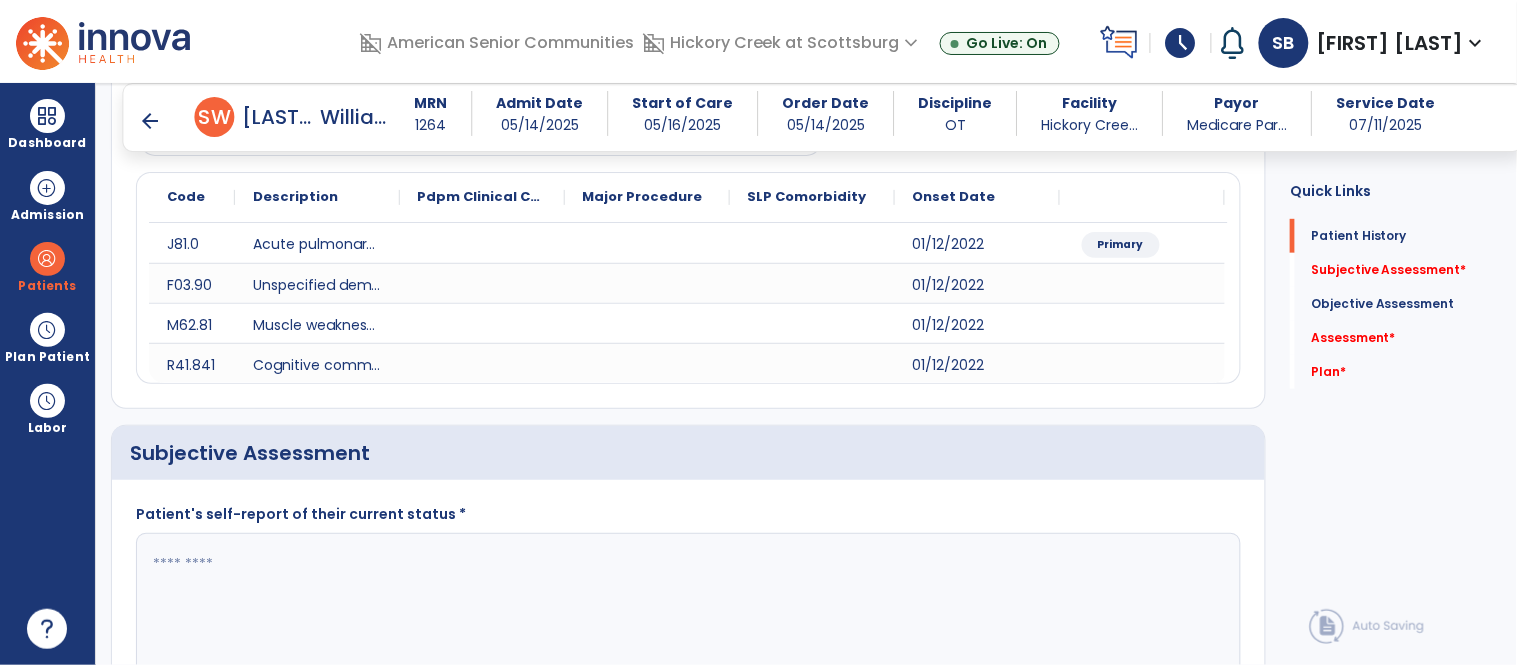 scroll, scrollTop: 403, scrollLeft: 0, axis: vertical 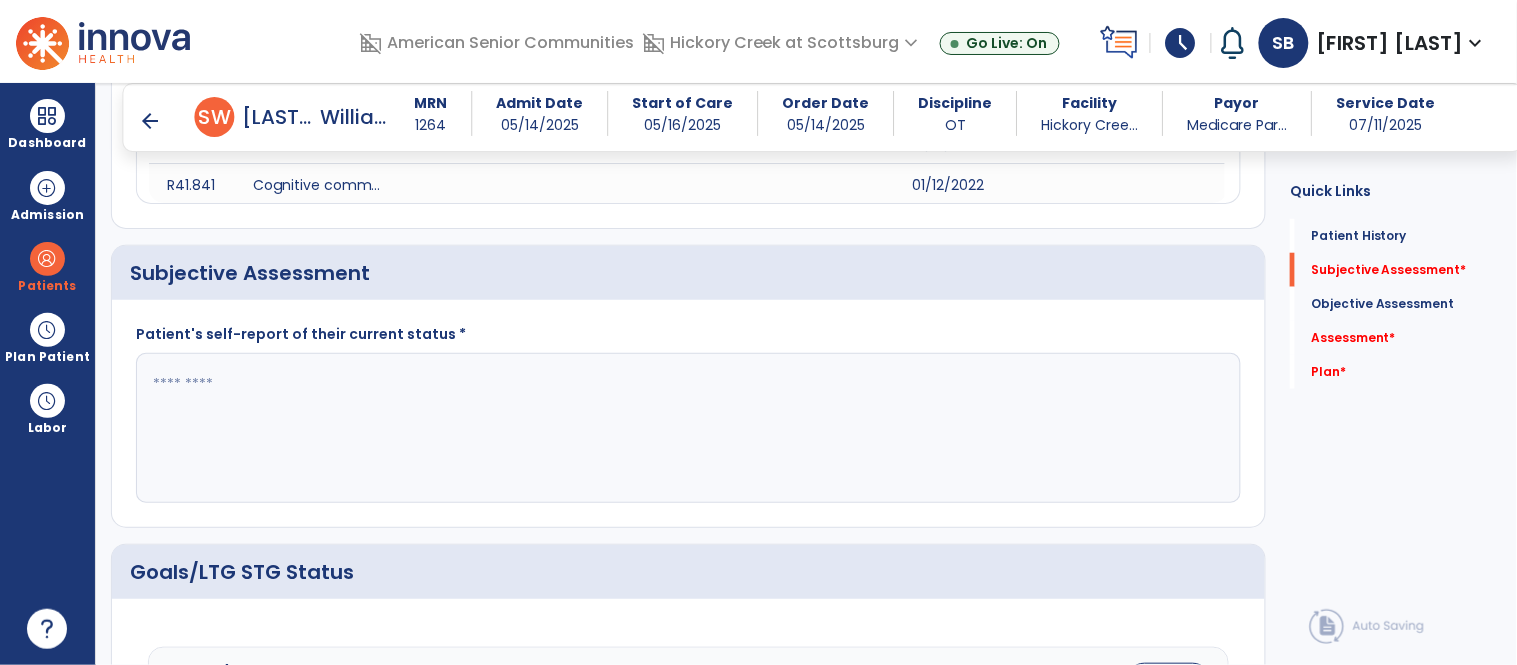 click 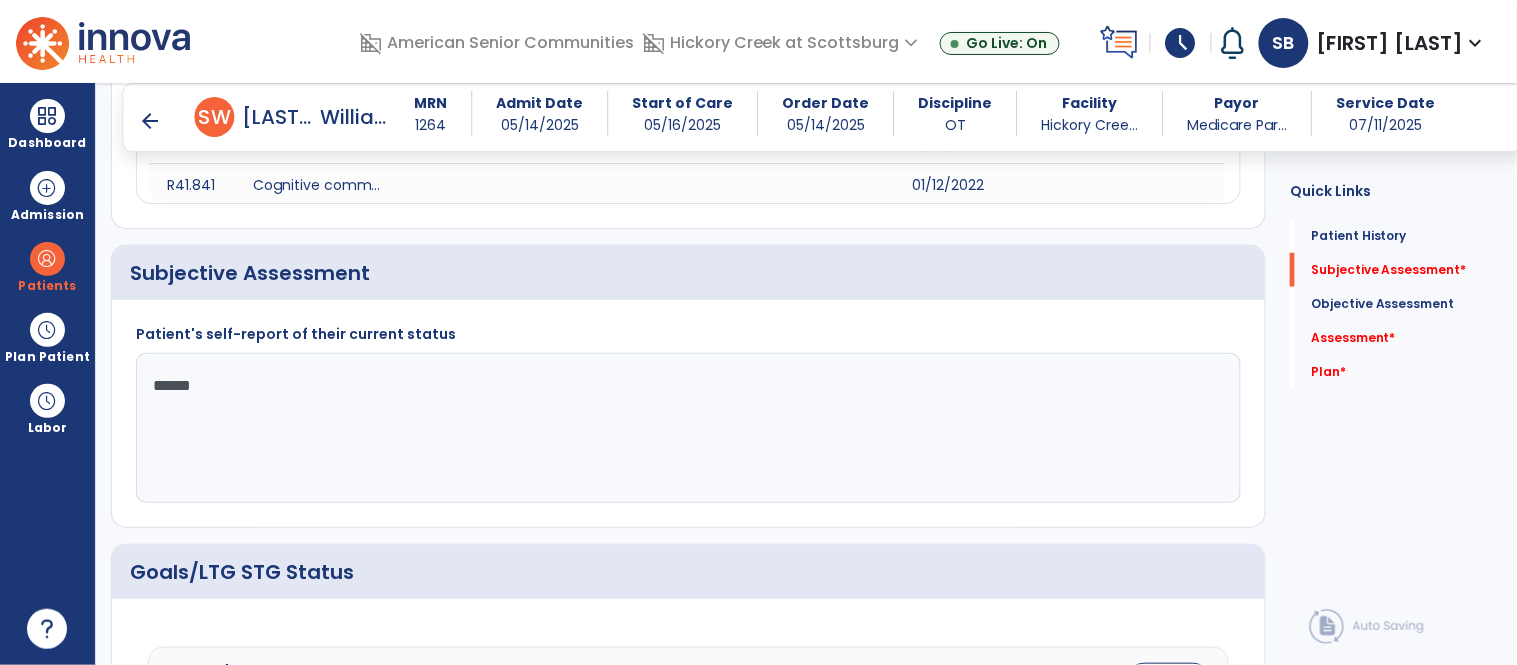 type on "*******" 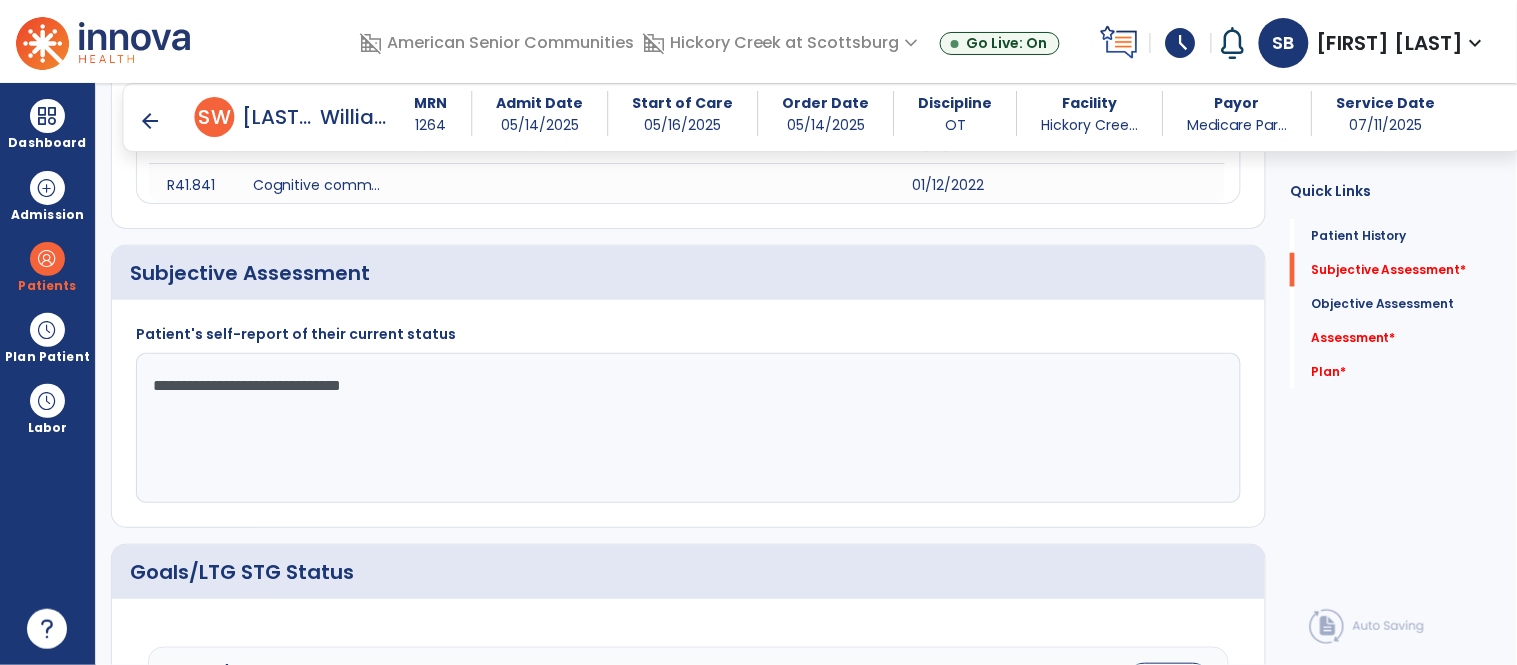 type on "**********" 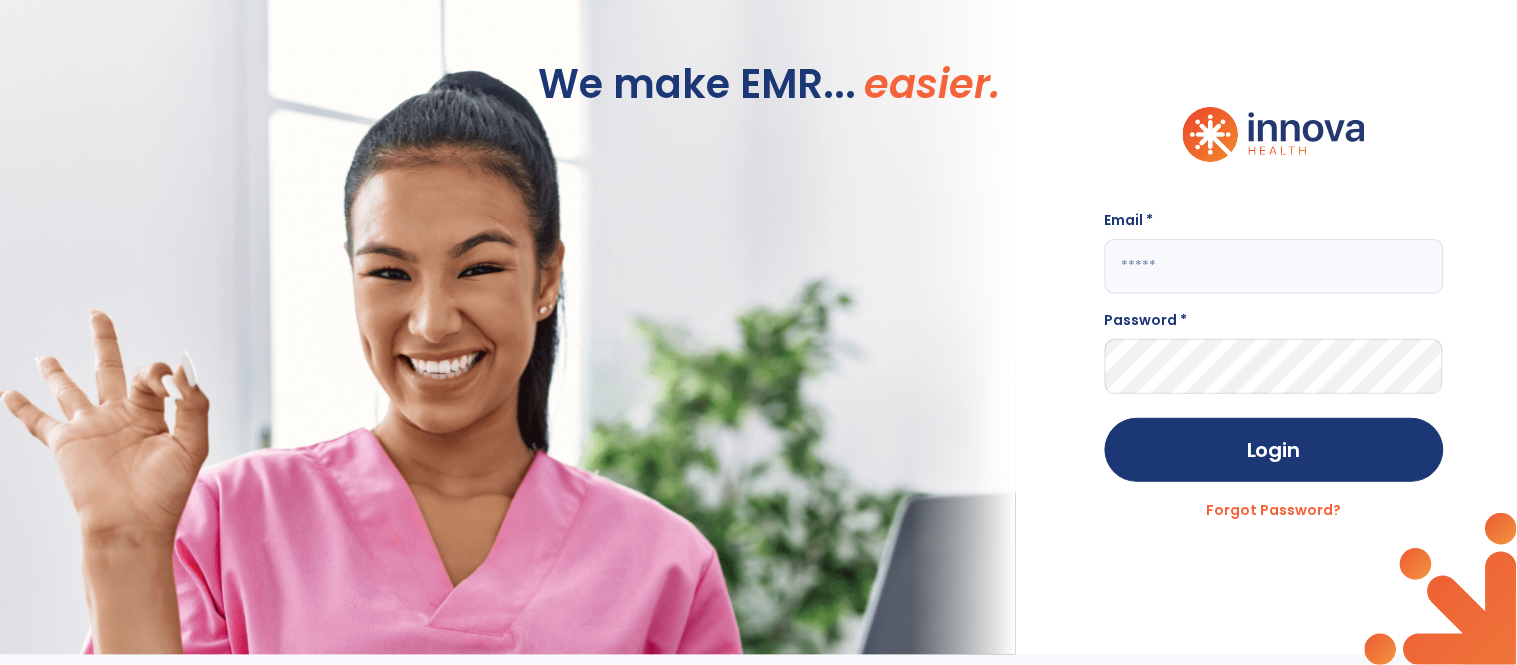scroll, scrollTop: 0, scrollLeft: 0, axis: both 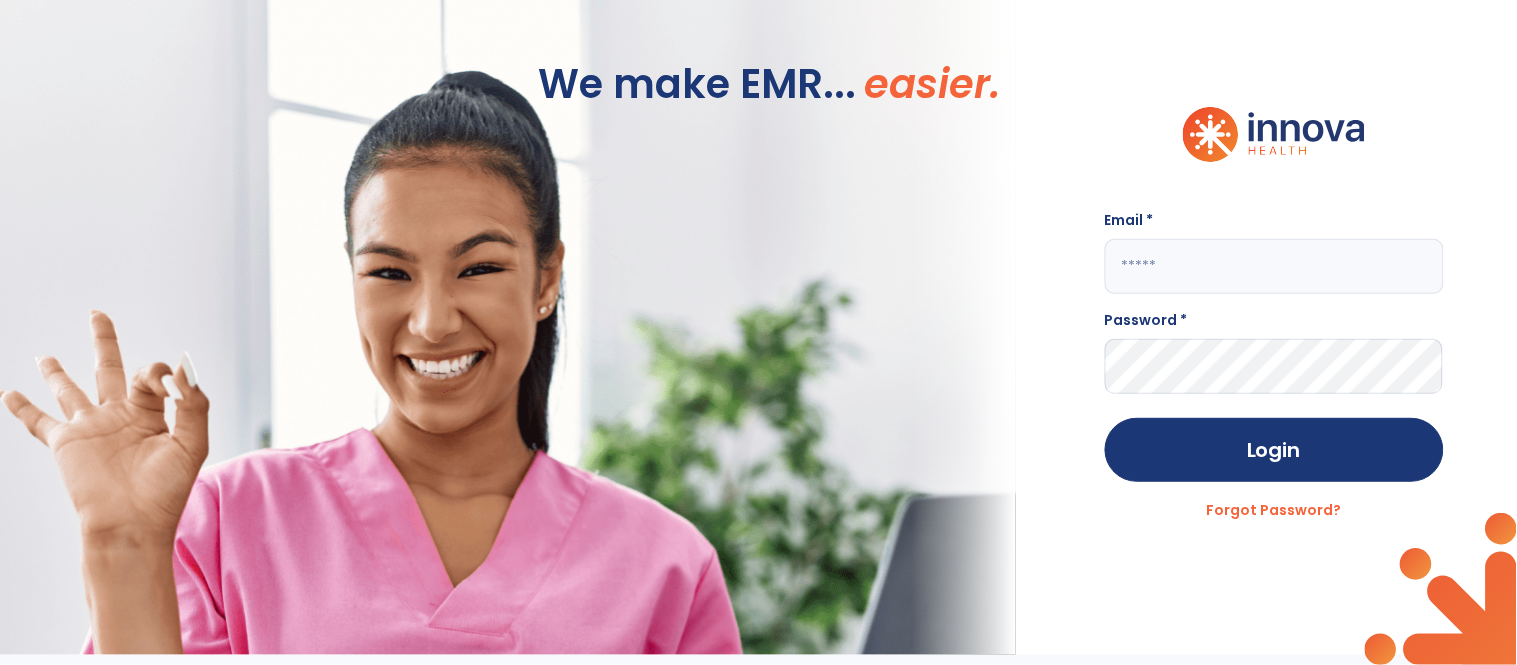 click 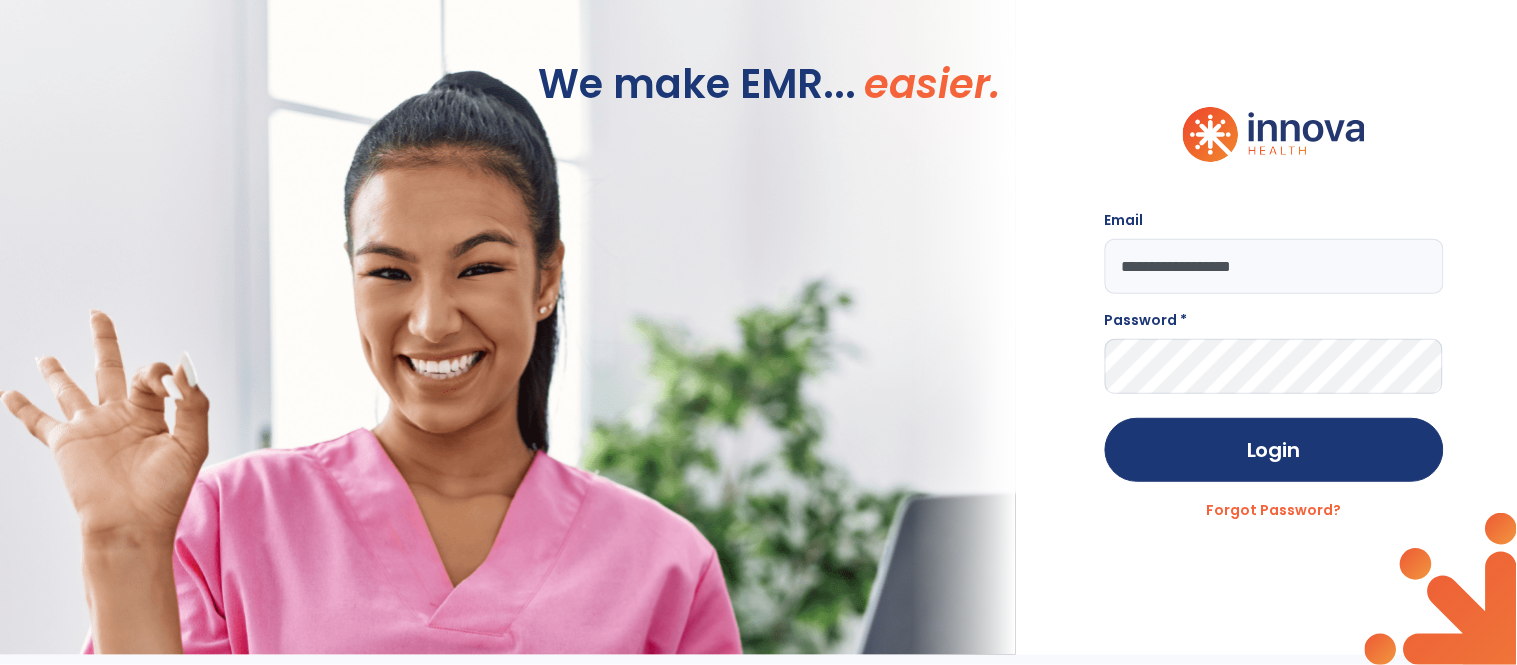 type on "**********" 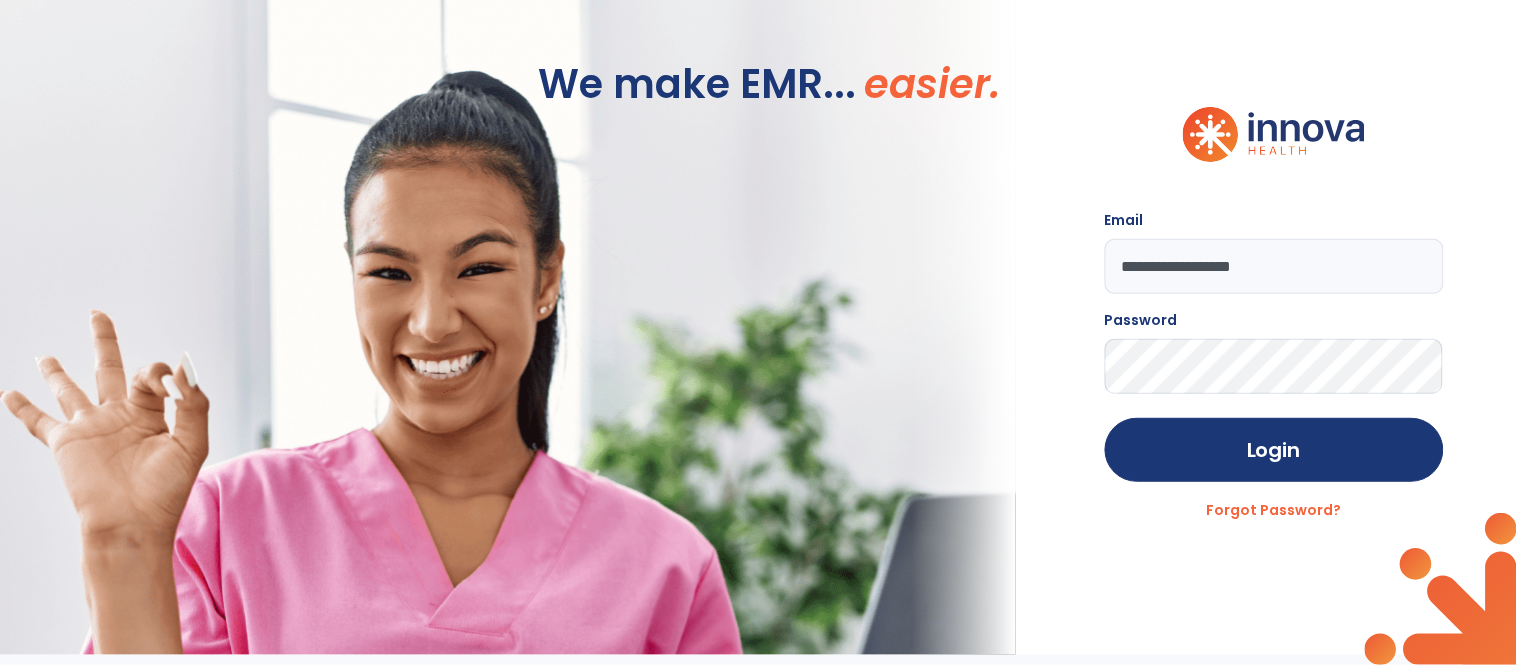 click on "Login" 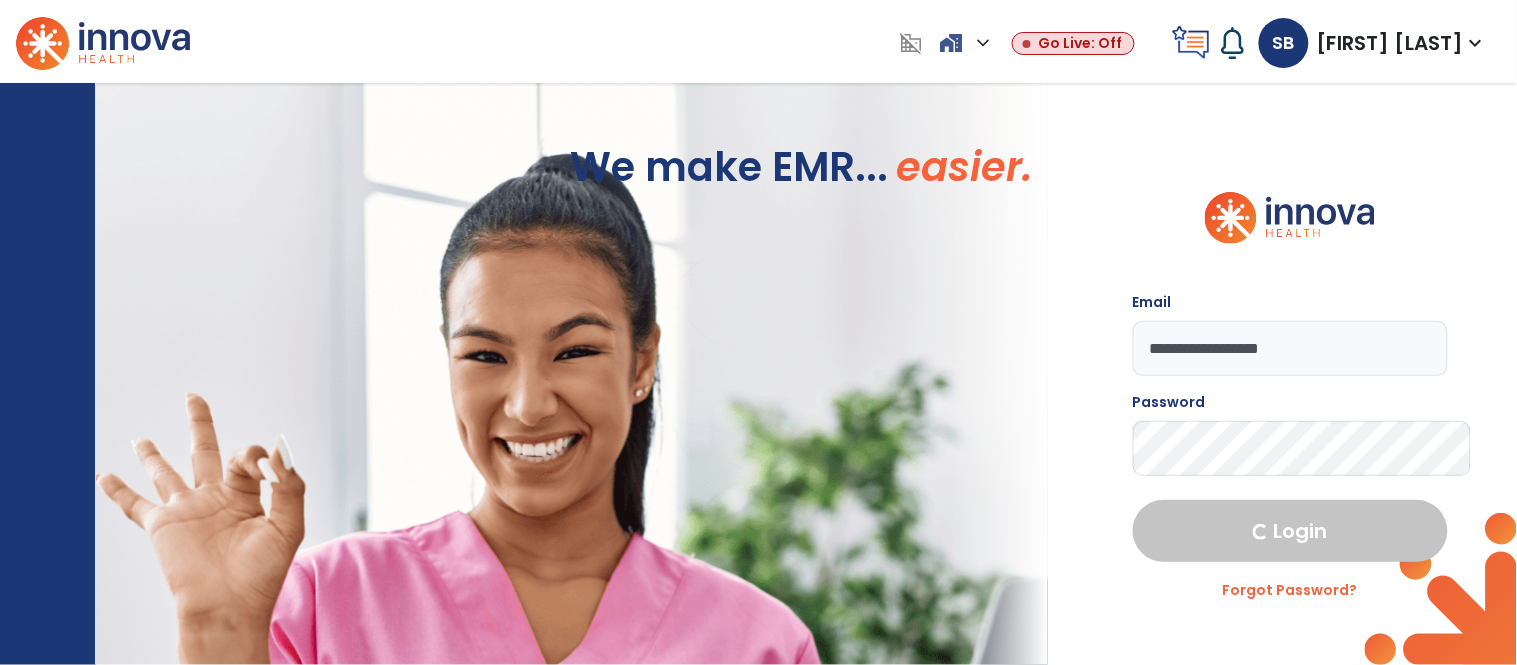 select on "****" 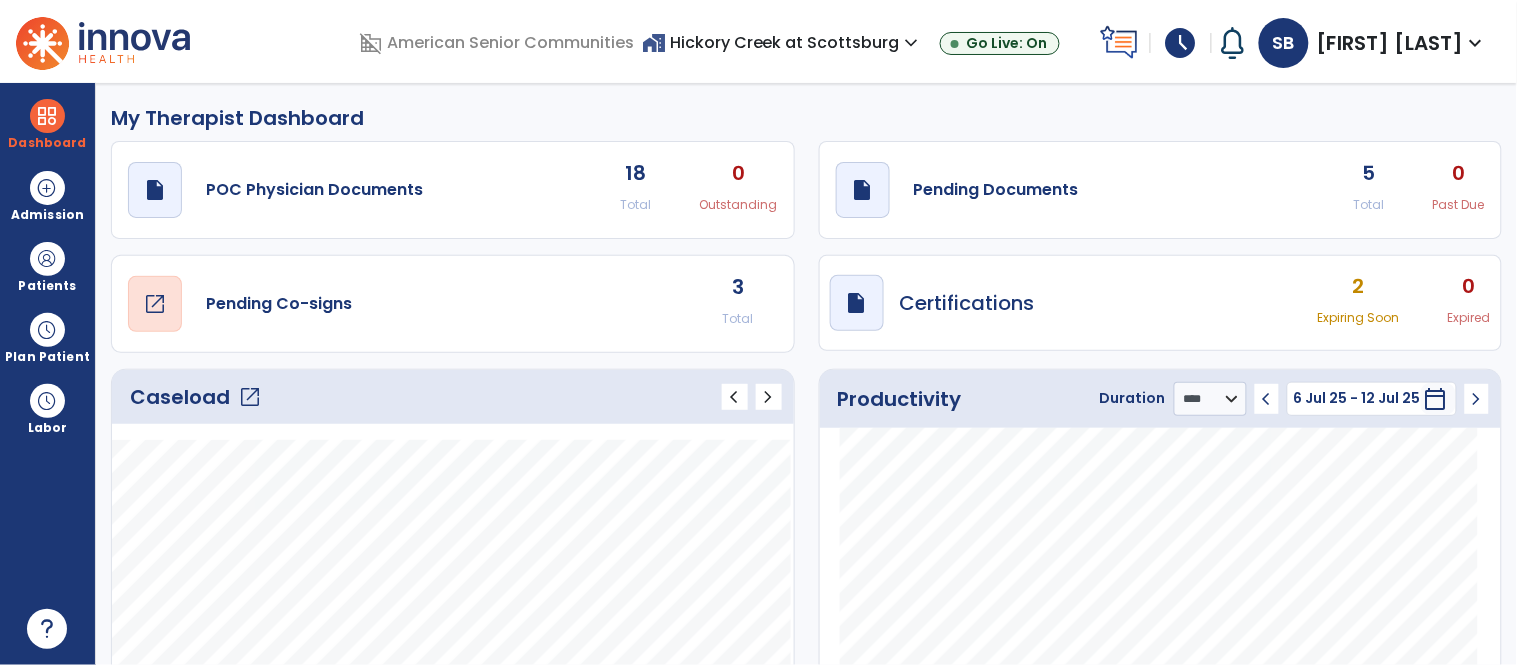 click on "open_in_new  Pending Co-signs" 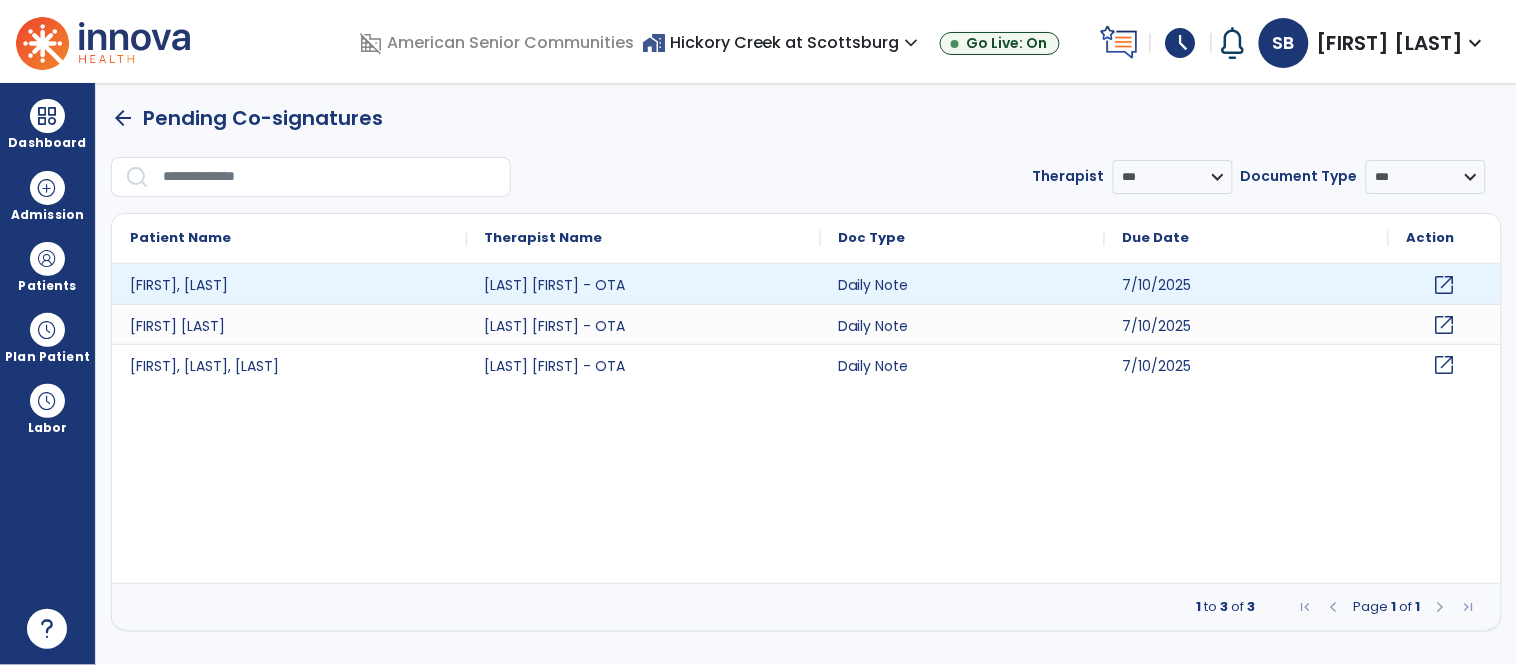 click on "open_in_new" 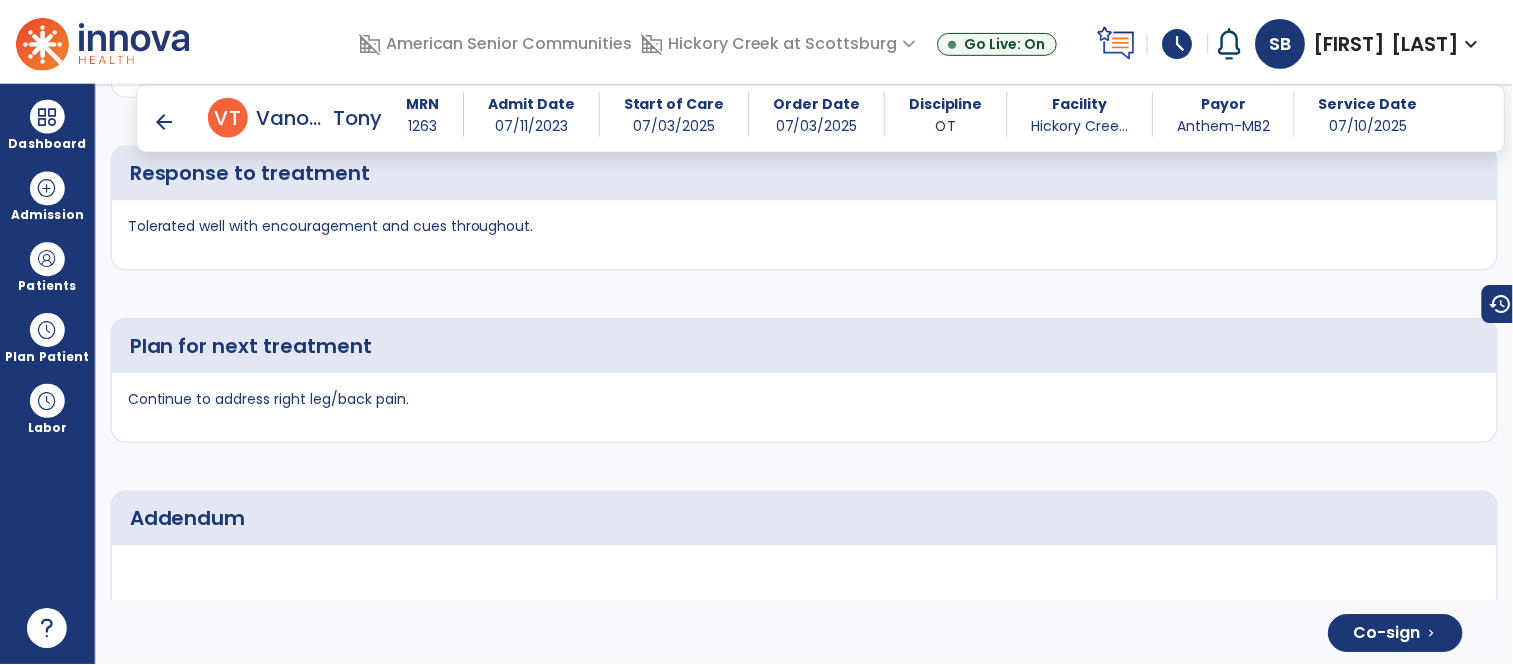 scroll, scrollTop: 4371, scrollLeft: 0, axis: vertical 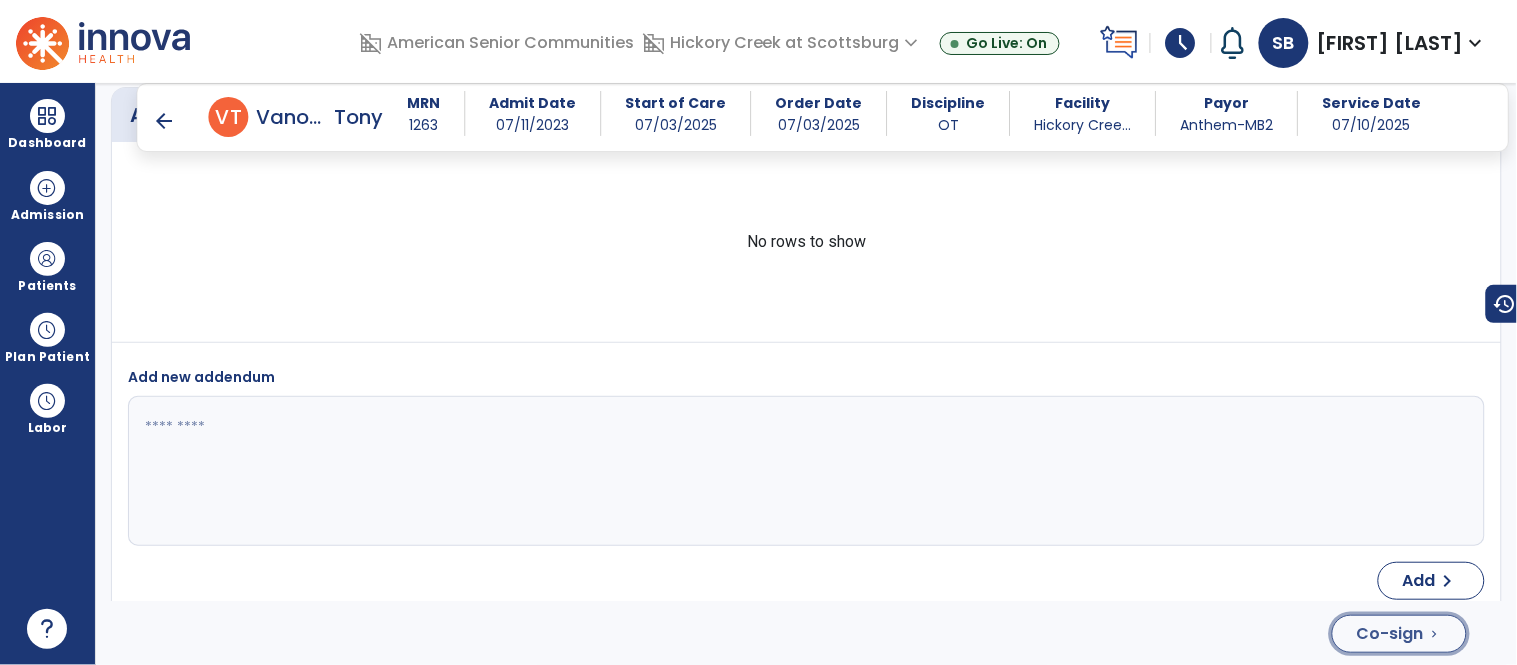 click on "Co-sign" 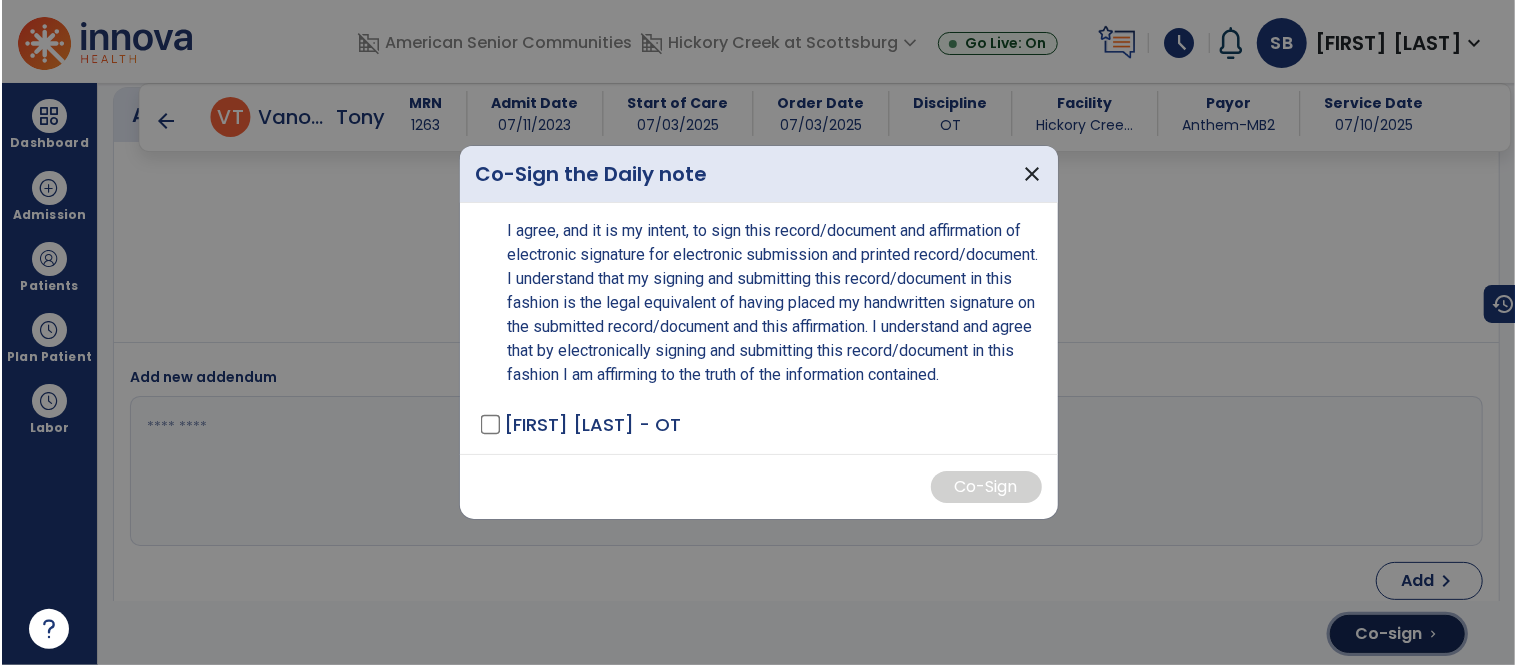 scroll, scrollTop: 4371, scrollLeft: 0, axis: vertical 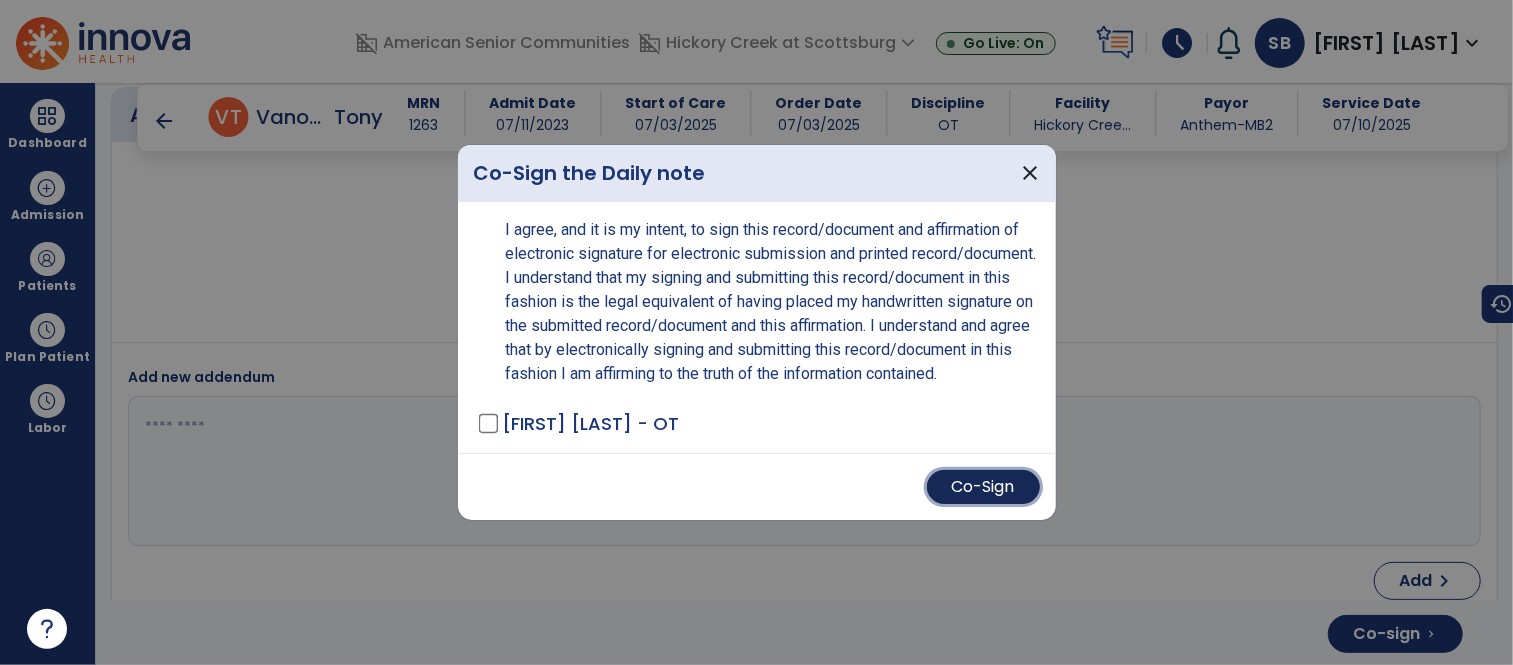 click on "Co-Sign" at bounding box center [983, 487] 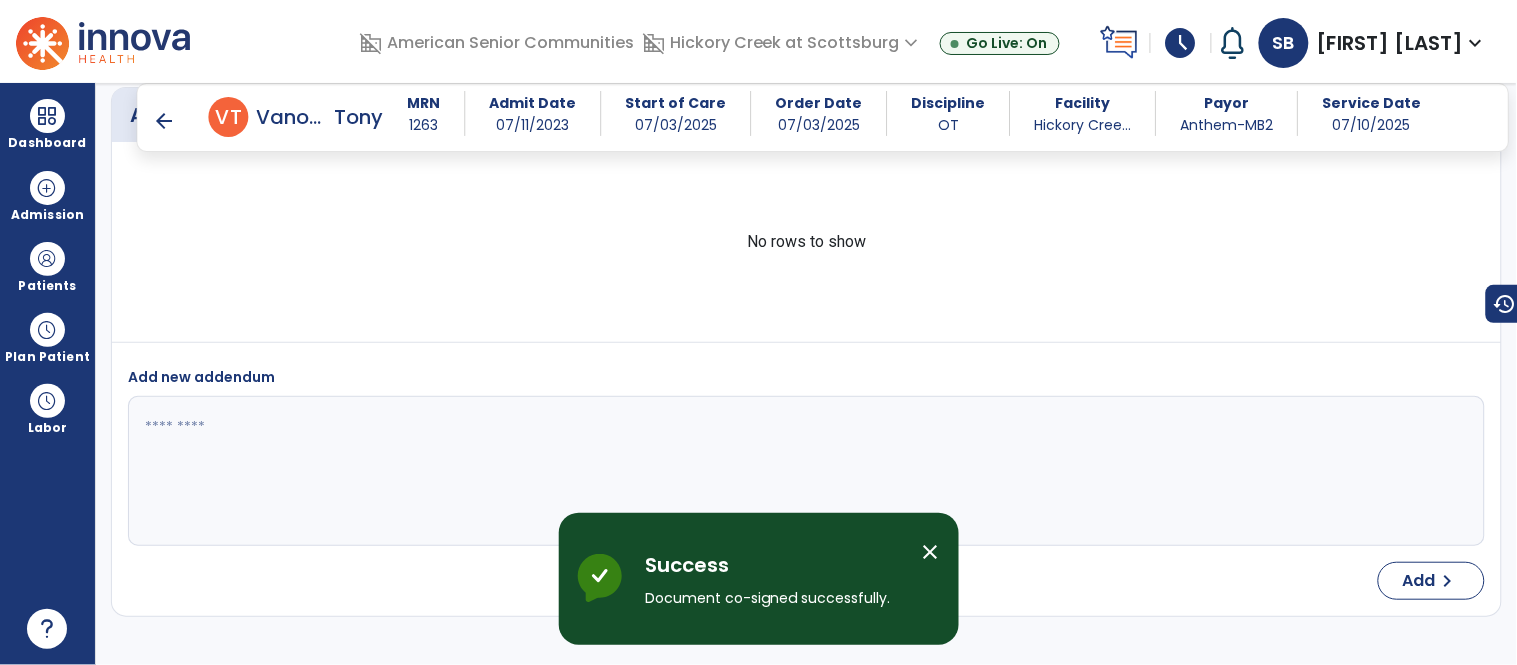 click on "arrow_back" at bounding box center [165, 121] 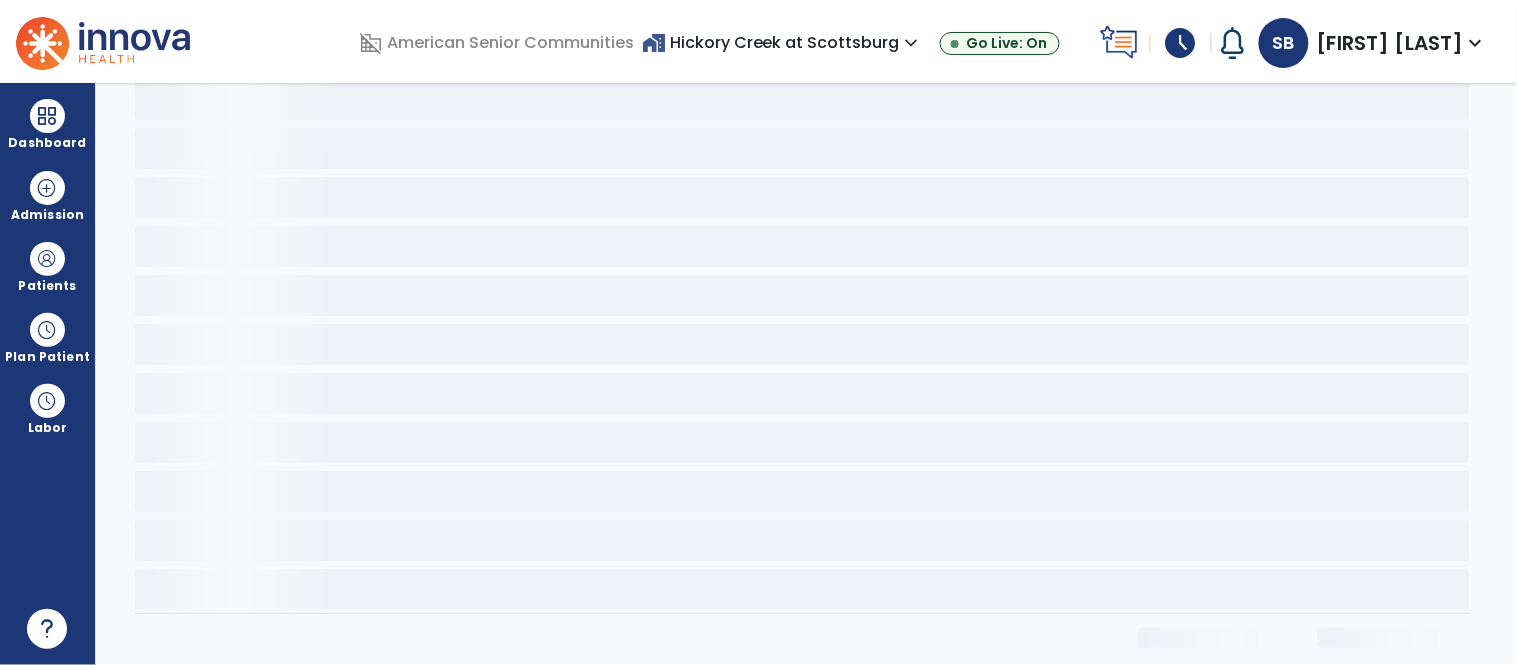 scroll, scrollTop: 0, scrollLeft: 0, axis: both 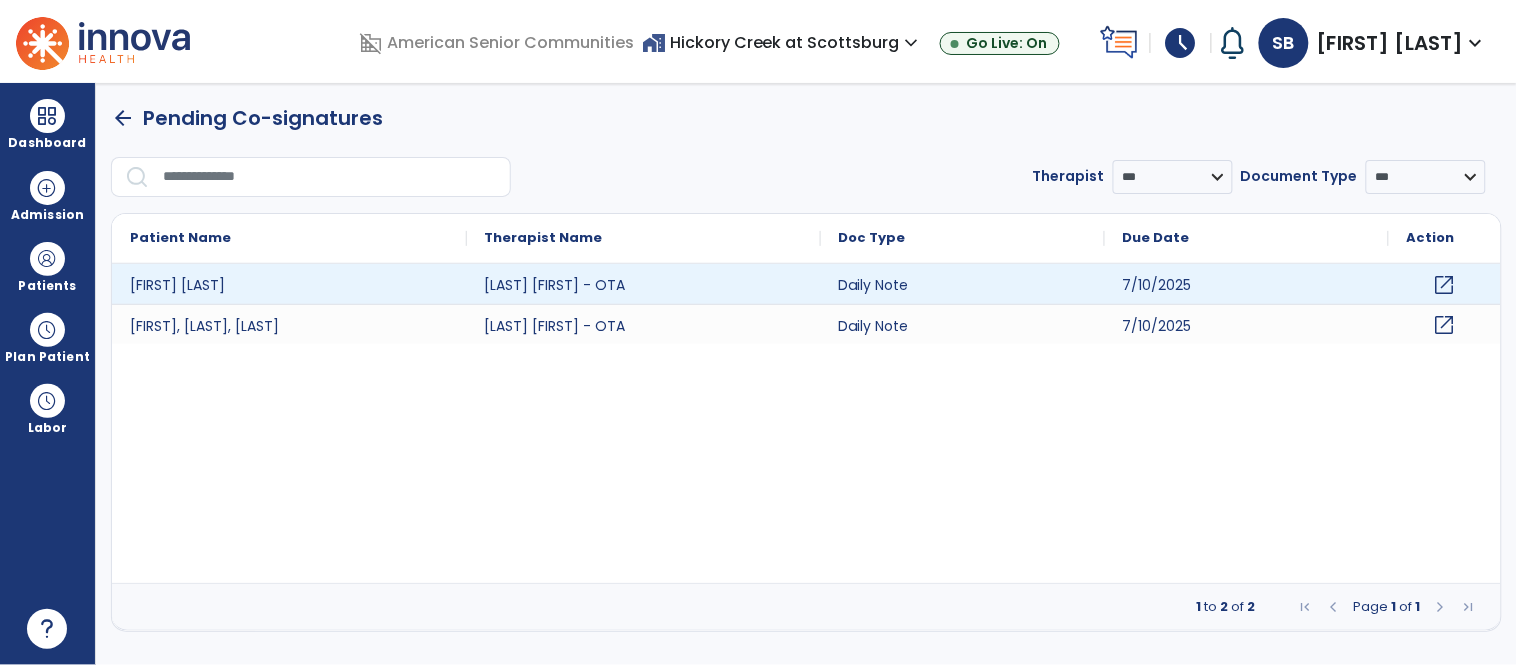 click on "open_in_new" 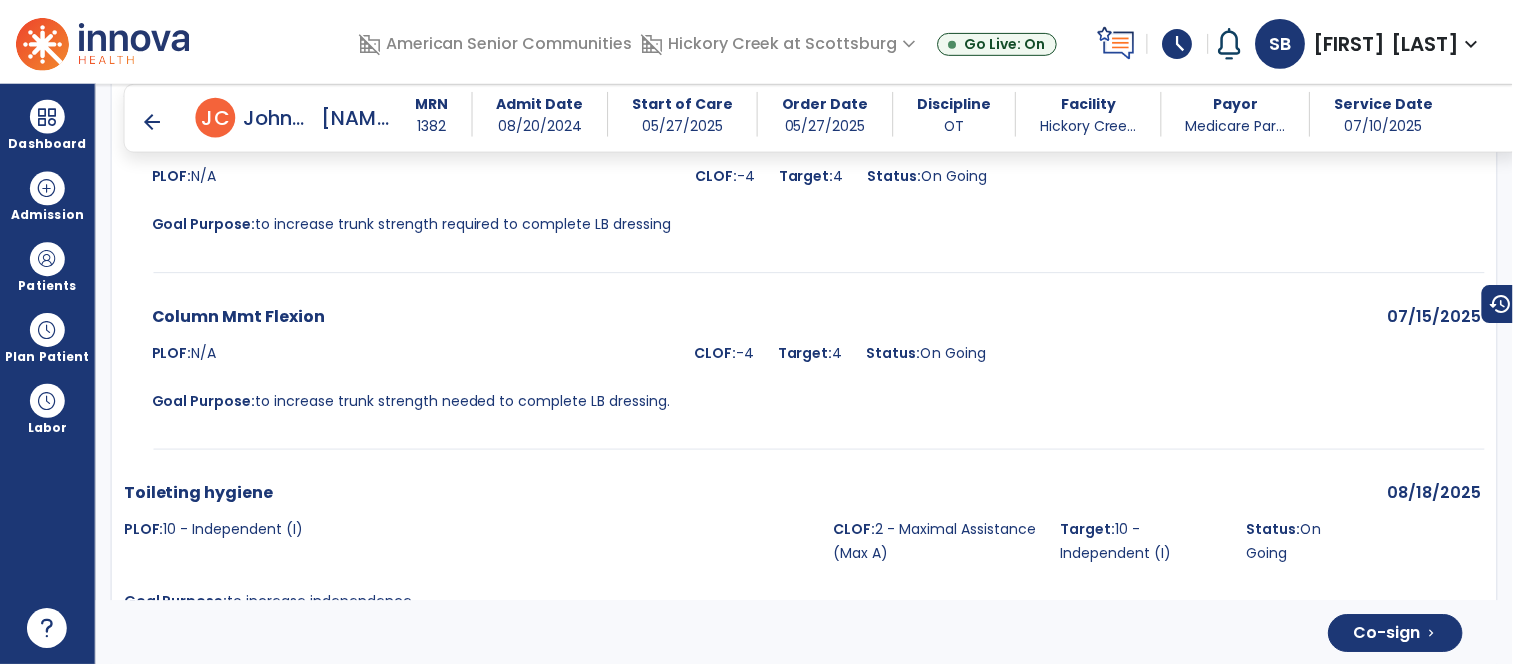 scroll, scrollTop: 4385, scrollLeft: 0, axis: vertical 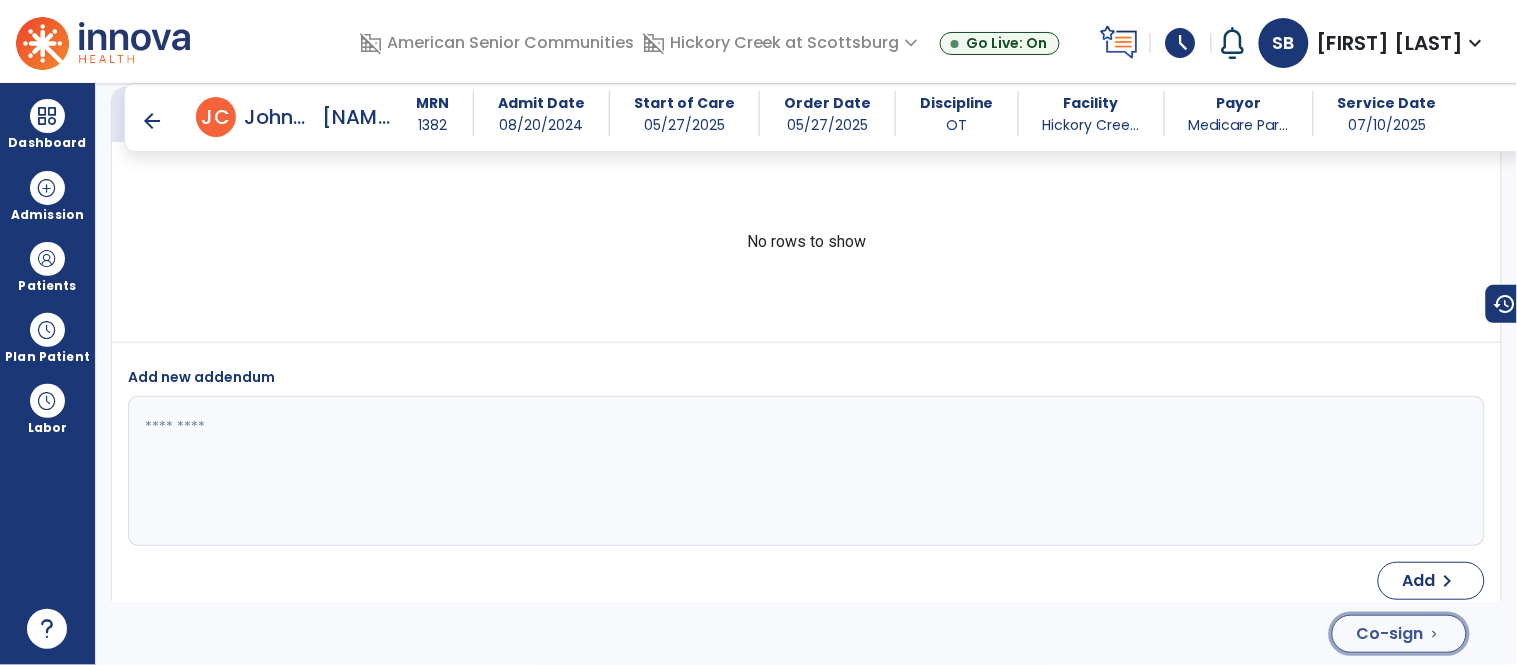click on "Co-sign" 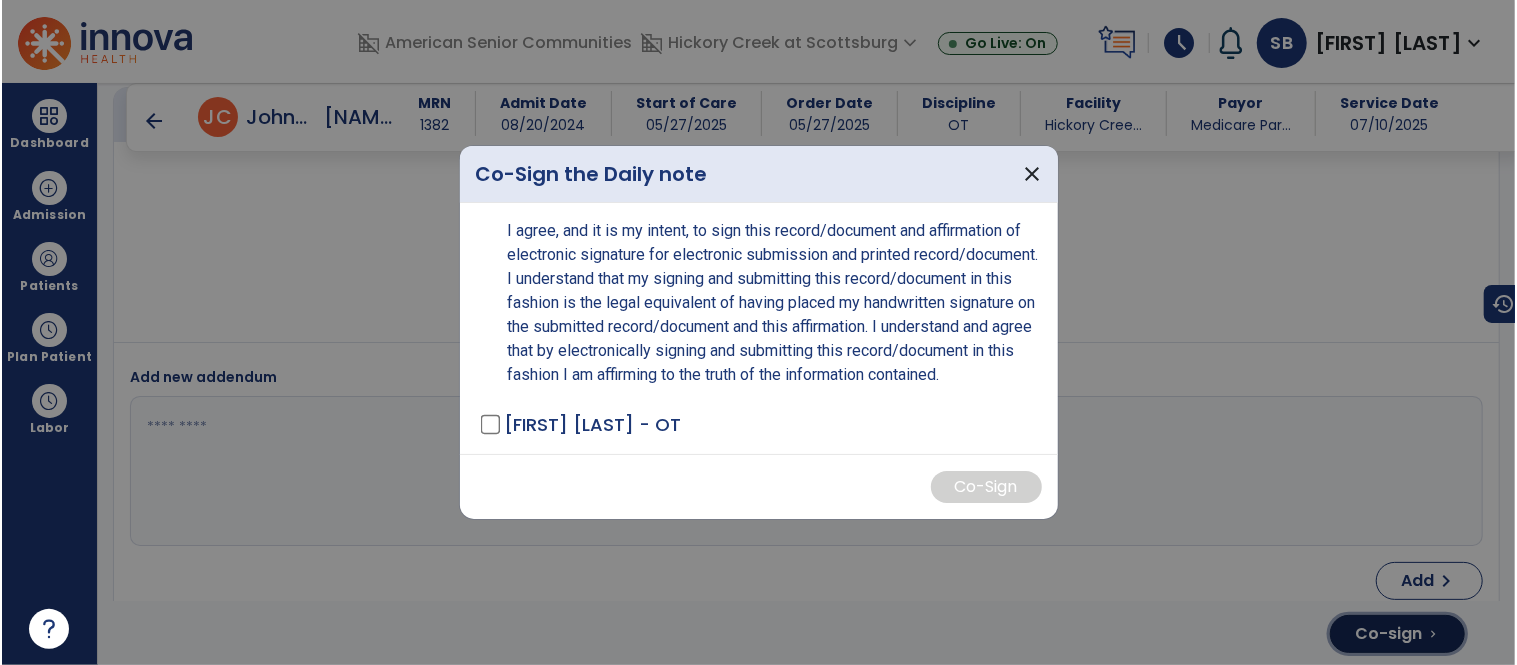 scroll, scrollTop: 4385, scrollLeft: 0, axis: vertical 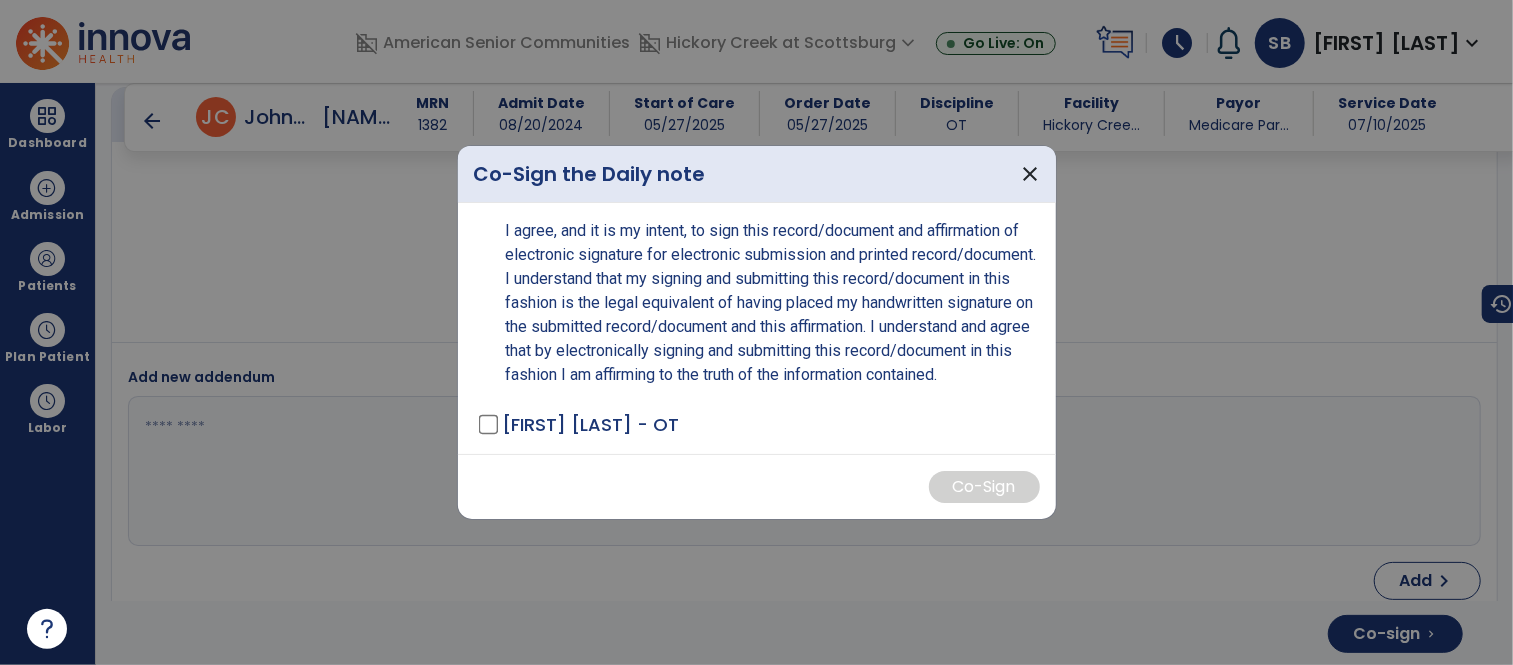 click on "[FIRST] [LAST] - OT" at bounding box center [590, 424] 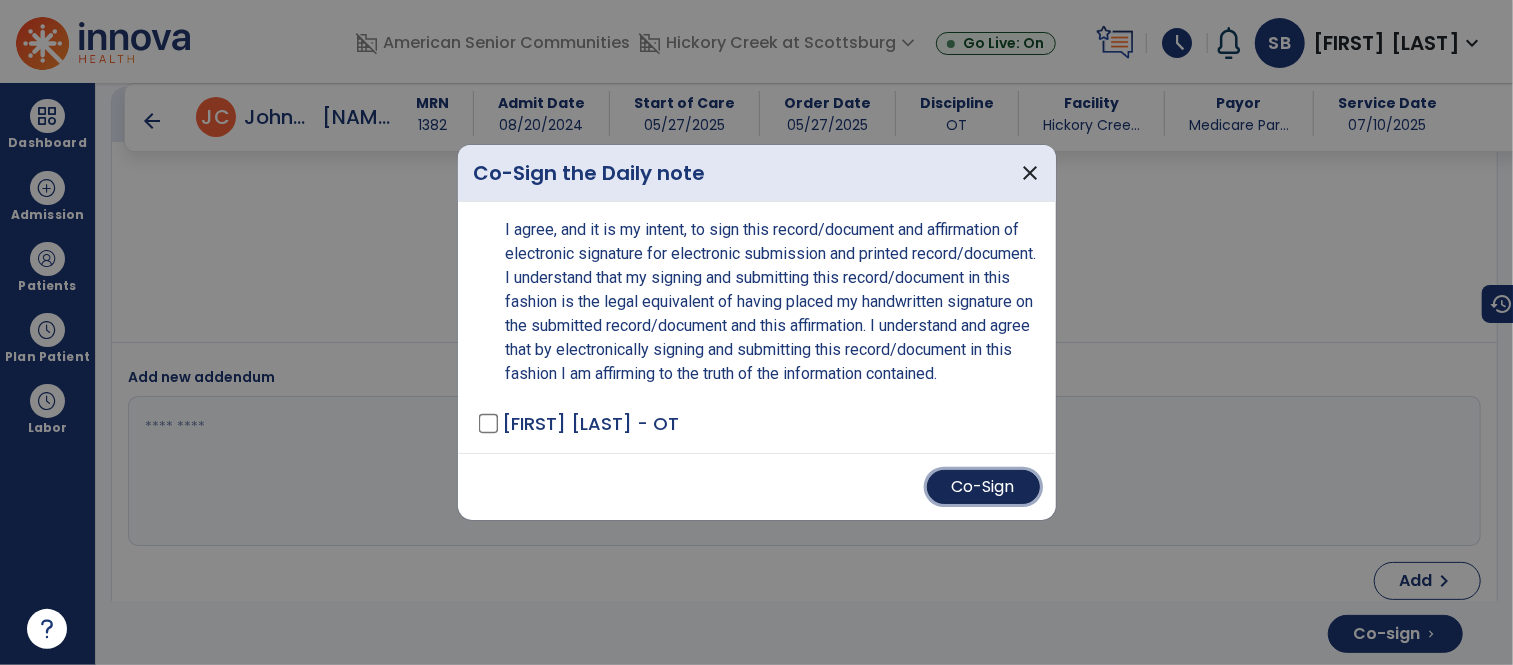 click on "Co-Sign" at bounding box center (983, 487) 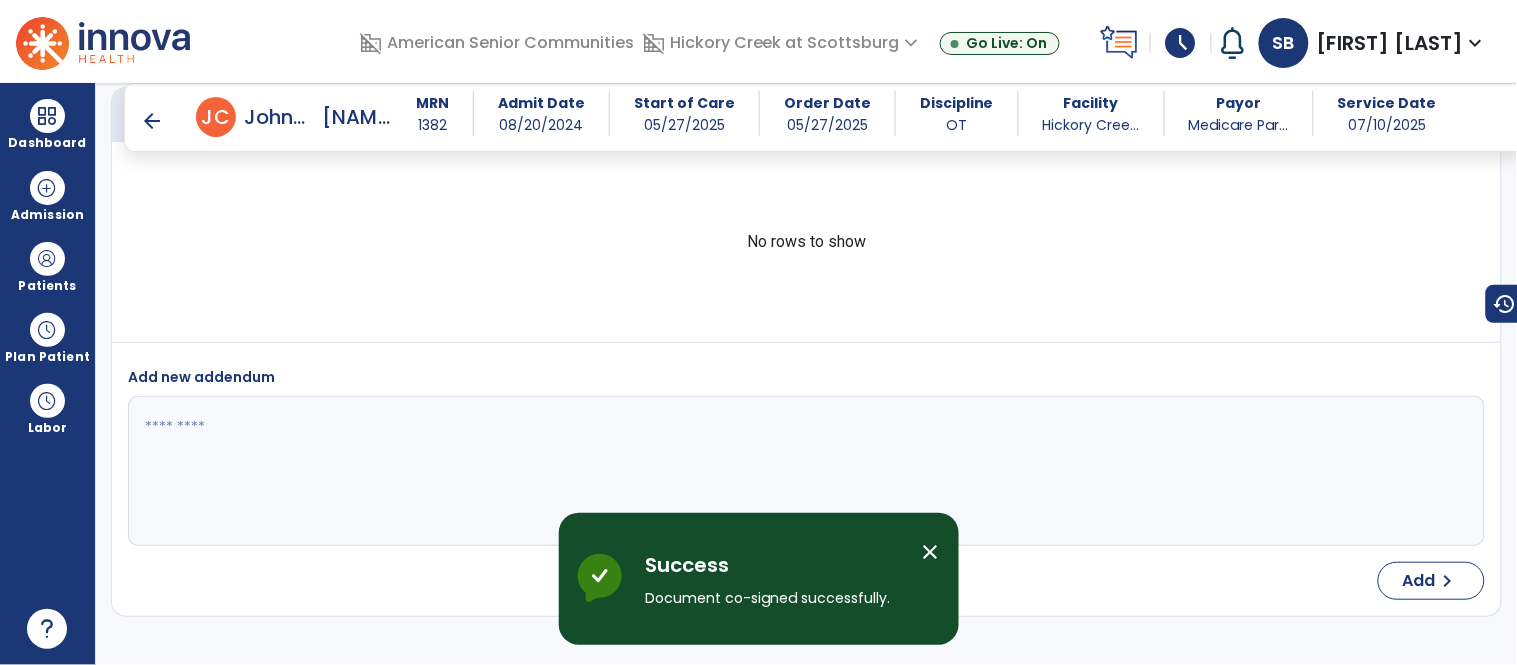 click on "arrow_back" at bounding box center (152, 121) 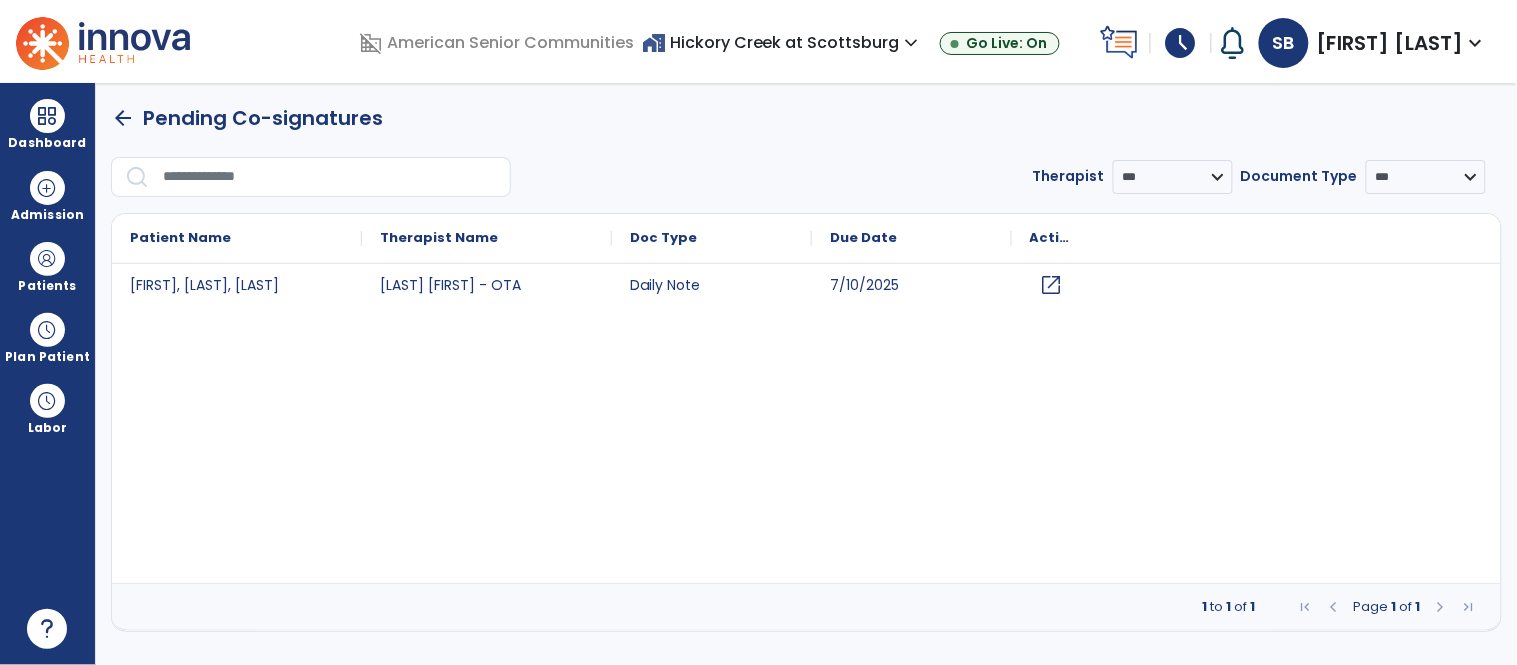 scroll, scrollTop: 0, scrollLeft: 0, axis: both 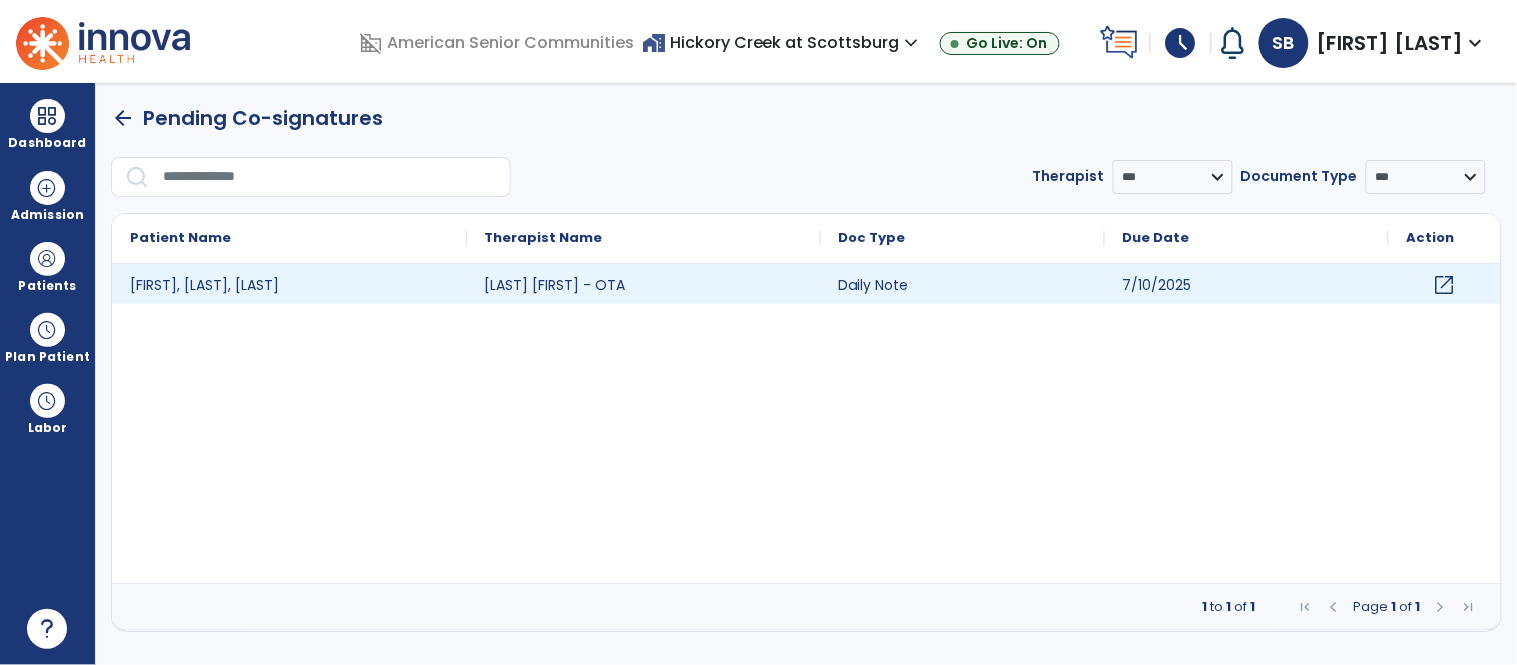 click on "open_in_new" 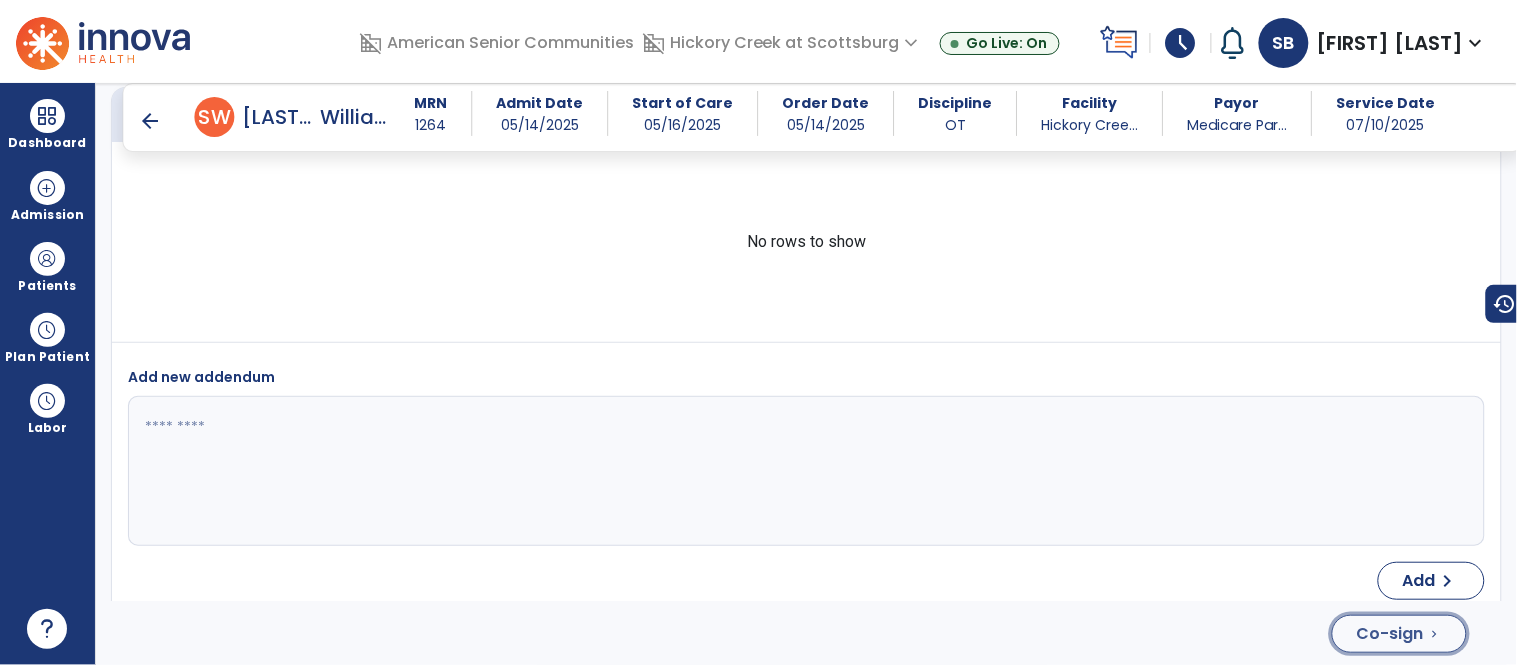 click on "Co-sign" 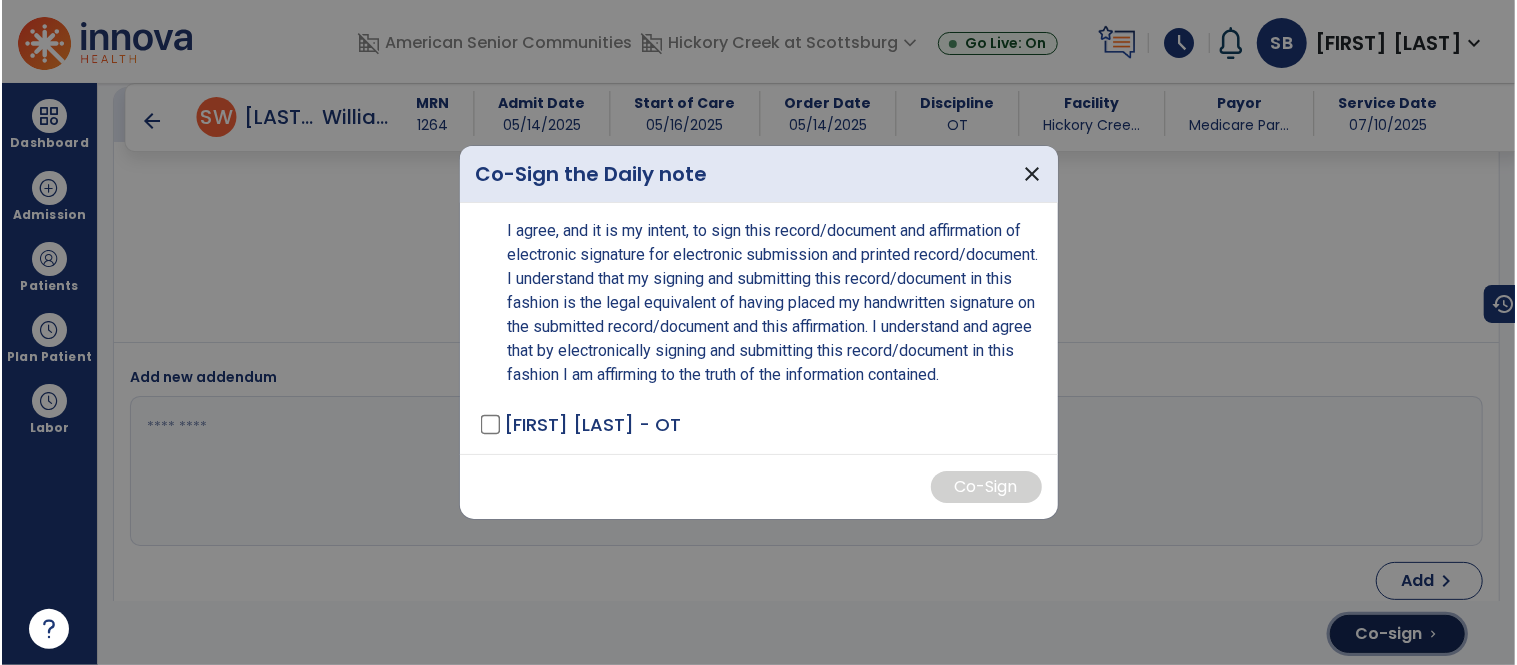 scroll, scrollTop: 4208, scrollLeft: 0, axis: vertical 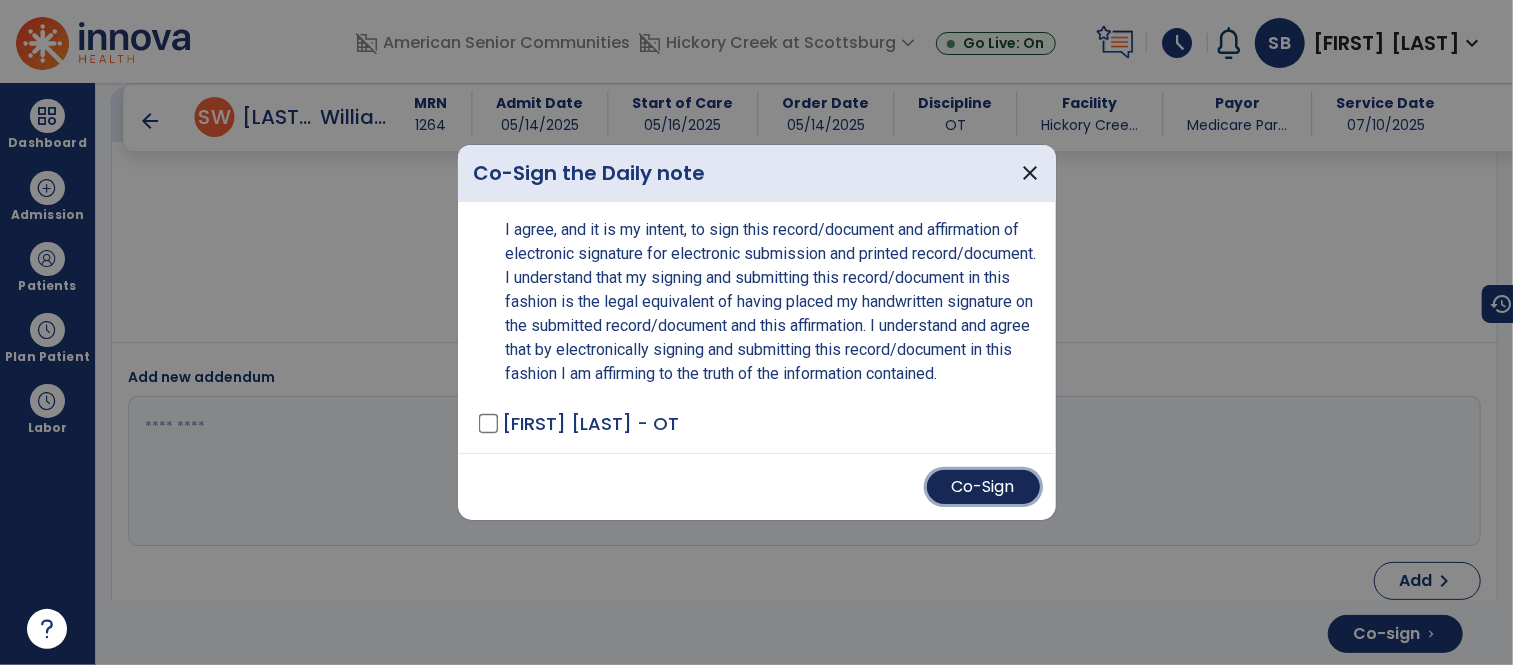 click on "Co-Sign" at bounding box center [983, 487] 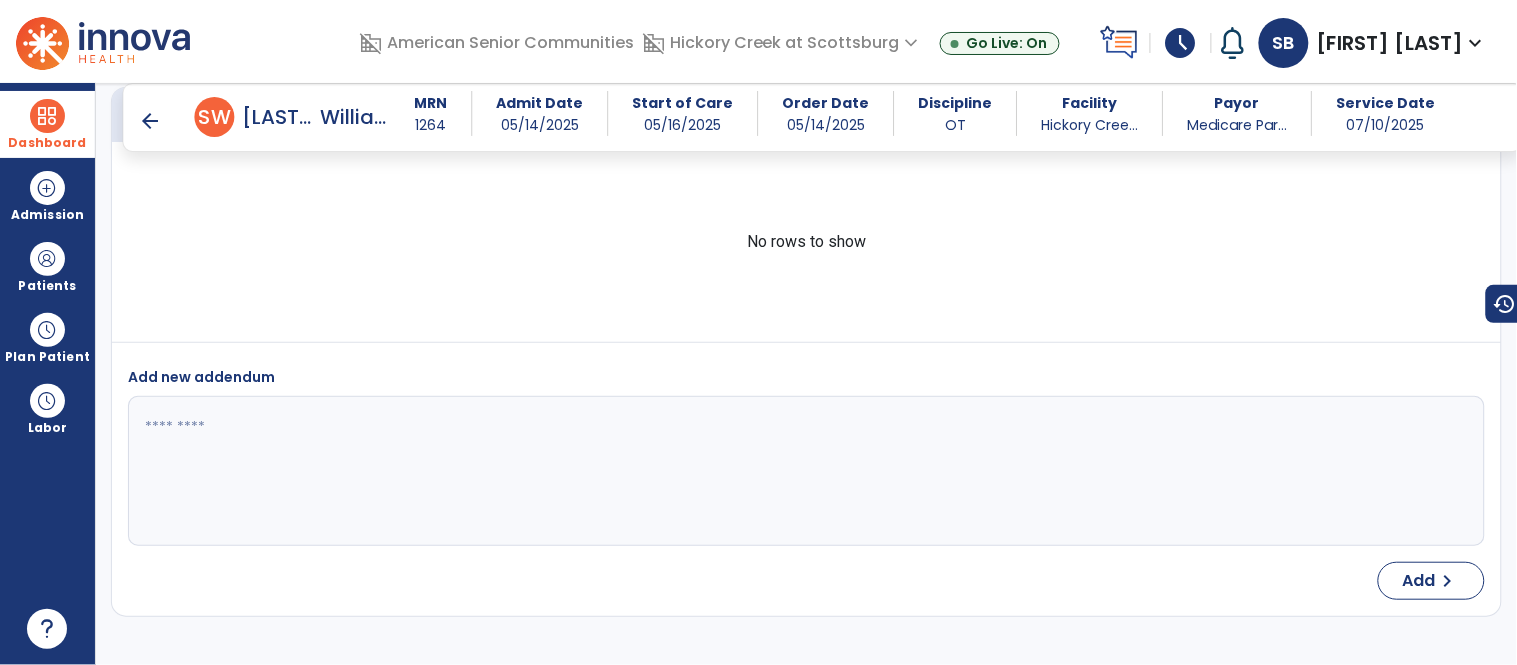 click on "Dashboard" at bounding box center [47, 124] 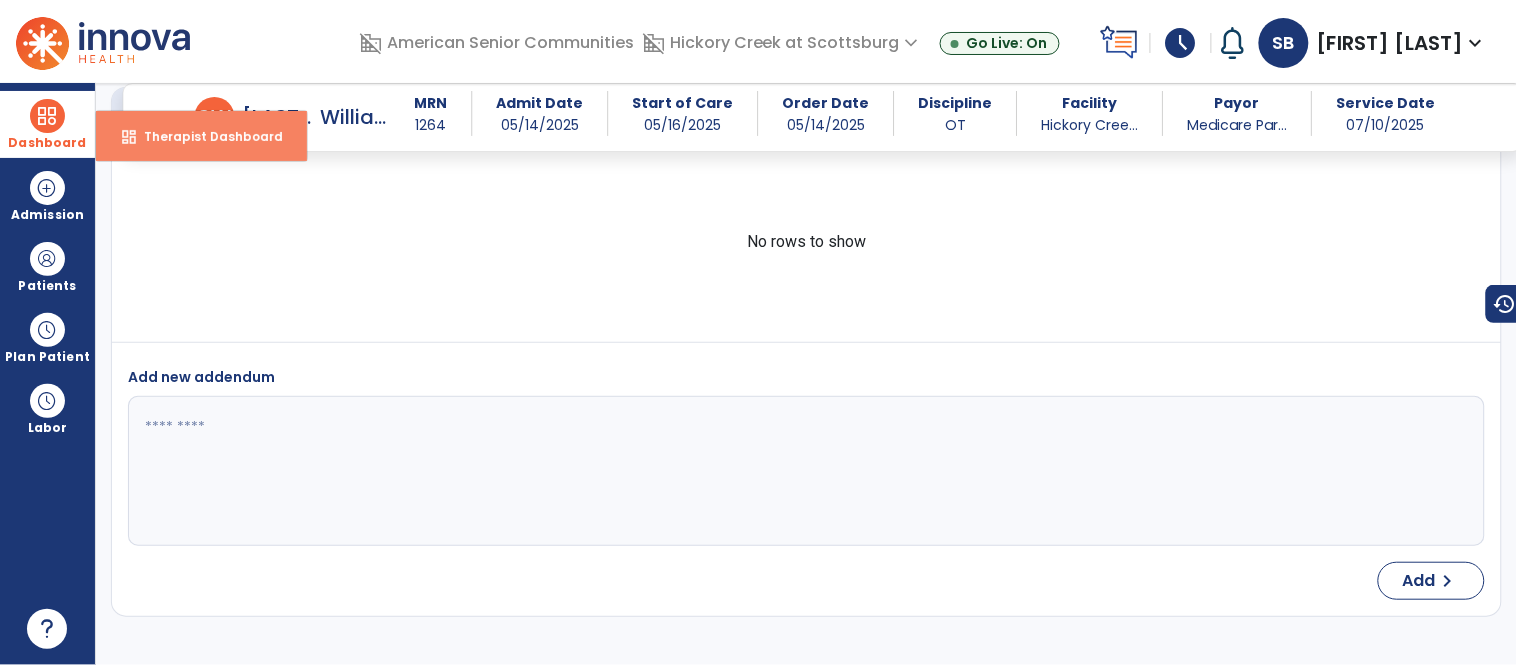 click on "Therapist Dashboard" at bounding box center (205, 136) 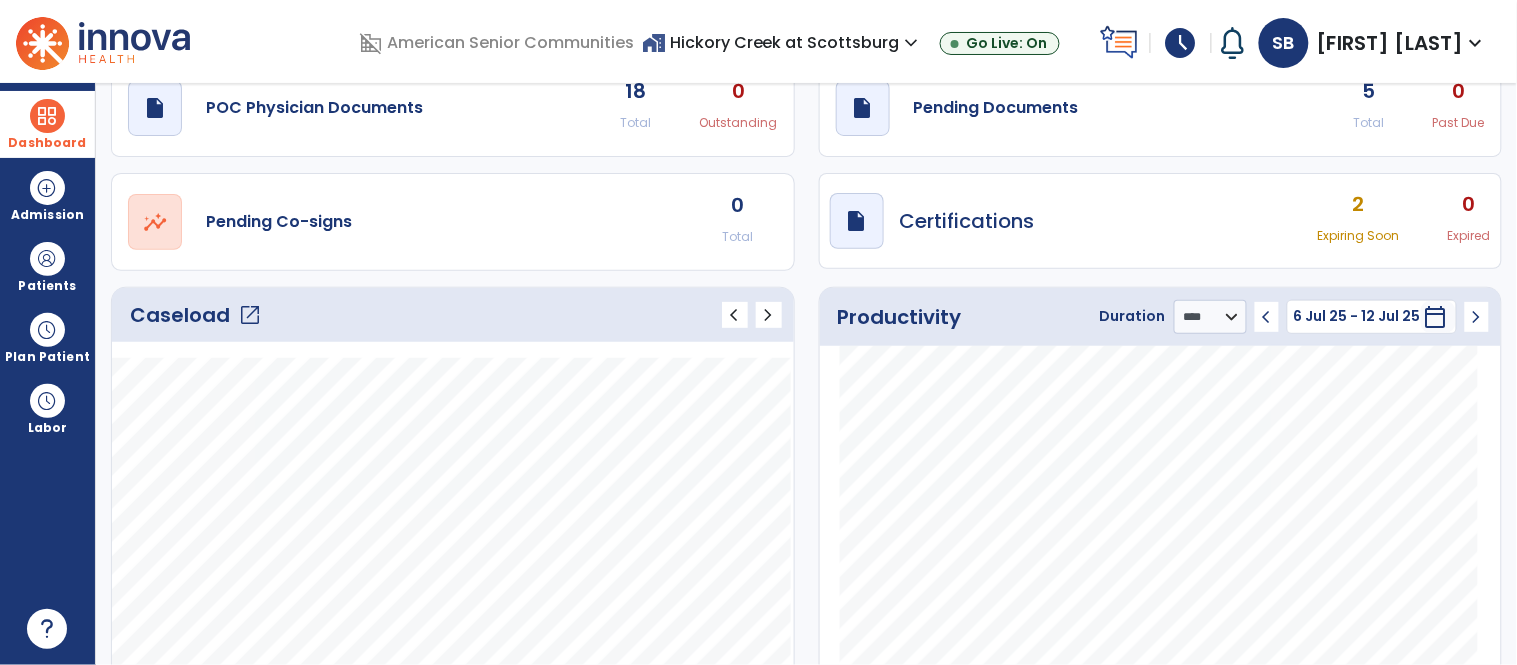 scroll, scrollTop: 0, scrollLeft: 0, axis: both 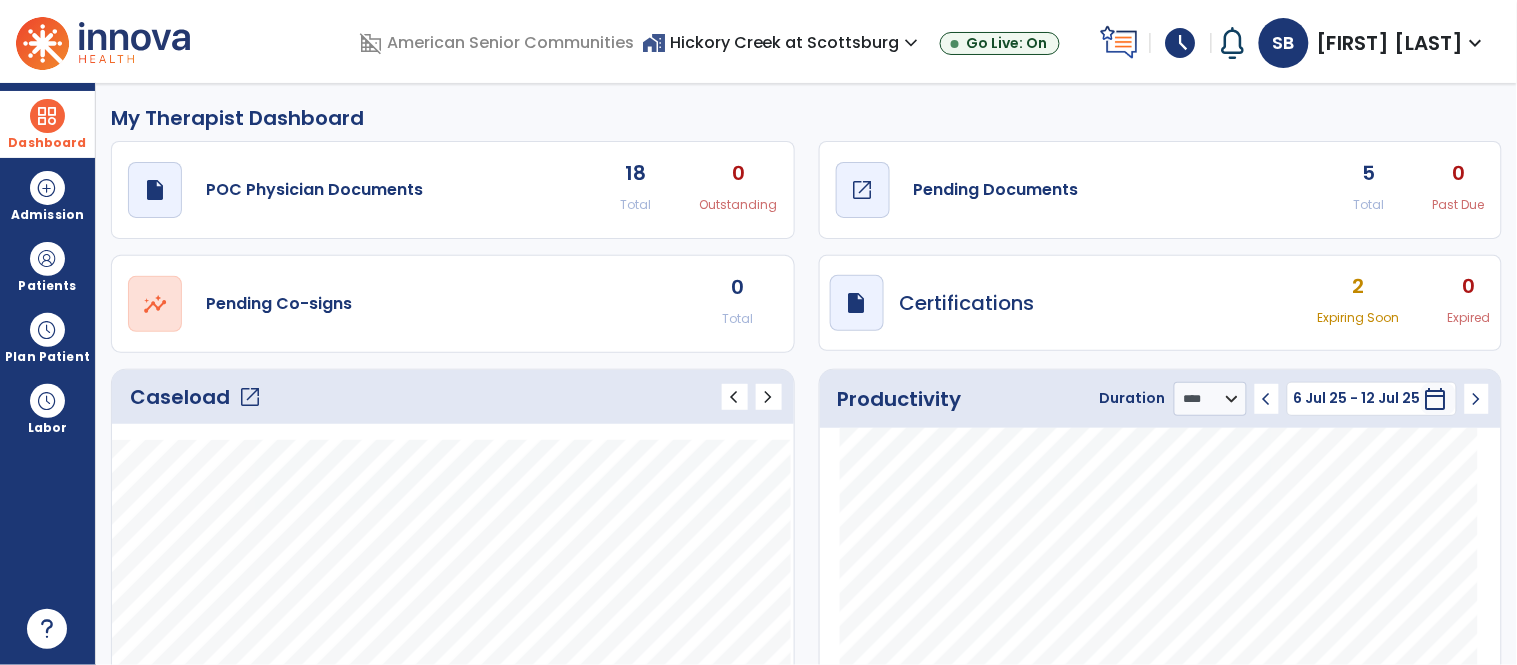 click on "Pending Documents" 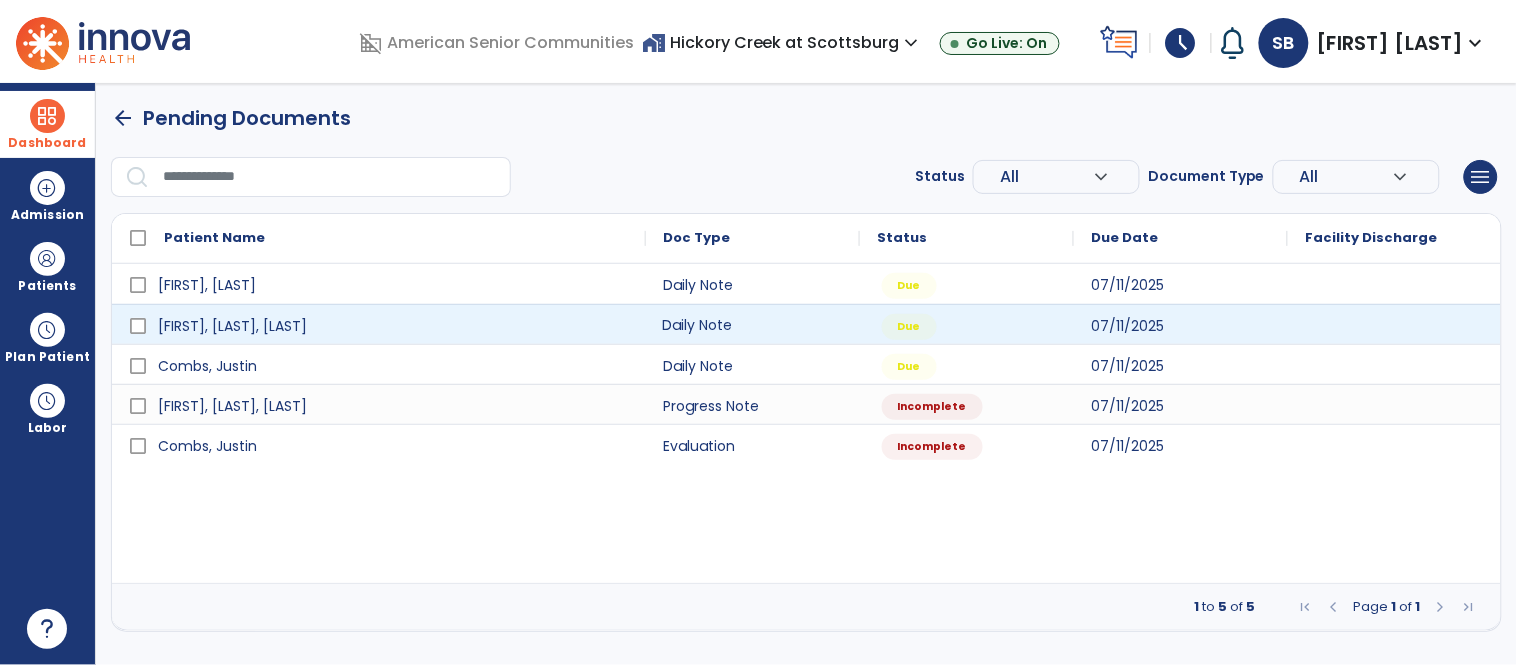 click on "Daily Note" at bounding box center [753, 324] 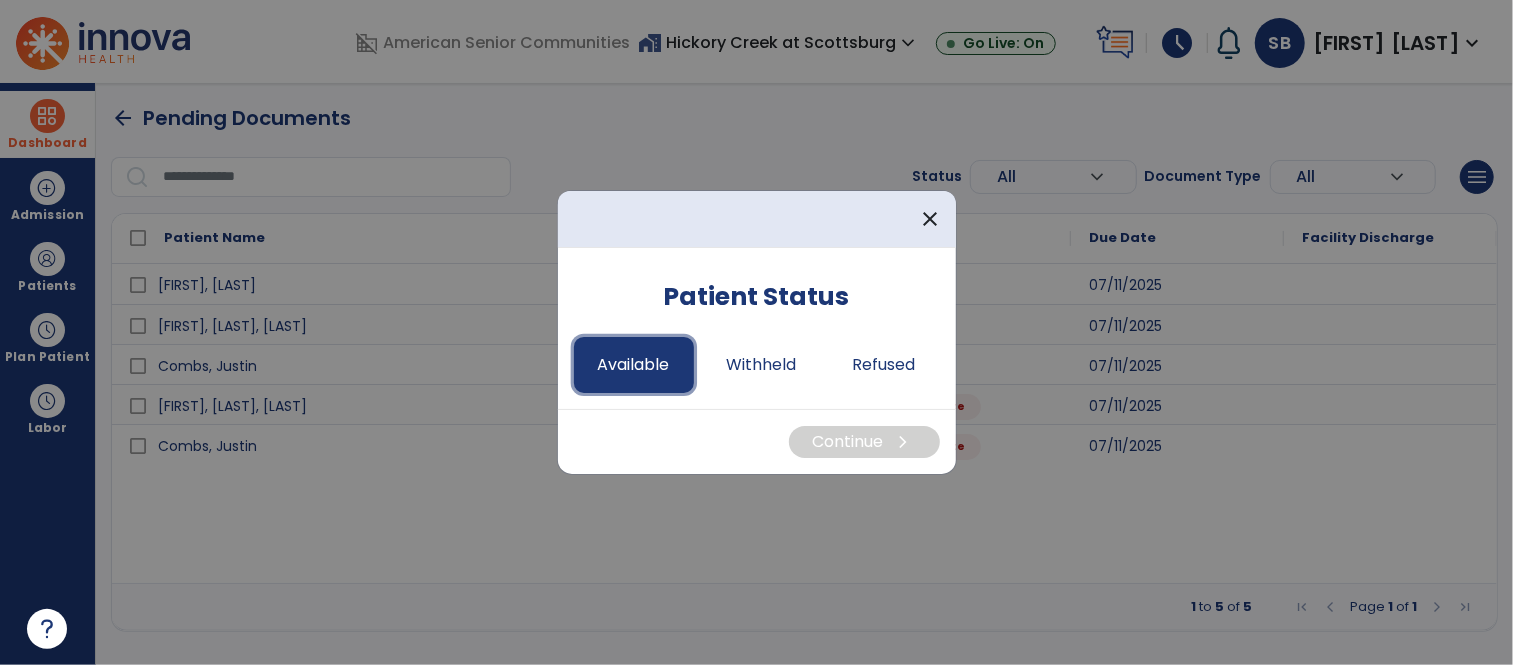 click on "Available" at bounding box center [634, 365] 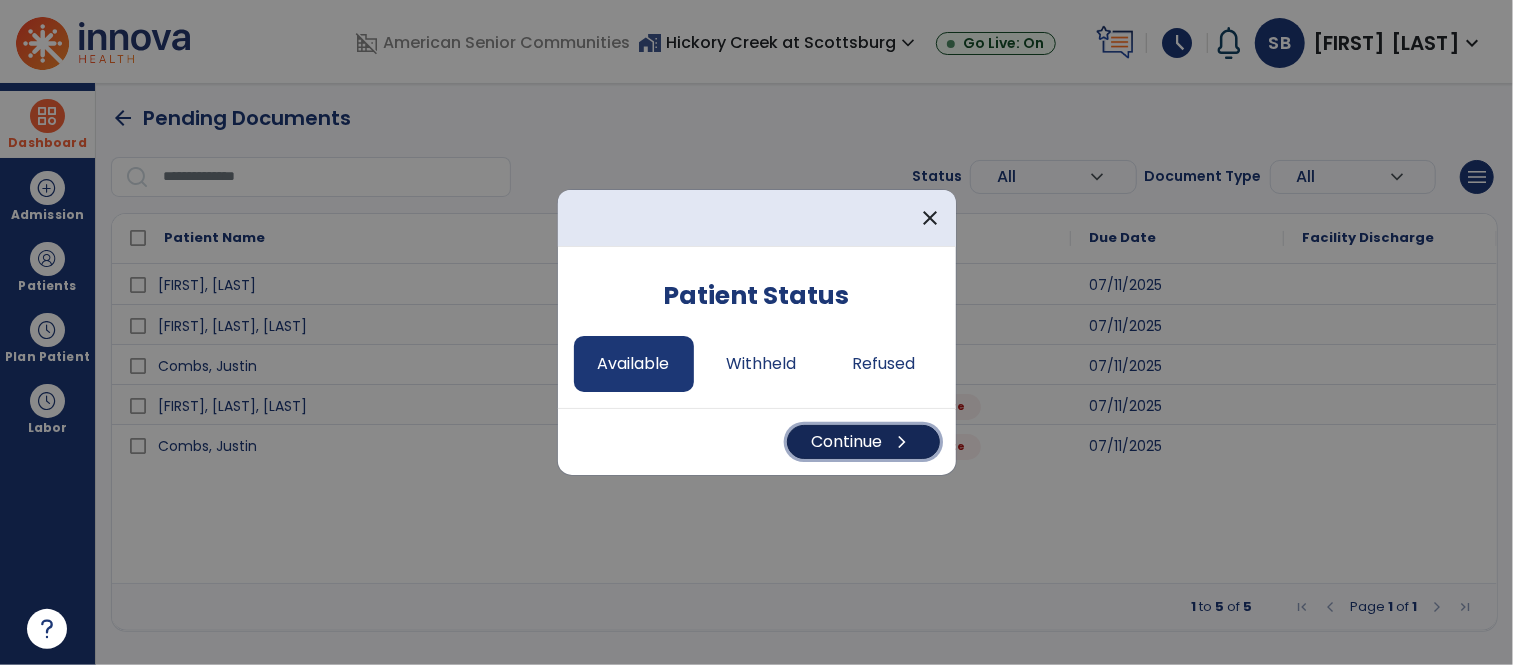 click on "Continue   chevron_right" at bounding box center (863, 442) 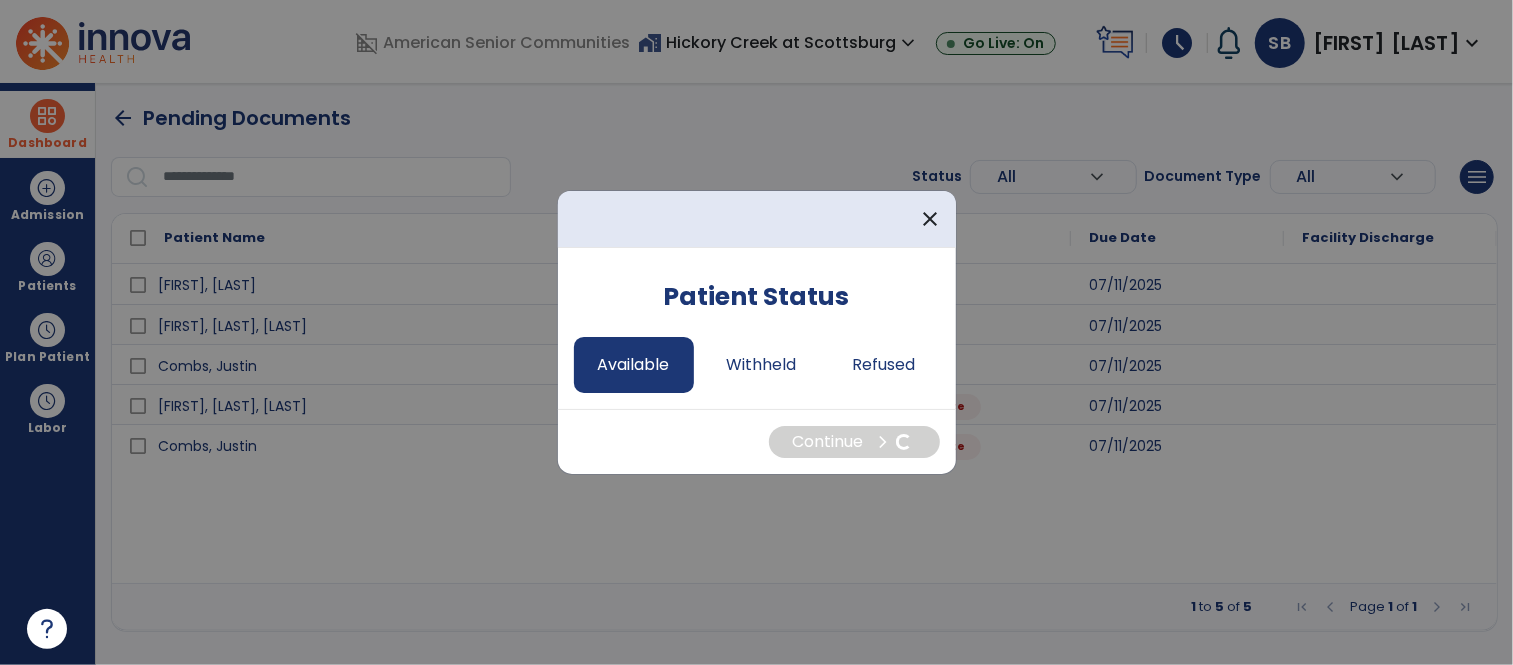 select on "*" 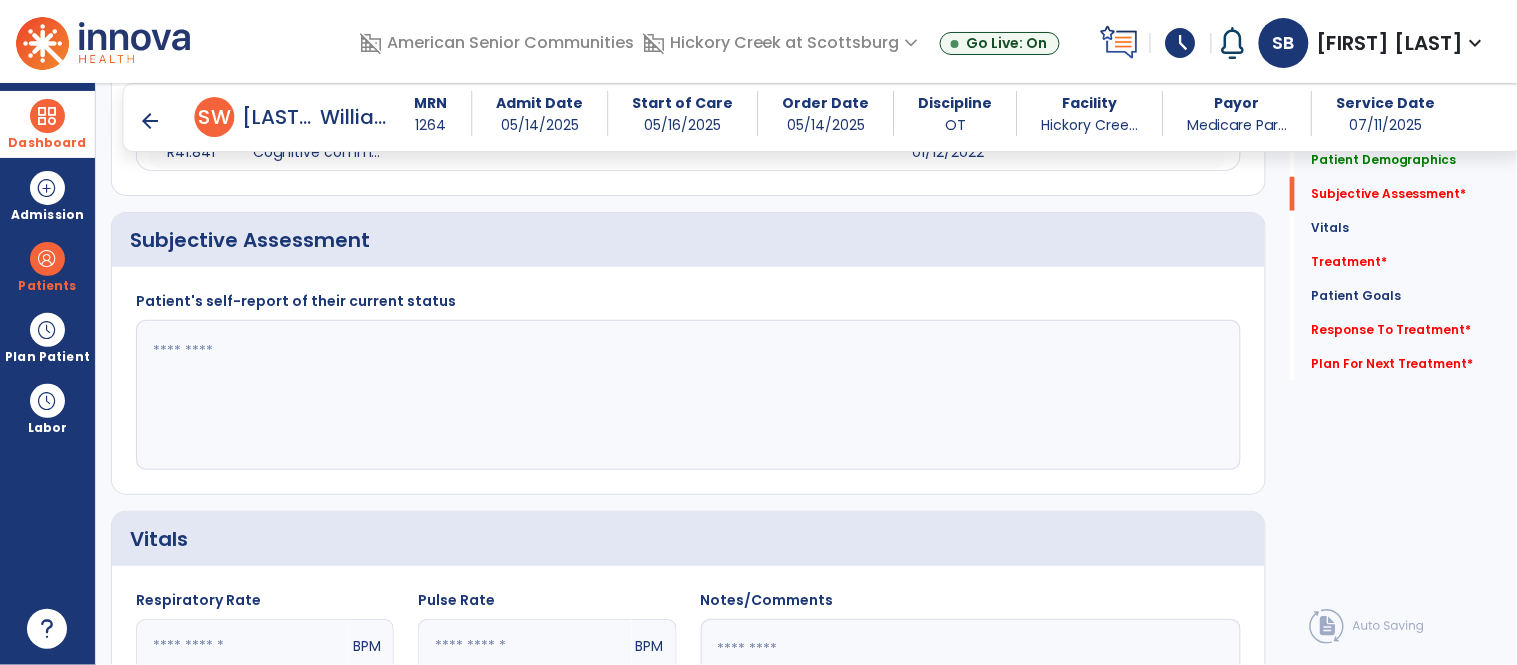 scroll, scrollTop: 442, scrollLeft: 0, axis: vertical 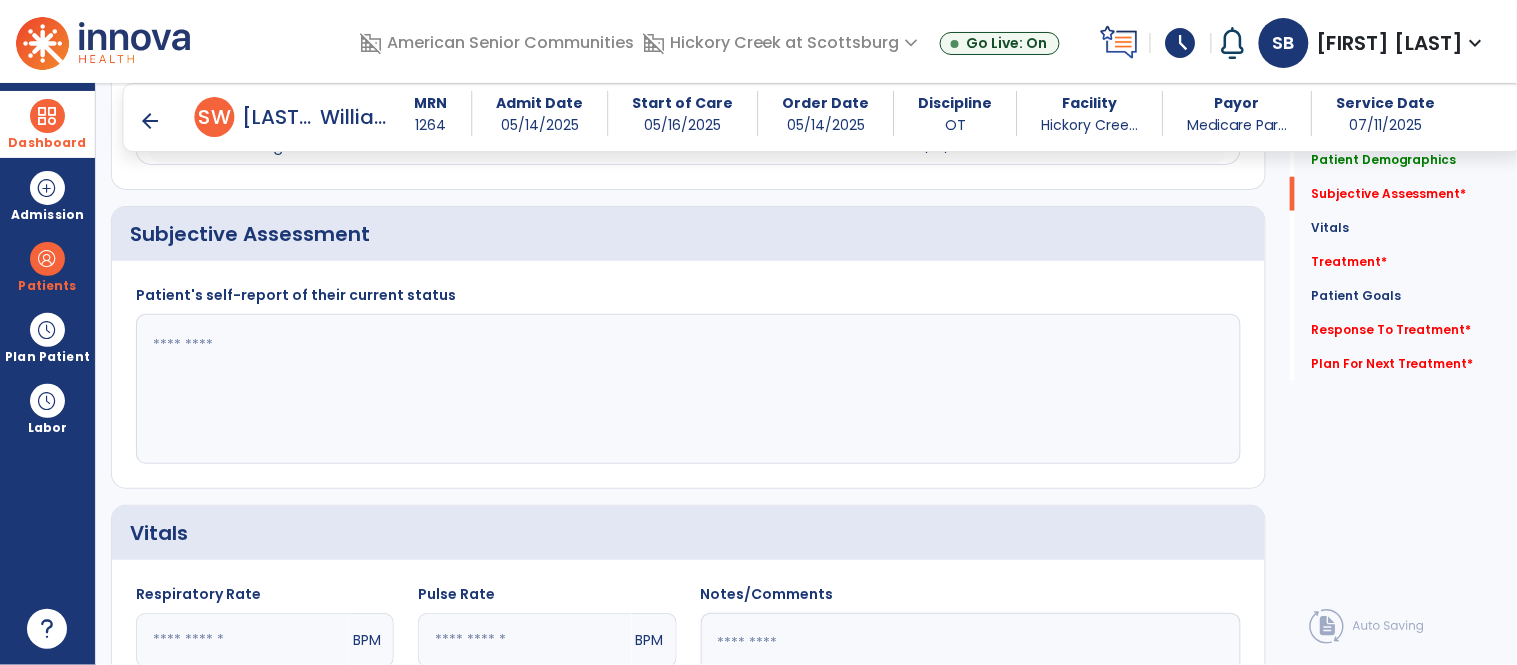 click 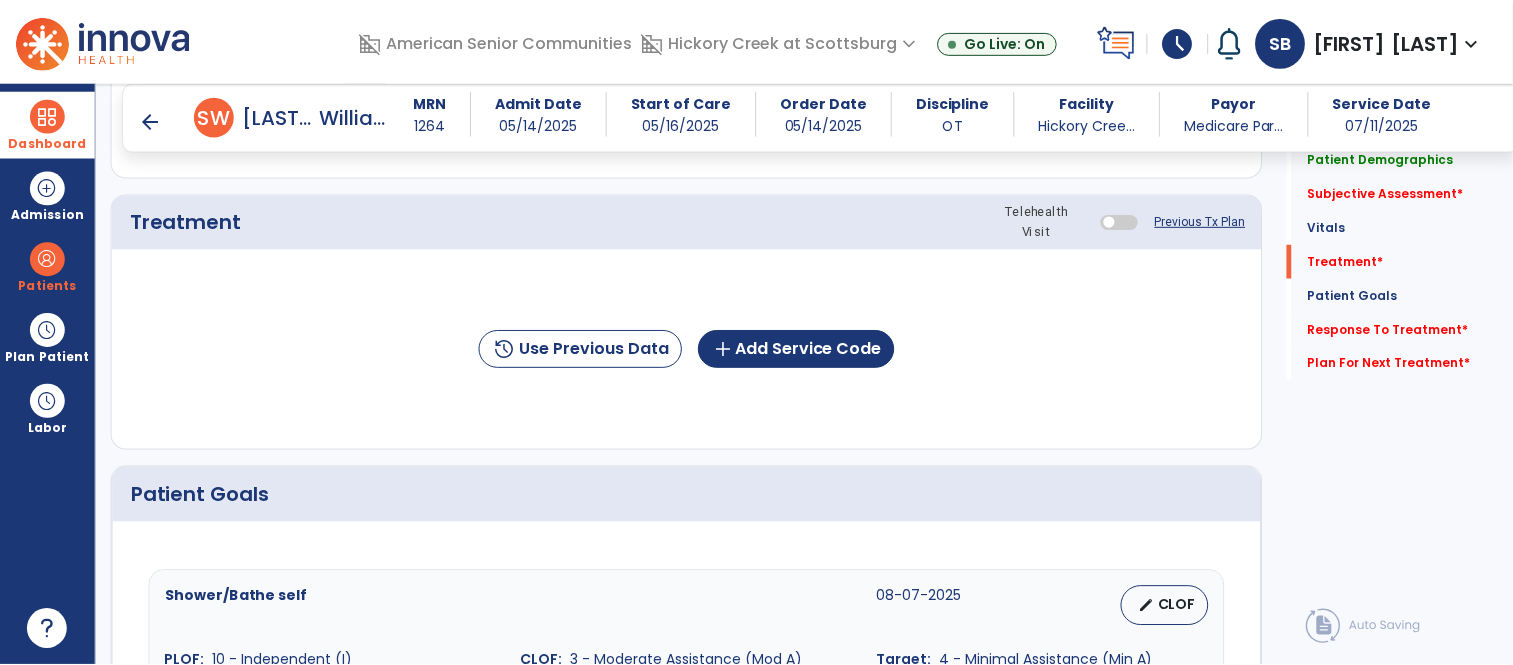 scroll, scrollTop: 1177, scrollLeft: 0, axis: vertical 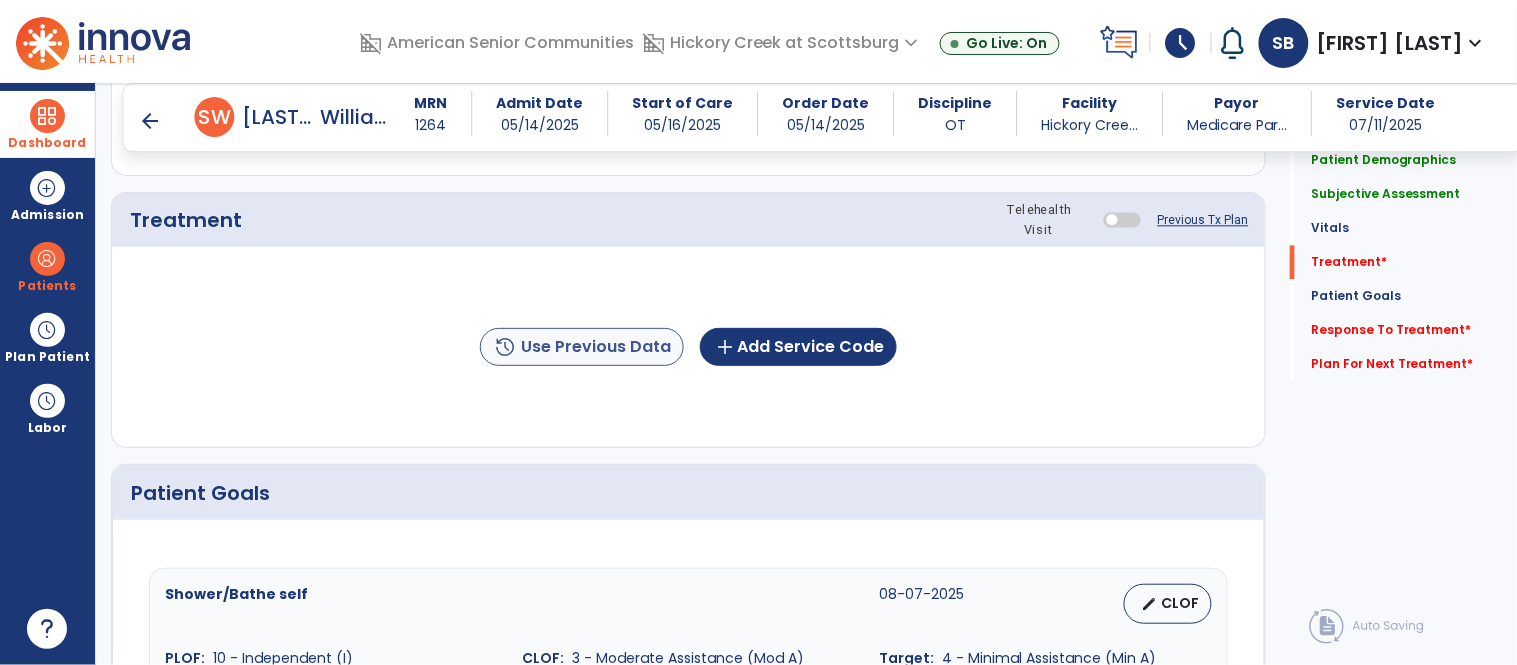 type on "**********" 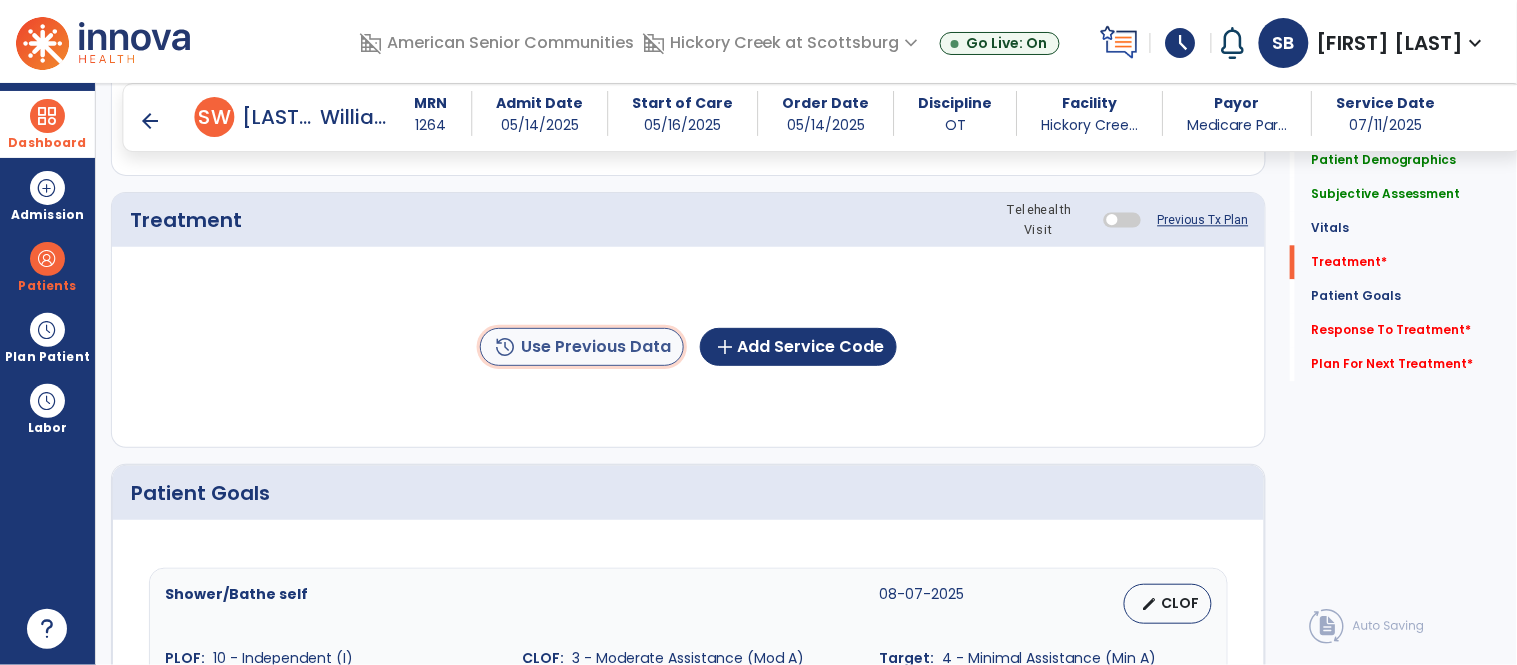click on "history  Use Previous Data" 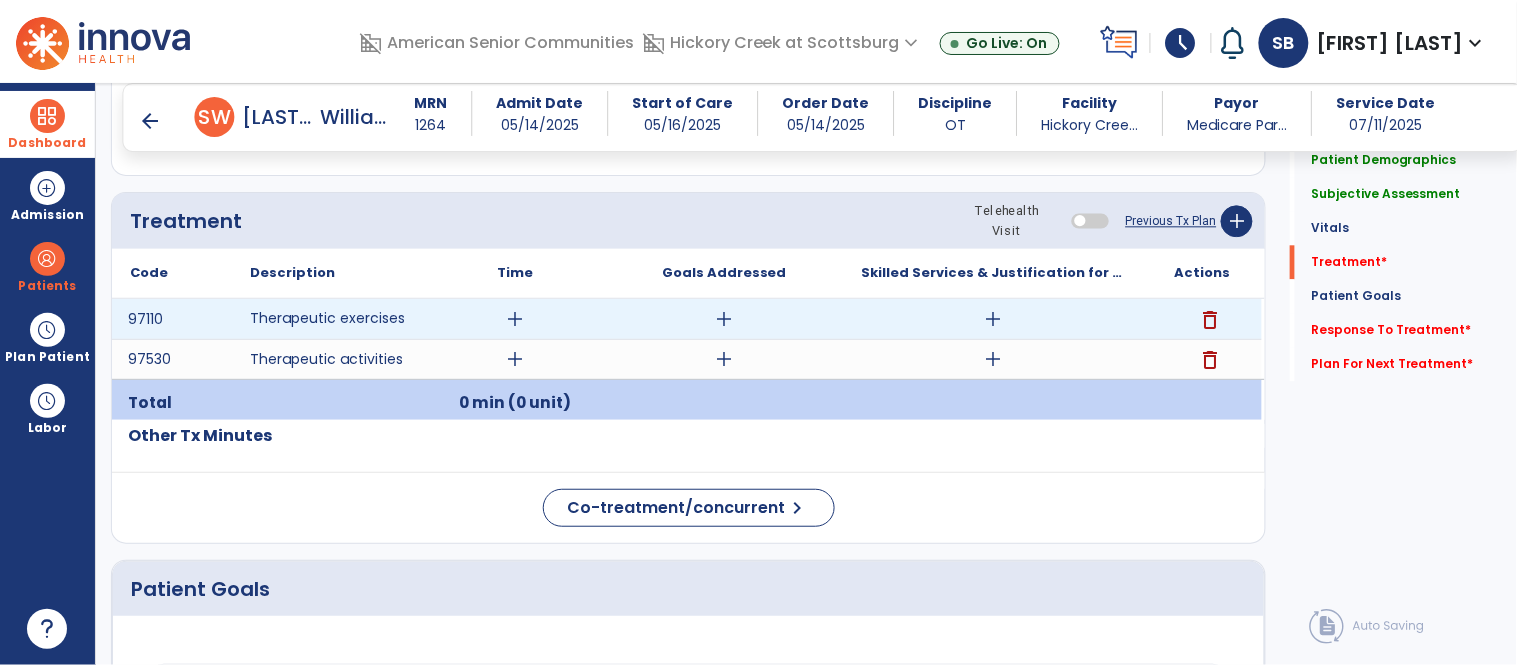 click on "add" at bounding box center [515, 319] 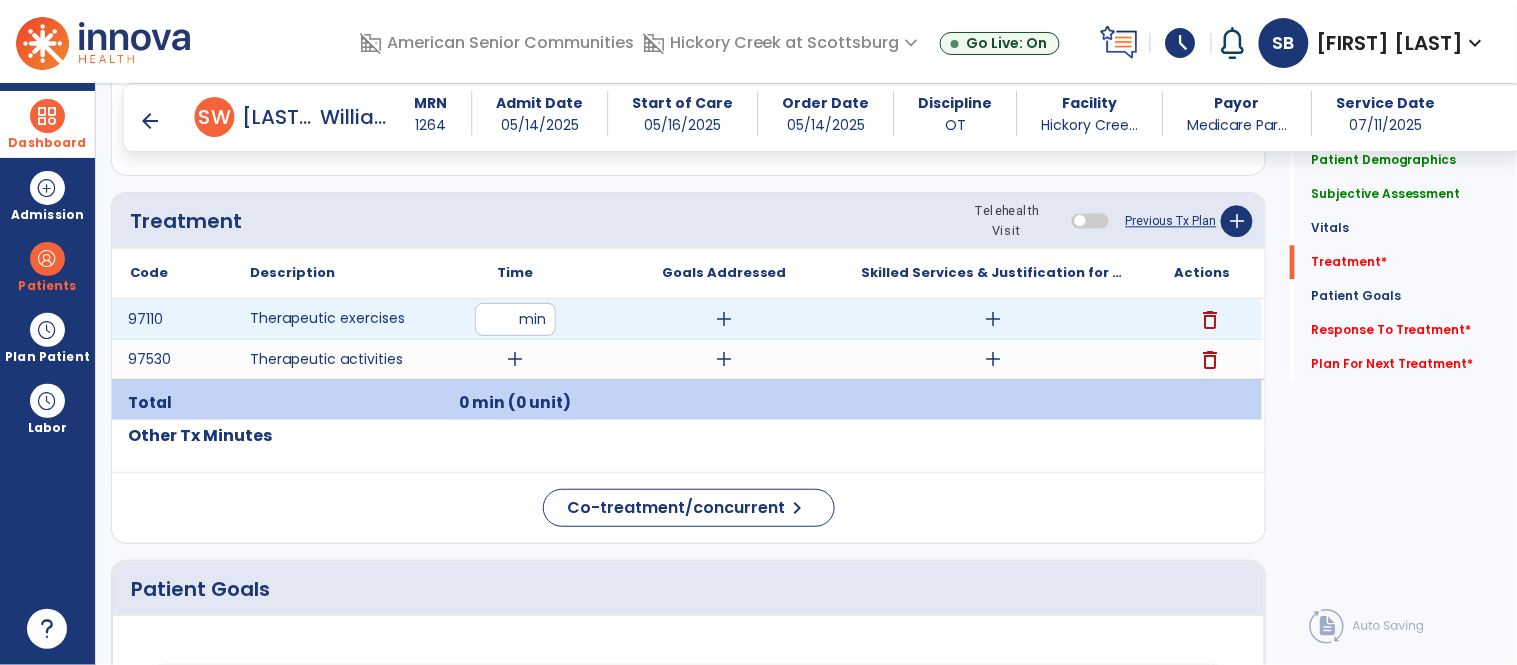 type on "**" 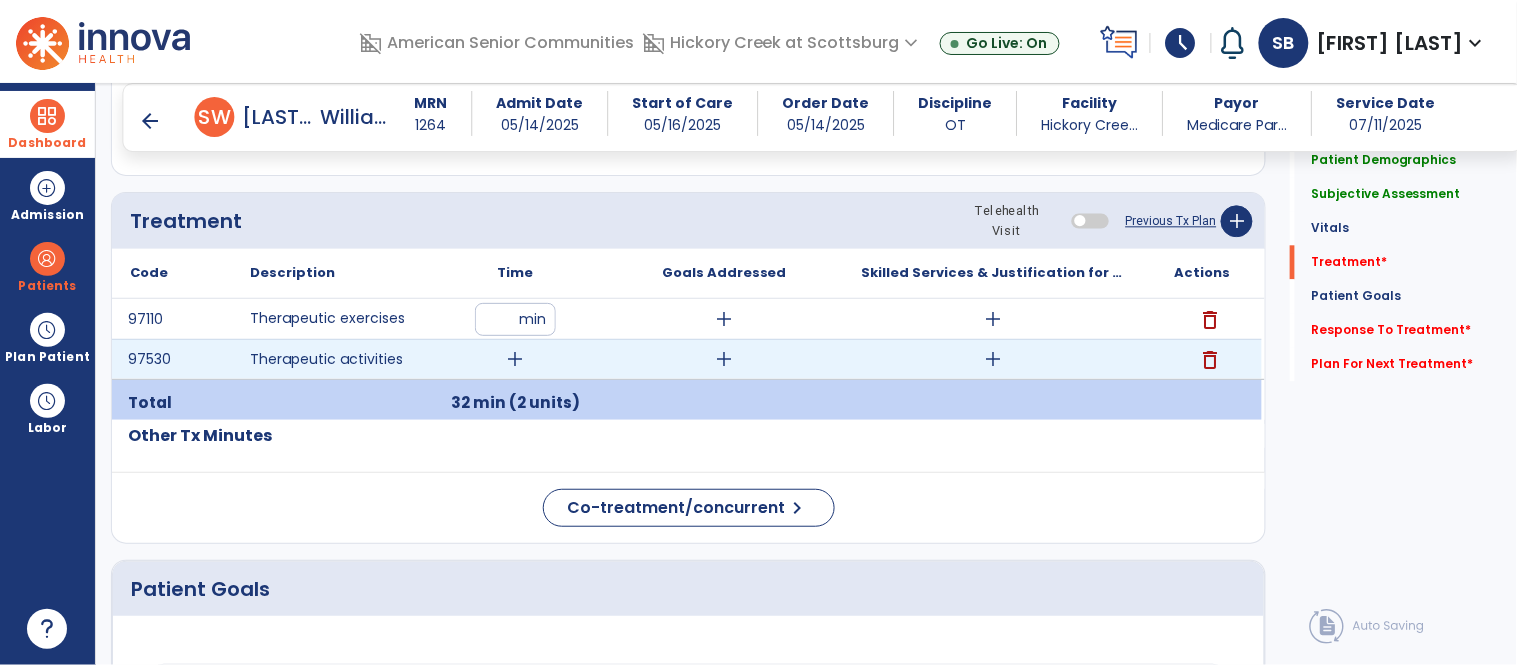 click on "delete" at bounding box center [1210, 360] 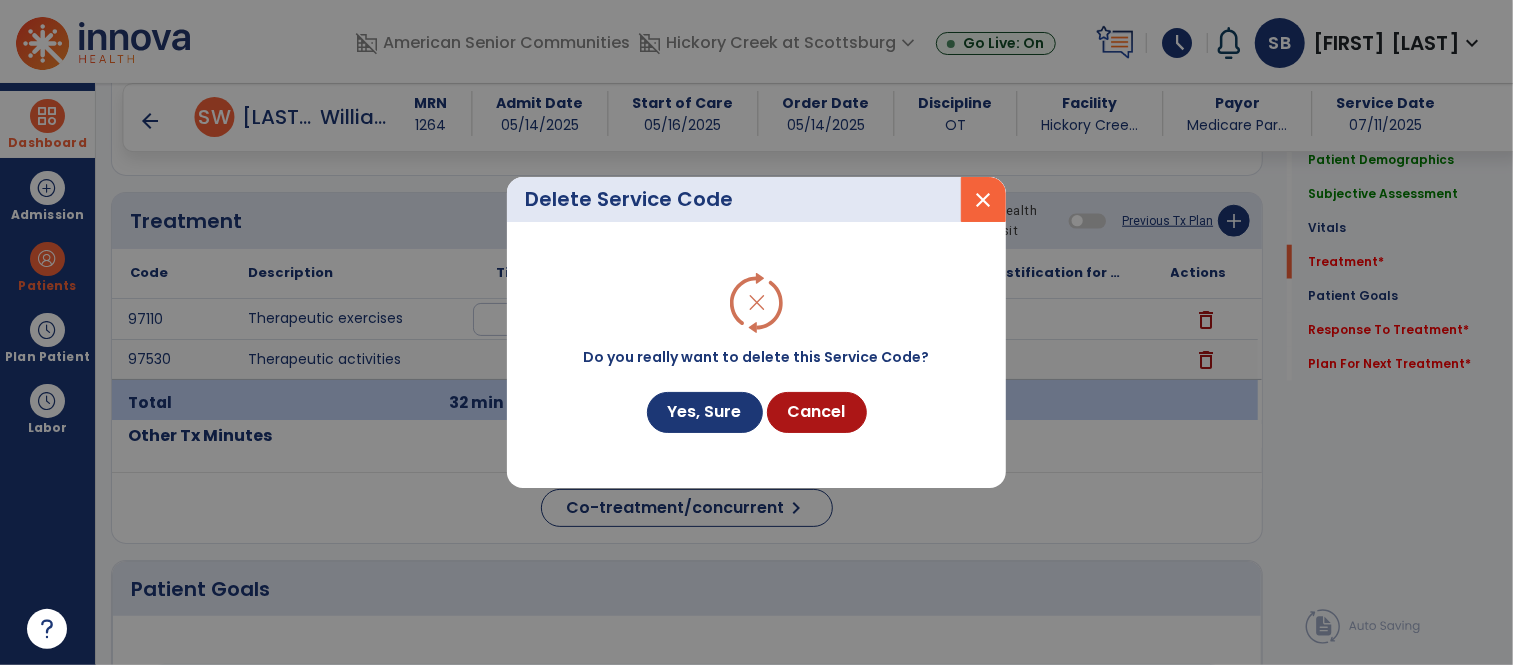 scroll, scrollTop: 1177, scrollLeft: 0, axis: vertical 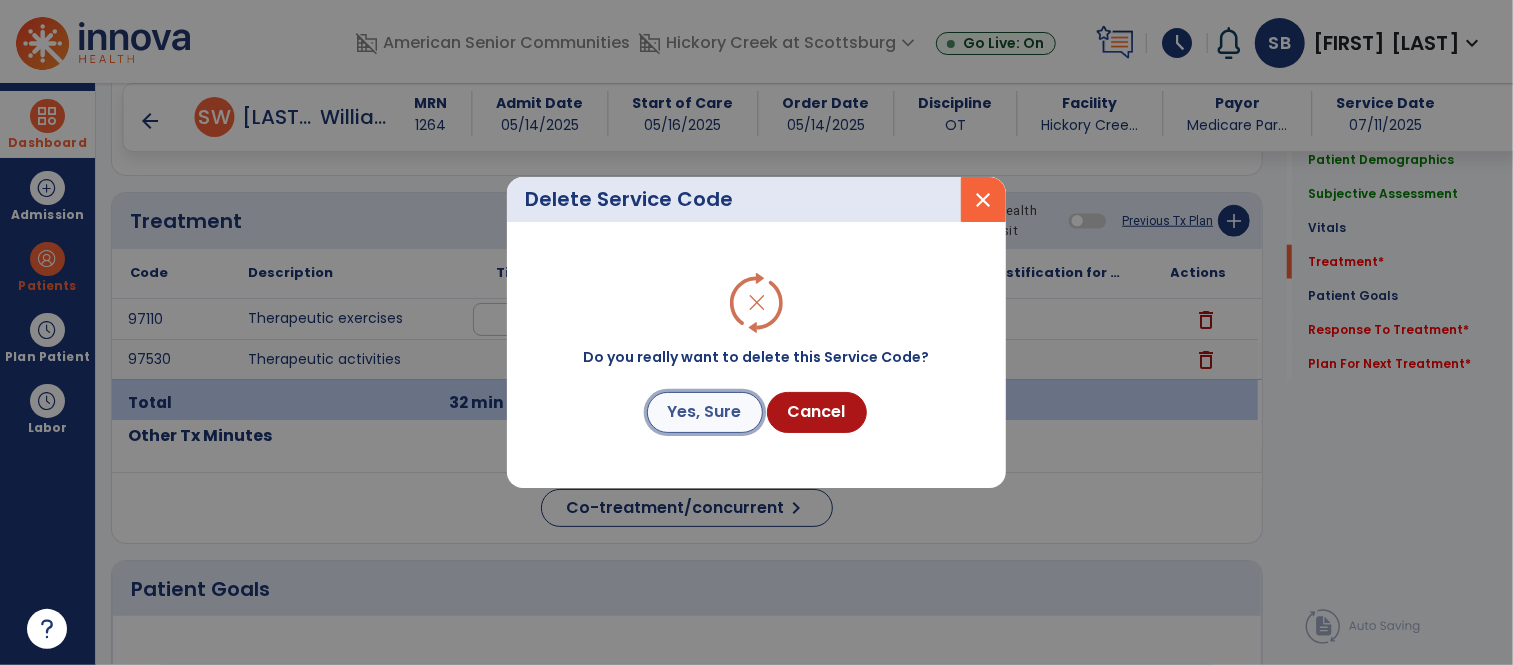 click on "Yes, Sure" at bounding box center (705, 412) 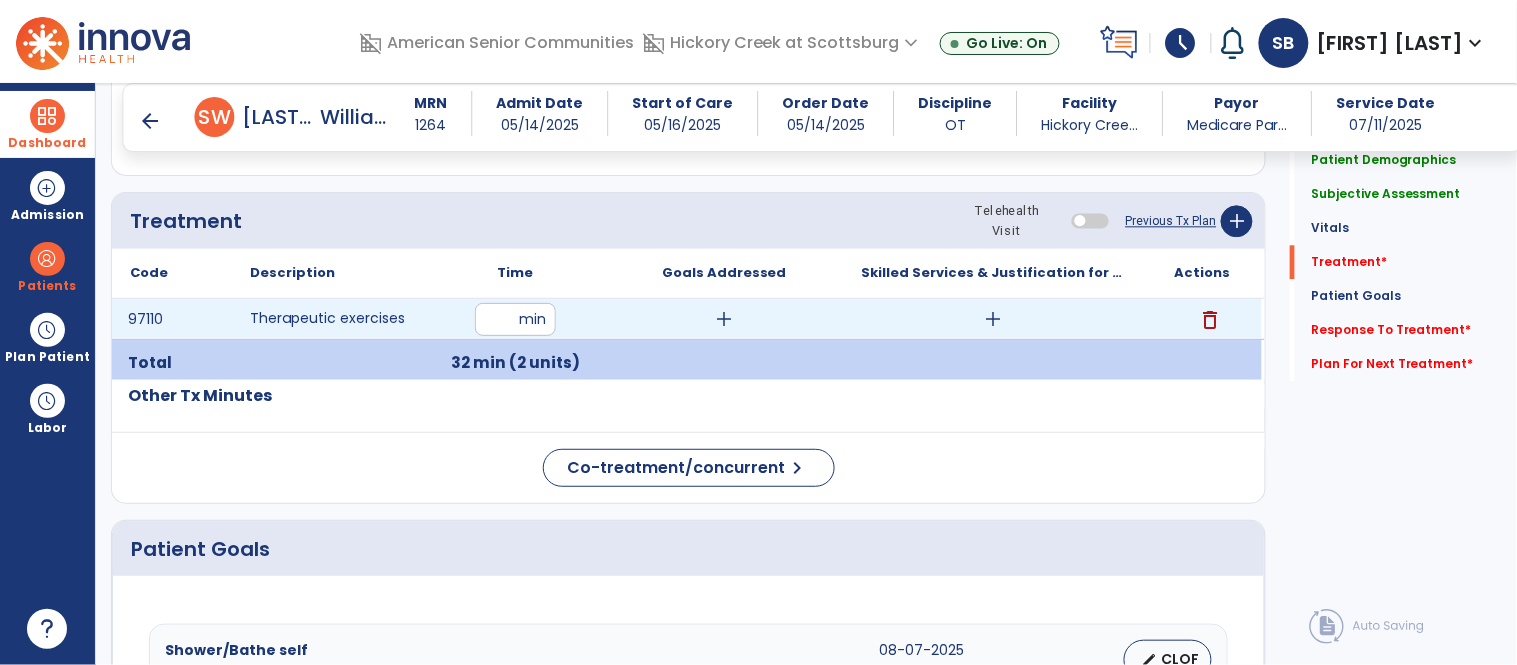click on "add" at bounding box center (724, 319) 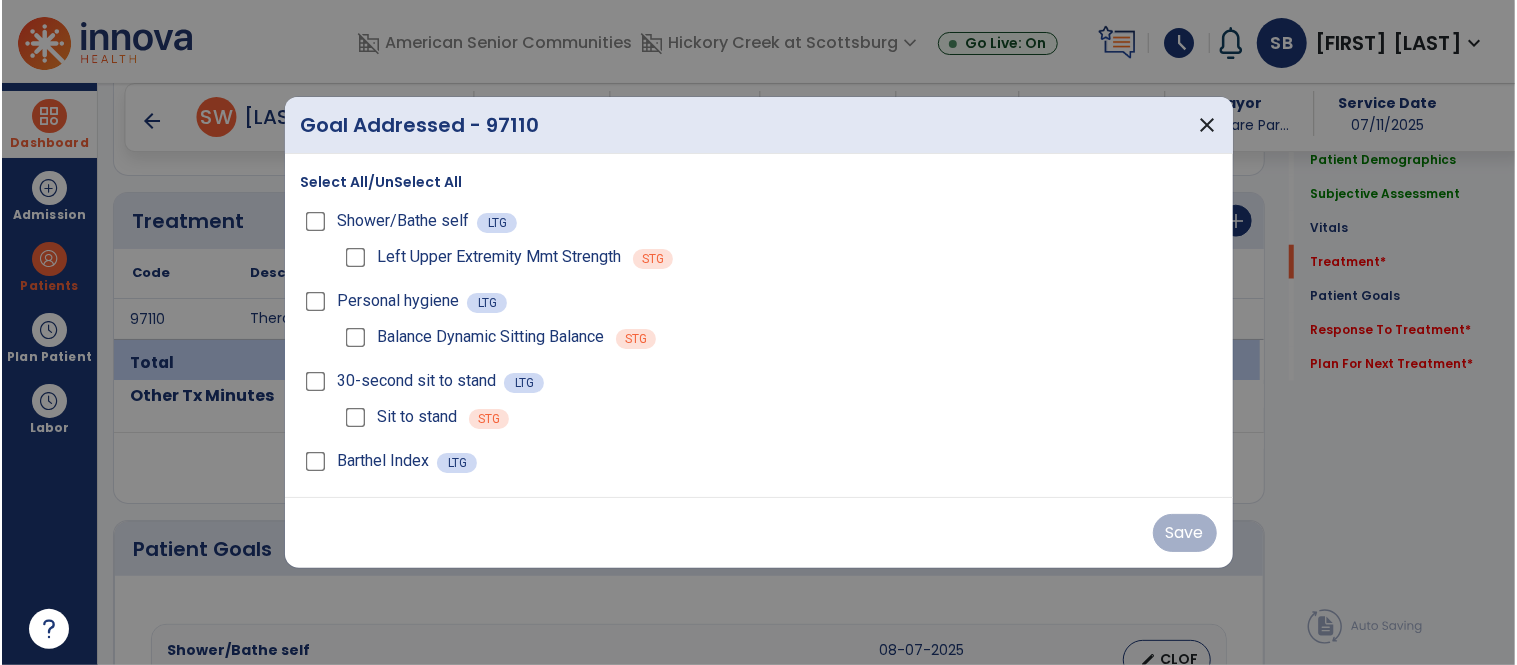 scroll, scrollTop: 1177, scrollLeft: 0, axis: vertical 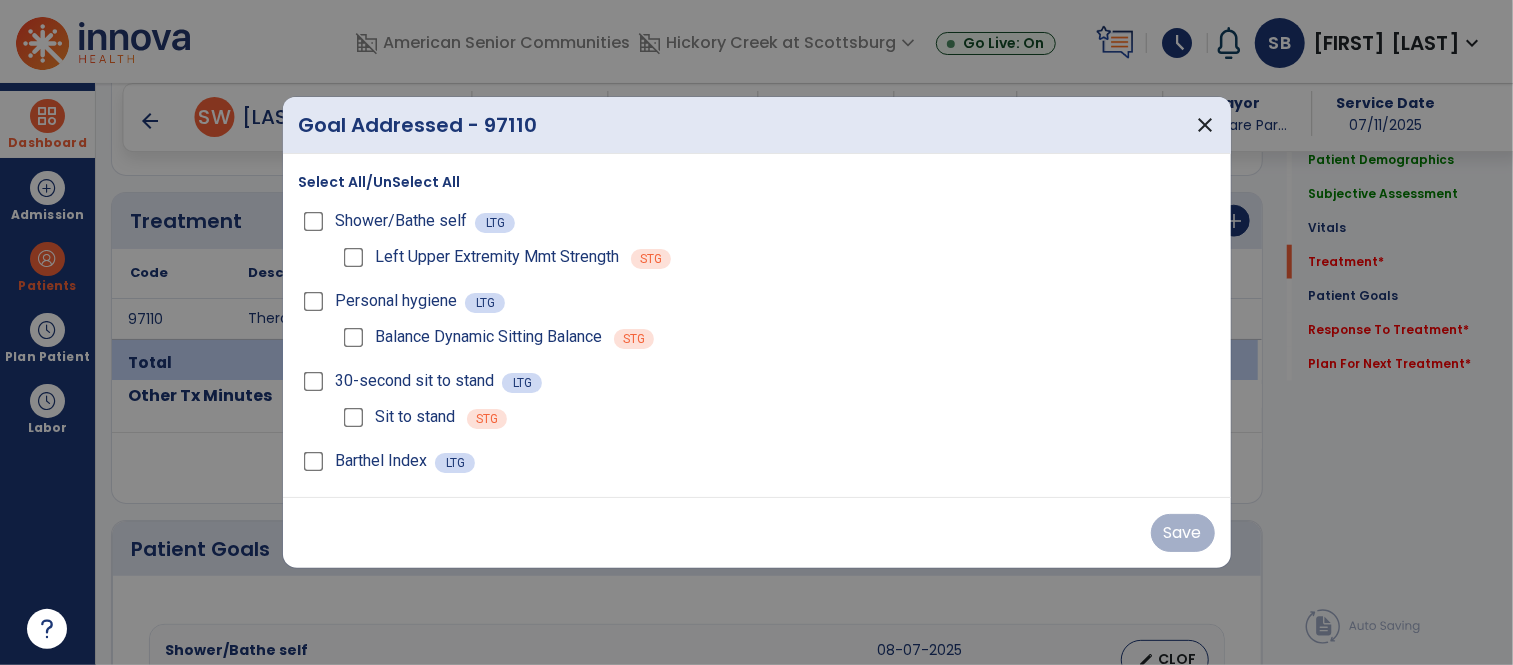 click on "Left Upper Extremity Mmt Strength" at bounding box center [479, 257] 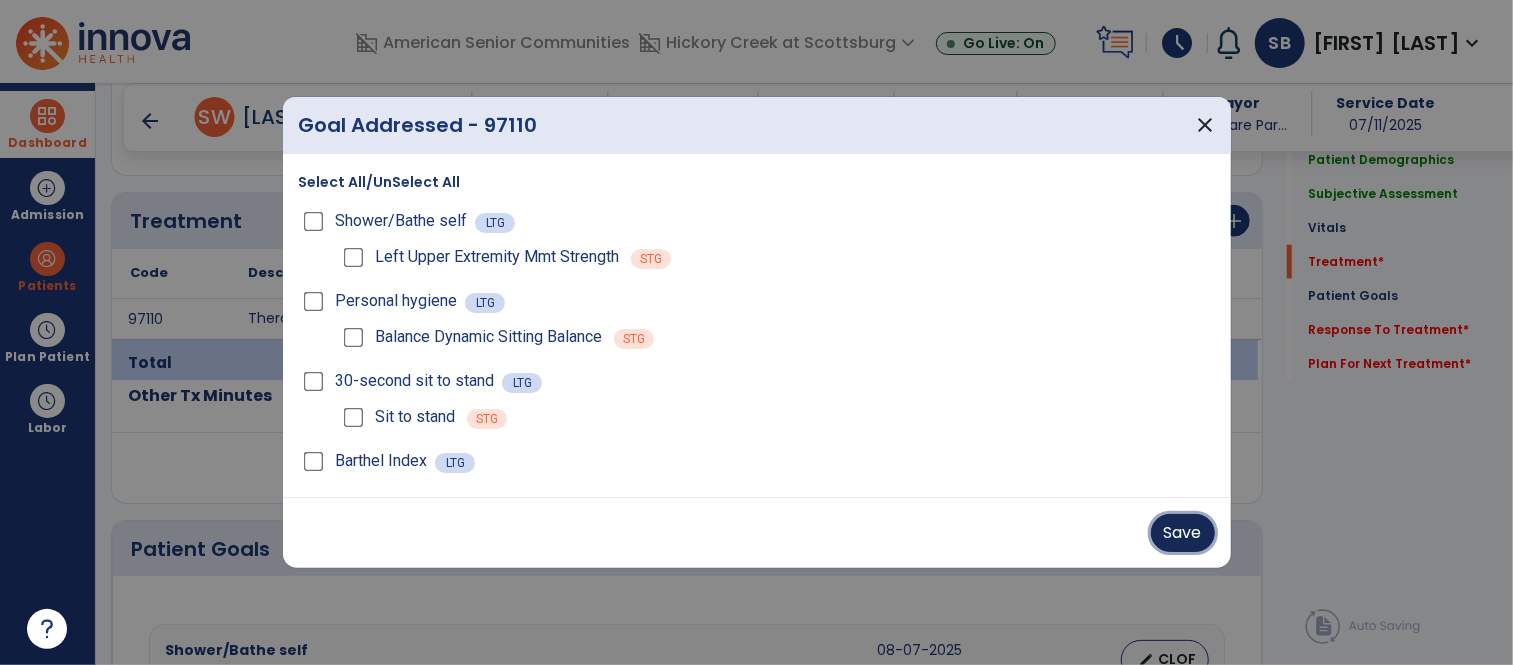 click on "Save" at bounding box center (1183, 533) 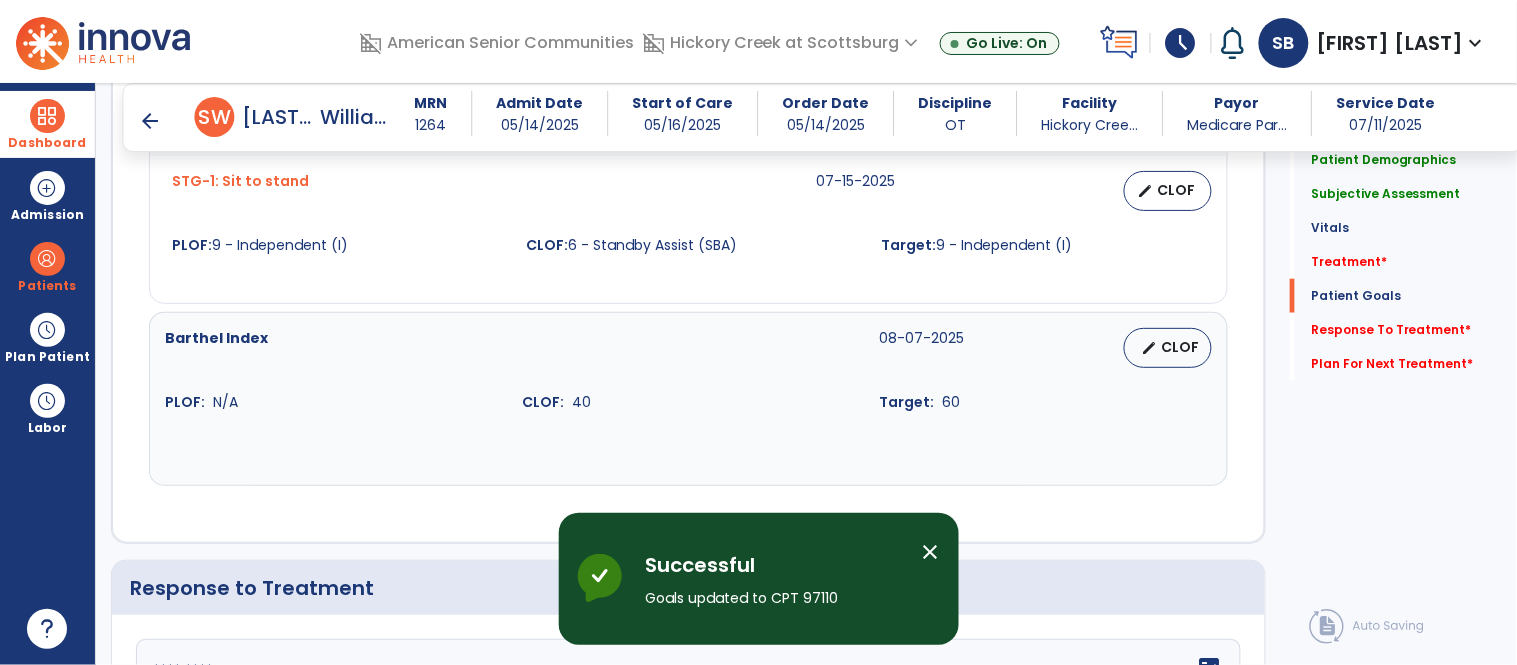 scroll, scrollTop: 2517, scrollLeft: 0, axis: vertical 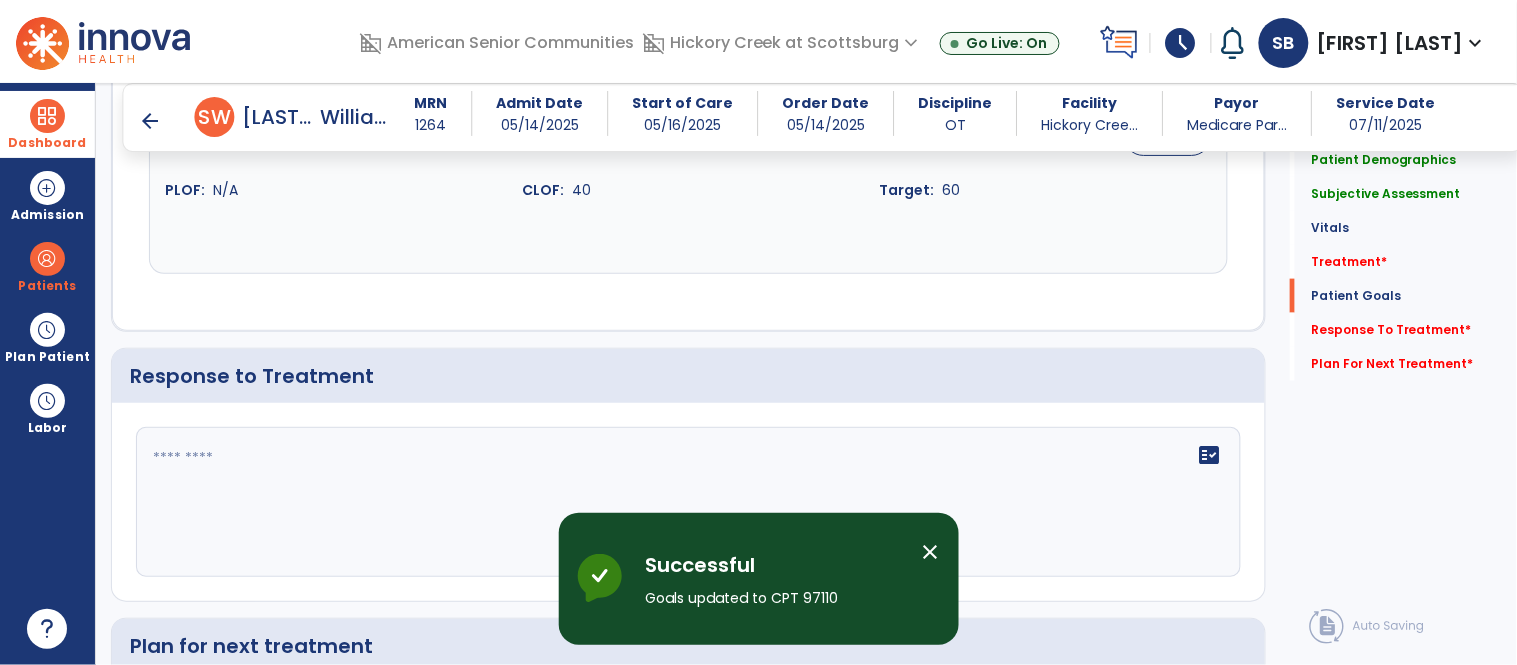click on "fact_check" 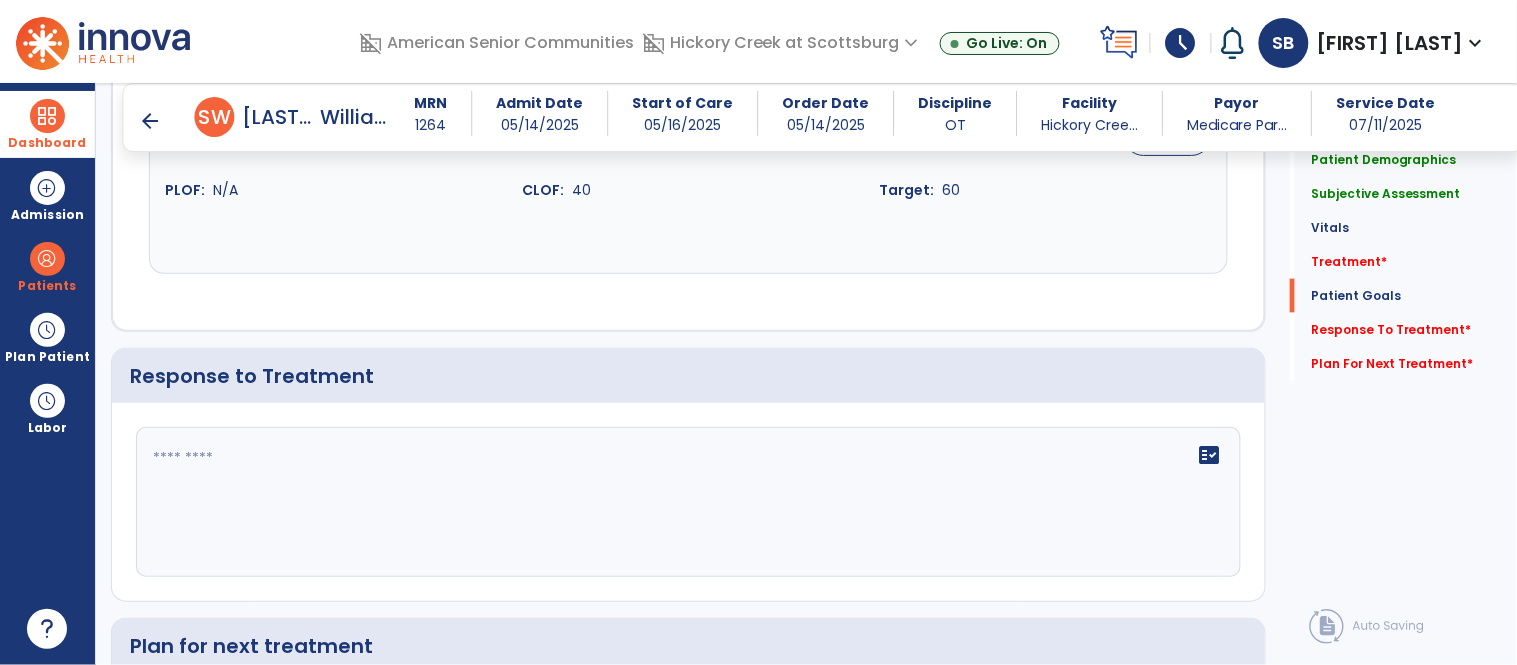 click 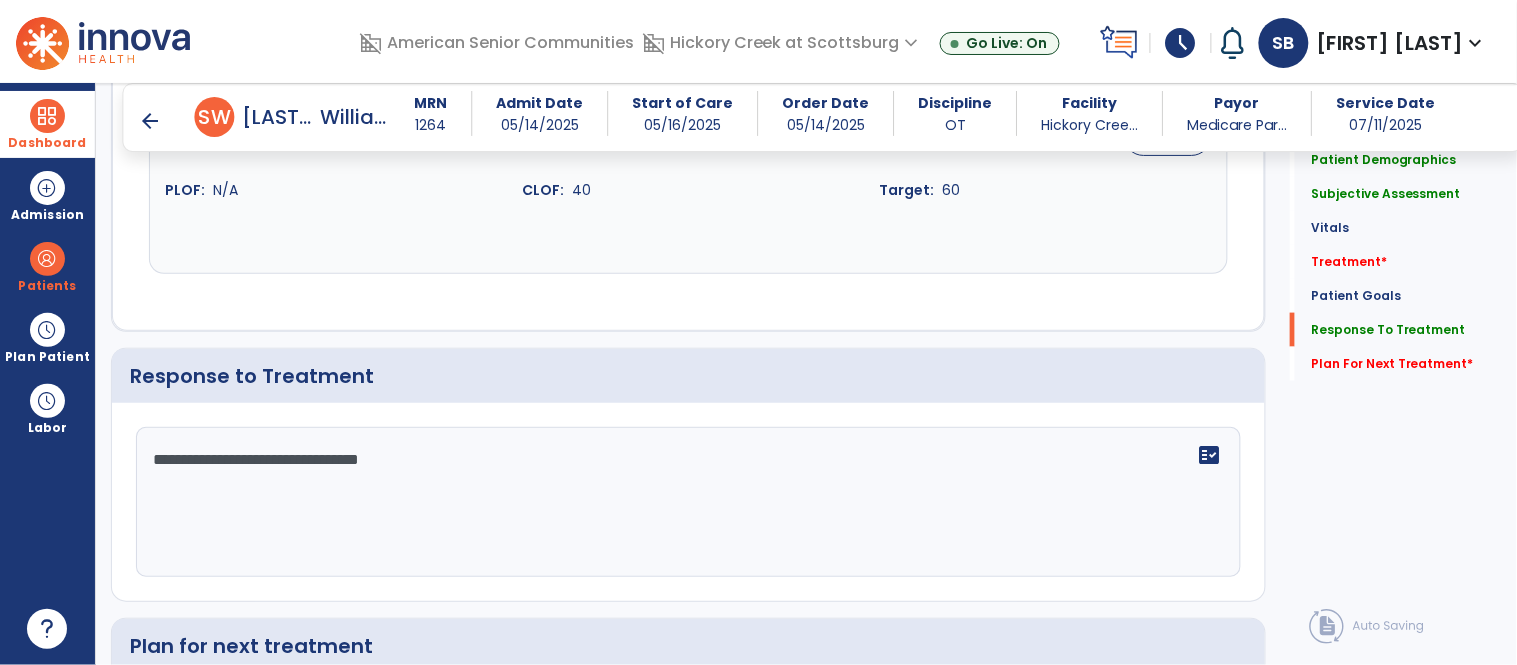 scroll, scrollTop: 2792, scrollLeft: 0, axis: vertical 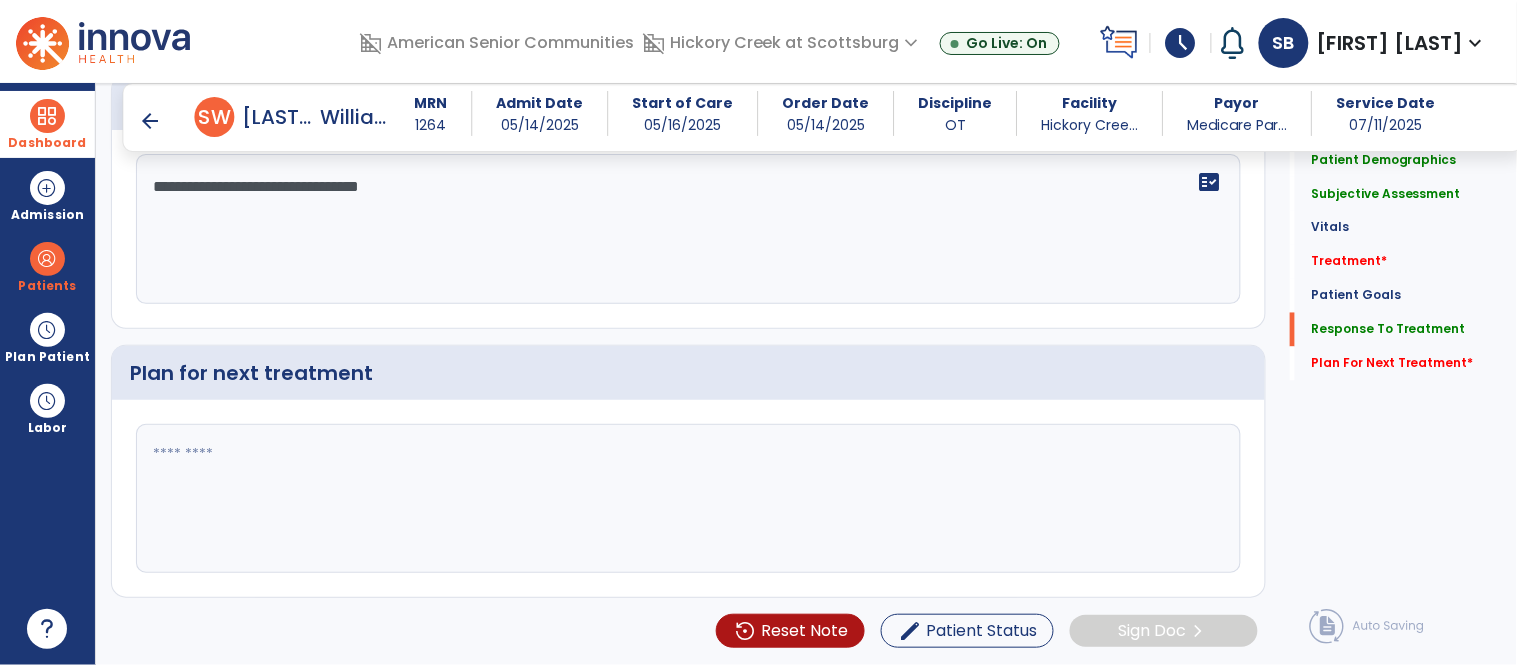 type on "**********" 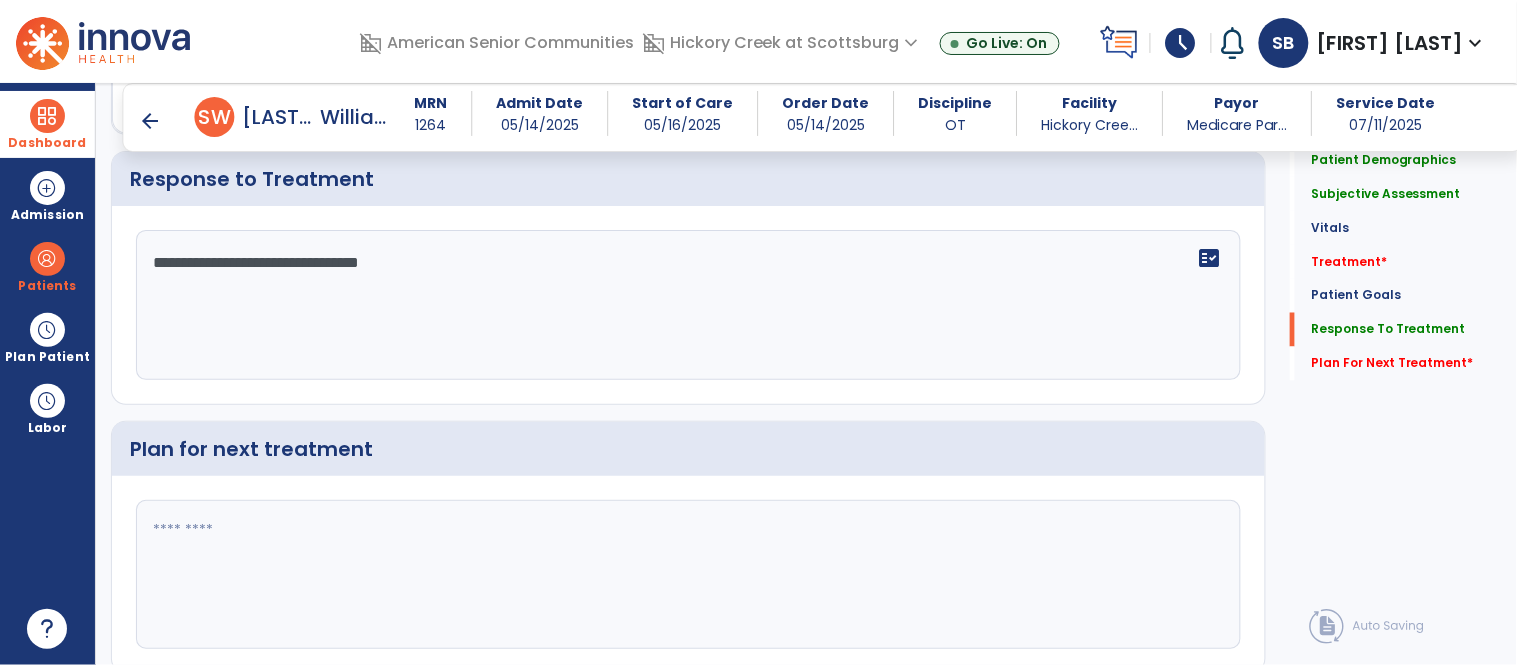 scroll, scrollTop: 2723, scrollLeft: 0, axis: vertical 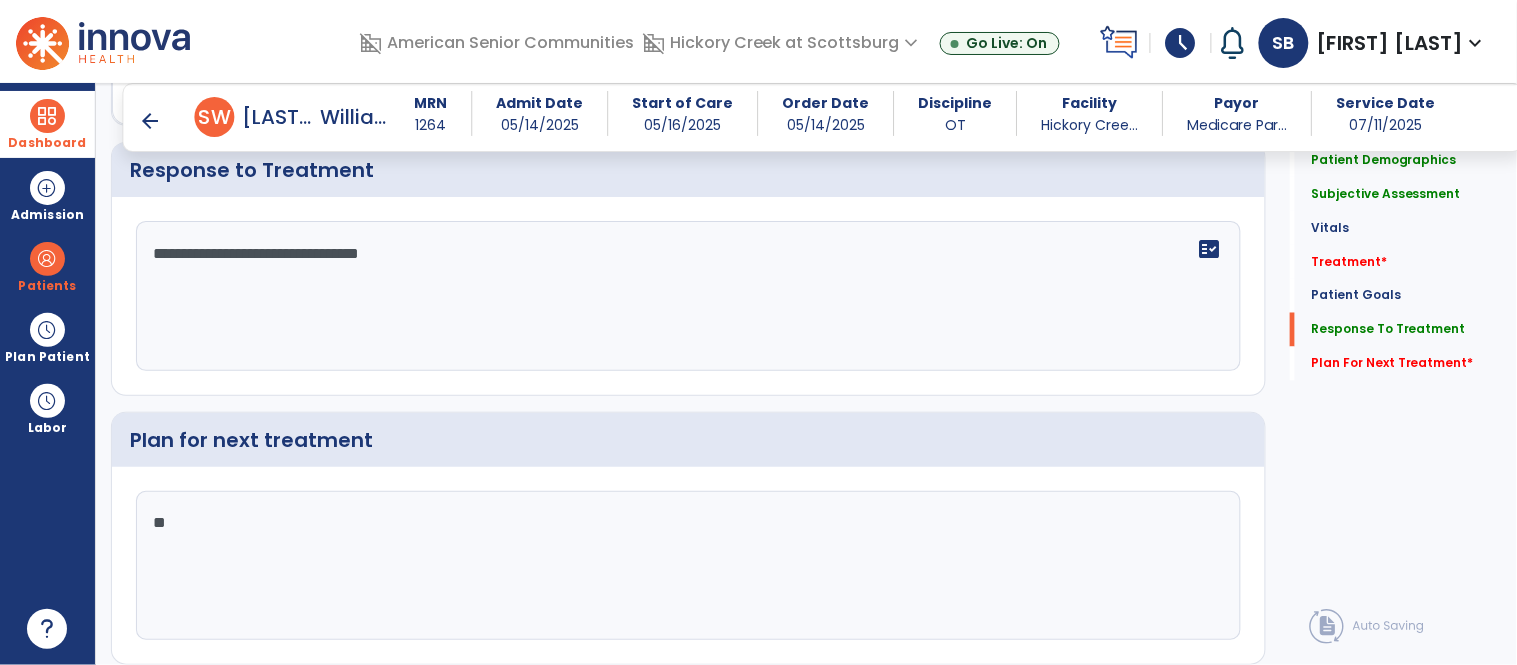 type on "*" 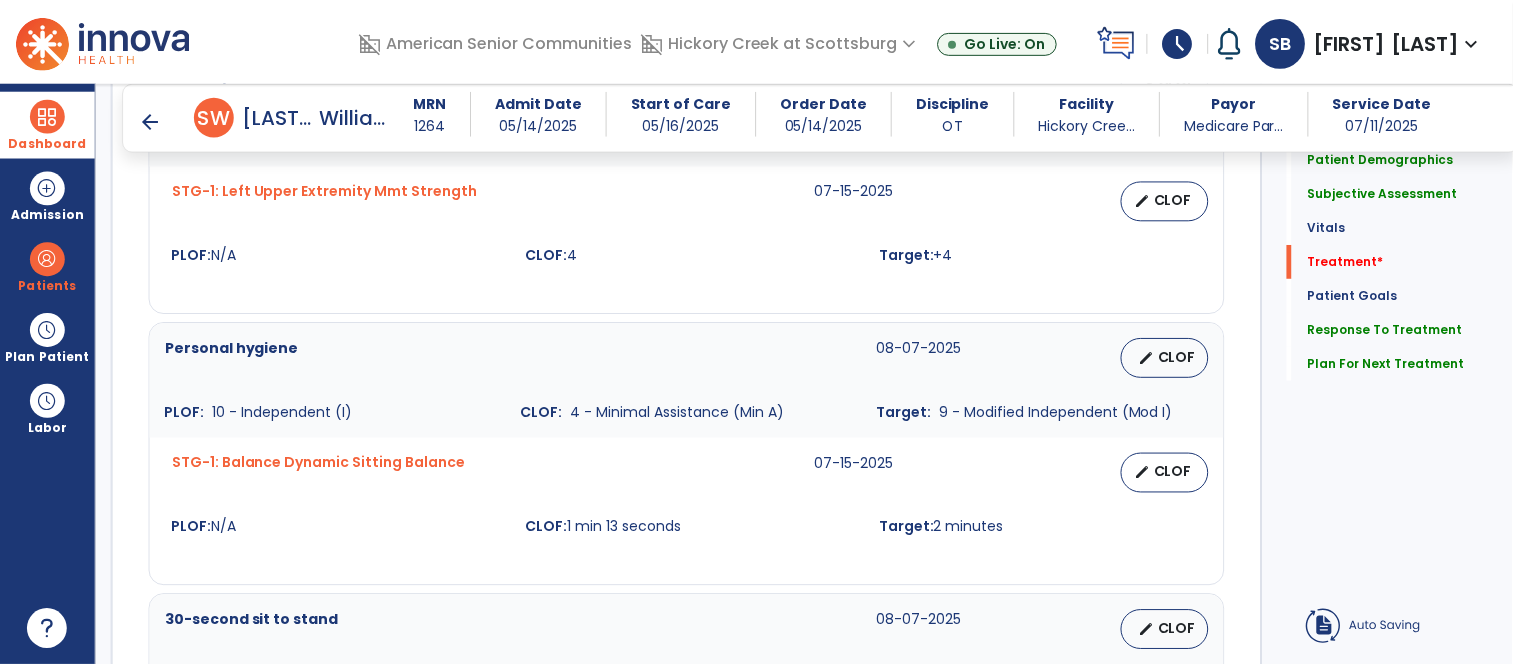 scroll, scrollTop: 1082, scrollLeft: 0, axis: vertical 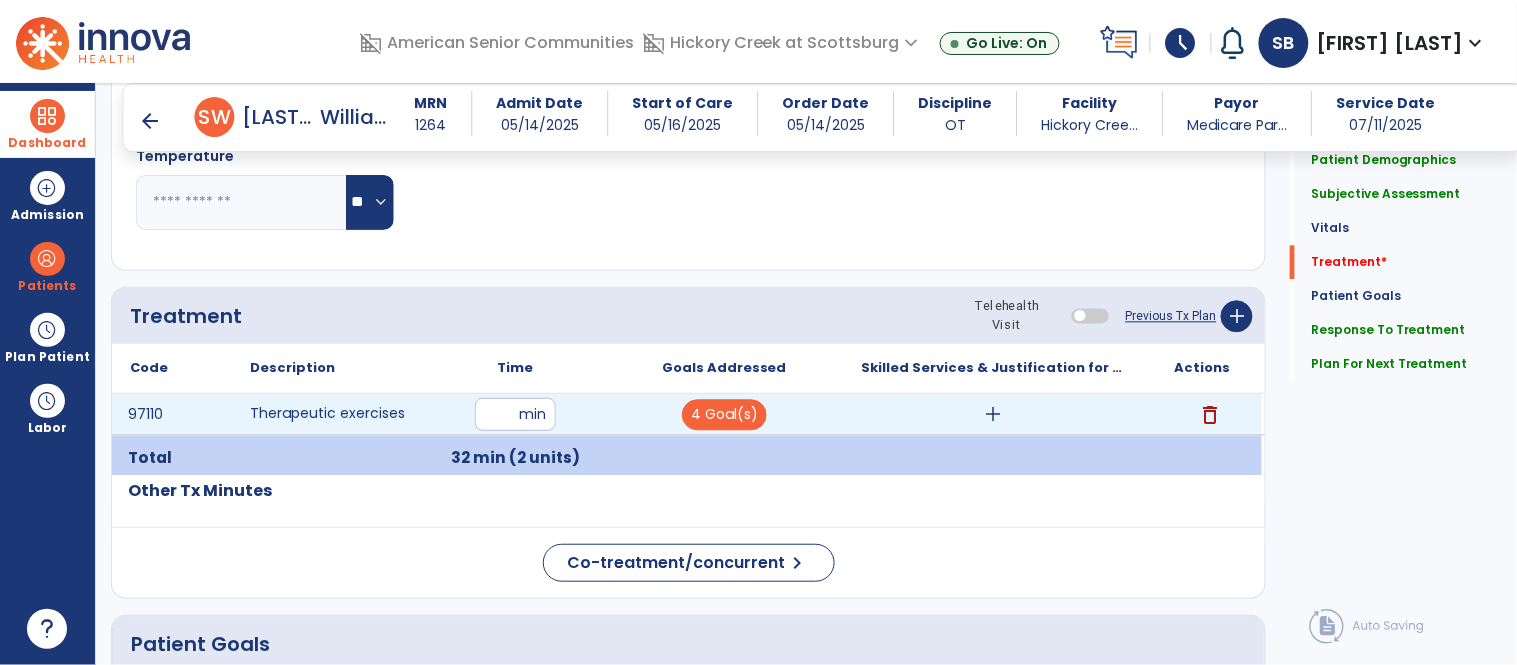 type on "**********" 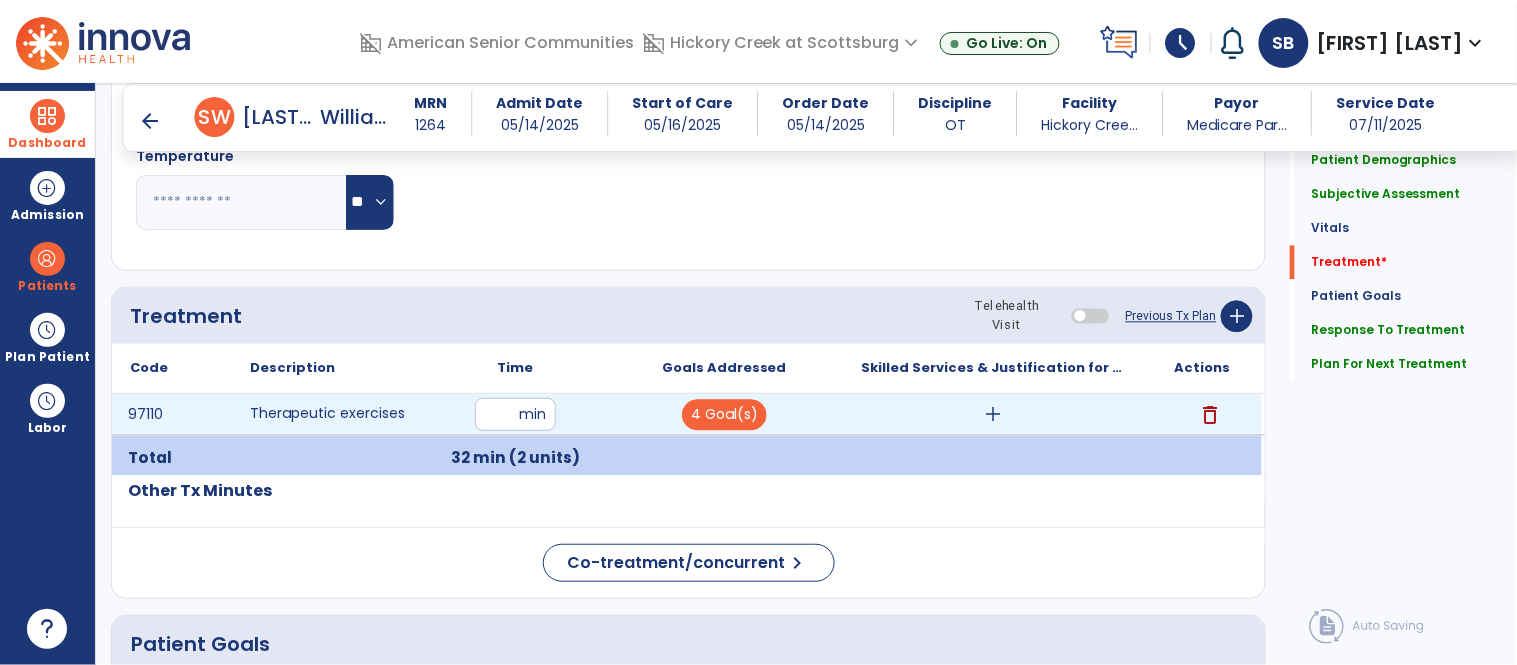 click on "add" at bounding box center (993, 414) 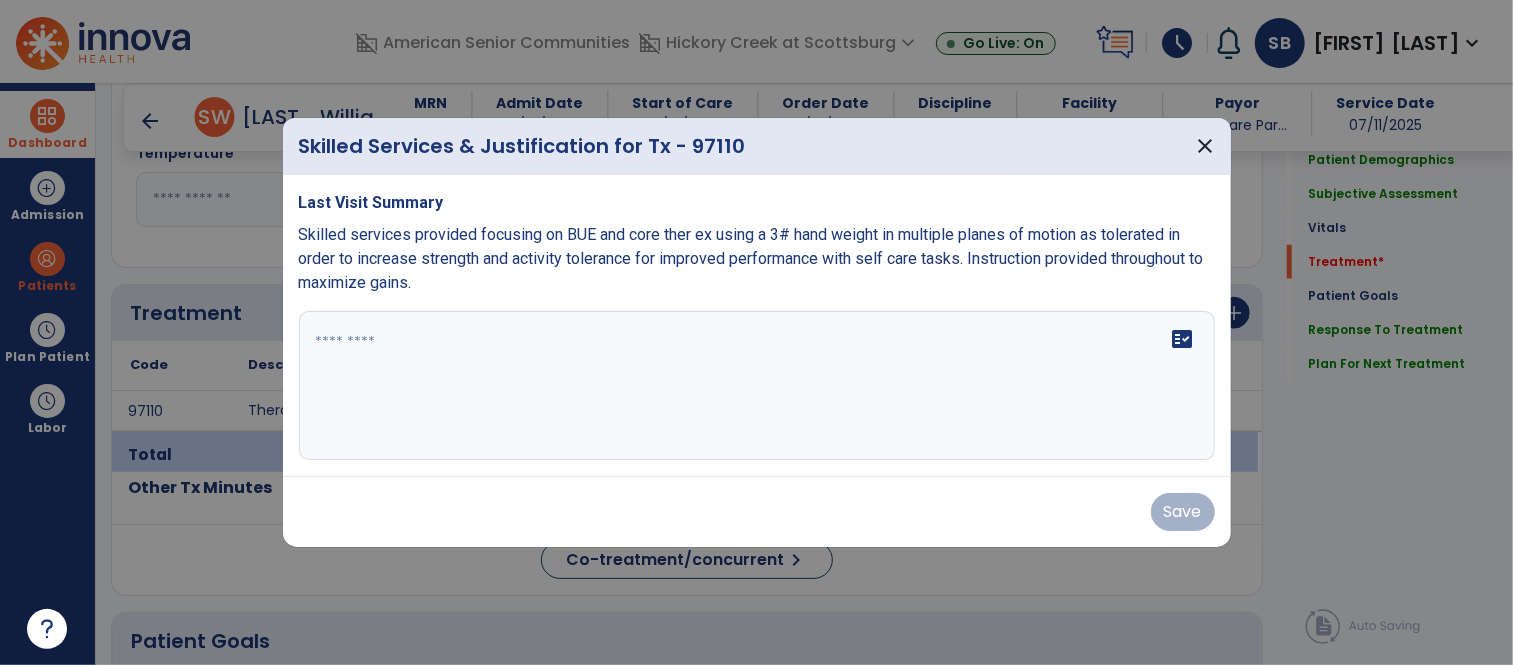 scroll, scrollTop: 1082, scrollLeft: 0, axis: vertical 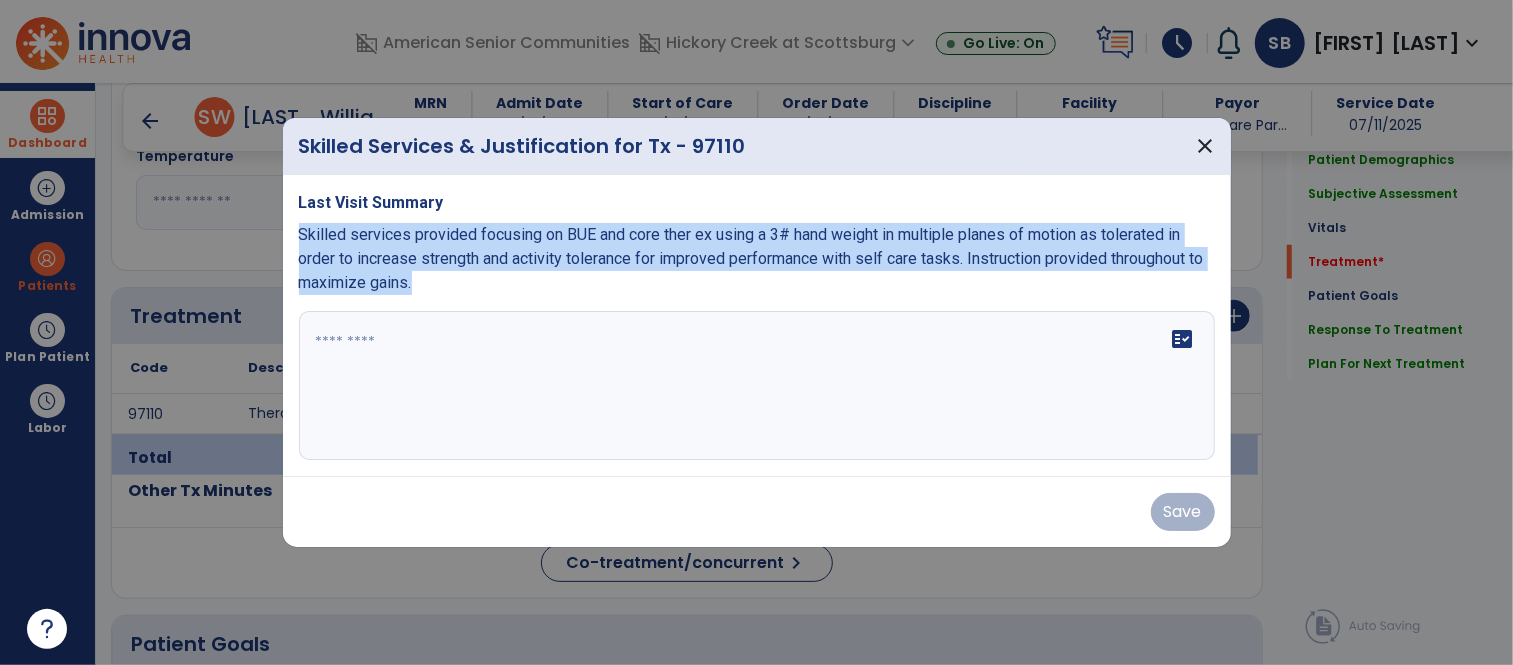 drag, startPoint x: 300, startPoint y: 233, endPoint x: 433, endPoint y: 289, distance: 144.3087 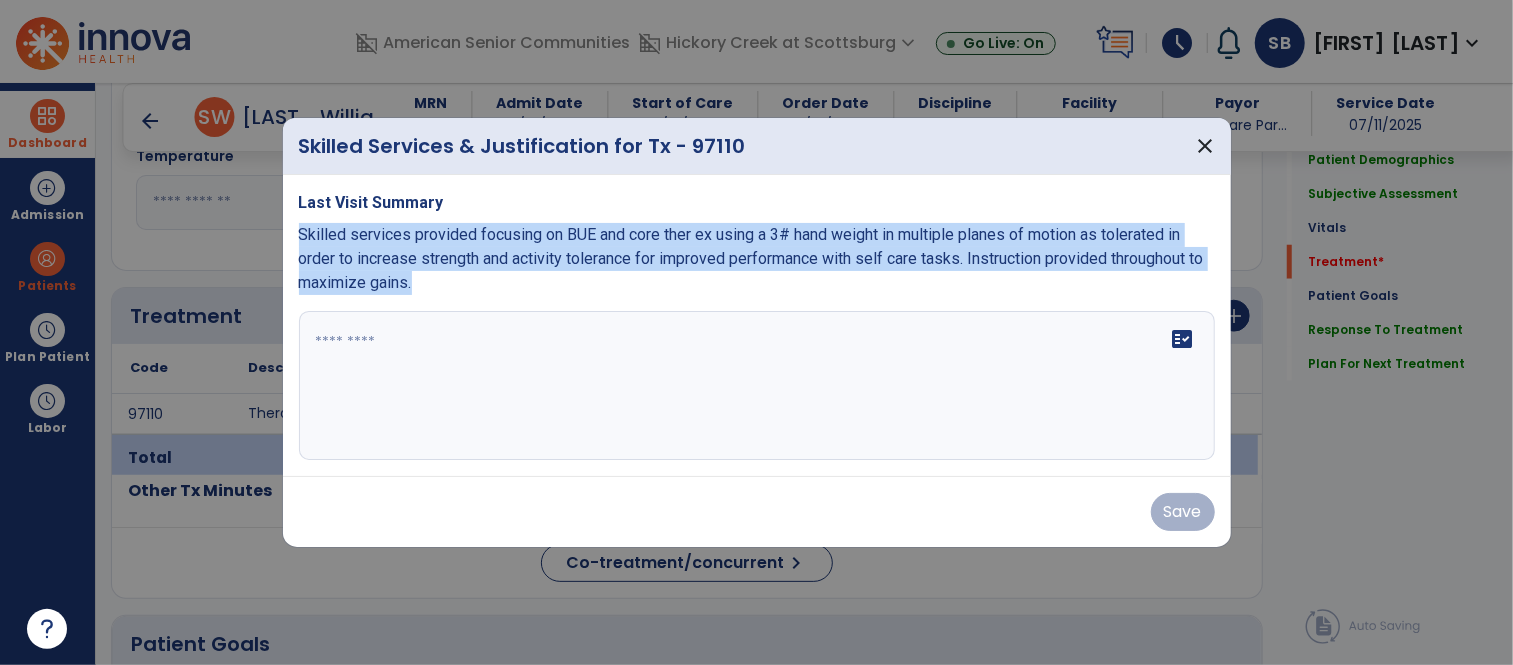 click on "Skilled services provided focusing on BUE and core ther ex using a 3# hand weight in multiple planes of motion as tolerated in order to increase strength and activity tolerance for improved performance with self care tasks. Instruction provided throughout to maximize gains." at bounding box center [757, 259] 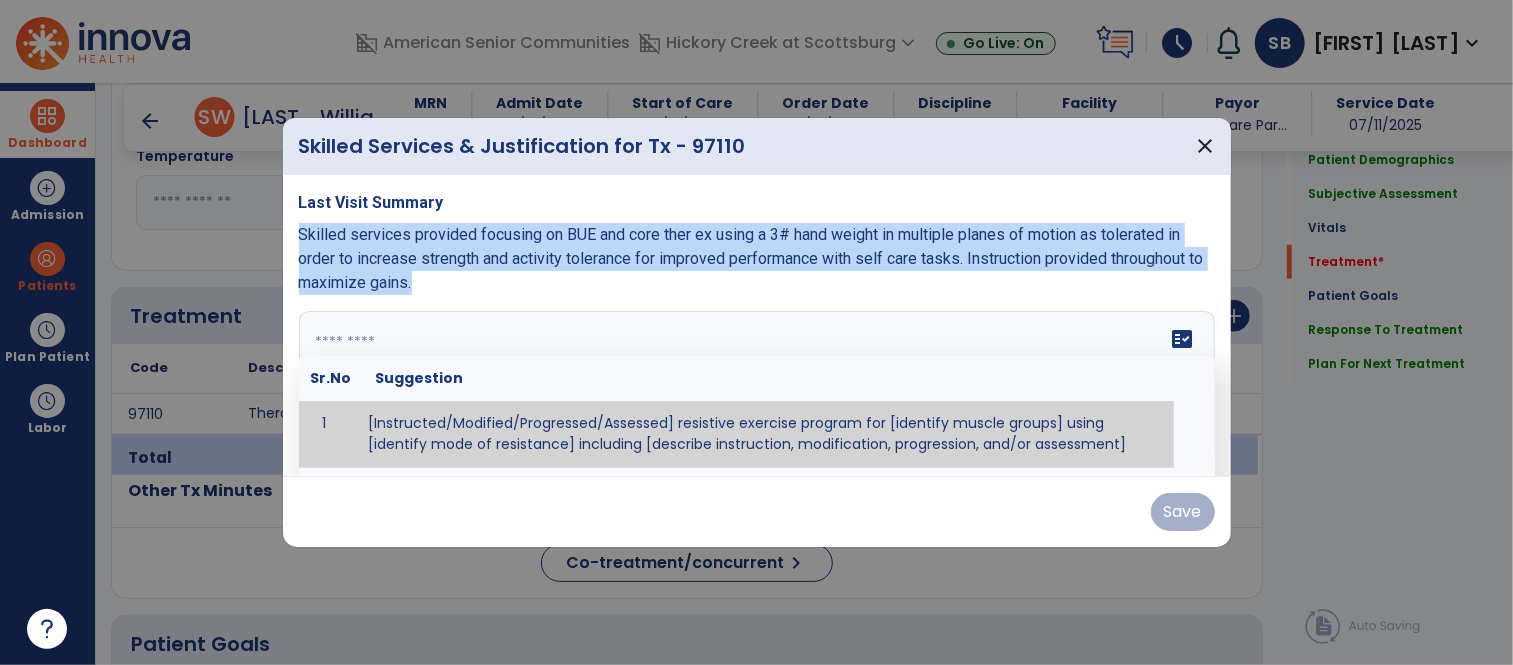 click on "fact_check  Sr.No Suggestion 1 [Instructed/Modified/Progressed/Assessed] resistive exercise program for [identify muscle groups] using [identify mode of resistance] including [describe instruction, modification, progression, and/or assessment] 2 [Instructed/Modified/Progressed/Assessed] aerobic exercise program using [identify equipment/mode] including [describe instruction, modification,progression, and/or assessment] 3 [Instructed/Modified/Progressed/Assessed] [PROM/A/AROM/AROM] program for [identify joint movements] using [contract-relax, over-pressure, inhibitory techniques, other] 4 [Assessed/Tested] aerobic capacity with administration of [aerobic capacity test]" at bounding box center [757, 386] 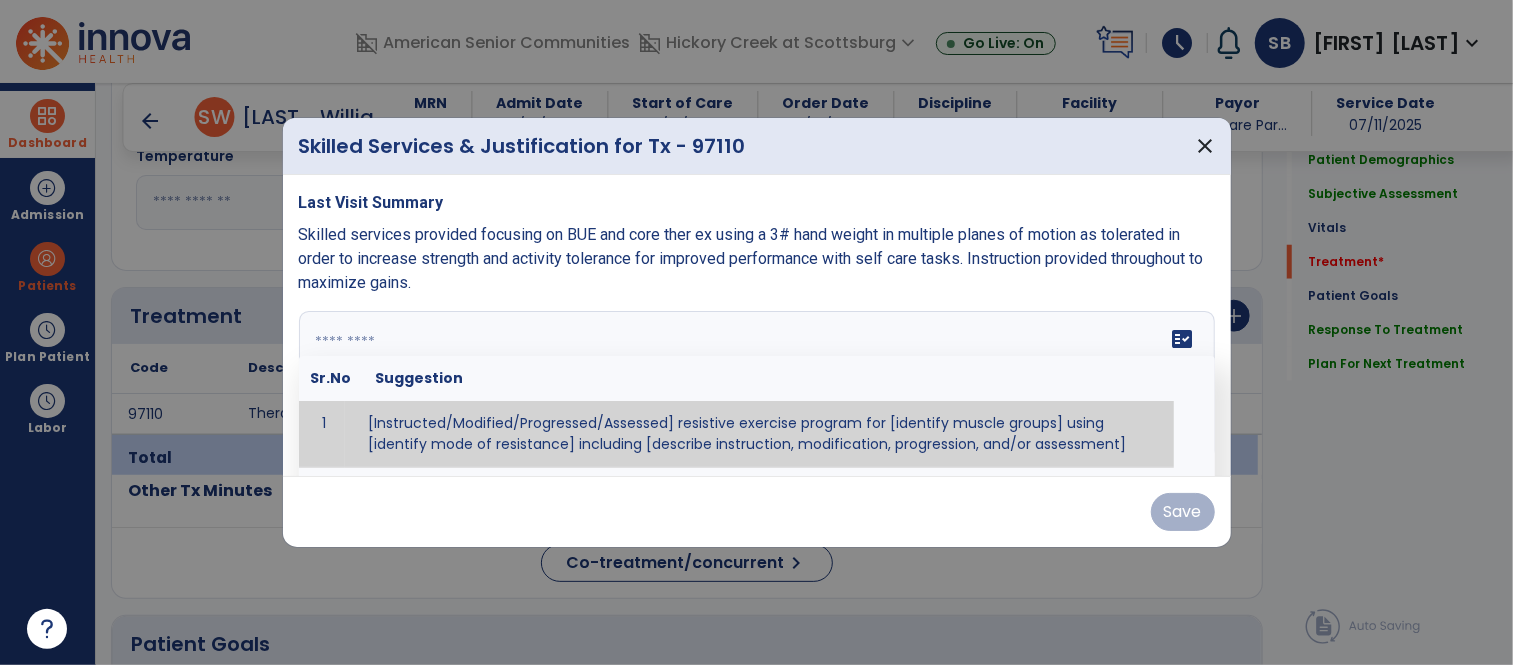 paste on "**********" 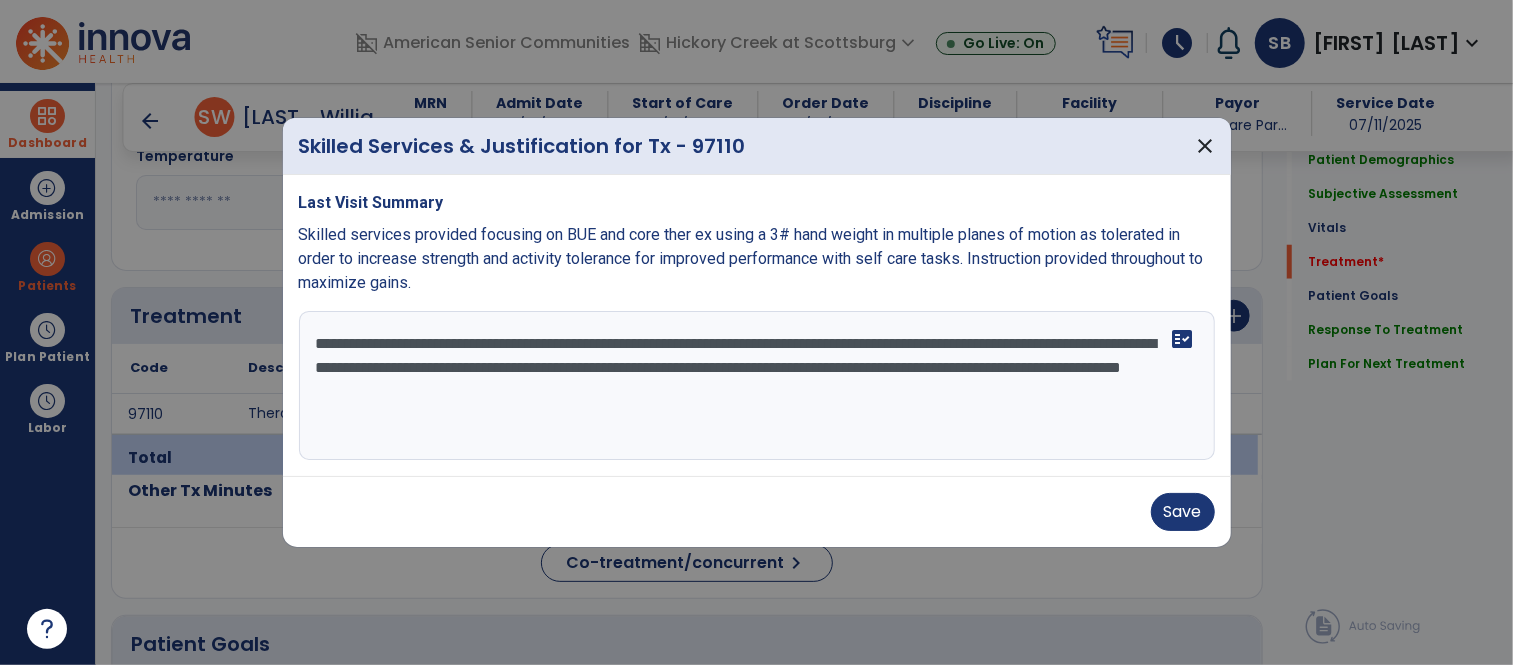 click on "**********" at bounding box center [757, 386] 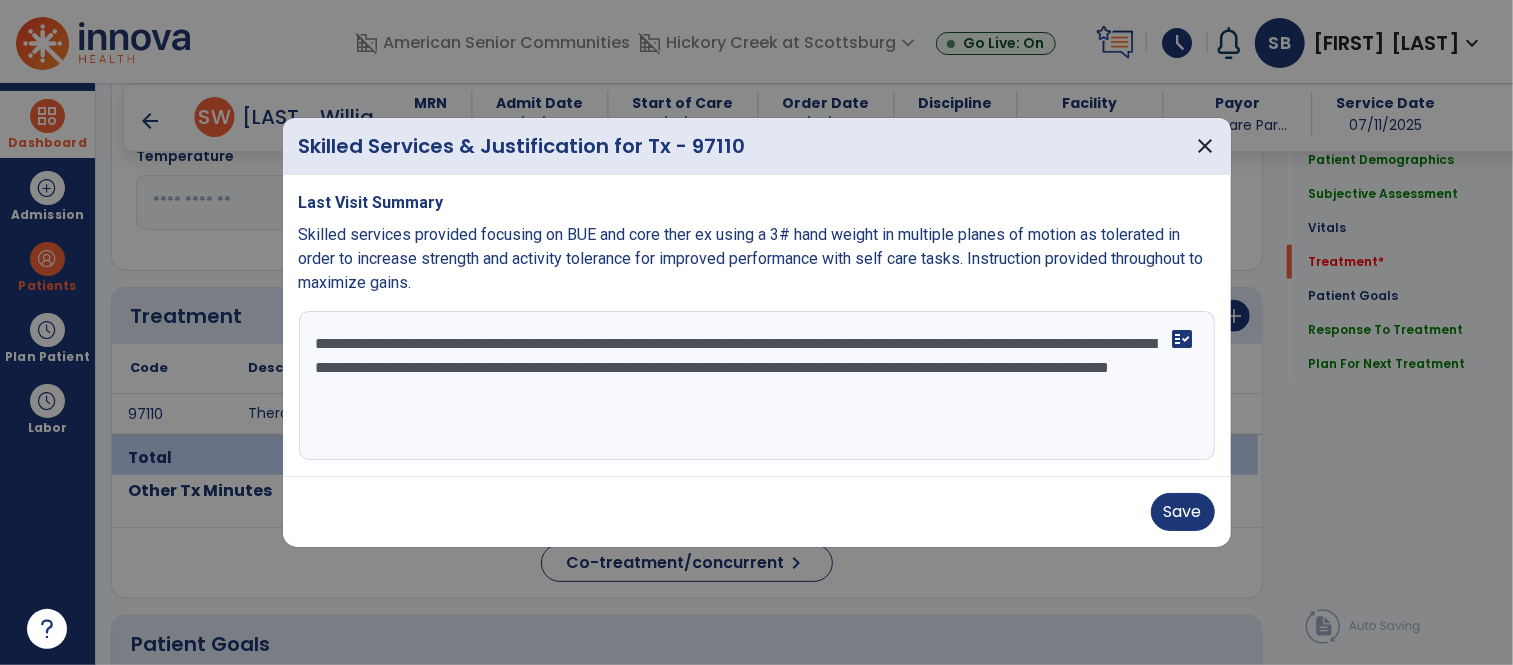 drag, startPoint x: 507, startPoint y: 345, endPoint x: 252, endPoint y: 333, distance: 255.2822 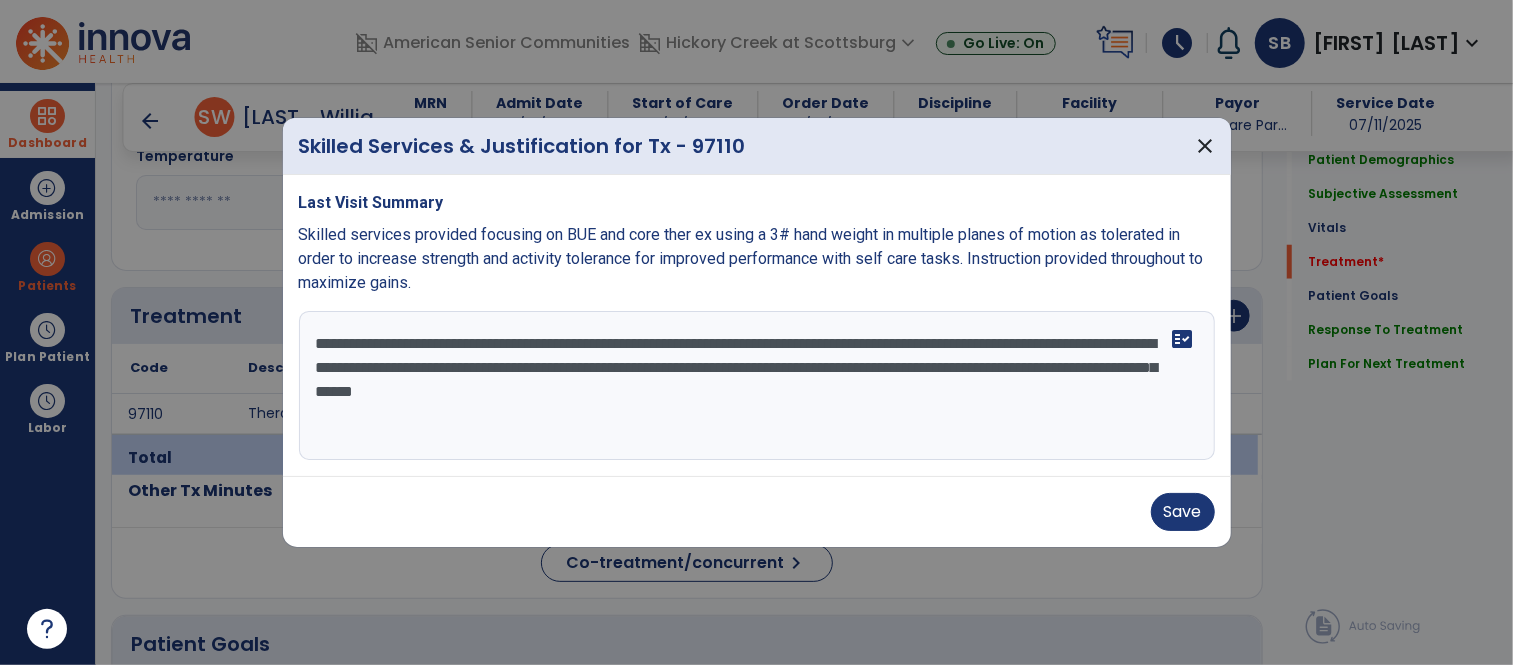 click on "**********" at bounding box center [757, 386] 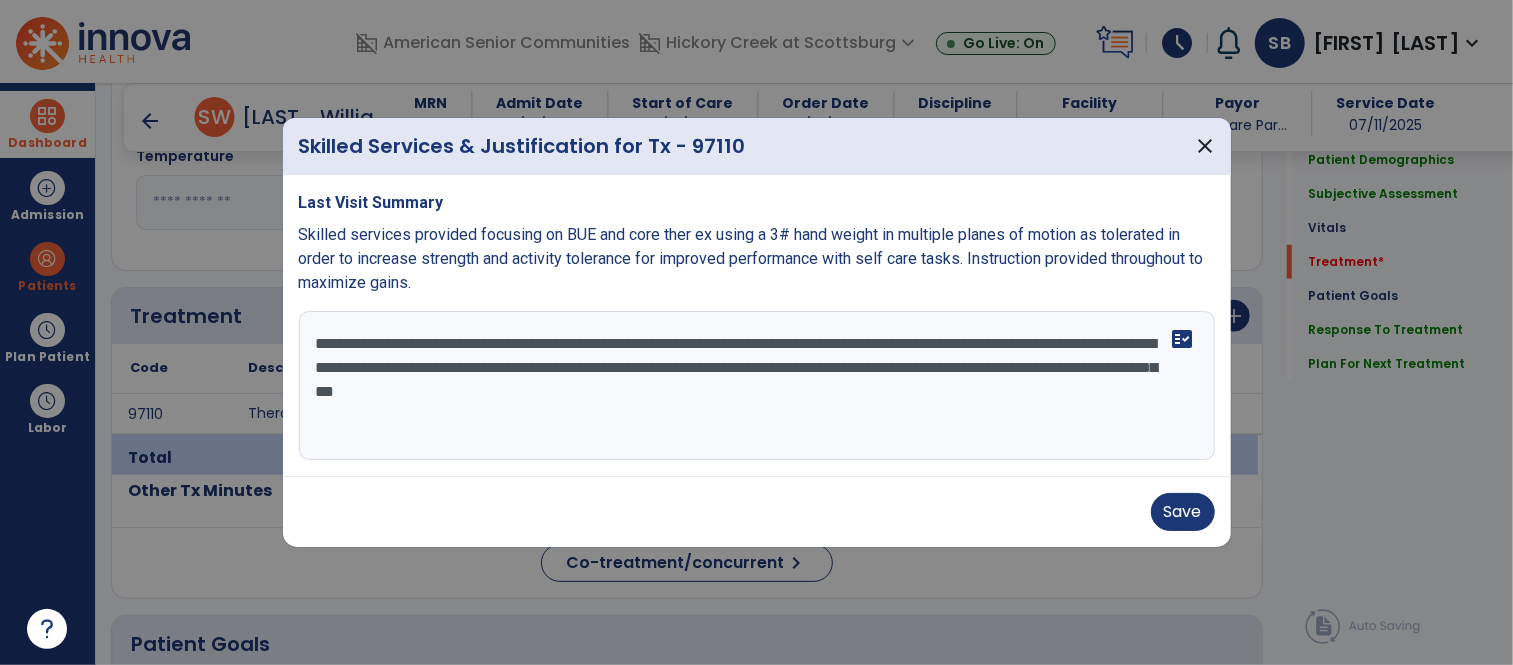click on "**********" at bounding box center (757, 386) 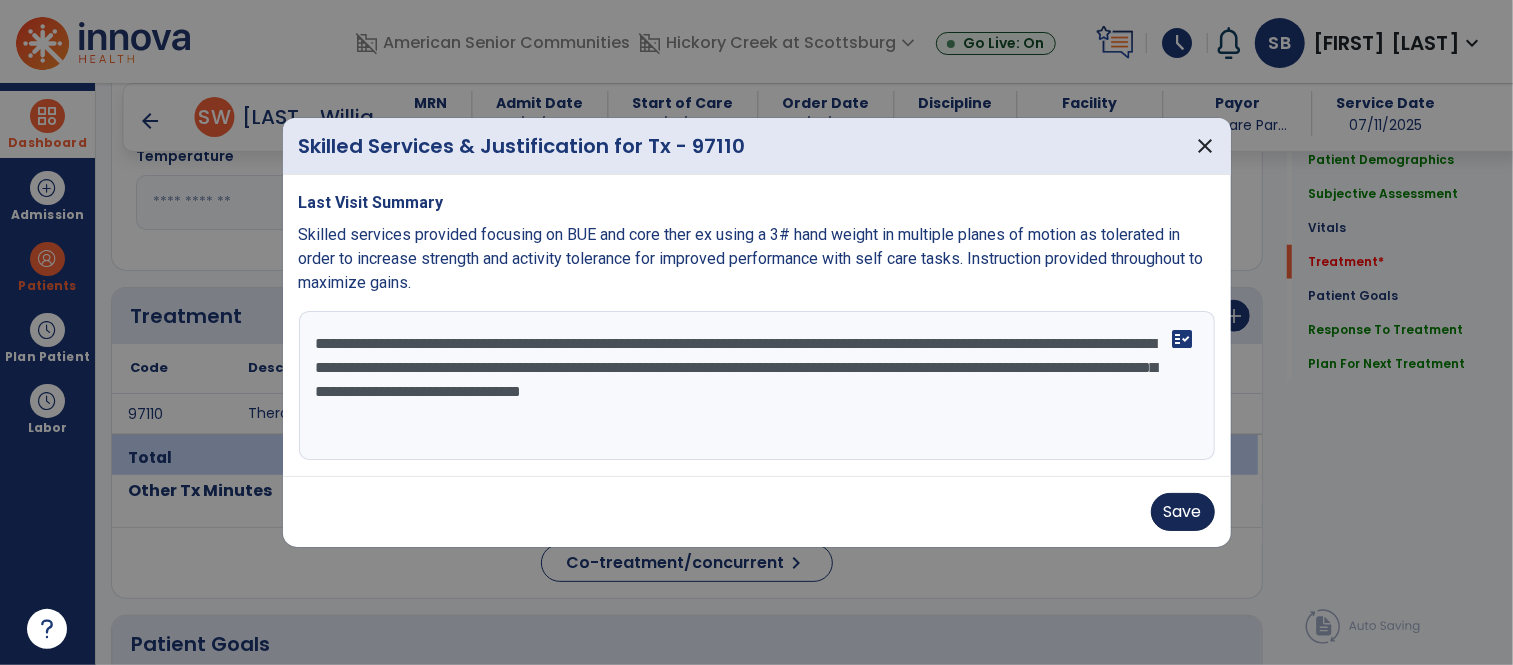 type on "**********" 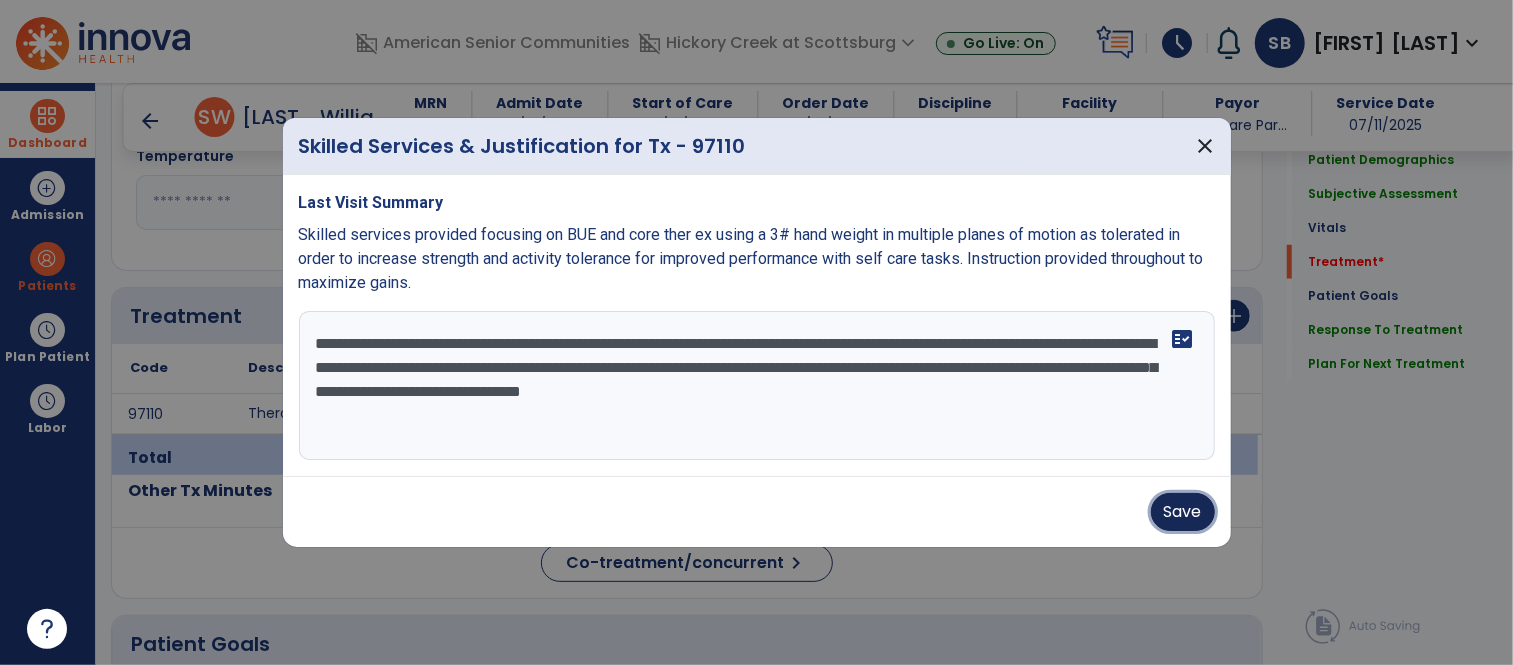 click on "Save" at bounding box center [1183, 512] 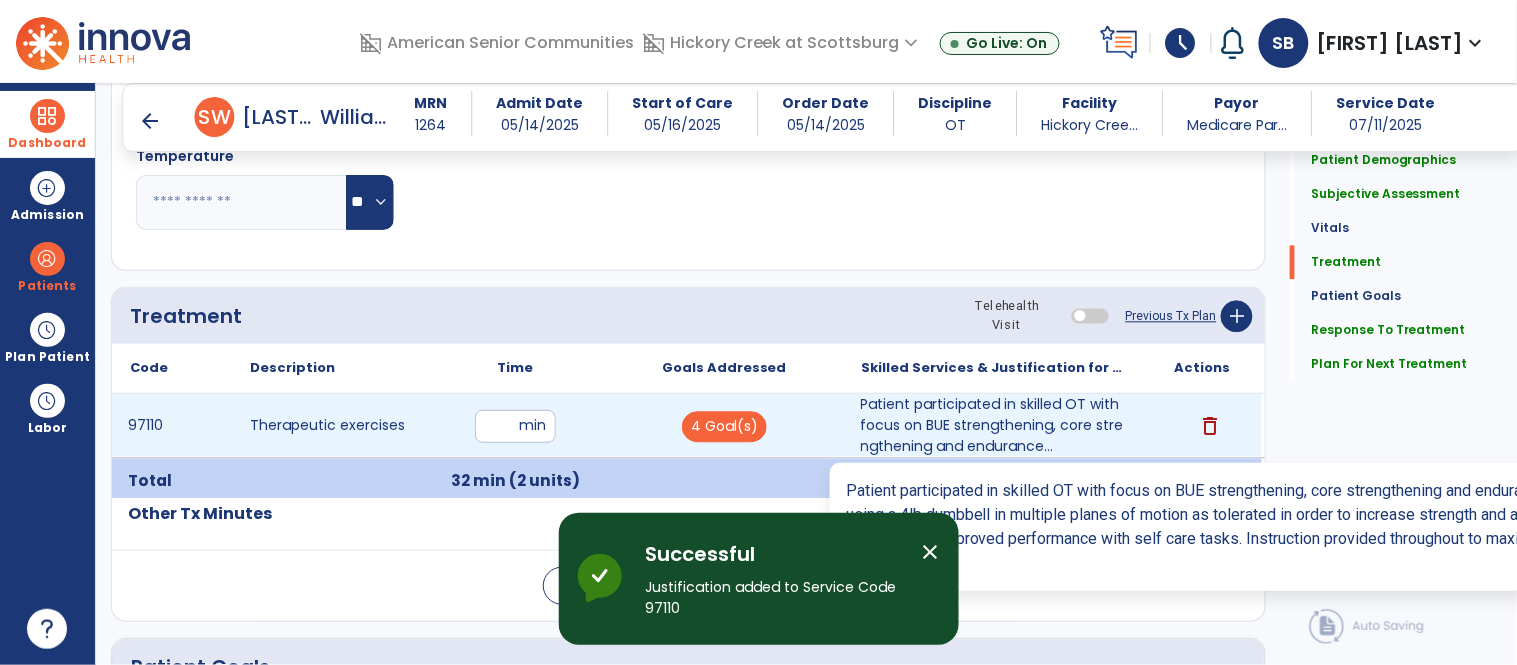 click on "Patient participated in skilled OT with focus on BUE strengthening, core strengthening and endurance..." at bounding box center [993, 425] 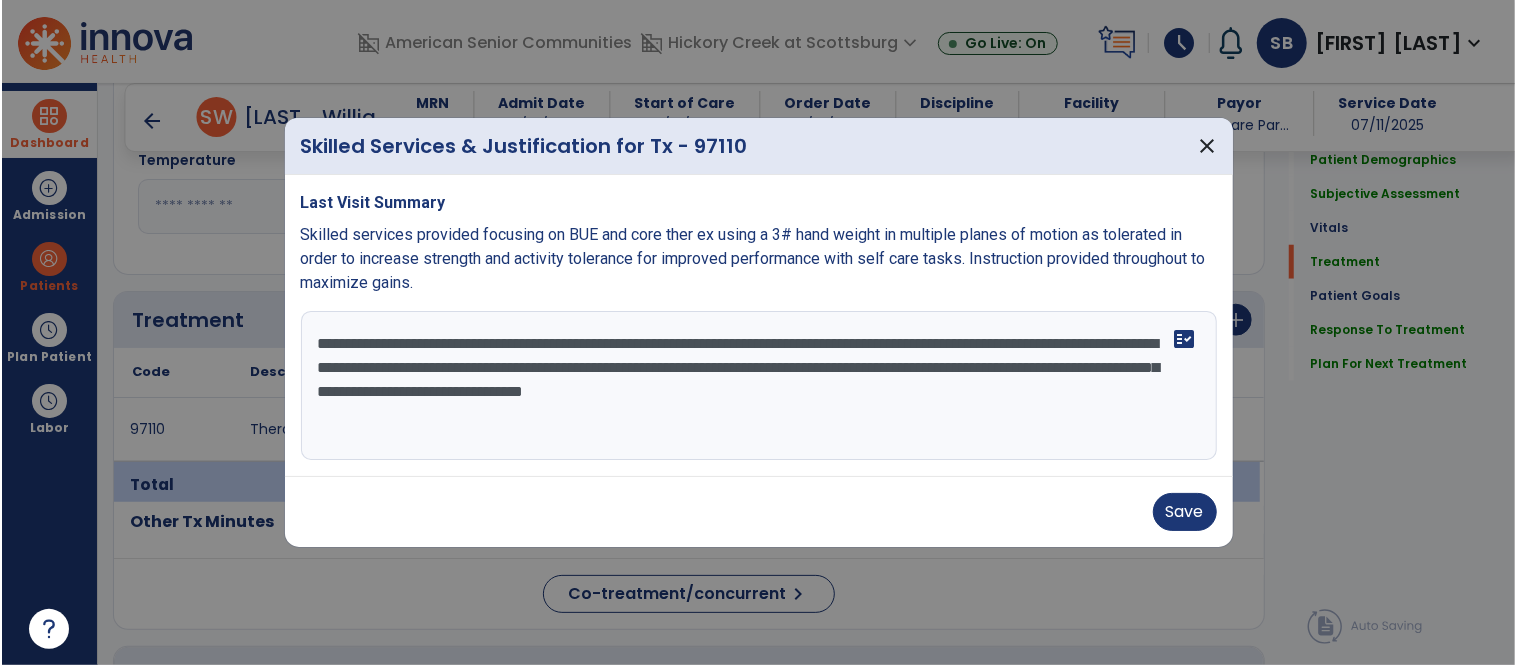 scroll, scrollTop: 1082, scrollLeft: 0, axis: vertical 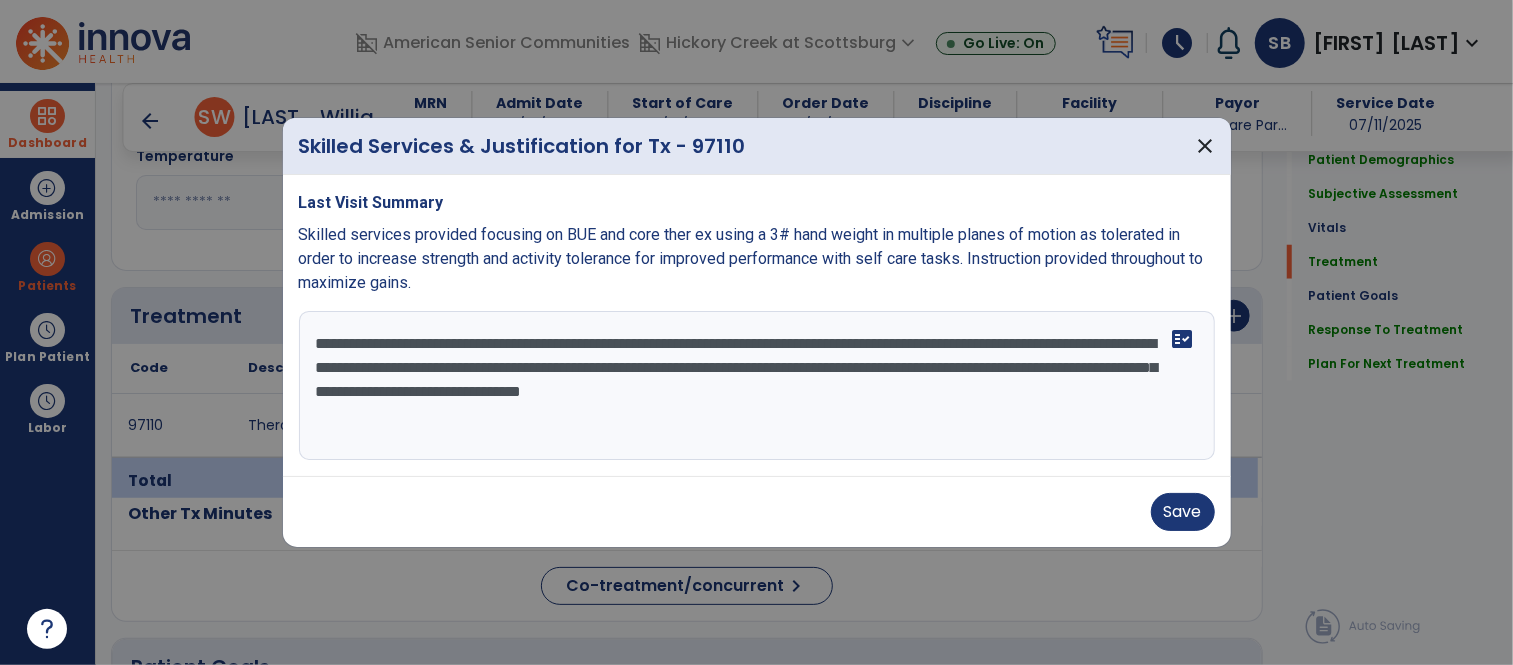 drag, startPoint x: 773, startPoint y: 392, endPoint x: 855, endPoint y: 496, distance: 132.43866 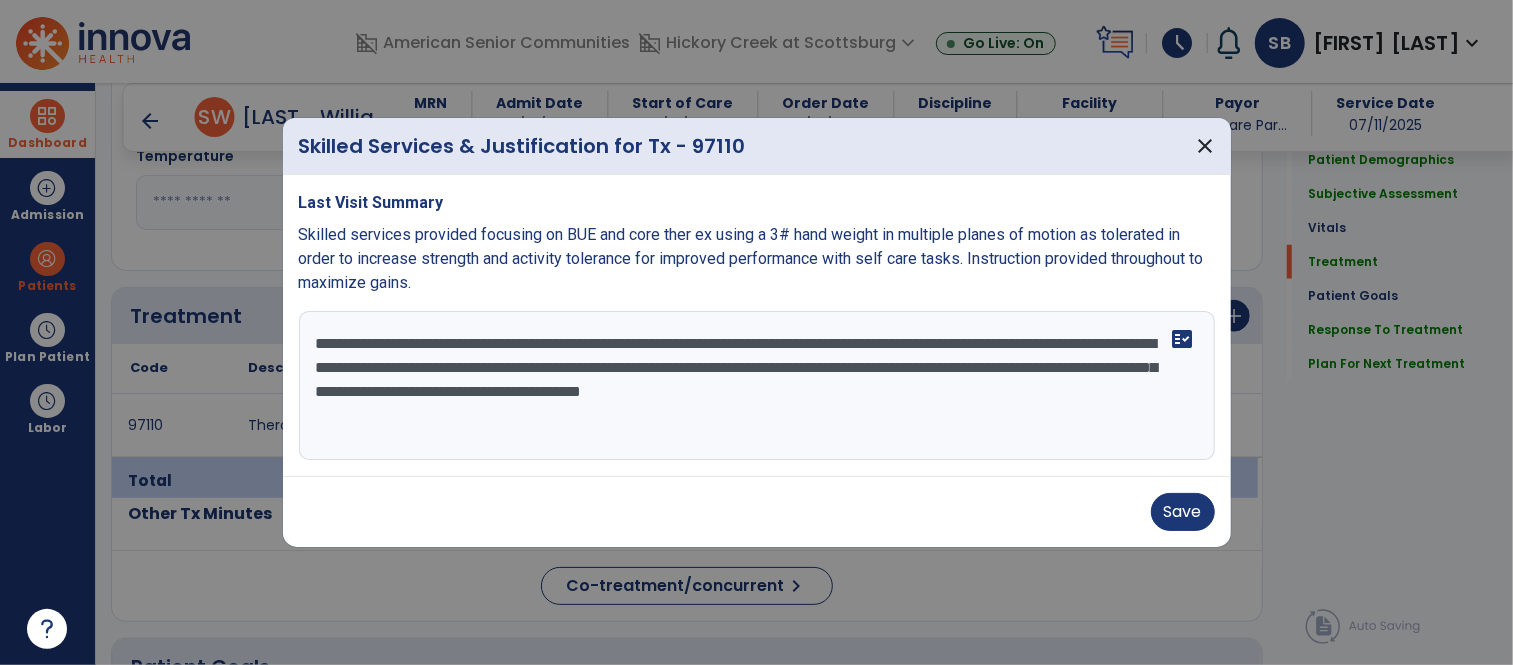 type on "**********" 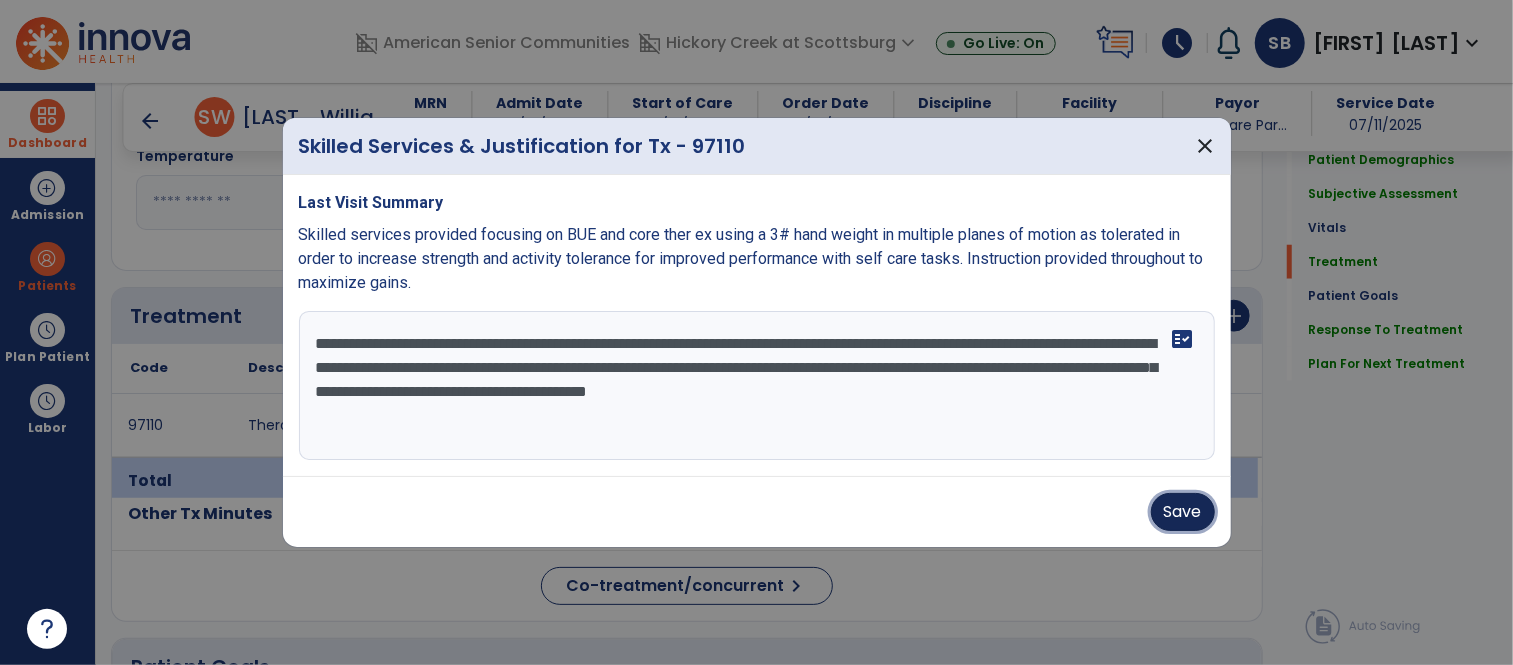 click on "Save" at bounding box center [1183, 512] 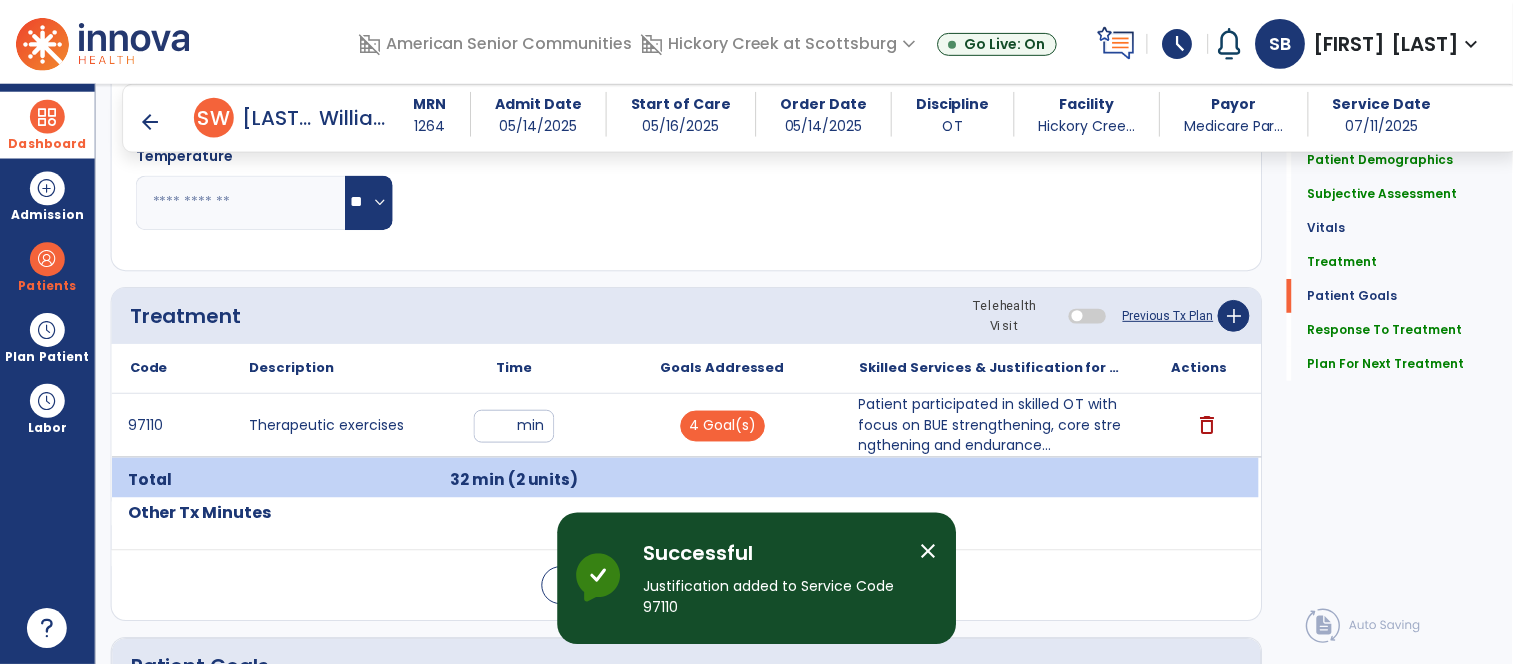 scroll, scrollTop: 2815, scrollLeft: 0, axis: vertical 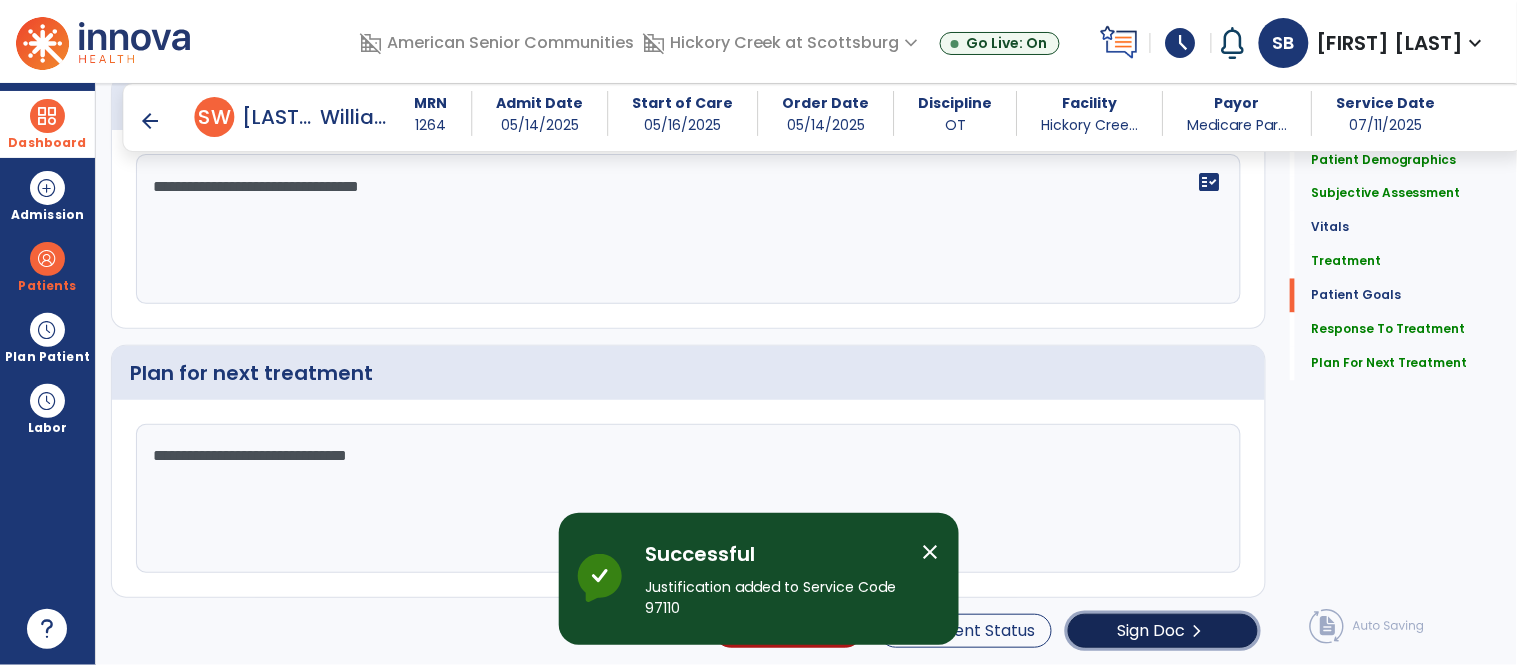 click on "Sign Doc" 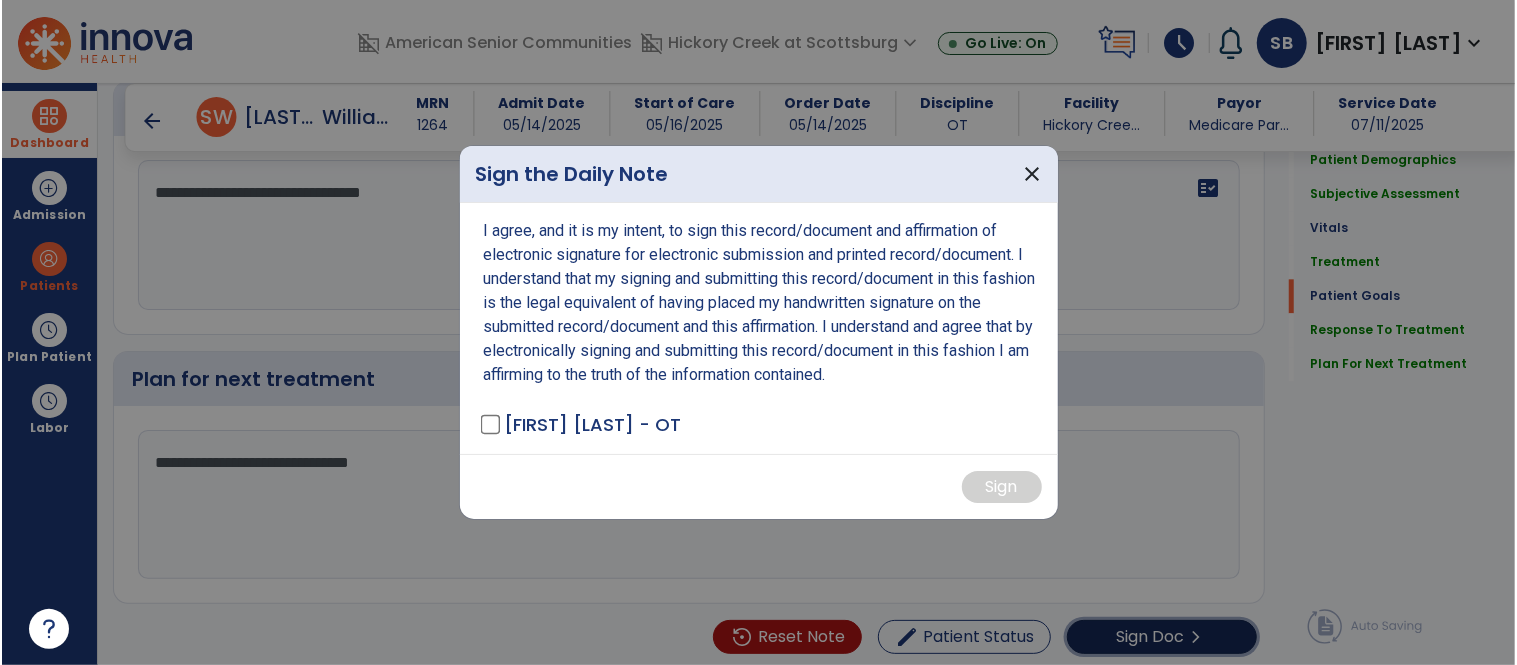 scroll, scrollTop: 2815, scrollLeft: 0, axis: vertical 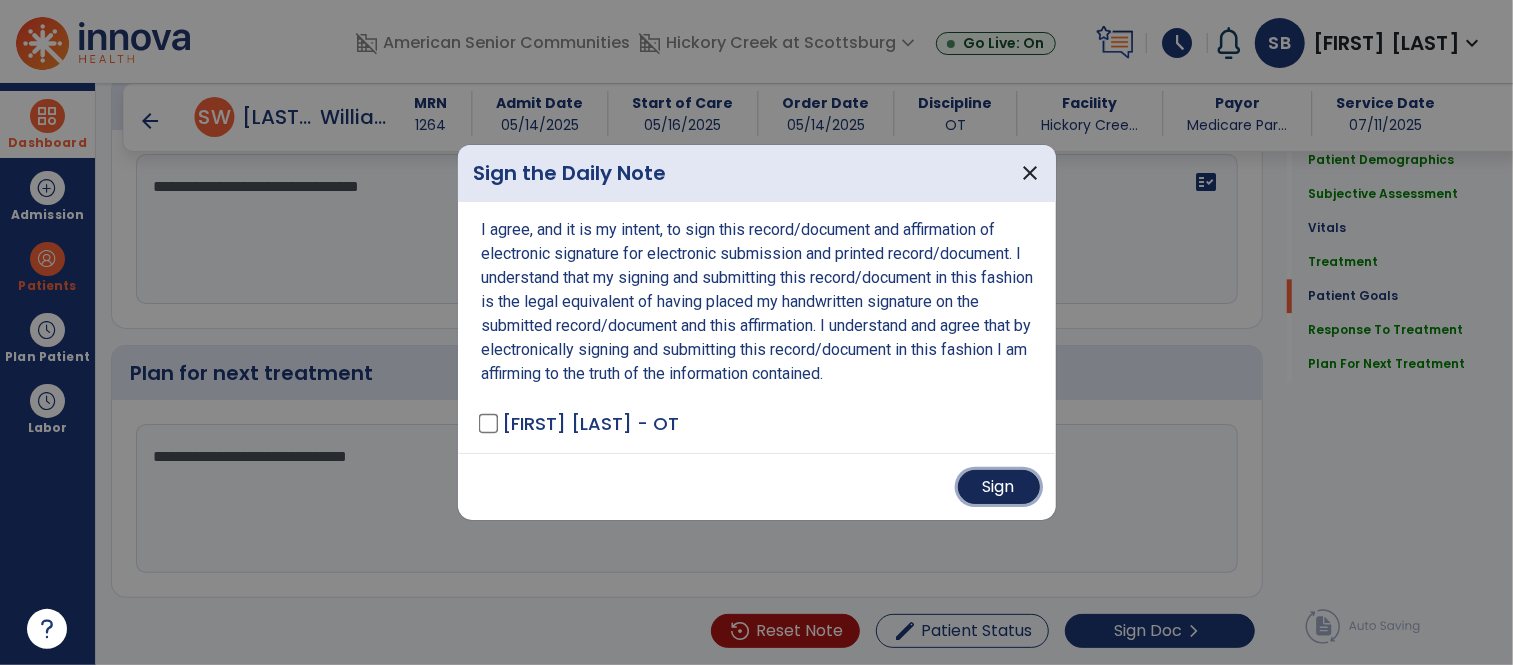 click on "Sign" at bounding box center [999, 487] 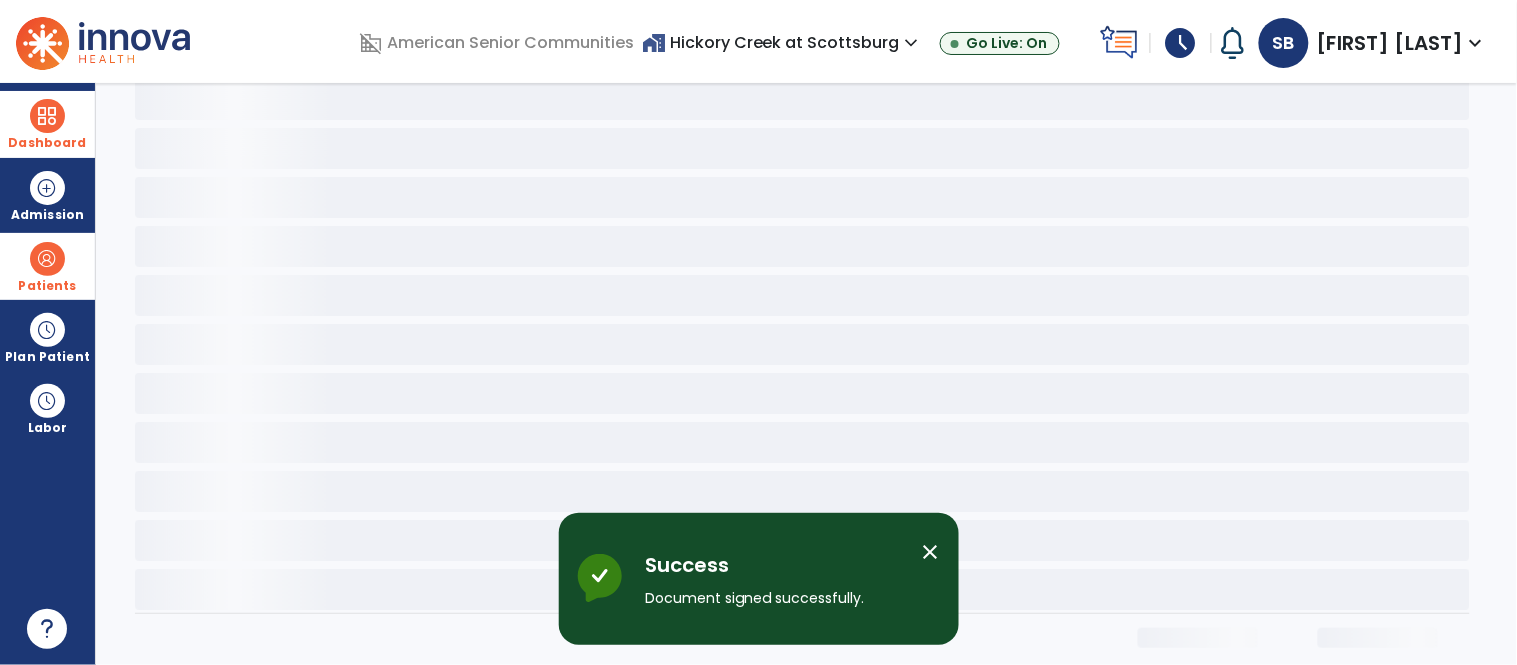 scroll, scrollTop: 0, scrollLeft: 0, axis: both 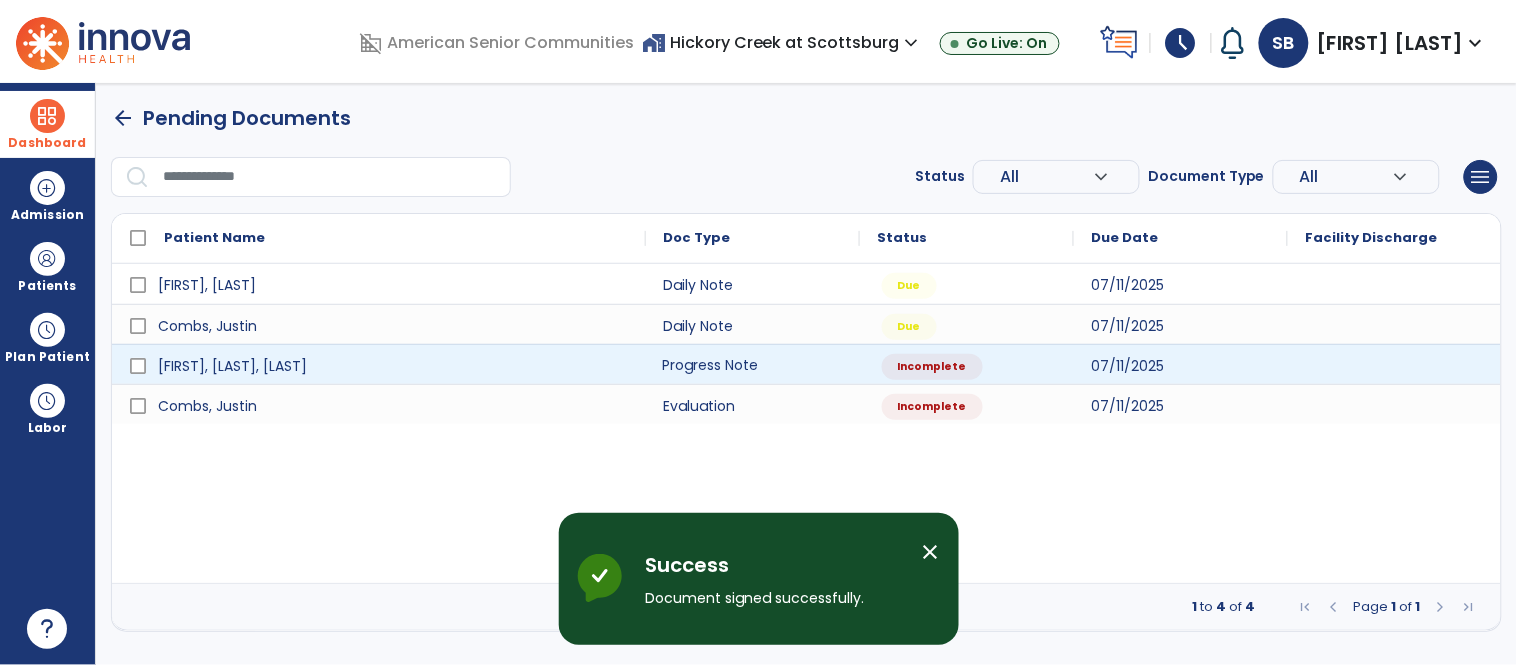 click on "Progress Note" at bounding box center [753, 364] 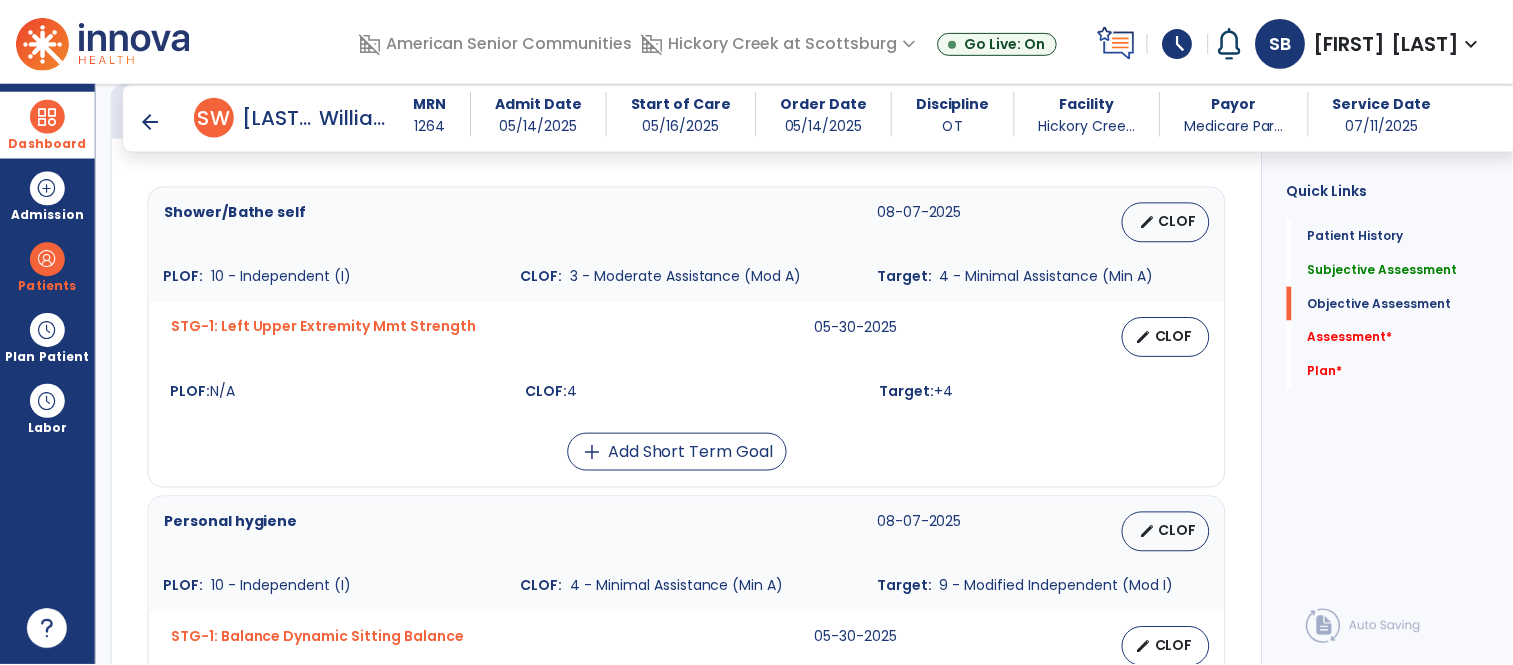 scroll, scrollTop: 865, scrollLeft: 0, axis: vertical 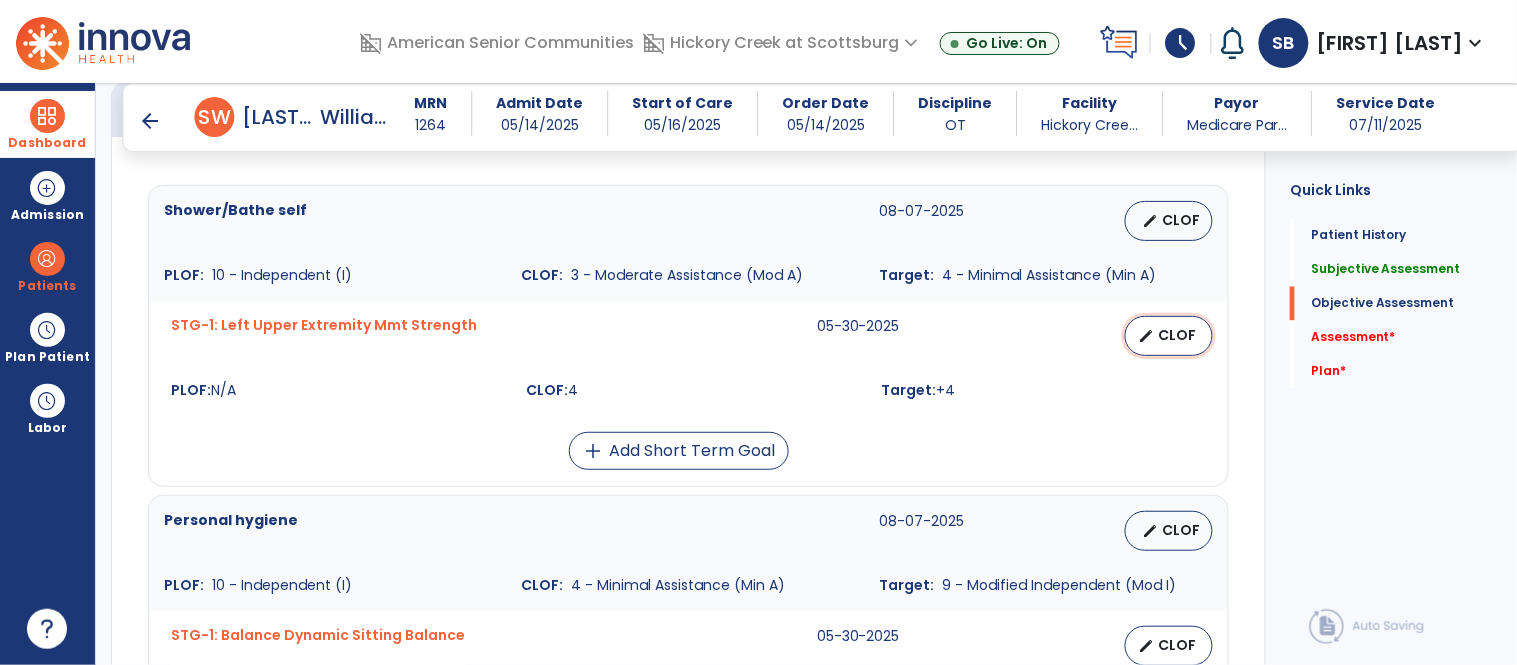 click on "CLOF" at bounding box center (1177, 335) 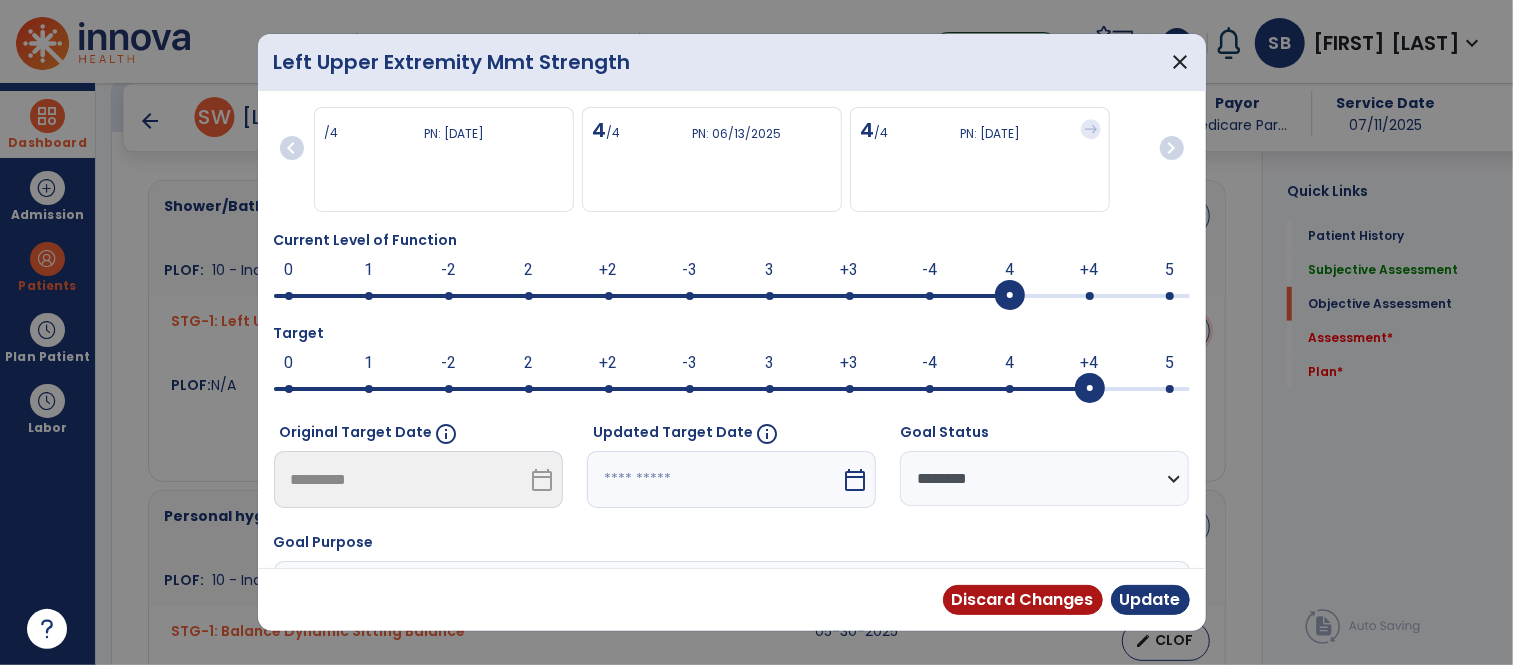 scroll, scrollTop: 865, scrollLeft: 0, axis: vertical 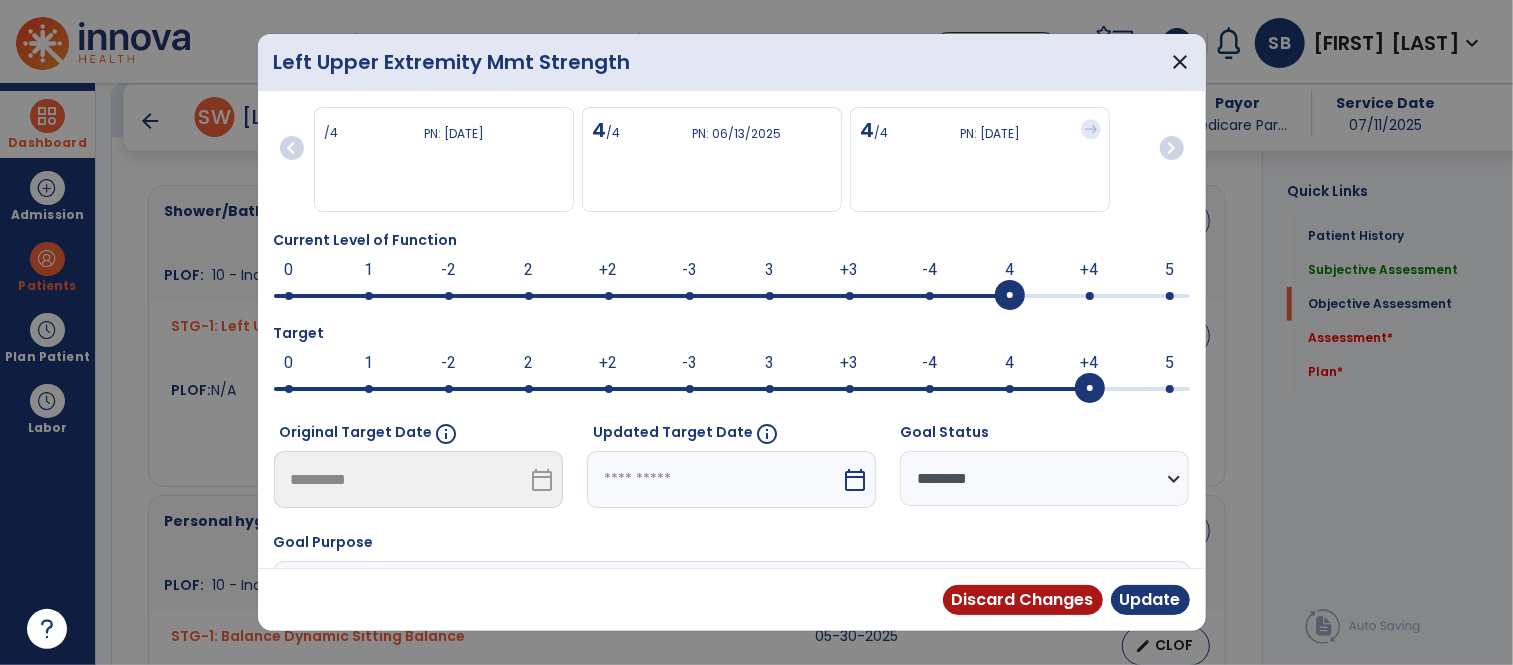 click at bounding box center [714, 479] 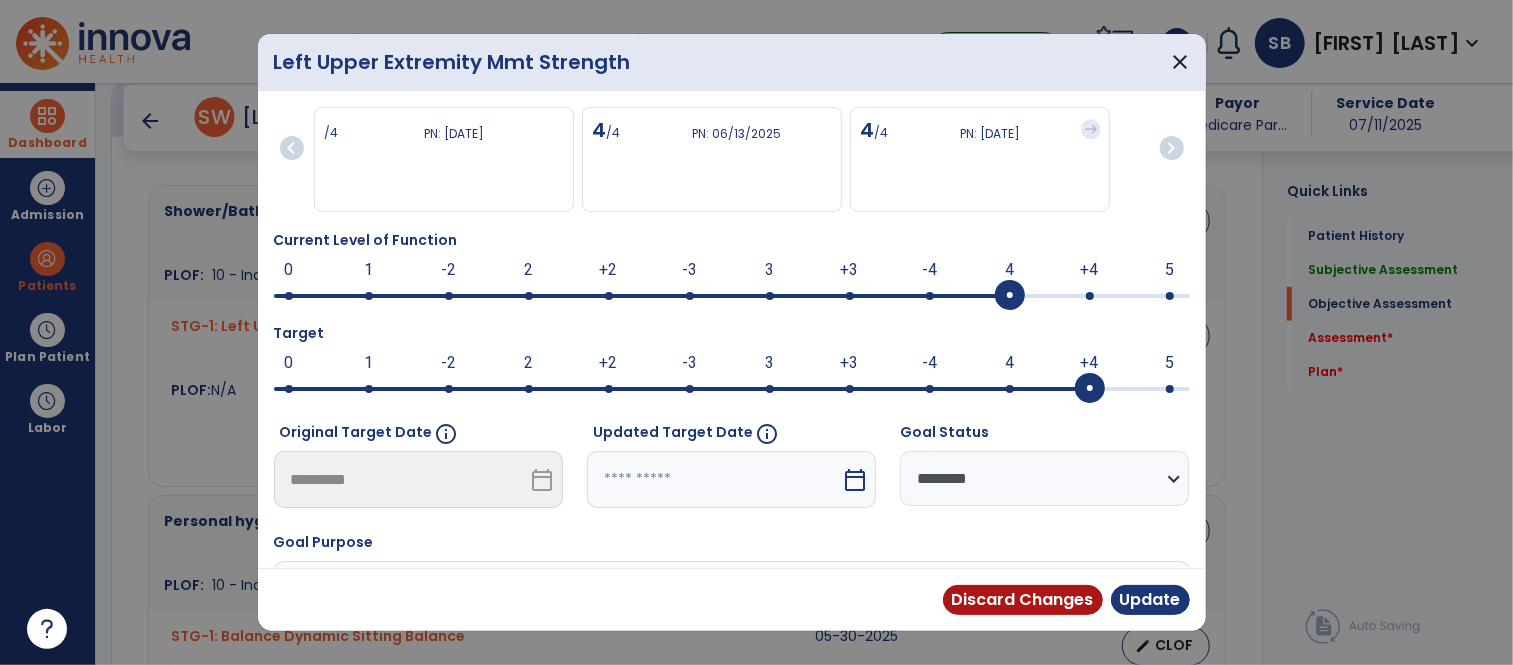 select on "*" 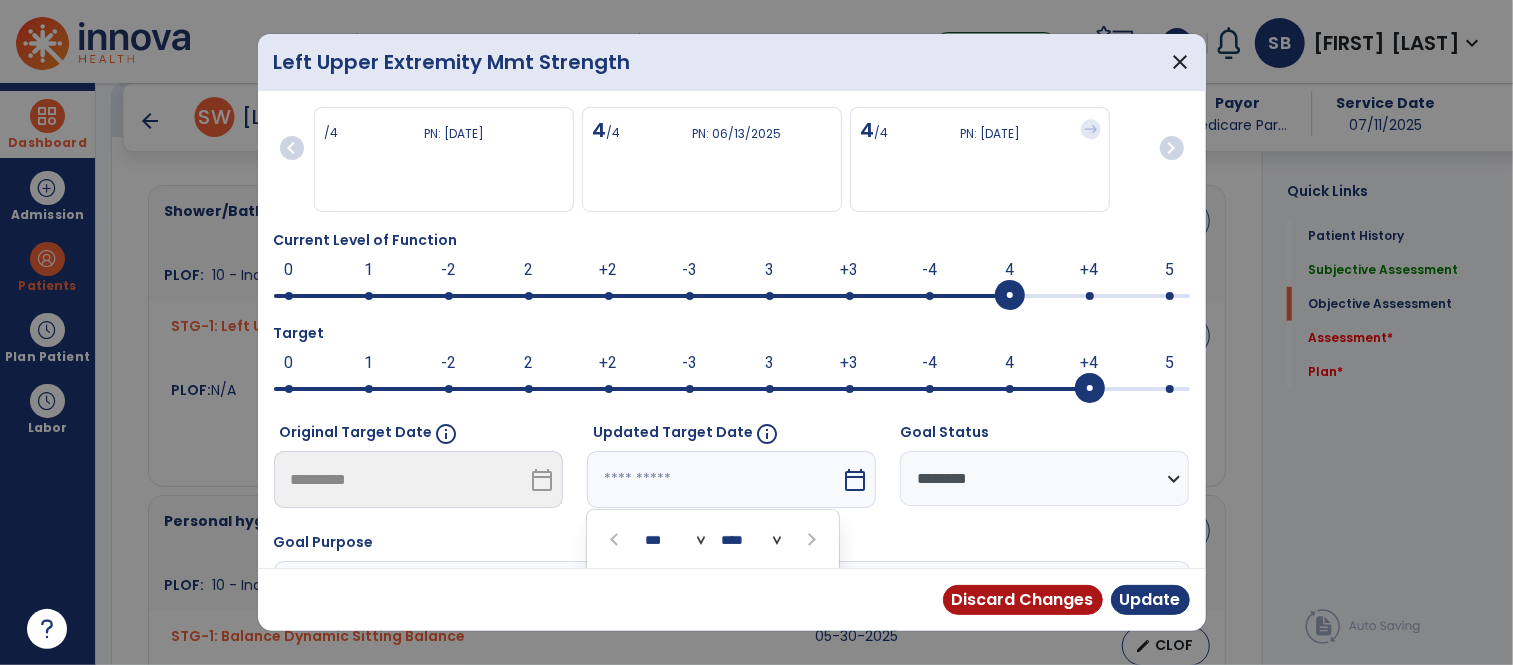 scroll, scrollTop: 237, scrollLeft: 0, axis: vertical 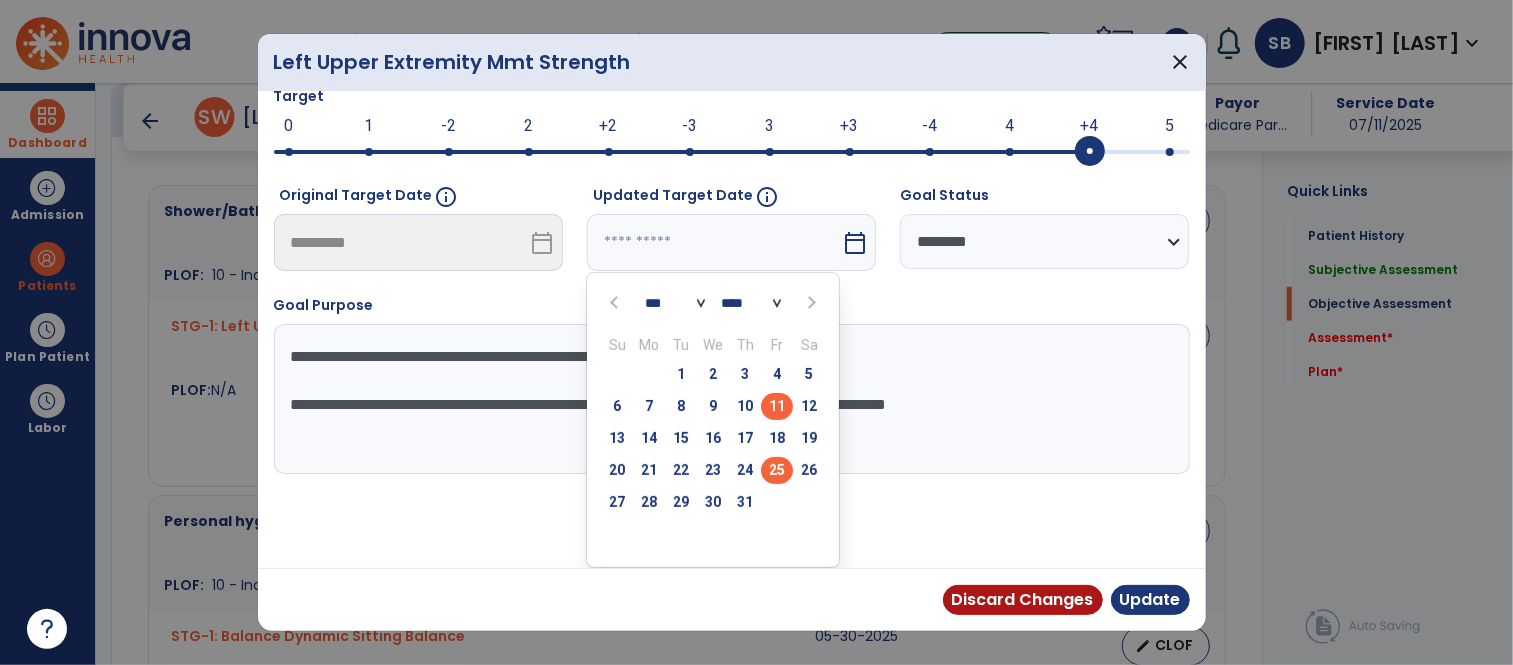 click on "25" at bounding box center (777, 470) 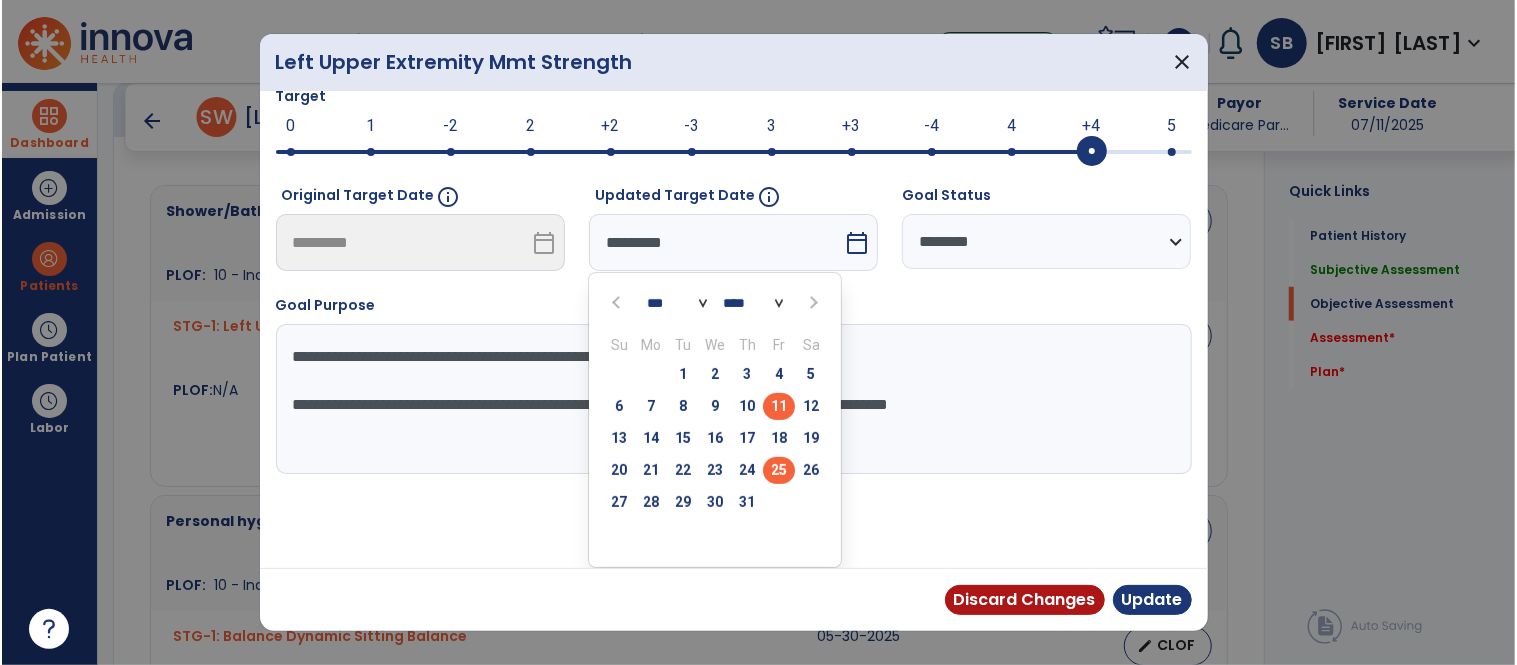 scroll, scrollTop: 160, scrollLeft: 0, axis: vertical 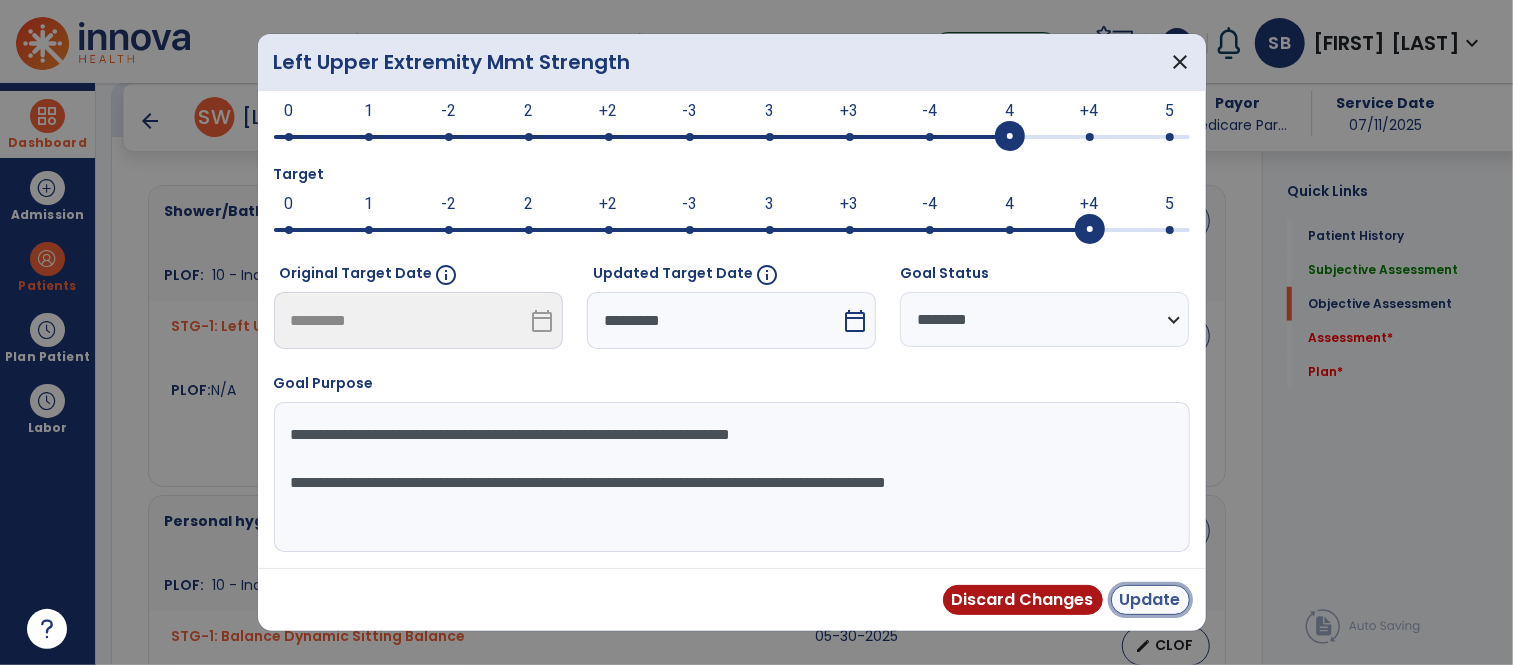click on "Update" at bounding box center (1150, 600) 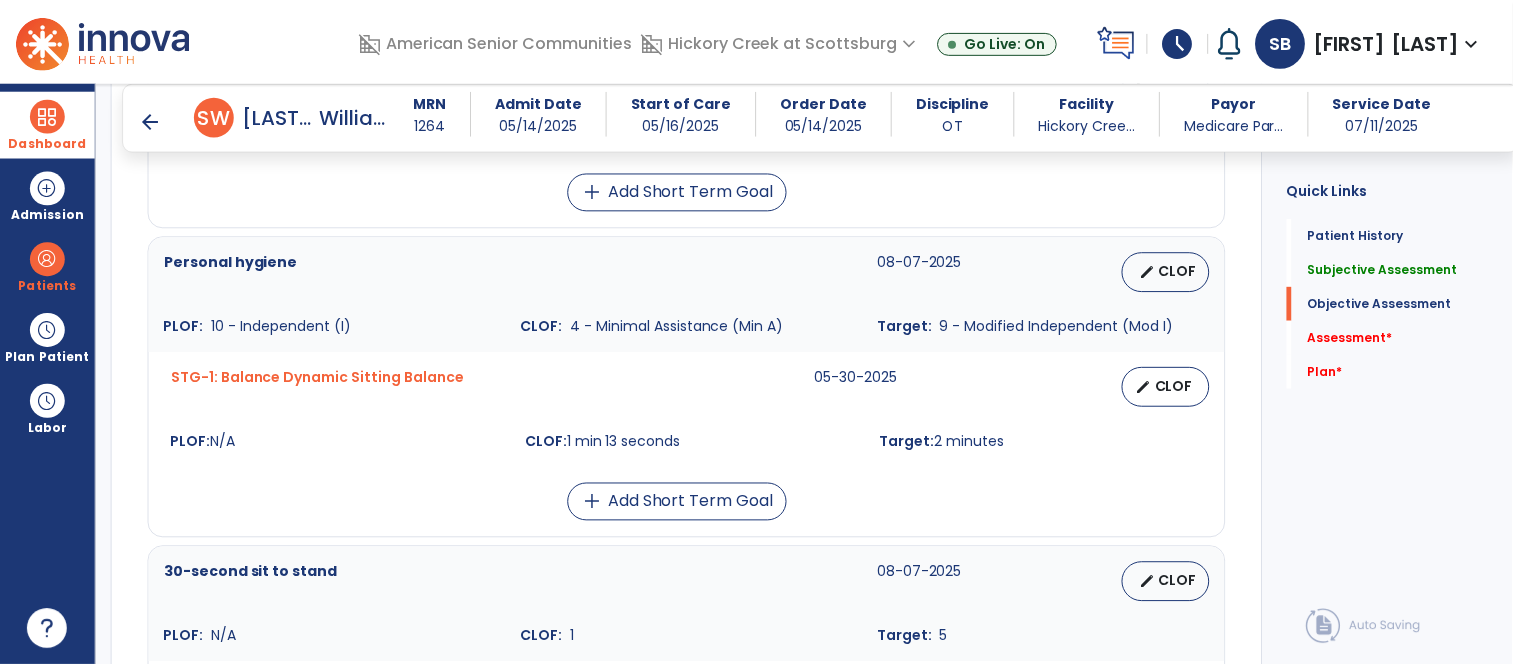 scroll, scrollTop: 1126, scrollLeft: 0, axis: vertical 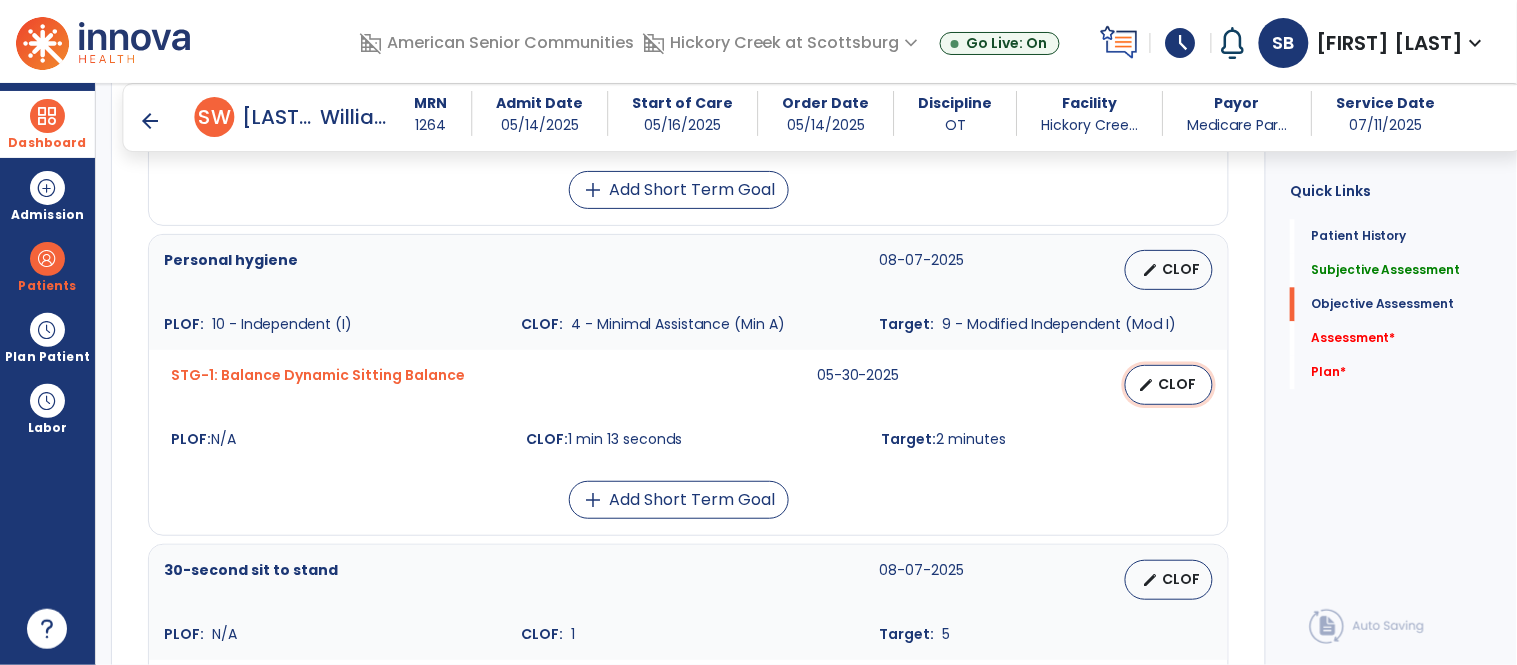 click on "CLOF" at bounding box center [1177, 384] 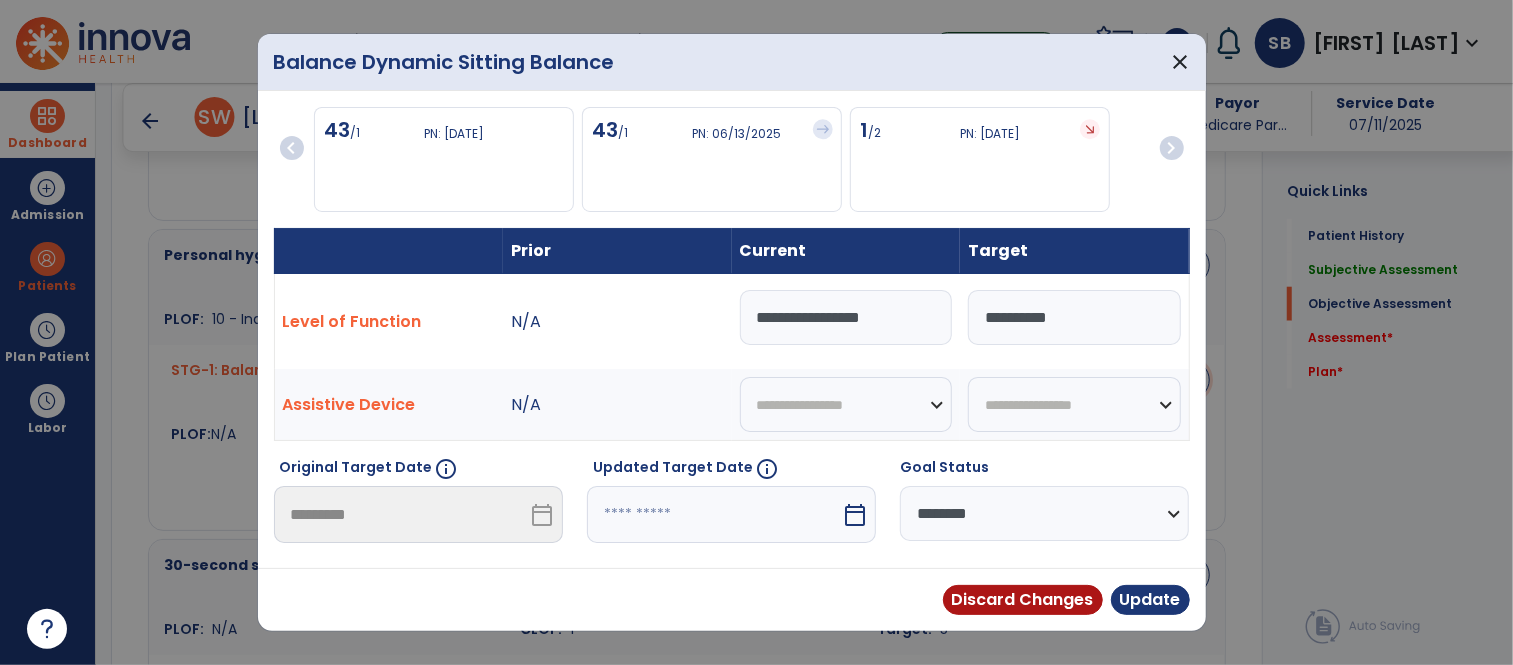 scroll, scrollTop: 1126, scrollLeft: 0, axis: vertical 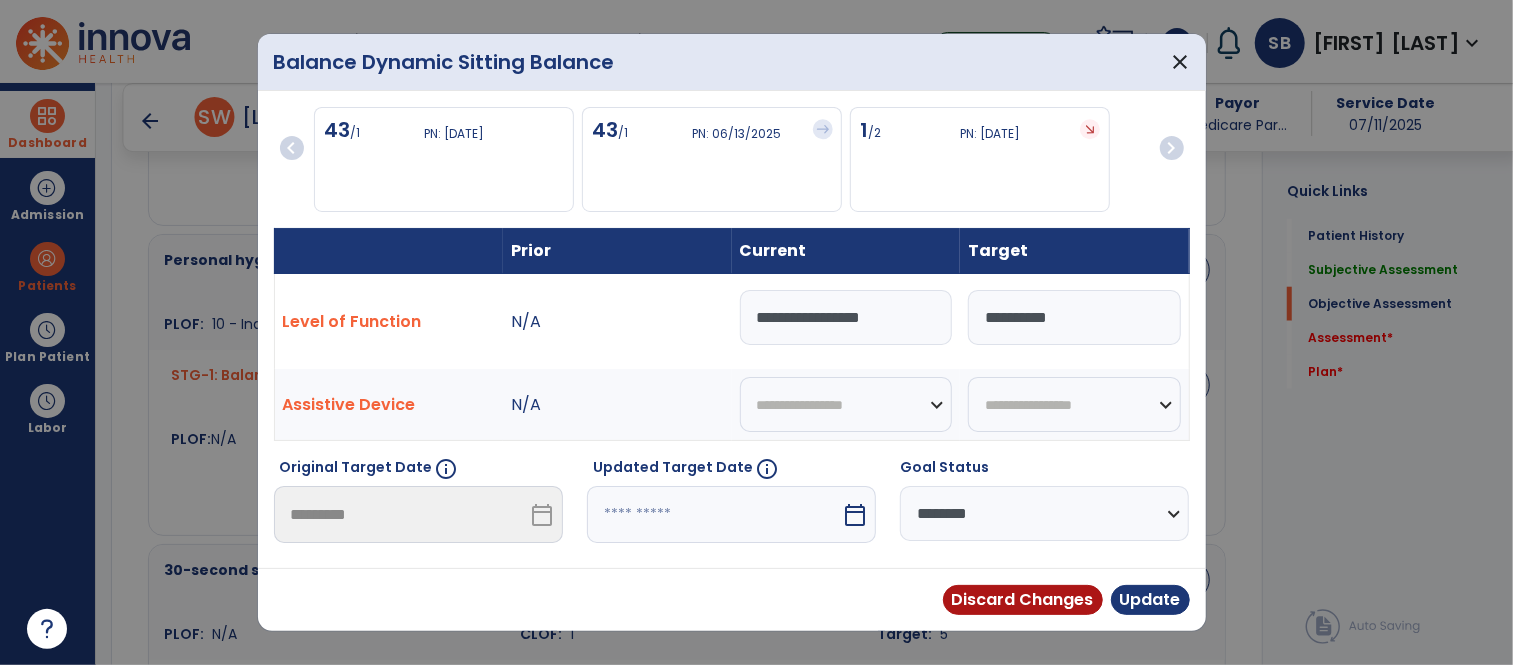 click on "**********" at bounding box center [846, 317] 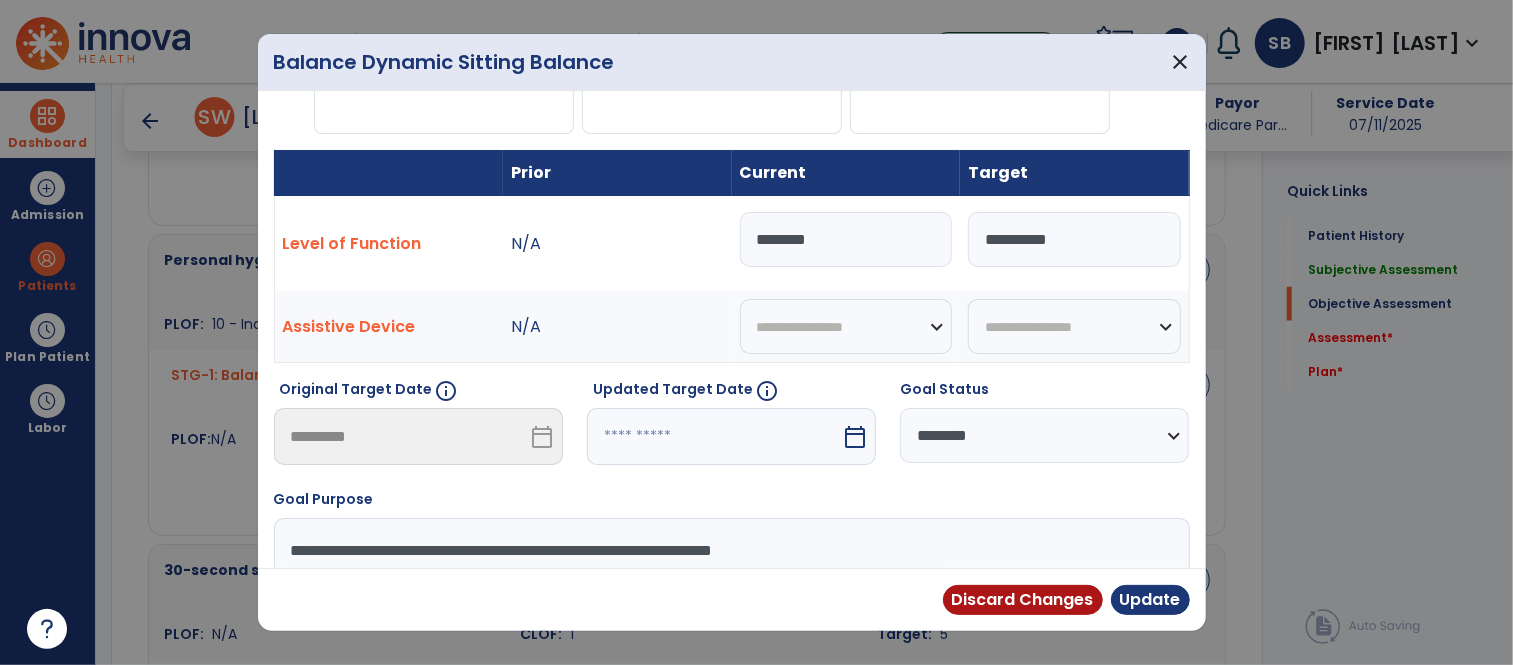 type on "********" 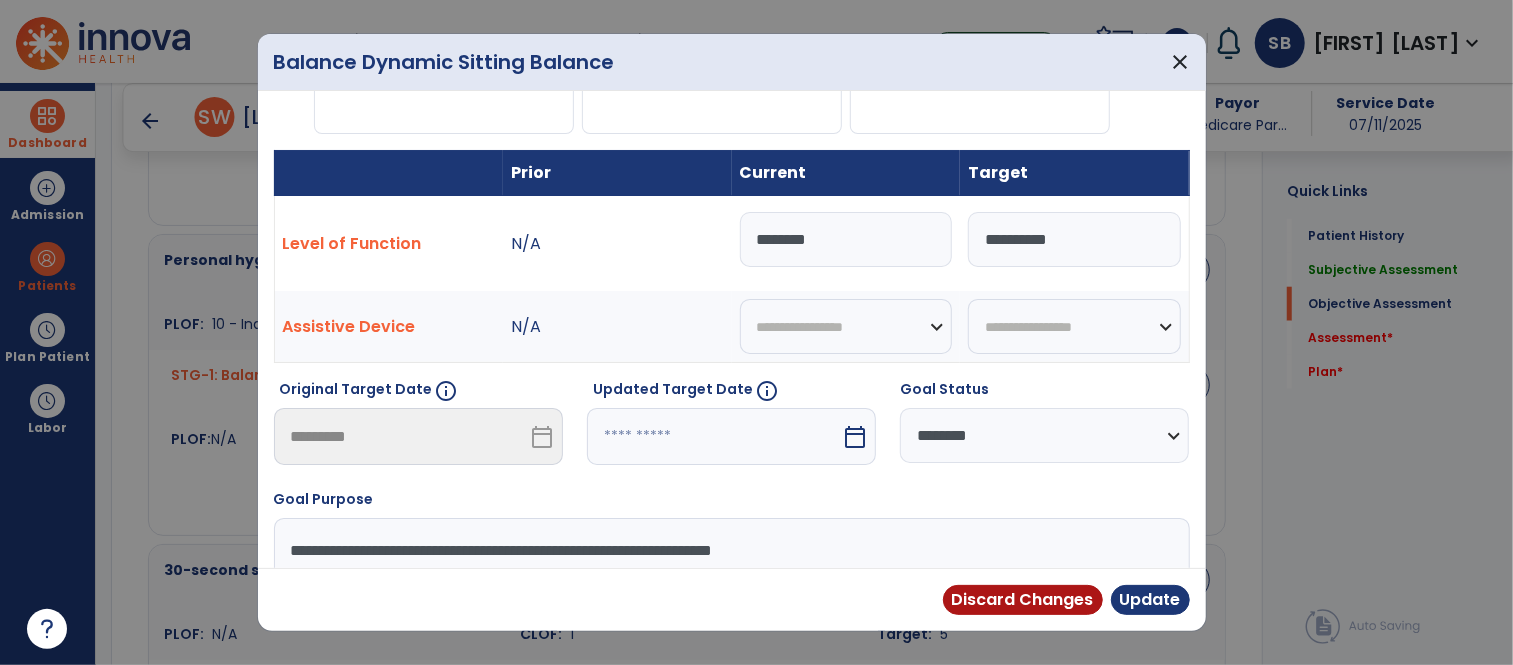 select on "*" 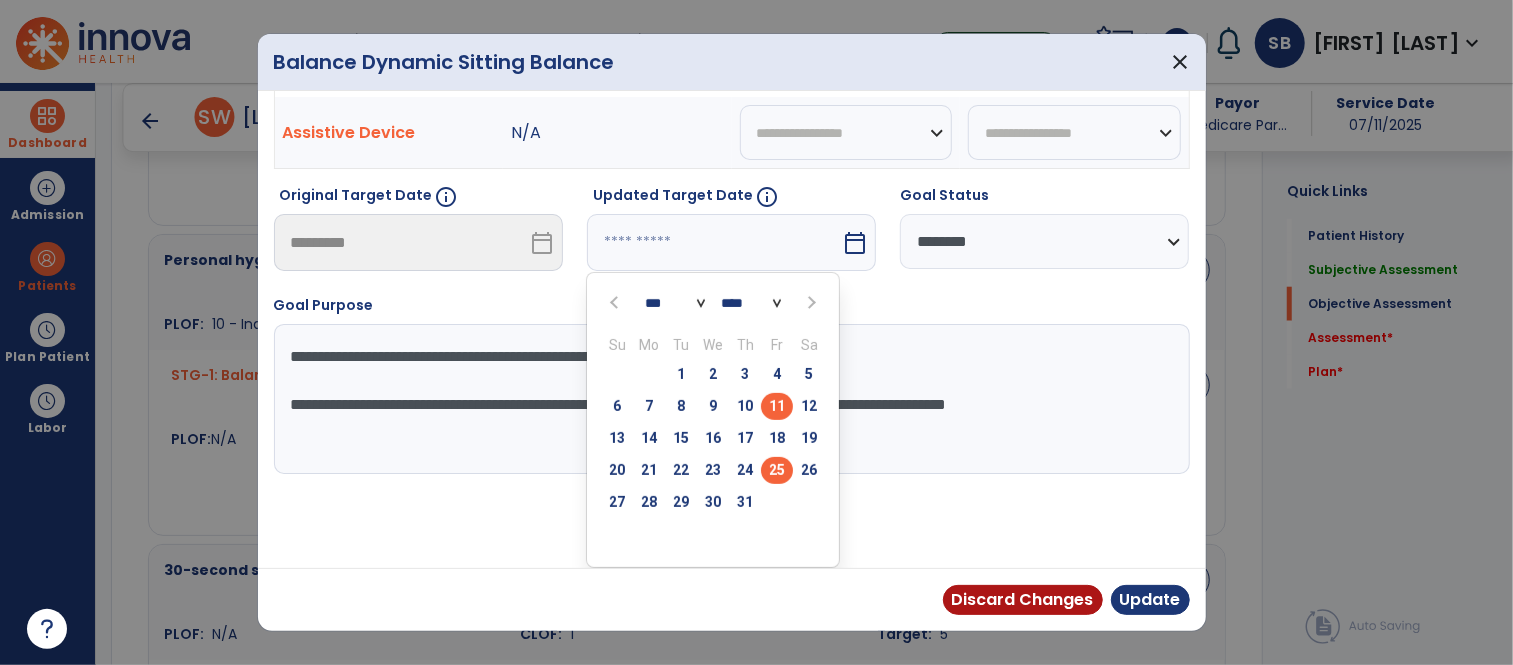click on "25" at bounding box center [777, 470] 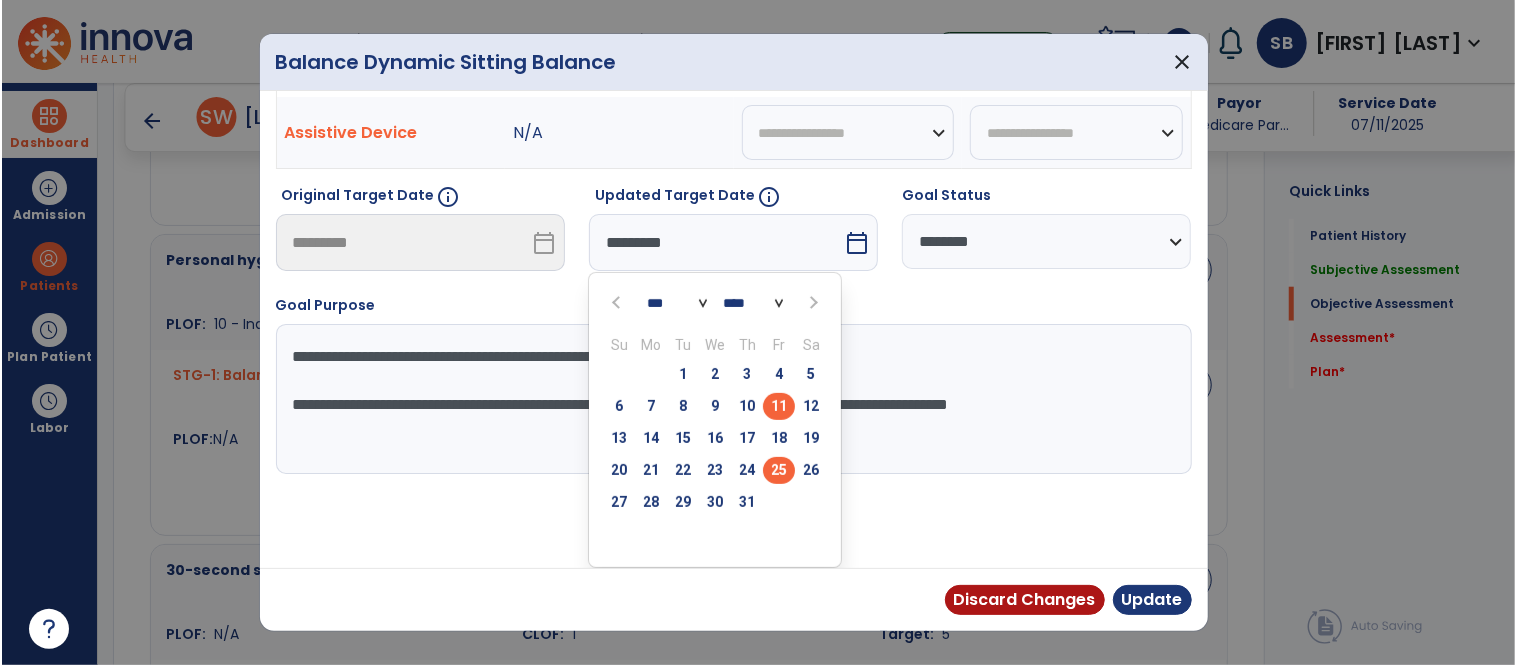 scroll, scrollTop: 194, scrollLeft: 0, axis: vertical 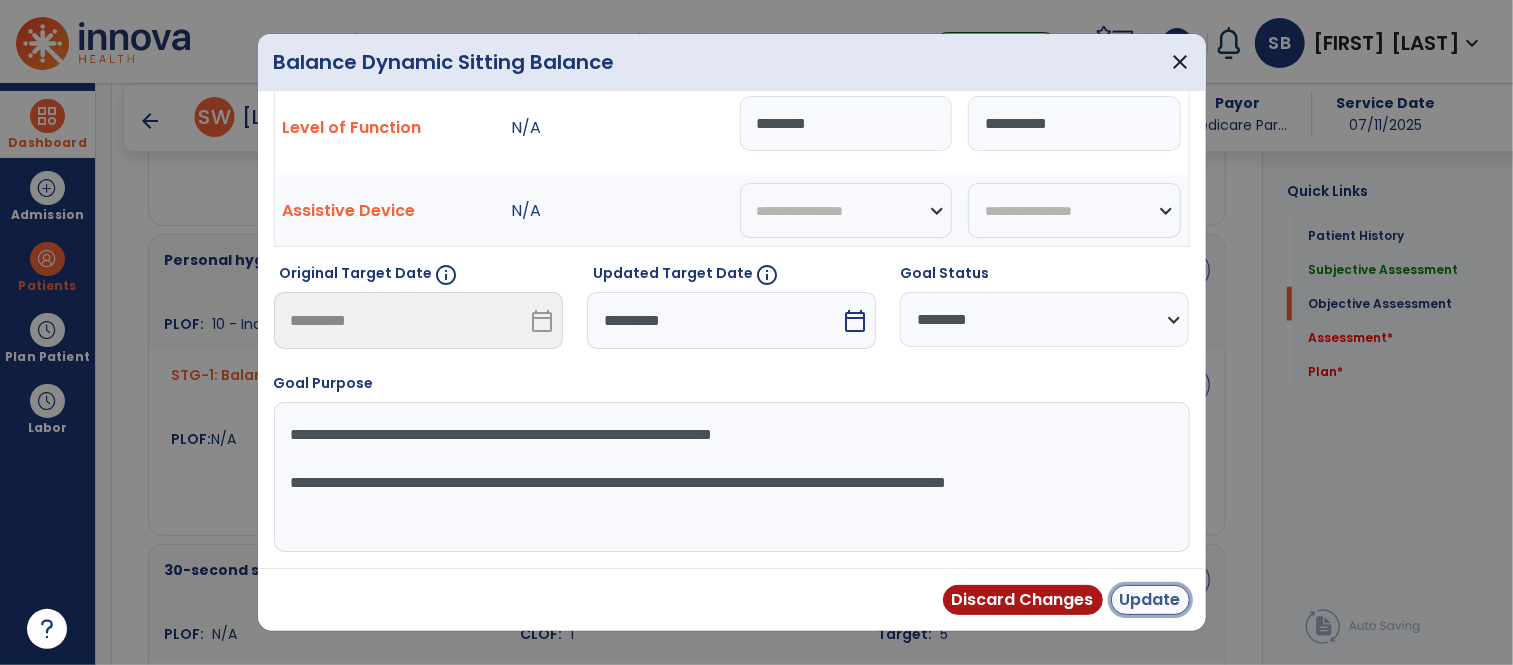click on "Update" at bounding box center (1150, 600) 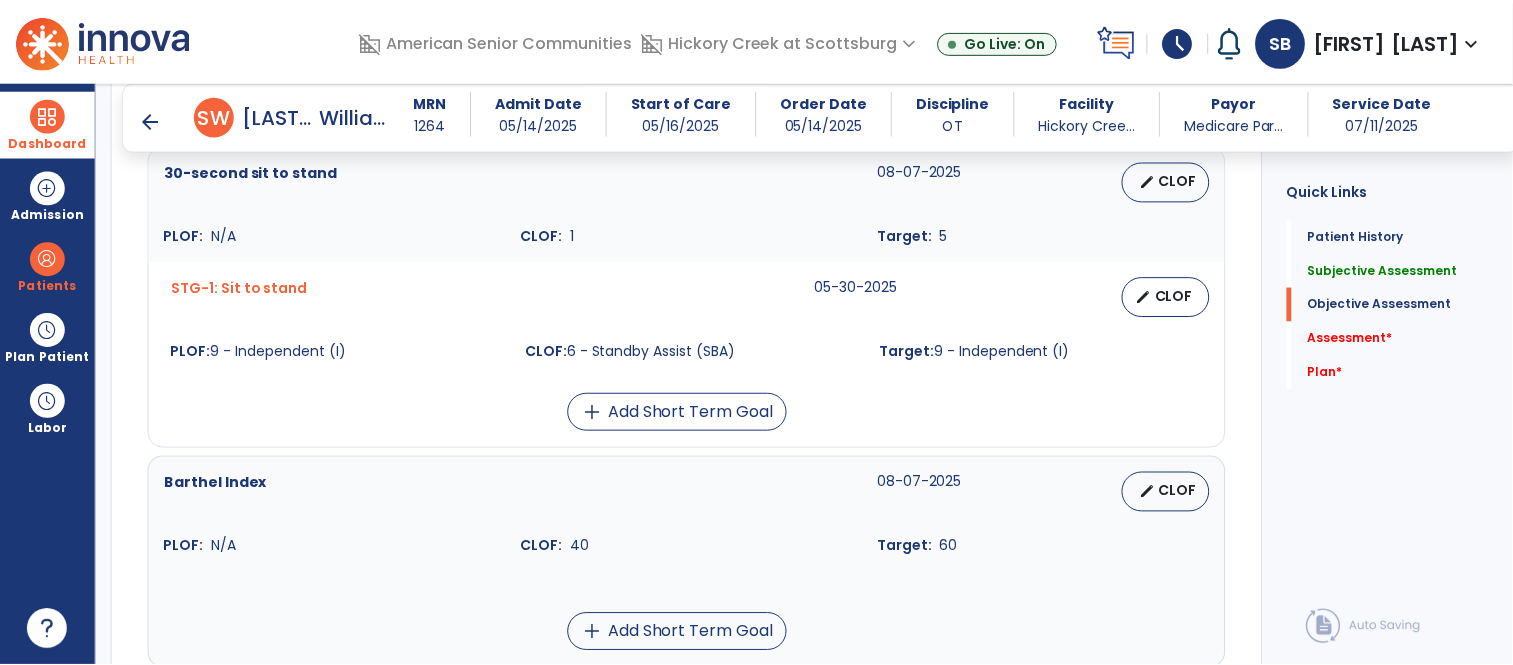 scroll, scrollTop: 1537, scrollLeft: 0, axis: vertical 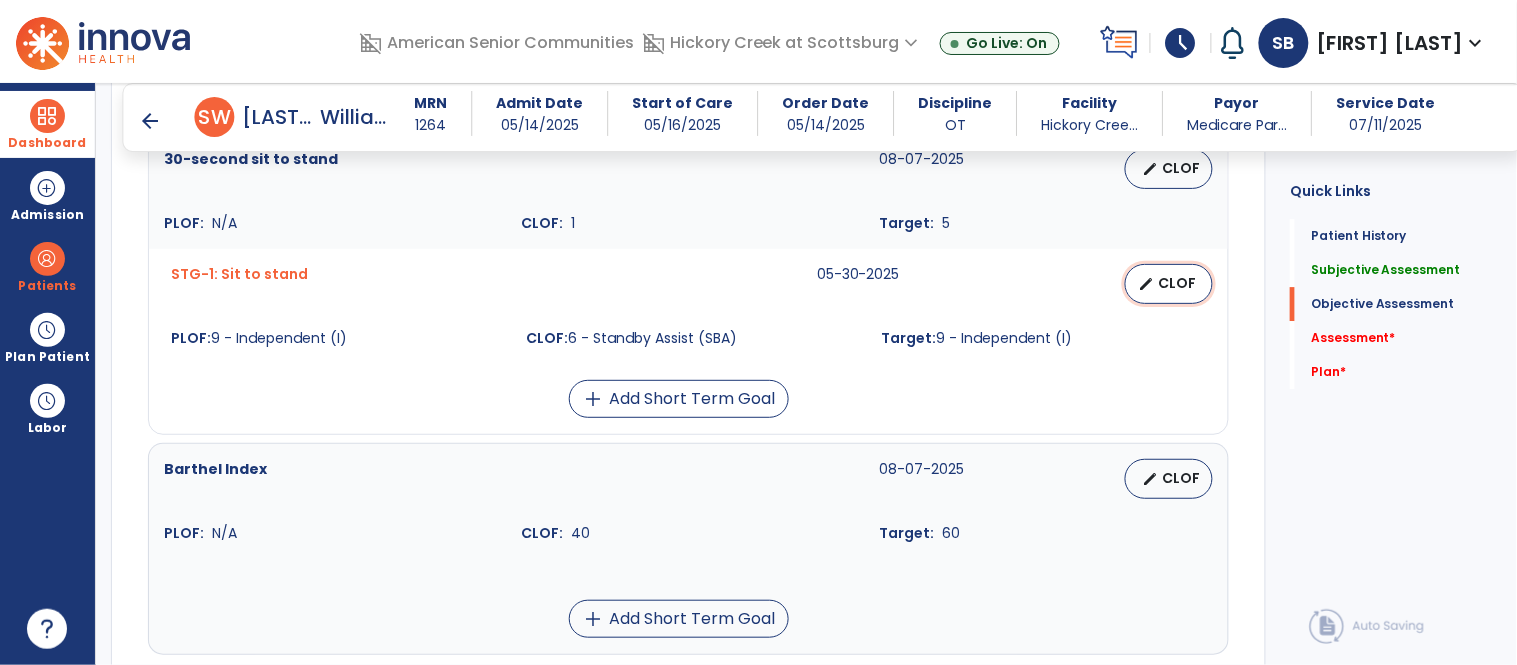 click on "CLOF" at bounding box center [1177, 283] 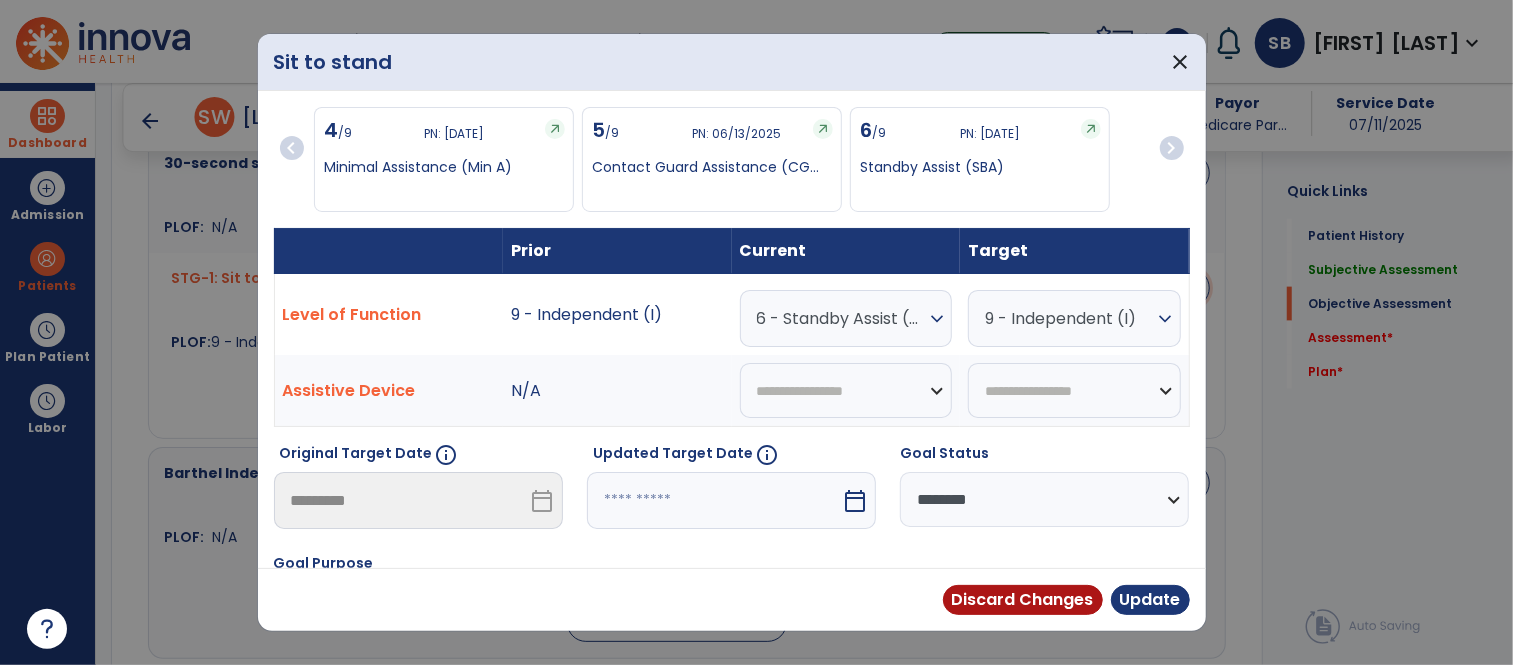 scroll, scrollTop: 1537, scrollLeft: 0, axis: vertical 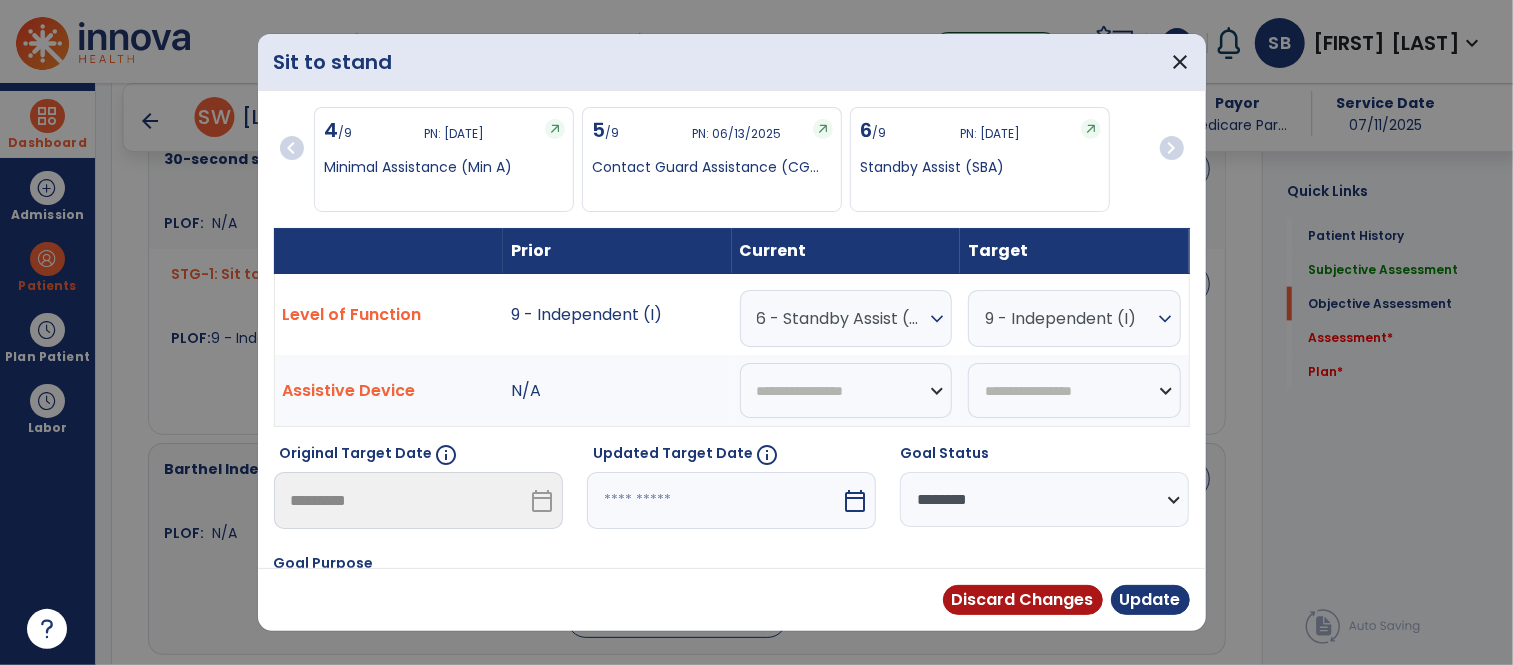 click on "6 - Standby Assist (SBA)" at bounding box center (841, 318) 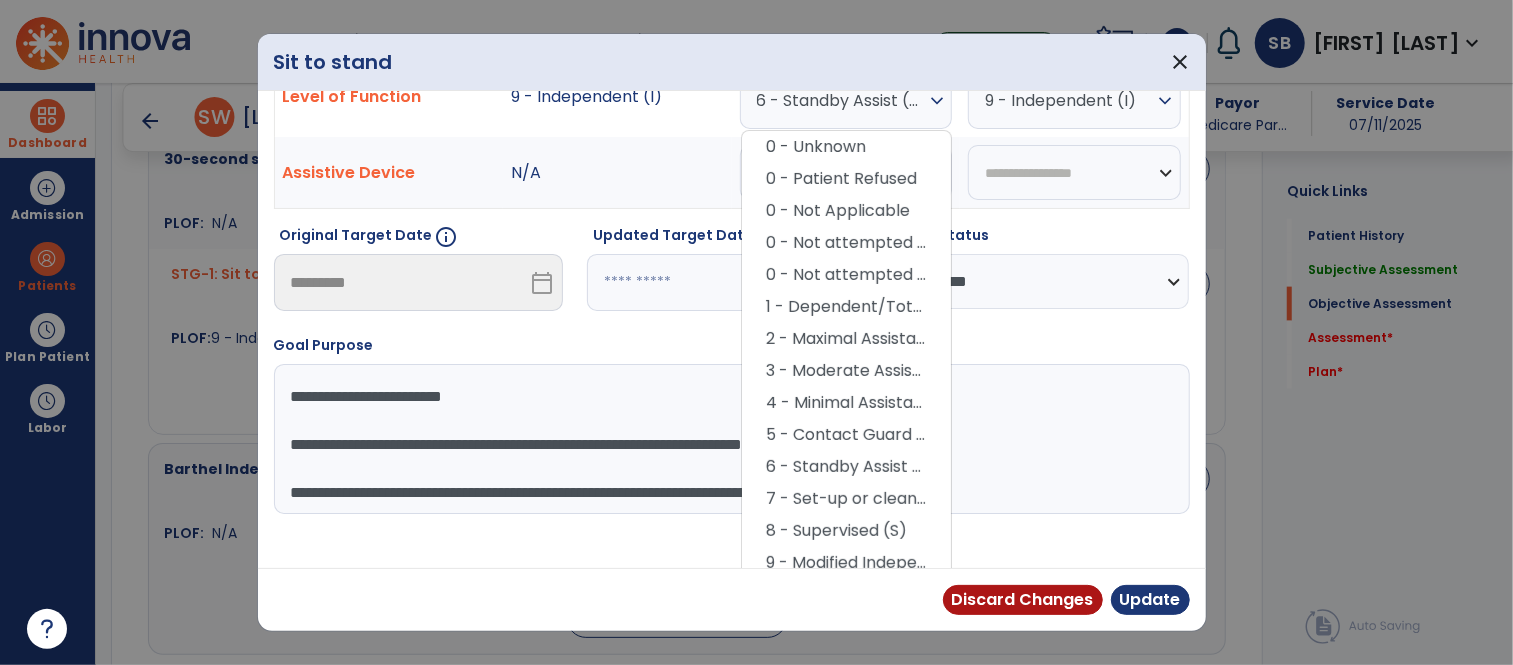 scroll, scrollTop: 245, scrollLeft: 0, axis: vertical 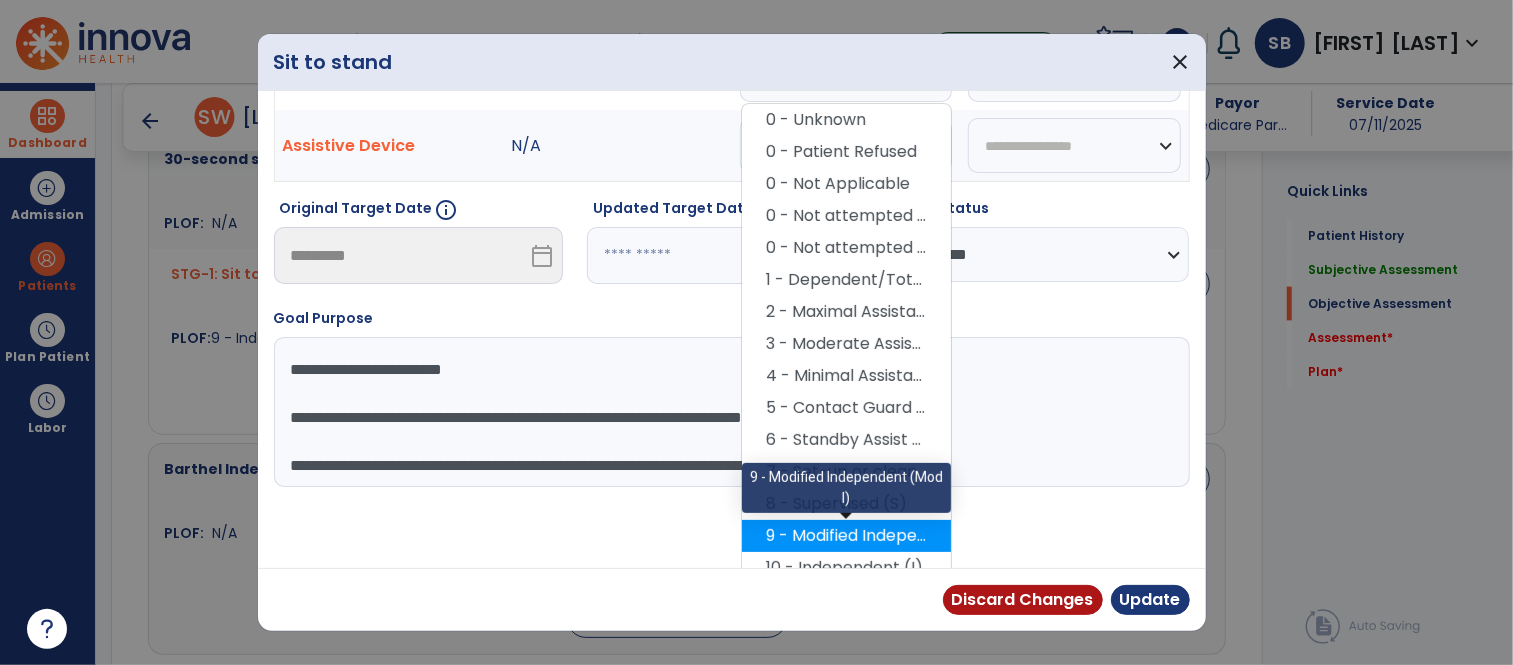 click on "9 - Modified Independent (Mod I)" at bounding box center [846, 536] 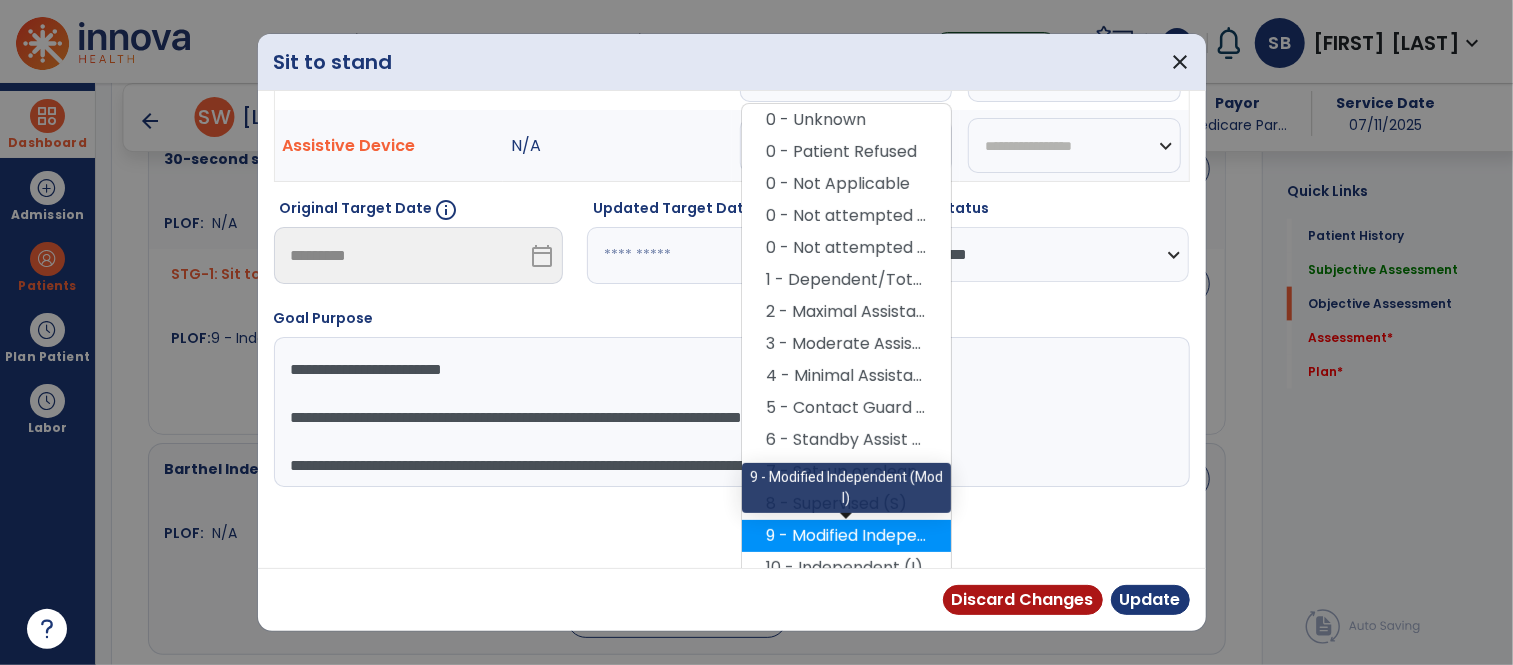 scroll, scrollTop: 181, scrollLeft: 0, axis: vertical 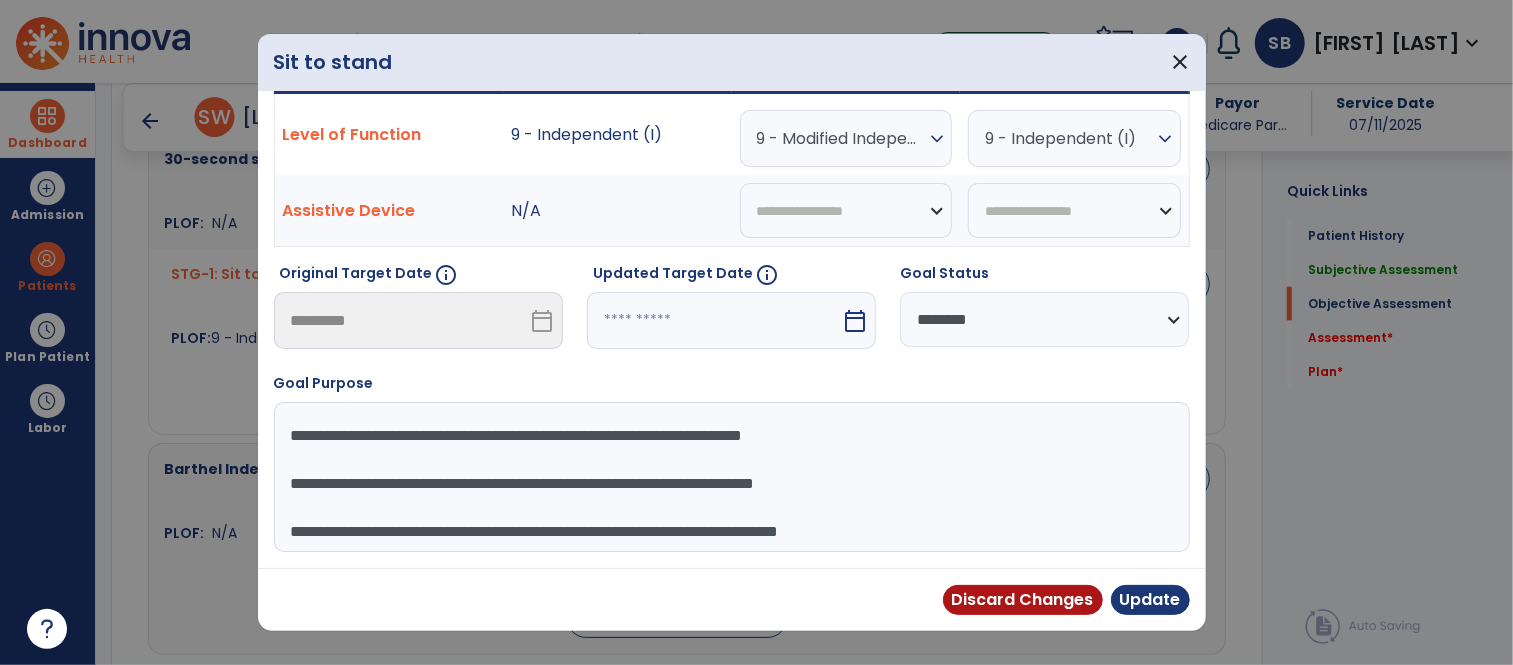 click on "**********" at bounding box center (729, 477) 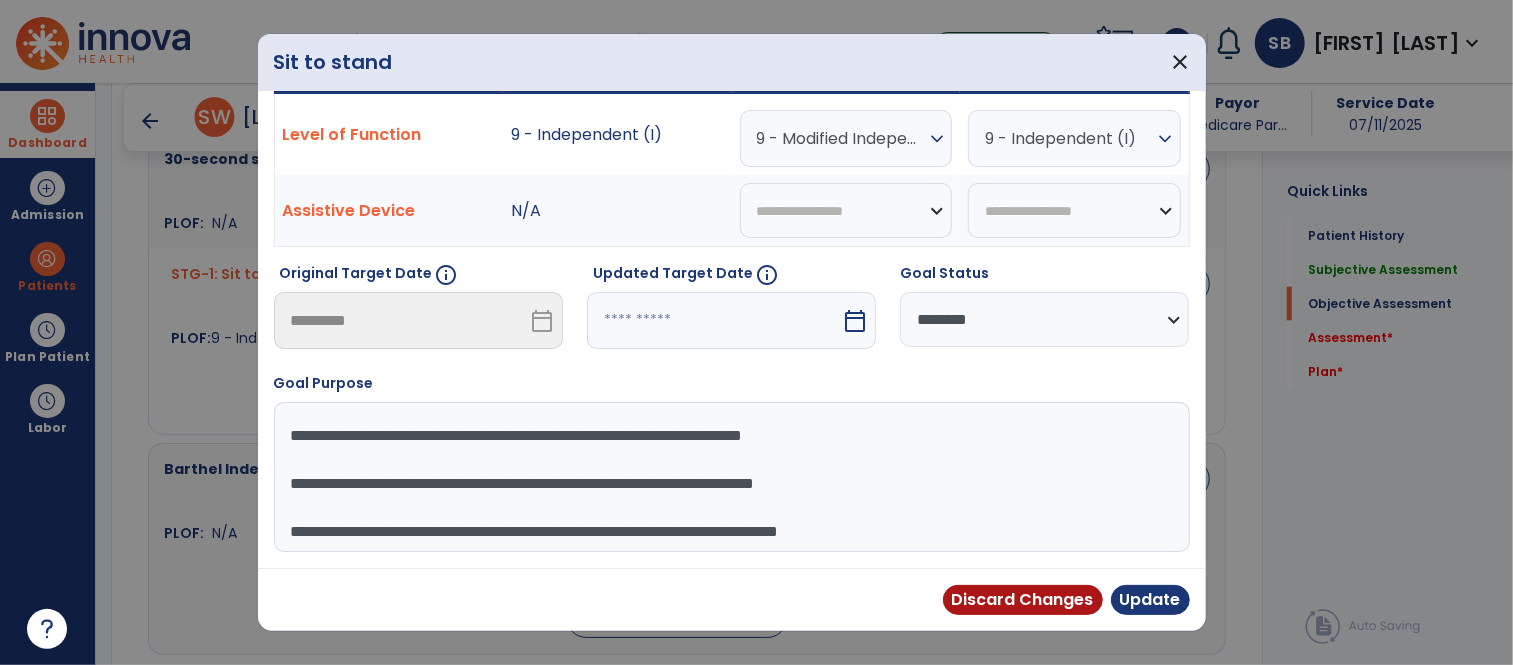 click on "**********" at bounding box center (729, 477) 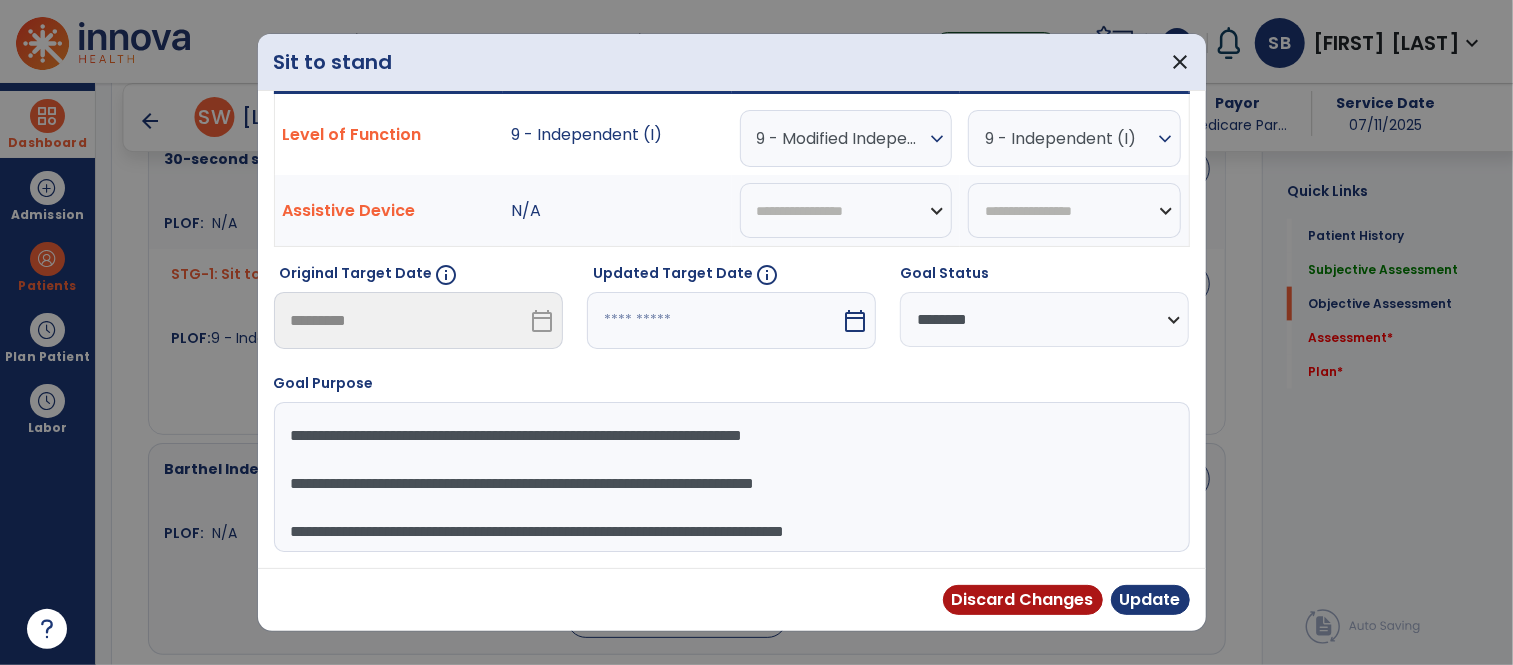 scroll, scrollTop: 62, scrollLeft: 0, axis: vertical 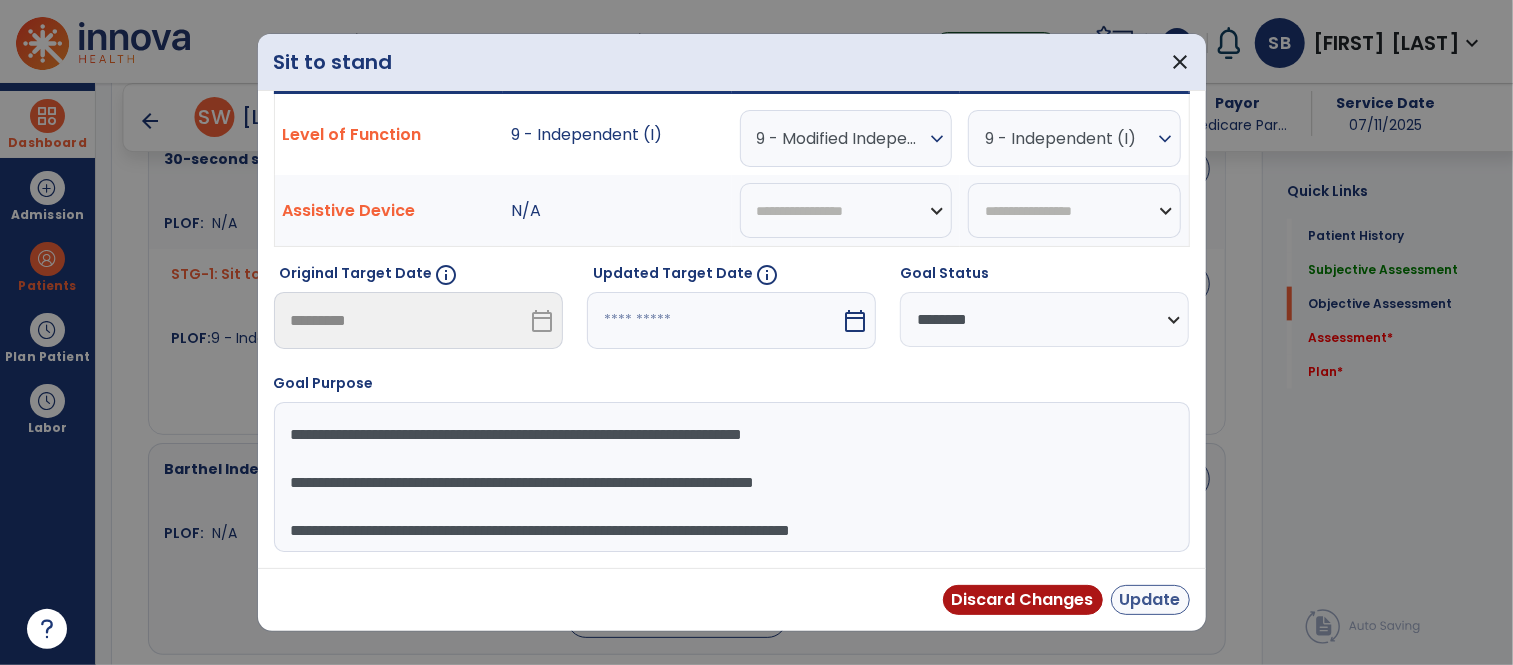type on "**********" 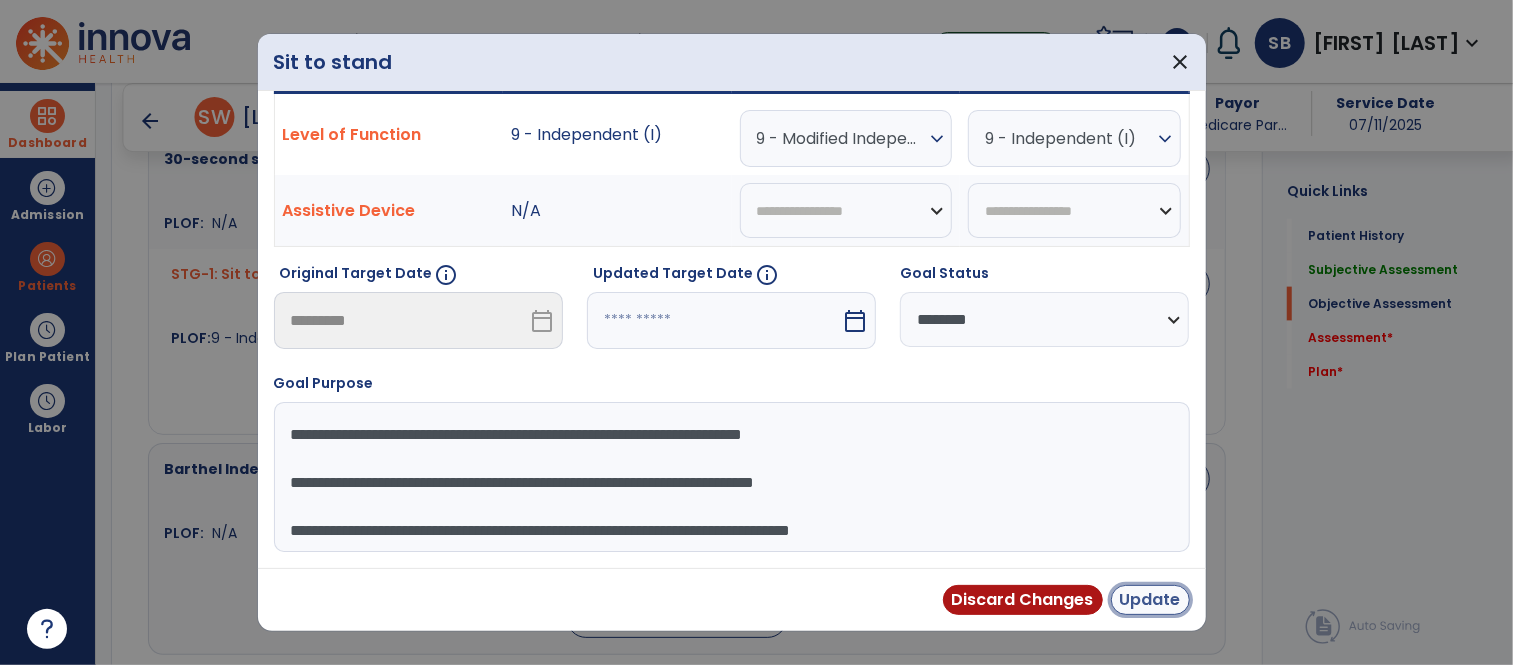 click on "Update" at bounding box center [1150, 600] 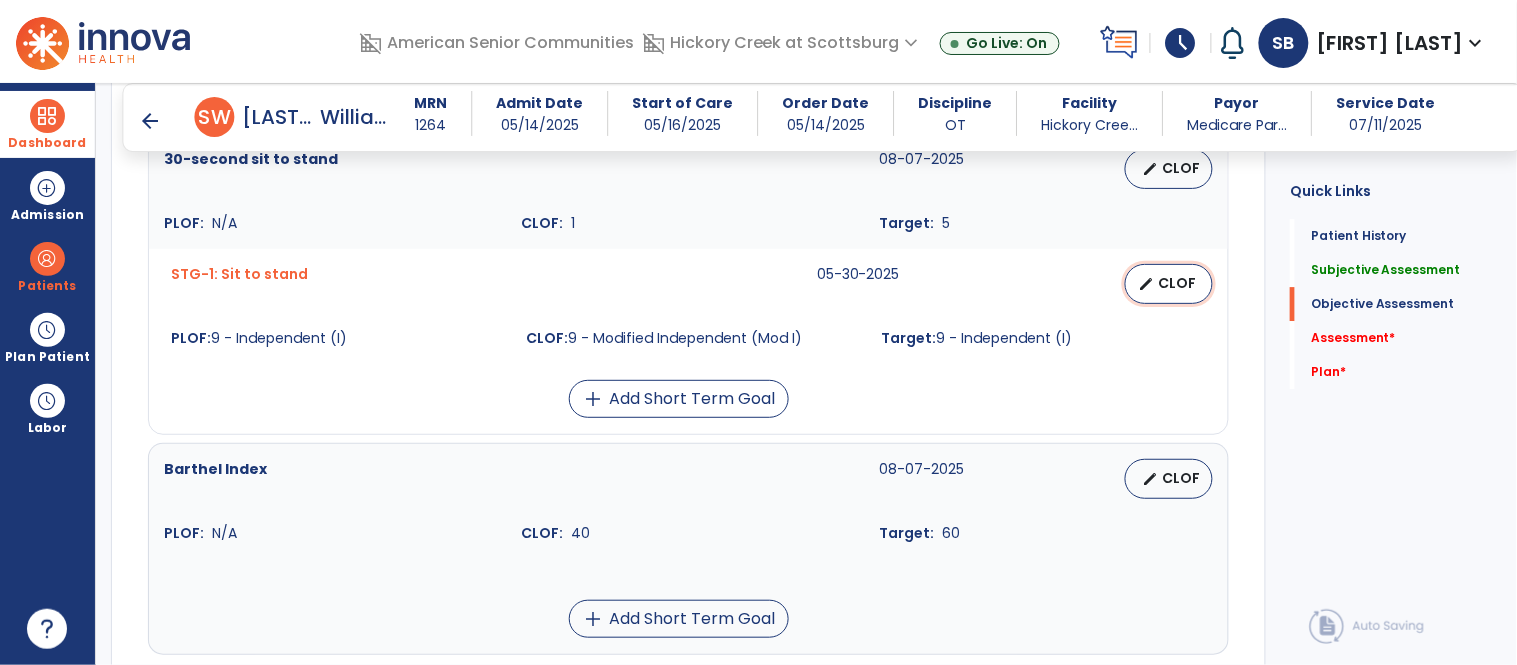 click on "edit   CLOF" at bounding box center (1169, 284) 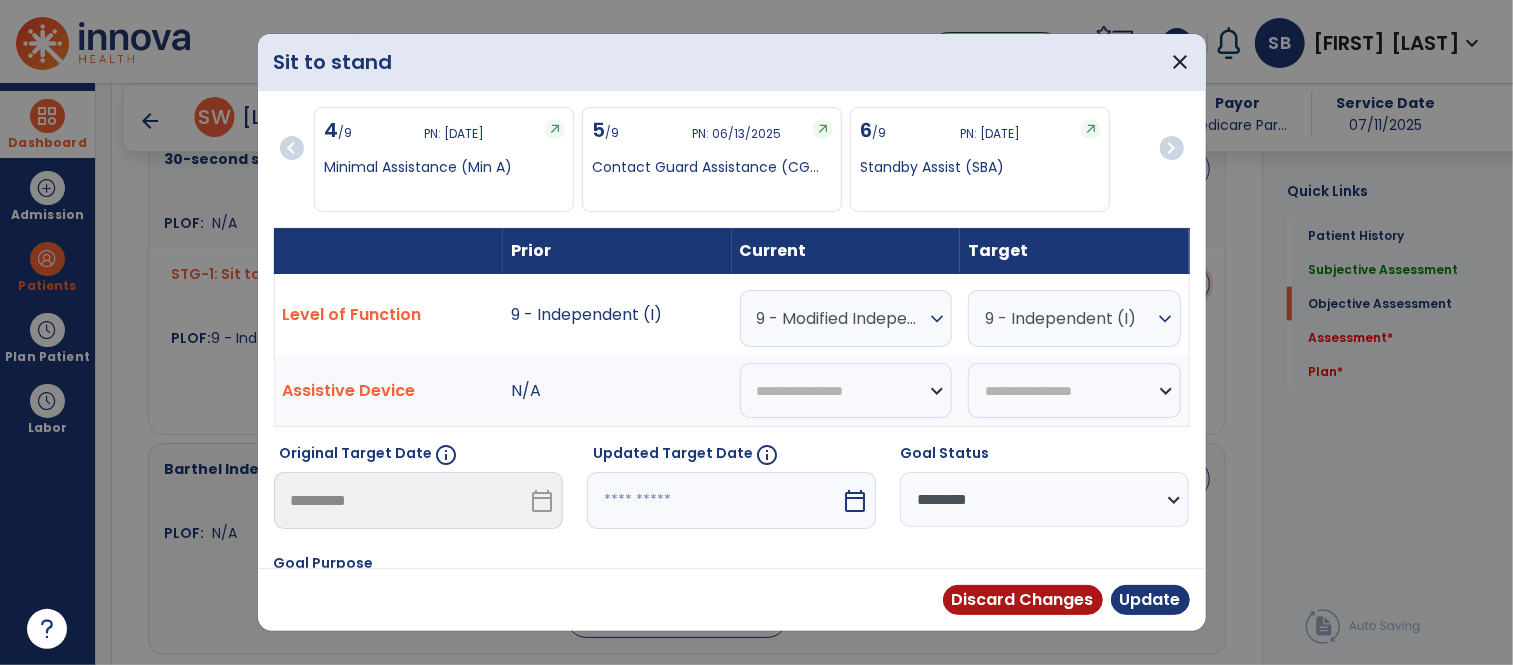 scroll, scrollTop: 1537, scrollLeft: 0, axis: vertical 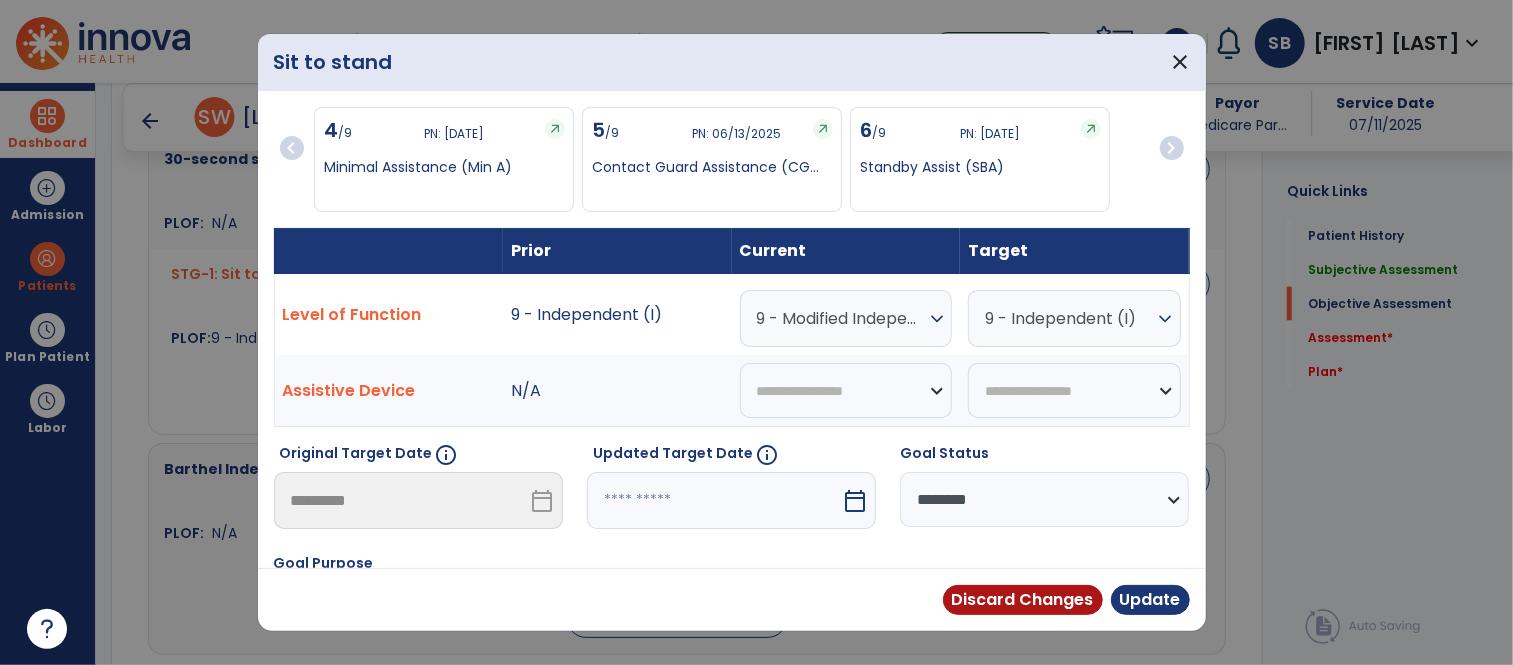 click at bounding box center (714, 500) 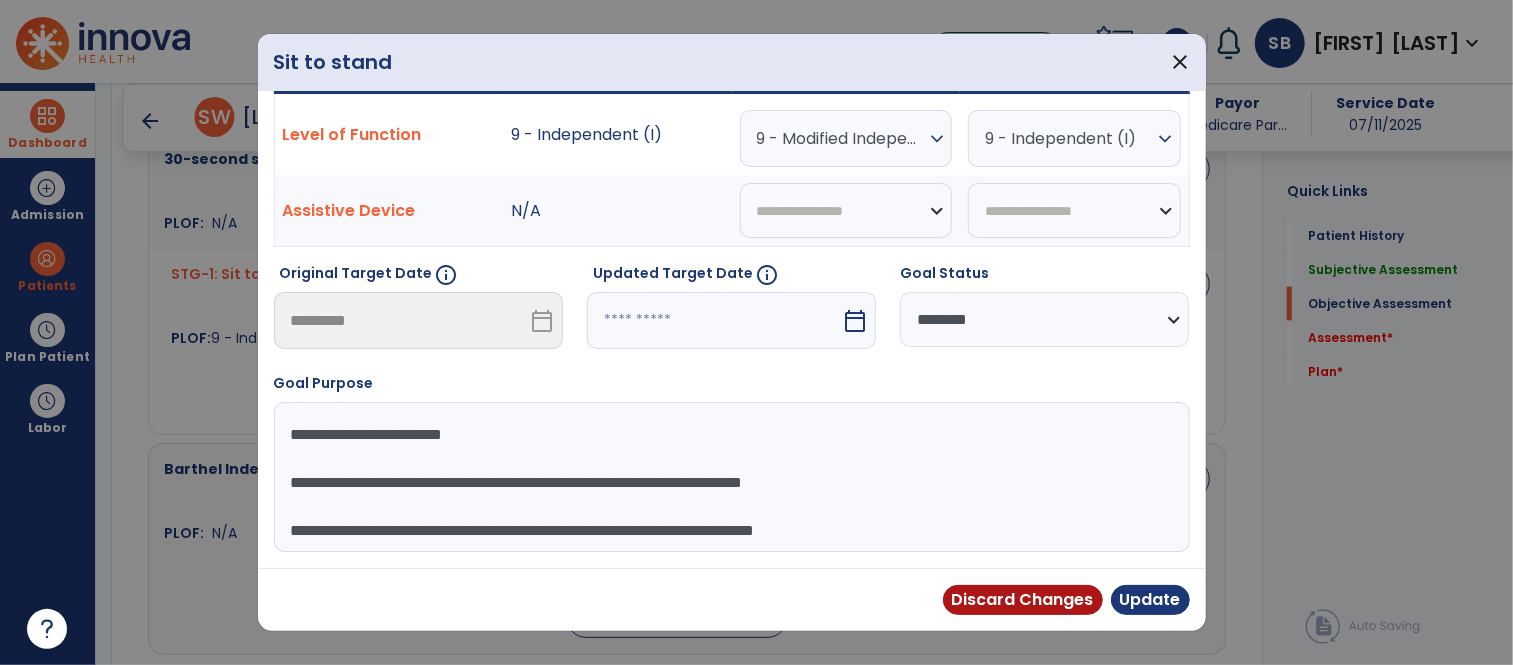 select on "*" 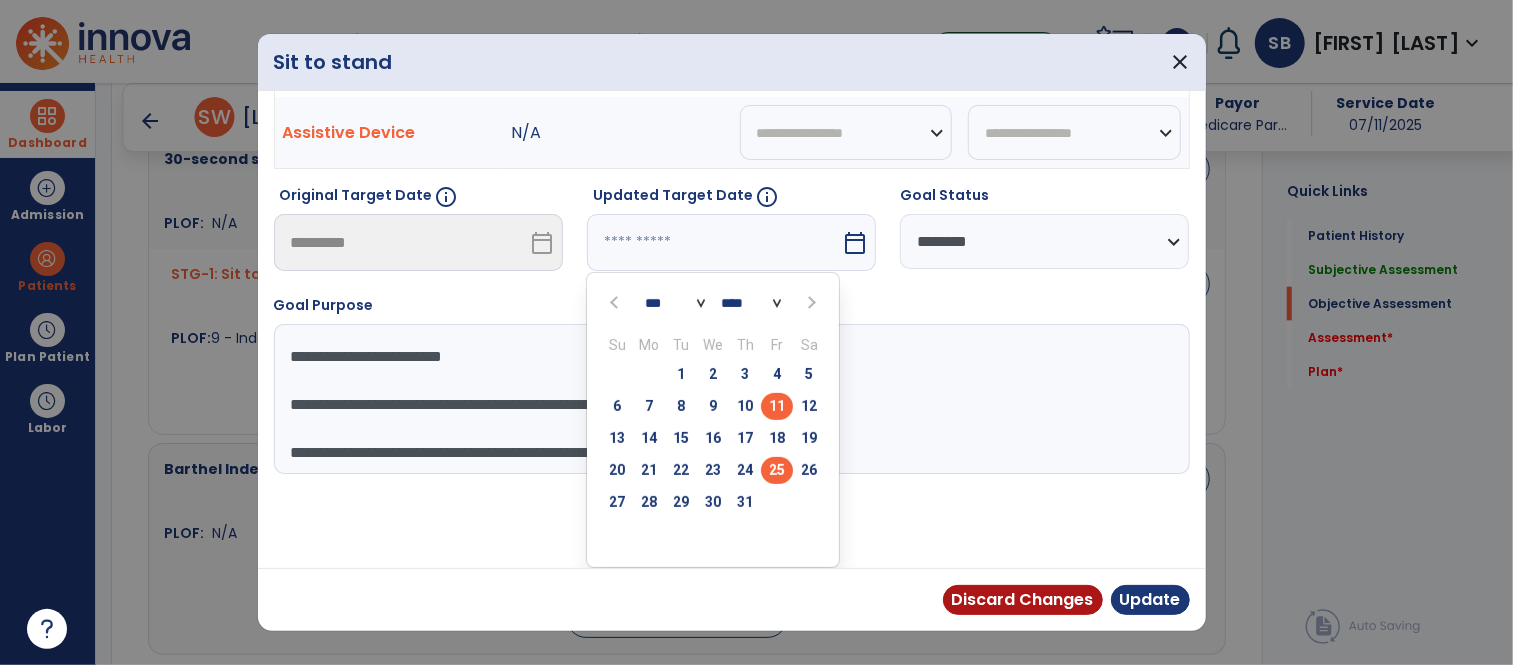 click on "25" at bounding box center (777, 470) 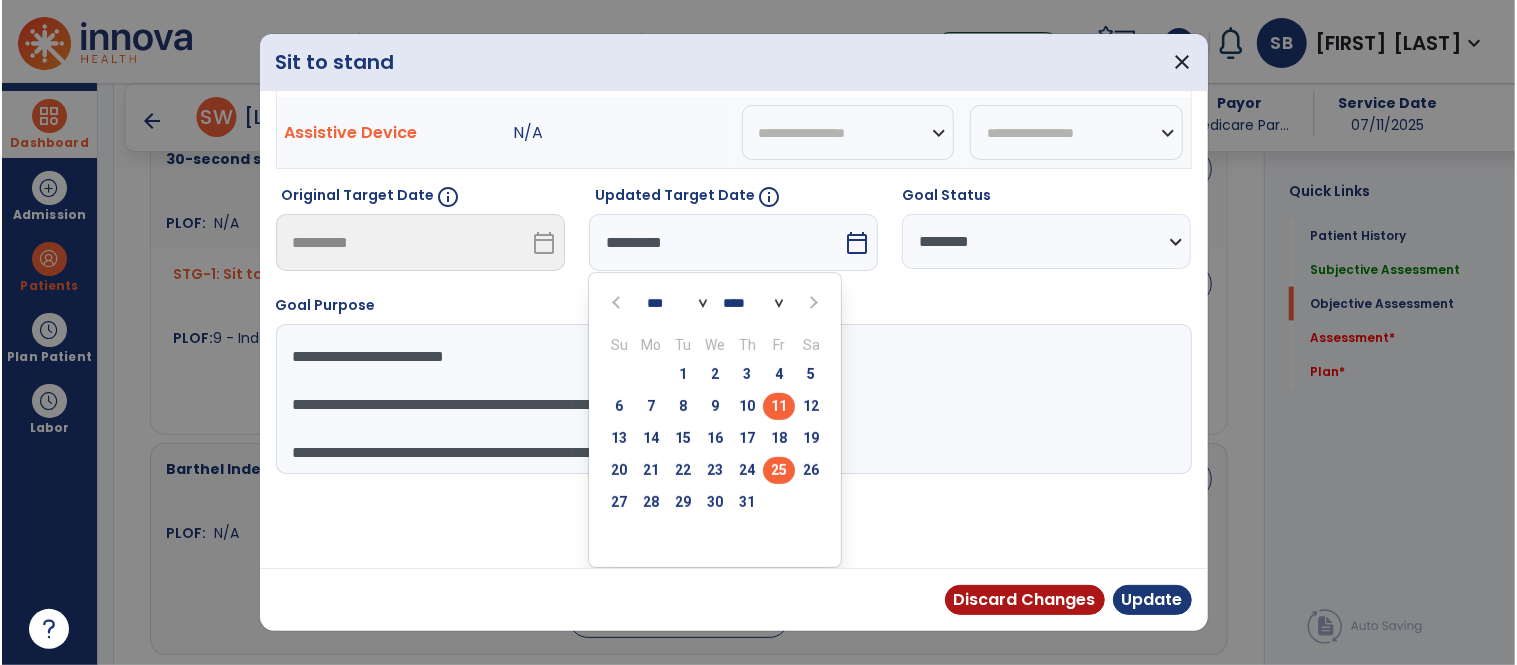 scroll, scrollTop: 181, scrollLeft: 0, axis: vertical 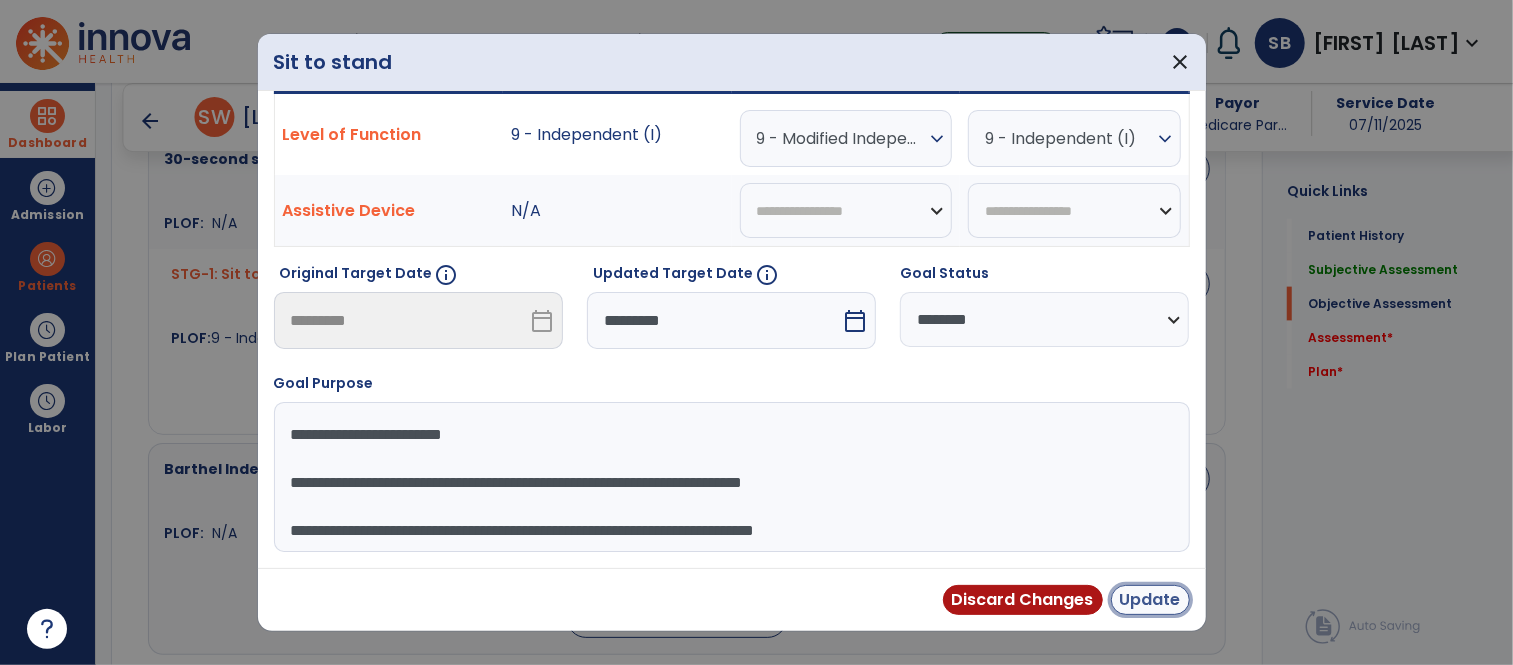 click on "Update" at bounding box center (1150, 600) 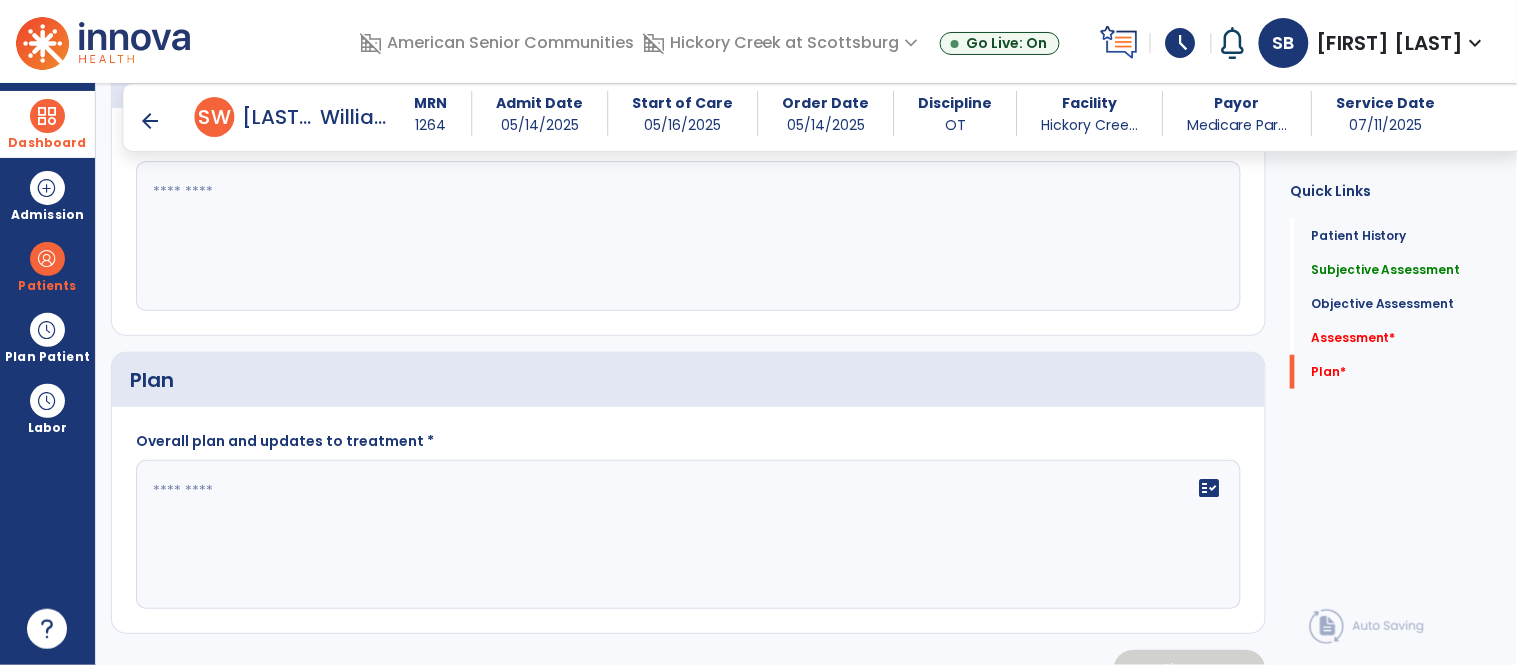 scroll, scrollTop: 2256, scrollLeft: 0, axis: vertical 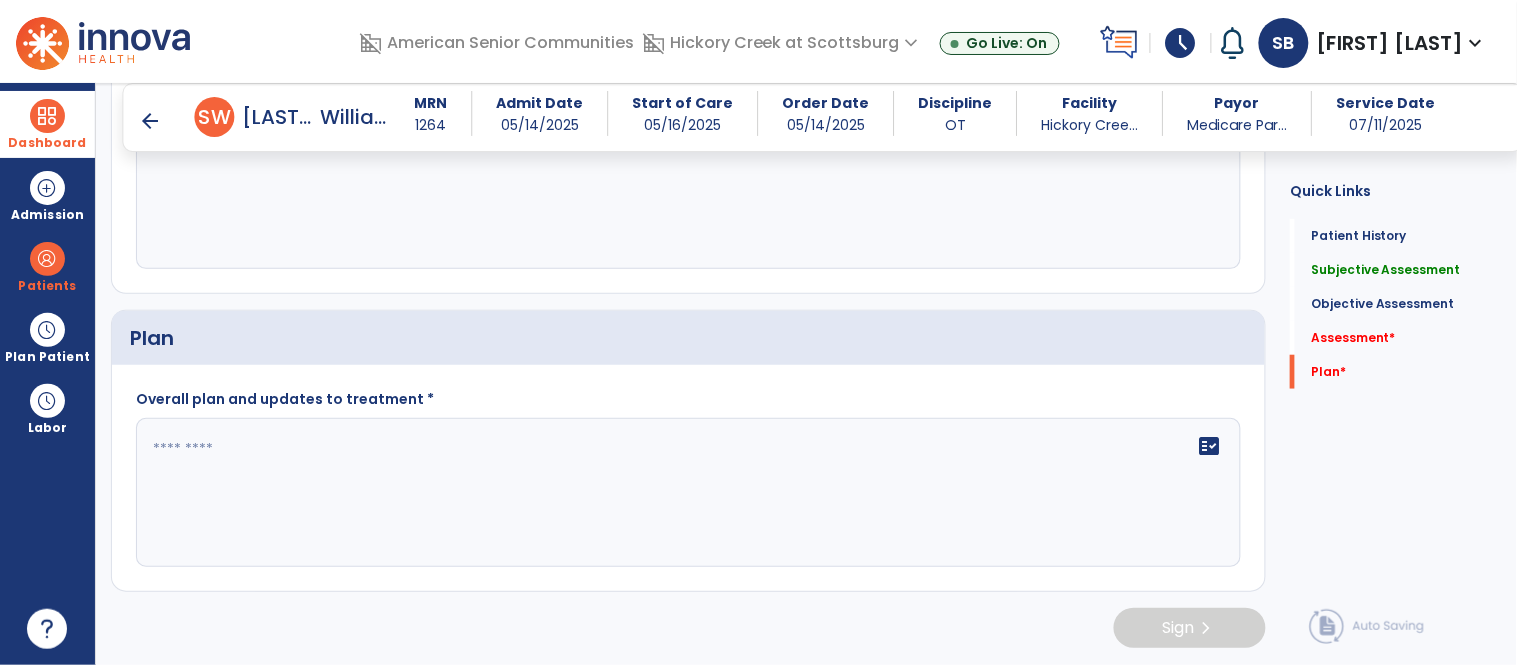 click on "fact_check" 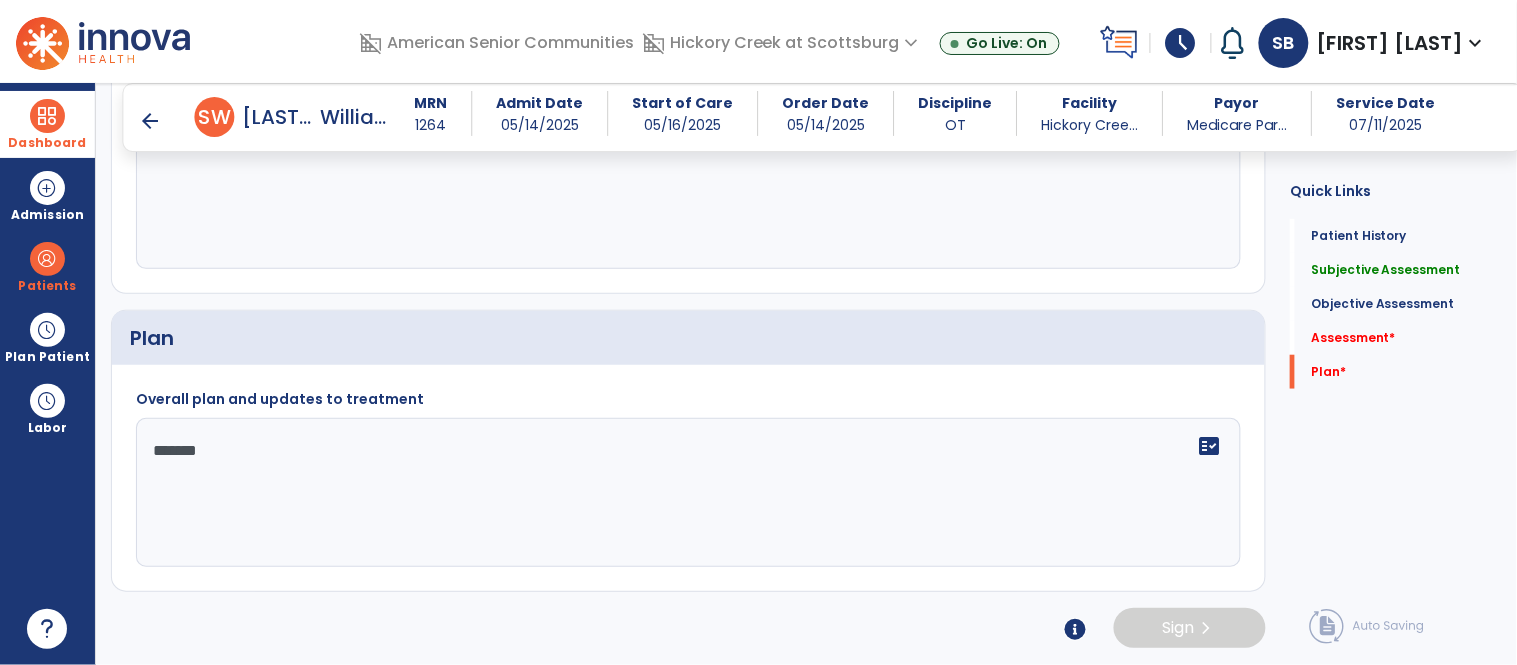 type on "********" 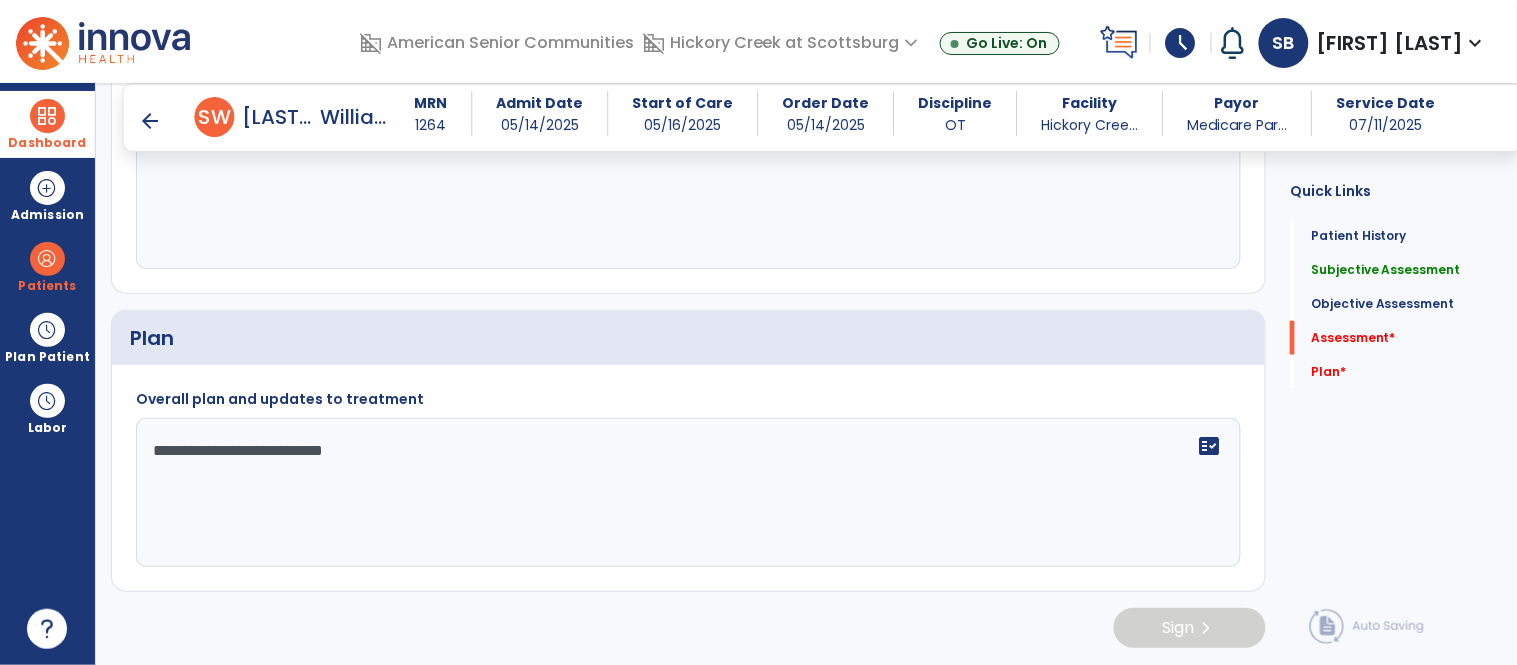 scroll, scrollTop: 2034, scrollLeft: 0, axis: vertical 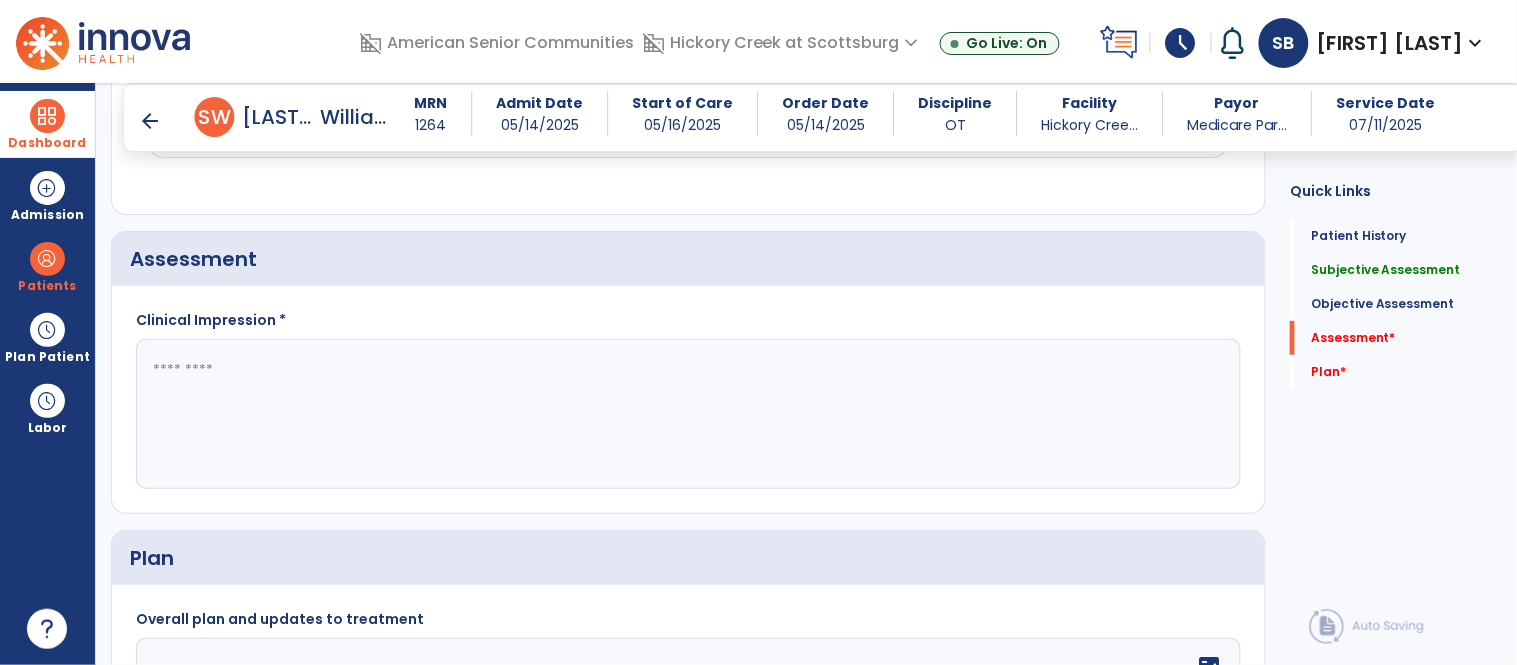 type on "**********" 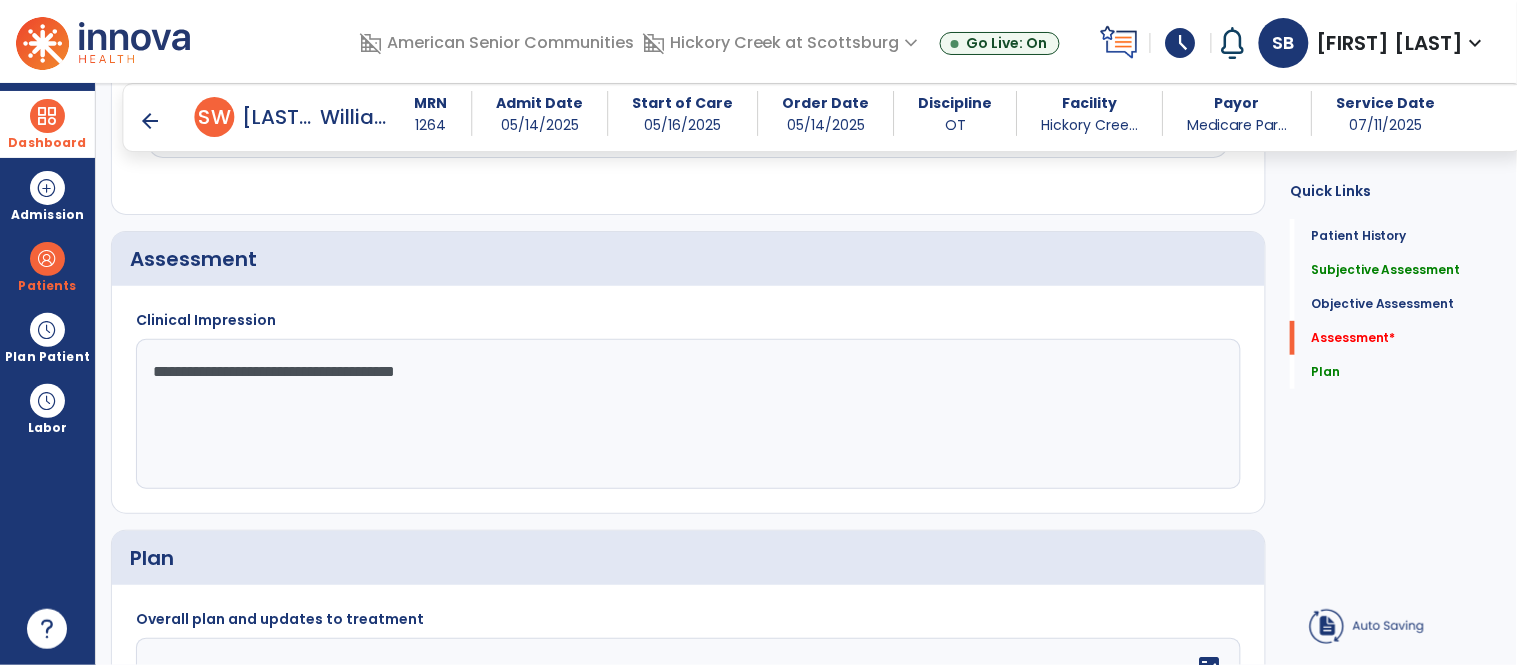 click on "**********" 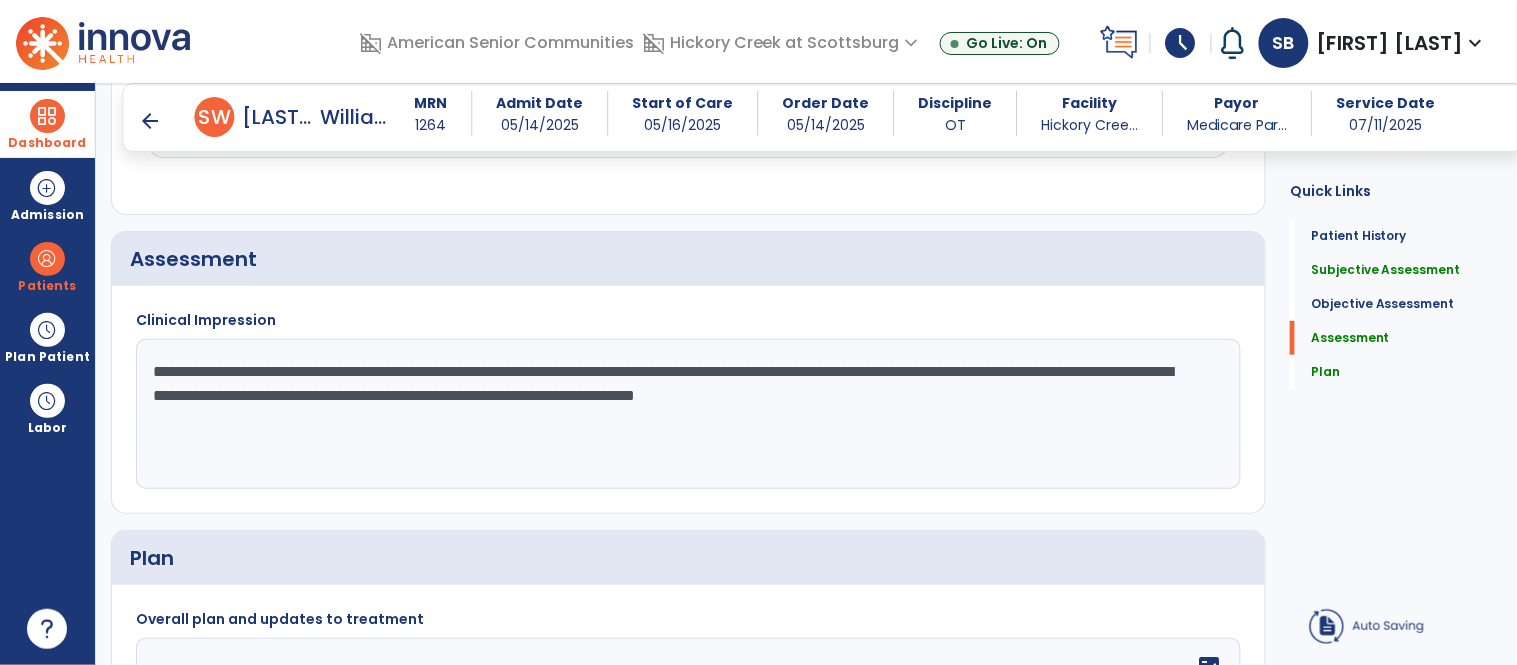 click on "**********" 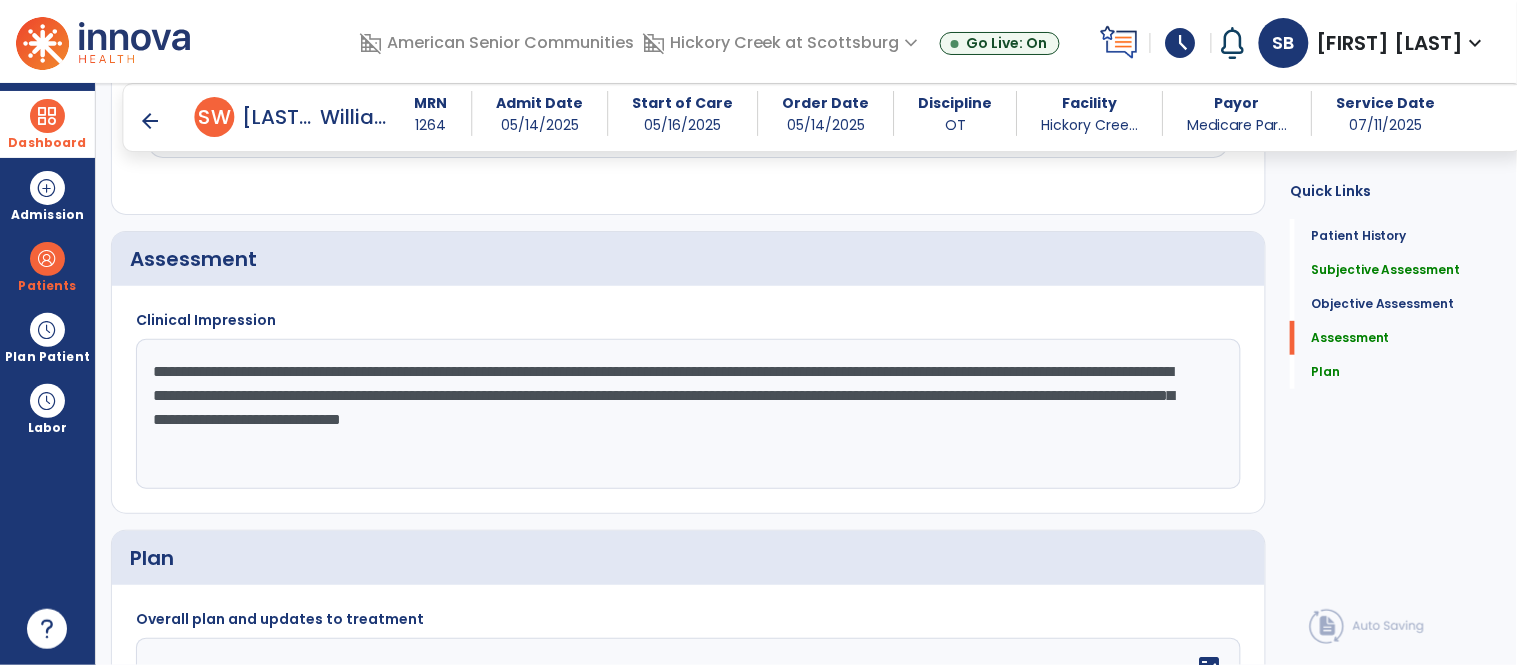 click on "**********" 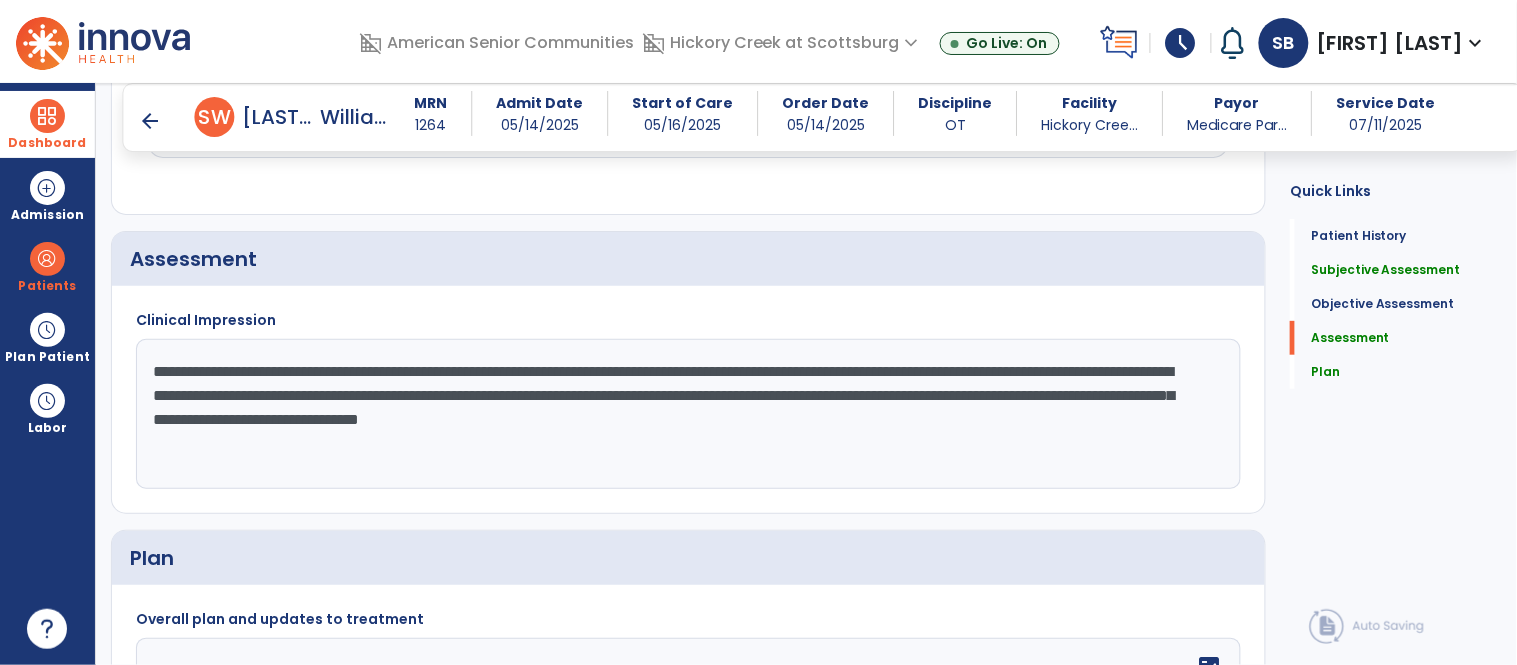 click on "**********" 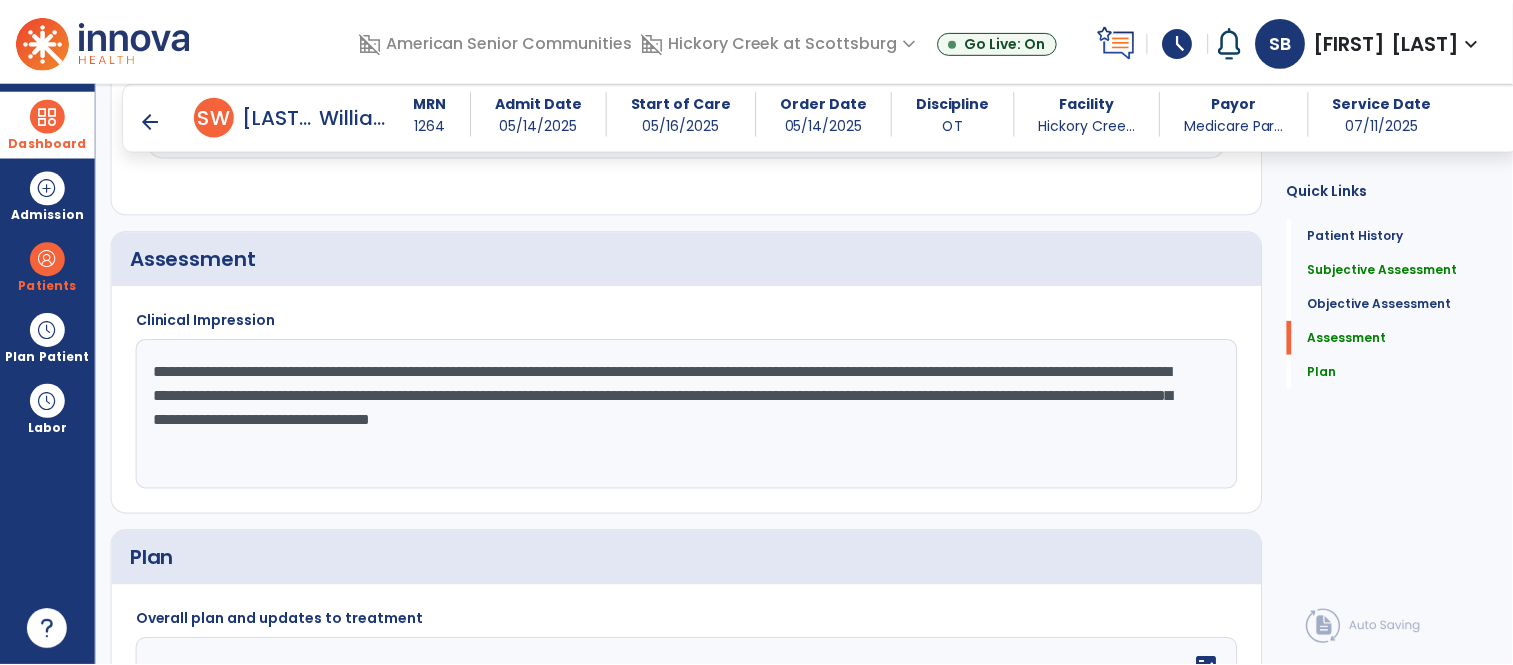scroll, scrollTop: 2258, scrollLeft: 0, axis: vertical 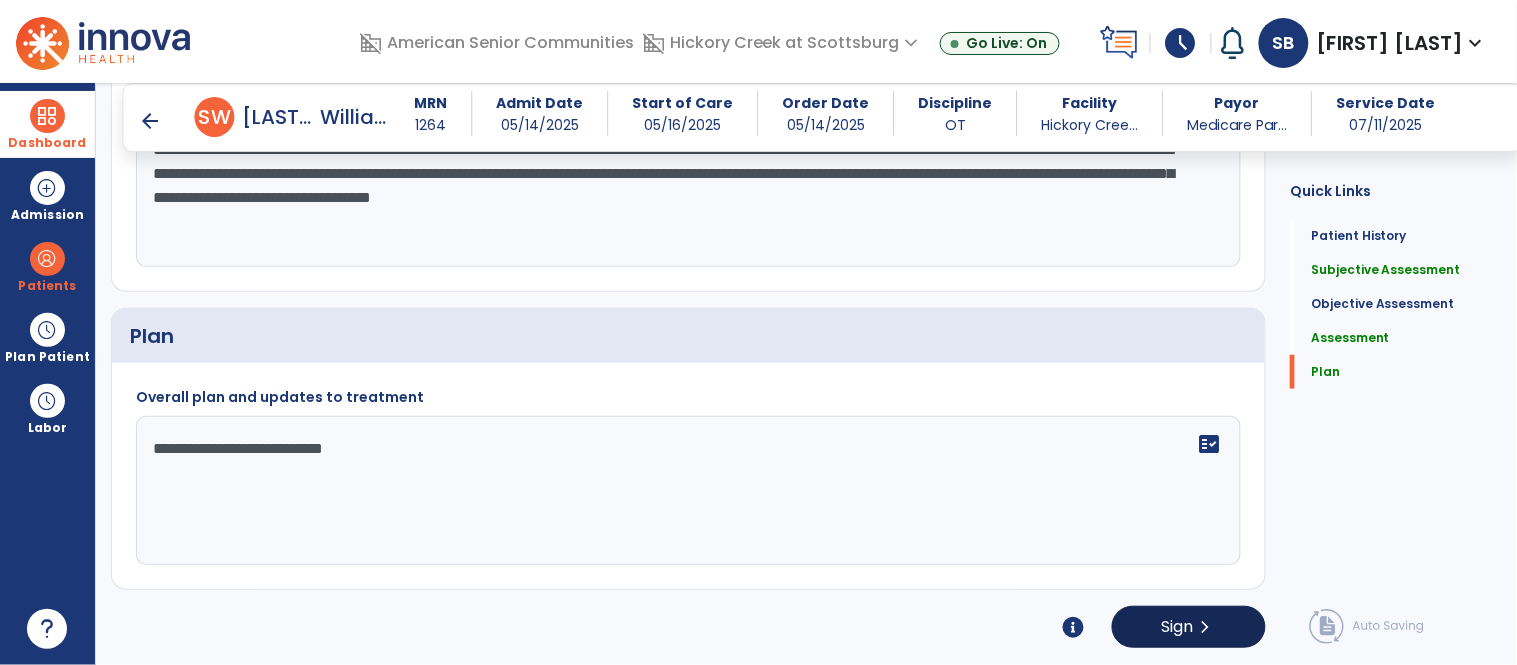 type on "**********" 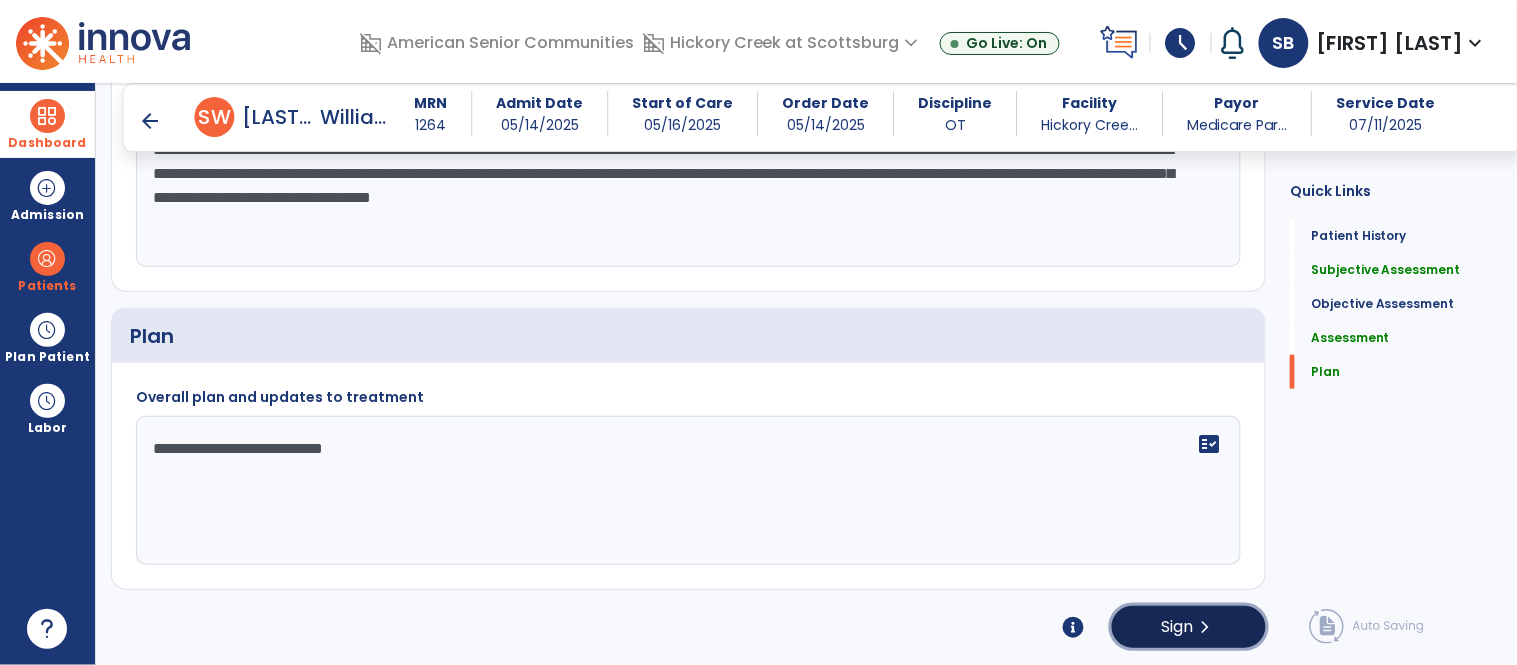click on "Sign" 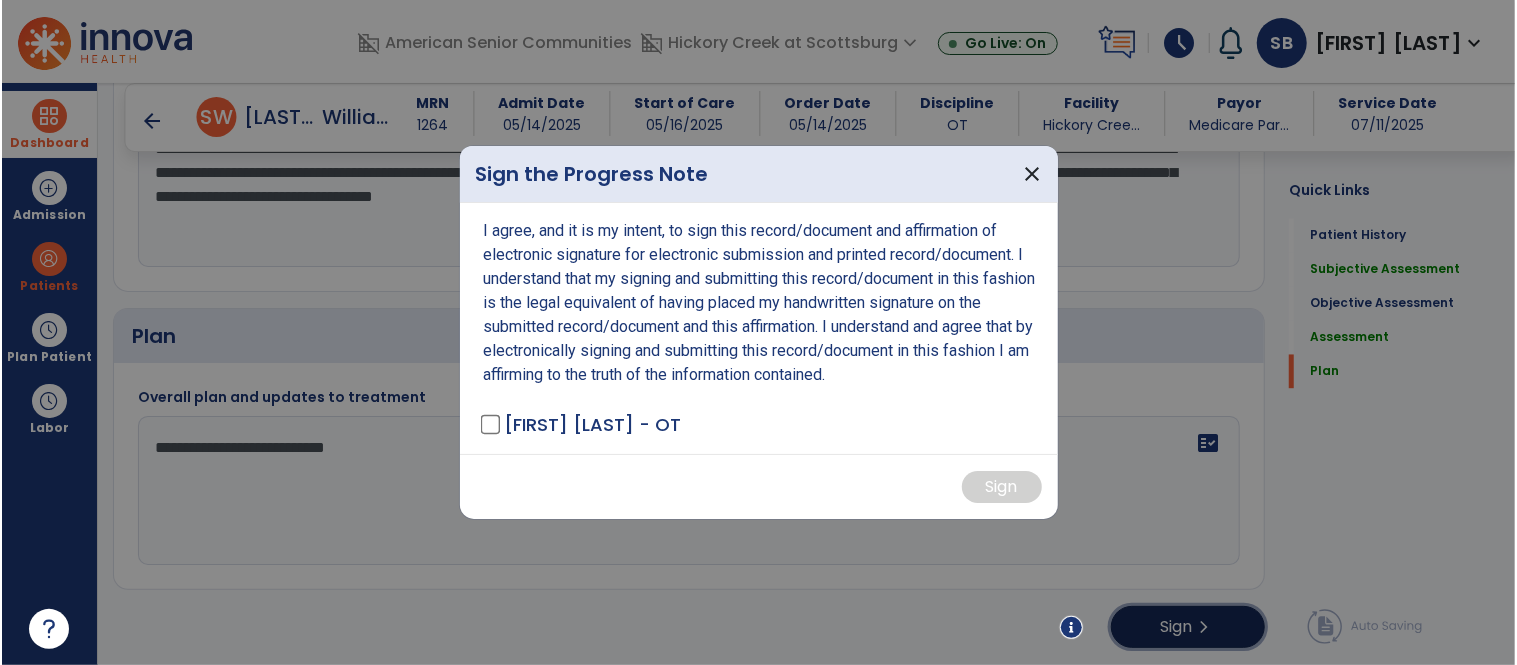 scroll, scrollTop: 2258, scrollLeft: 0, axis: vertical 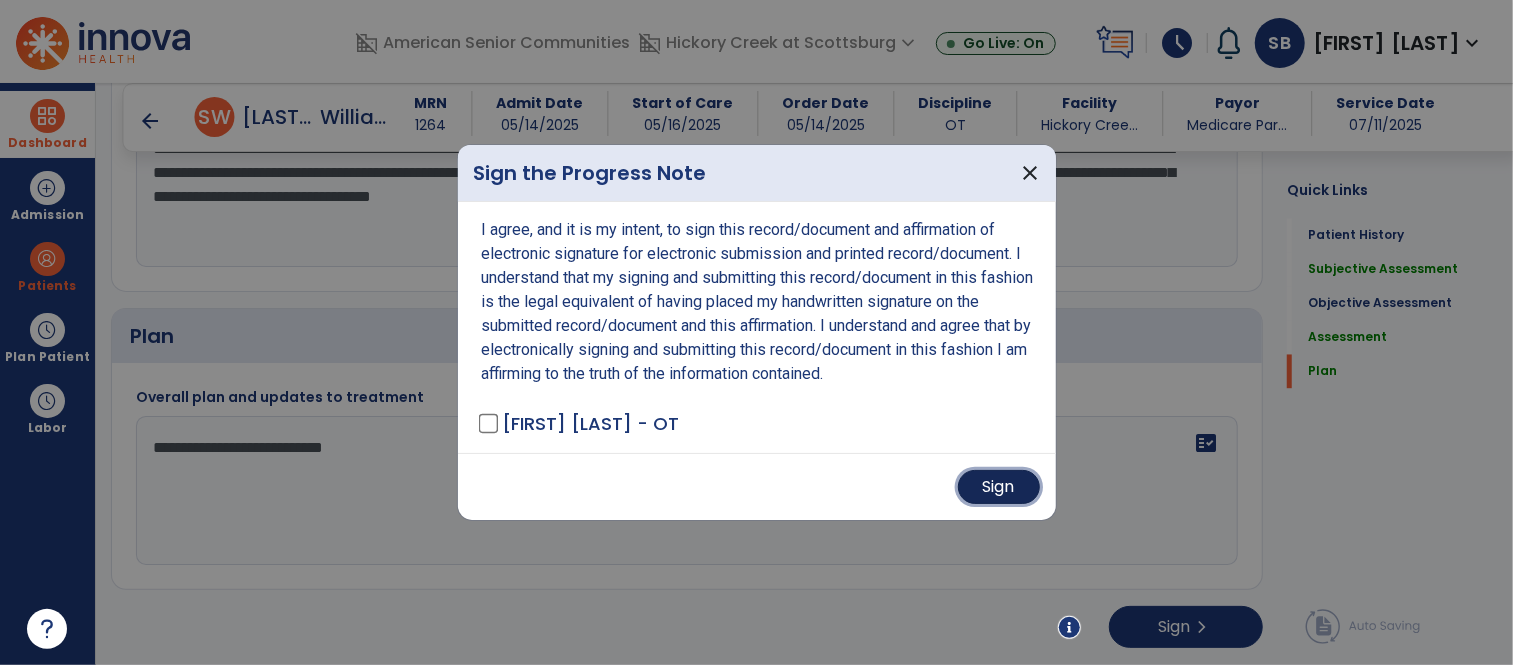 click on "Sign" at bounding box center [999, 487] 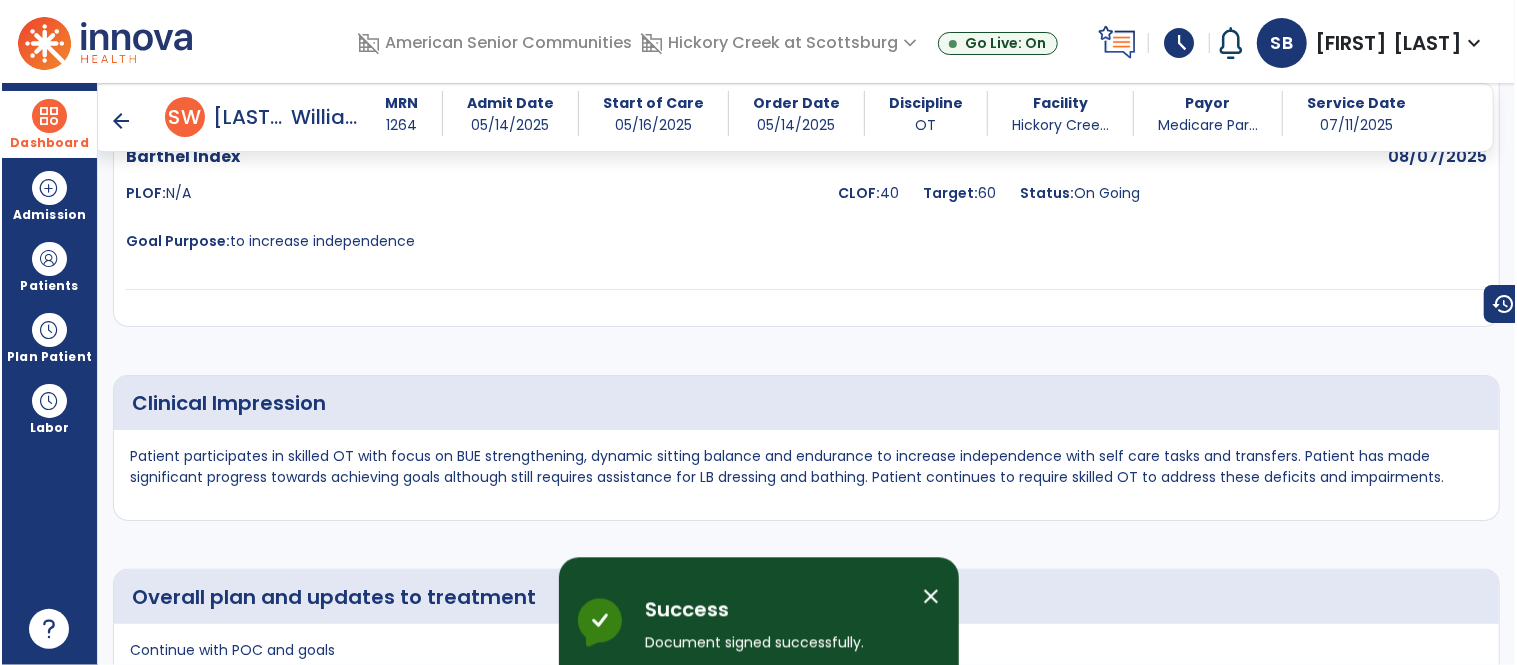 scroll, scrollTop: 2992, scrollLeft: 0, axis: vertical 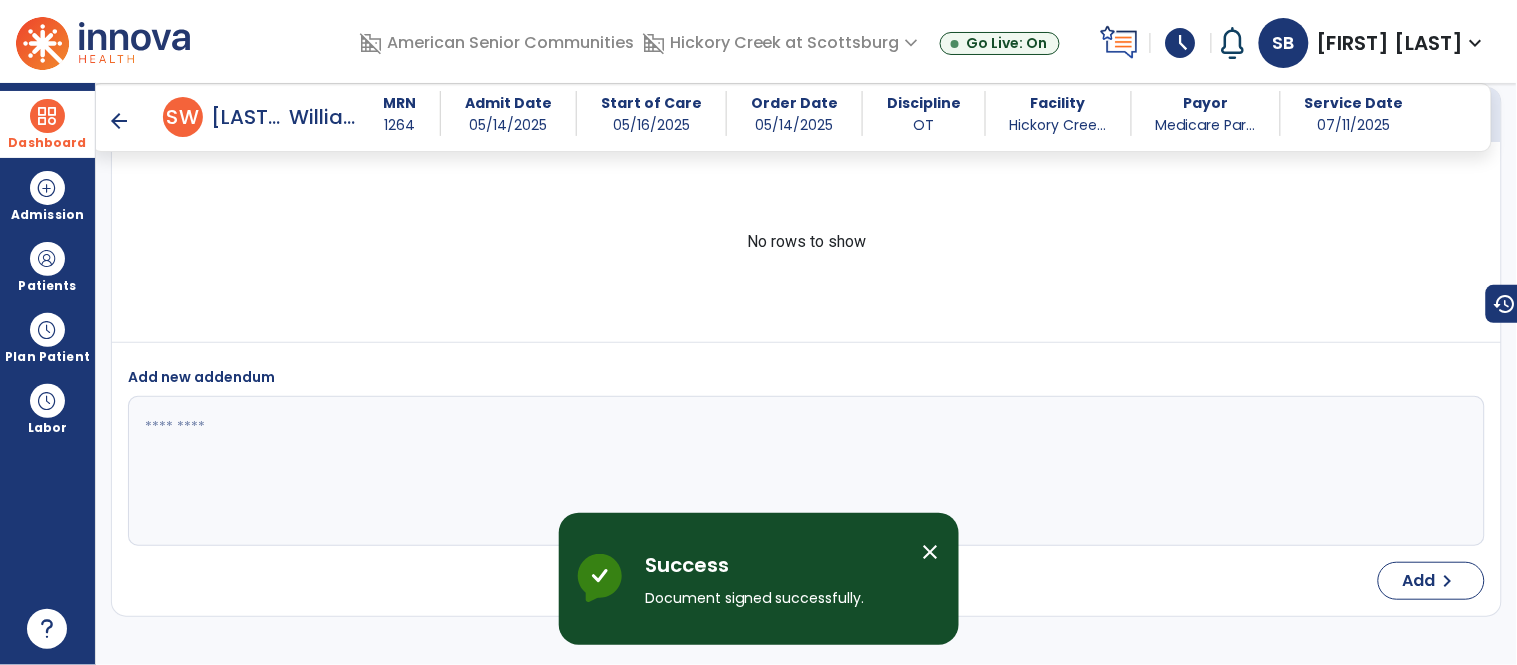 click on "arrow_back" at bounding box center (119, 121) 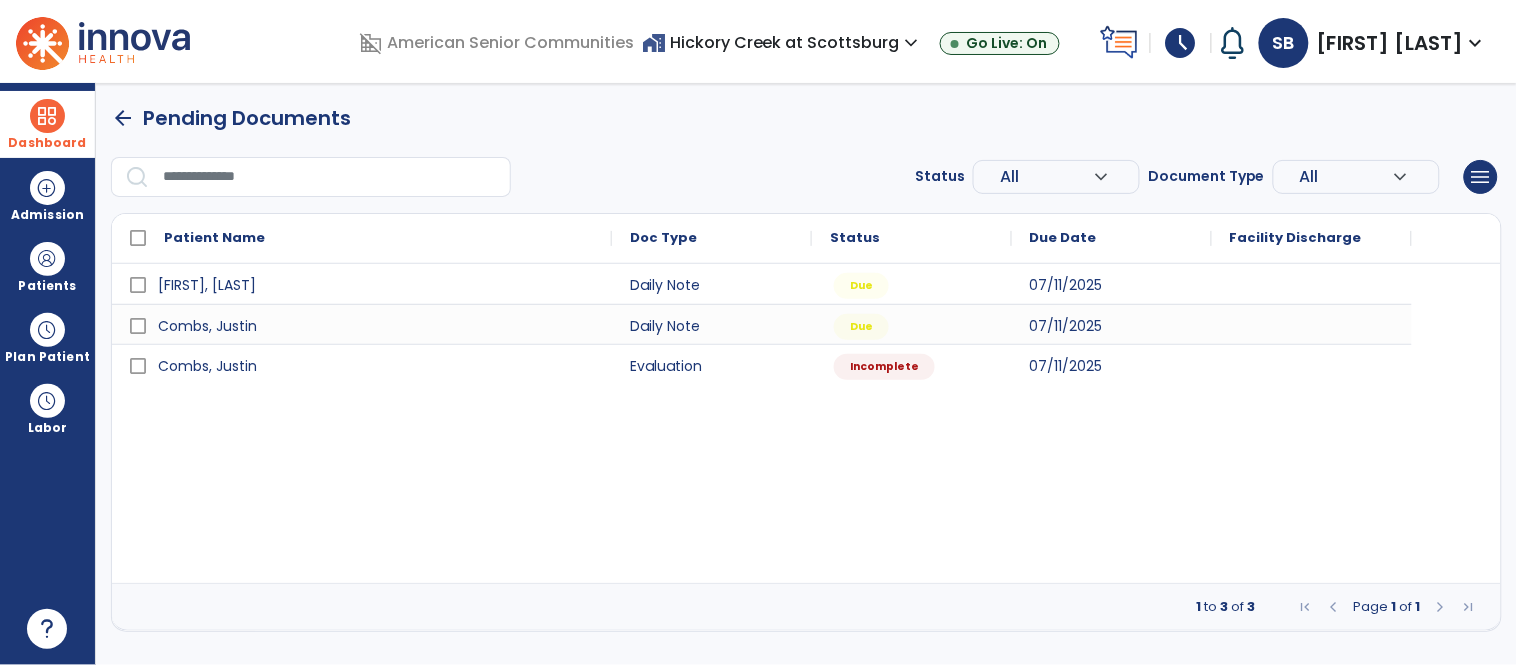 scroll, scrollTop: 0, scrollLeft: 0, axis: both 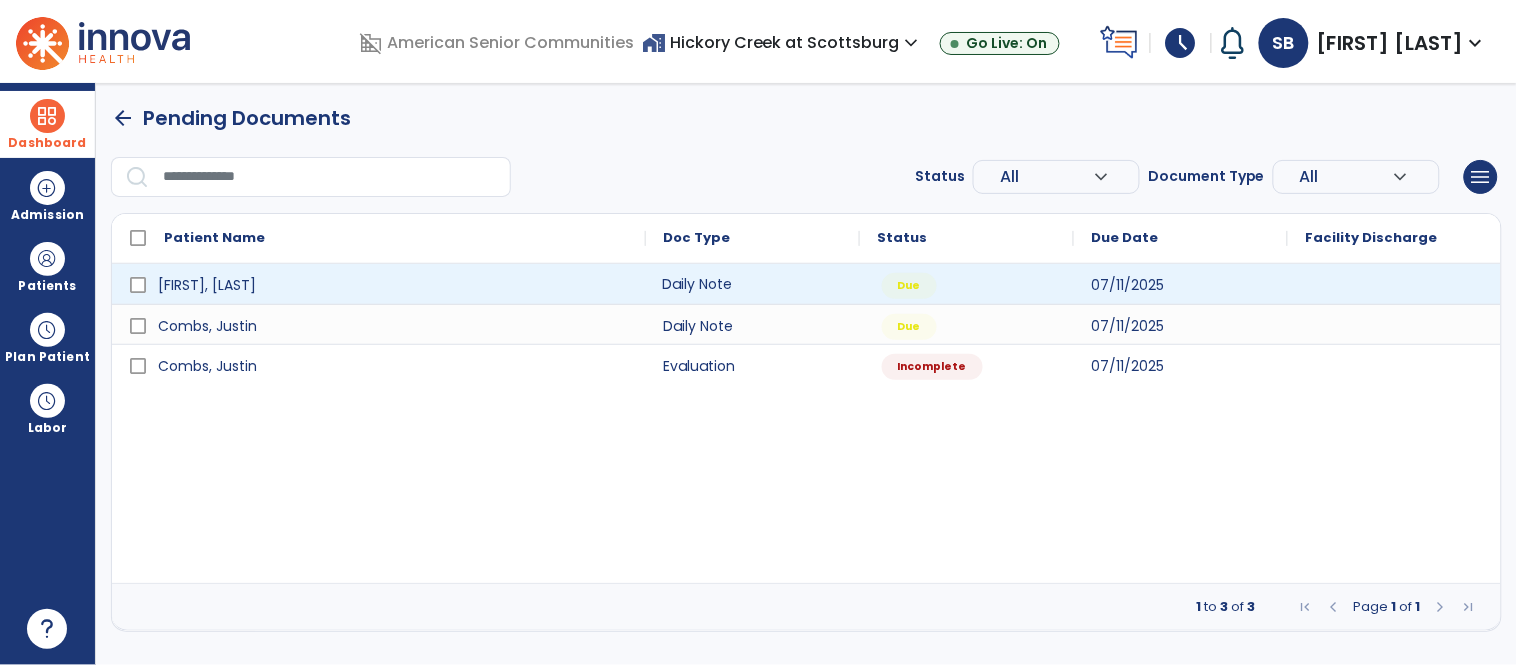 click on "Daily Note" at bounding box center [753, 284] 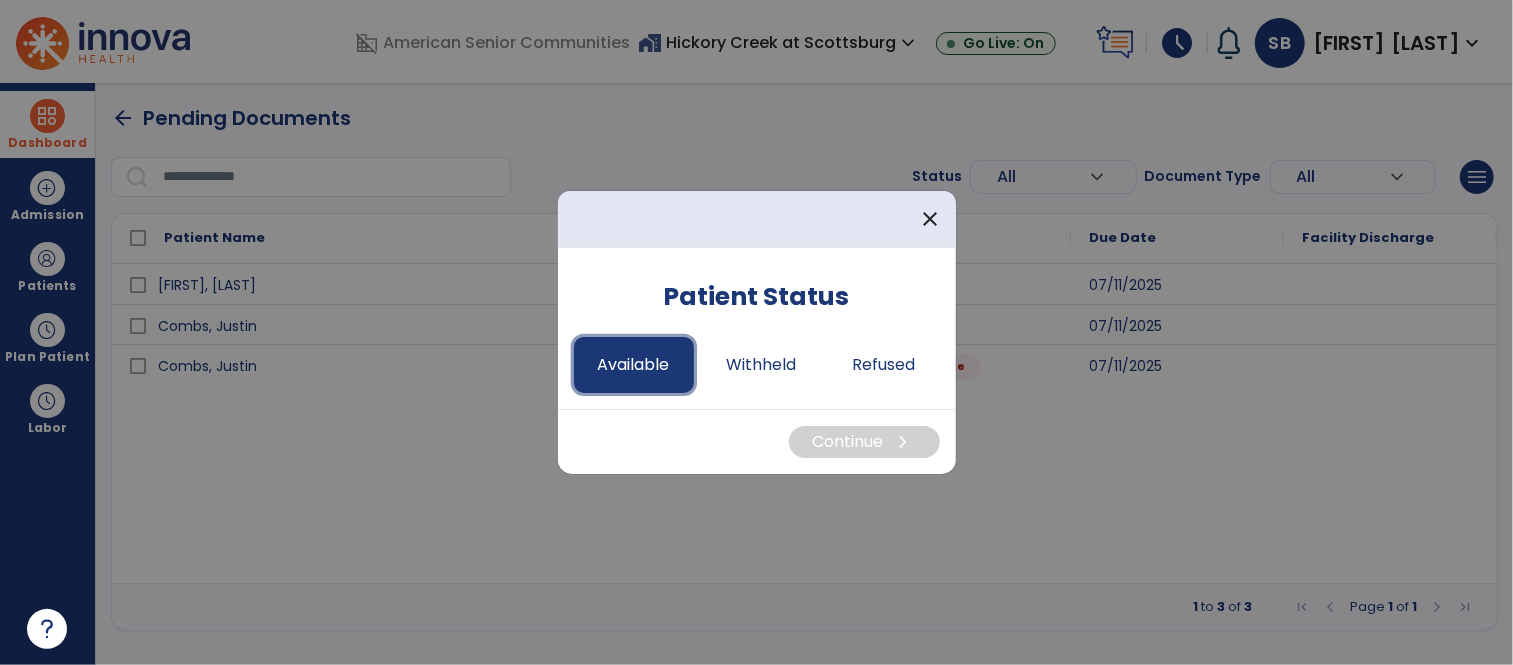 click on "Available" at bounding box center [634, 365] 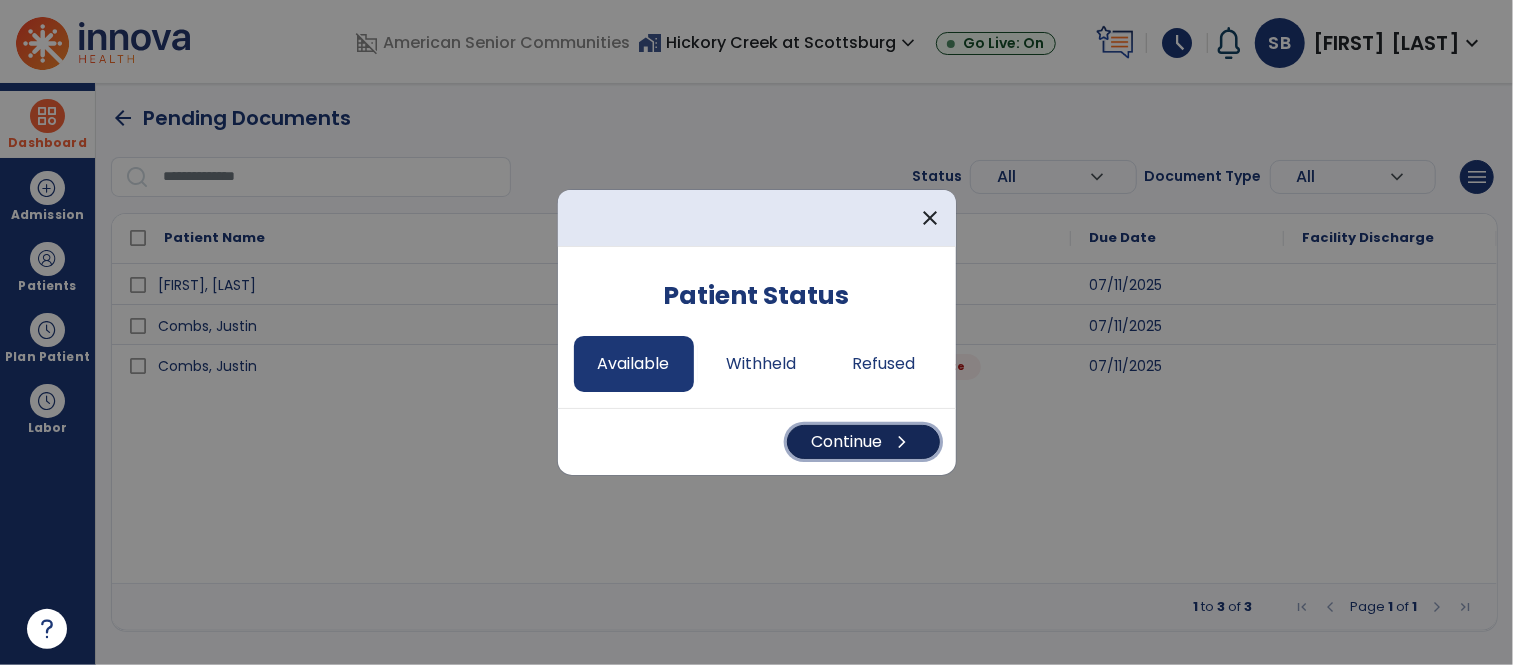 click on "Continue   chevron_right" at bounding box center [863, 442] 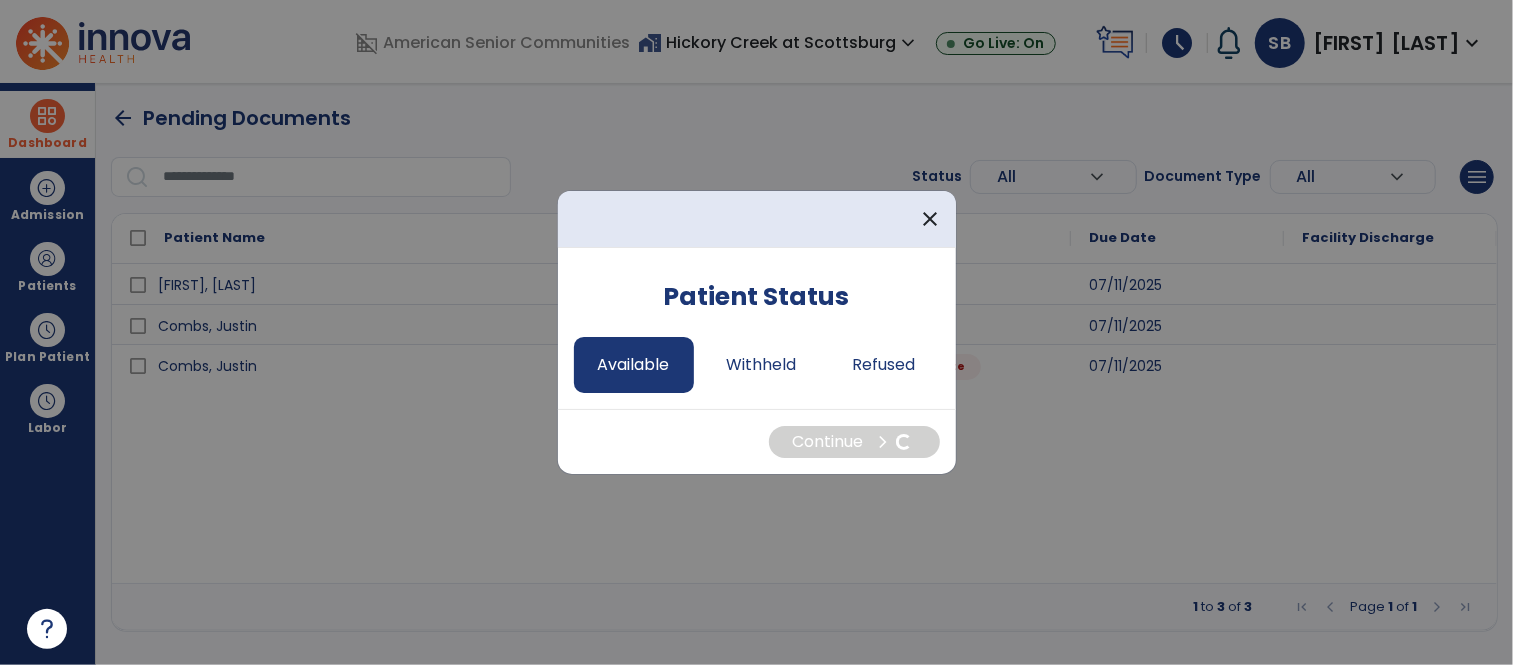 select on "*" 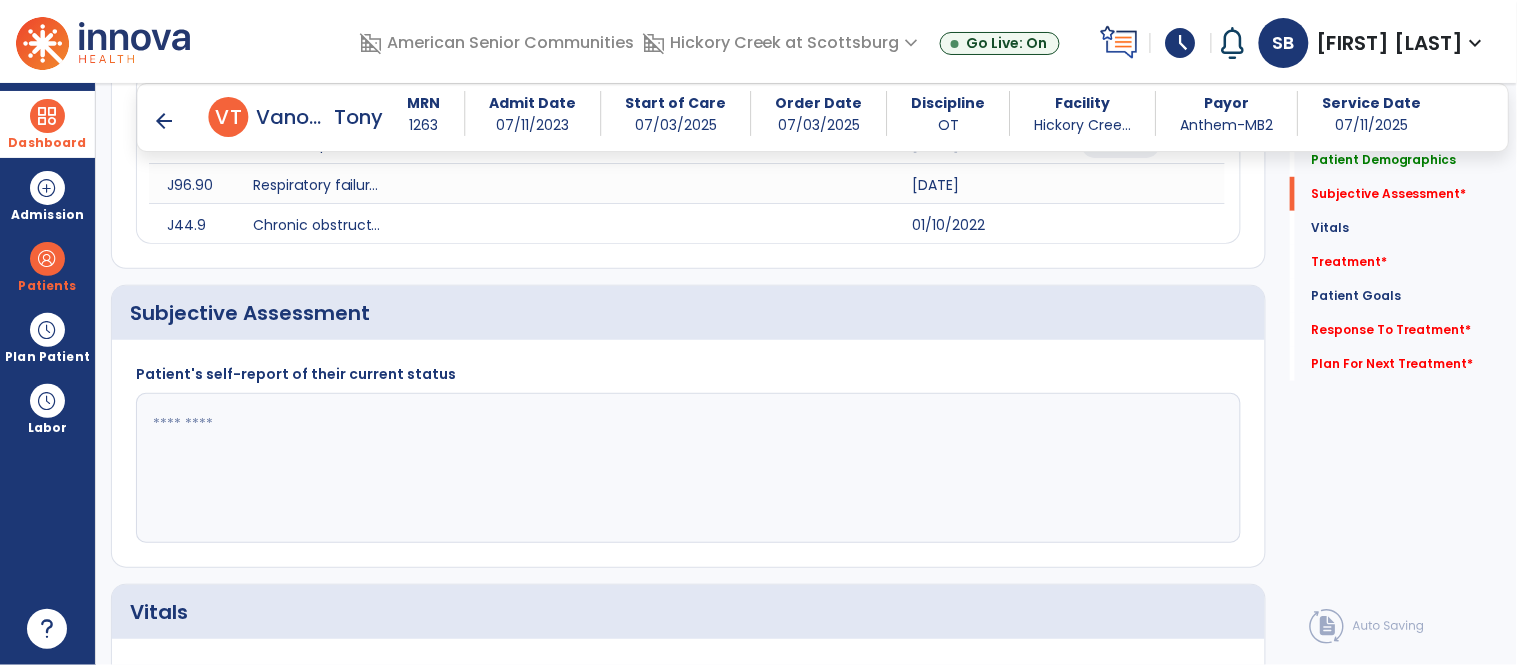 scroll, scrollTop: 327, scrollLeft: 0, axis: vertical 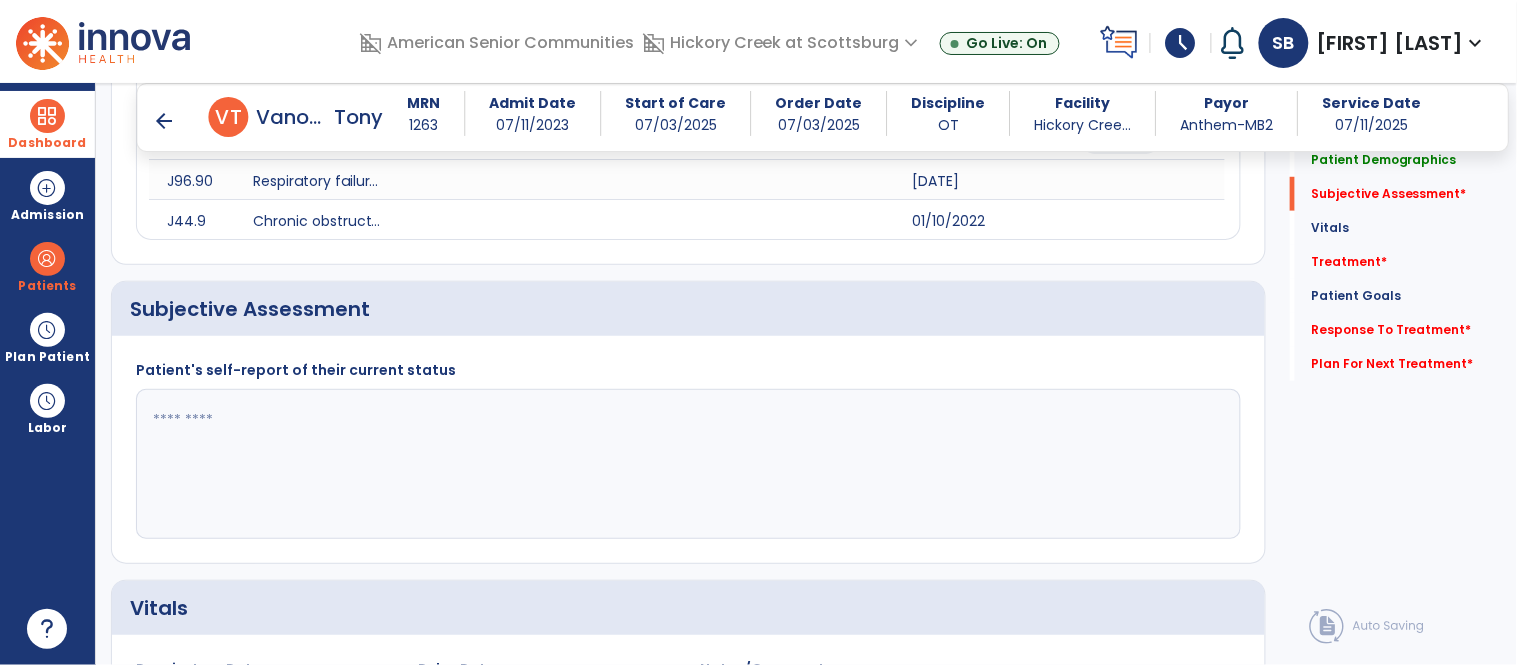 click 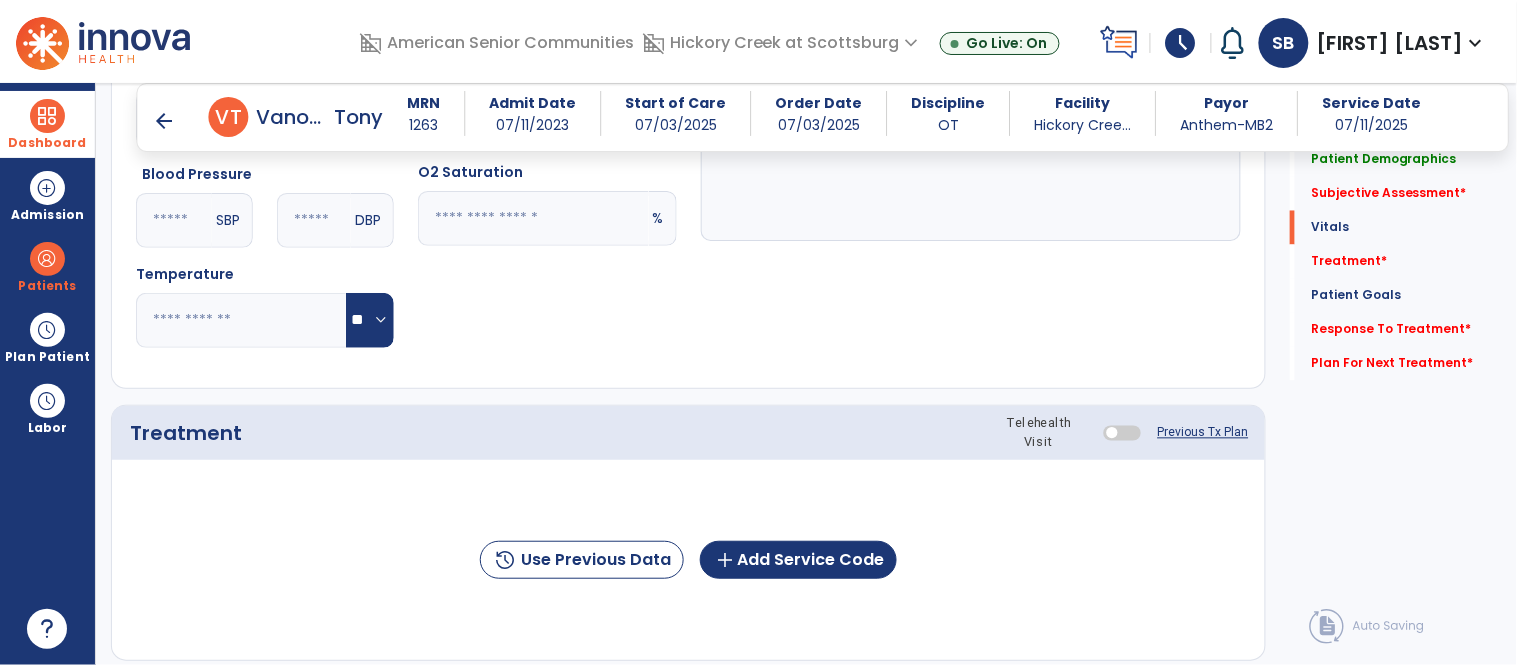 scroll, scrollTop: 925, scrollLeft: 0, axis: vertical 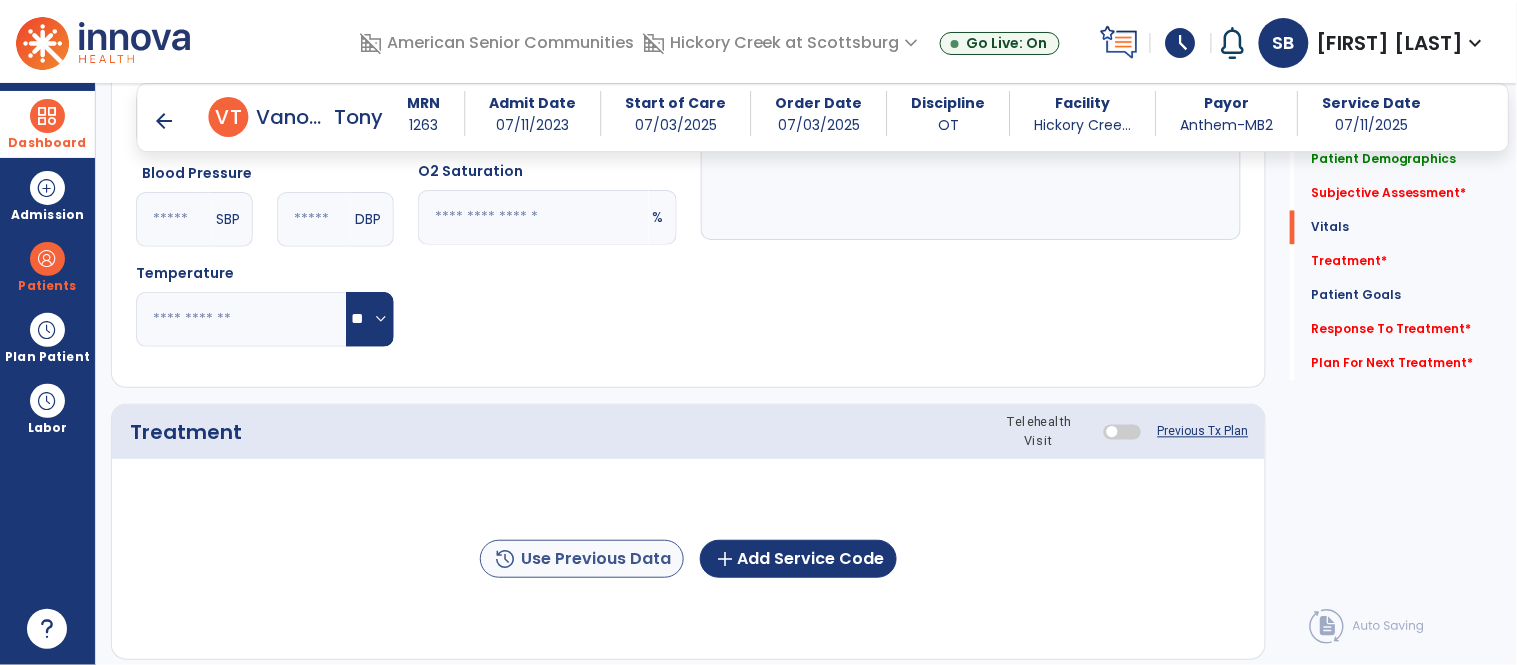 type on "**********" 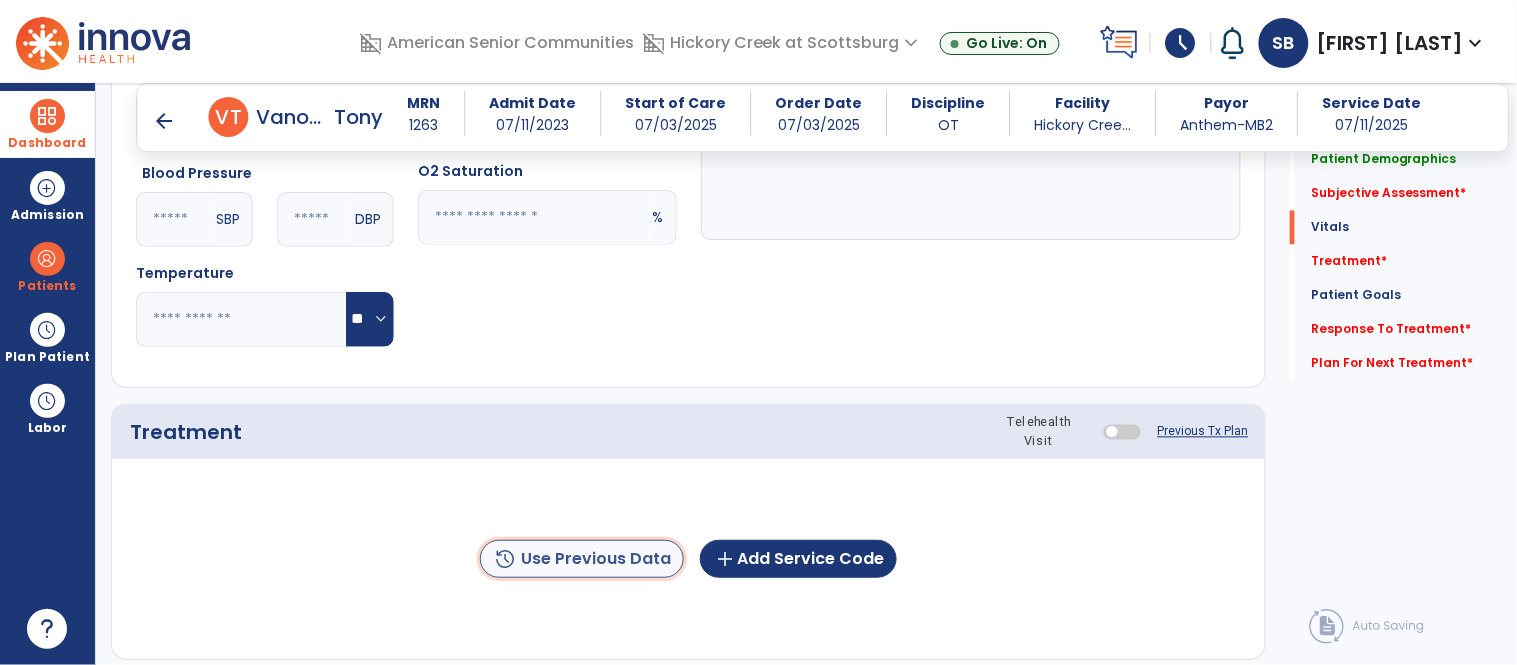 click on "history  Use Previous Data" 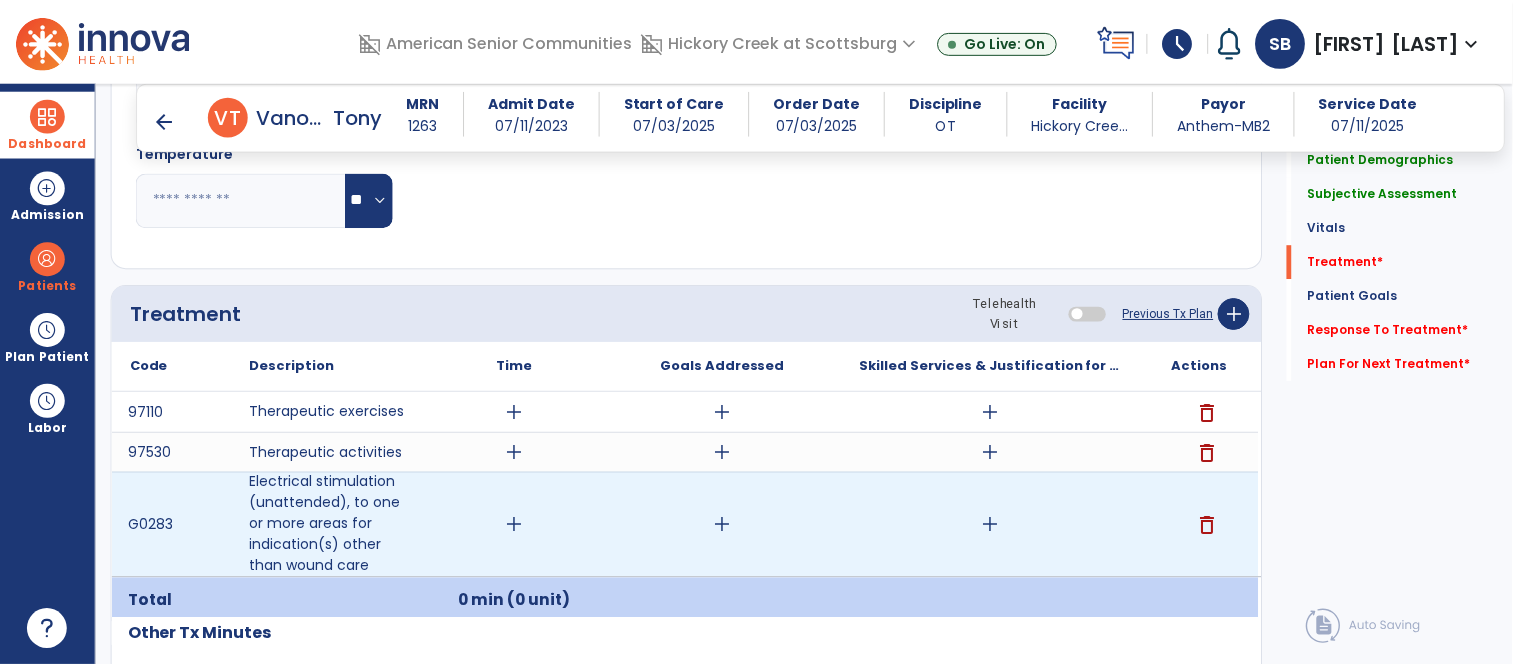 scroll, scrollTop: 1058, scrollLeft: 0, axis: vertical 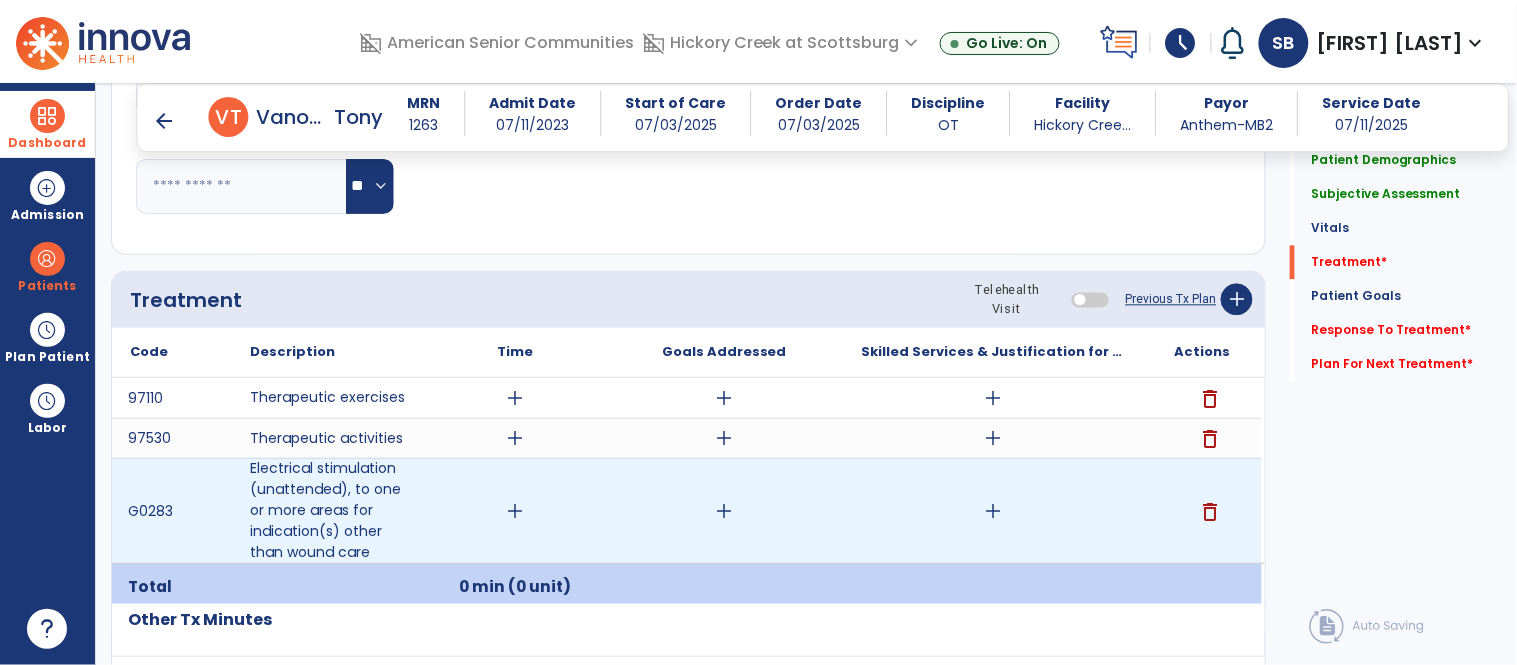 click on "add" at bounding box center (993, 511) 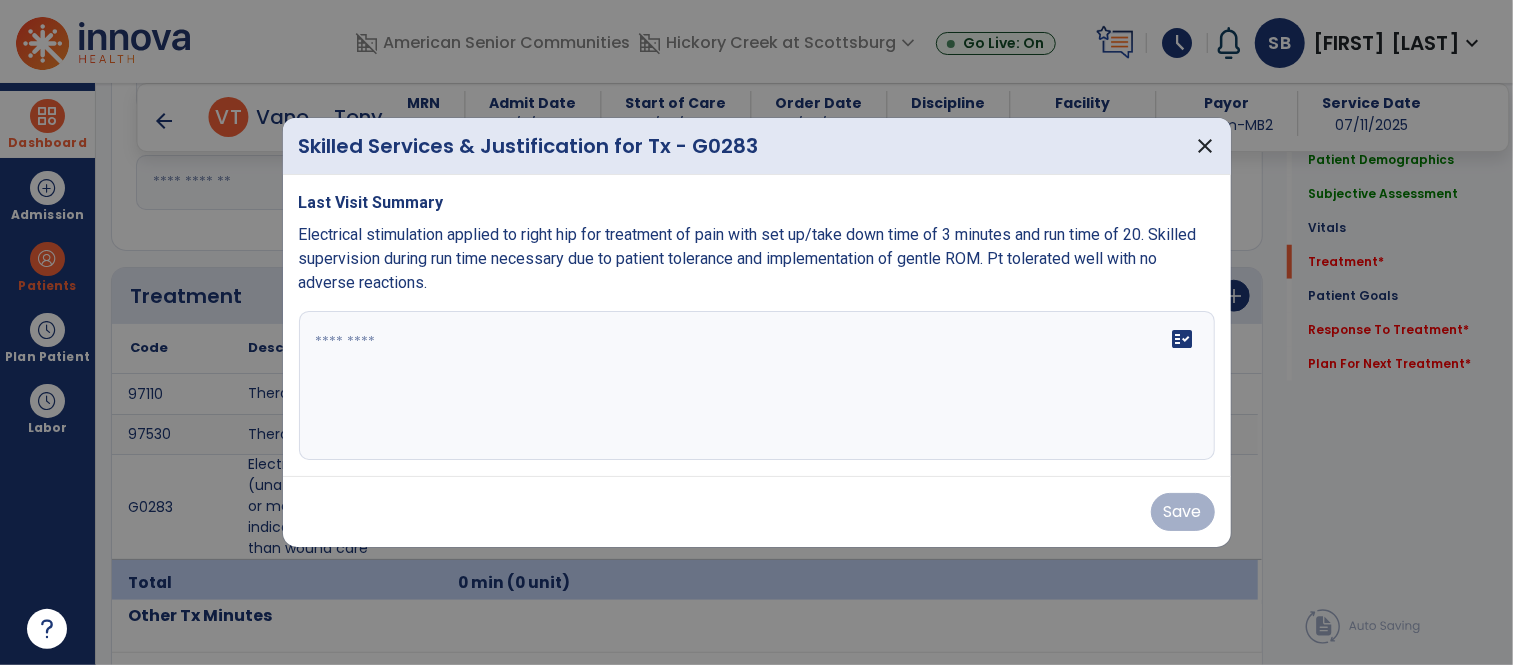 scroll, scrollTop: 1058, scrollLeft: 0, axis: vertical 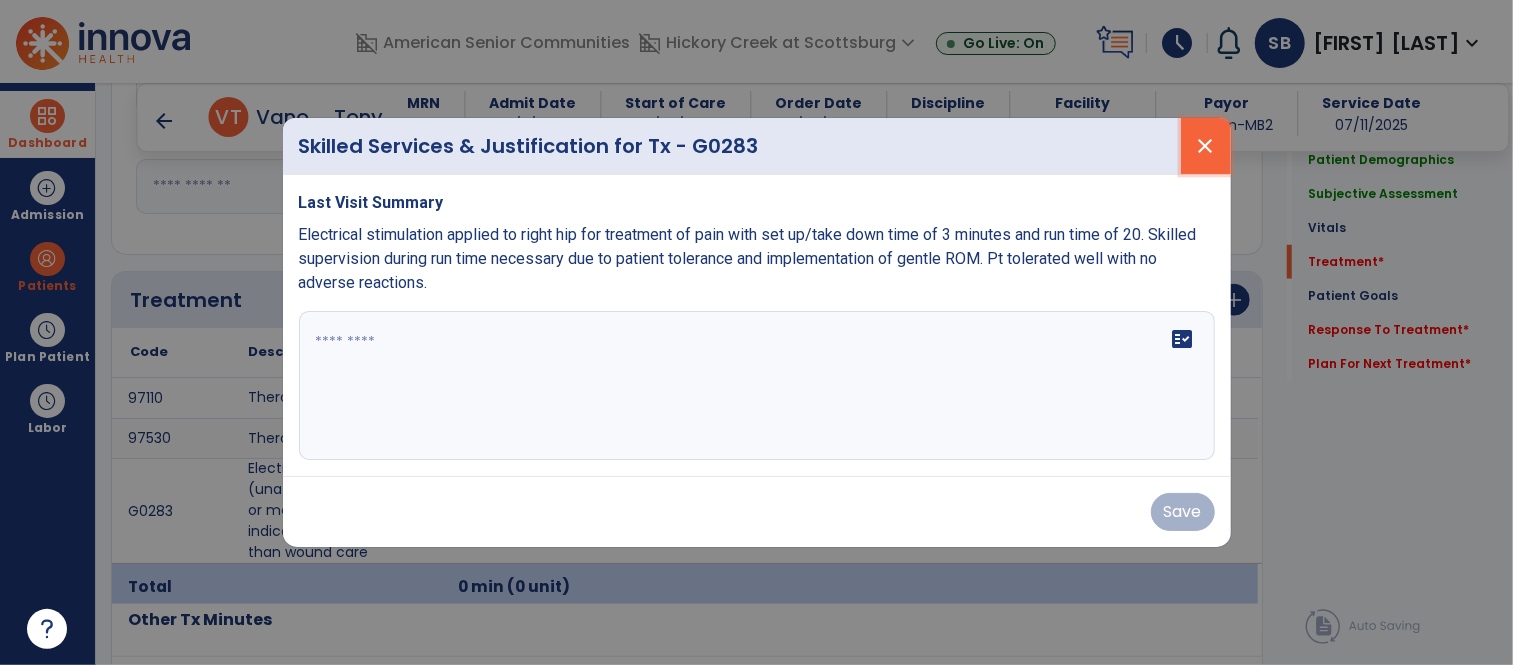 click on "close" at bounding box center [1206, 146] 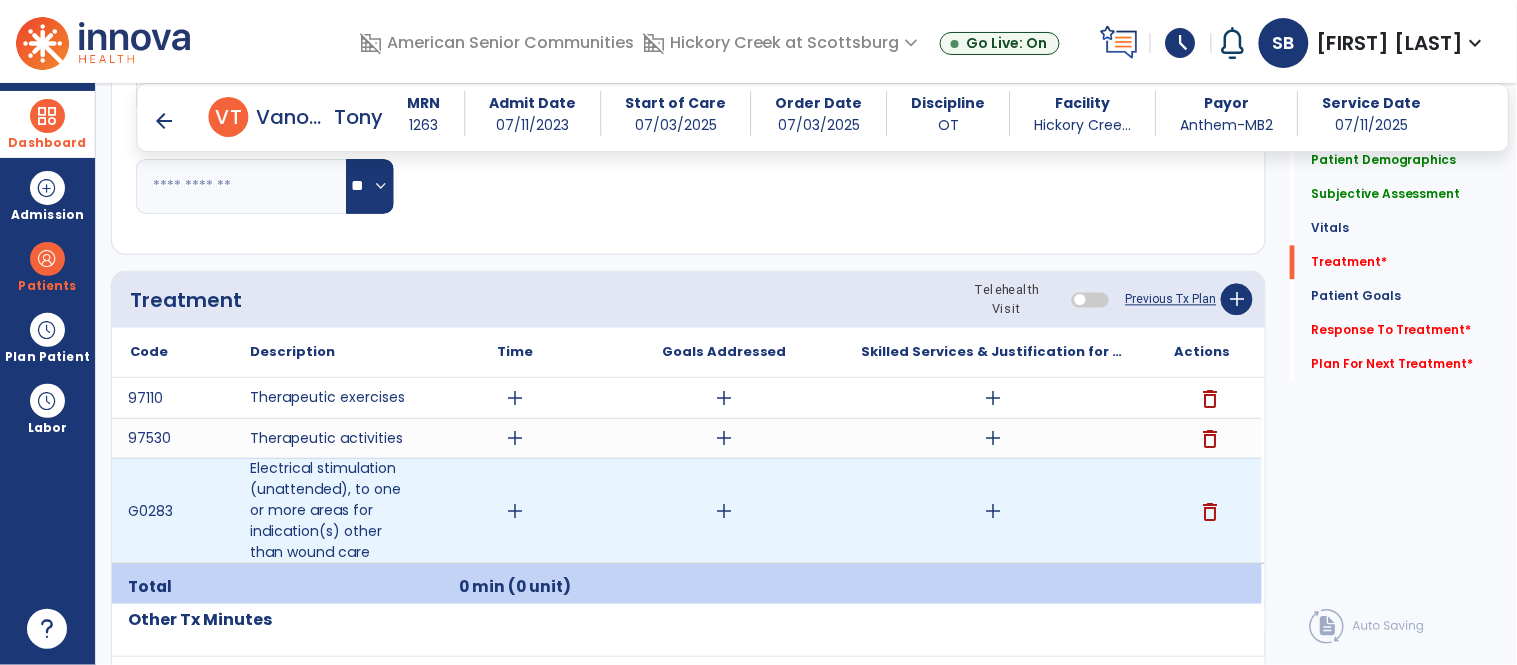 click on "delete" at bounding box center [1210, 512] 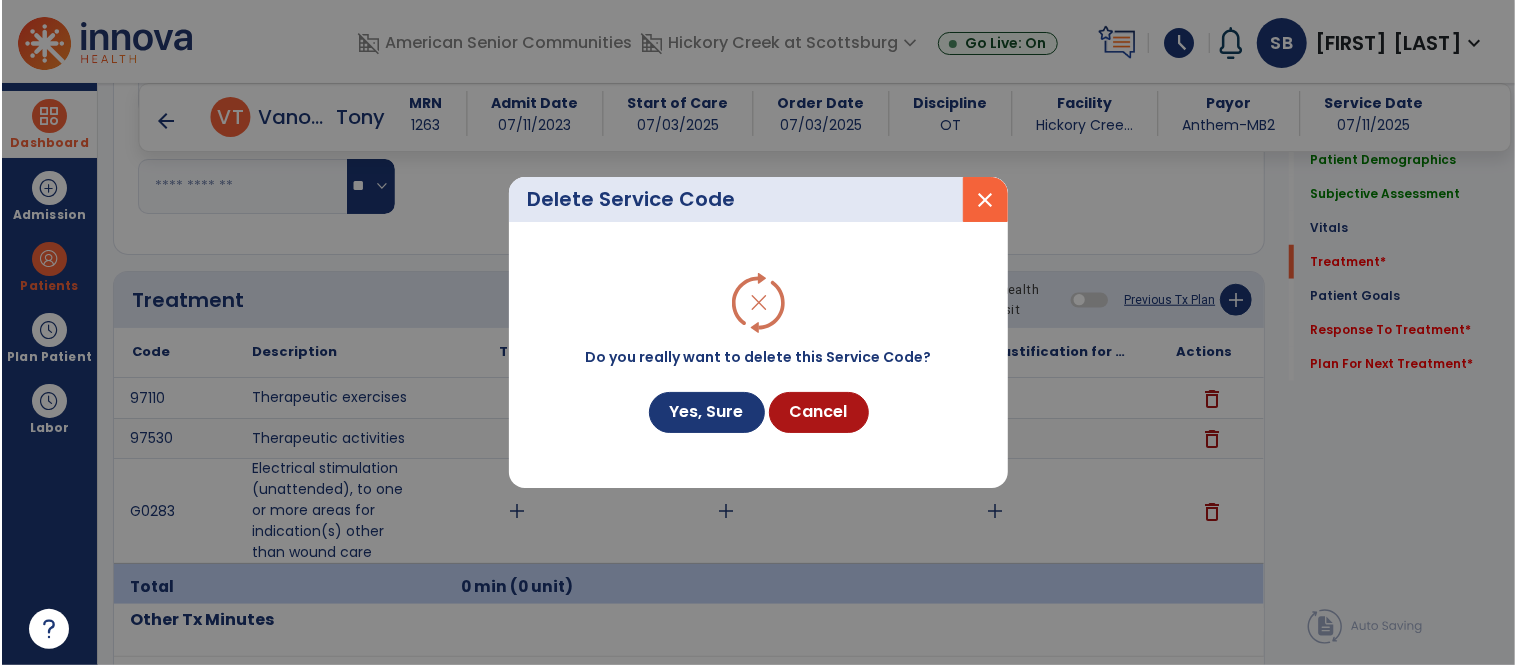 scroll, scrollTop: 1058, scrollLeft: 0, axis: vertical 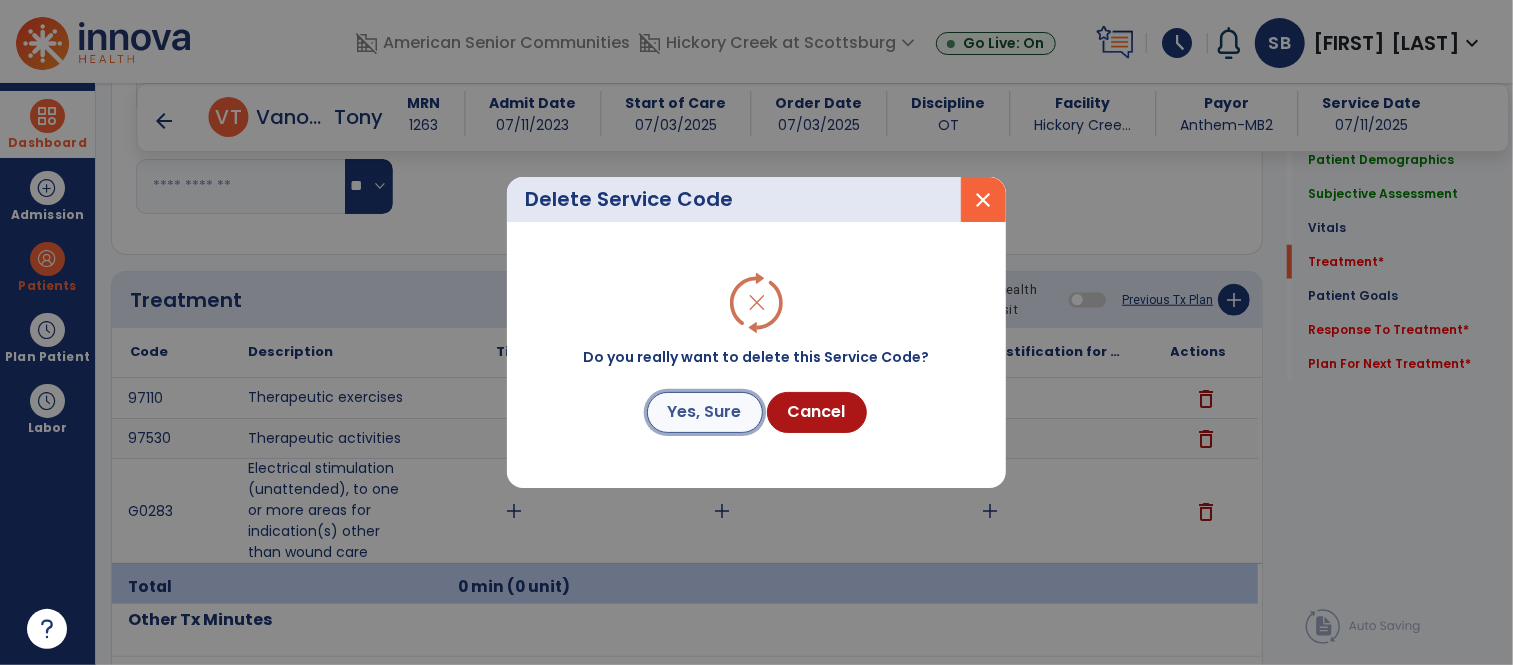 click on "Yes, Sure" at bounding box center (705, 412) 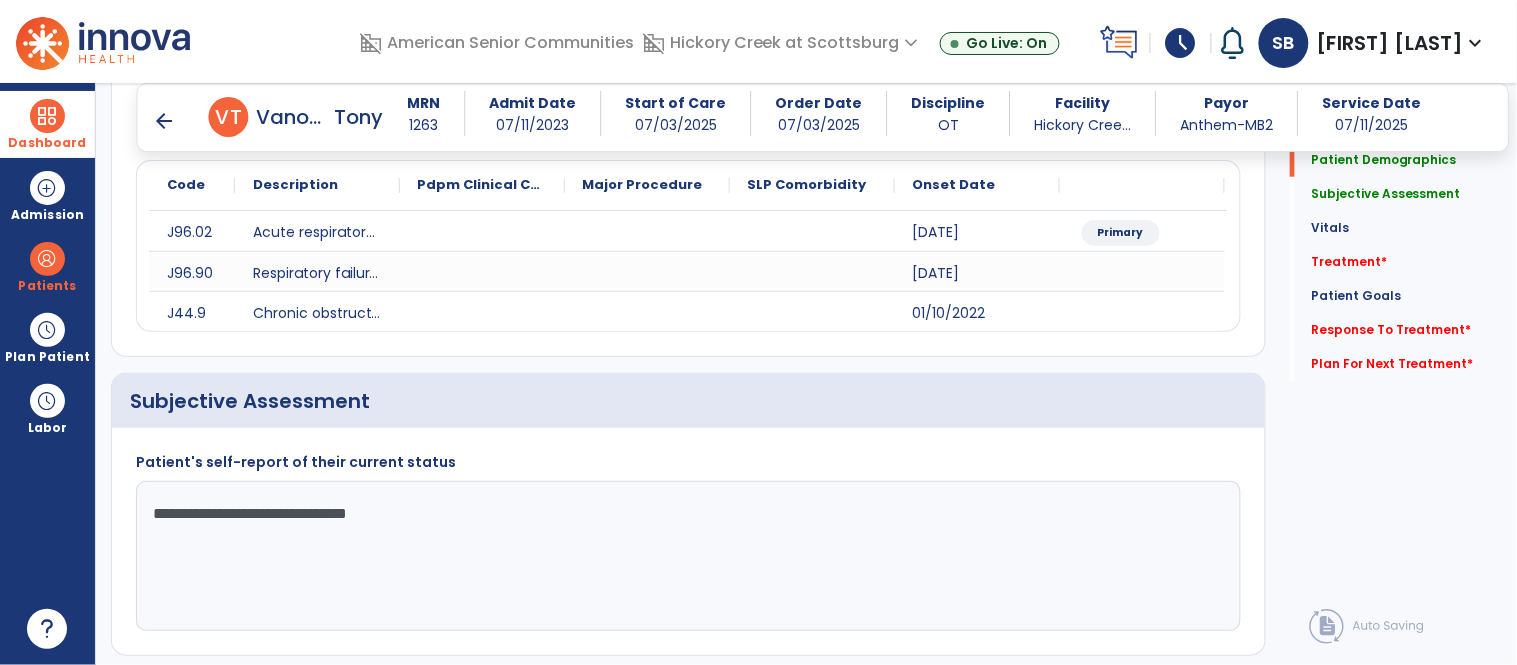 click on "Subjective Assessment" 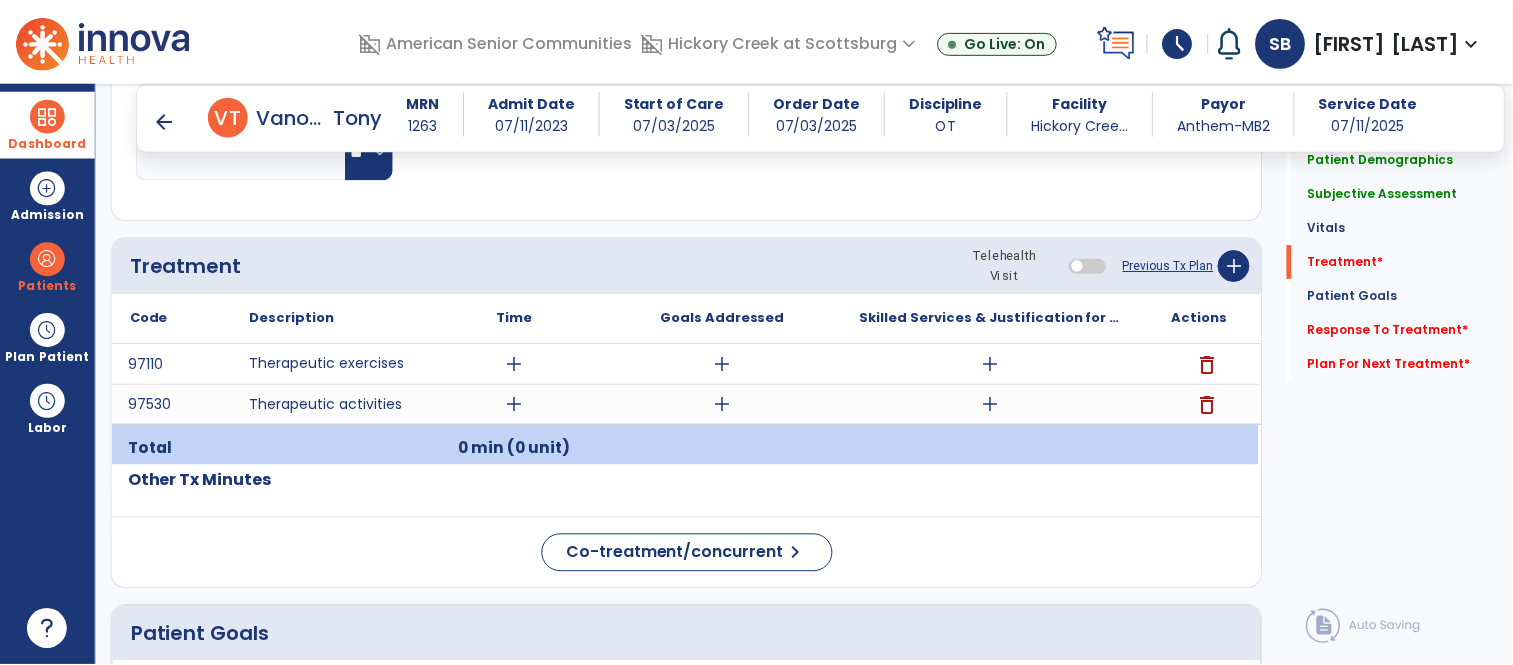 scroll, scrollTop: 1096, scrollLeft: 0, axis: vertical 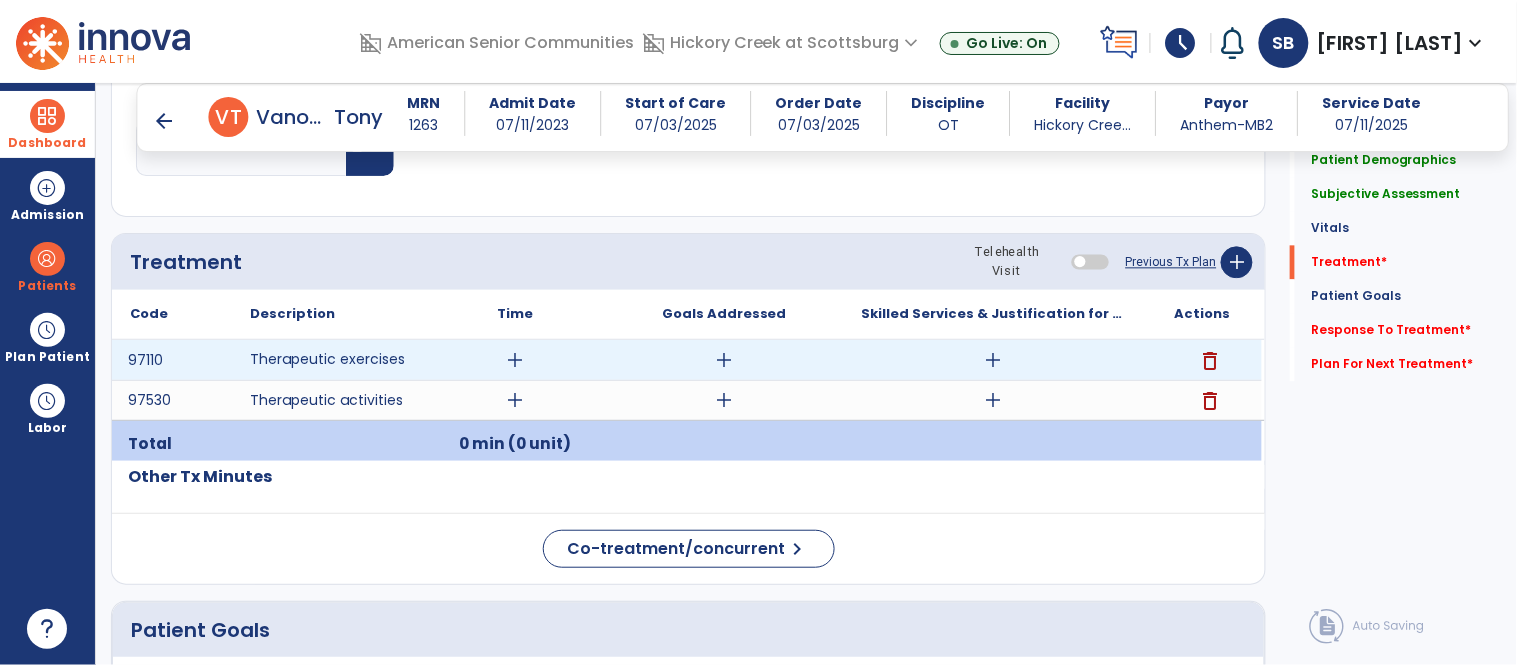 click on "add" at bounding box center (515, 360) 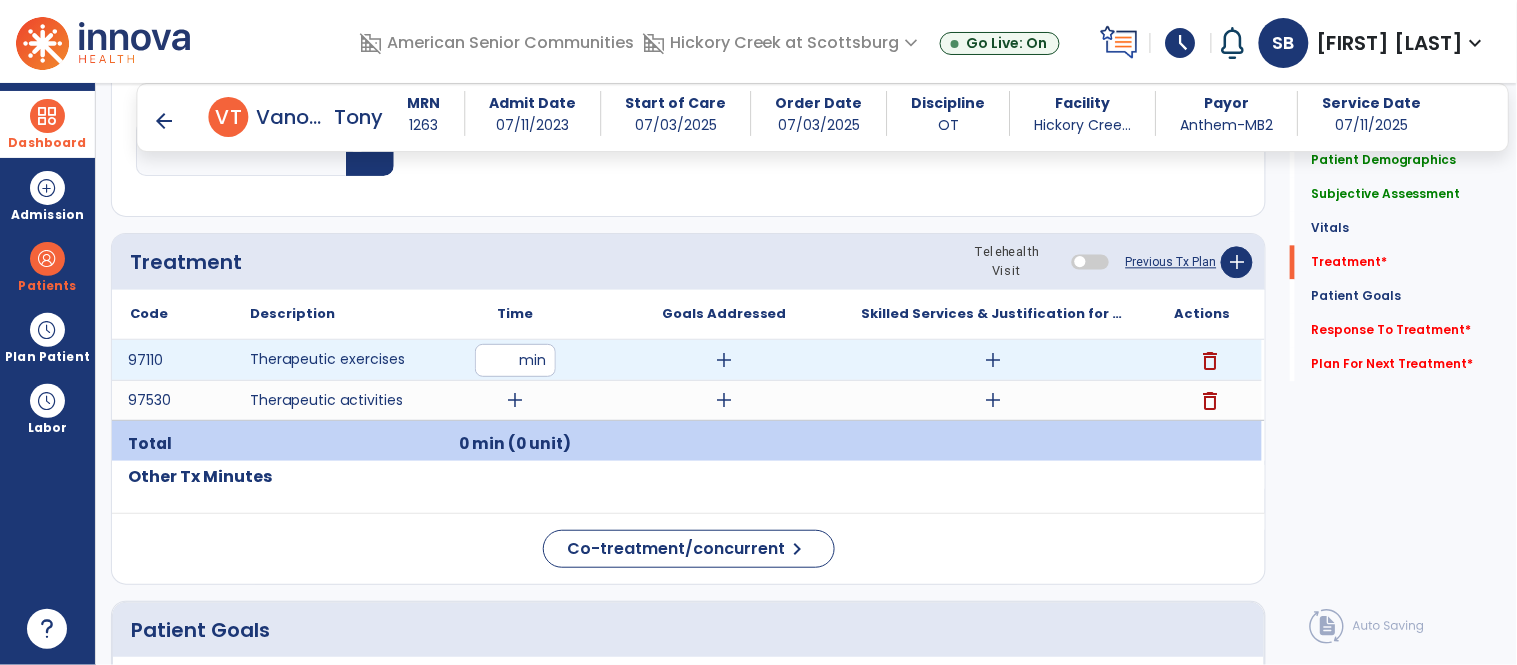 type on "**" 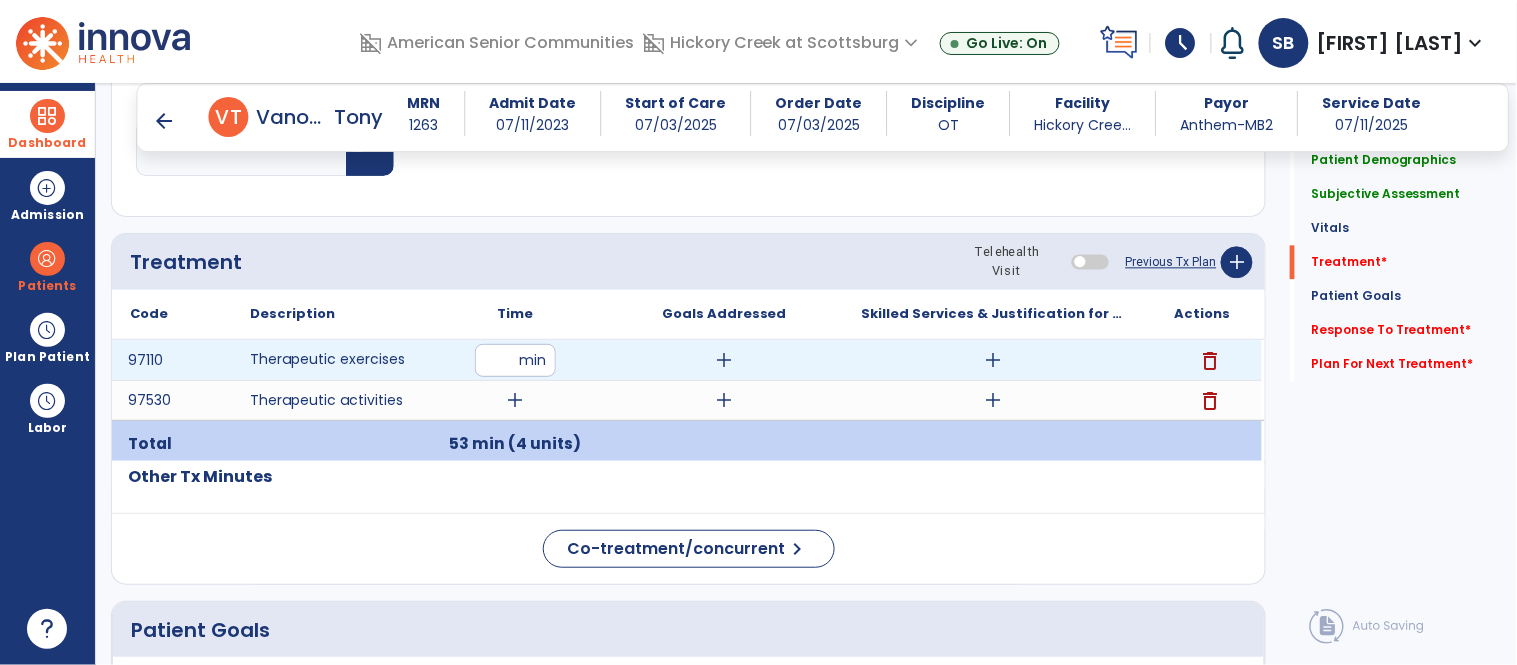 click on "add" at bounding box center (993, 360) 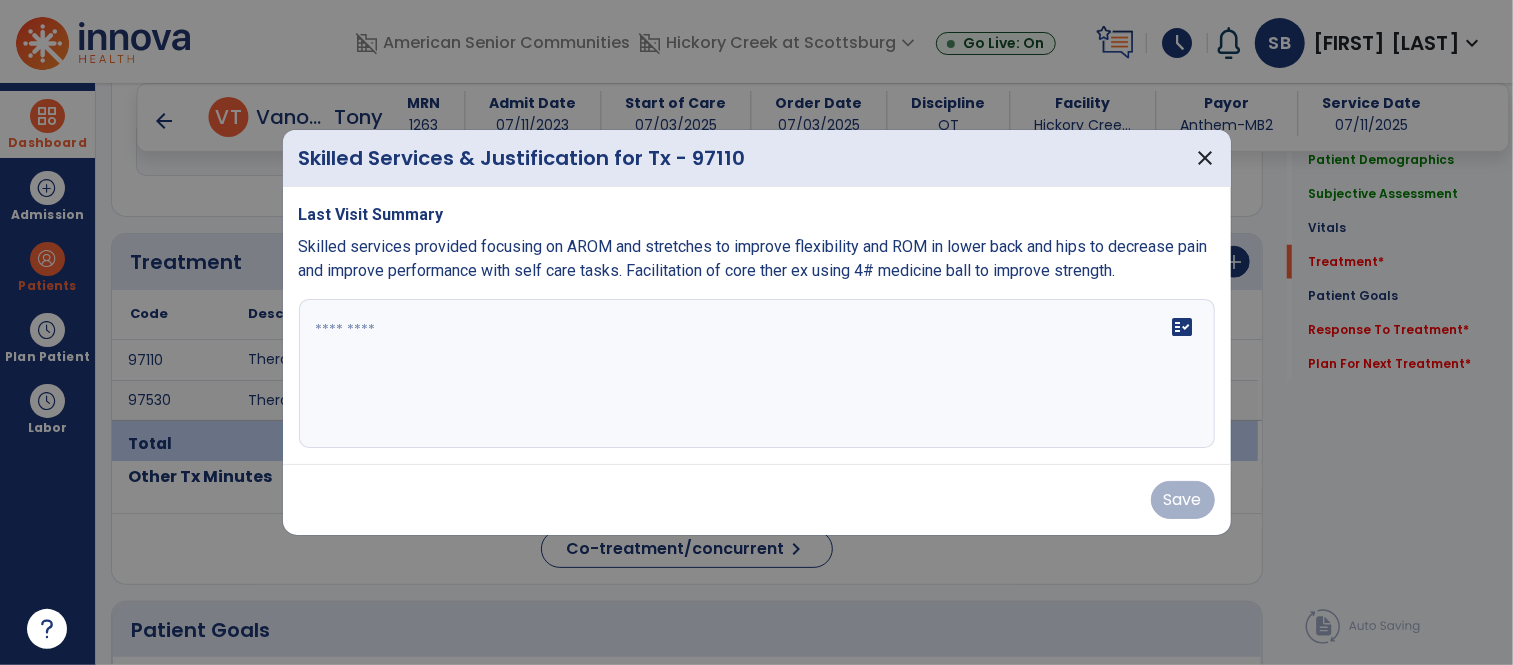 scroll, scrollTop: 1096, scrollLeft: 0, axis: vertical 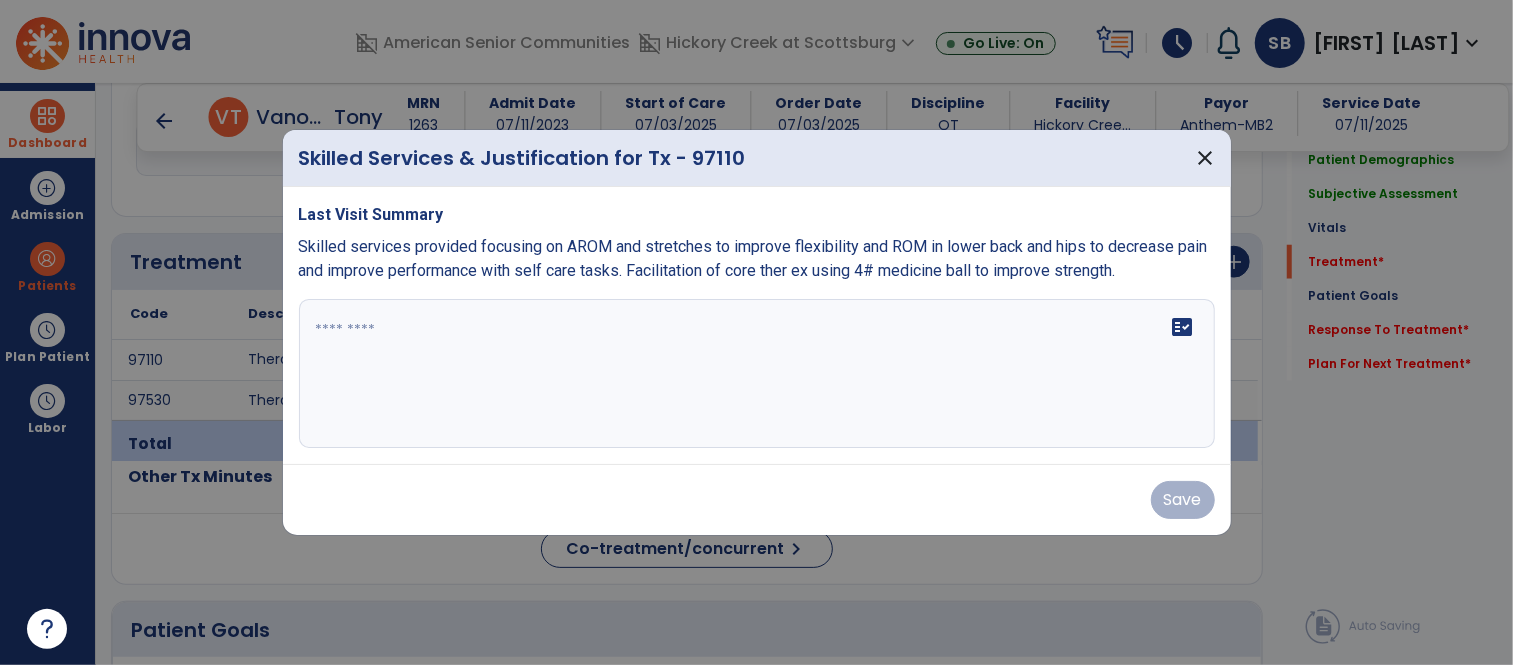 drag, startPoint x: 1134, startPoint y: 274, endPoint x: 467, endPoint y: 287, distance: 667.12665 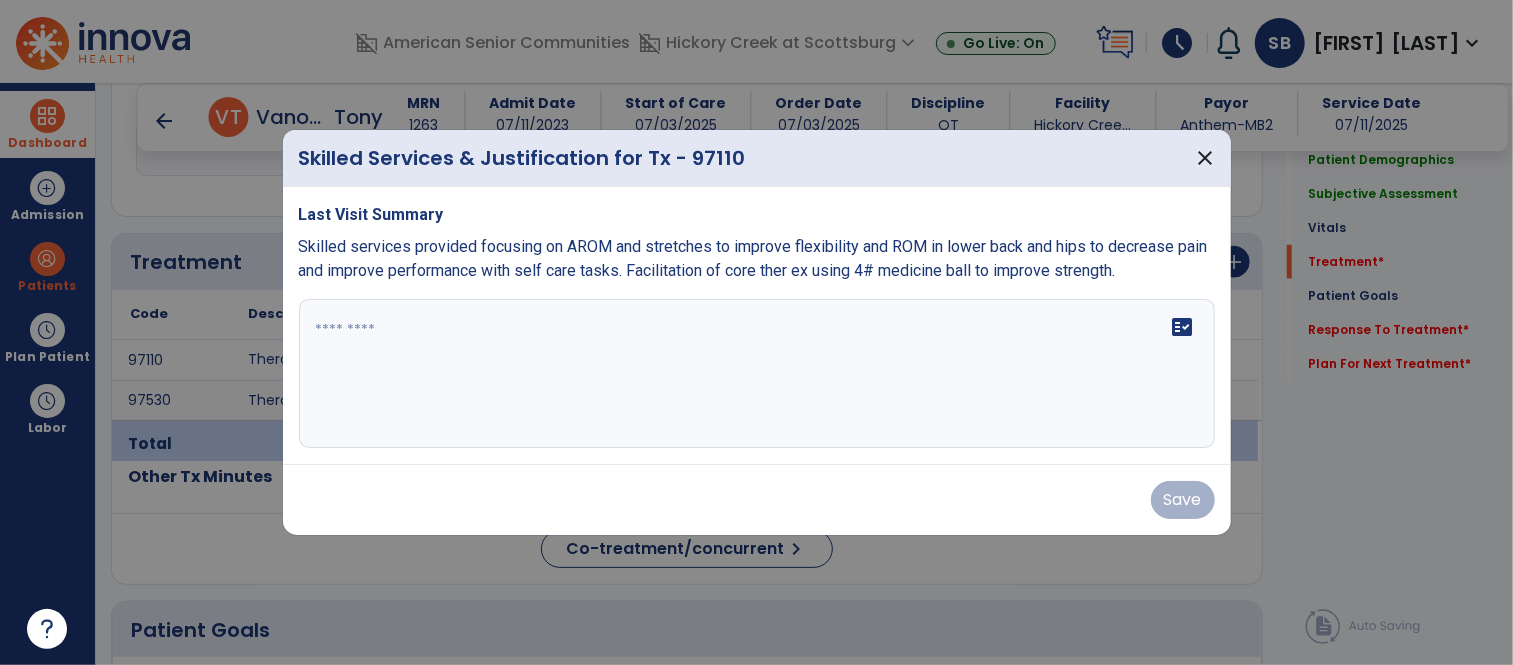 click on "Last Visit Summary Skilled services provided focusing on AROM and stretches to improve flexibility and ROM in lower back and hips to decrease pain and improve performance with self care tasks. Facilitation of core ther ex using 4# medicine ball to improve strength. fact_check" at bounding box center (757, 326) 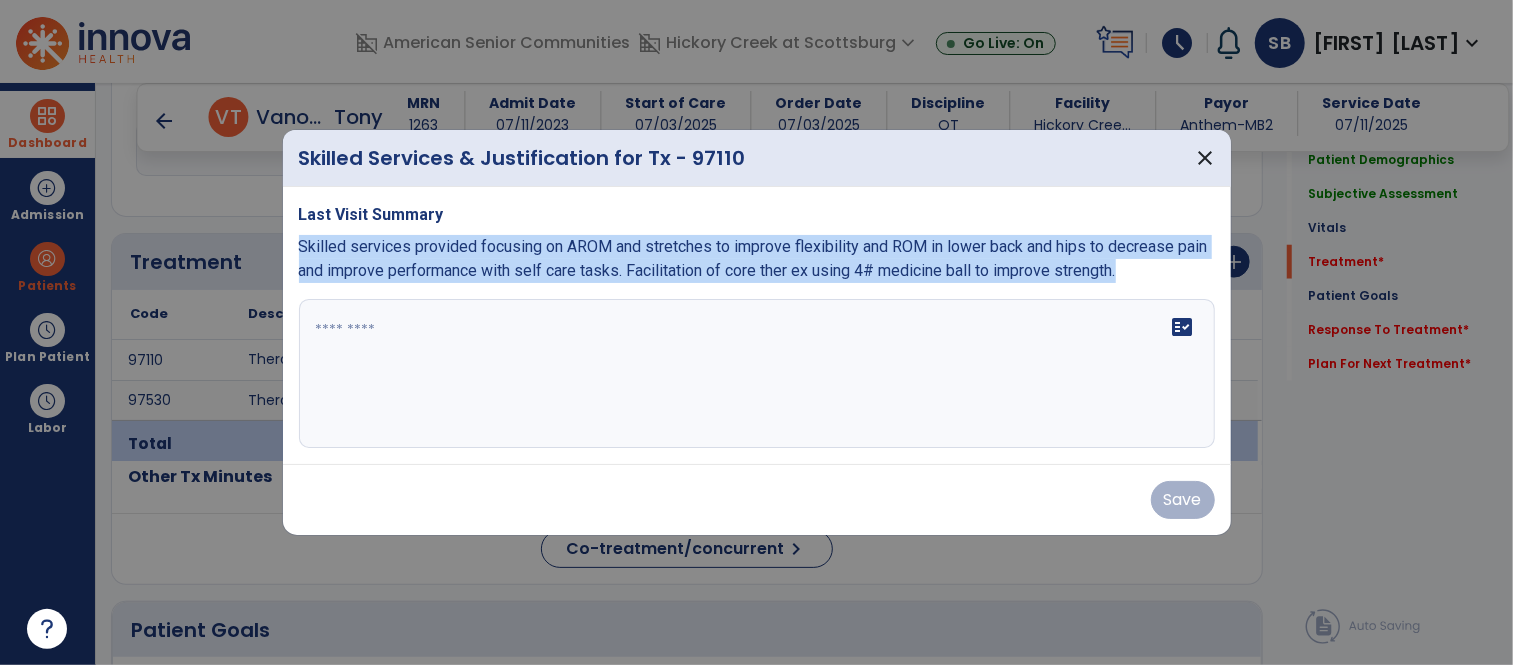 drag, startPoint x: 302, startPoint y: 245, endPoint x: 1212, endPoint y: 302, distance: 911.78345 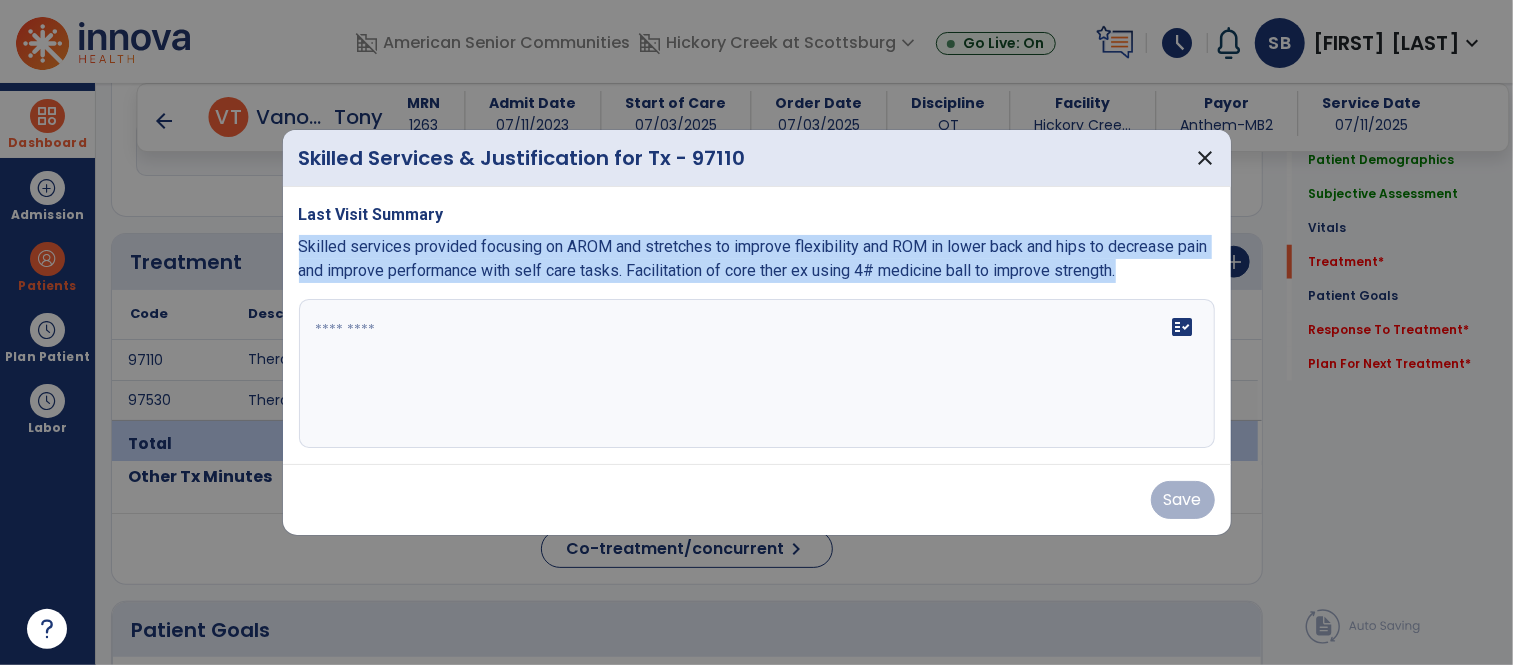 click on "Last Visit Summary Skilled services provided focusing on AROM and stretches to improve flexibility and ROM in lower back and hips to decrease pain and improve performance with self care tasks. Facilitation of core ther ex using 4# medicine ball to improve strength. fact_check" at bounding box center [757, 326] 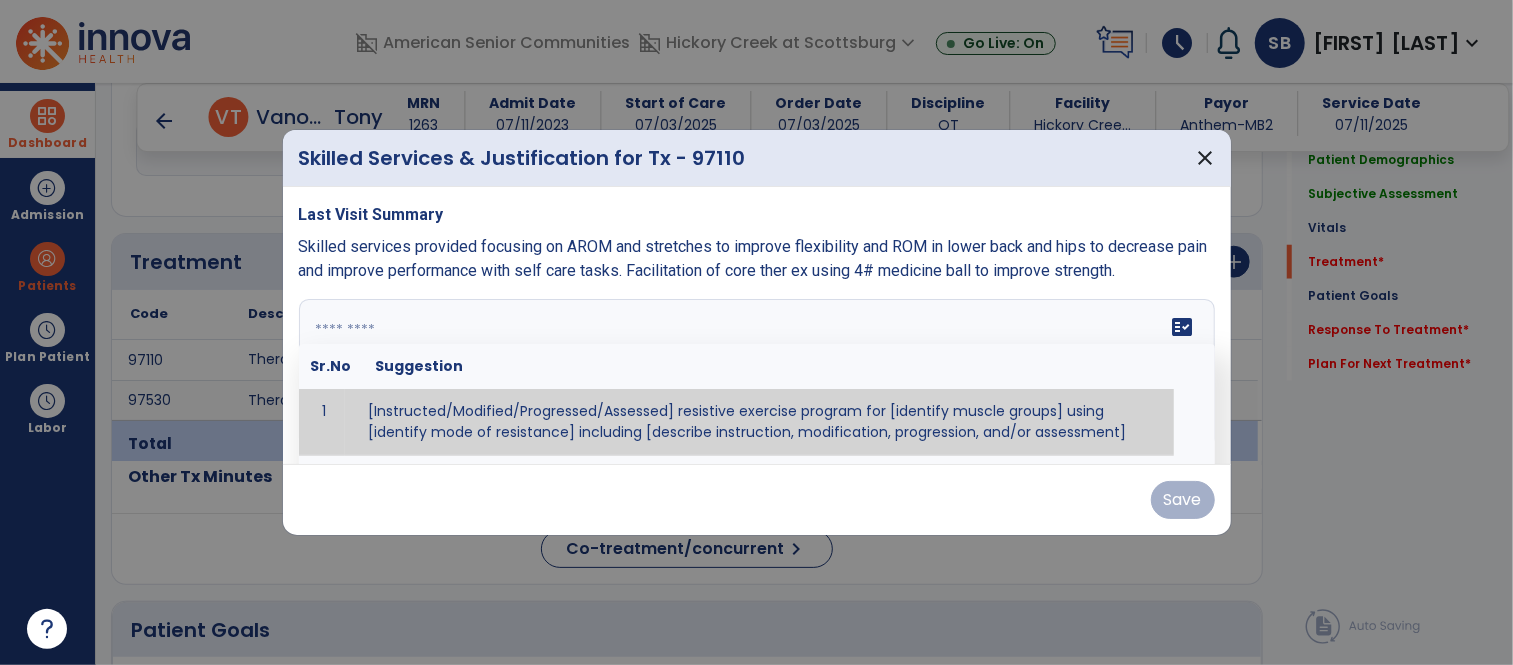 paste on "**********" 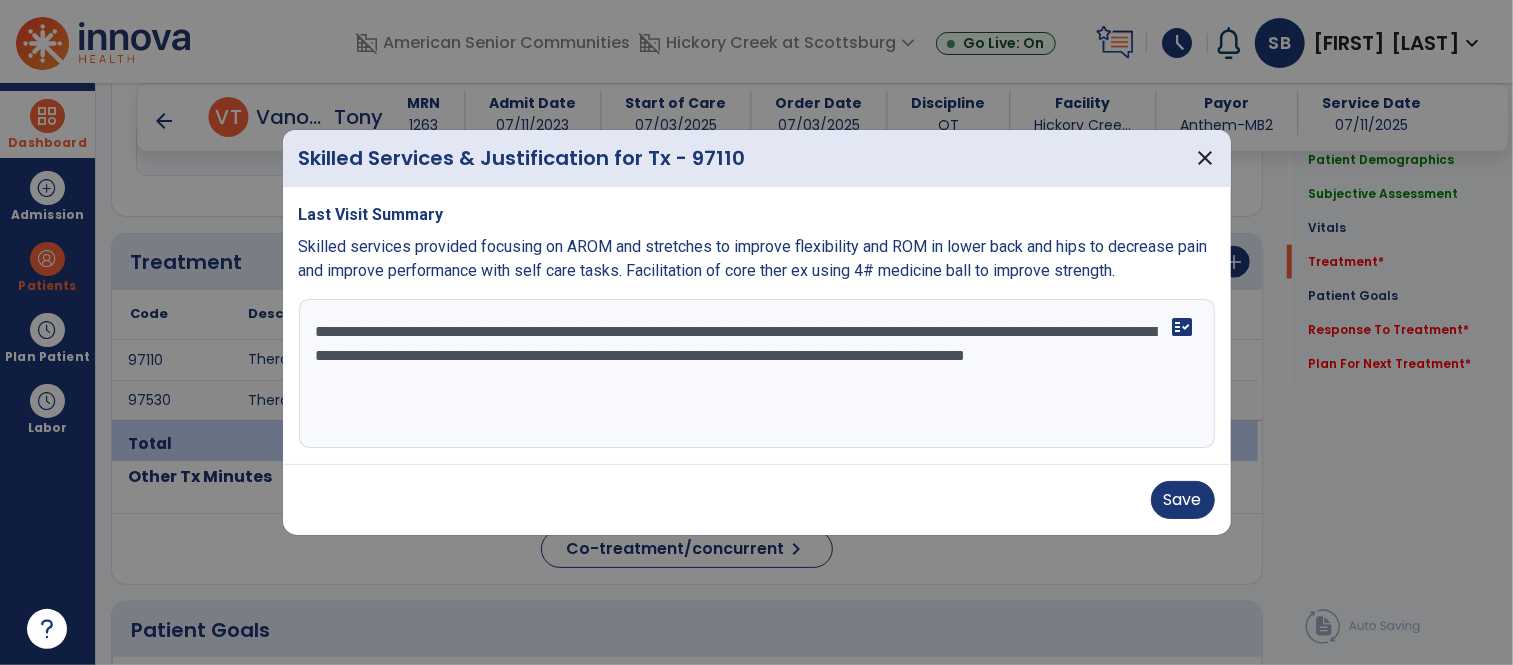 click on "**********" at bounding box center (757, 374) 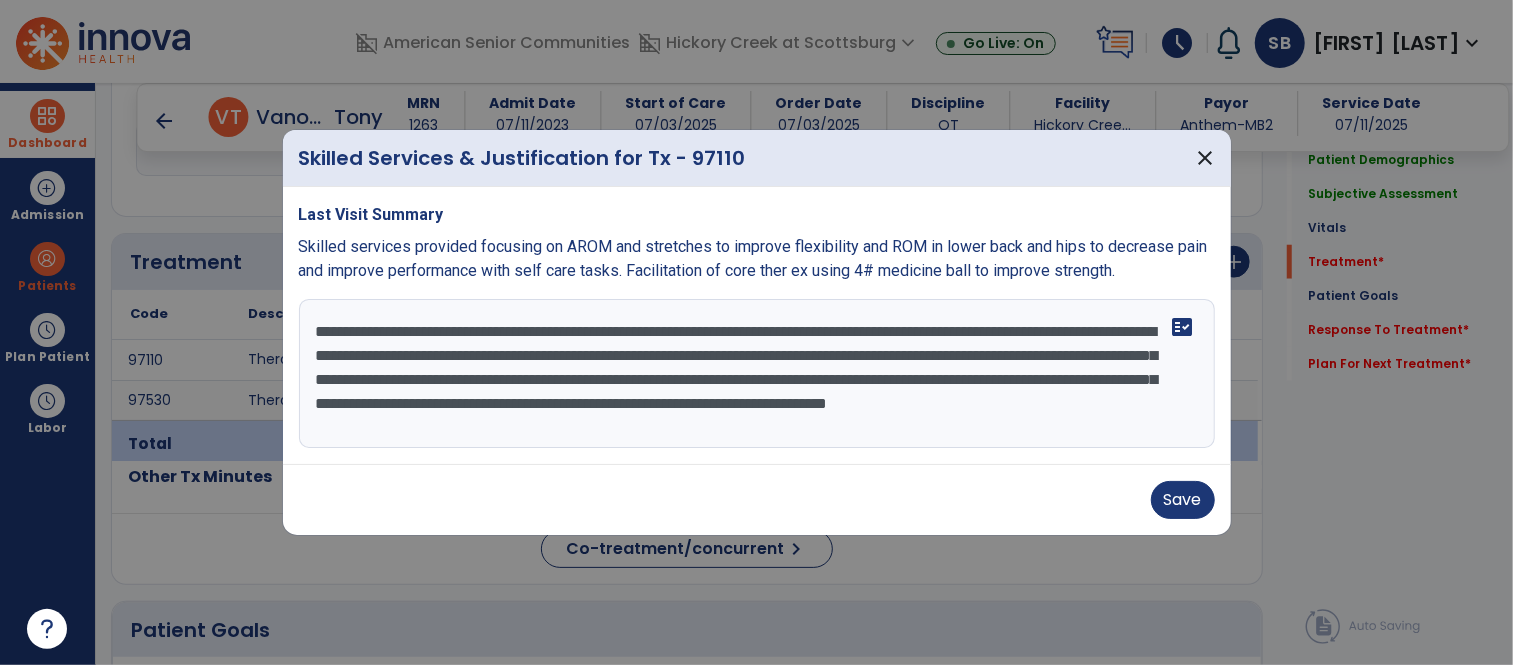 drag, startPoint x: 581, startPoint y: 420, endPoint x: 774, endPoint y: 380, distance: 197.1015 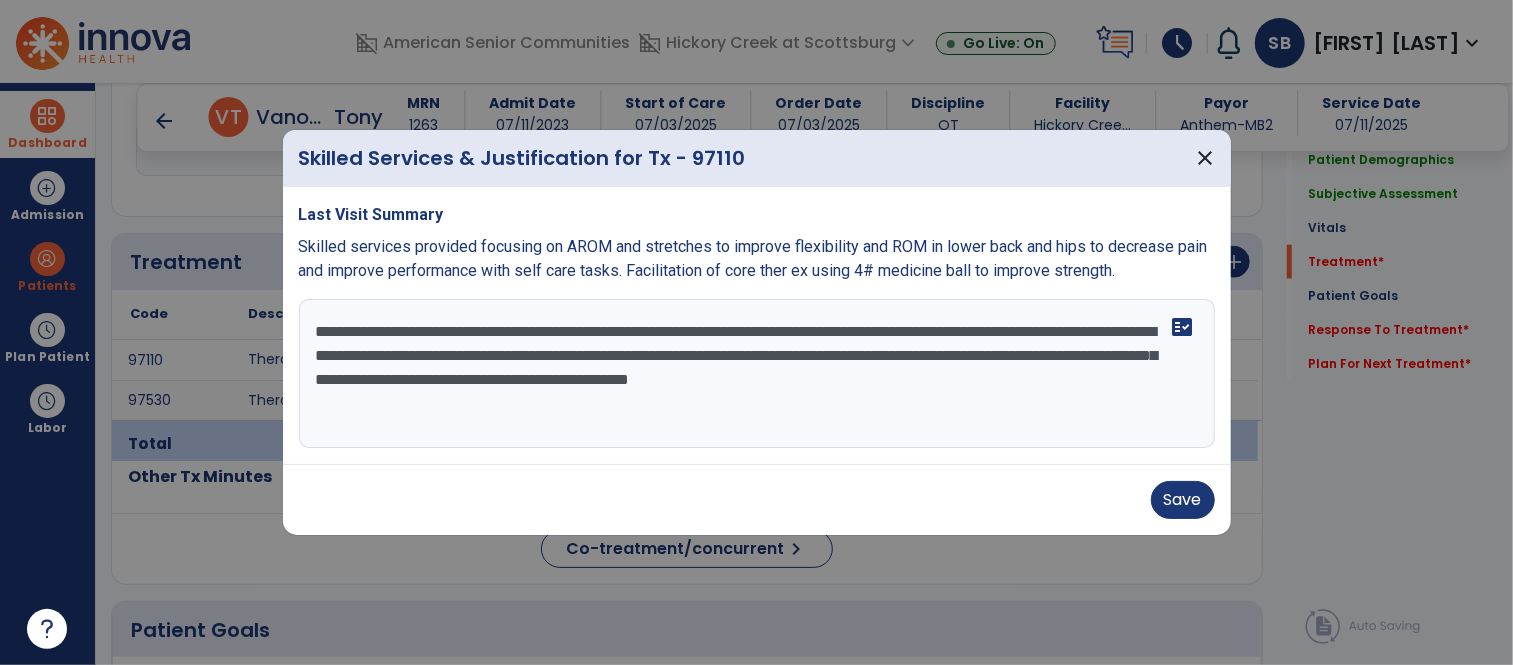 click on "**********" at bounding box center (757, 374) 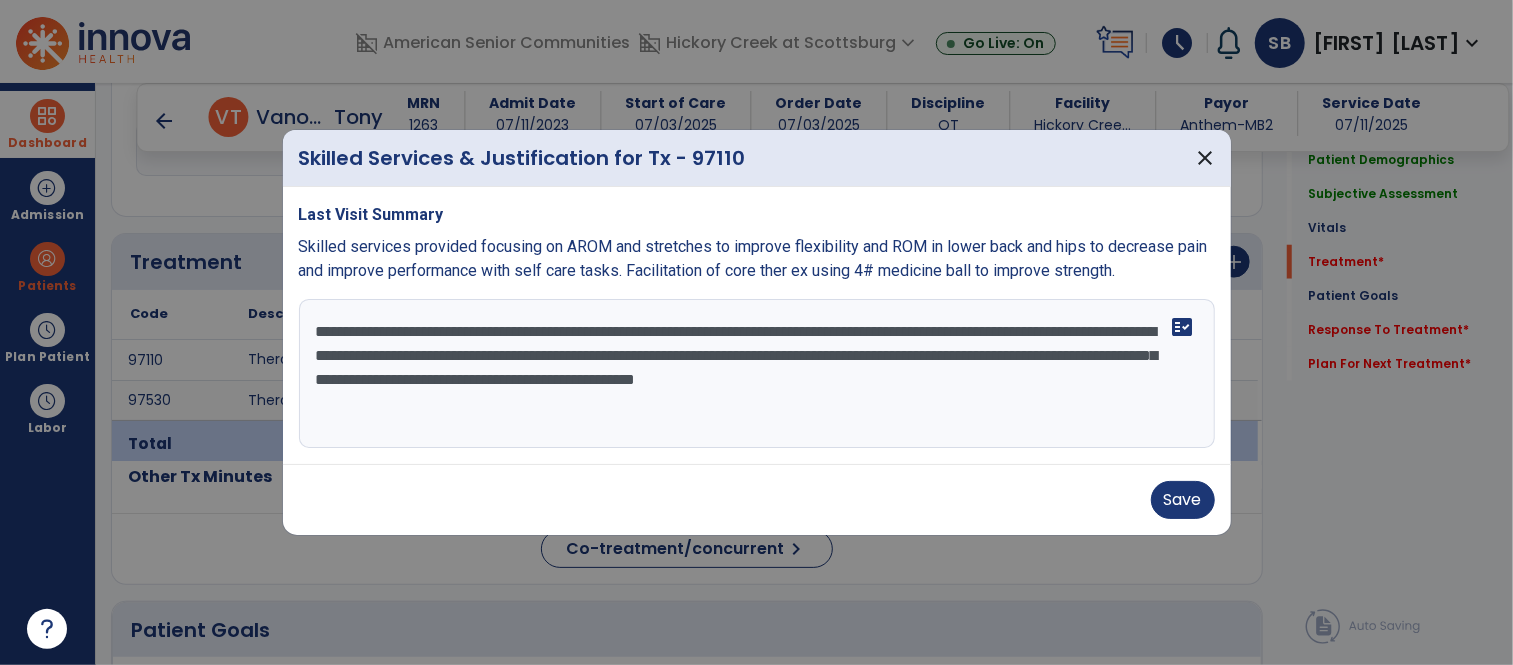 click on "**********" at bounding box center [757, 374] 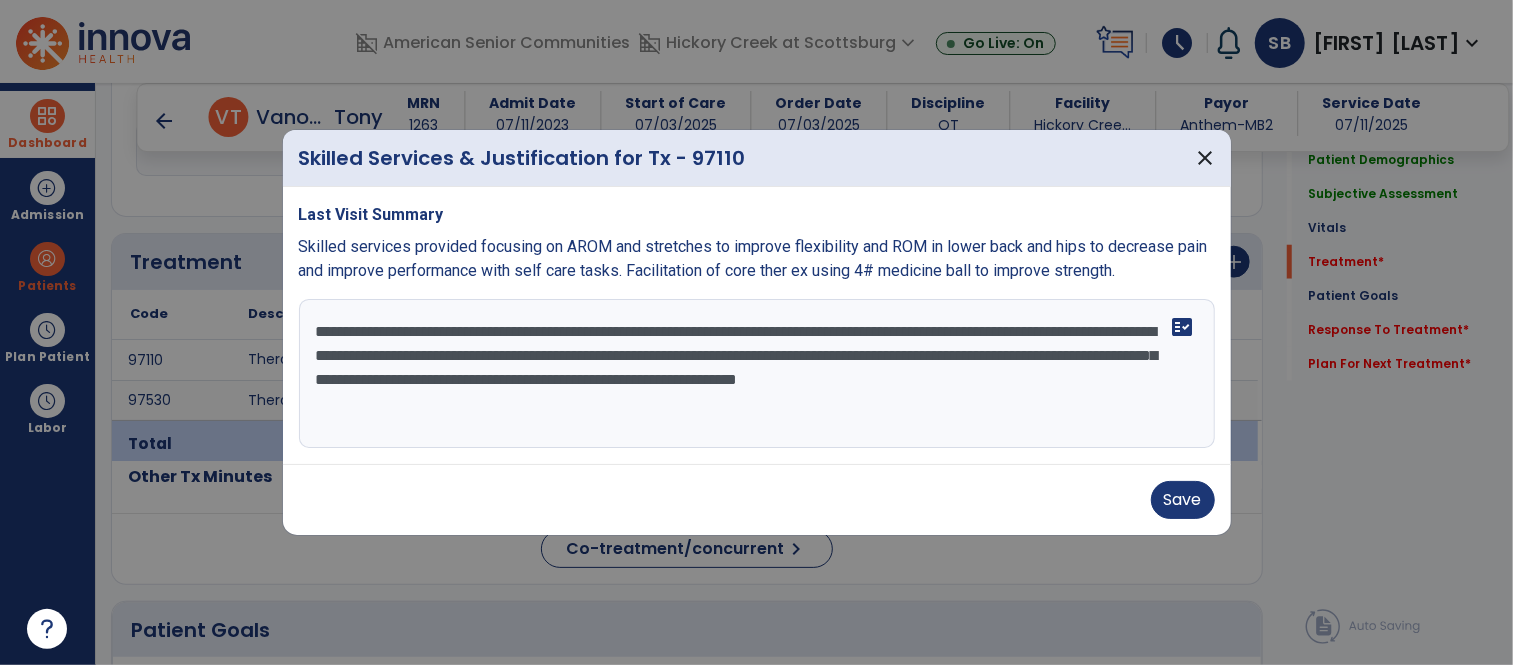 click on "**********" at bounding box center (757, 374) 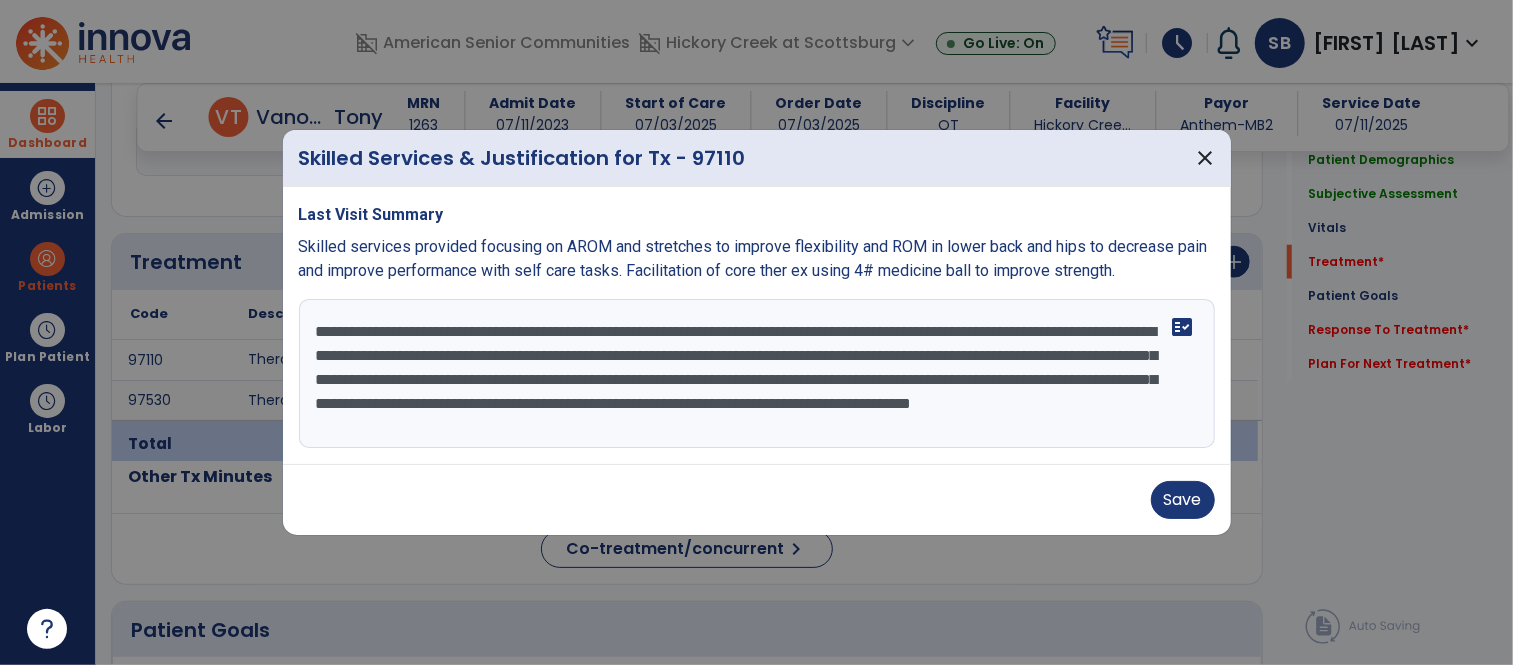 scroll, scrollTop: 14, scrollLeft: 0, axis: vertical 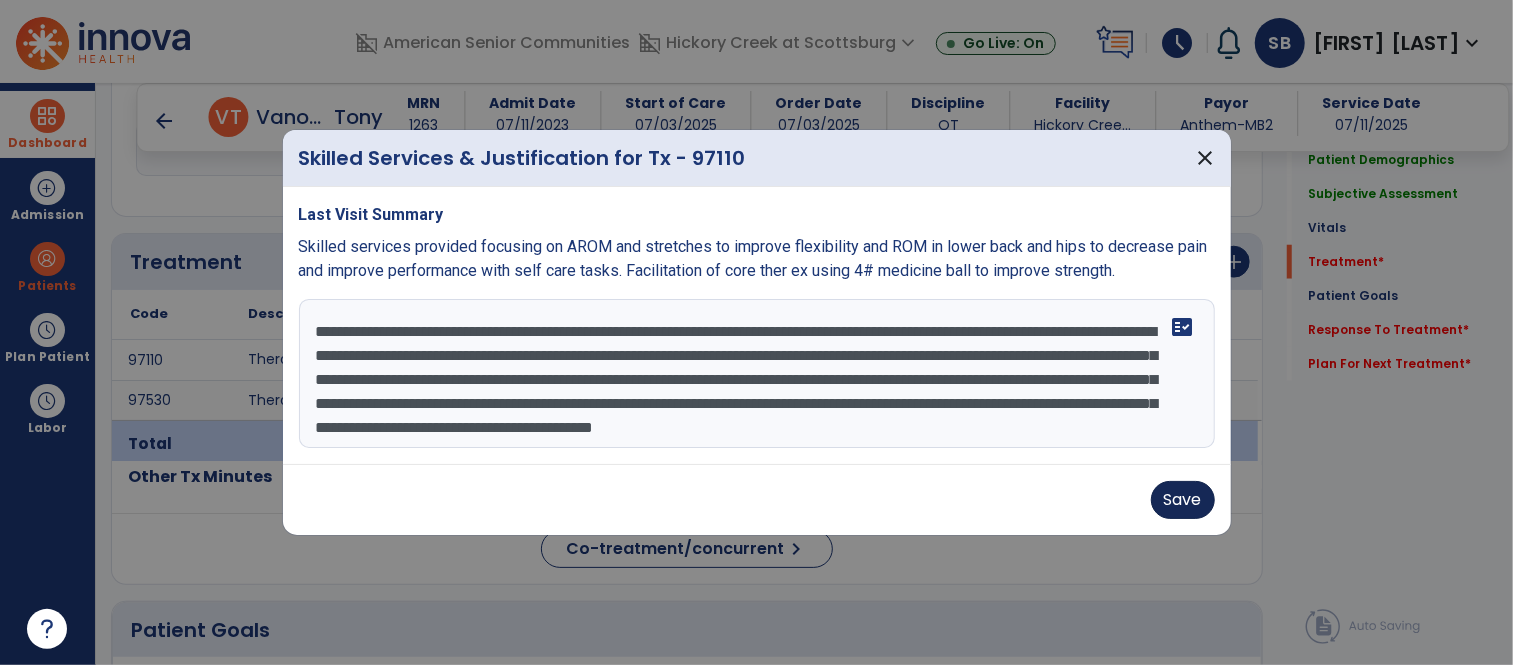 type on "**********" 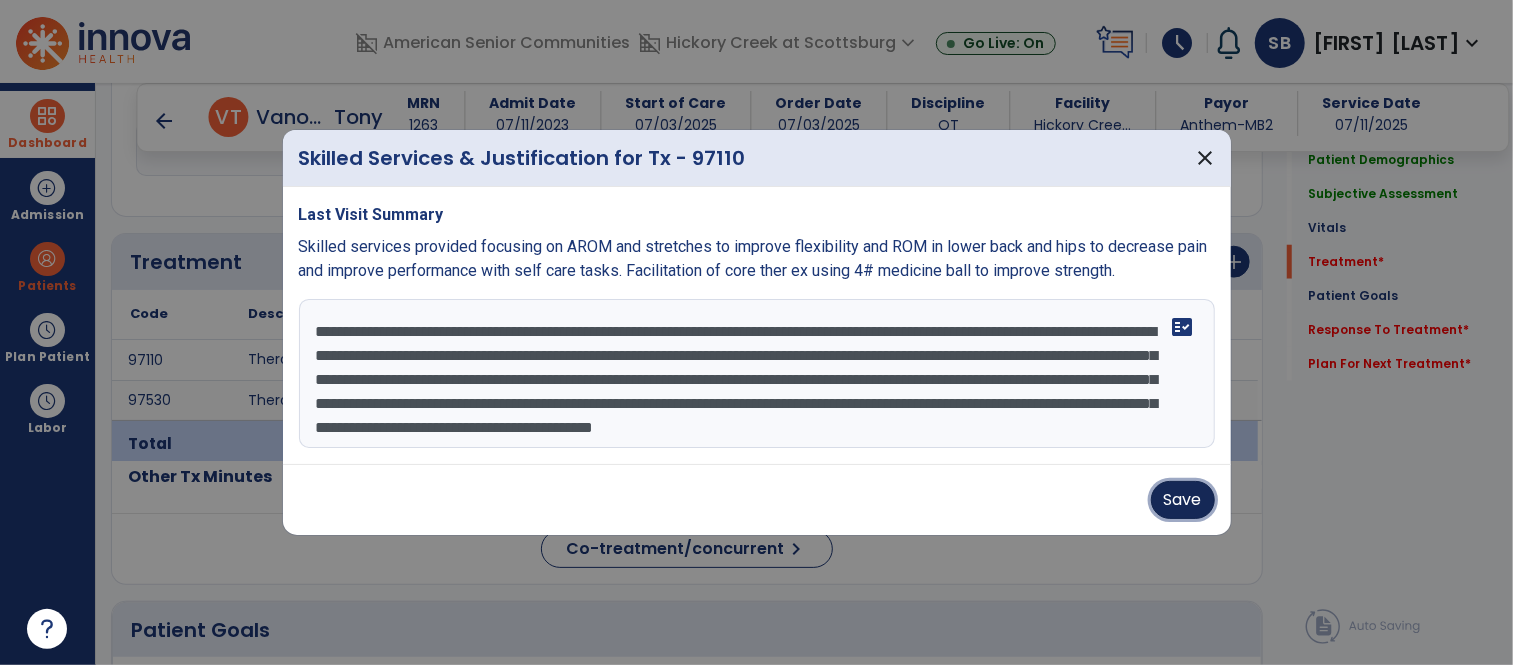 click on "Save" at bounding box center (1183, 500) 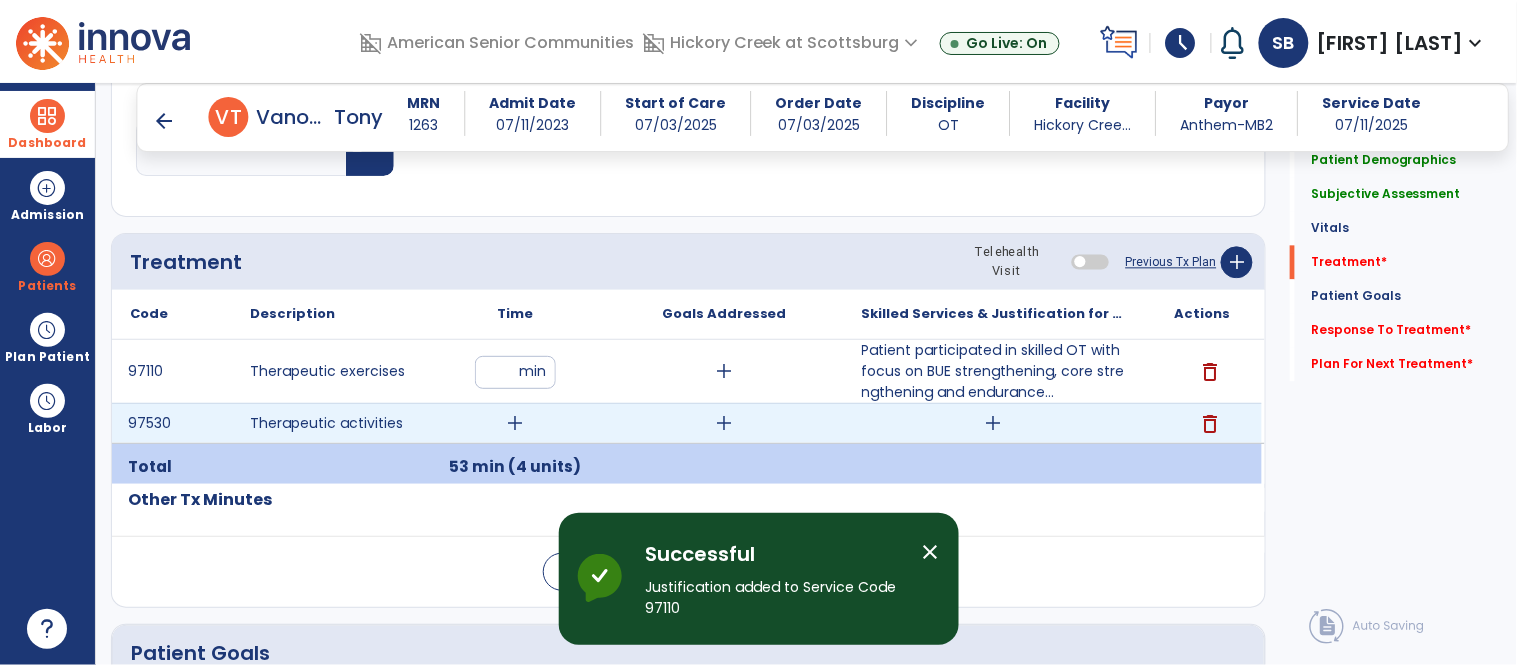 click on "delete" at bounding box center (1210, 424) 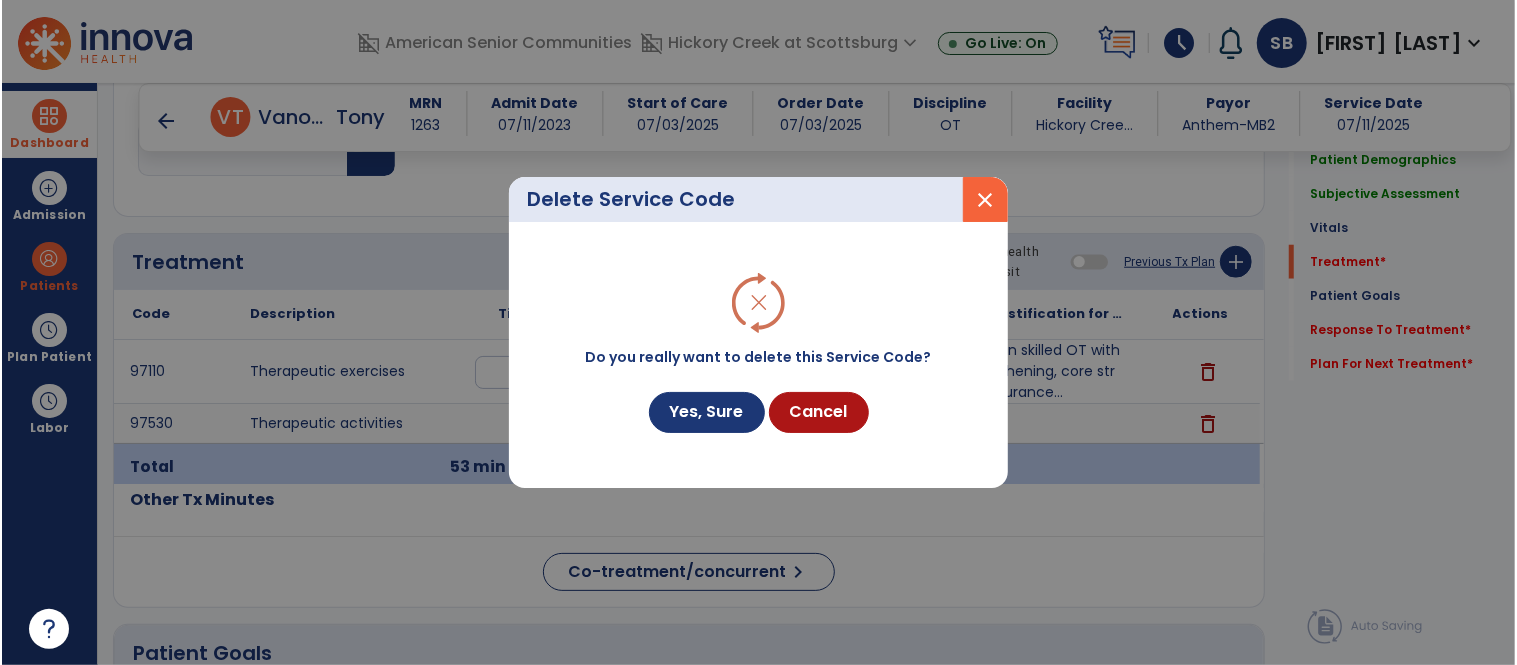 scroll, scrollTop: 1096, scrollLeft: 0, axis: vertical 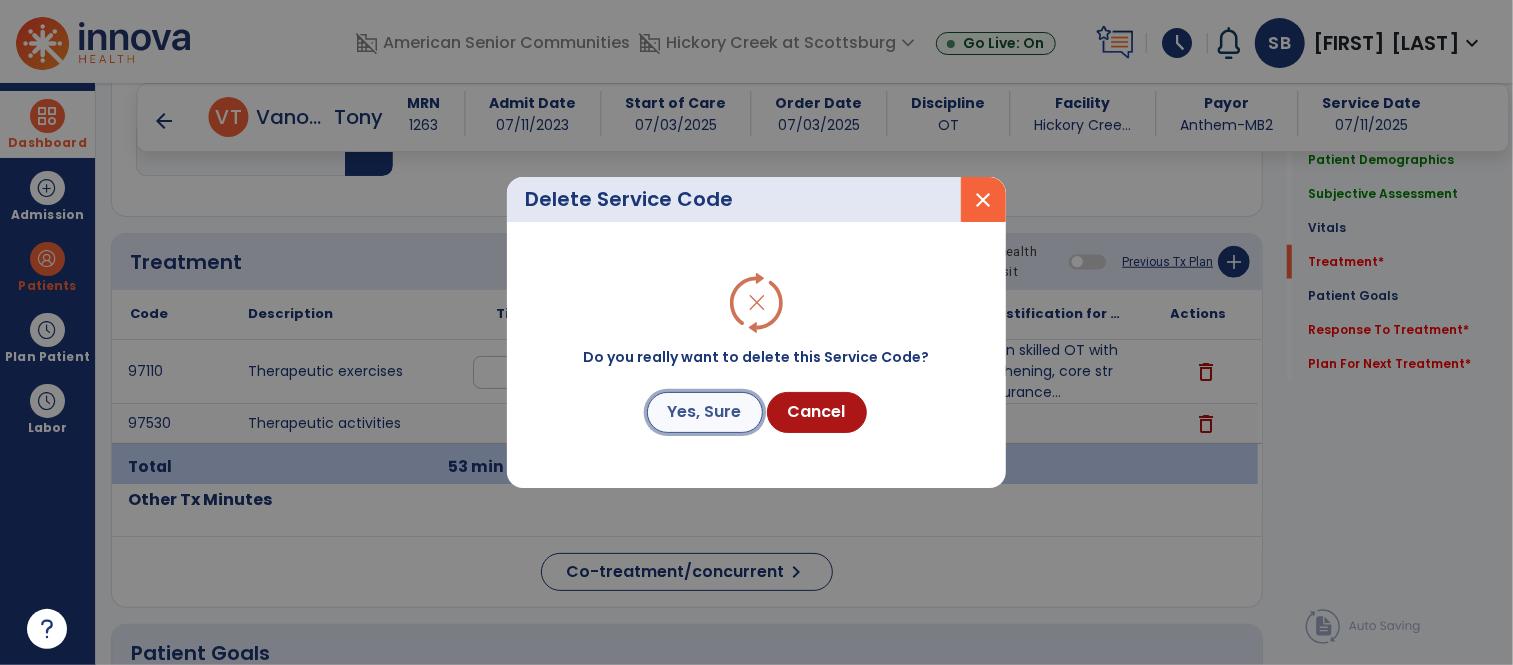 click on "Yes, Sure" at bounding box center [705, 412] 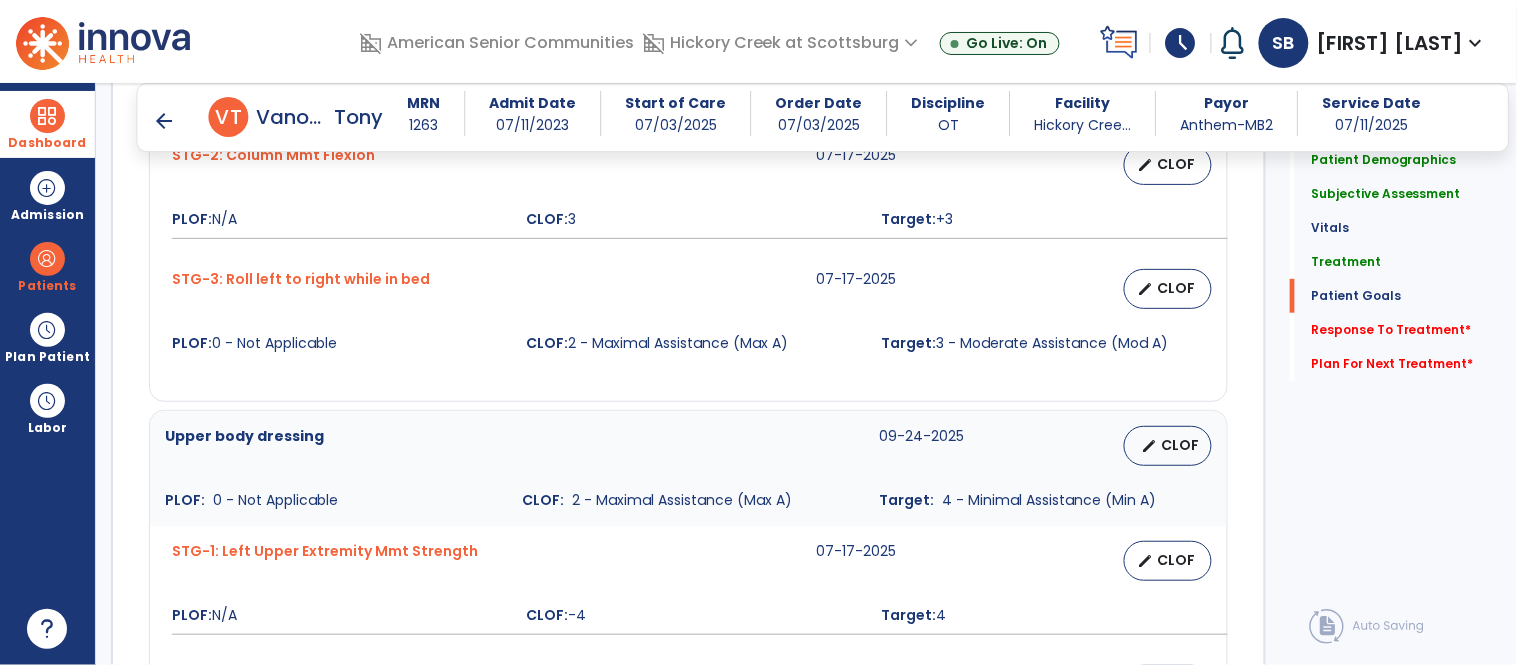 scroll, scrollTop: 2875, scrollLeft: 0, axis: vertical 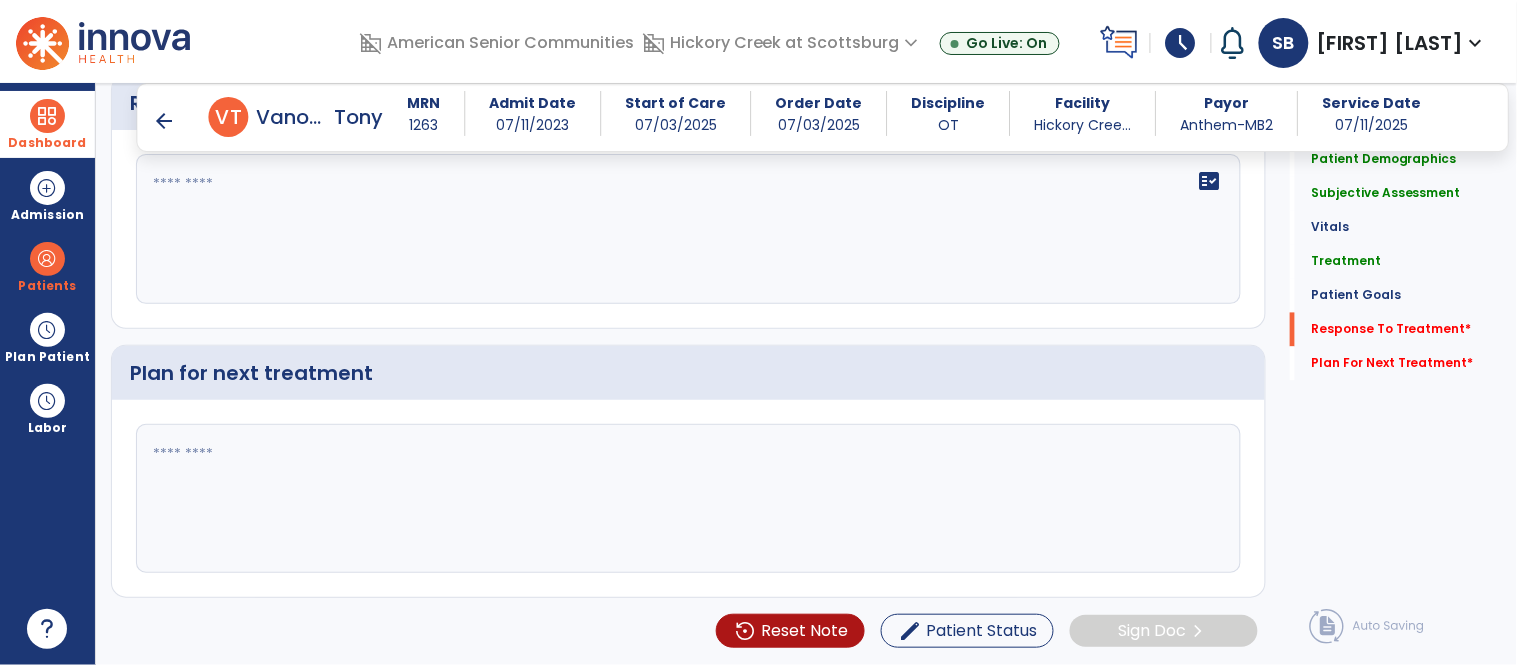 click on "fact_check" 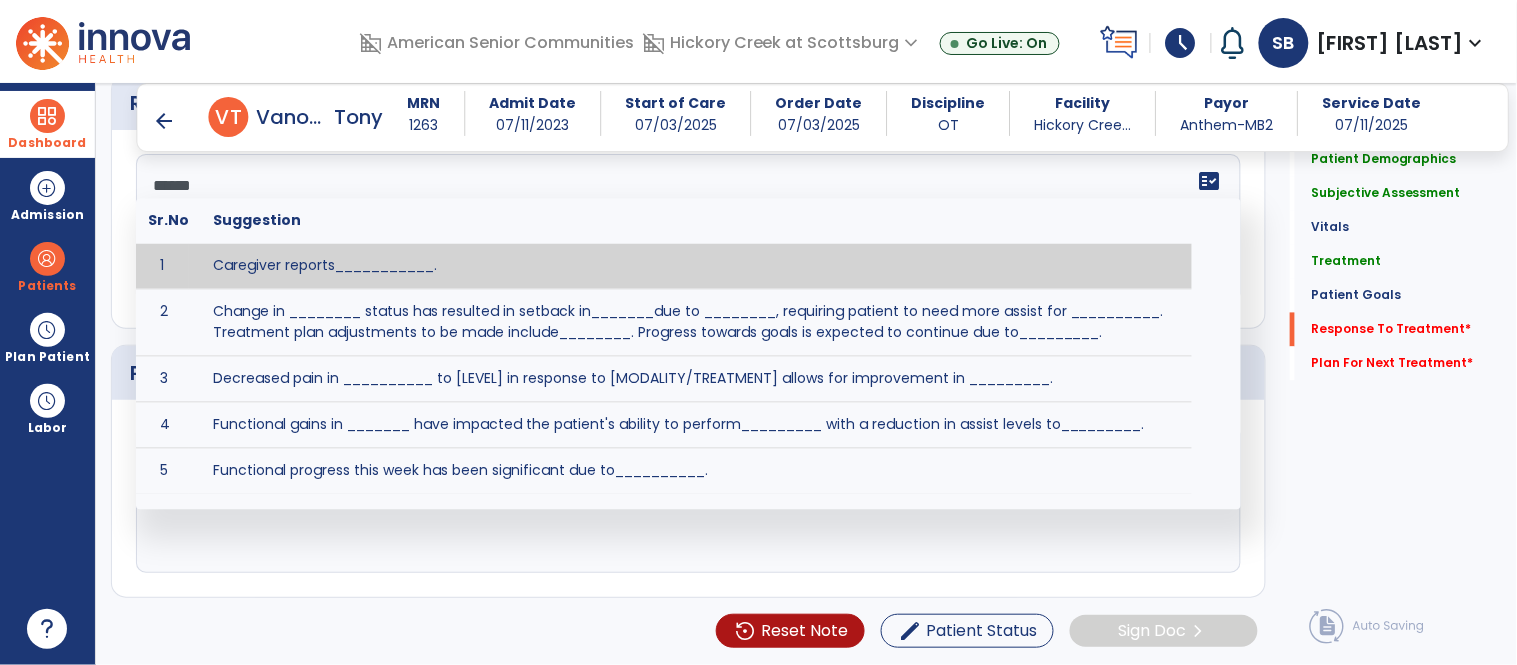 type on "*******" 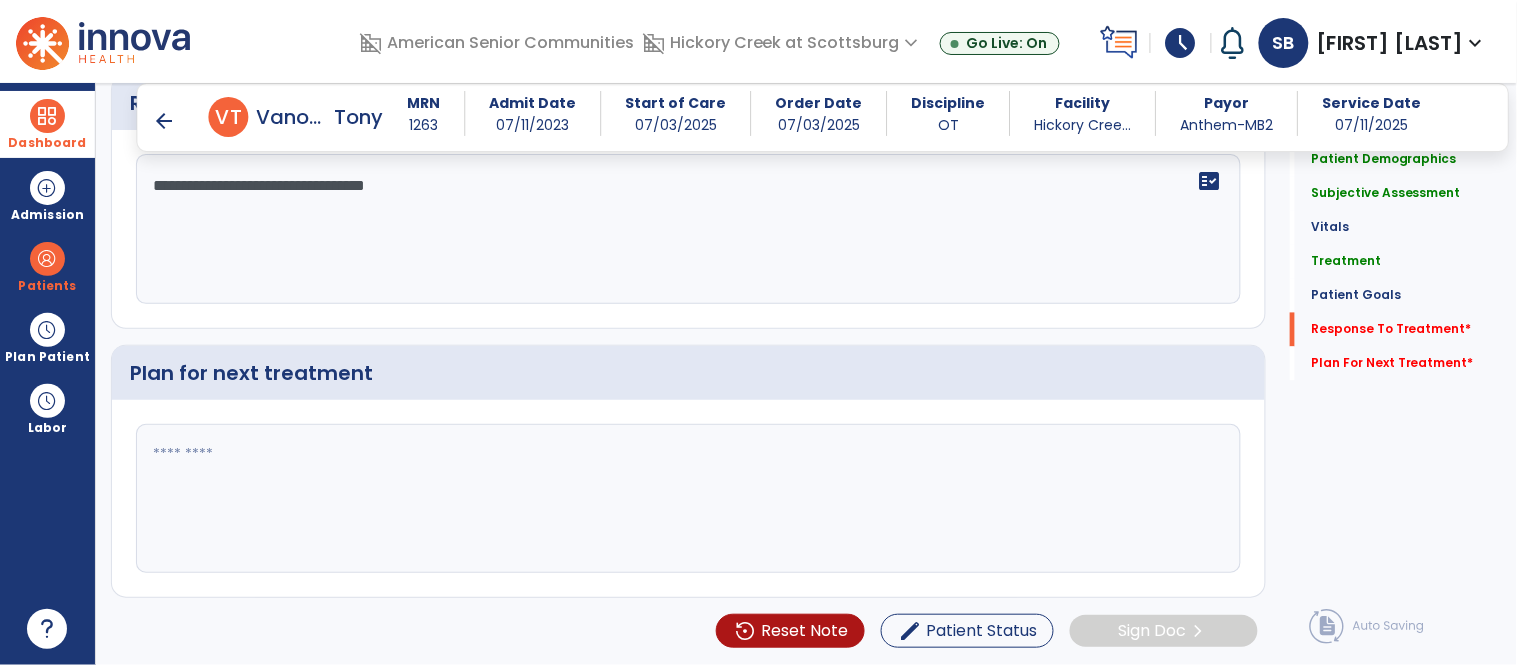 type on "**********" 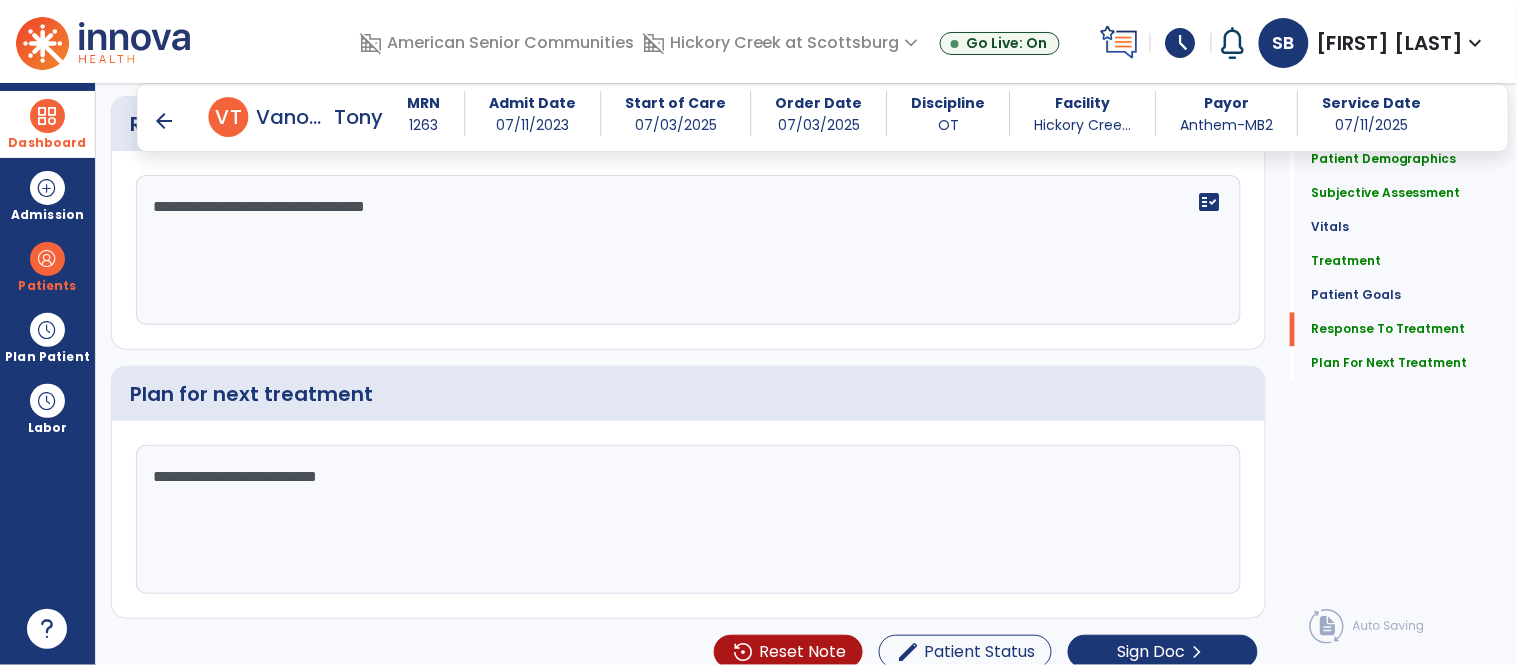 scroll, scrollTop: 2875, scrollLeft: 0, axis: vertical 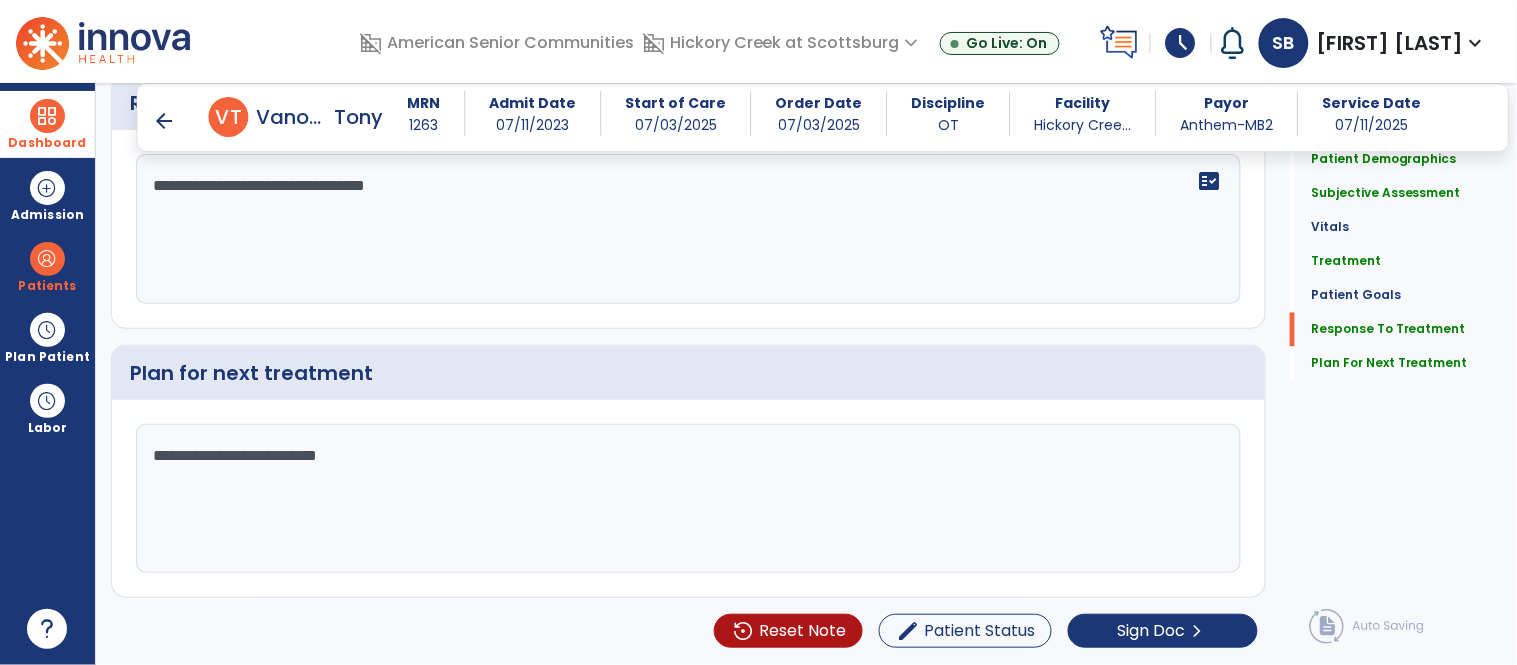 click on "**********" 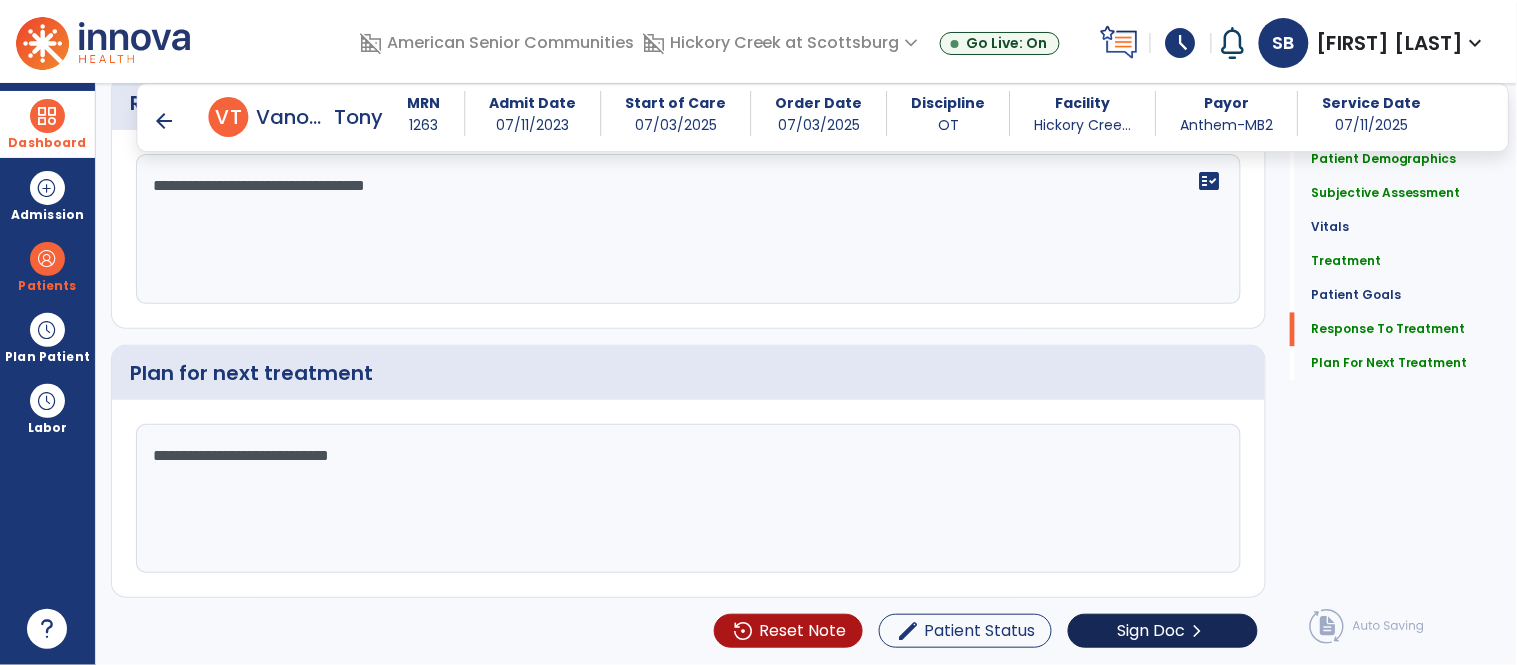 type on "**********" 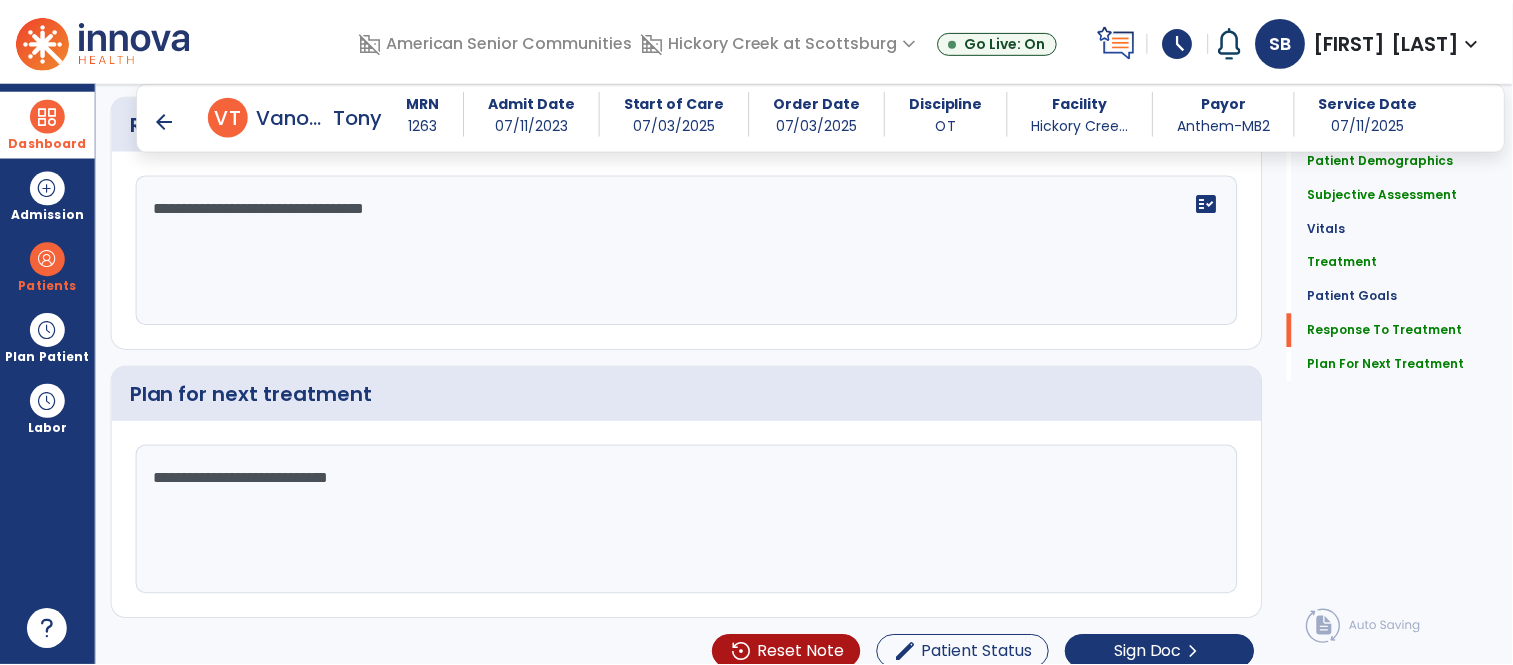 scroll, scrollTop: 2875, scrollLeft: 0, axis: vertical 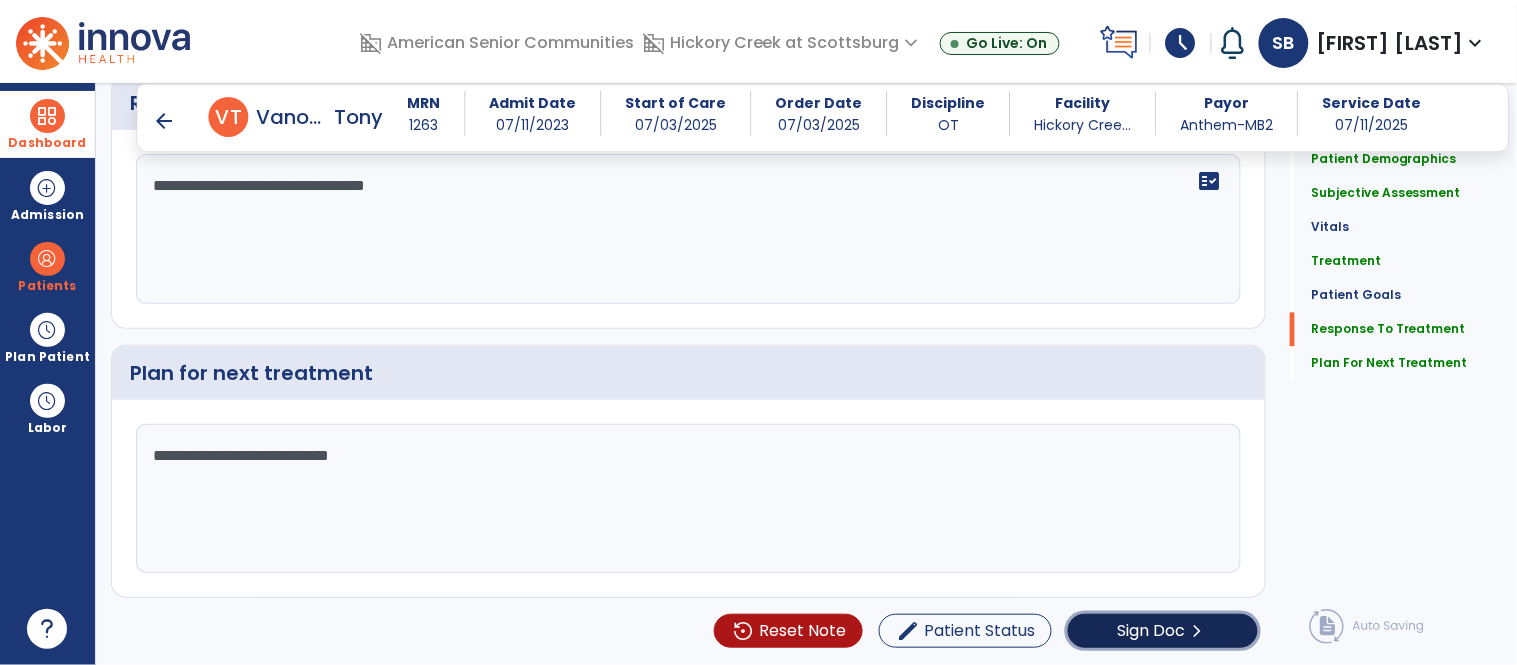 click on "Sign Doc" 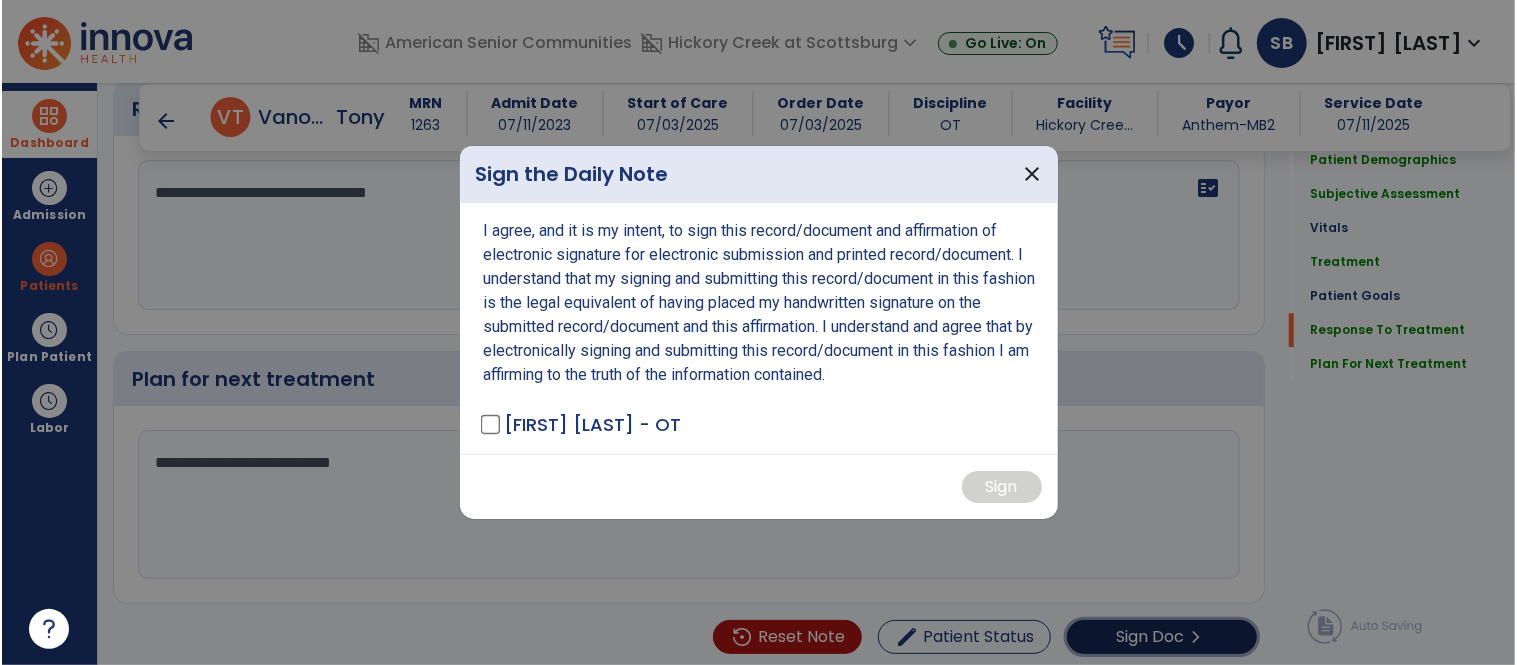 scroll, scrollTop: 2875, scrollLeft: 0, axis: vertical 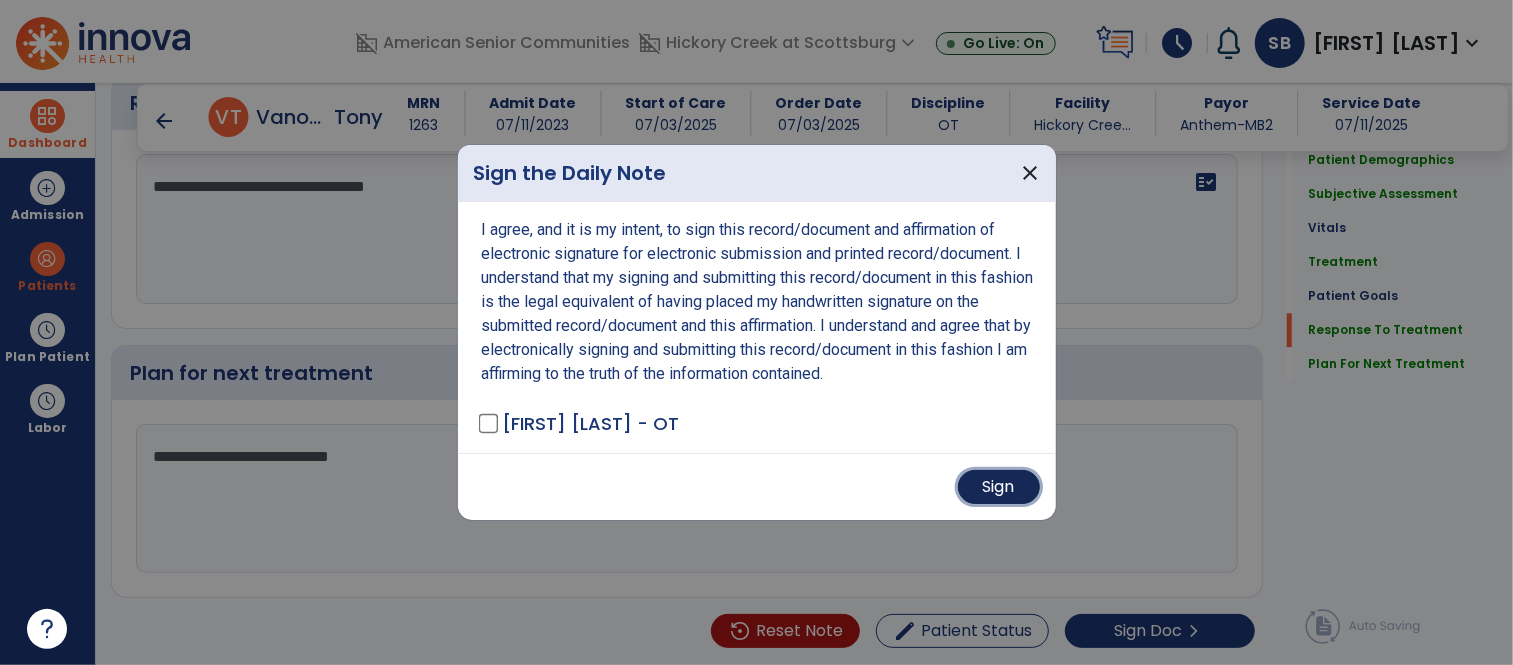 click on "Sign" at bounding box center (999, 487) 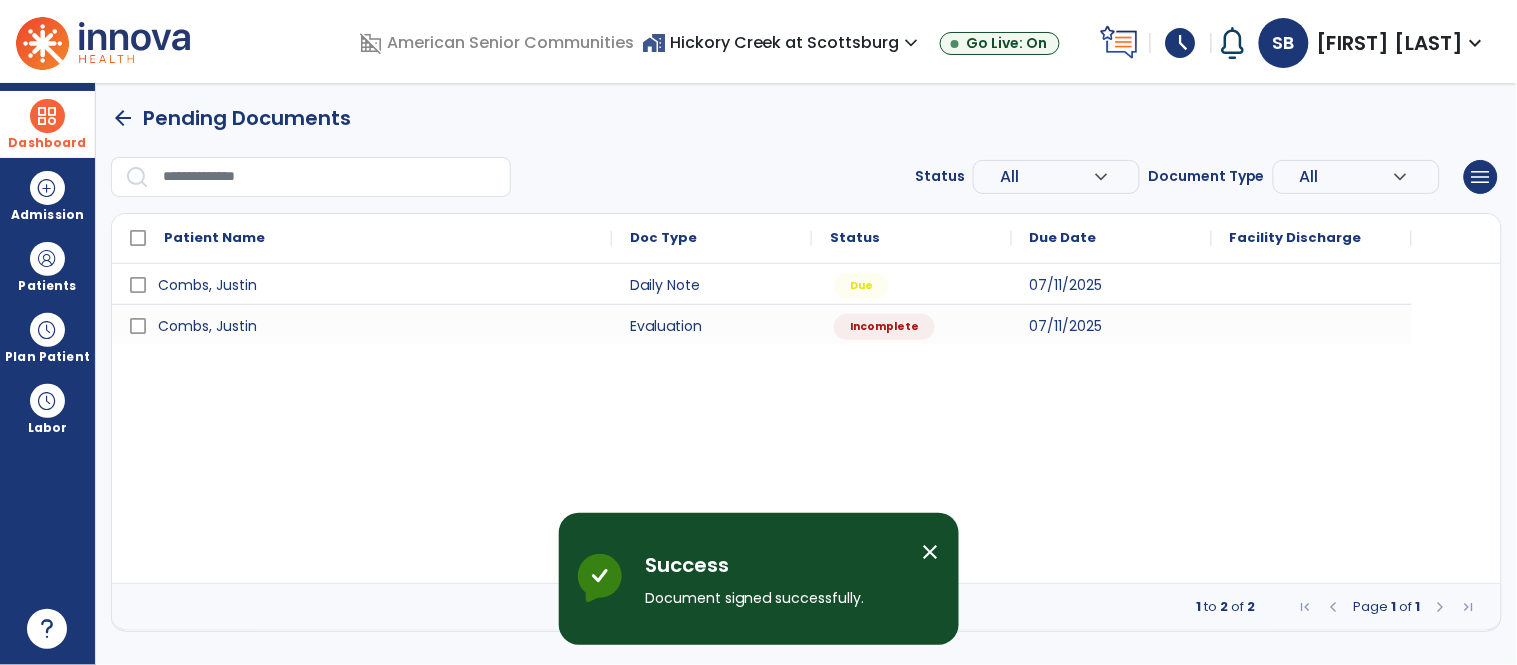 scroll, scrollTop: 0, scrollLeft: 0, axis: both 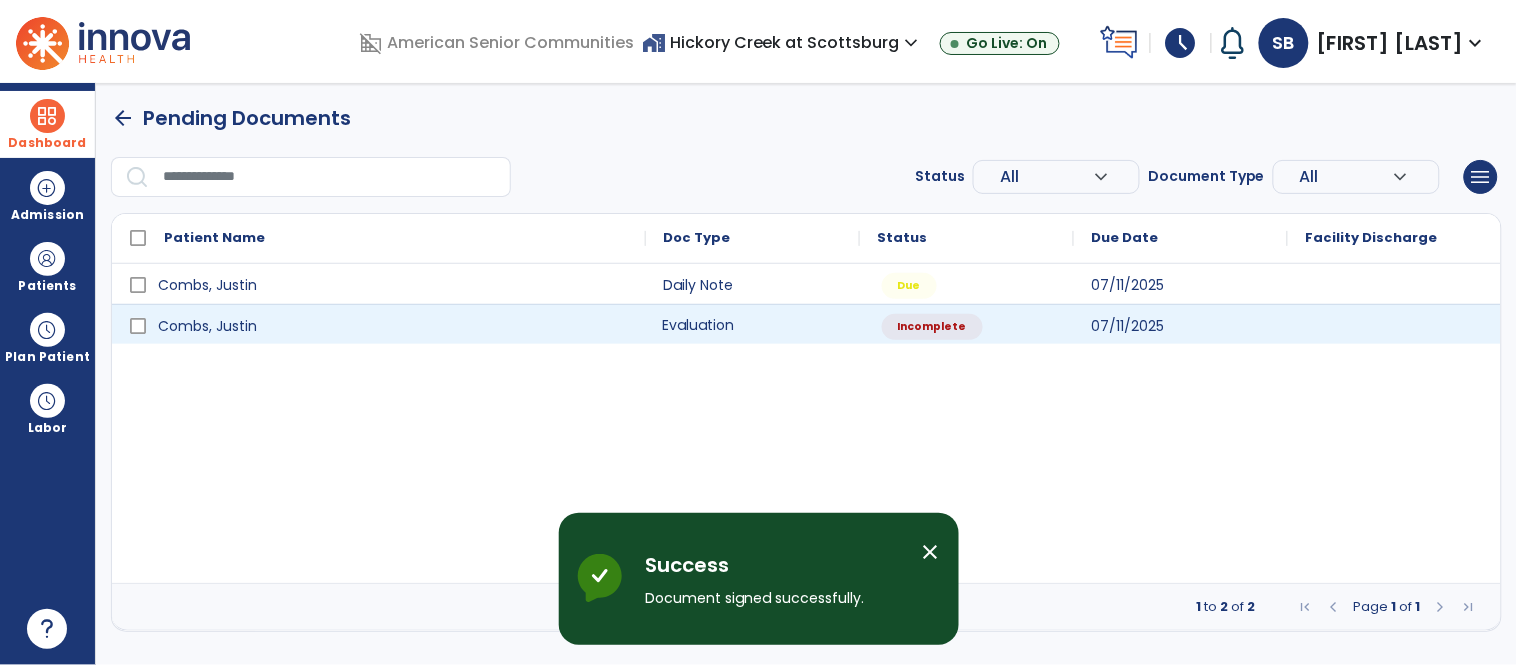 click on "Evaluation" at bounding box center (753, 324) 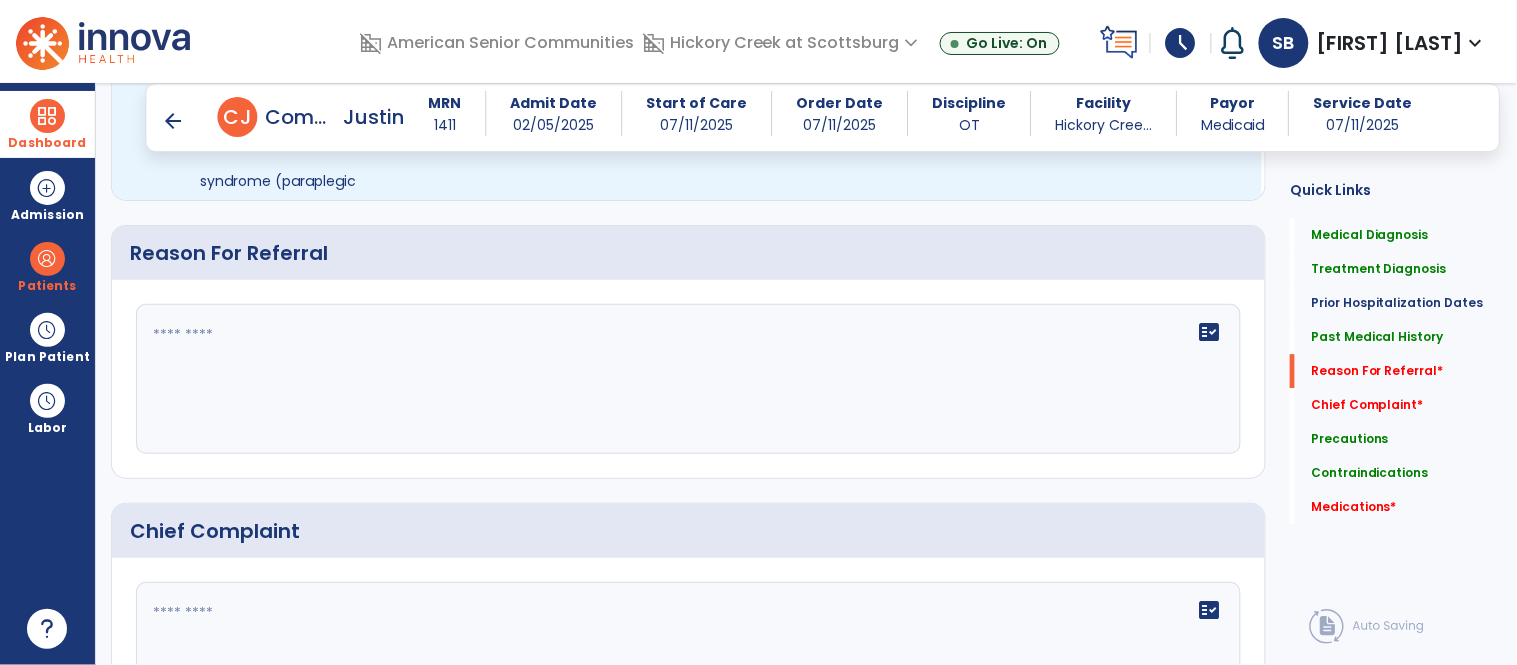 scroll, scrollTop: 1350, scrollLeft: 0, axis: vertical 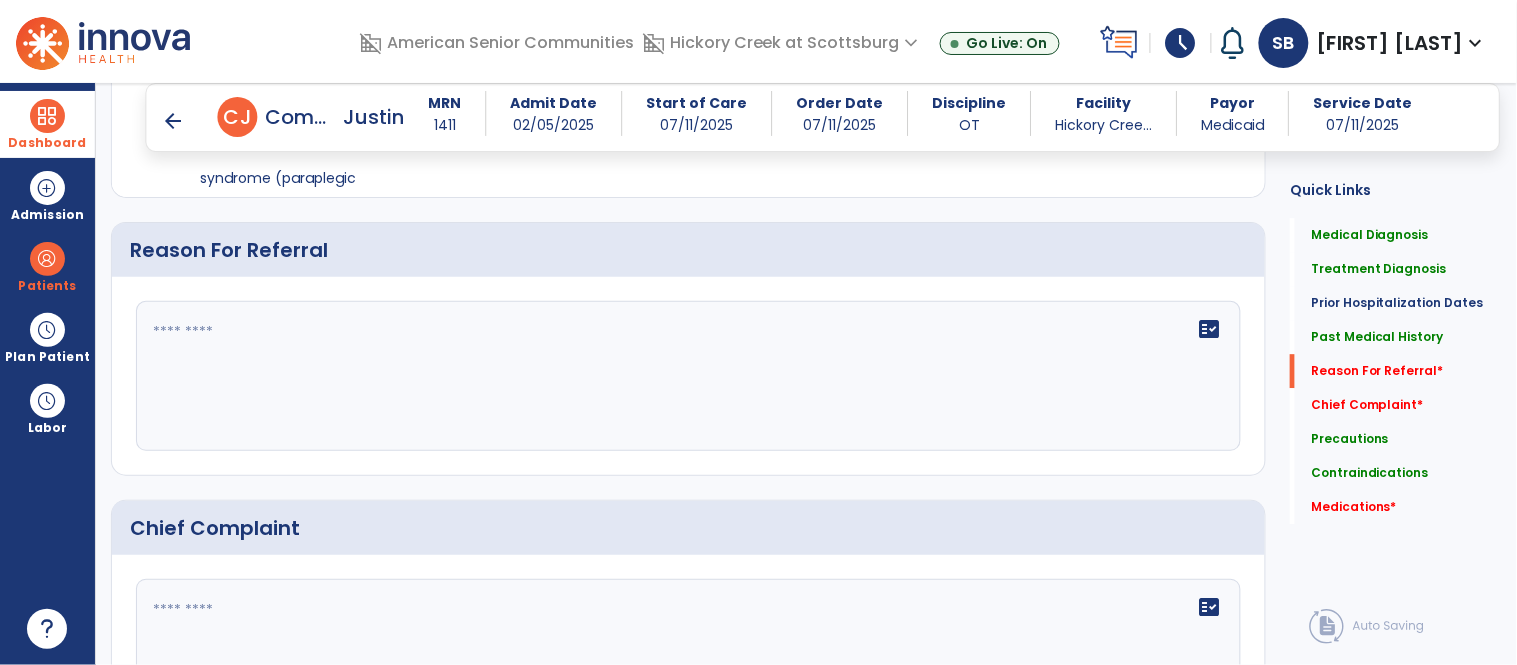 click on "fact_check" 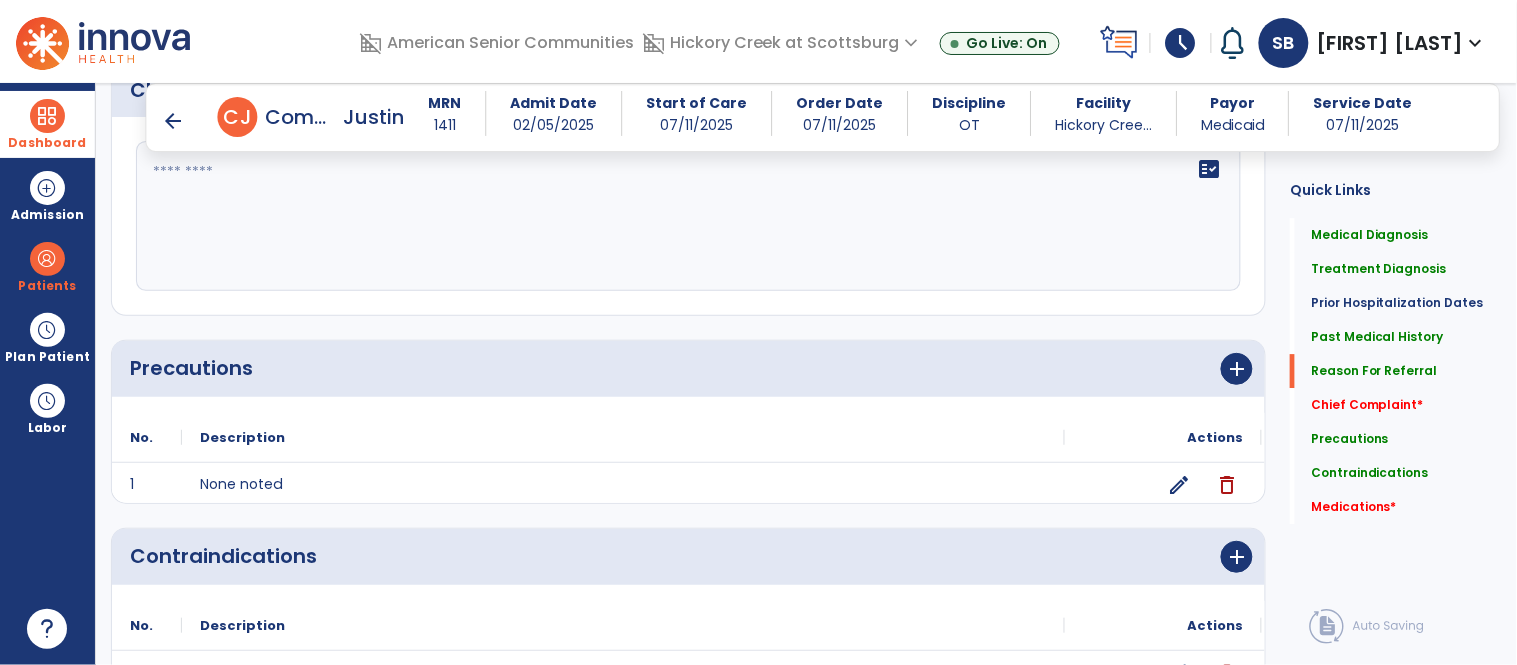 scroll, scrollTop: 1468, scrollLeft: 0, axis: vertical 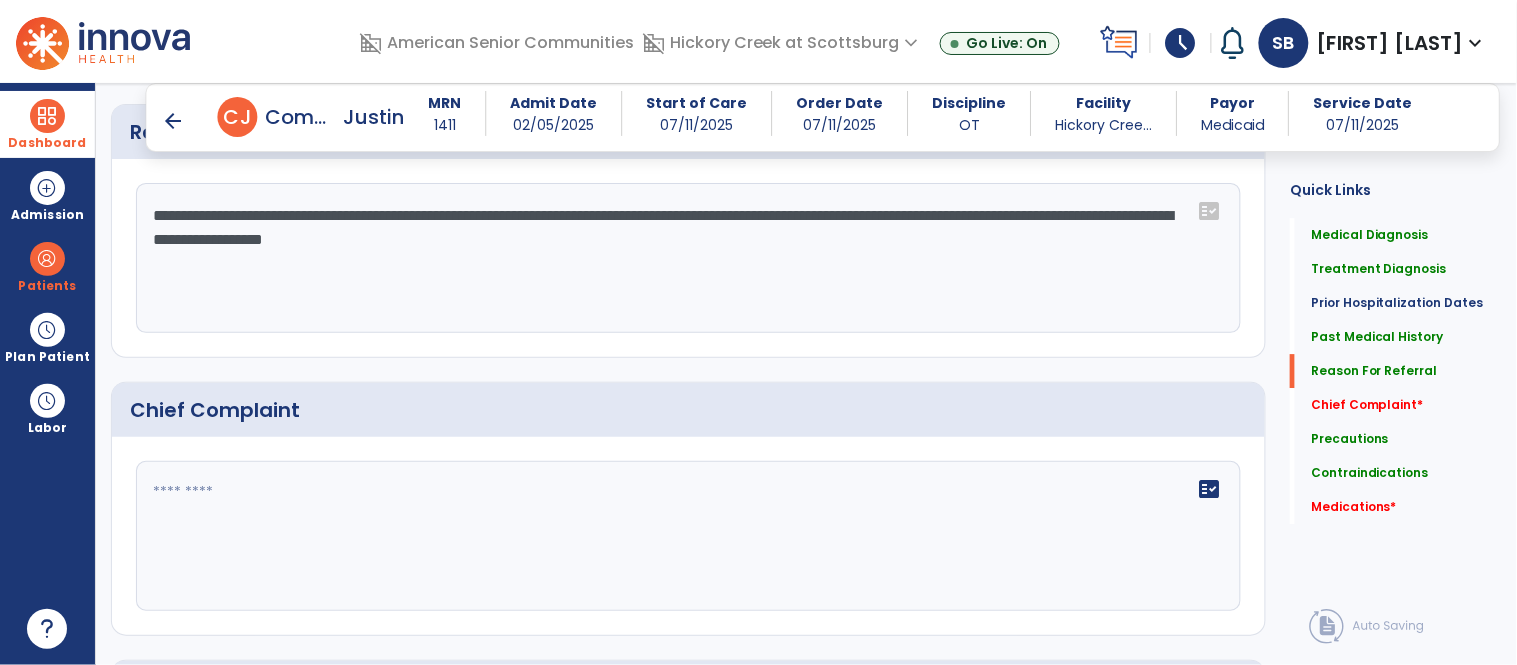 type on "**********" 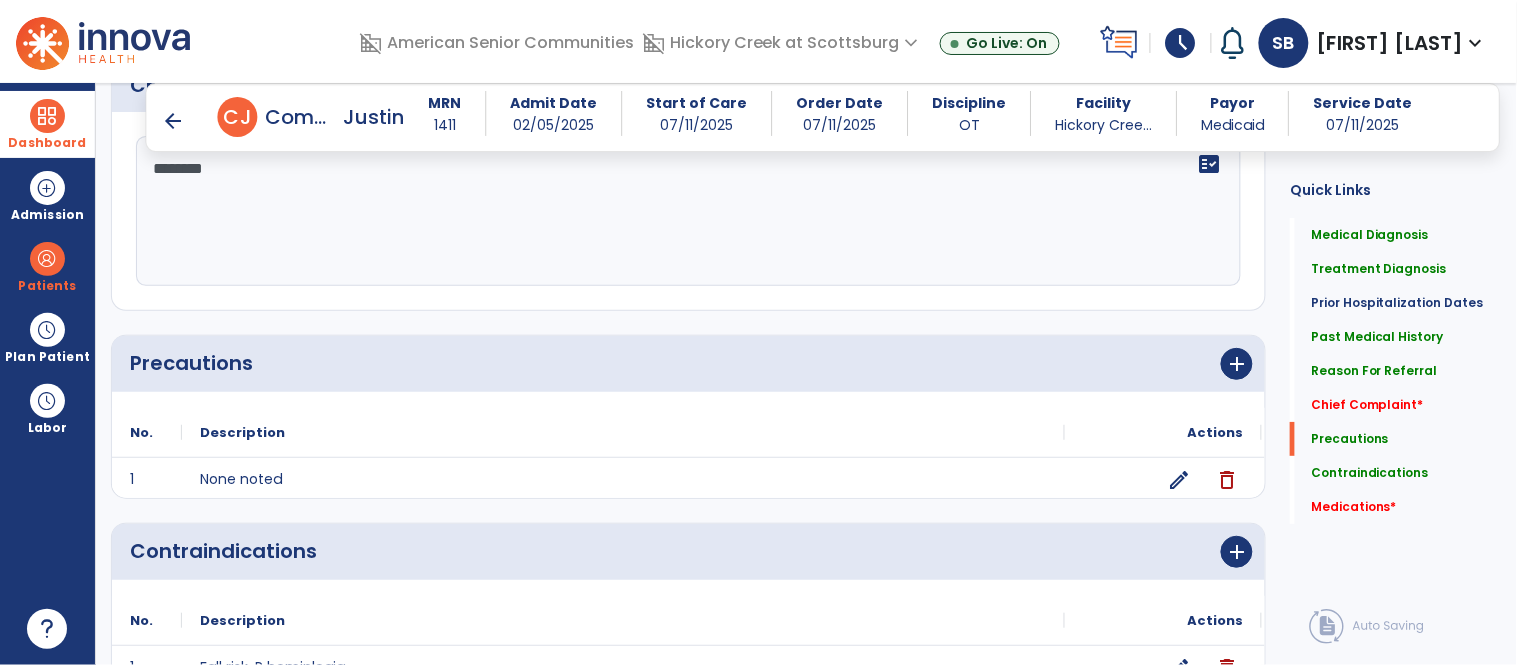 scroll, scrollTop: 2078, scrollLeft: 0, axis: vertical 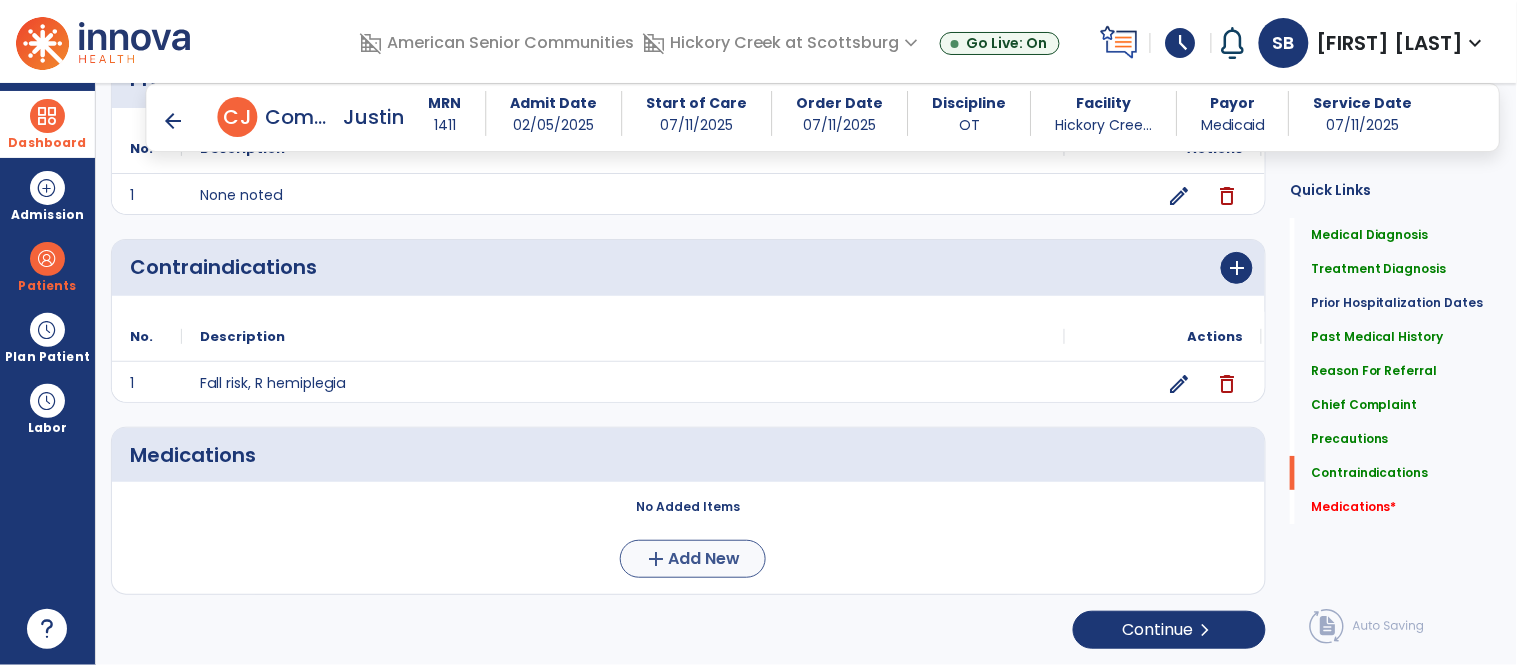 type on "********" 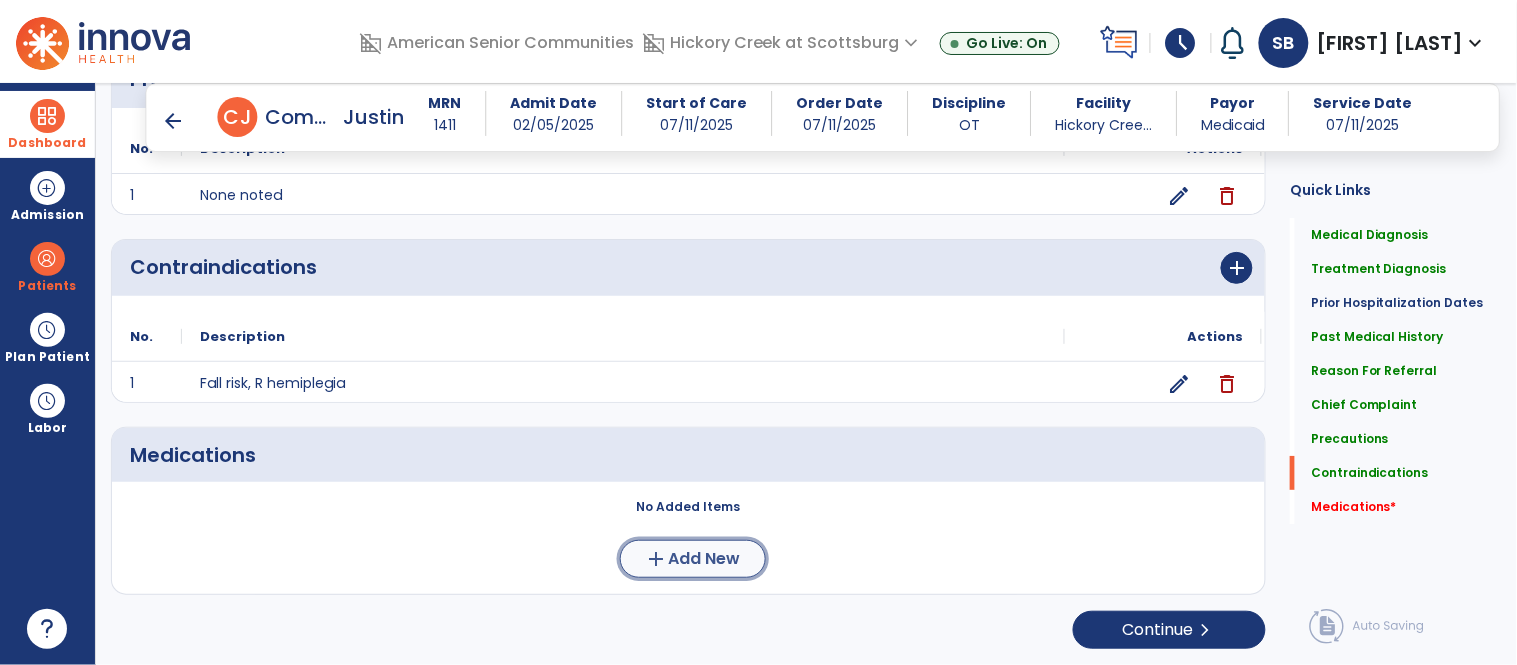 click on "add  Add New" 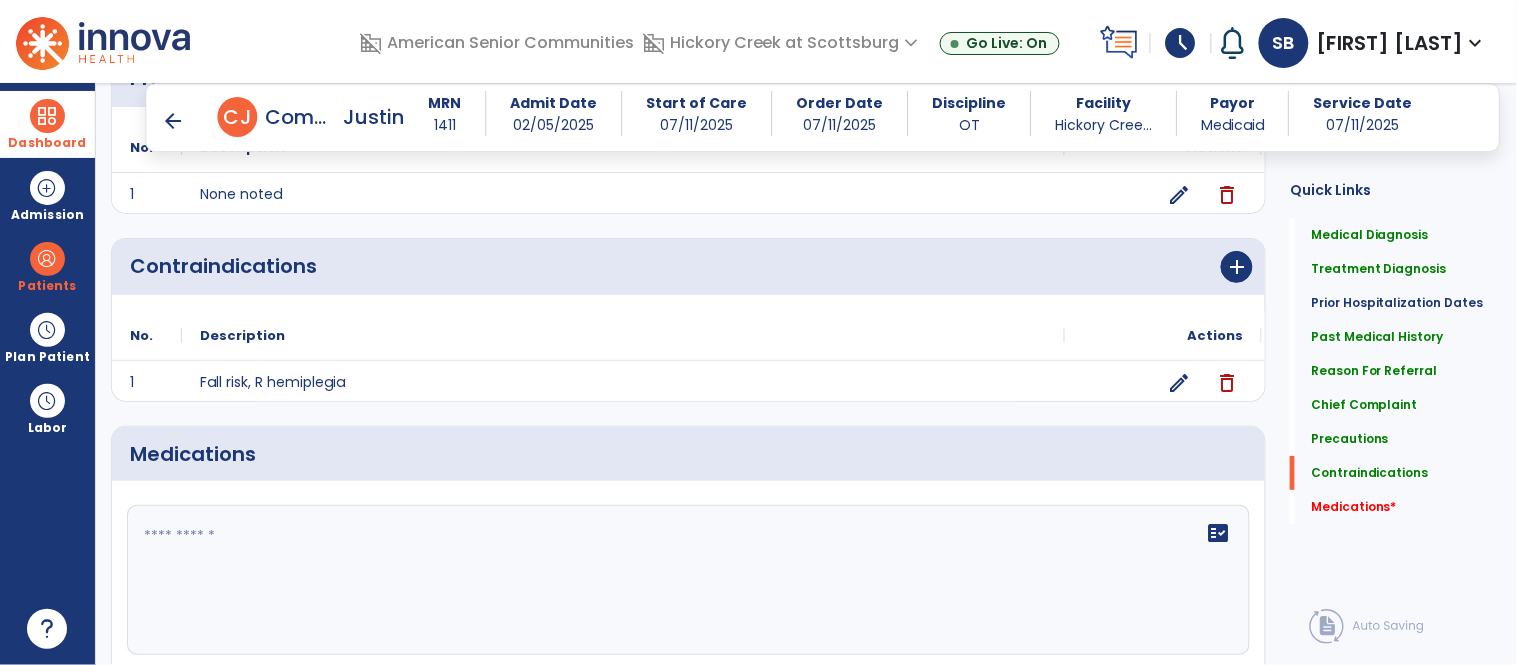 click 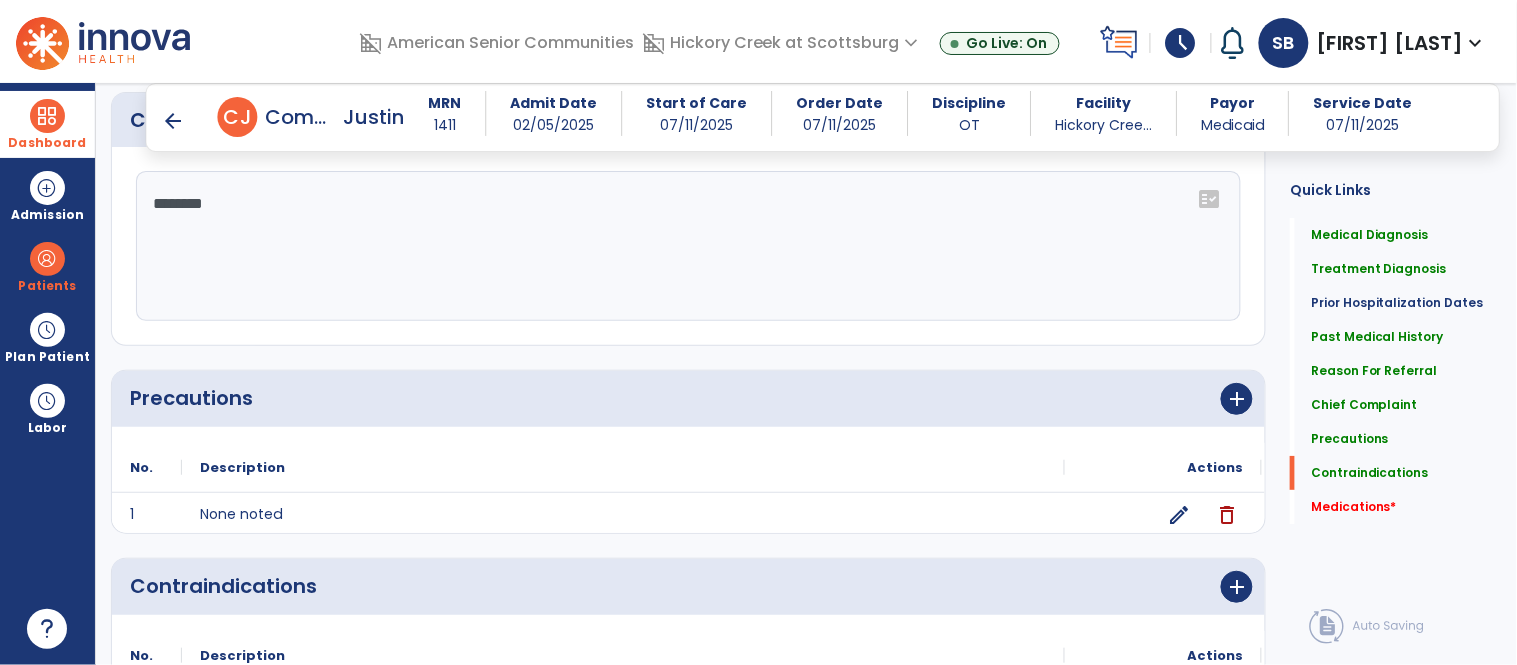 scroll, scrollTop: 2078, scrollLeft: 0, axis: vertical 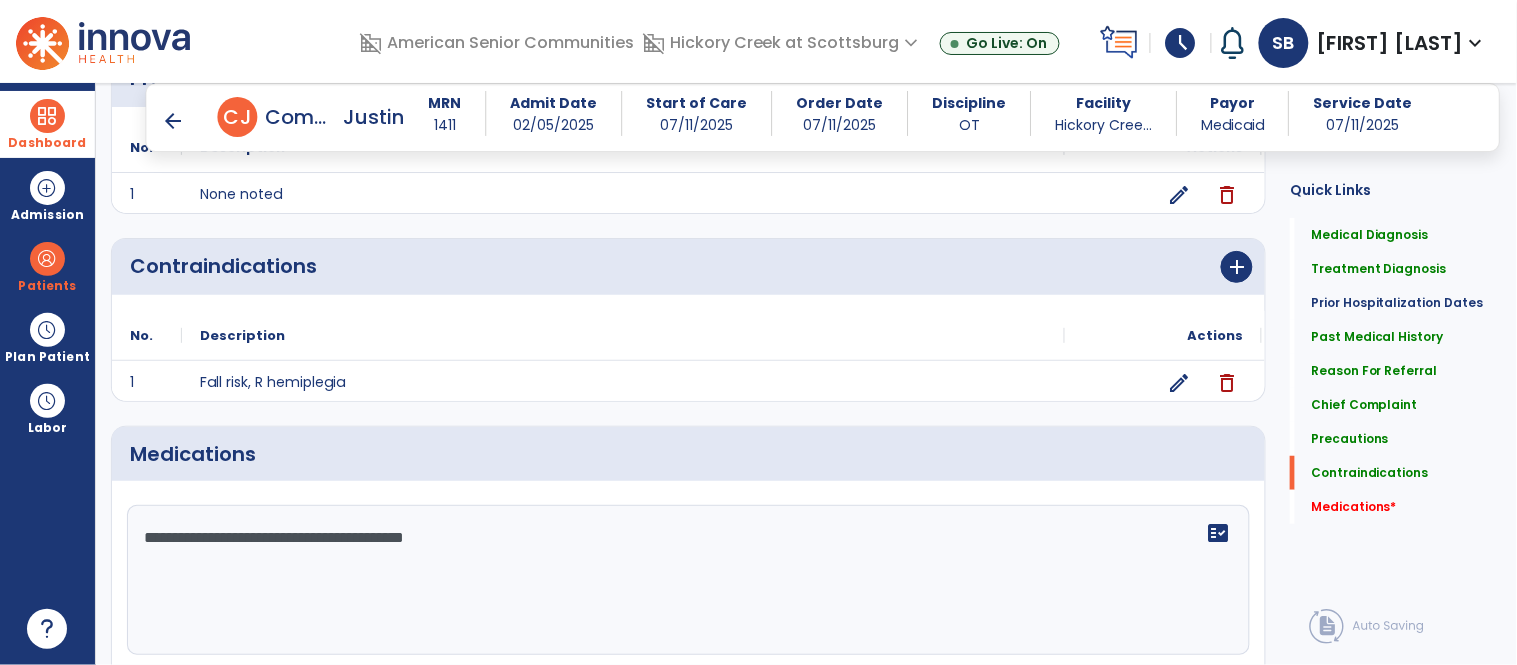 type on "**********" 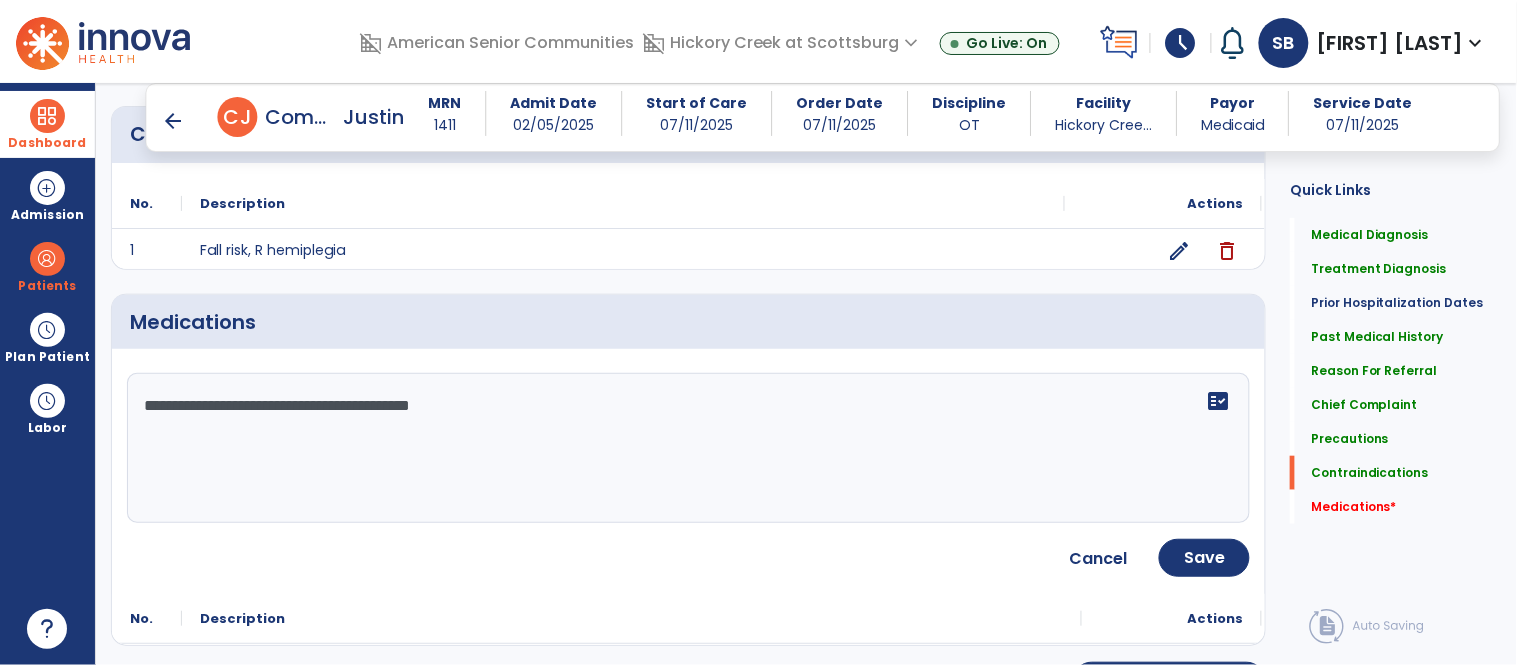 scroll, scrollTop: 2211, scrollLeft: 0, axis: vertical 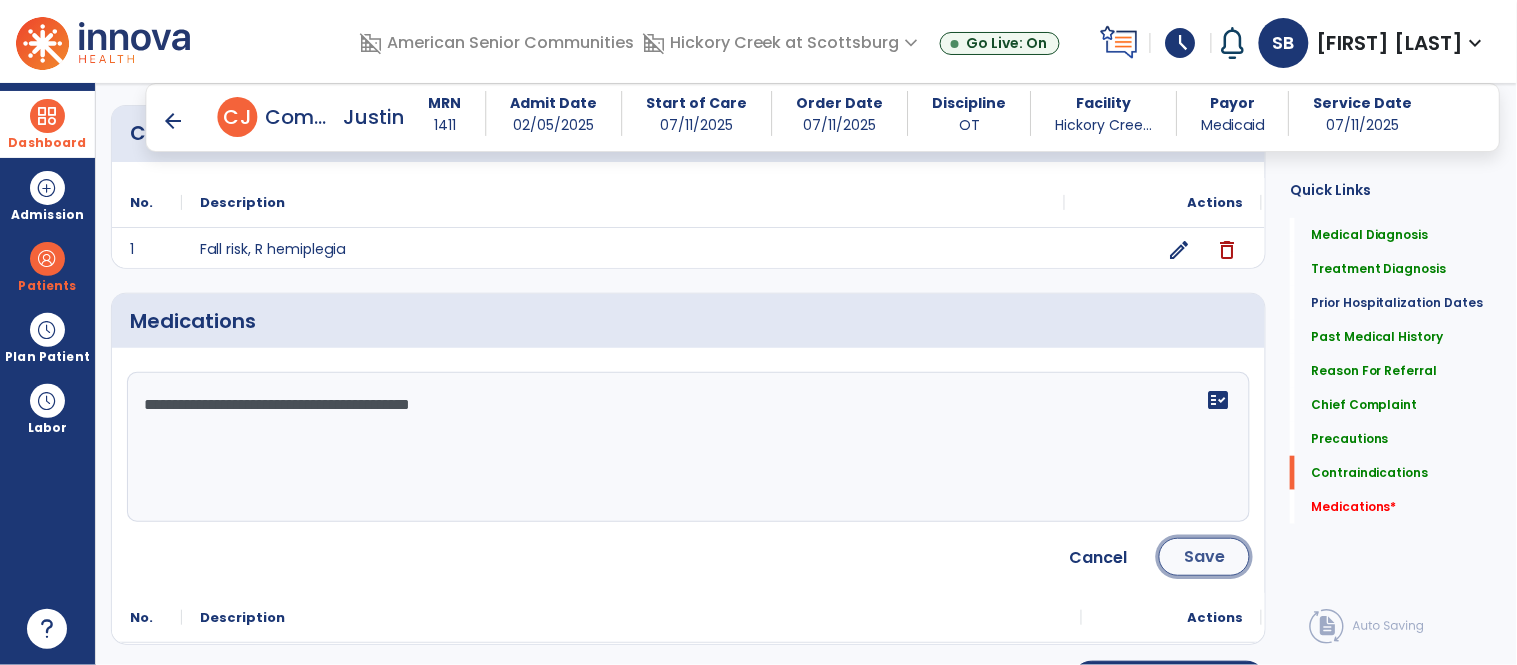 click on "Save" 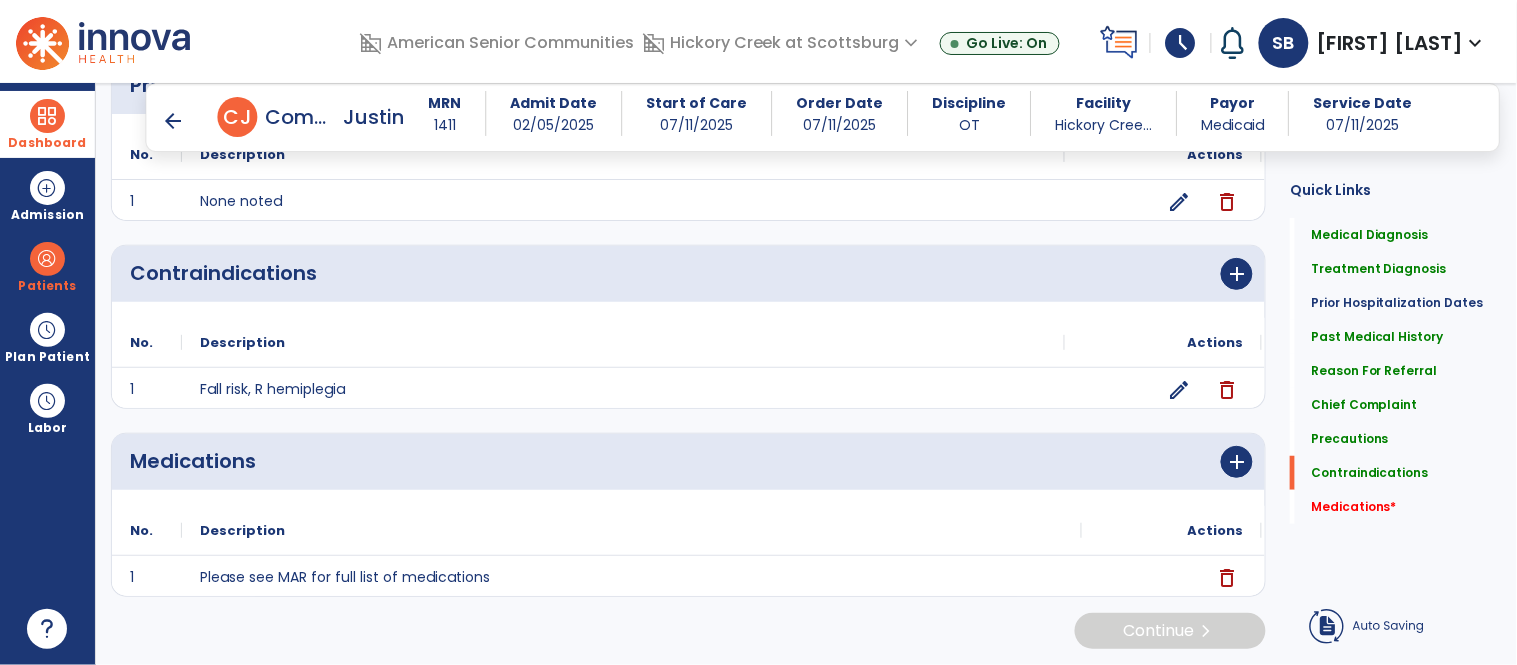 scroll, scrollTop: 1755, scrollLeft: 0, axis: vertical 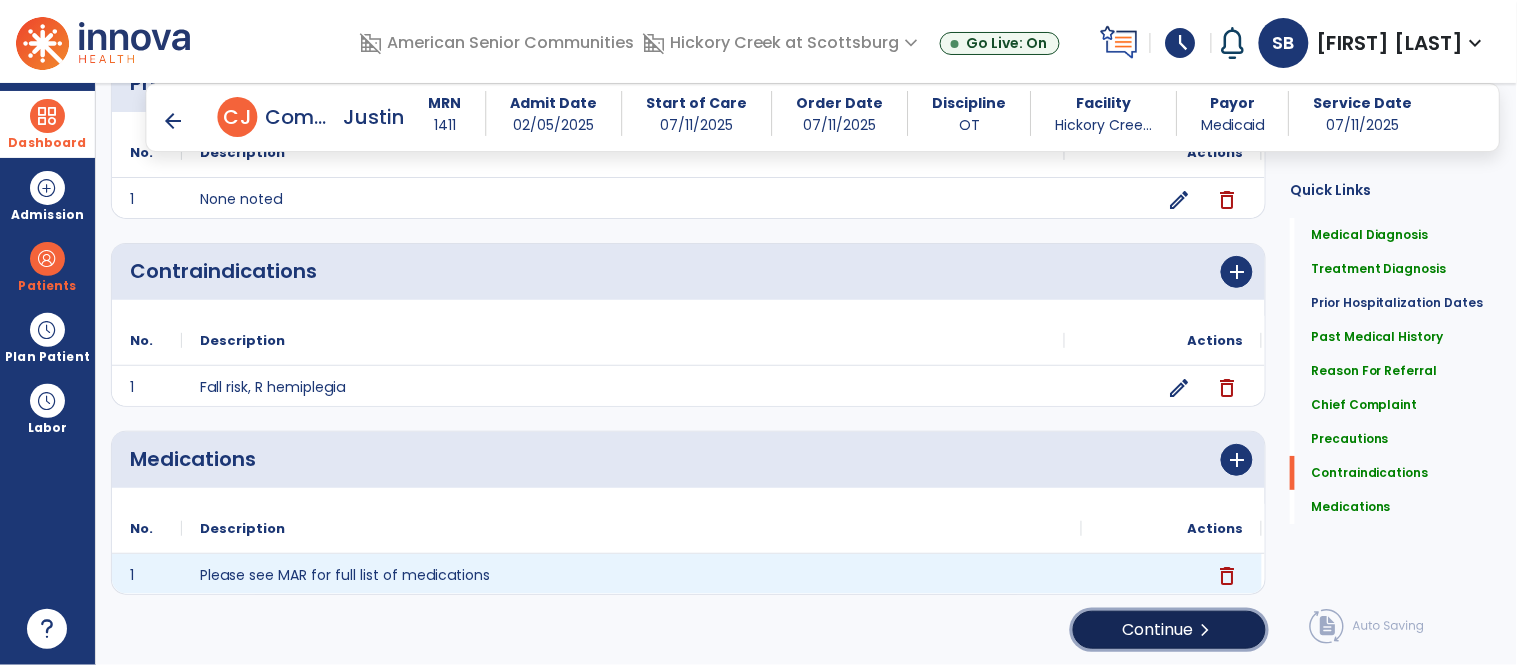 click on "Continue  chevron_right" 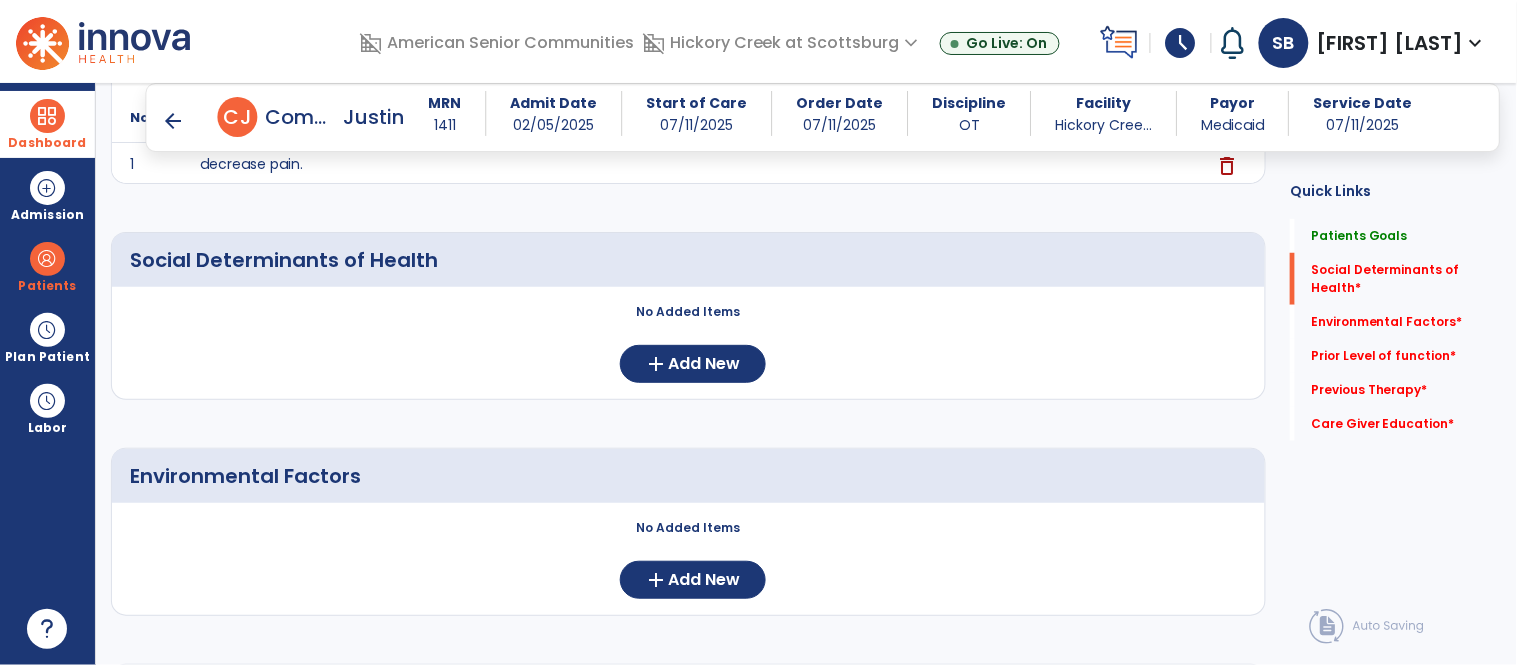 scroll, scrollTop: 310, scrollLeft: 0, axis: vertical 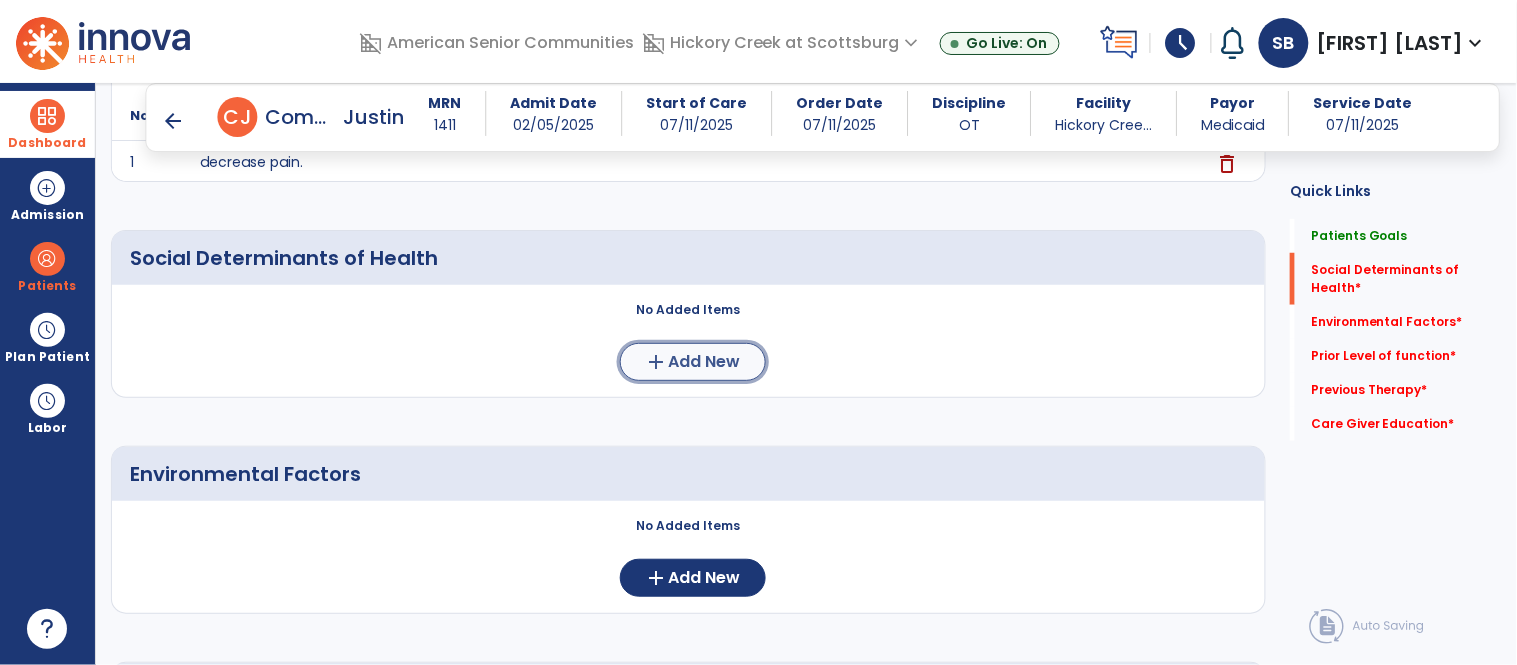 click on "Add New" 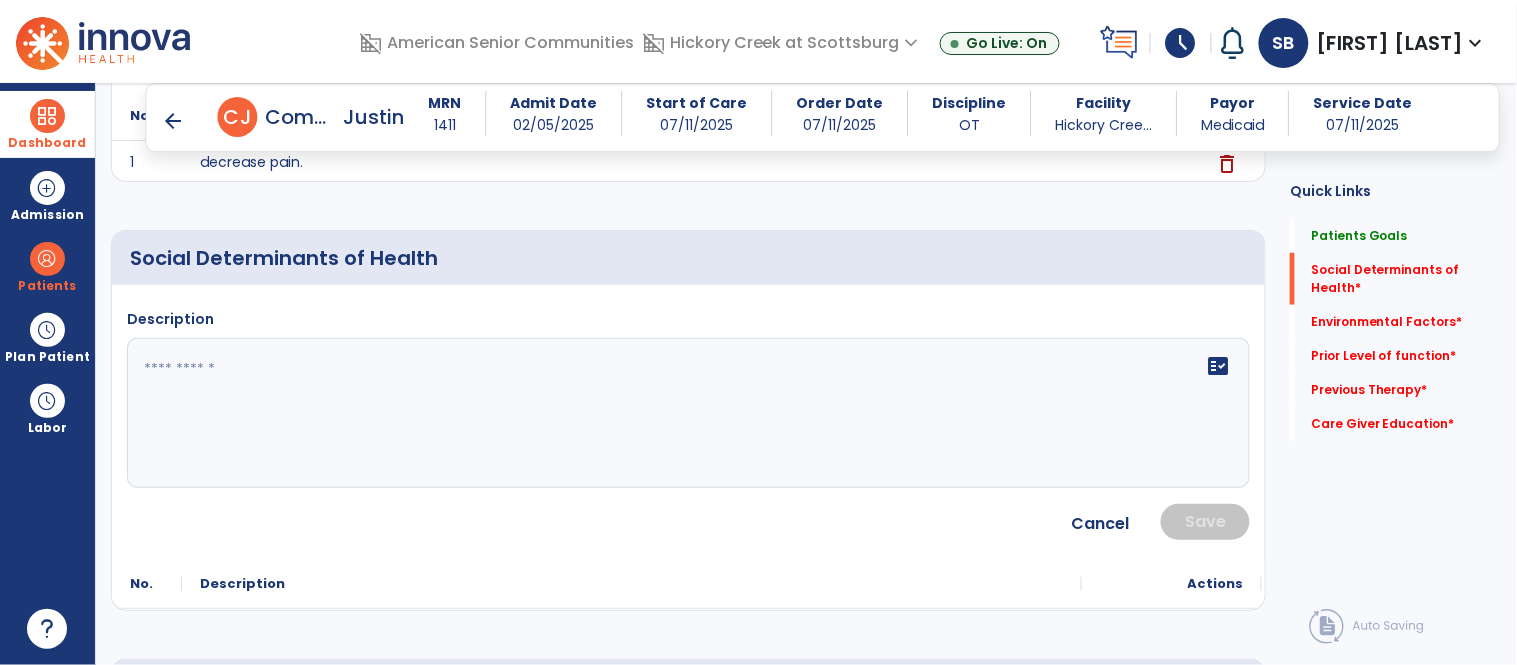 click 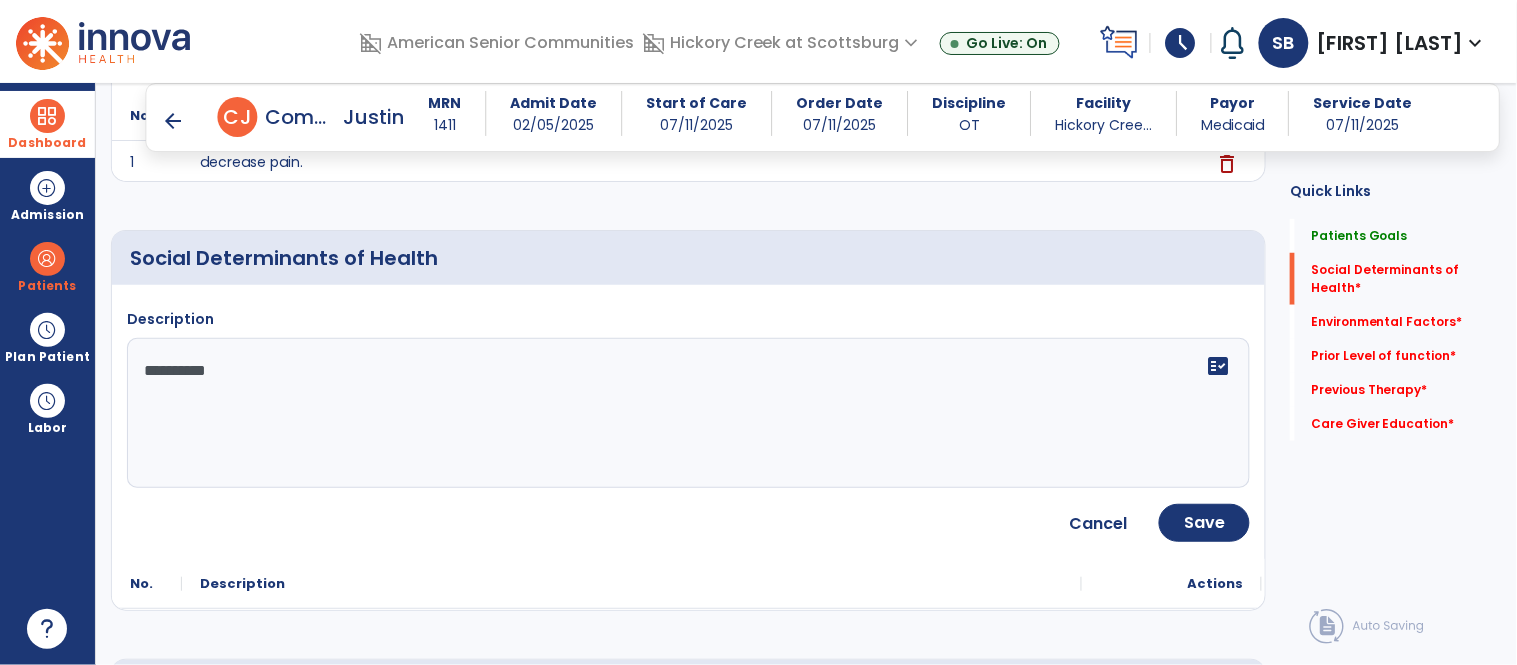 type on "**********" 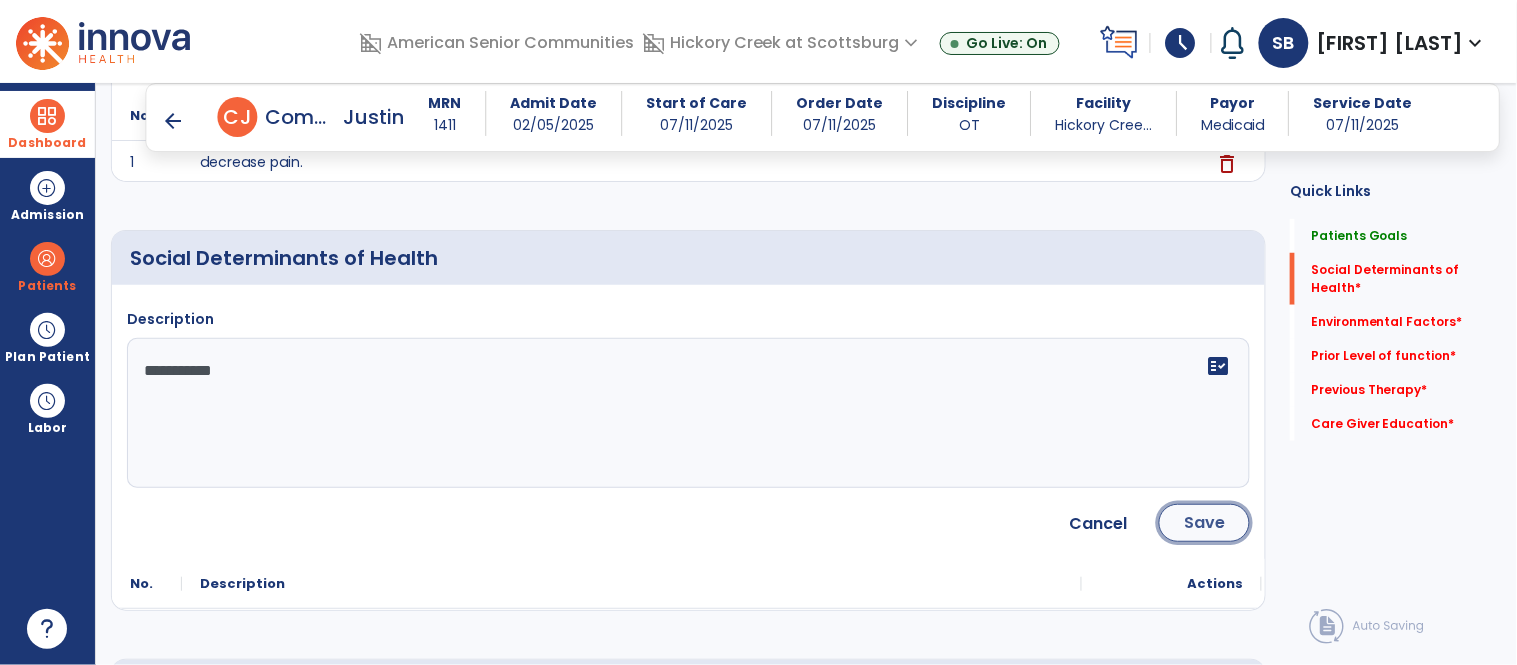click on "Save" 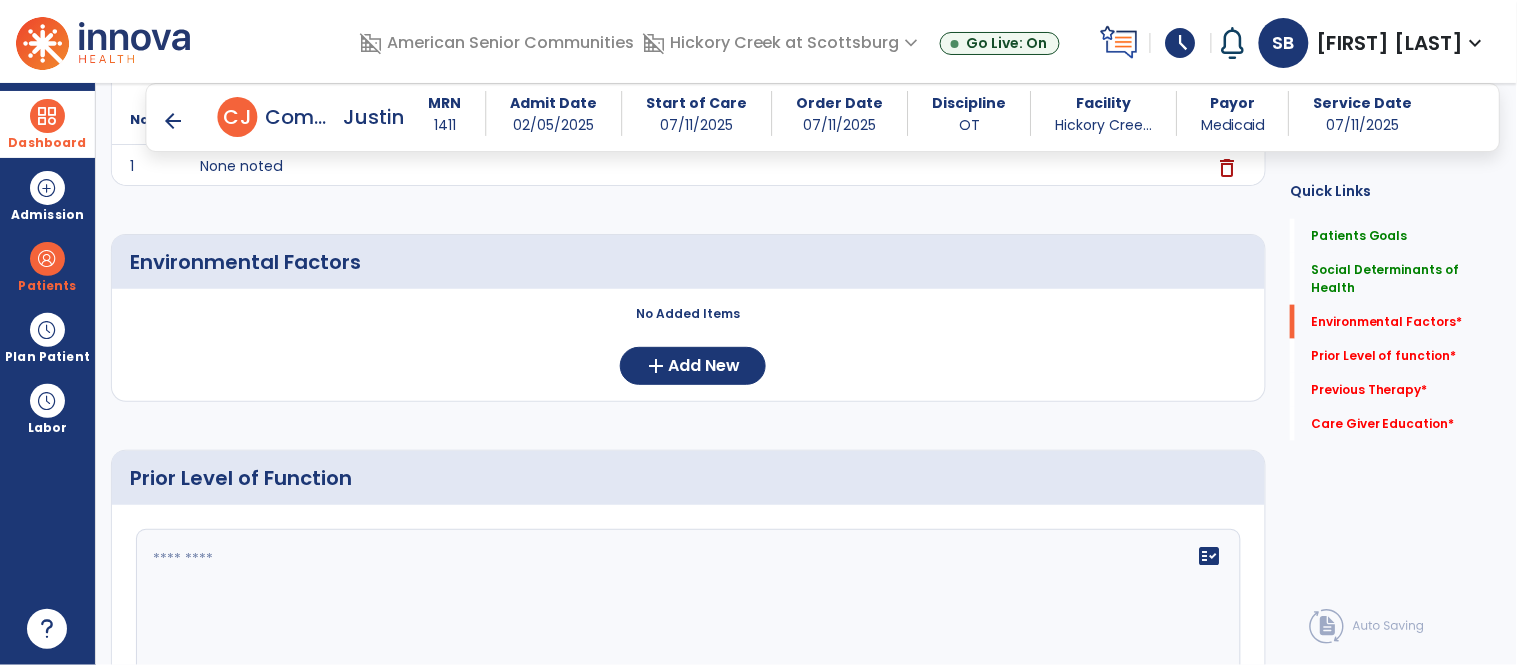 scroll, scrollTop: 526, scrollLeft: 0, axis: vertical 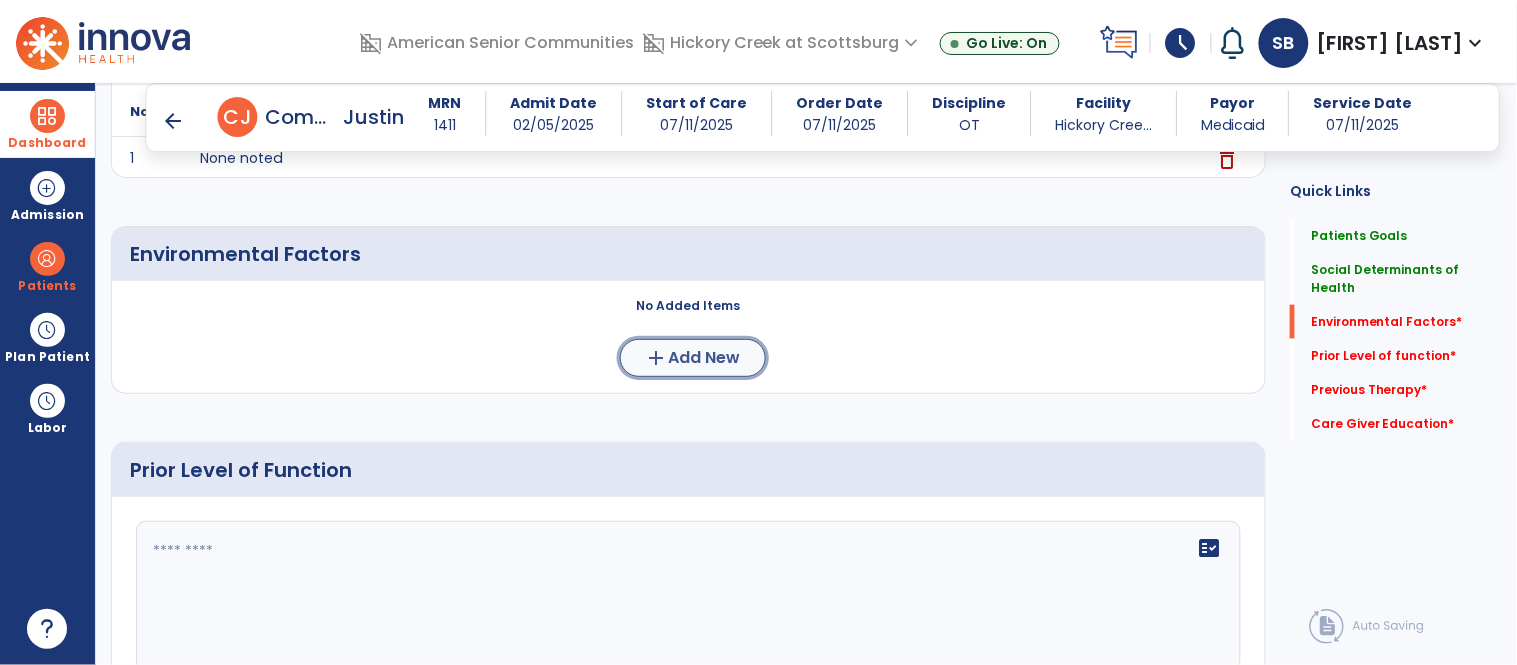 click on "add  Add New" 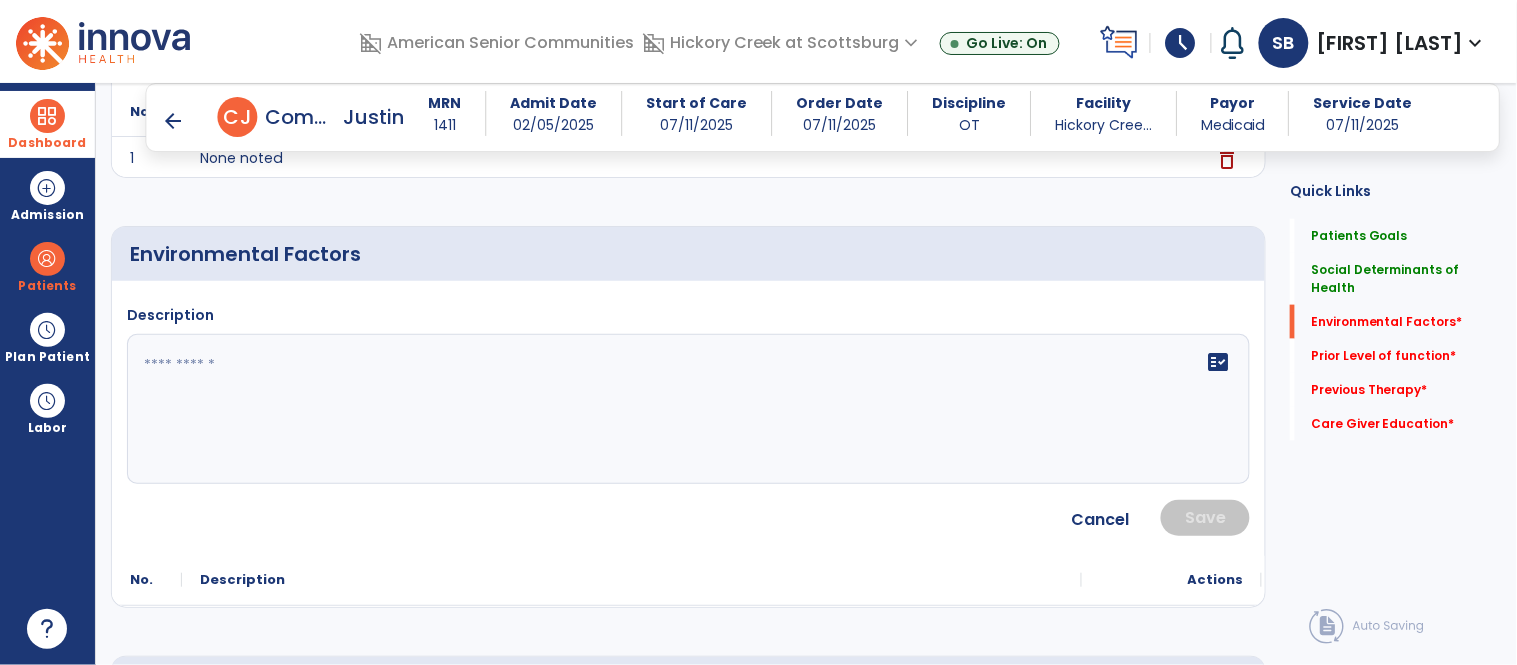 click 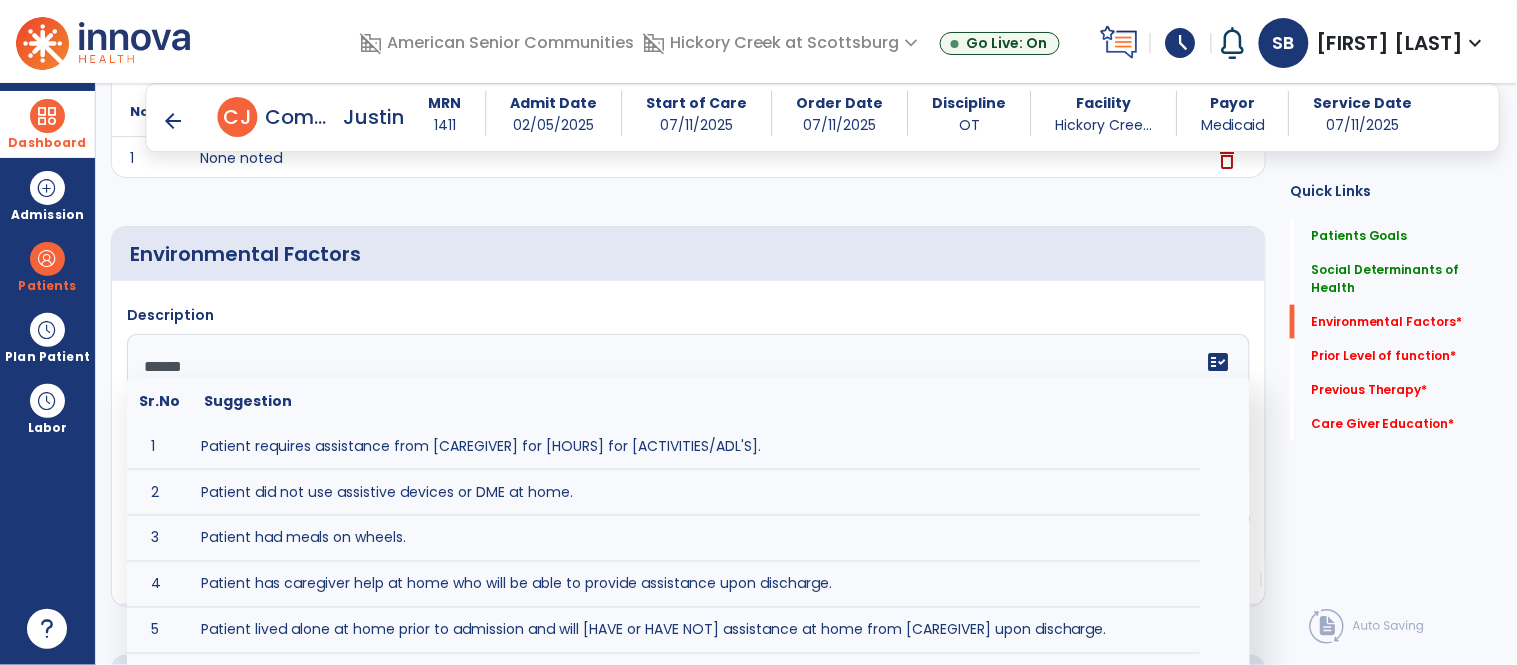 type on "*******" 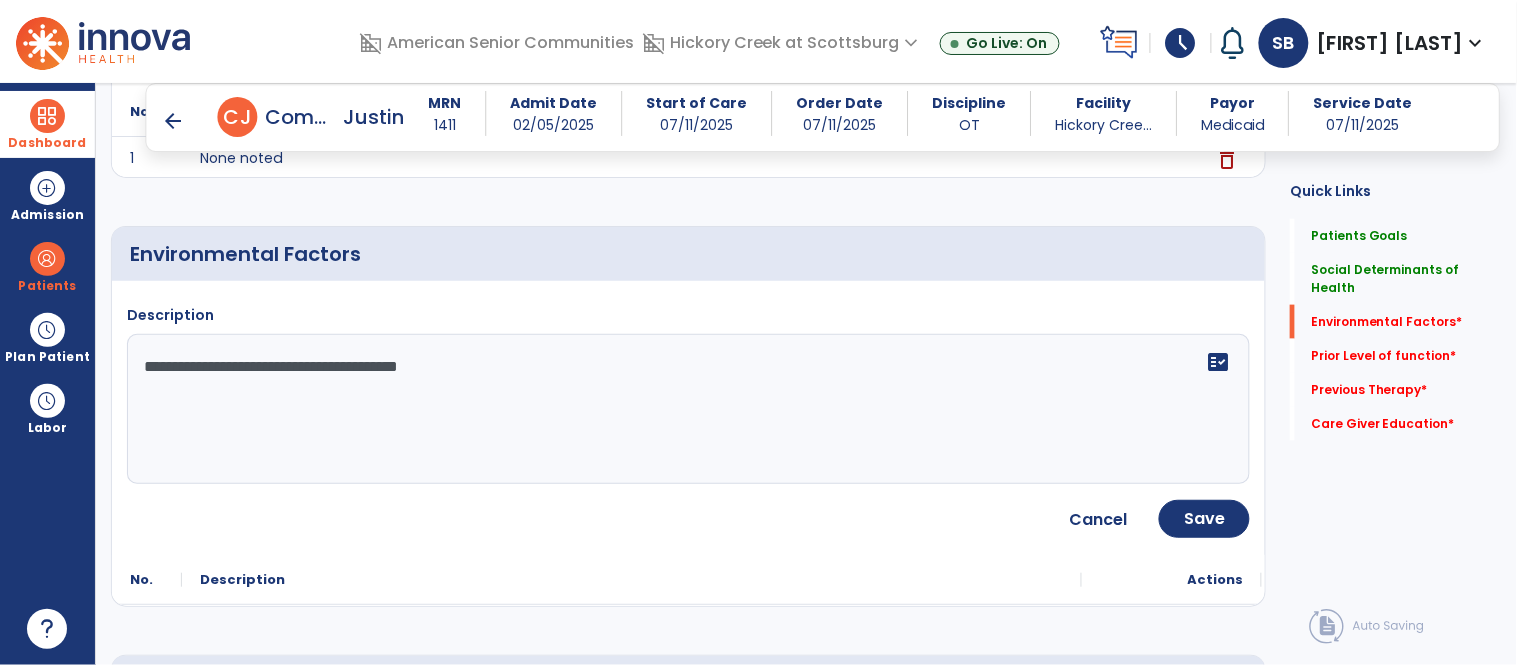type on "**********" 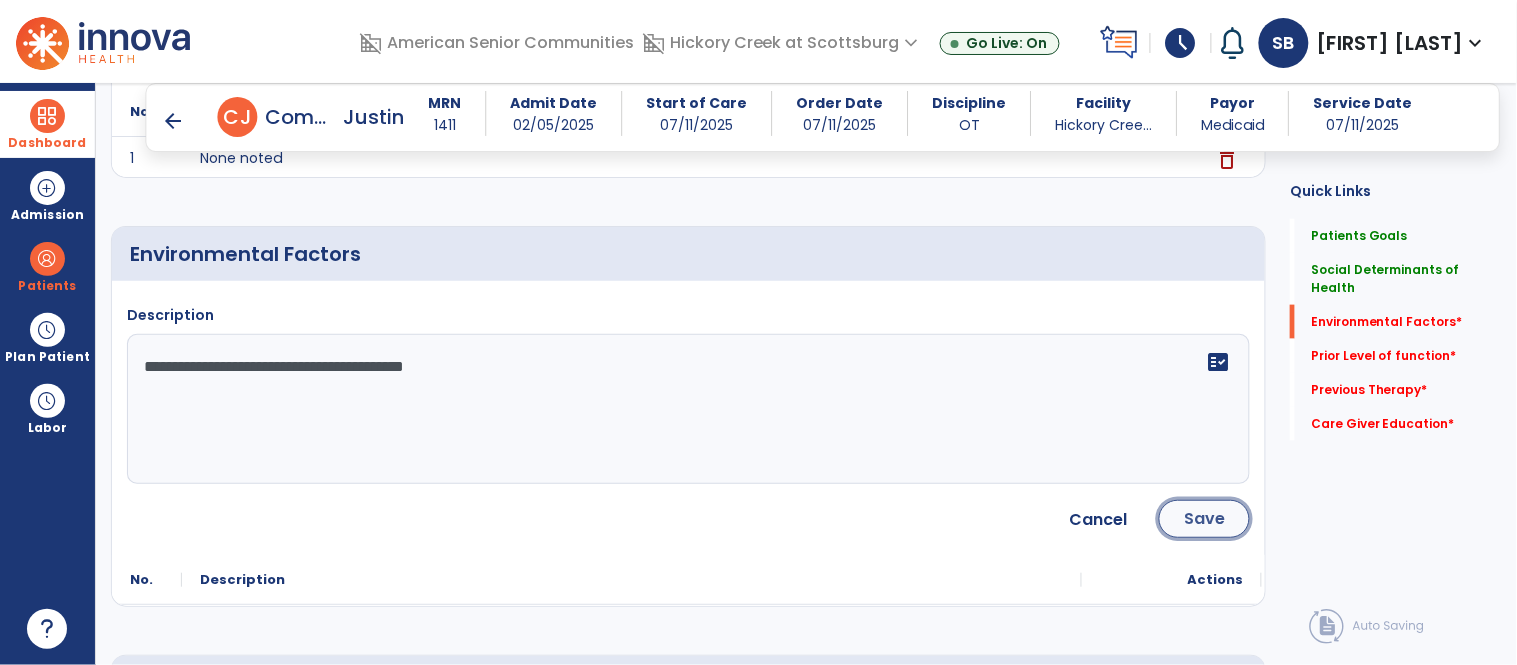 click on "Save" 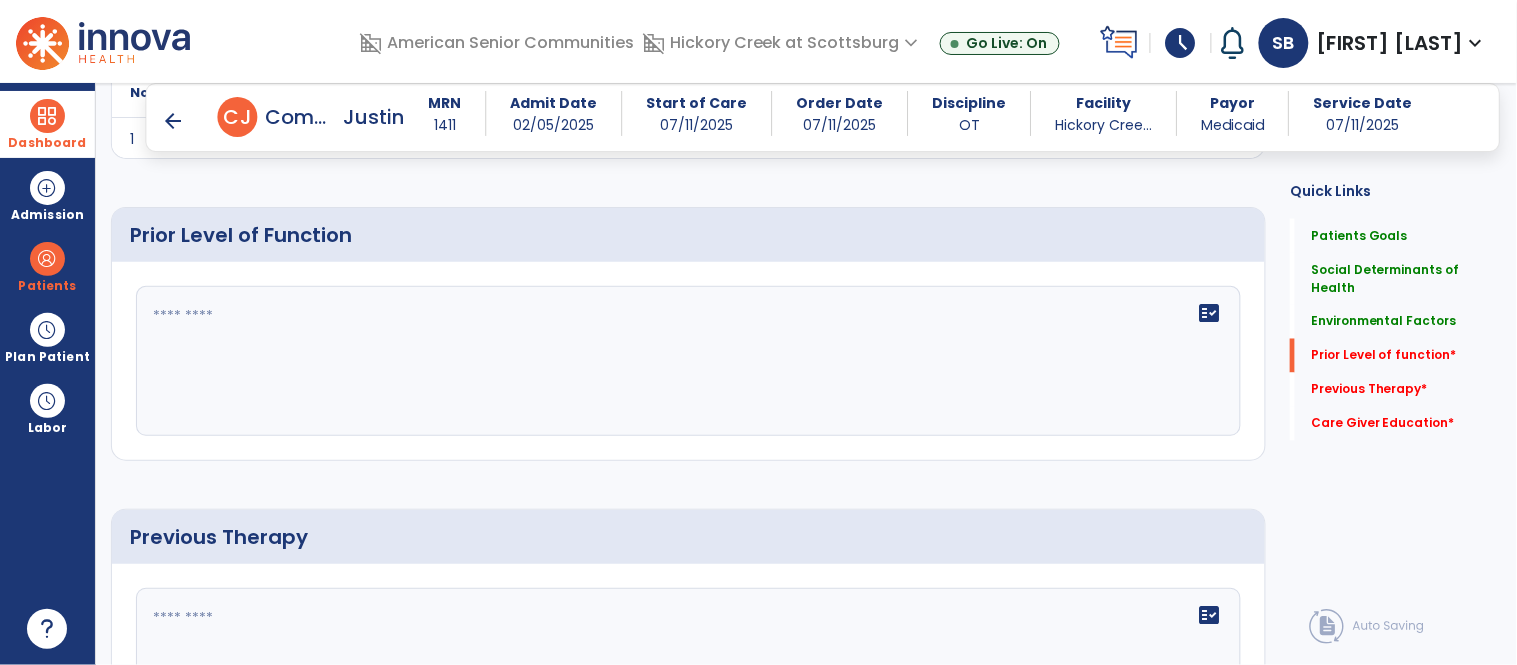scroll, scrollTop: 762, scrollLeft: 0, axis: vertical 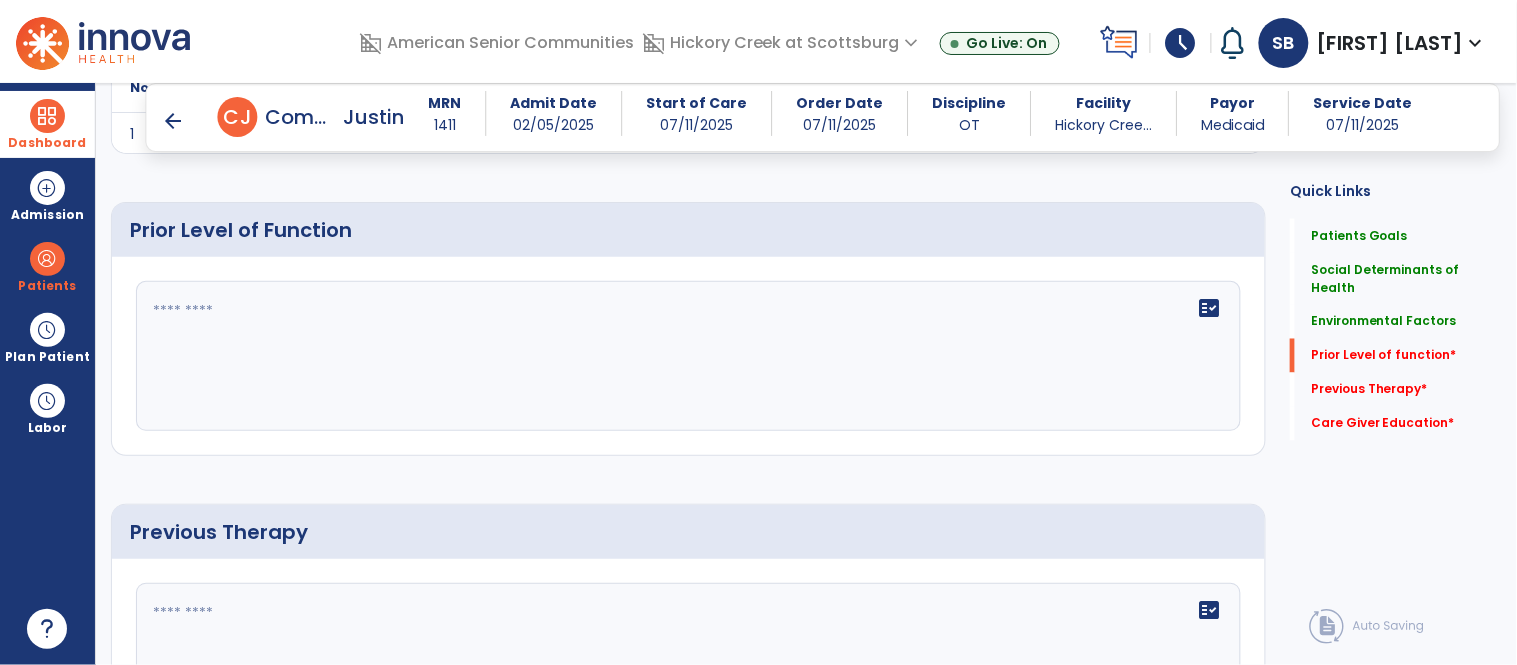 click on "fact_check" 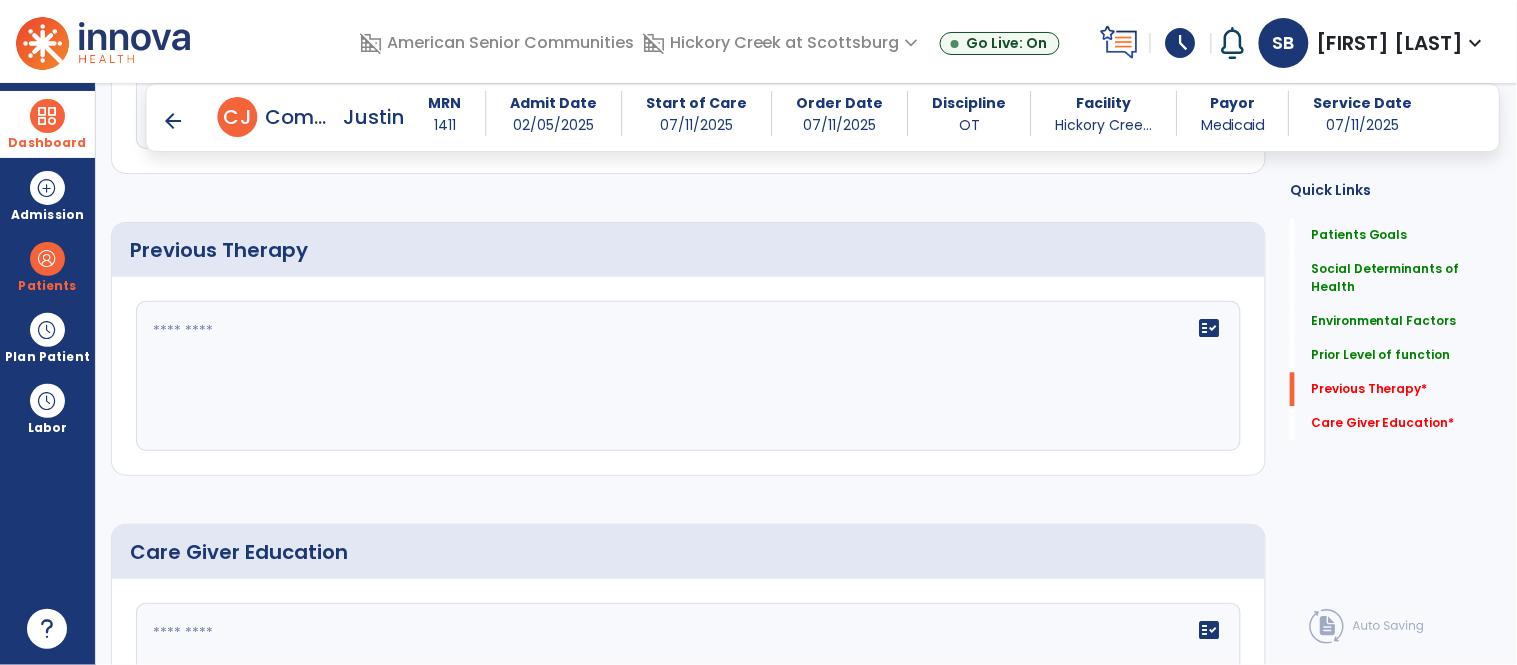 scroll, scrollTop: 1047, scrollLeft: 0, axis: vertical 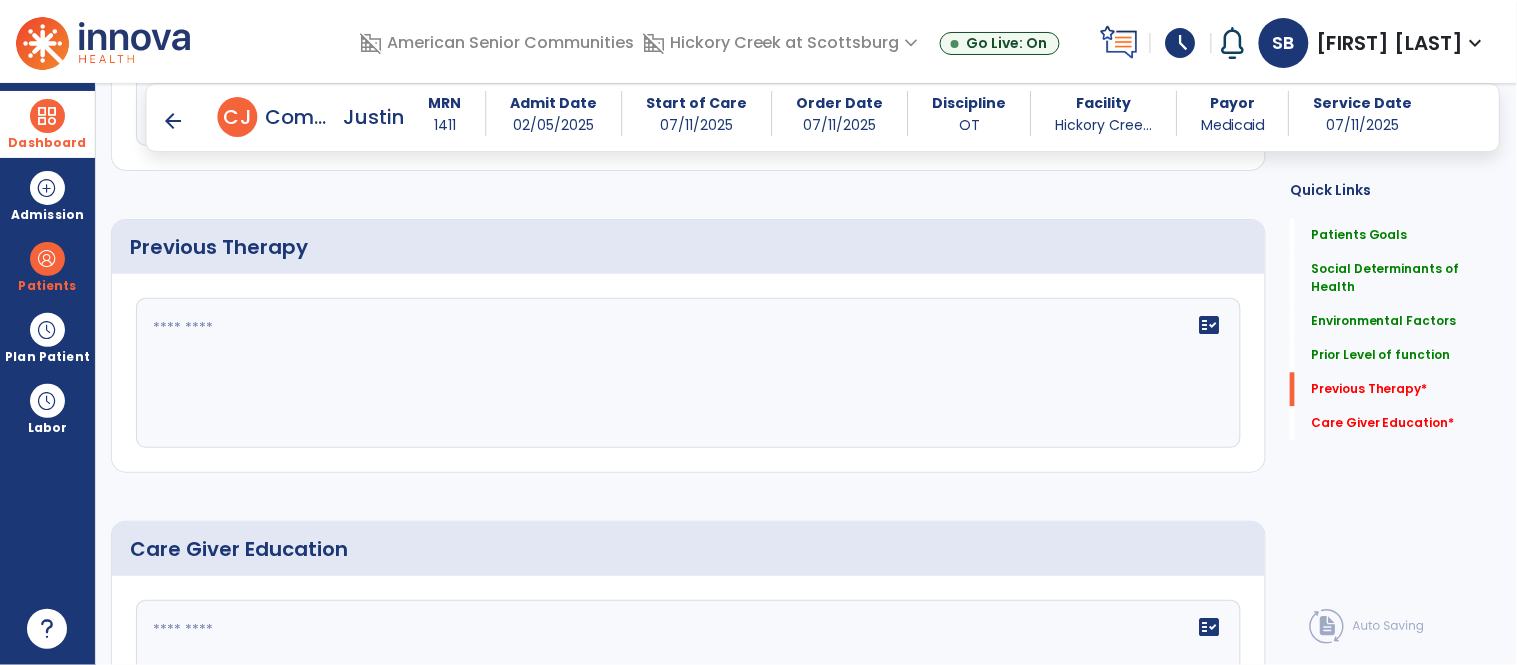 type on "**********" 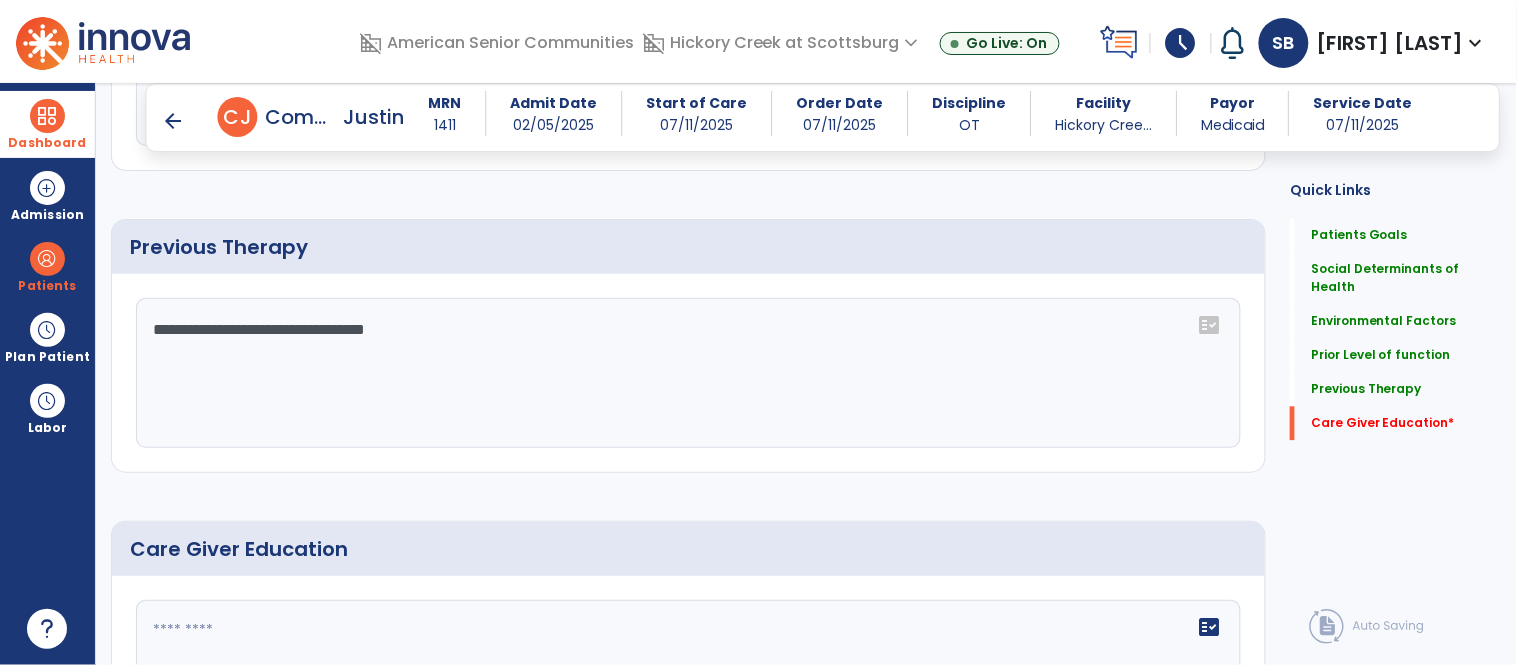 scroll, scrollTop: 1197, scrollLeft: 0, axis: vertical 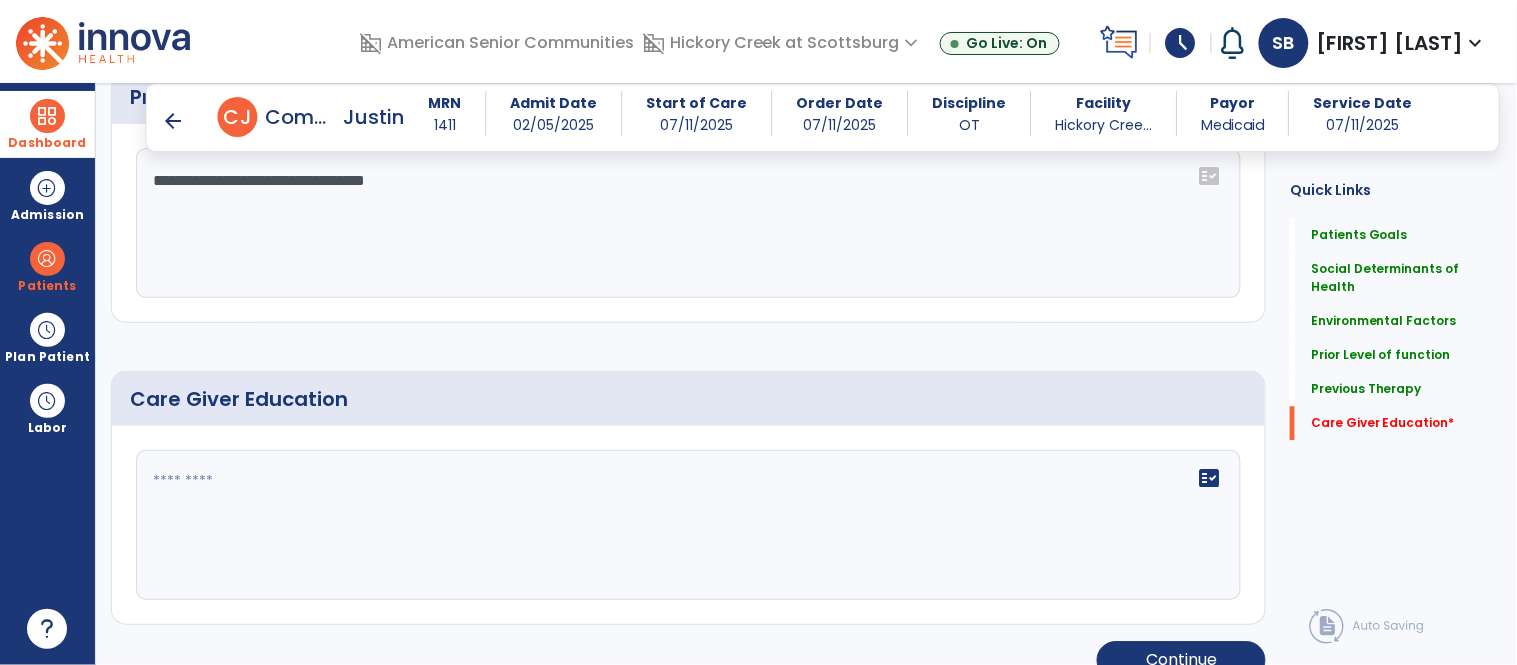 type on "**********" 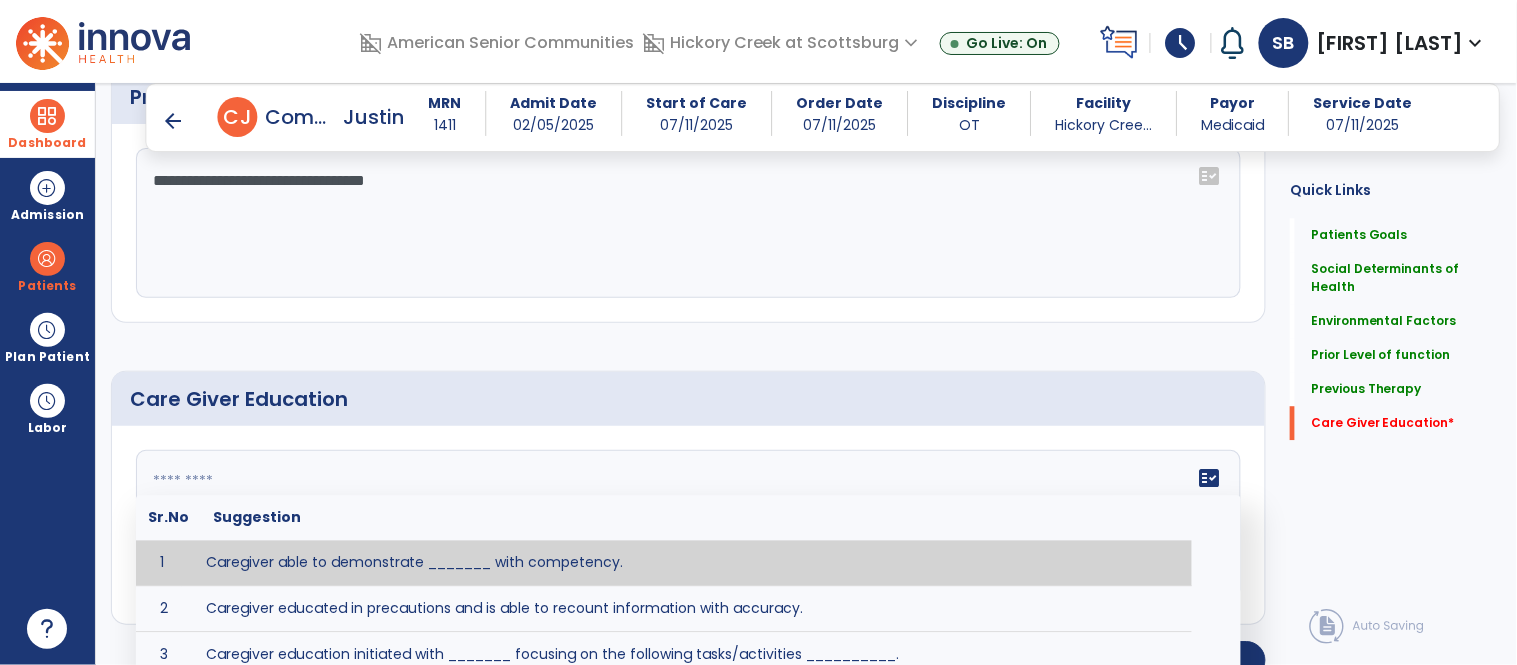 type on "*" 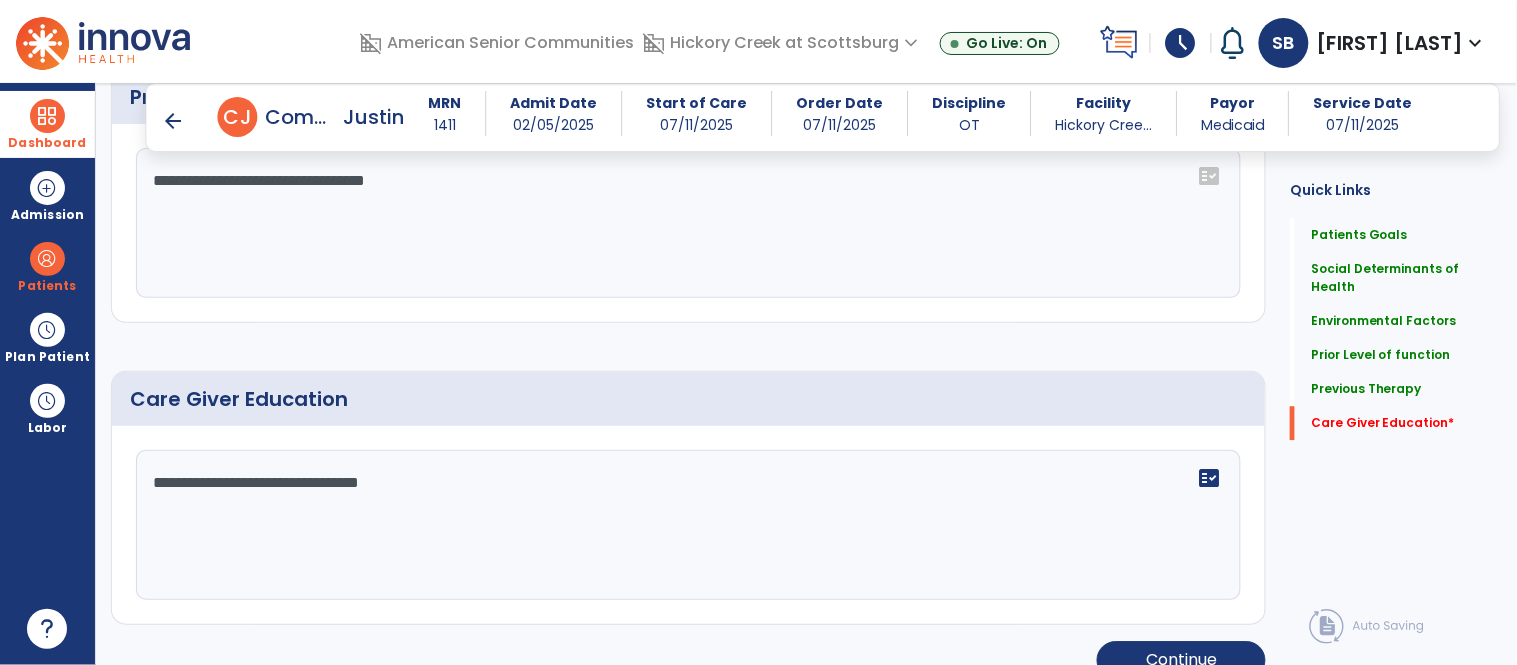 type on "**********" 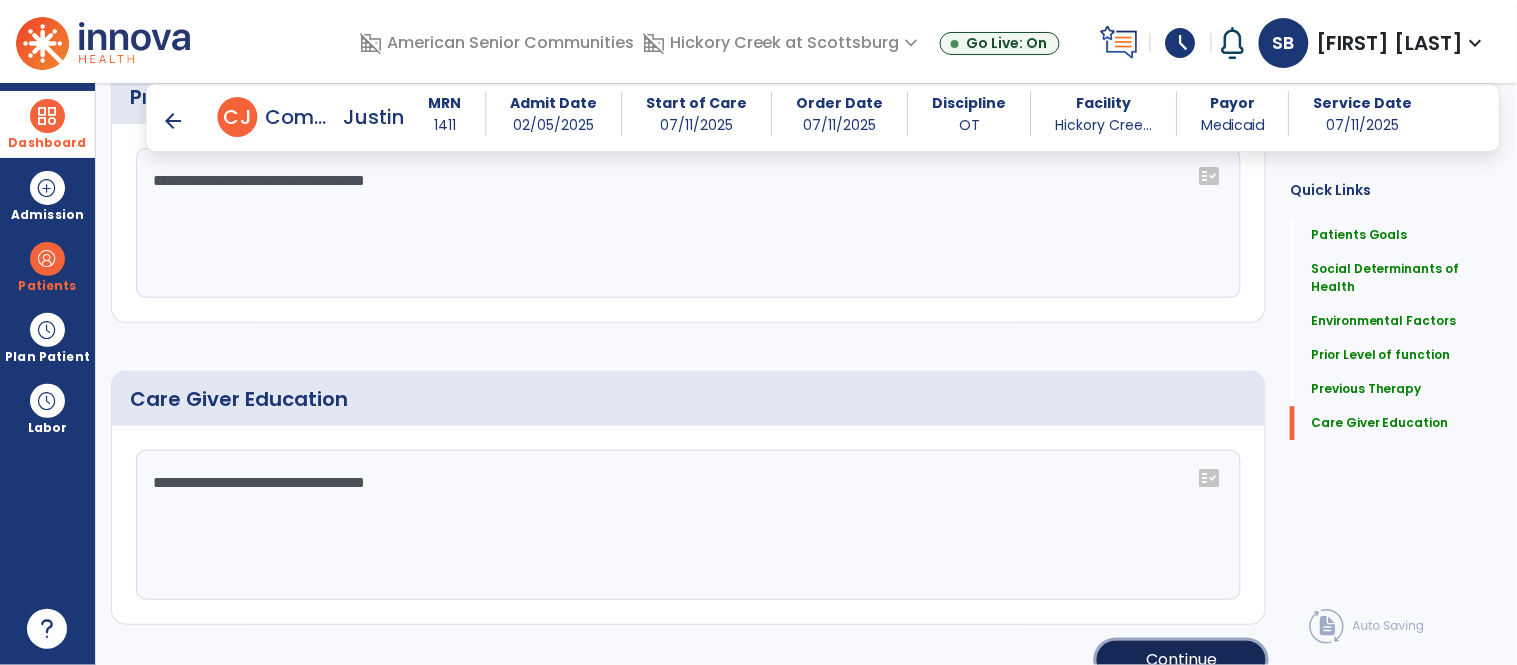 click on "Continue" 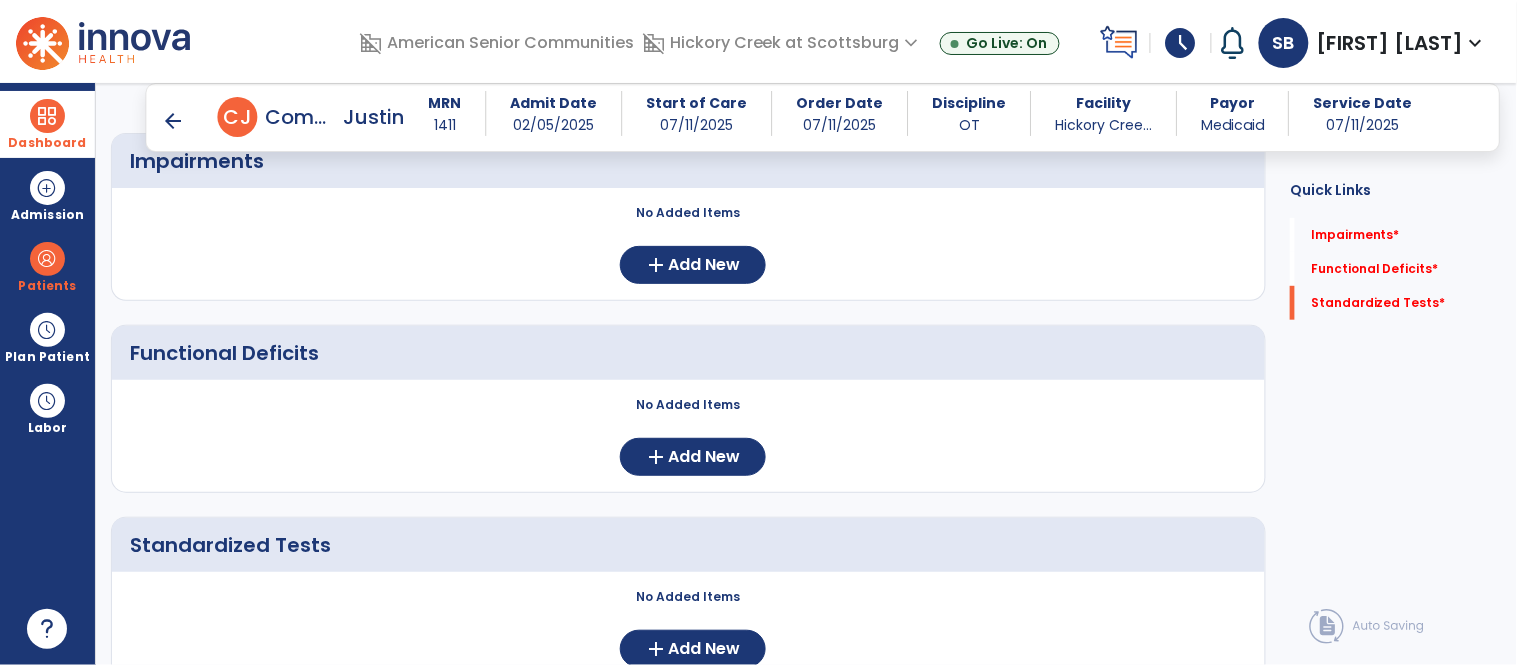 scroll, scrollTop: 177, scrollLeft: 0, axis: vertical 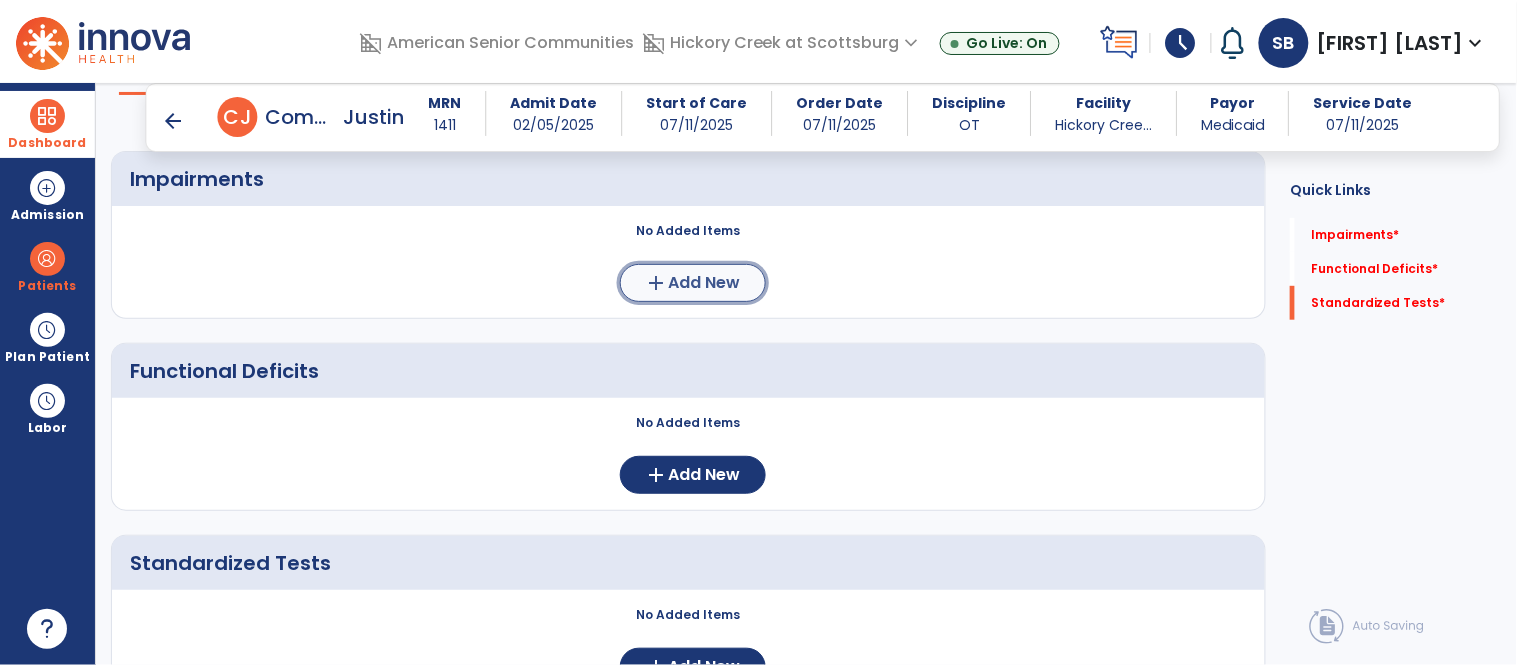 click on "add  Add New" 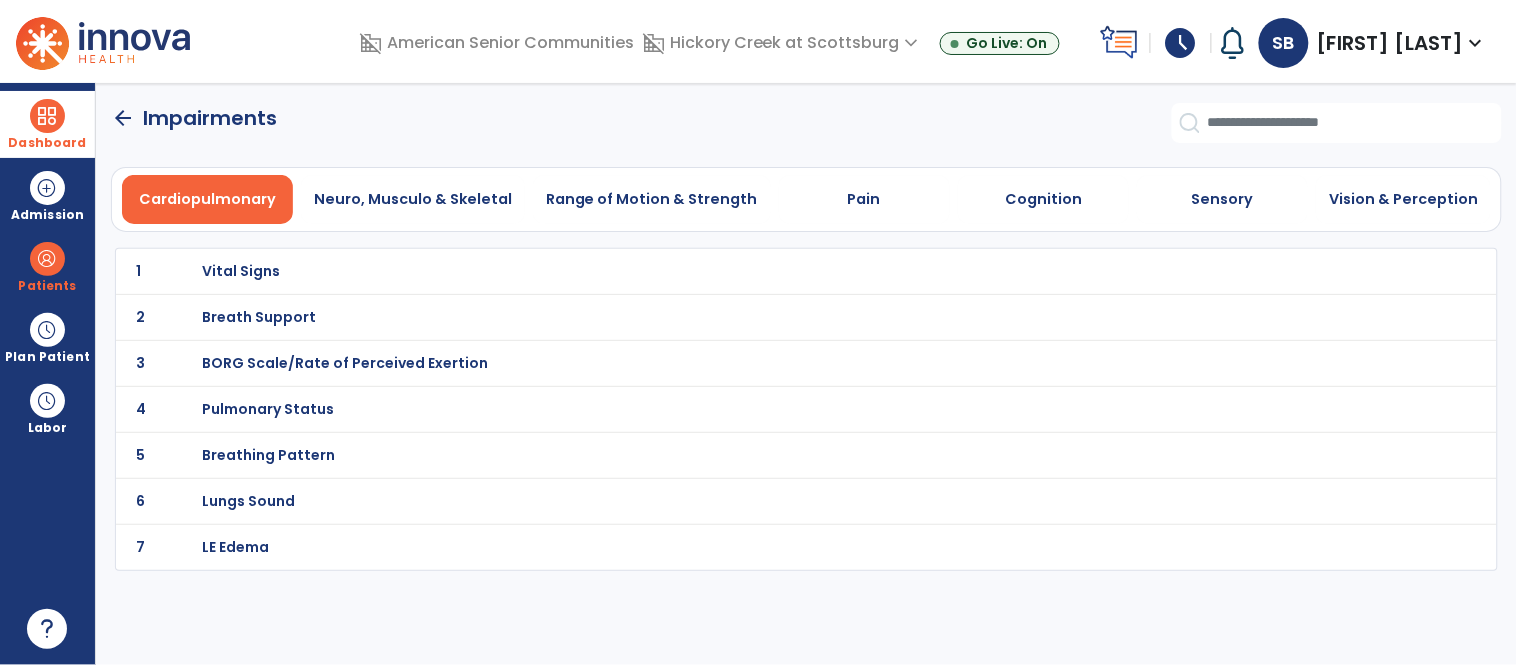 scroll, scrollTop: 0, scrollLeft: 0, axis: both 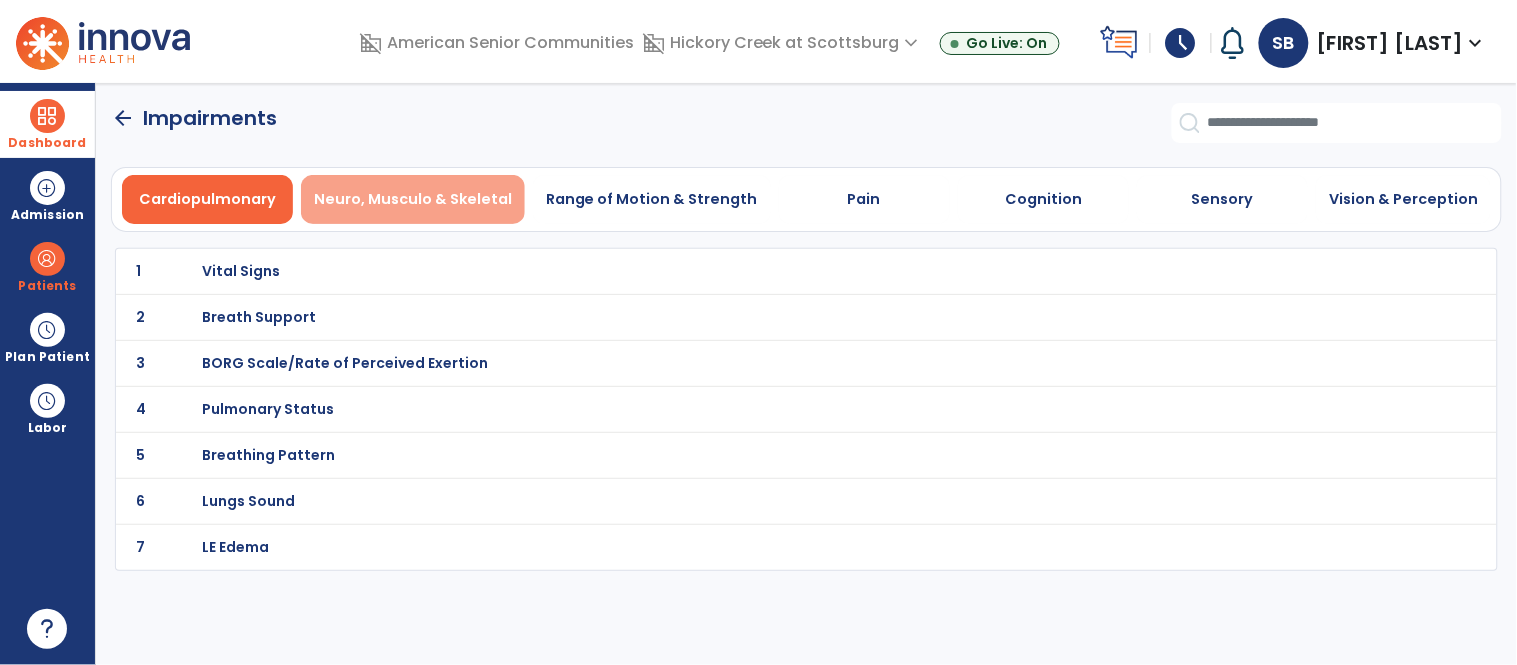 click on "Neuro, Musculo & Skeletal" at bounding box center [413, 199] 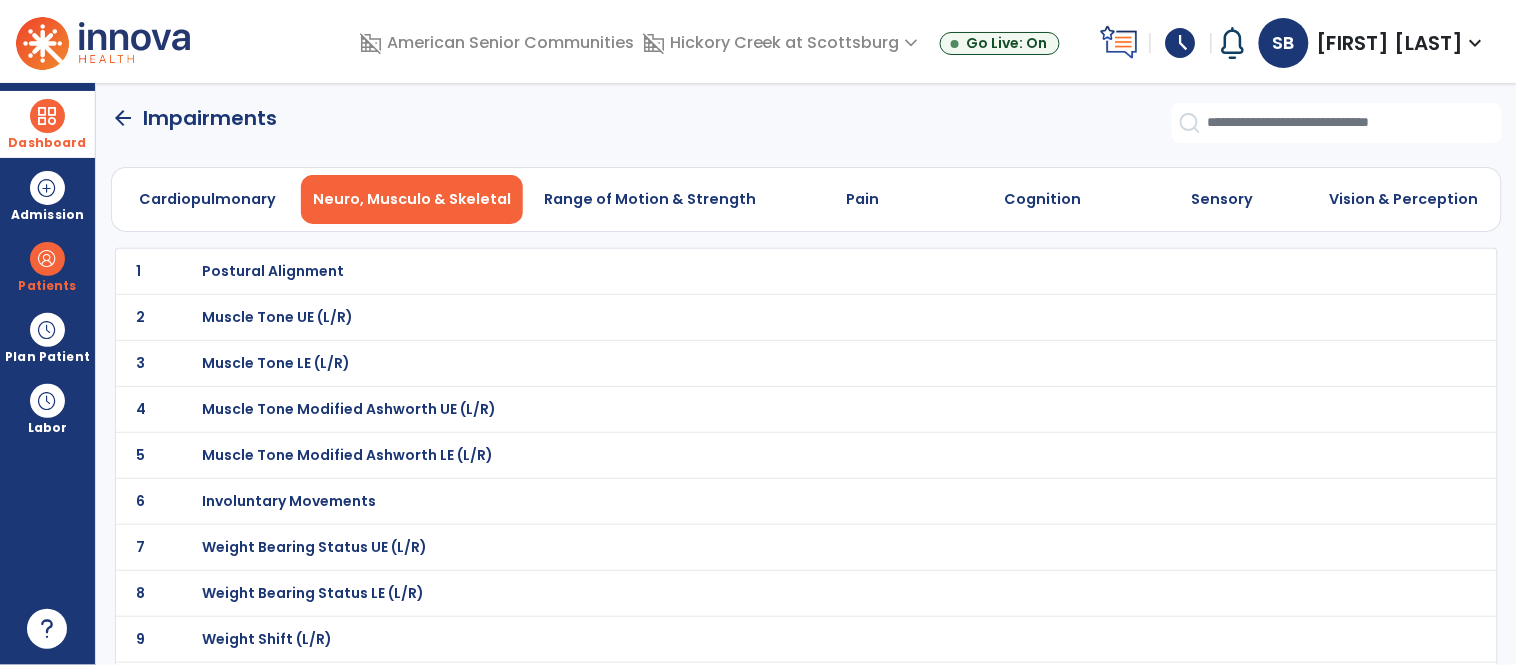 click on "Muscle Tone UE (L/R)" at bounding box center [762, 271] 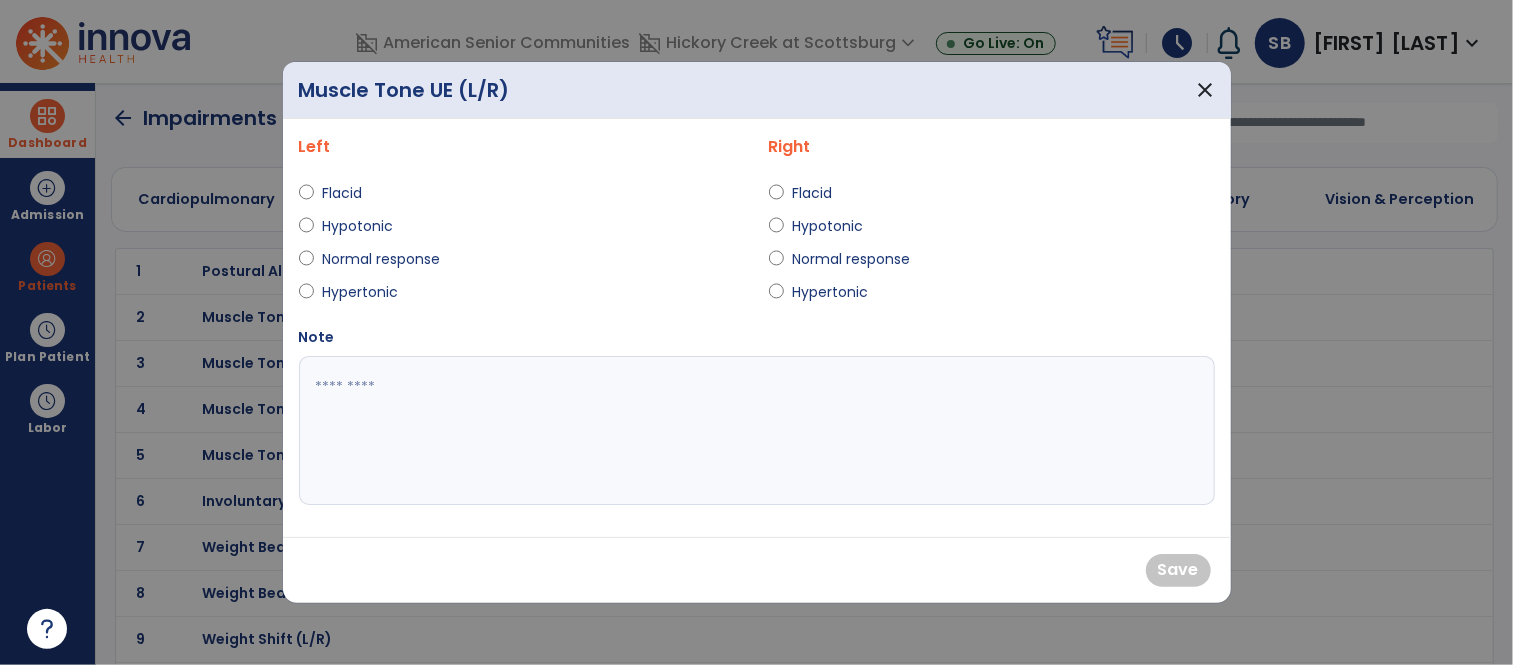 click on "Flacid" at bounding box center (827, 193) 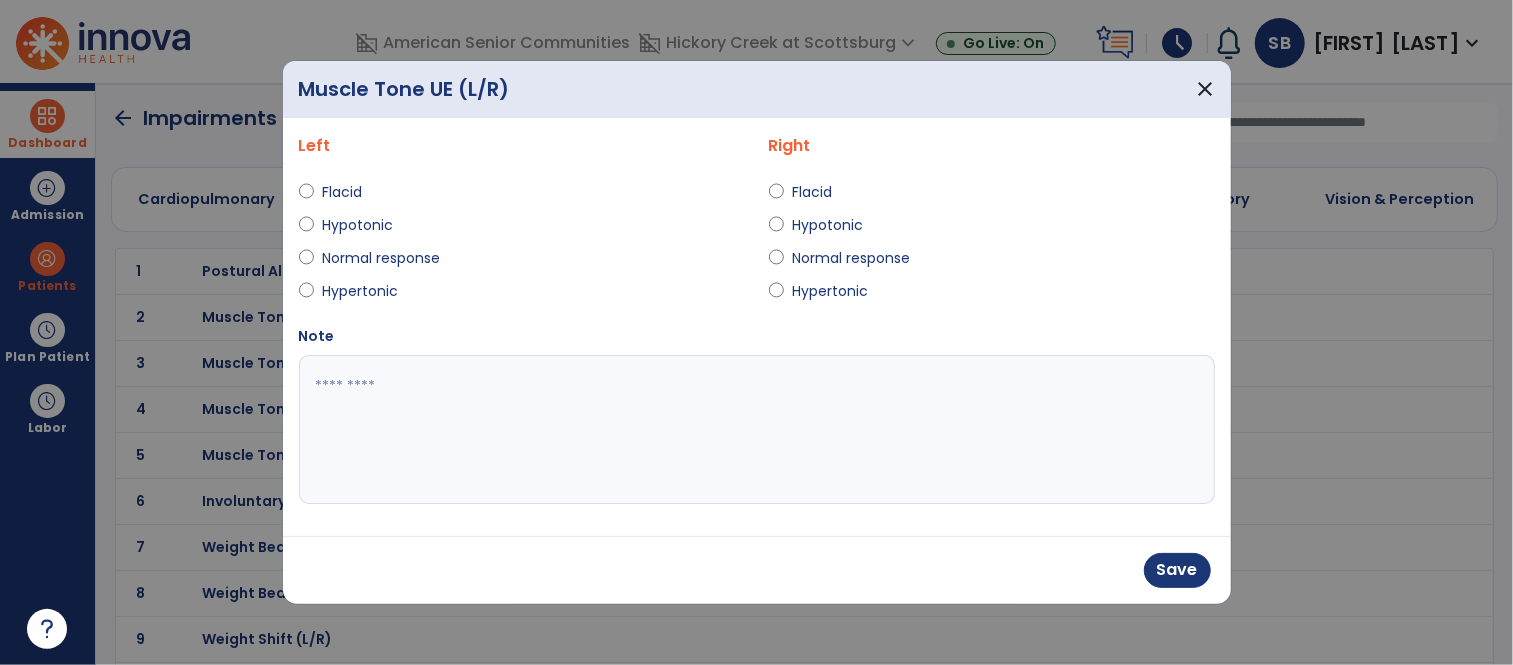 click at bounding box center (757, 430) 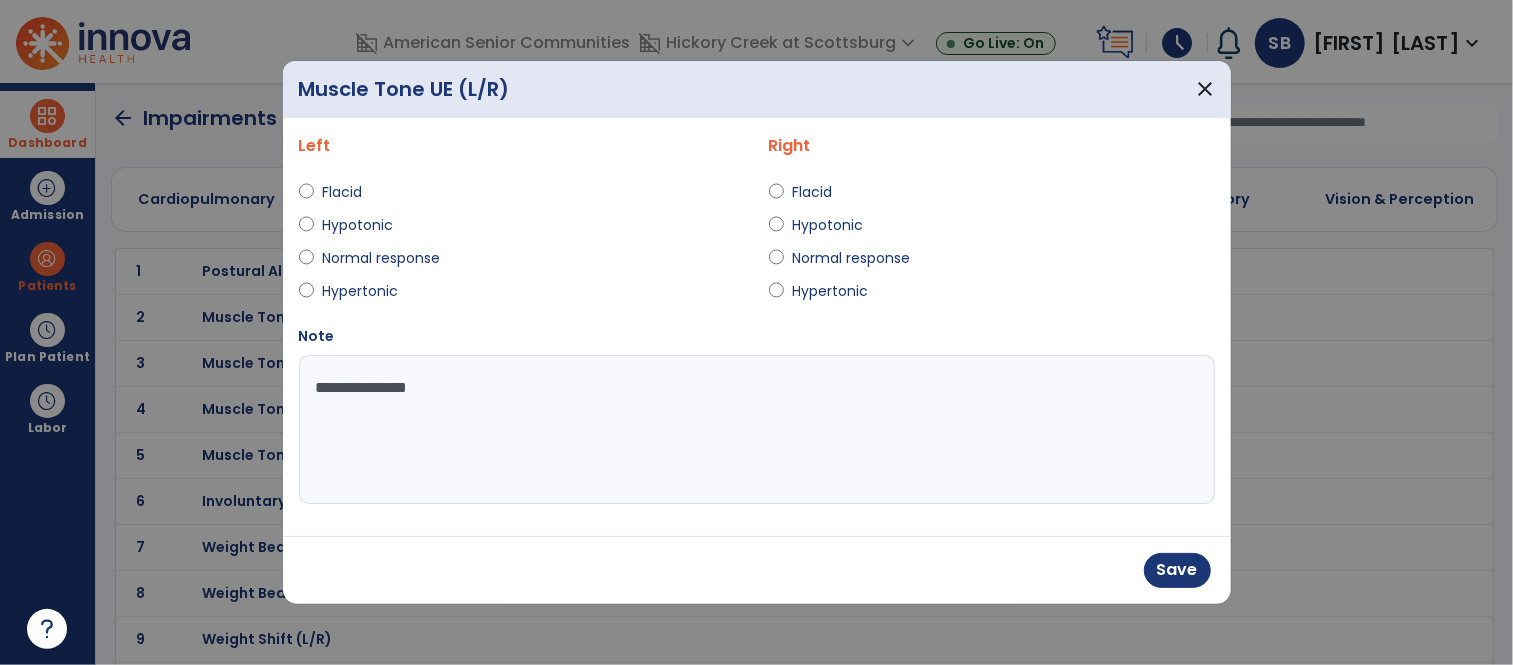 type on "**********" 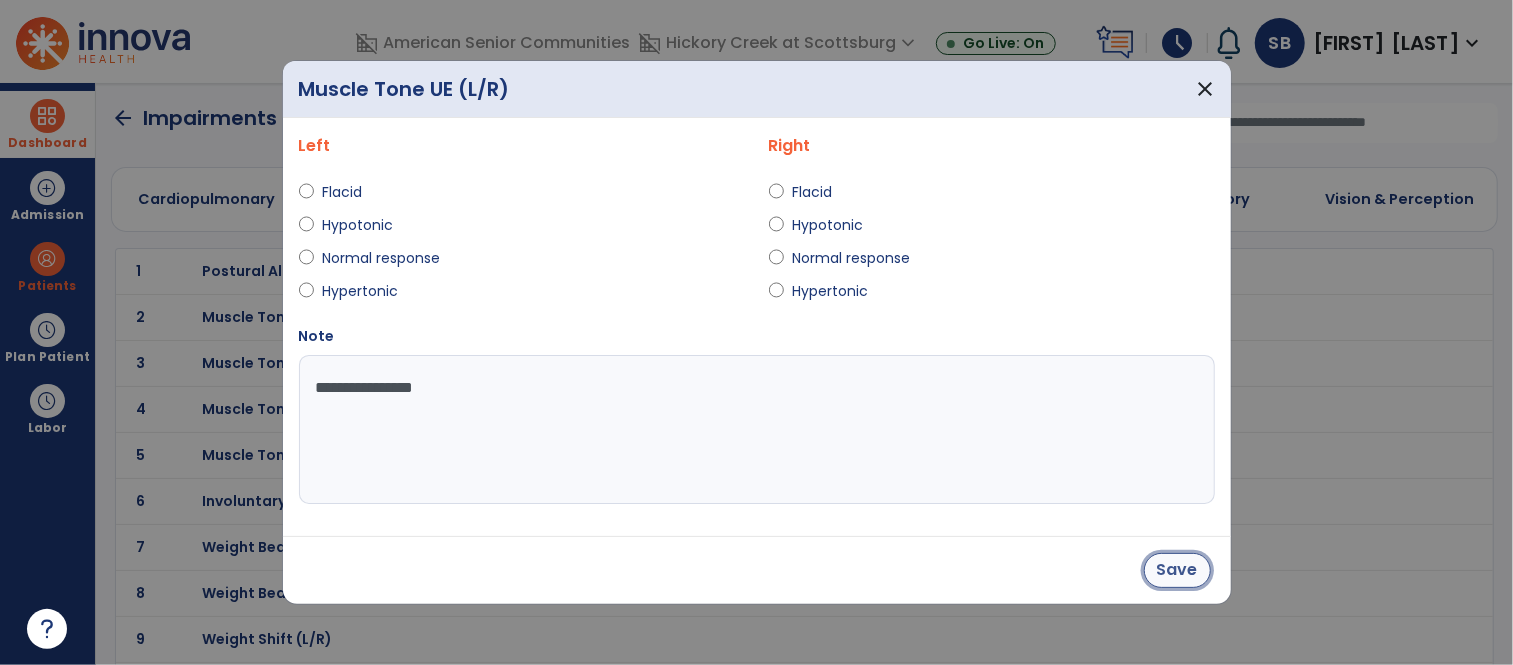 click on "Save" at bounding box center (1177, 570) 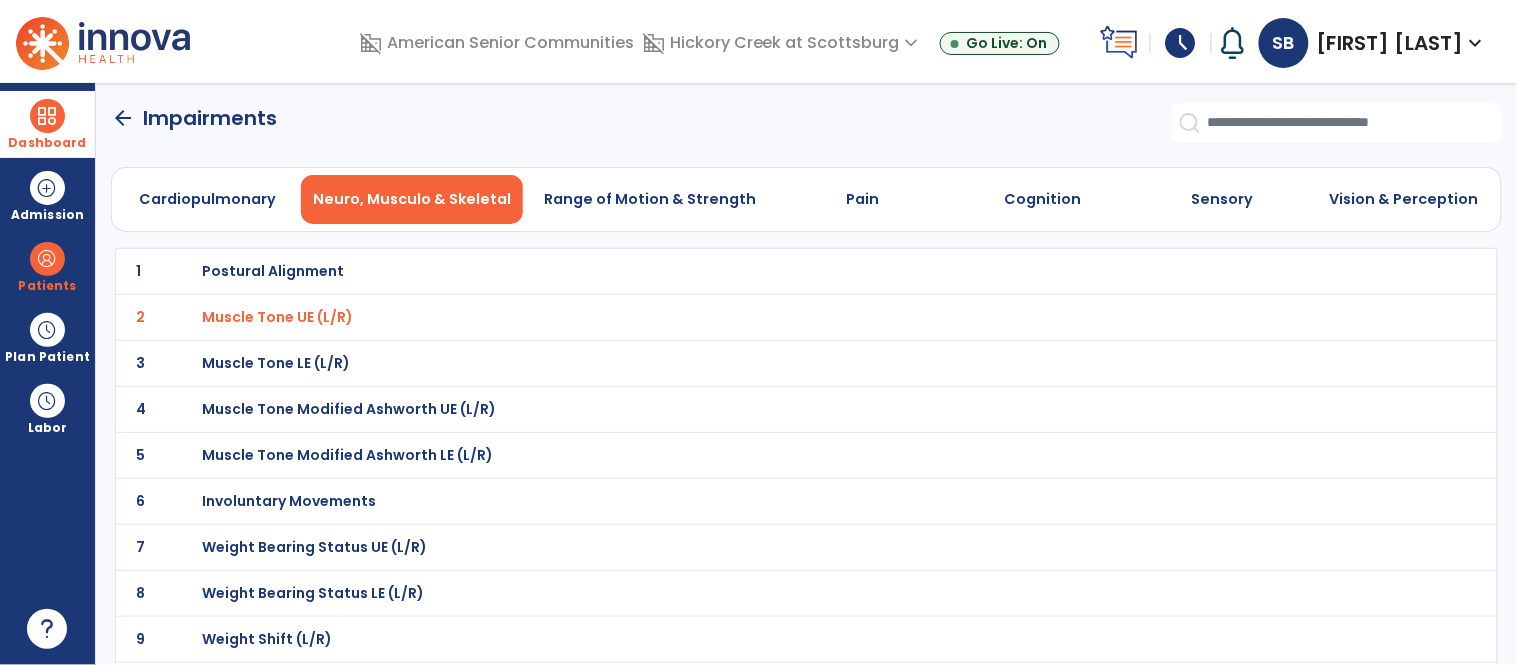 click on "Muscle Tone LE (L/R)" at bounding box center (273, 271) 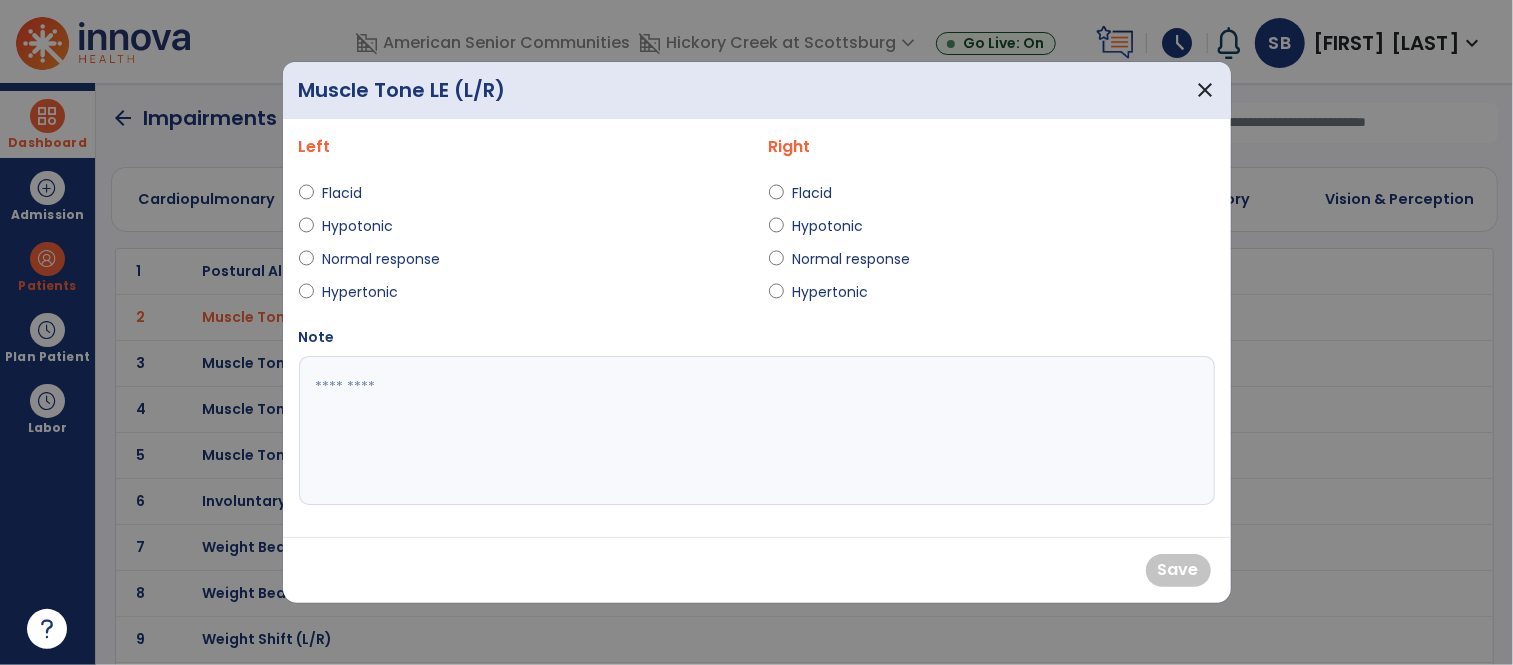 click on "Flacid" at bounding box center (992, 197) 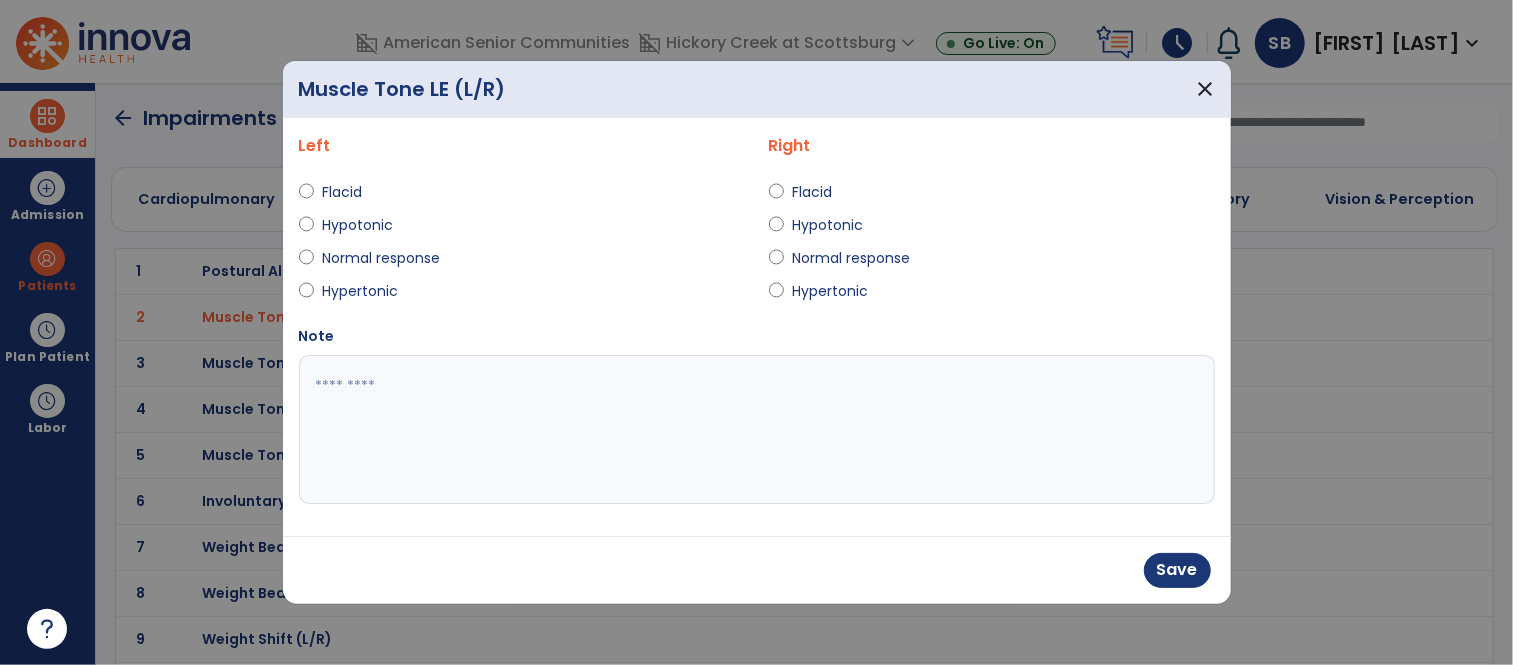 click on "Hypertonic" at bounding box center (522, 295) 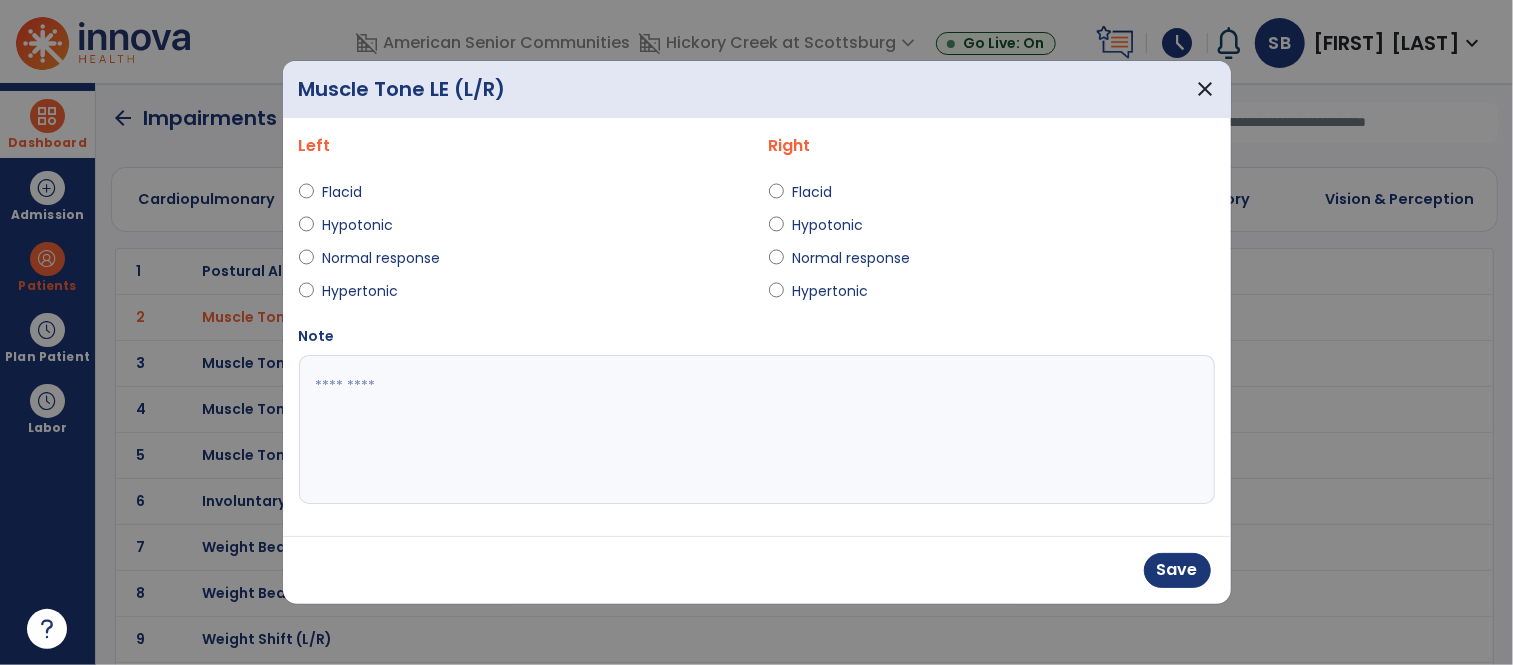click at bounding box center (757, 430) 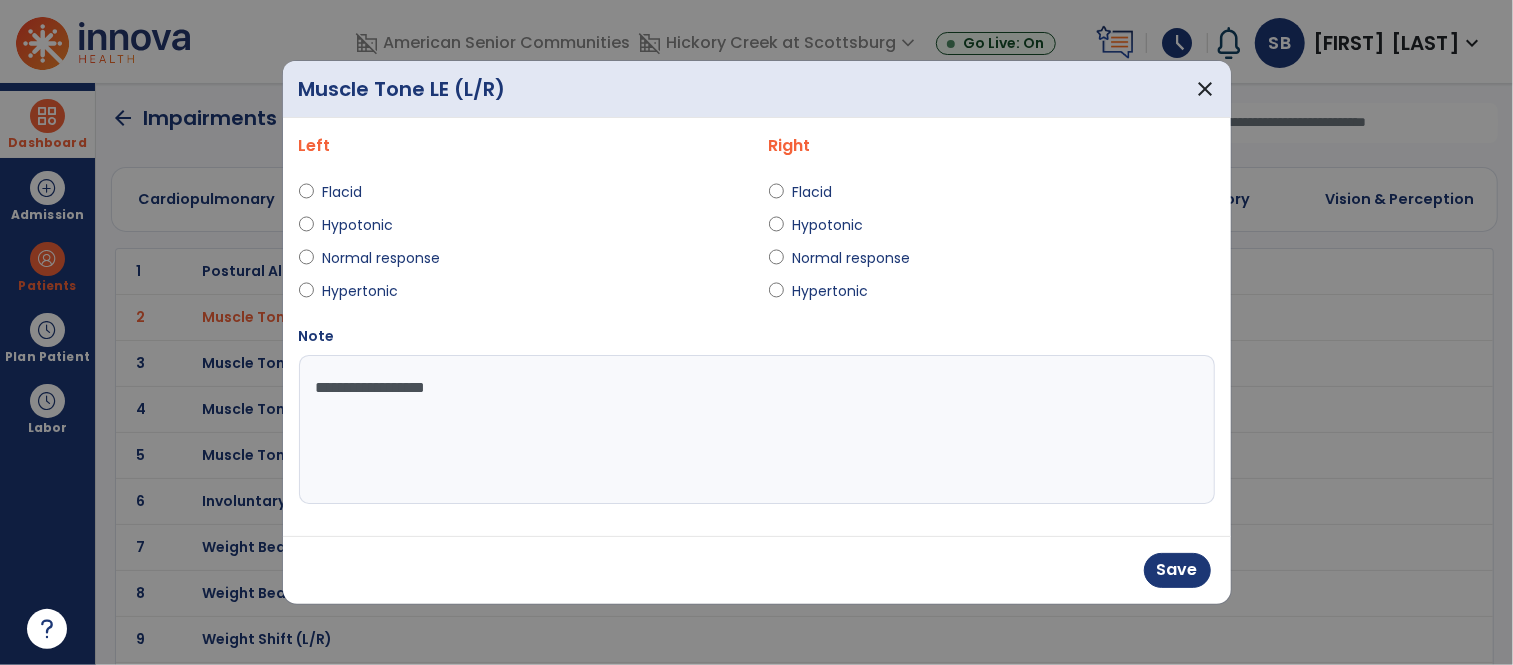 type on "**********" 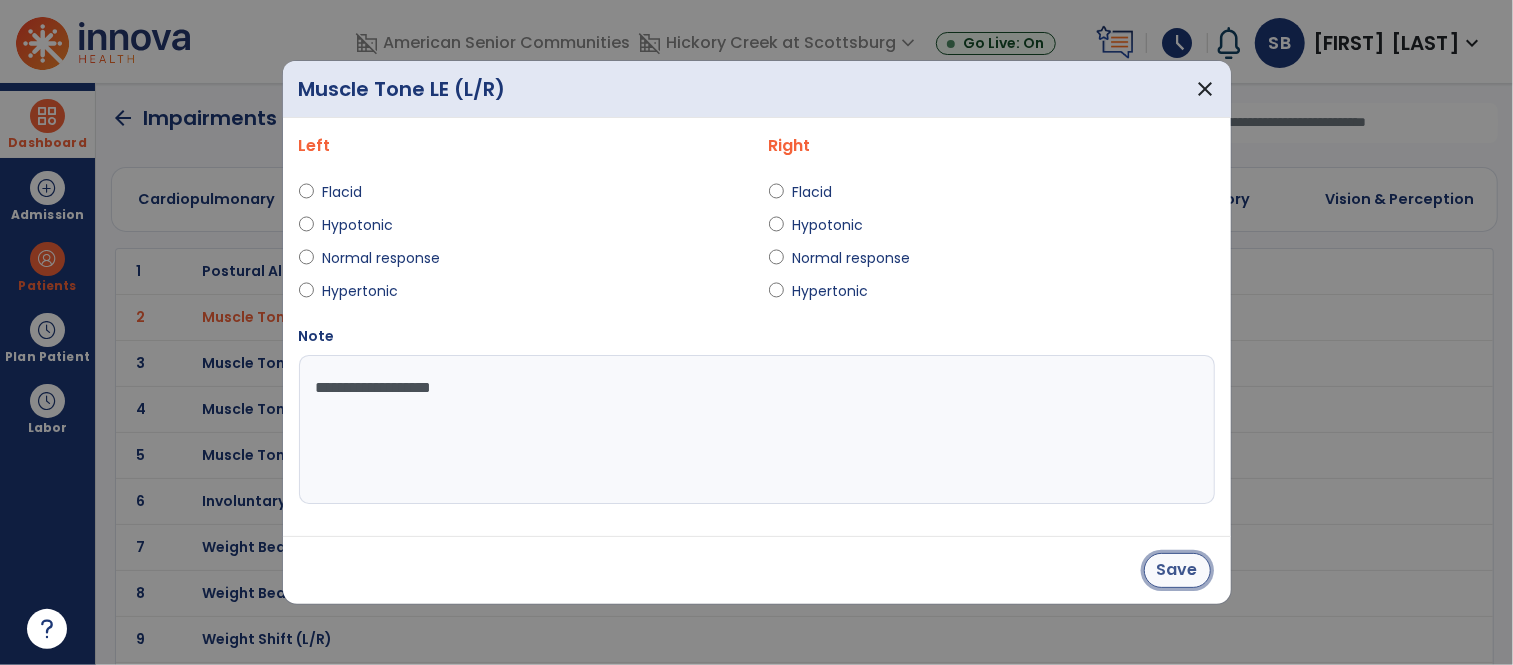click on "Save" at bounding box center (1177, 570) 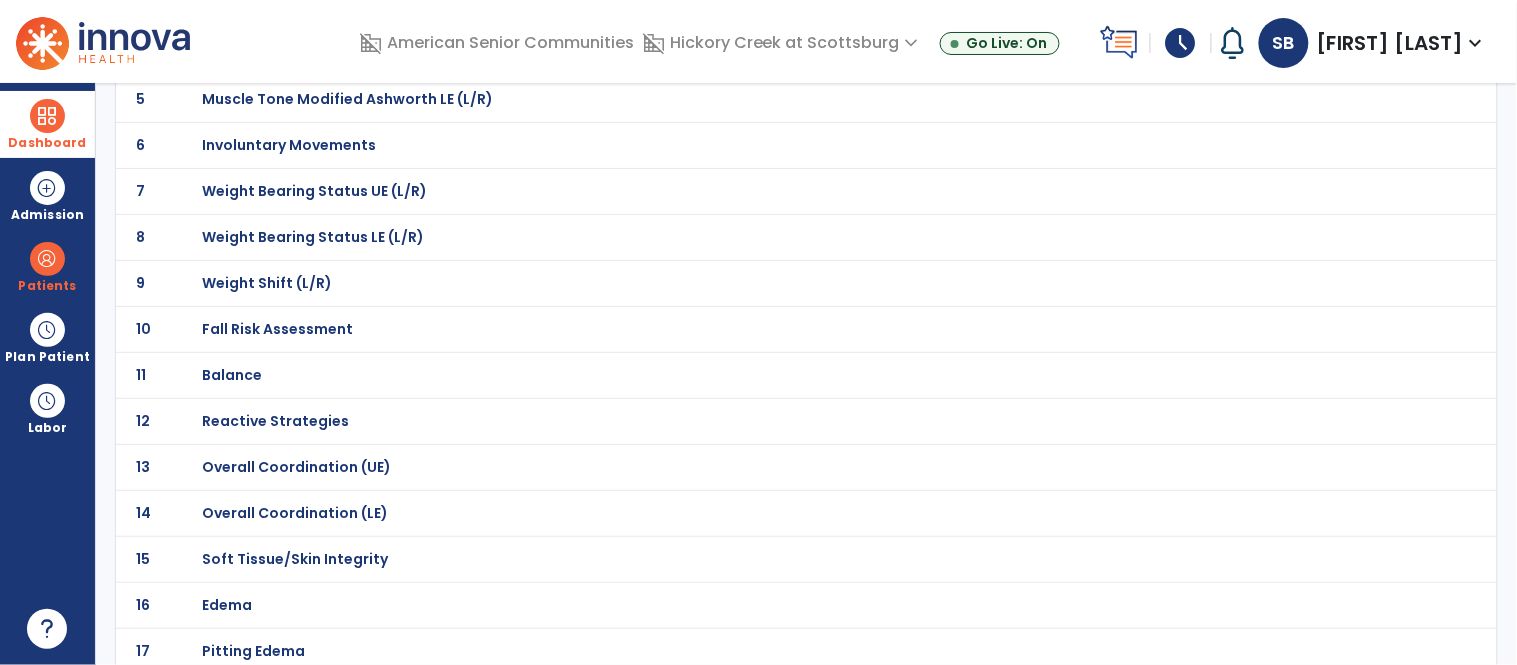 scroll, scrollTop: 0, scrollLeft: 0, axis: both 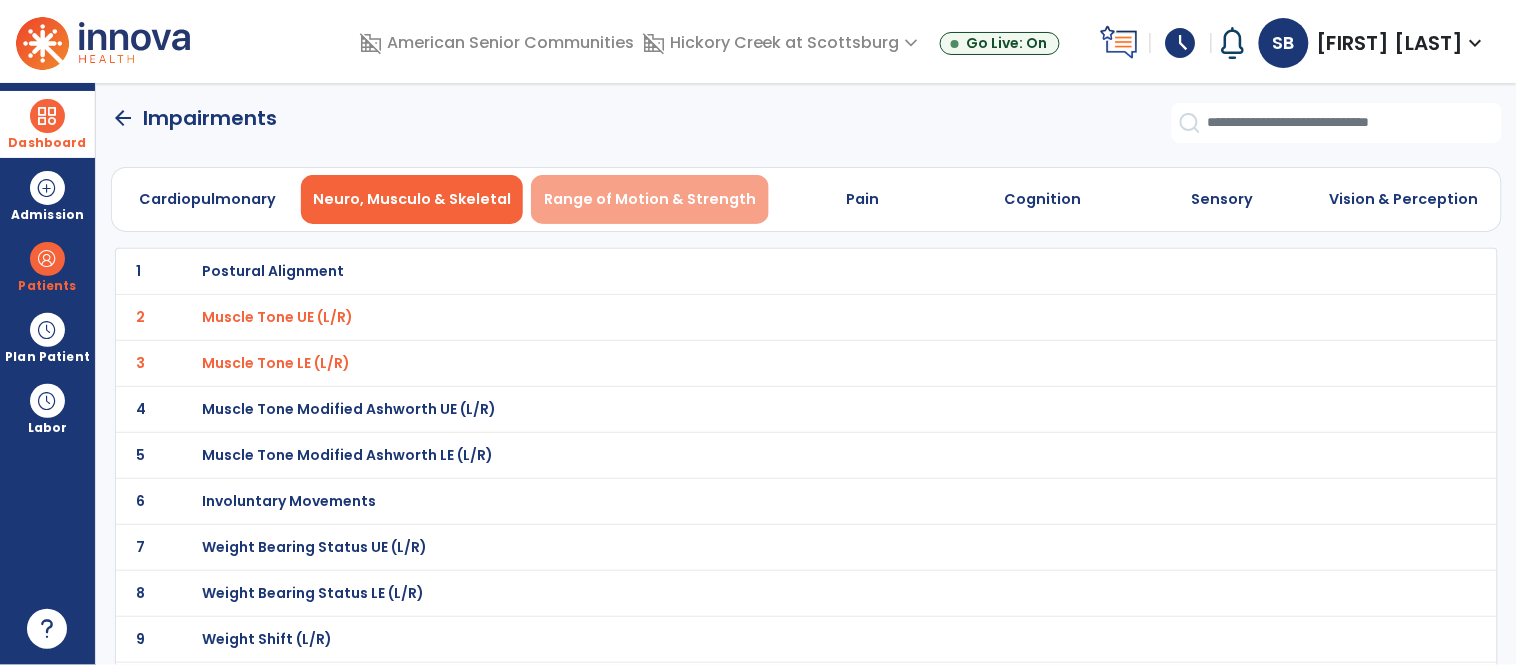 click on "Range of Motion & Strength" at bounding box center [650, 199] 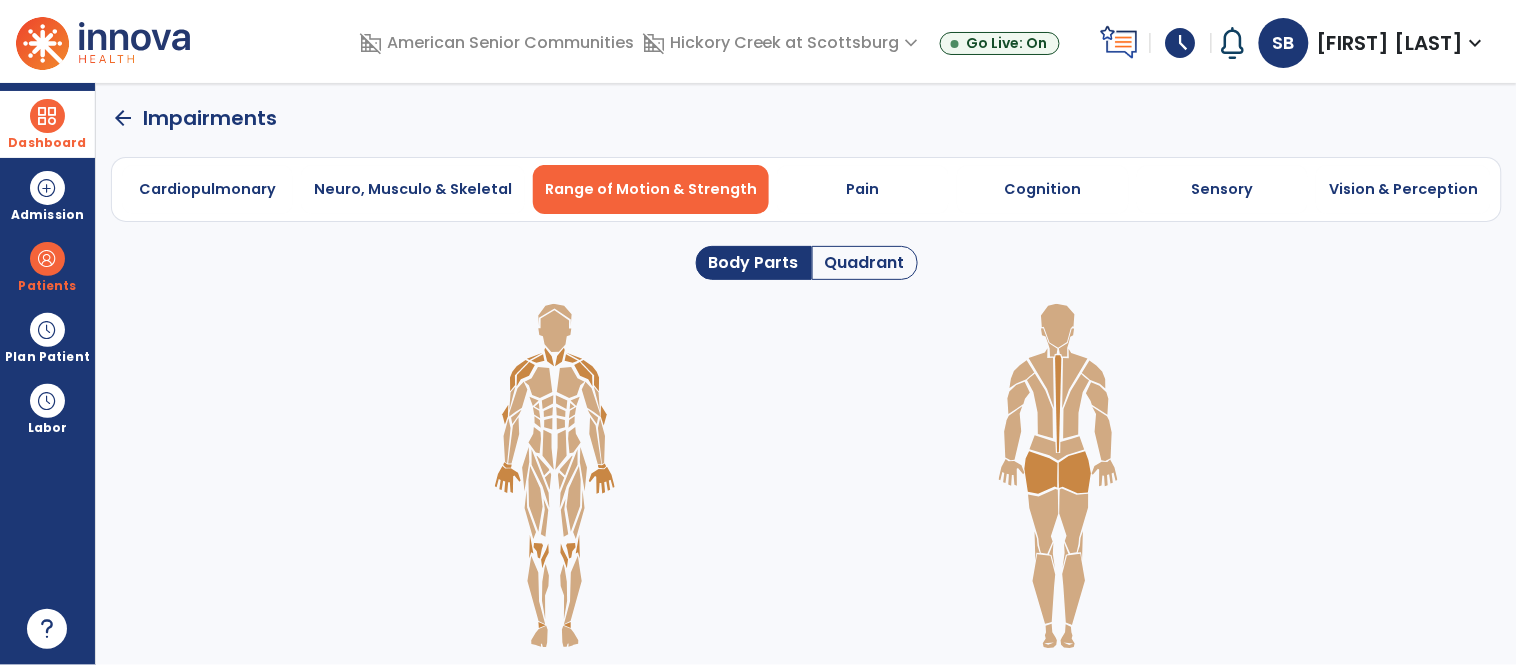 click on "Quadrant" 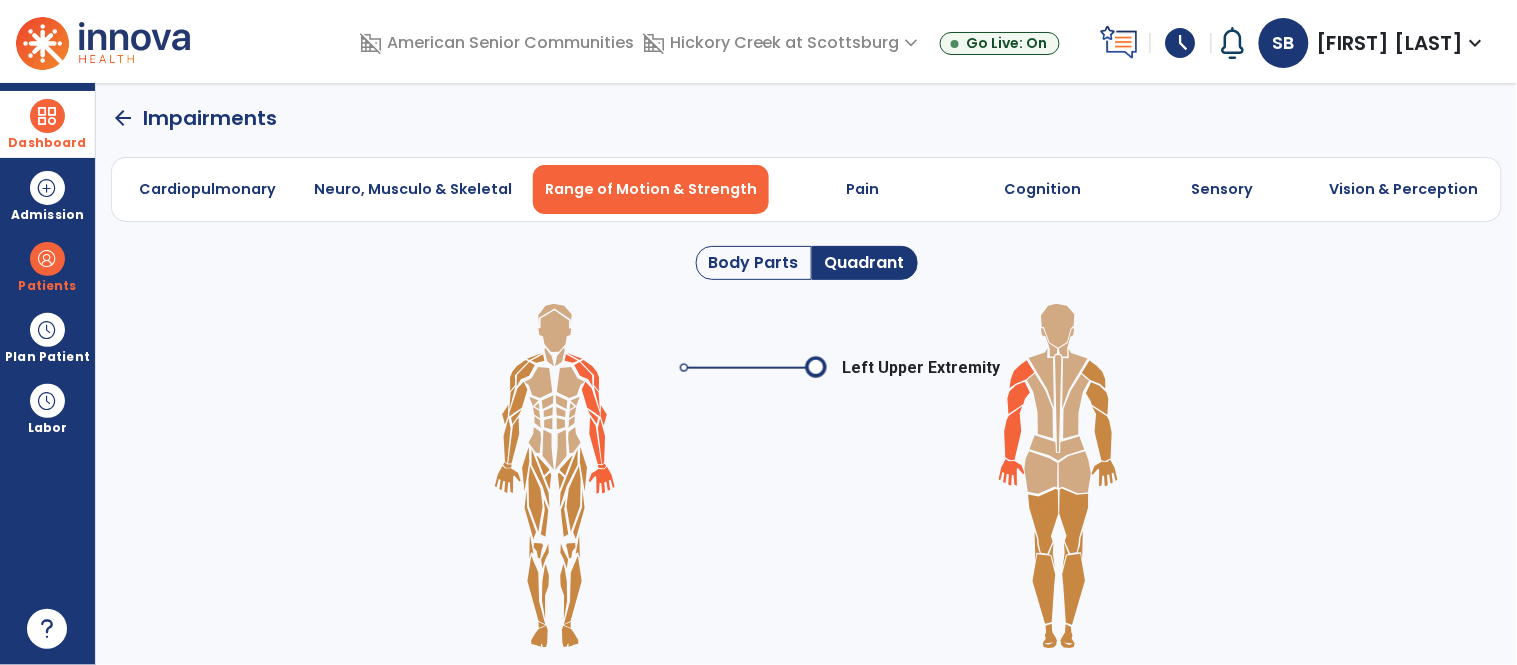 click 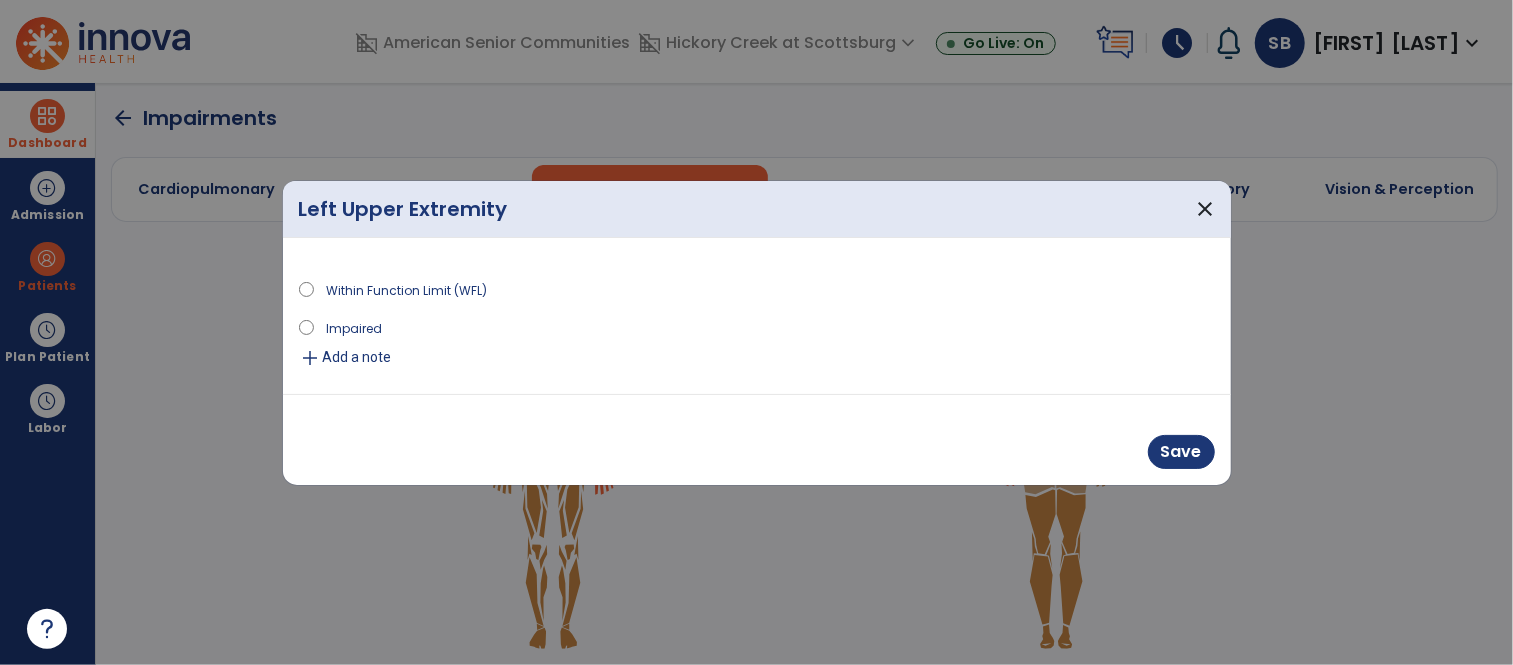 click on "Impaired" at bounding box center (354, 327) 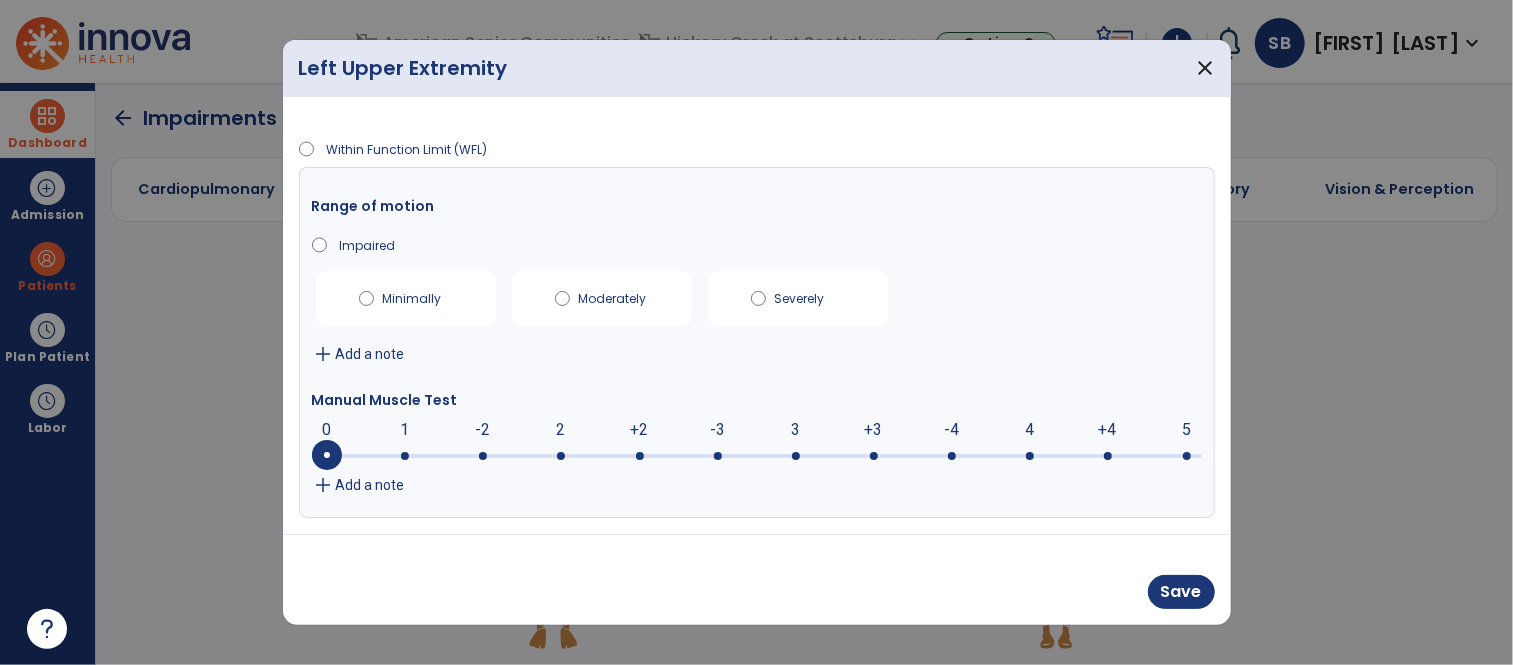 click on "-4" at bounding box center (951, 430) 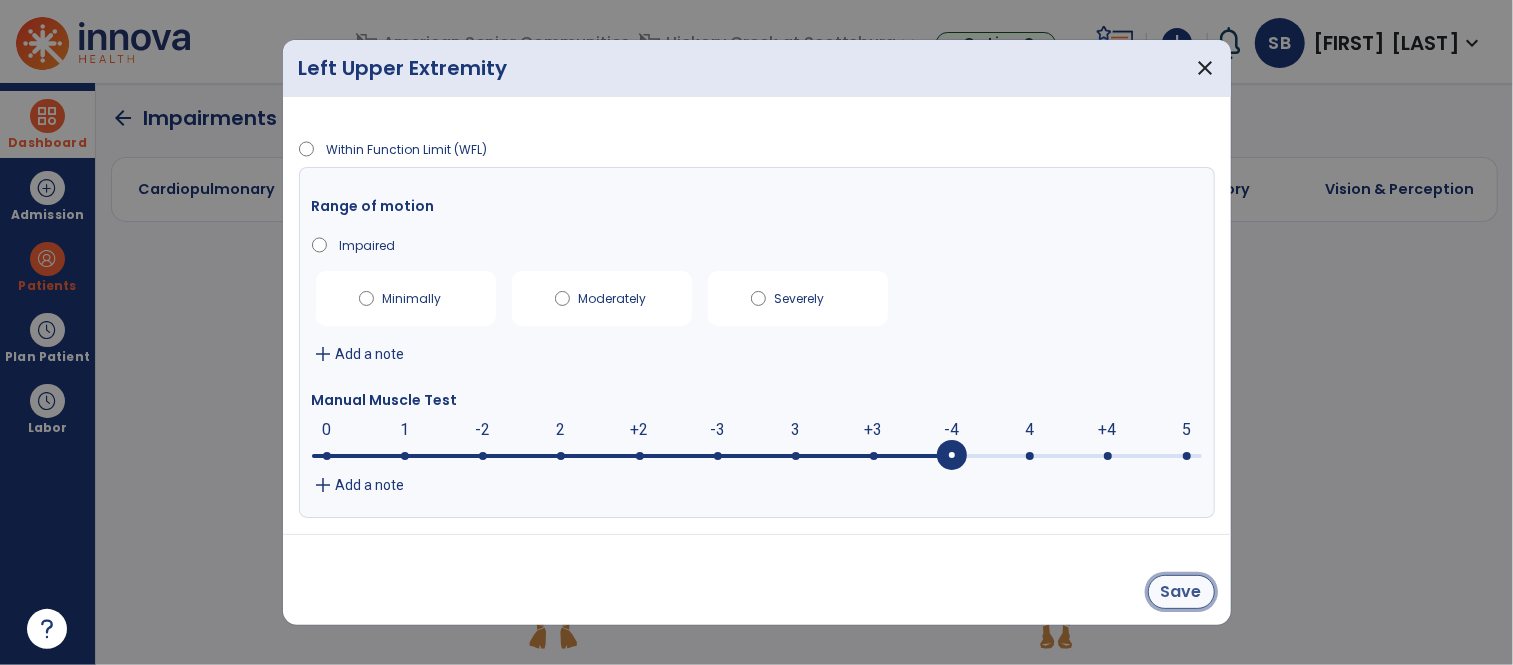 click on "Save" at bounding box center (1181, 592) 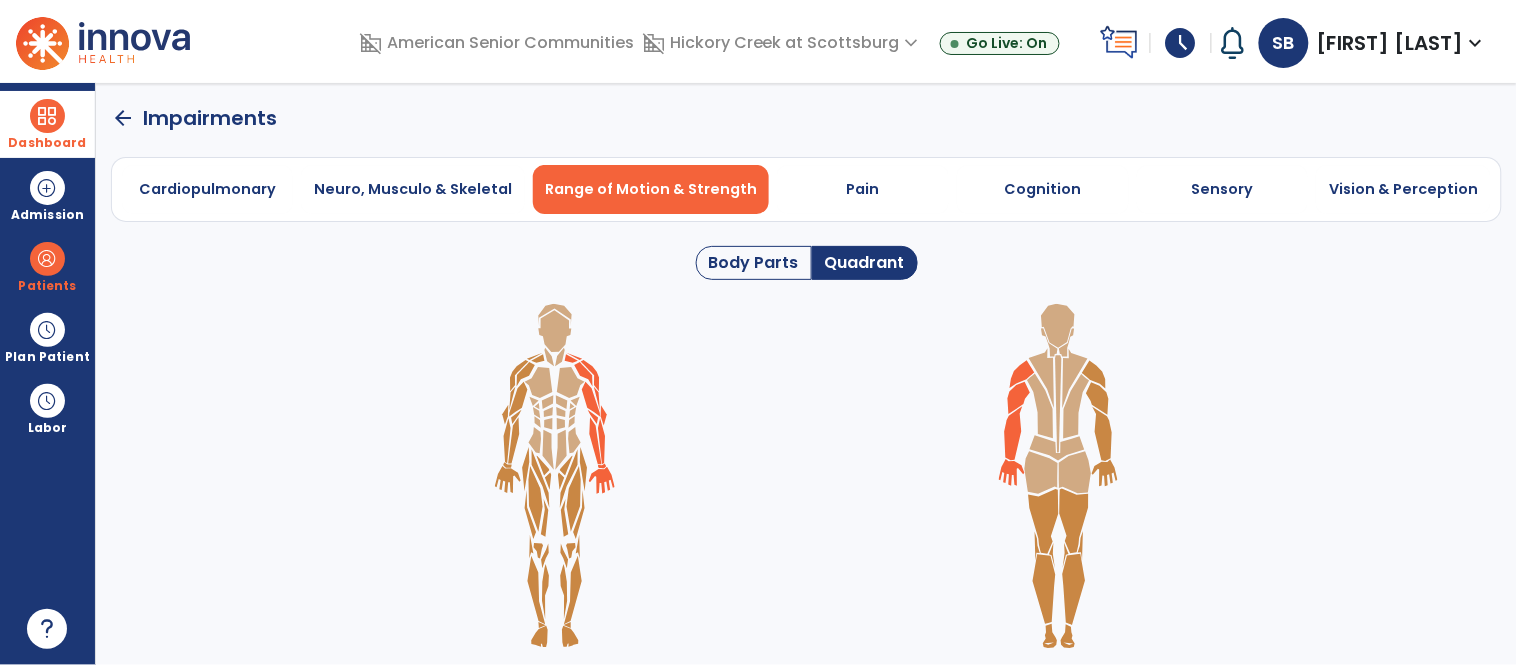 click on "Body Parts" 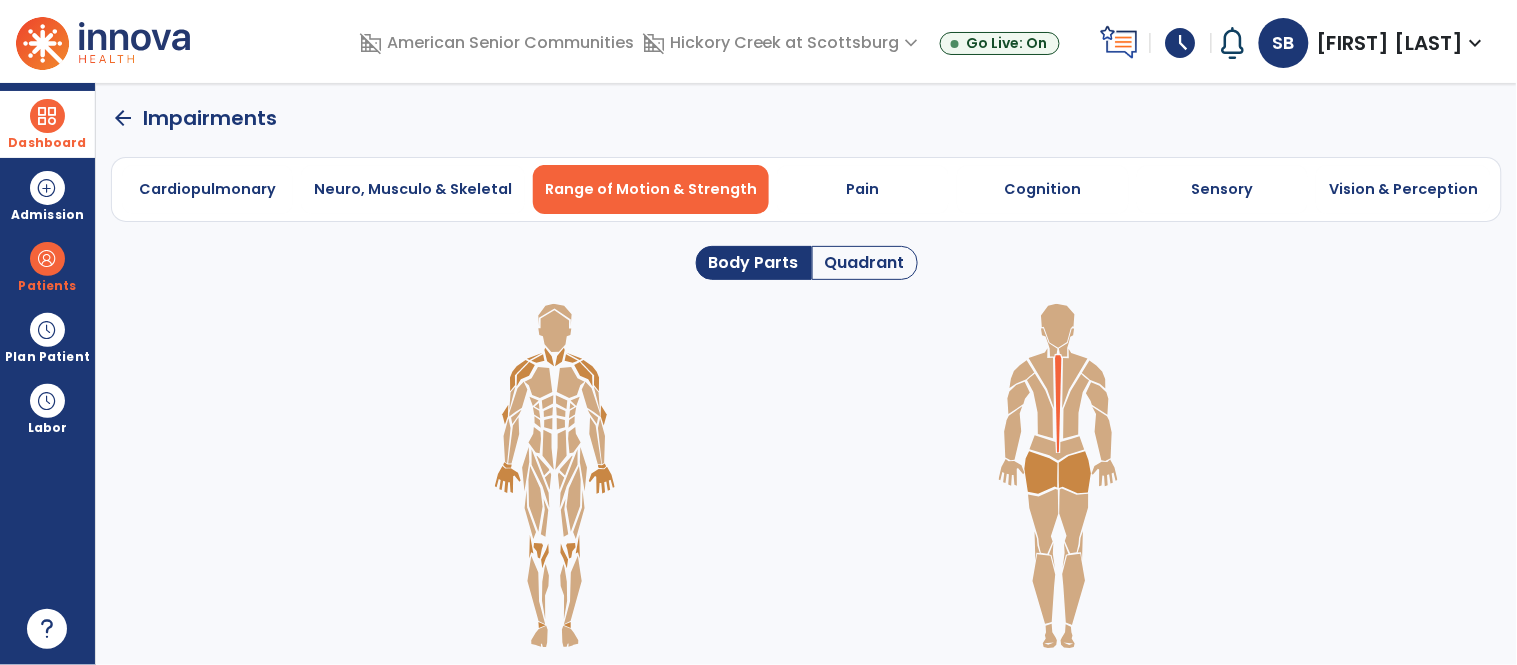 click 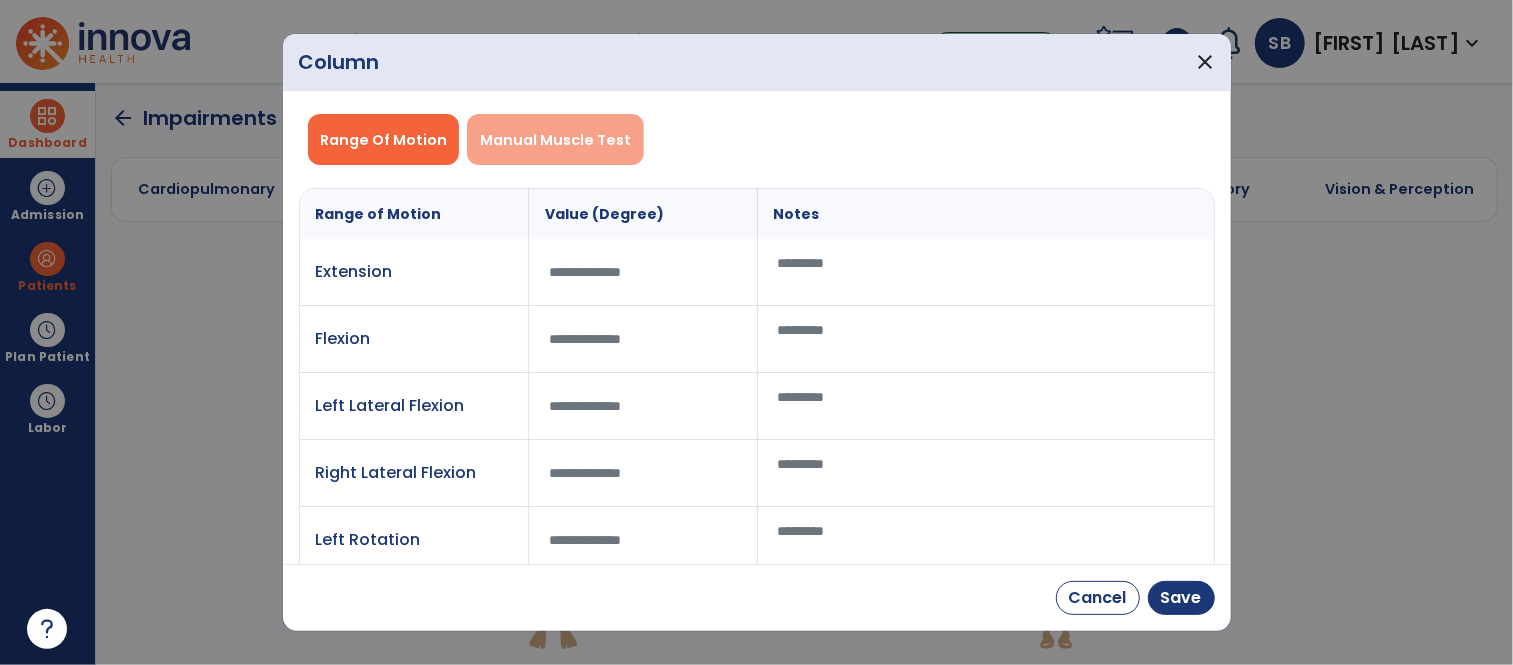 click on "Manual Muscle Test" at bounding box center [555, 140] 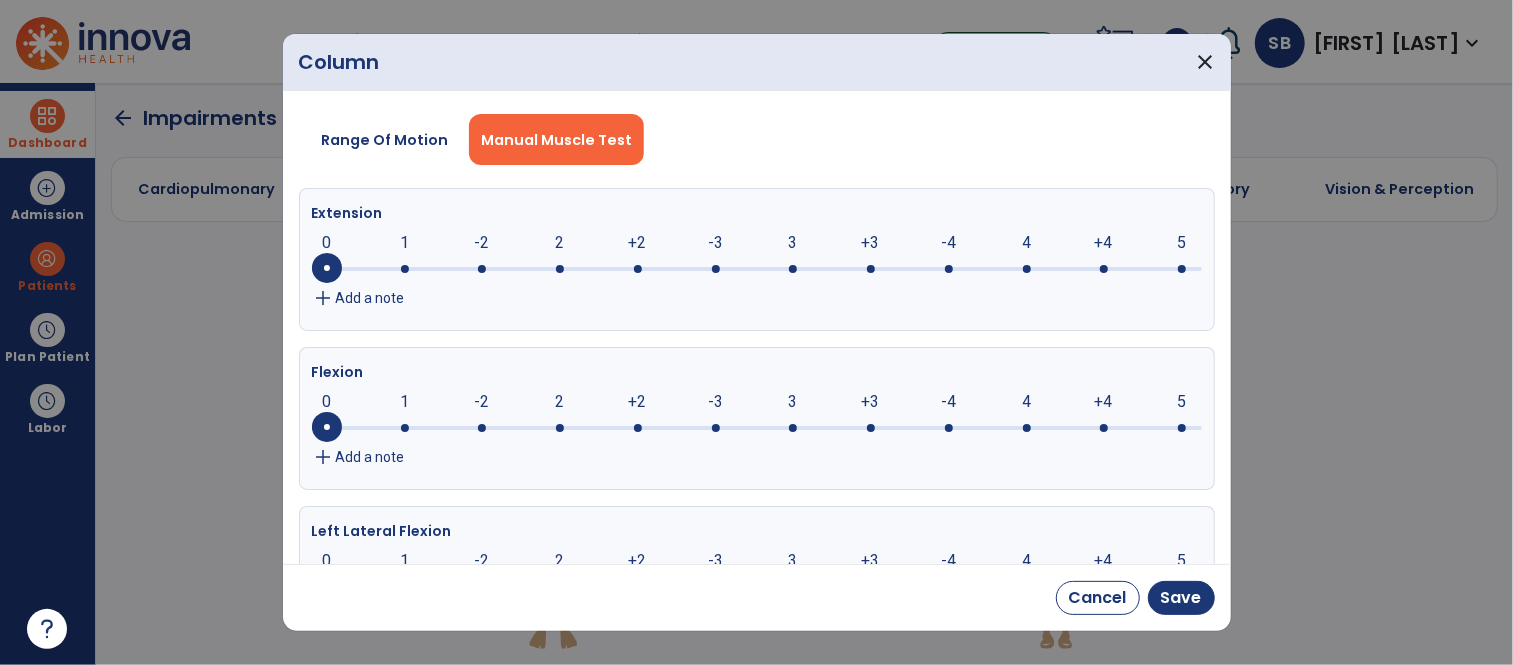 click 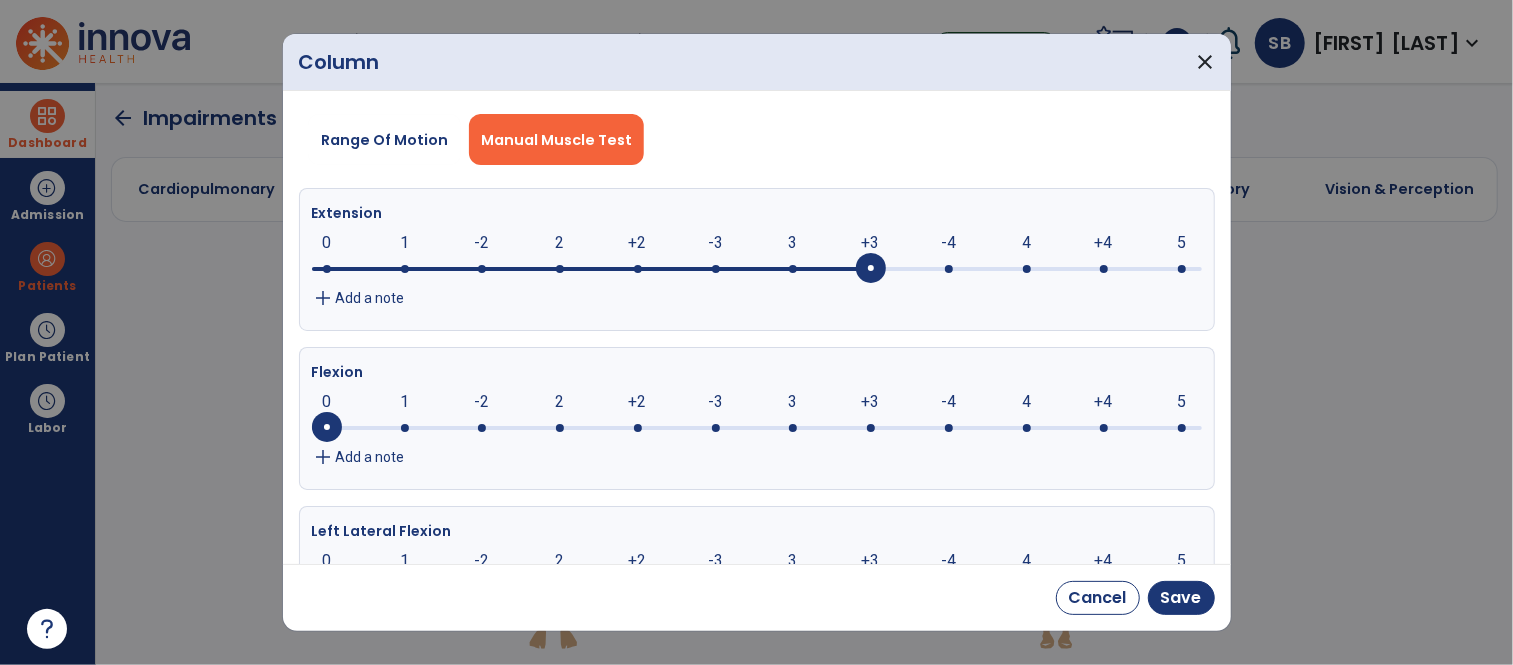click on "+3" 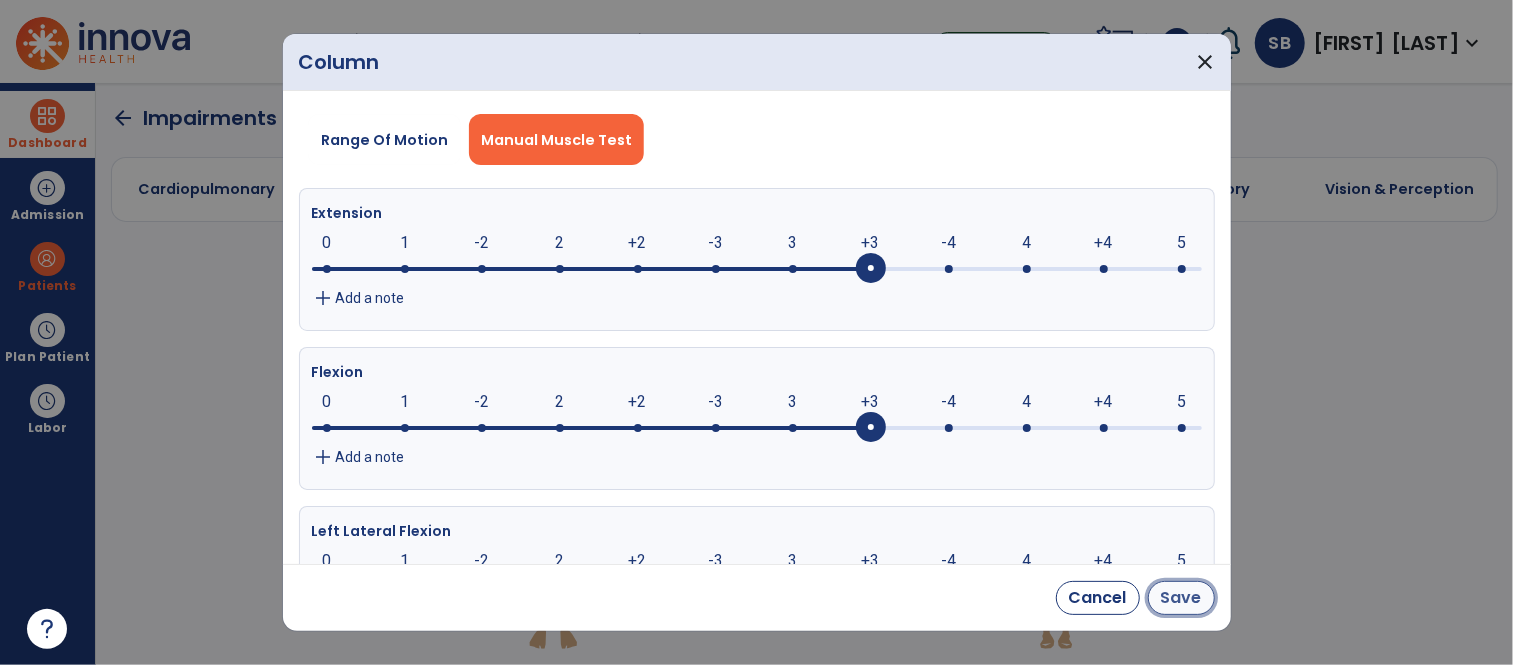 click on "Save" at bounding box center [1181, 598] 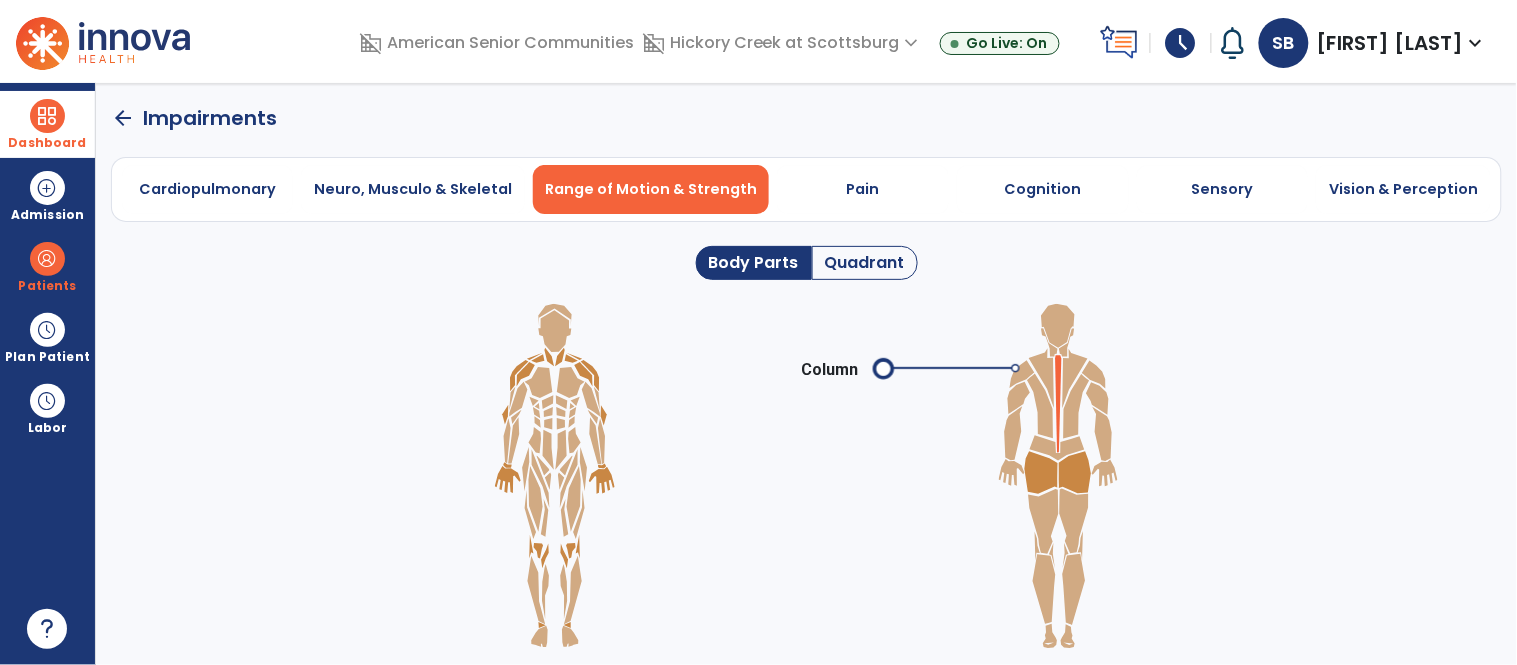 click on "arrow_back" 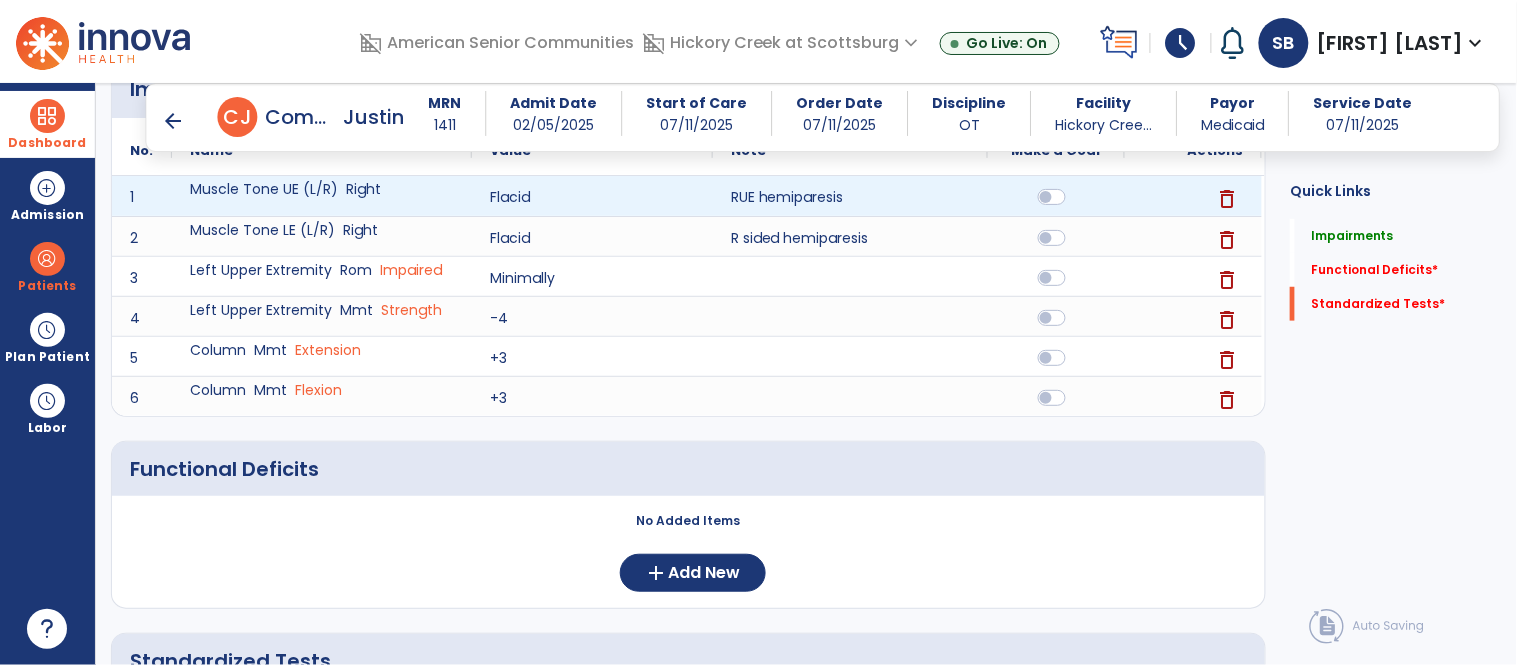 scroll, scrollTop: 473, scrollLeft: 0, axis: vertical 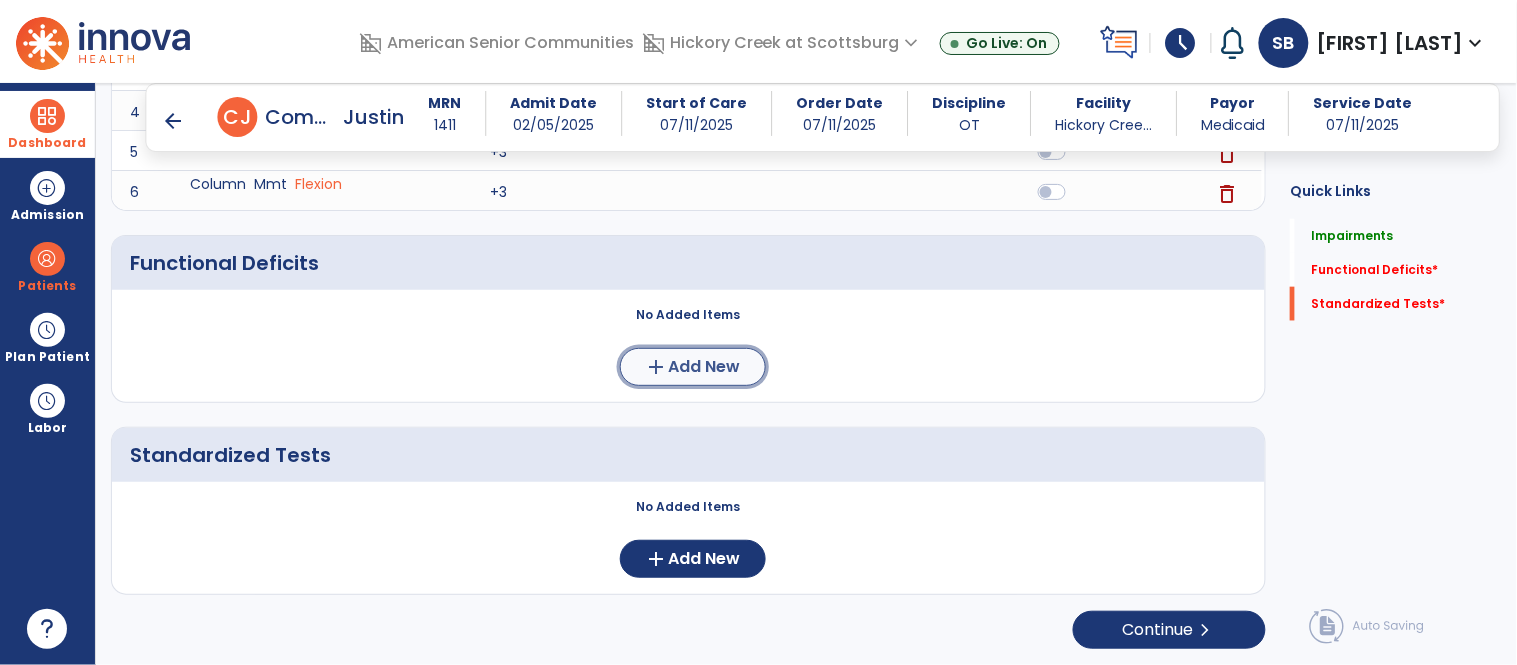click on "Add New" 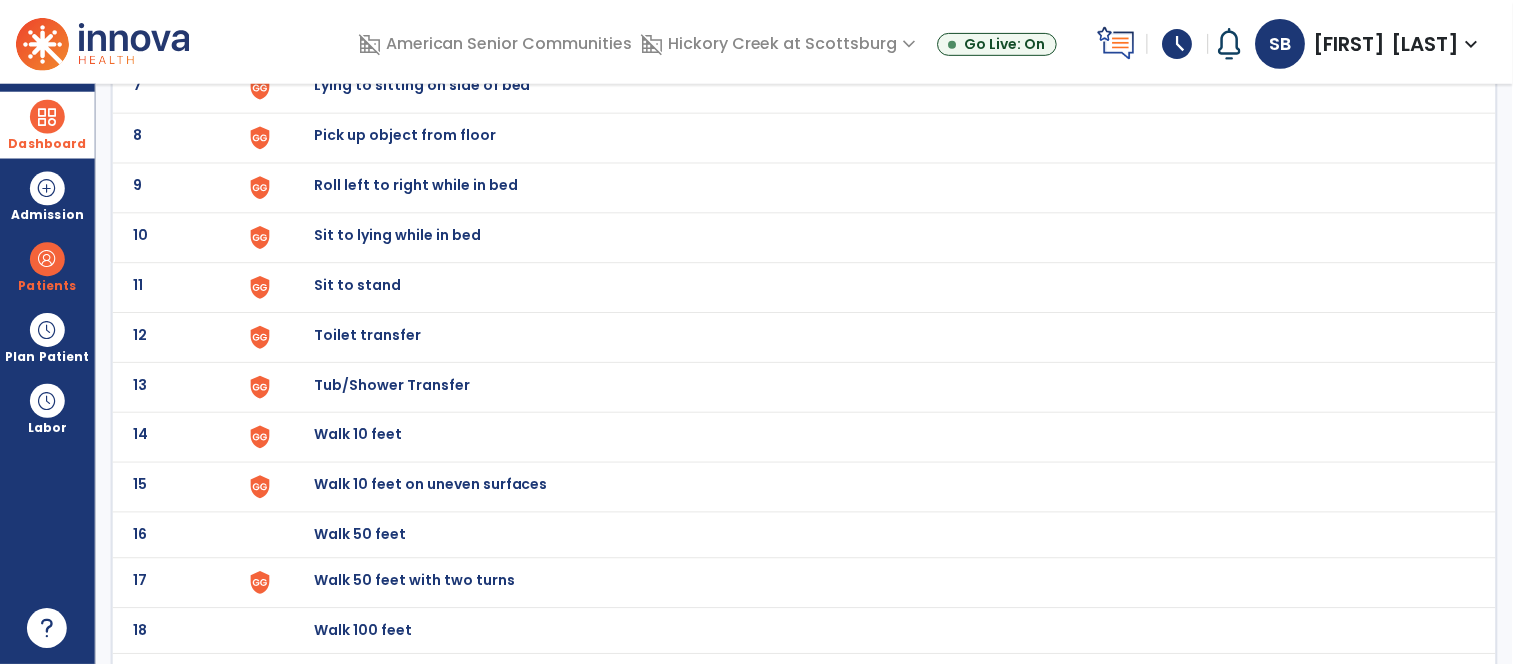 scroll, scrollTop: 0, scrollLeft: 0, axis: both 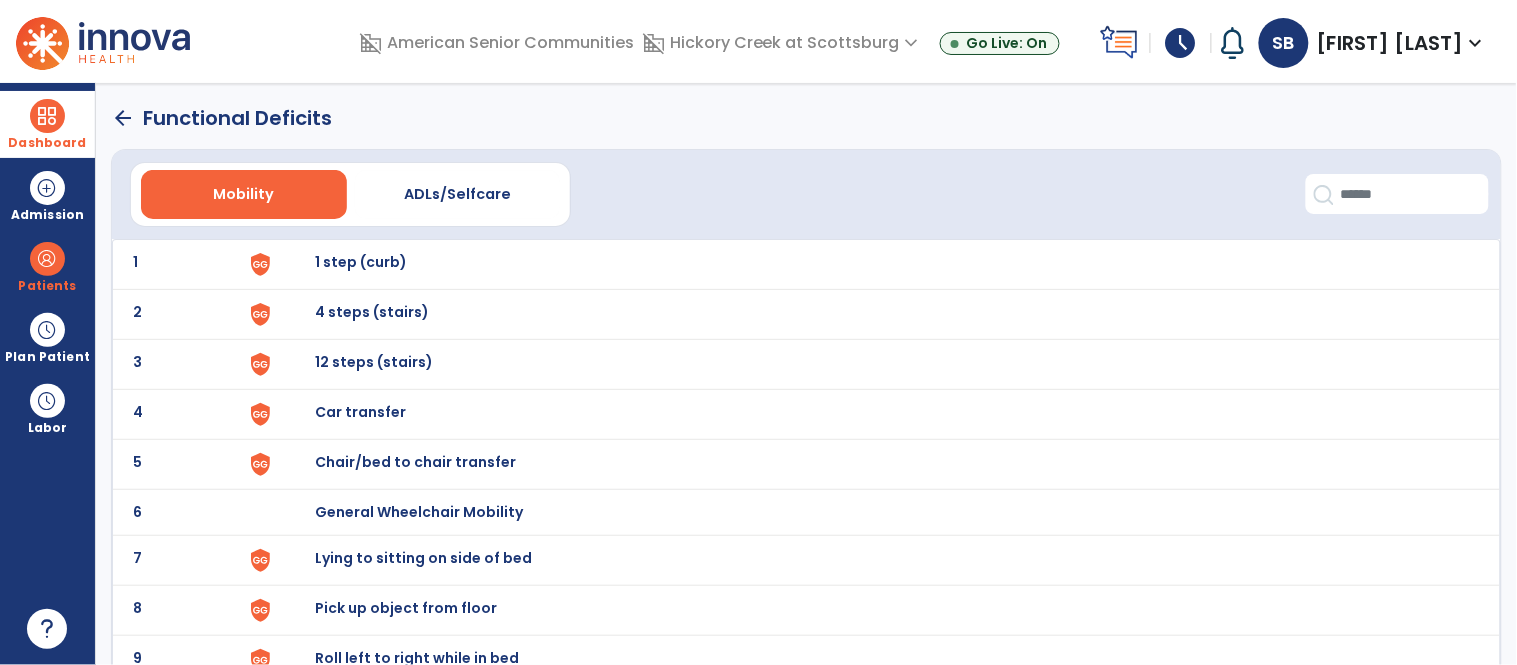 click on "Chair/bed to chair transfer" at bounding box center [361, 262] 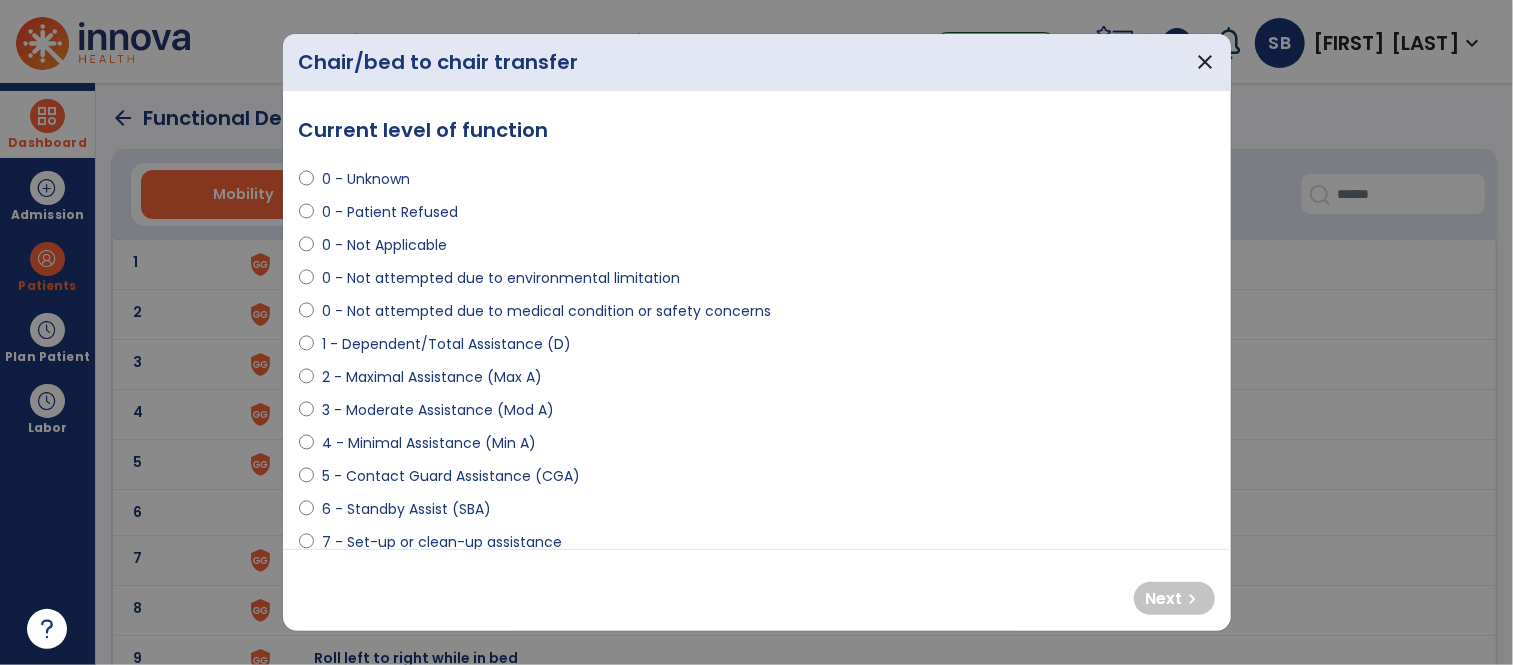 click on "2 - Maximal Assistance (Max A)" at bounding box center (432, 377) 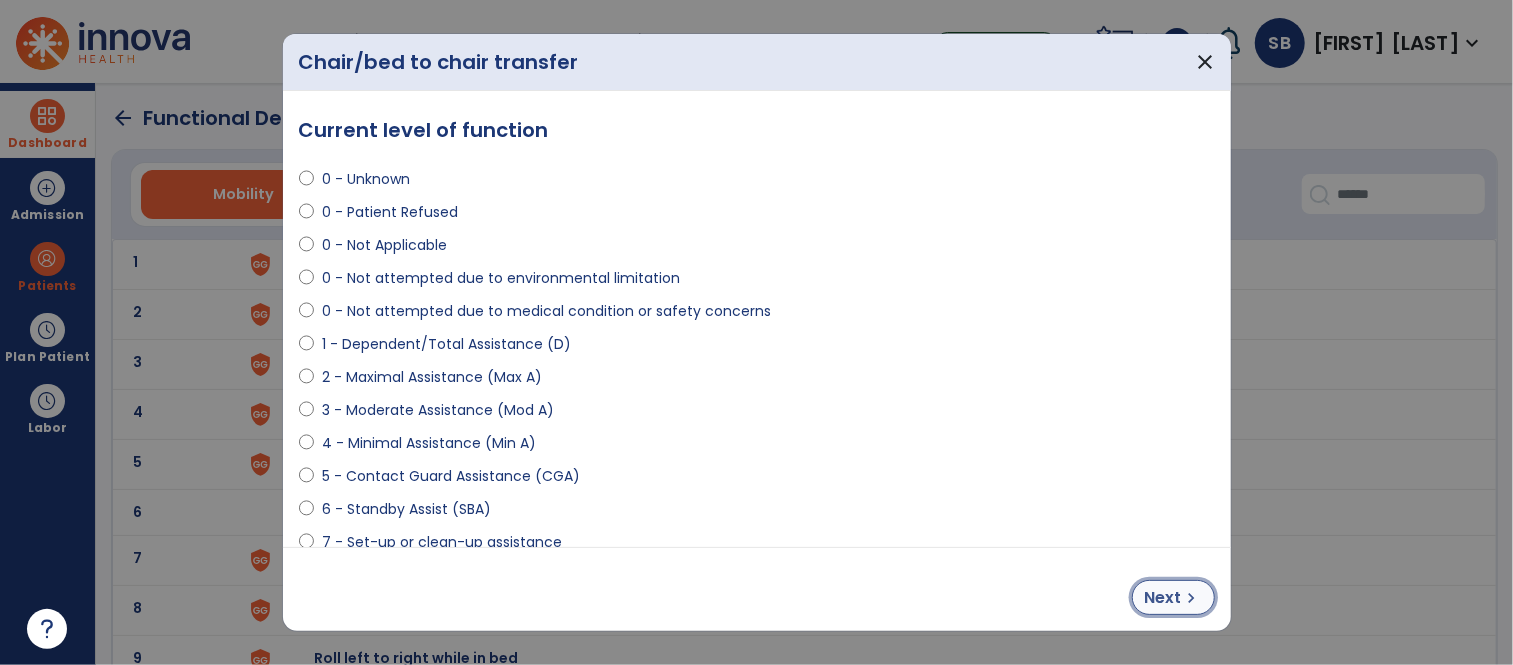 click on "Next" at bounding box center (1163, 598) 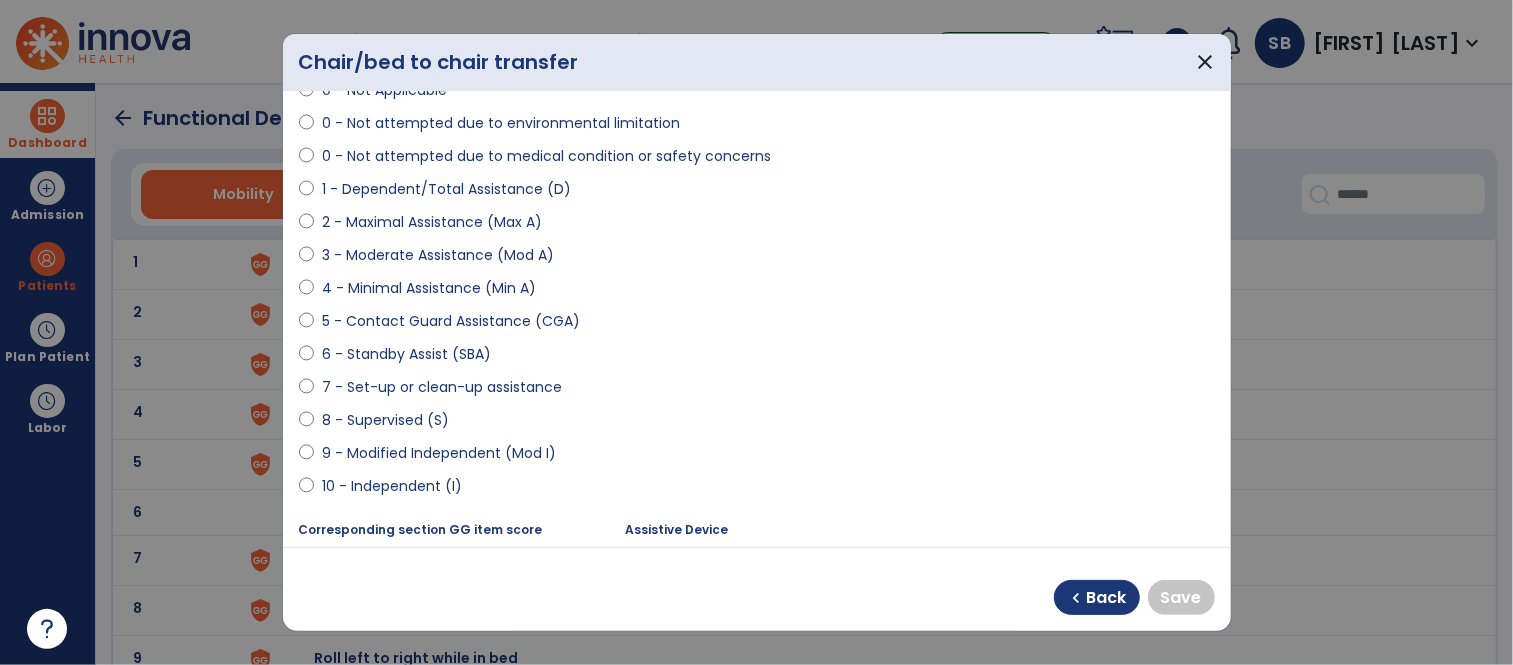 scroll, scrollTop: 156, scrollLeft: 0, axis: vertical 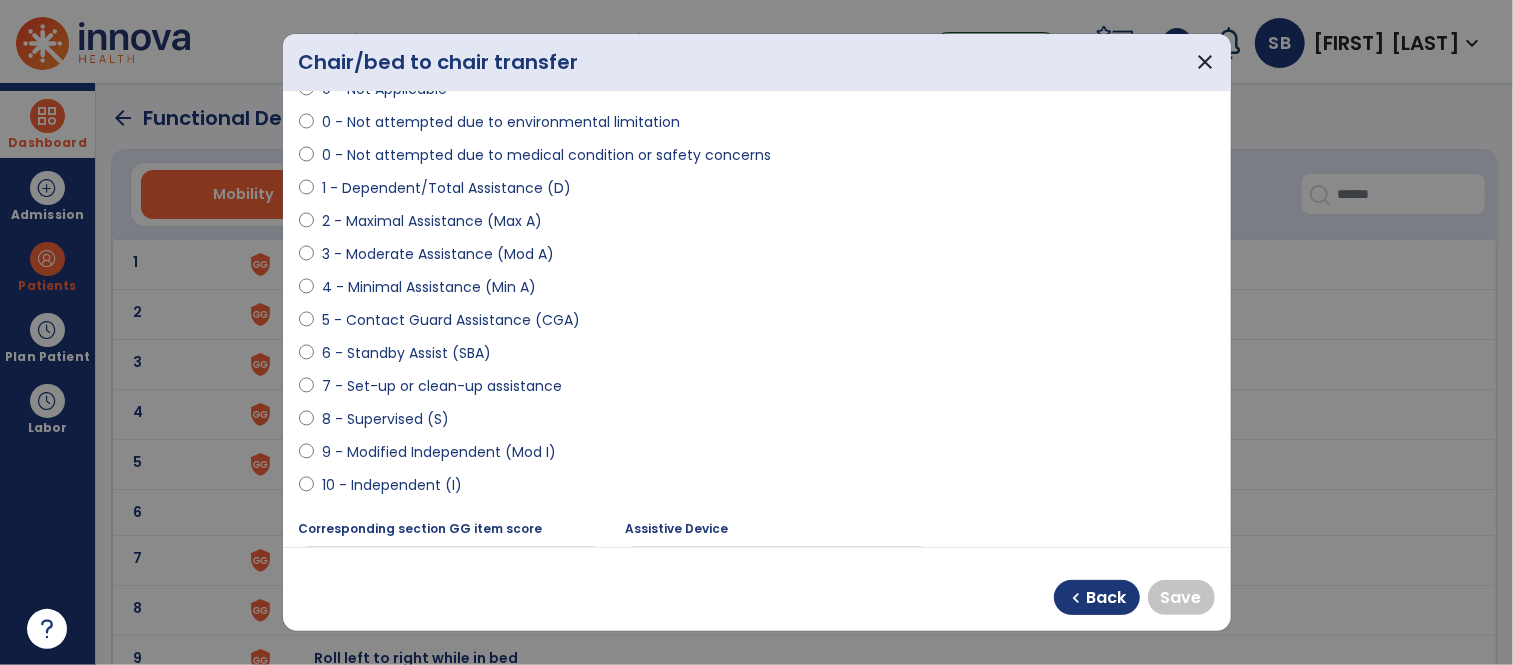 click on "10 - Independent (I)" at bounding box center [392, 485] 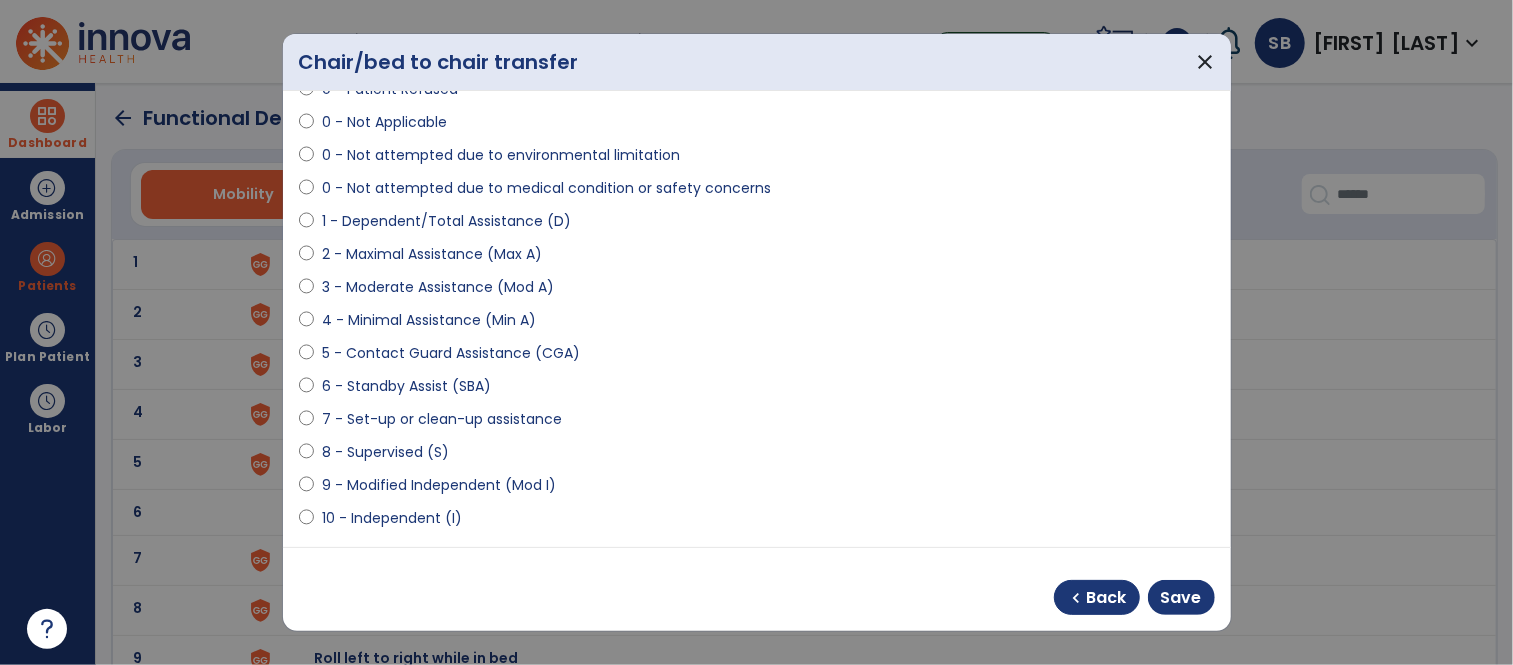 scroll, scrollTop: 93, scrollLeft: 0, axis: vertical 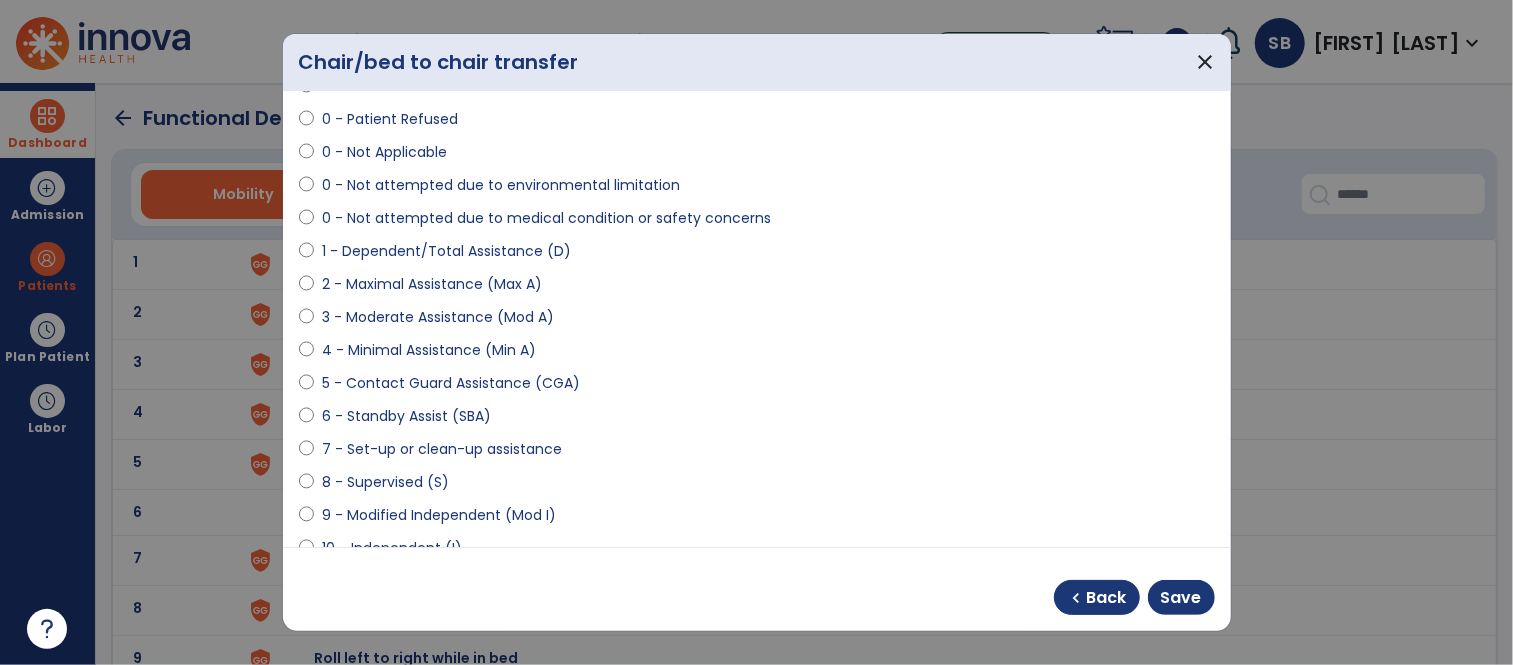 click on "0 - Not Applicable" at bounding box center [384, 152] 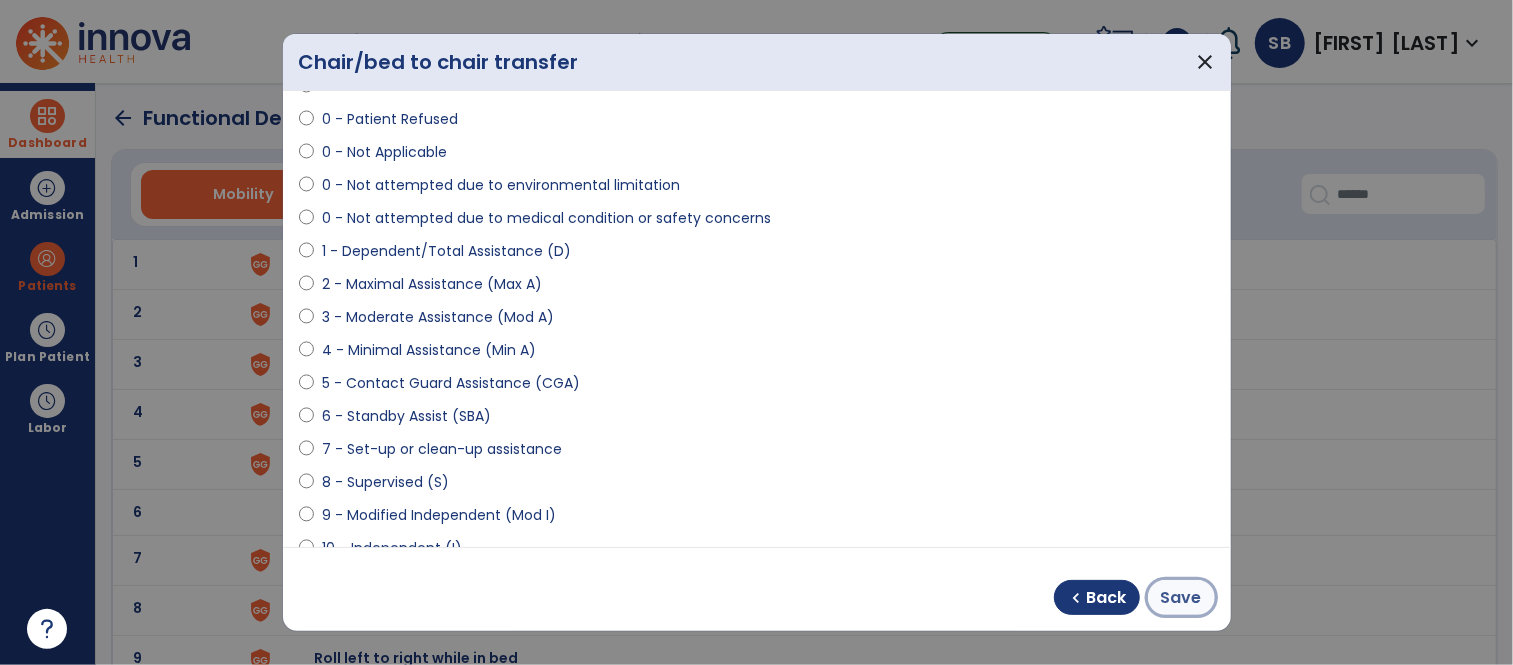 click on "Save" at bounding box center (1181, 598) 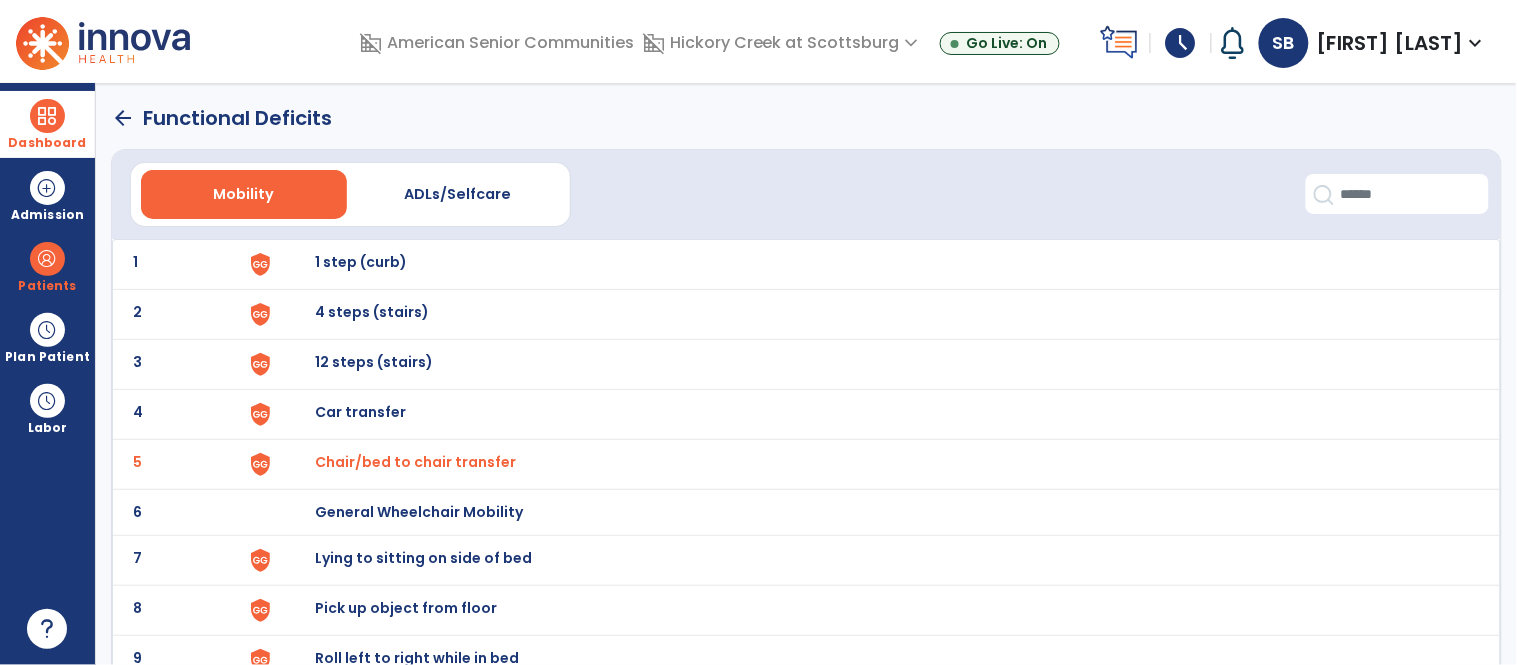 click on "Lying to sitting on side of bed" at bounding box center (361, 262) 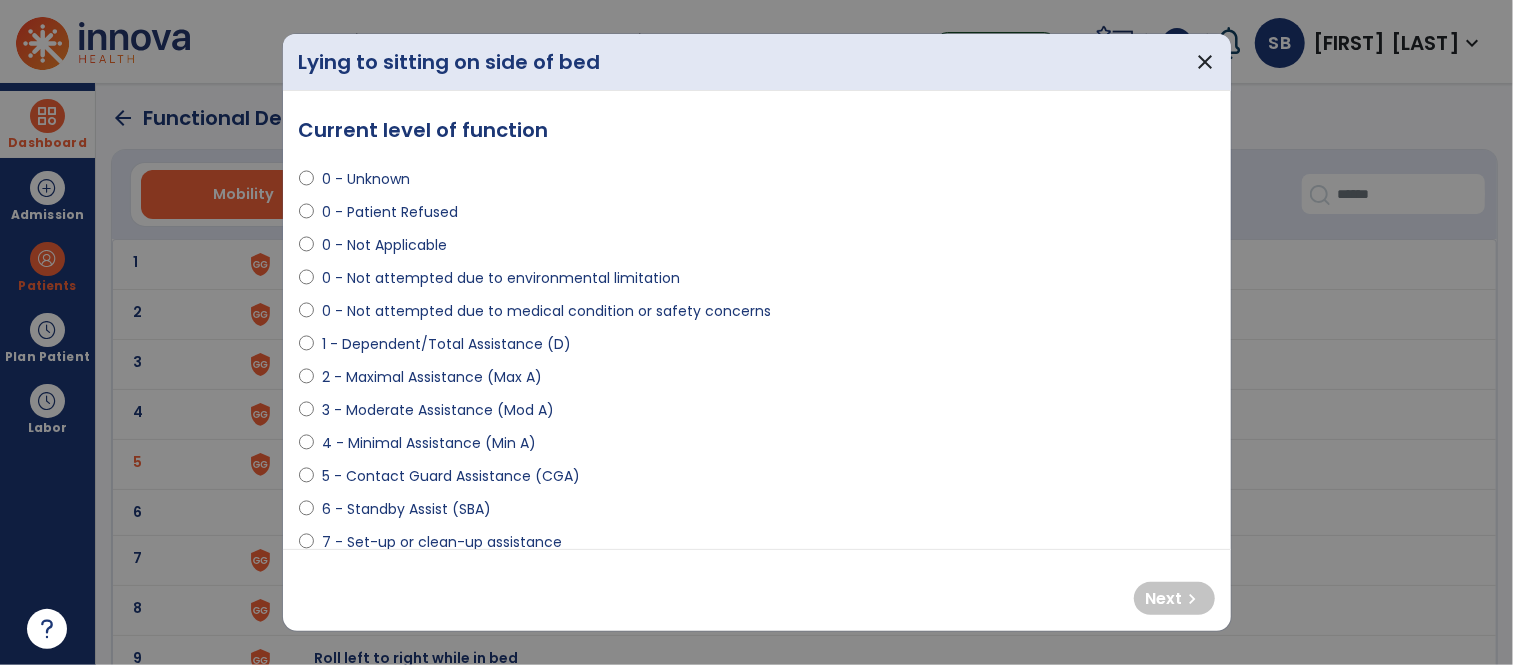click on "2 - Maximal Assistance (Max A)" at bounding box center [432, 377] 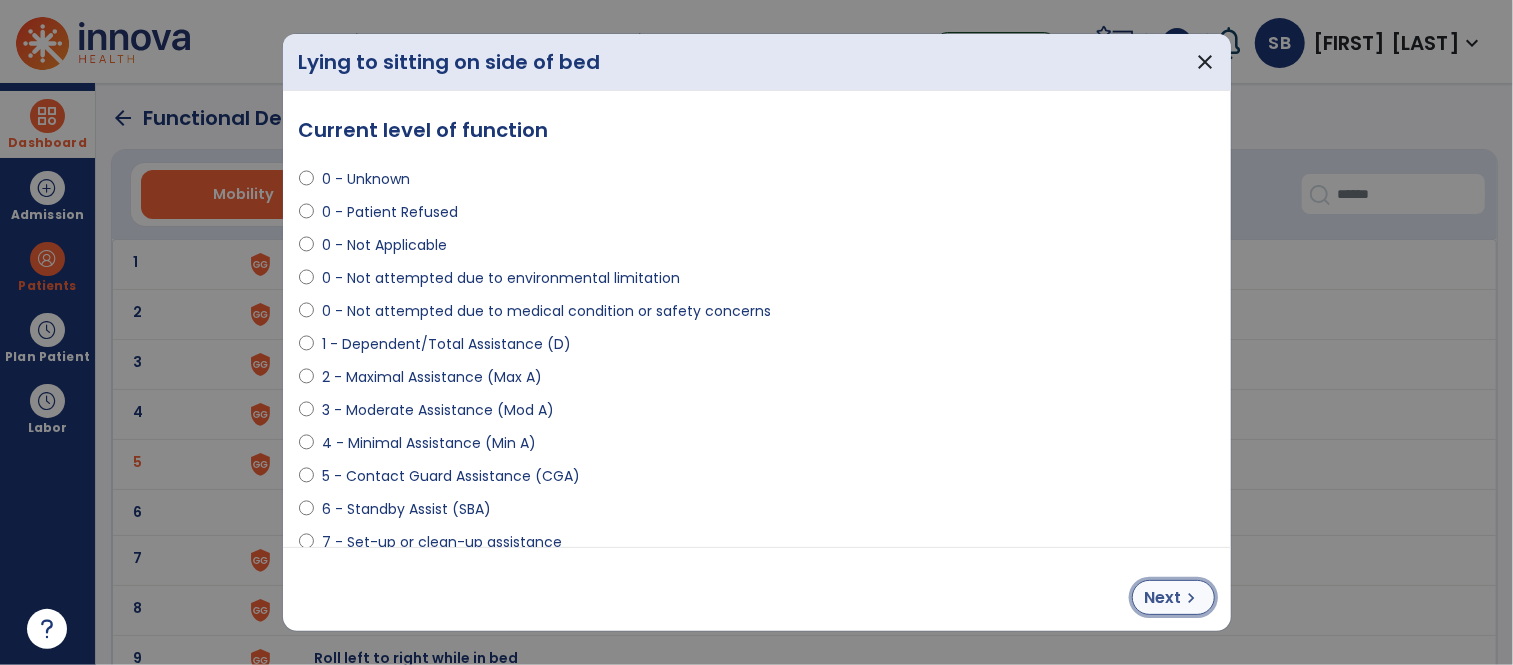 click on "Next  chevron_right" at bounding box center [1173, 597] 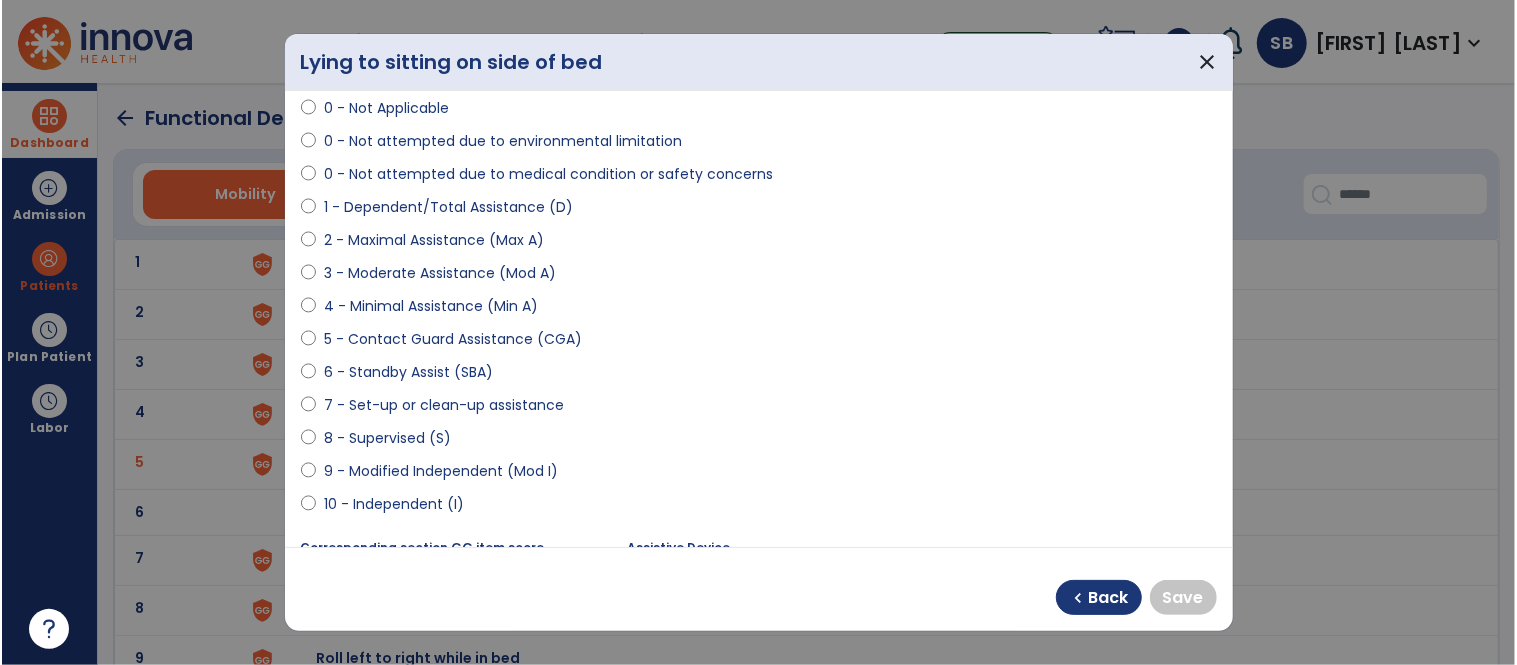 scroll, scrollTop: 138, scrollLeft: 0, axis: vertical 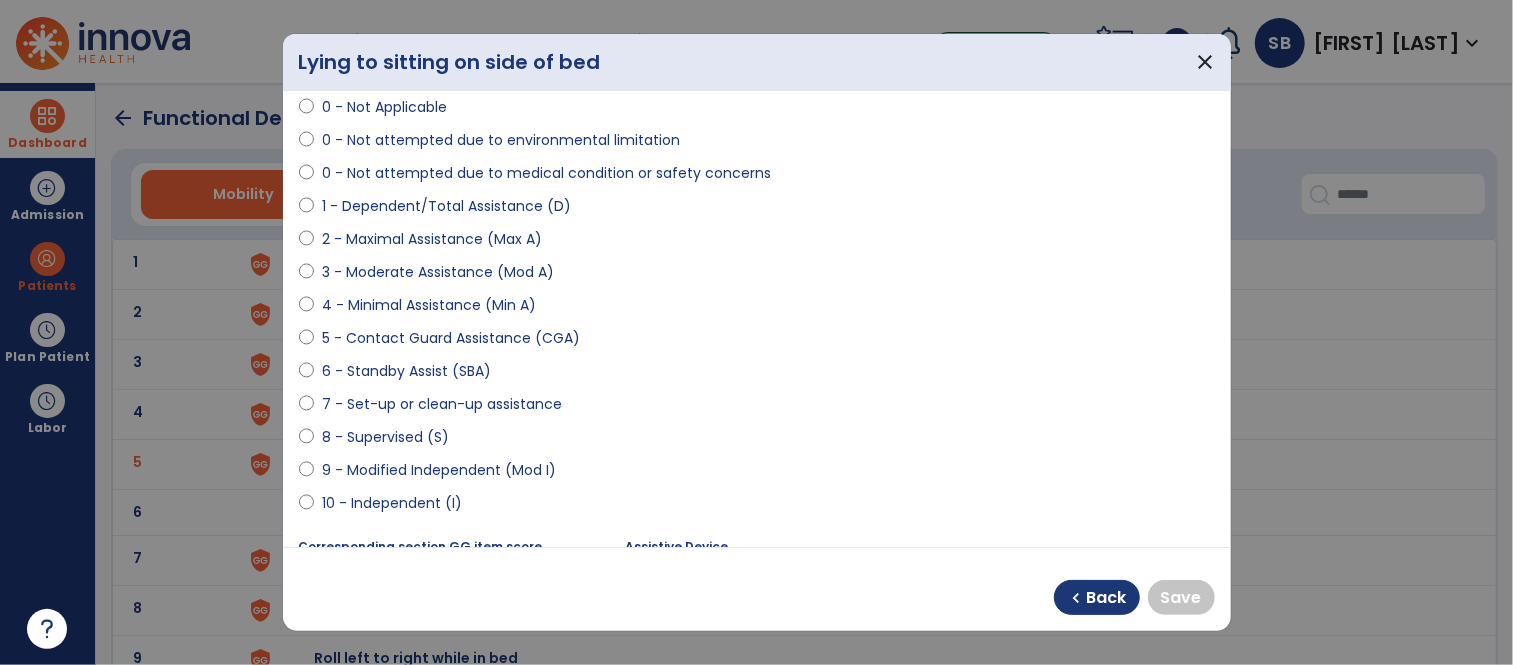 click on "10 - Independent (I)" at bounding box center (392, 503) 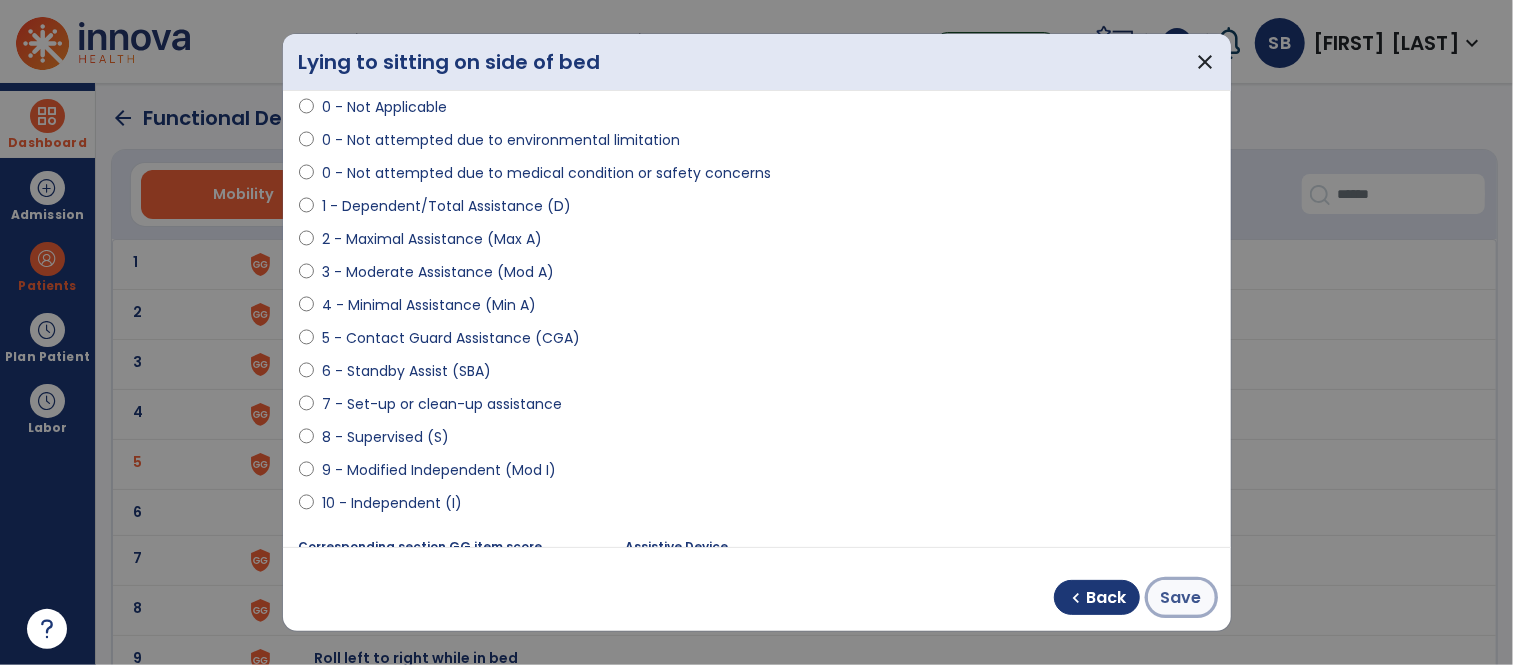 click on "Save" at bounding box center [1181, 598] 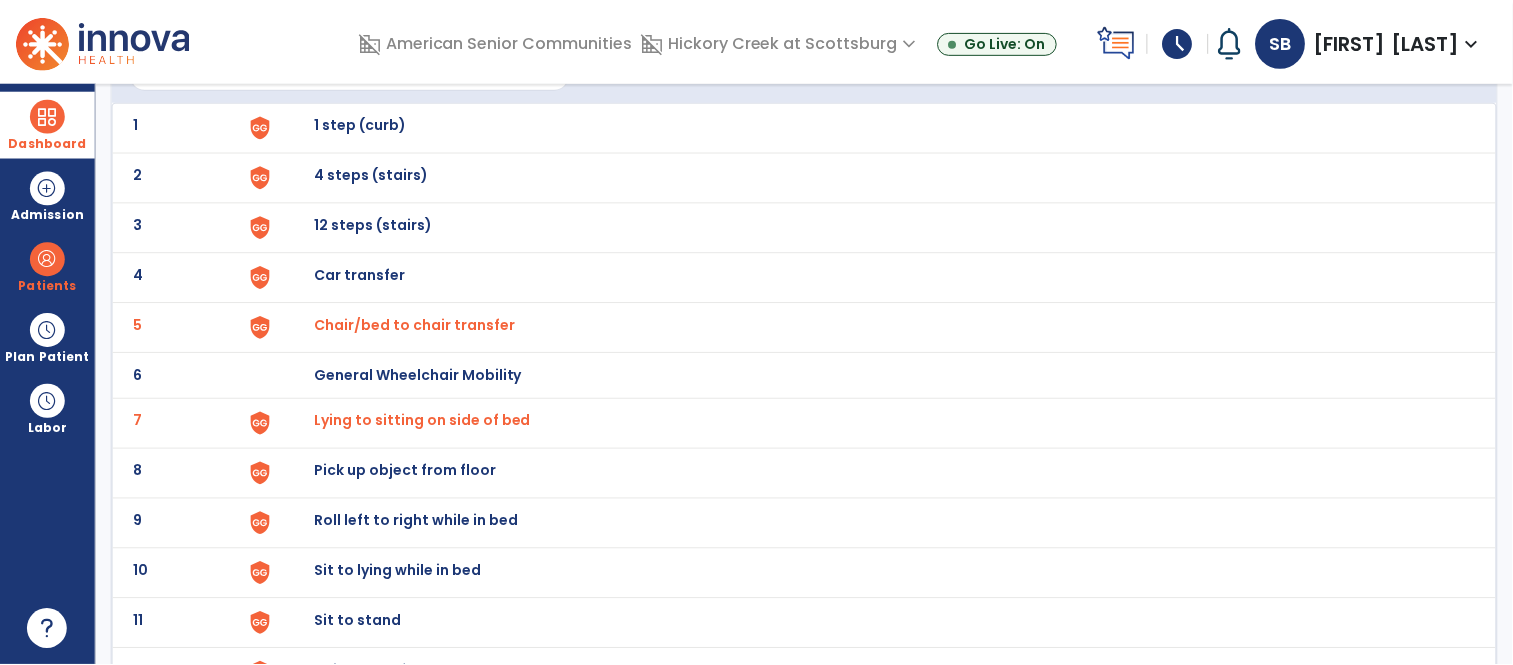 scroll, scrollTop: 143, scrollLeft: 0, axis: vertical 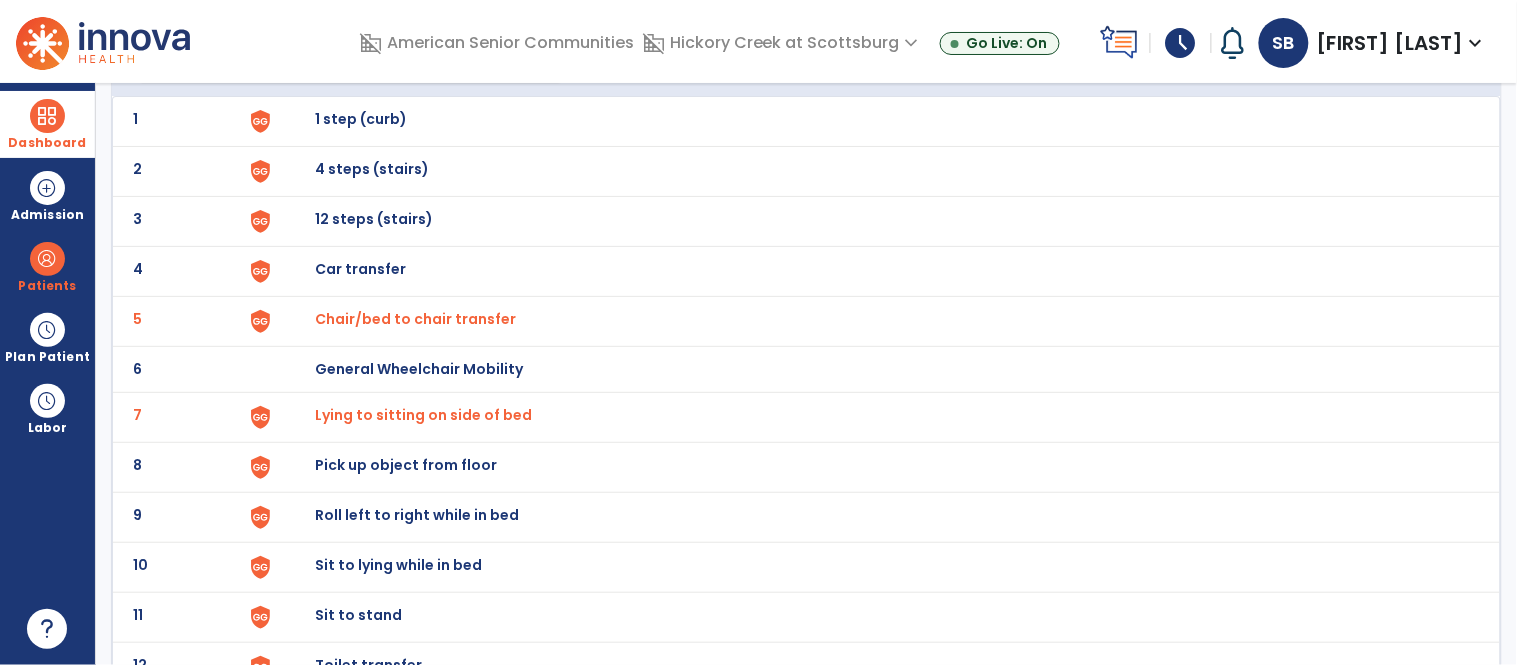 click on "Sit to stand" at bounding box center [361, 119] 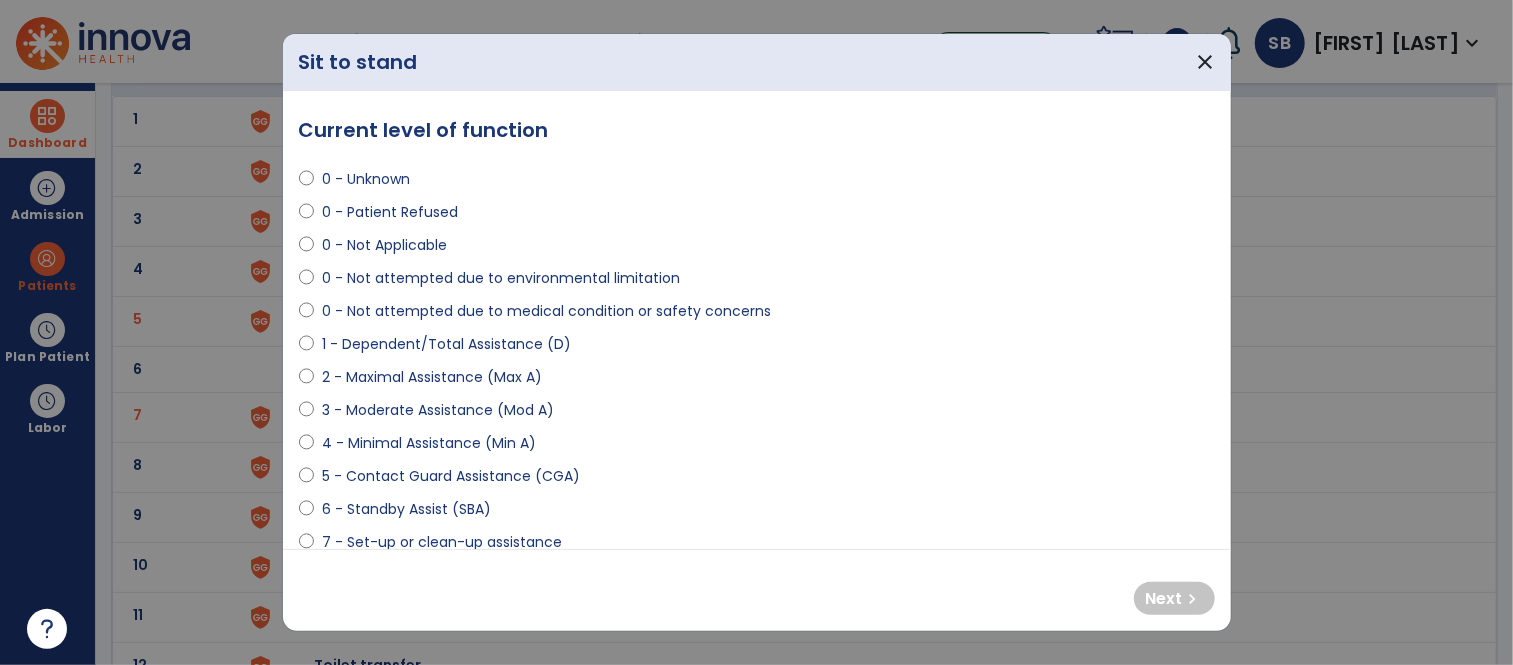 click on "2 - Maximal Assistance (Max A)" at bounding box center (432, 377) 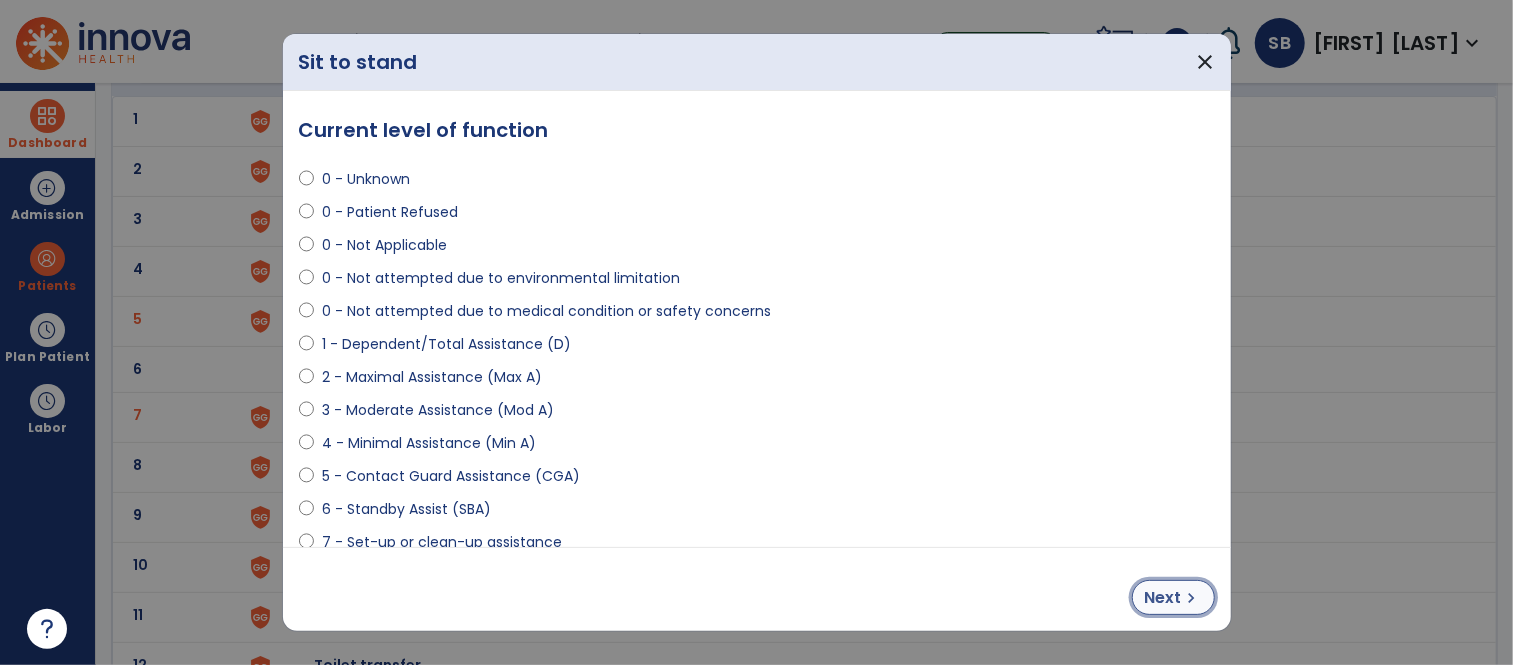 click on "Next" at bounding box center (1163, 598) 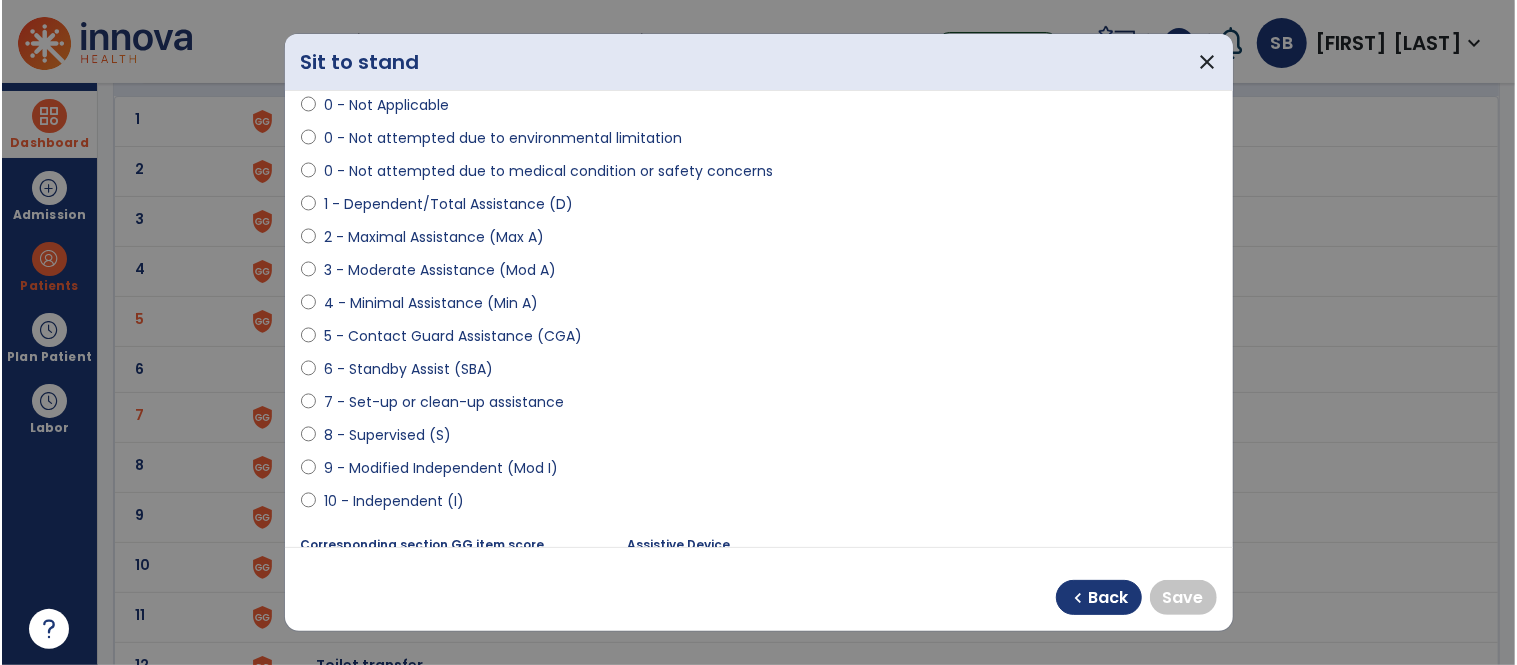 scroll, scrollTop: 38, scrollLeft: 0, axis: vertical 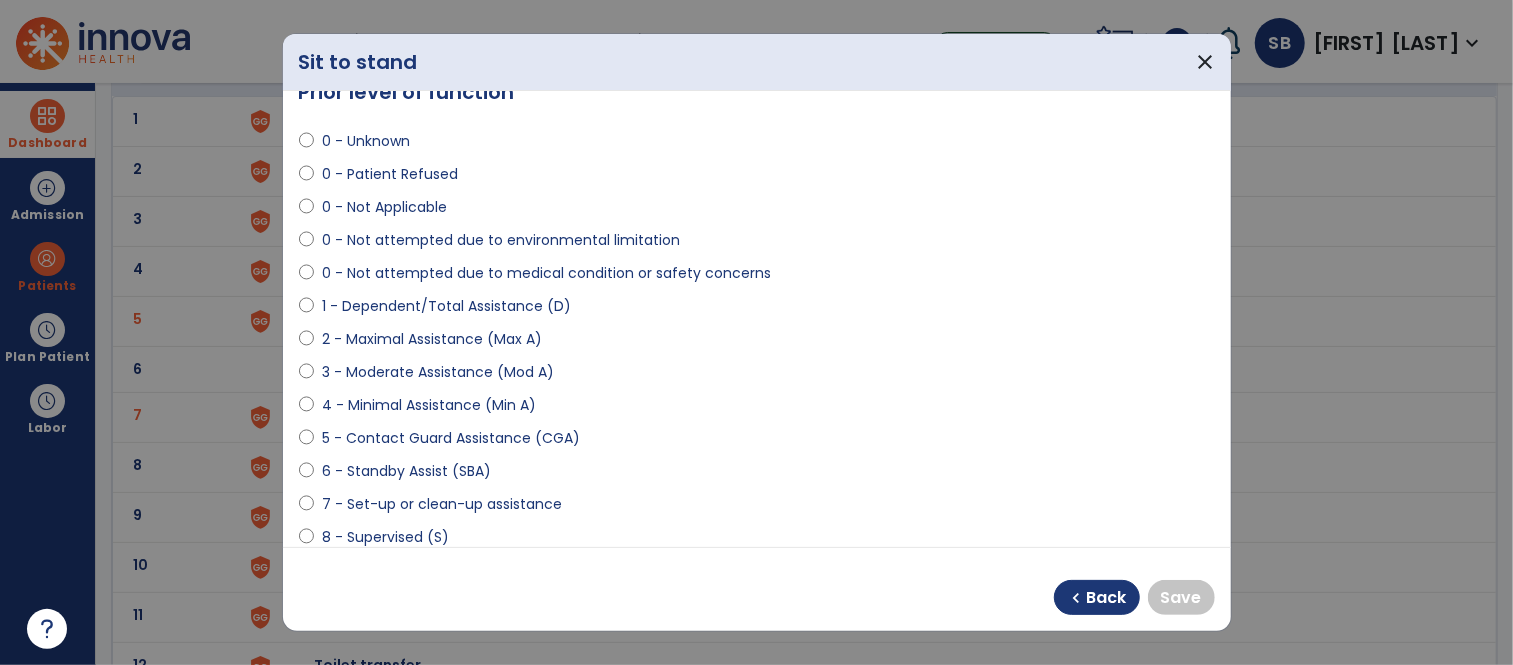 click on "0 - Not Applicable" at bounding box center [384, 207] 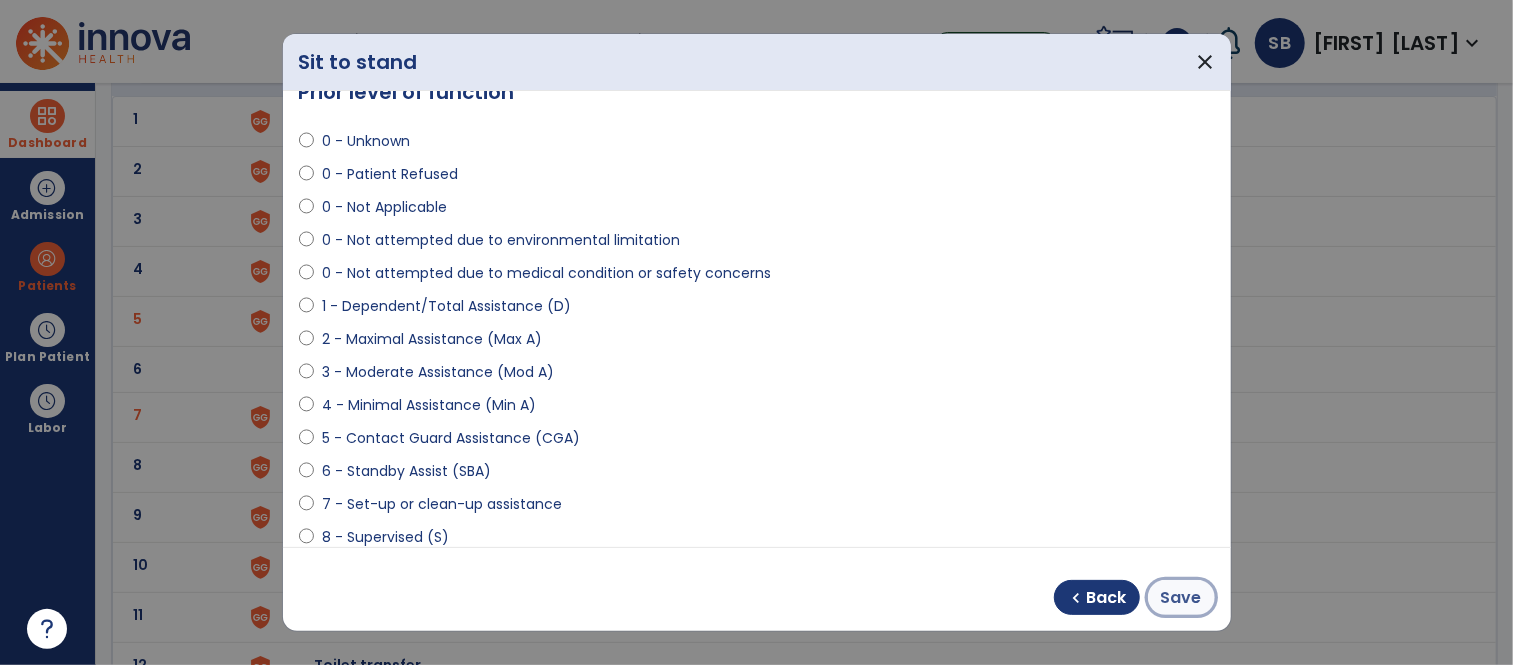click on "Save" at bounding box center (1181, 598) 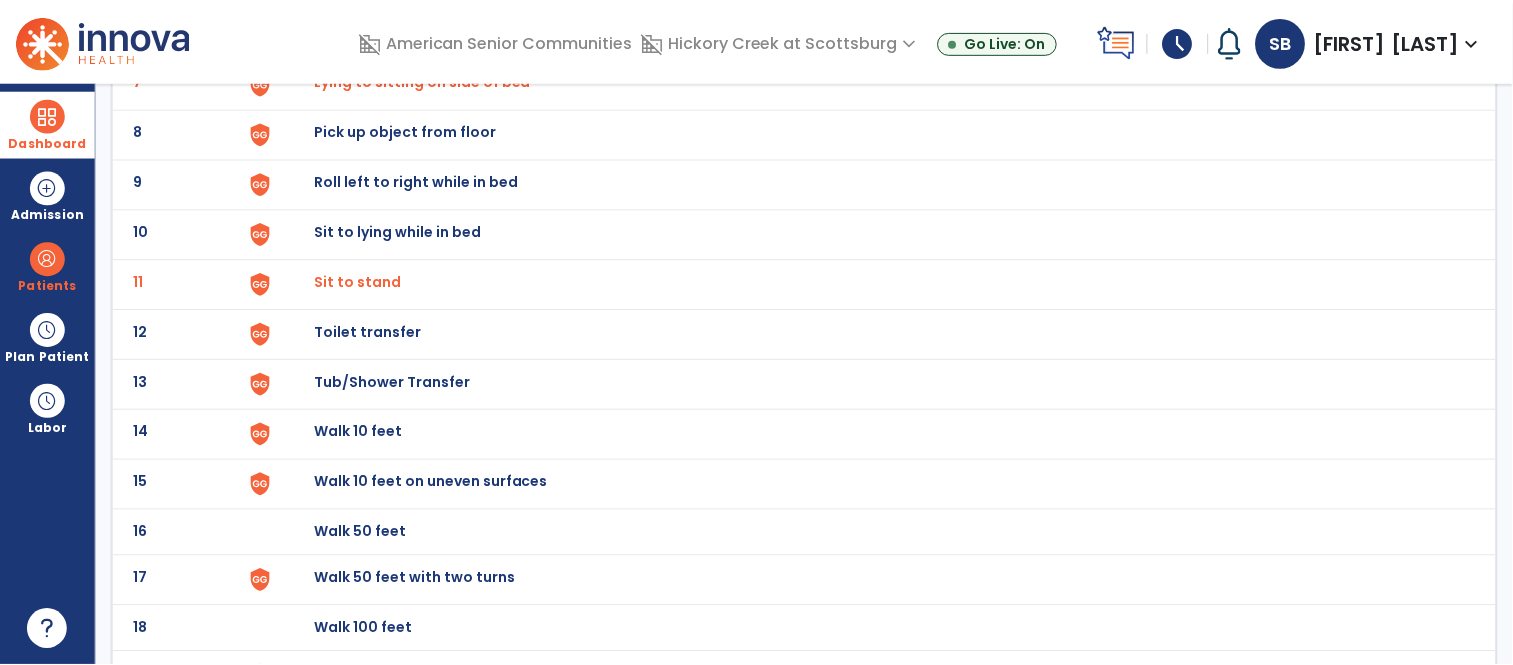 scroll, scrollTop: 480, scrollLeft: 0, axis: vertical 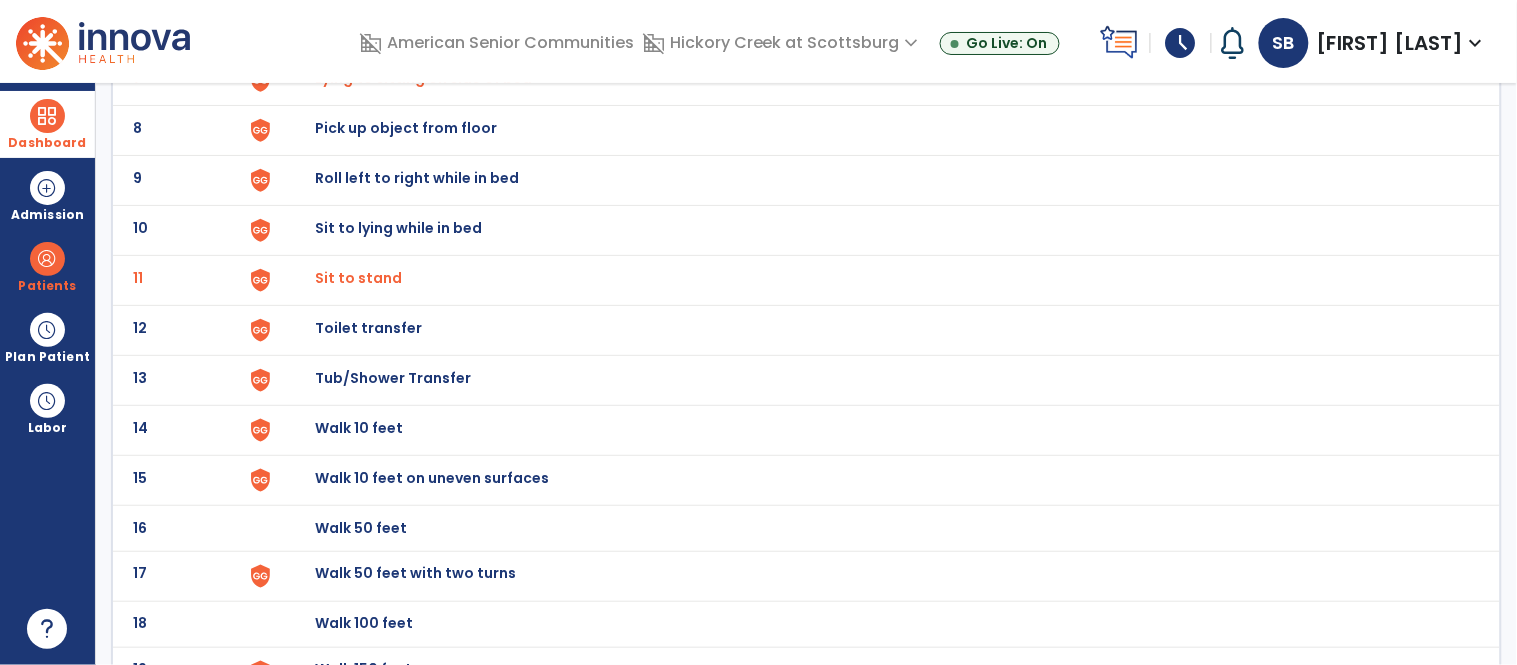 click on "12 Toilet transfer" 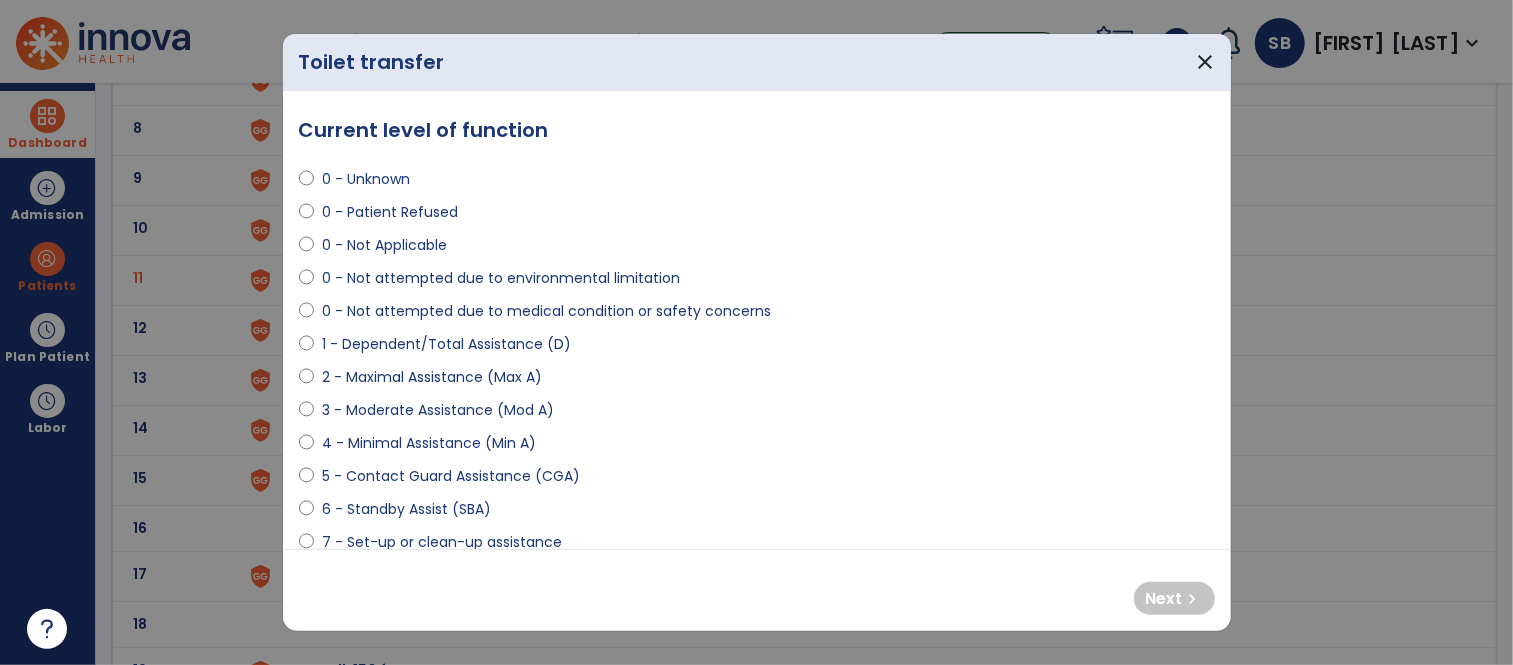 click on "2 - Maximal Assistance (Max A)" at bounding box center [432, 377] 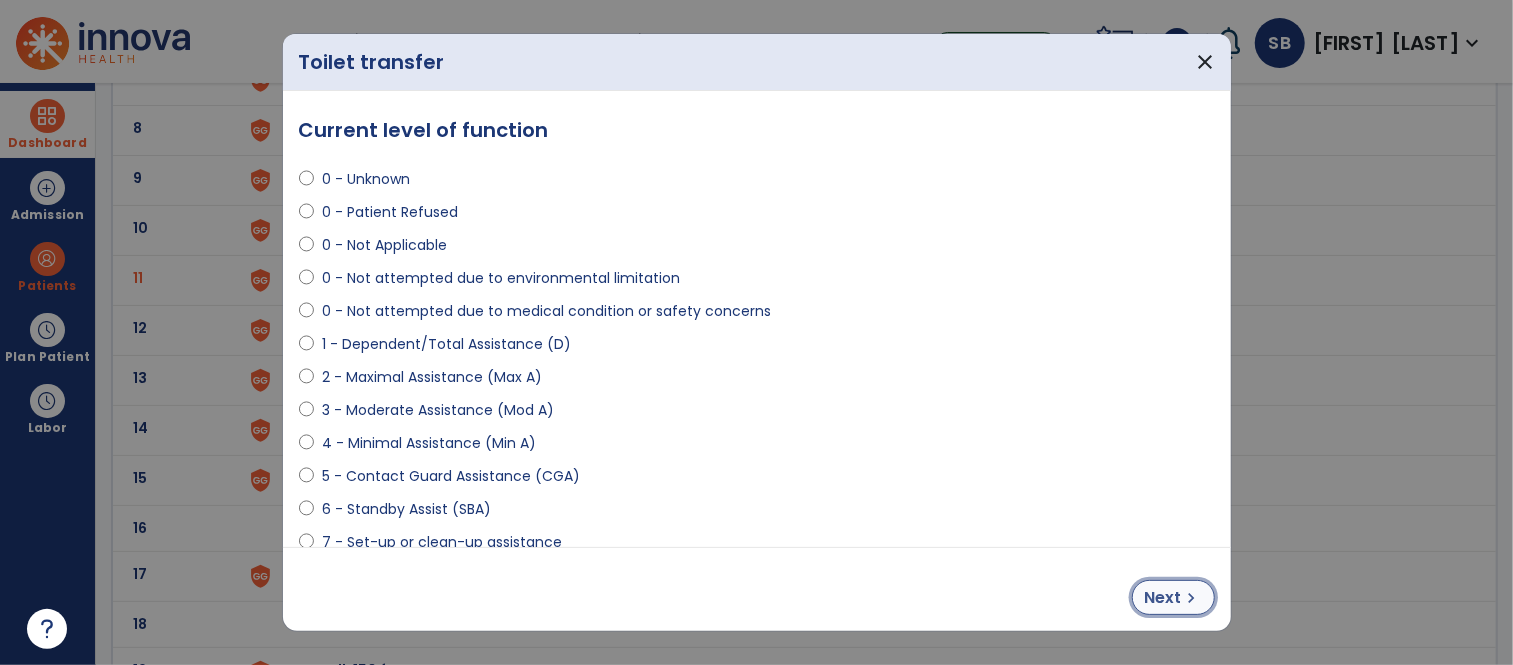 click on "Next  chevron_right" at bounding box center (1173, 597) 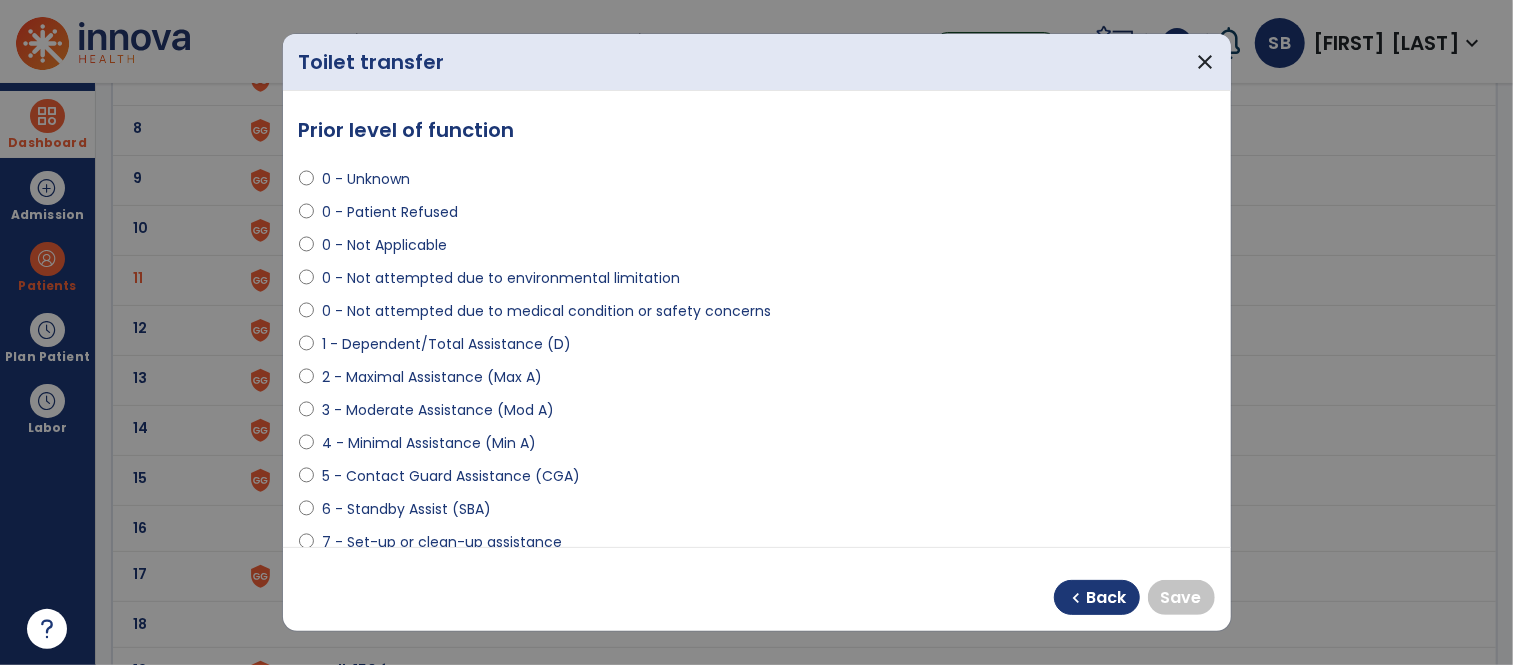 scroll, scrollTop: 80, scrollLeft: 0, axis: vertical 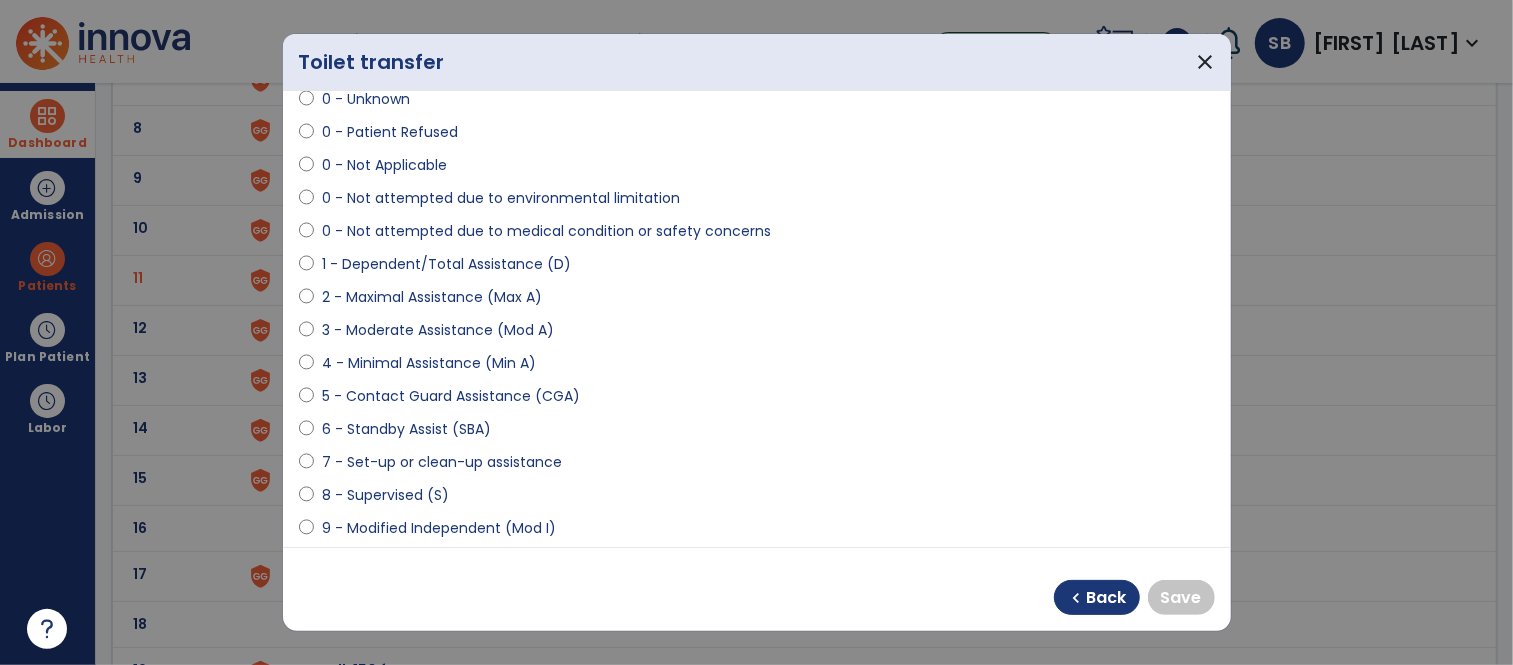 click on "0 - Unknown" at bounding box center [366, 99] 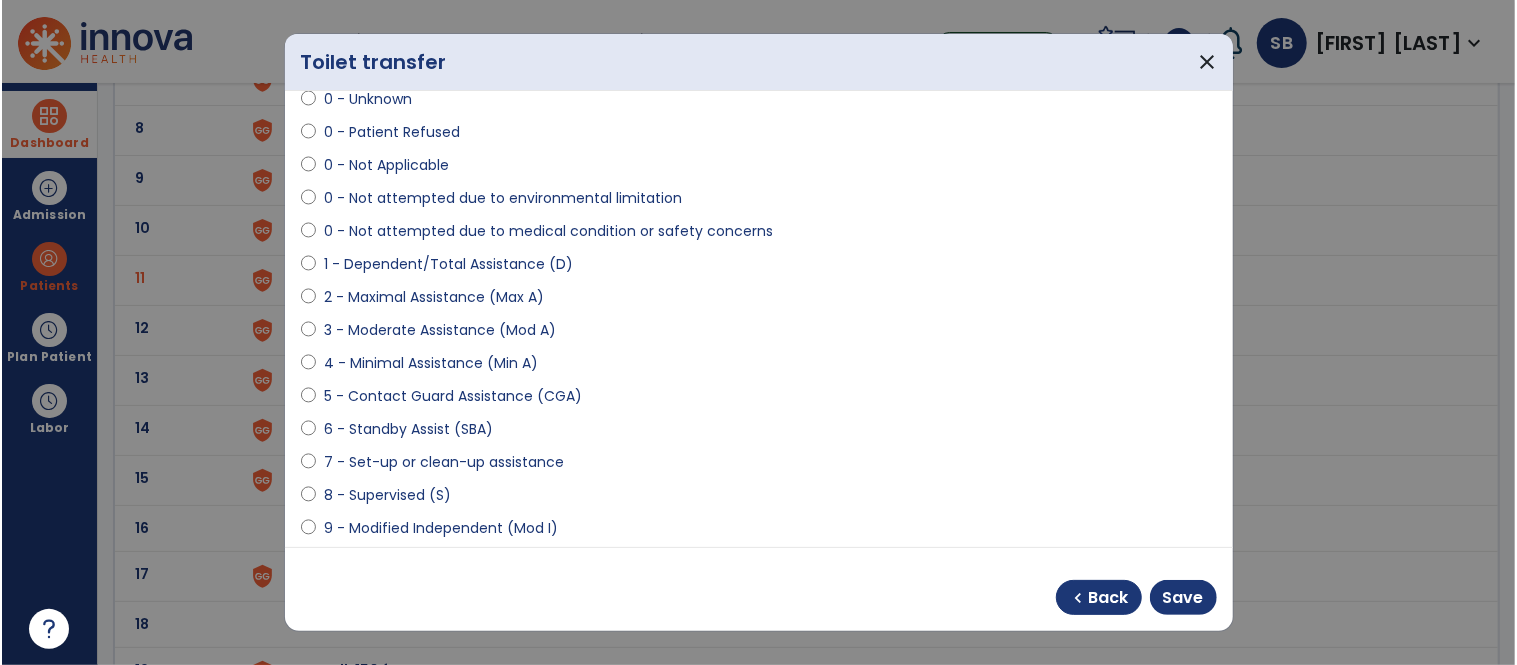 scroll, scrollTop: 78, scrollLeft: 0, axis: vertical 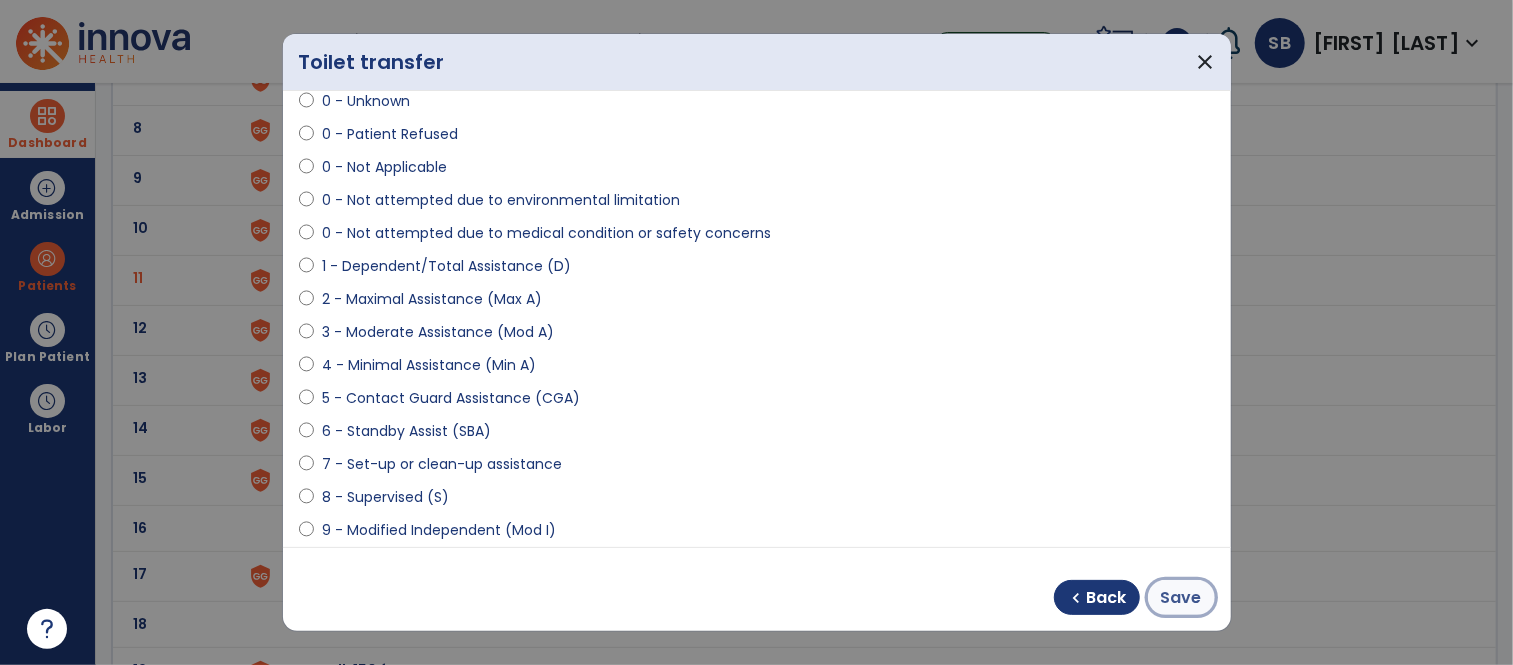 click on "Save" at bounding box center [1181, 597] 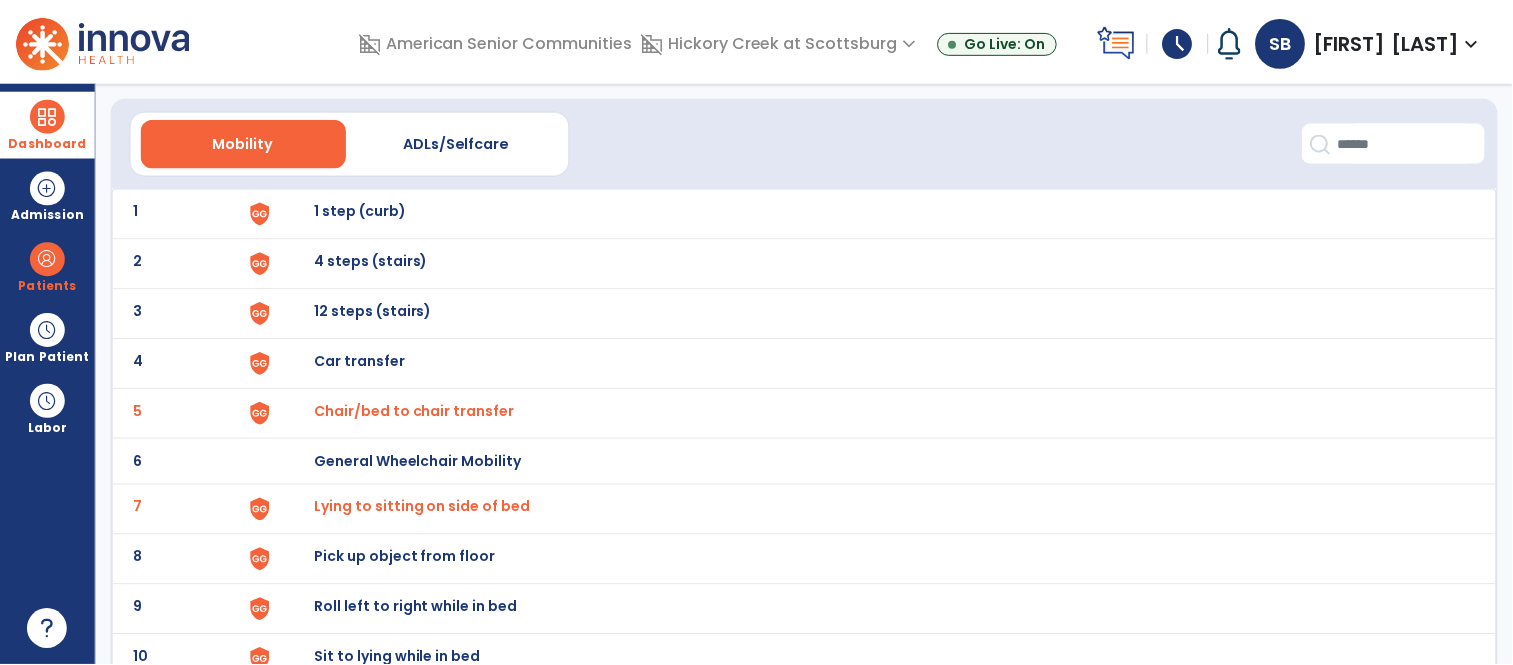 scroll, scrollTop: 0, scrollLeft: 0, axis: both 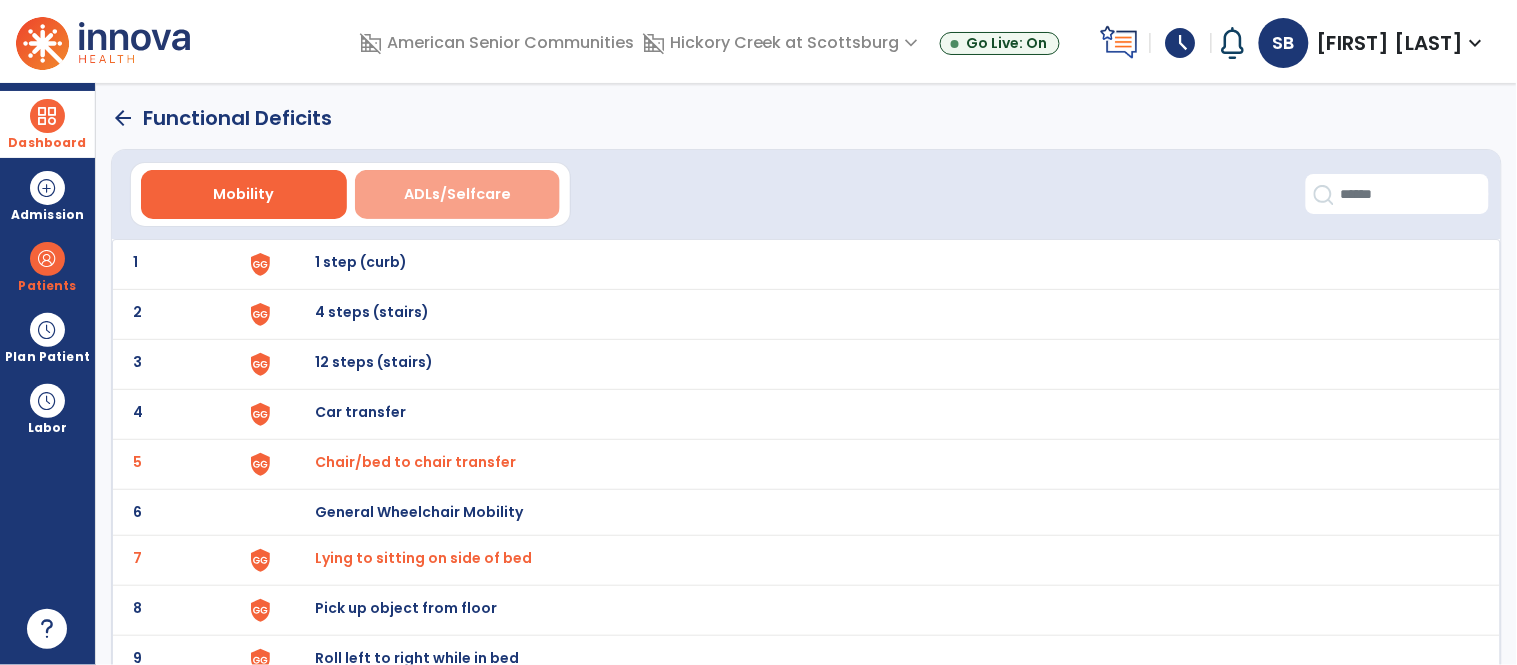 click on "ADLs/Selfcare" at bounding box center (457, 194) 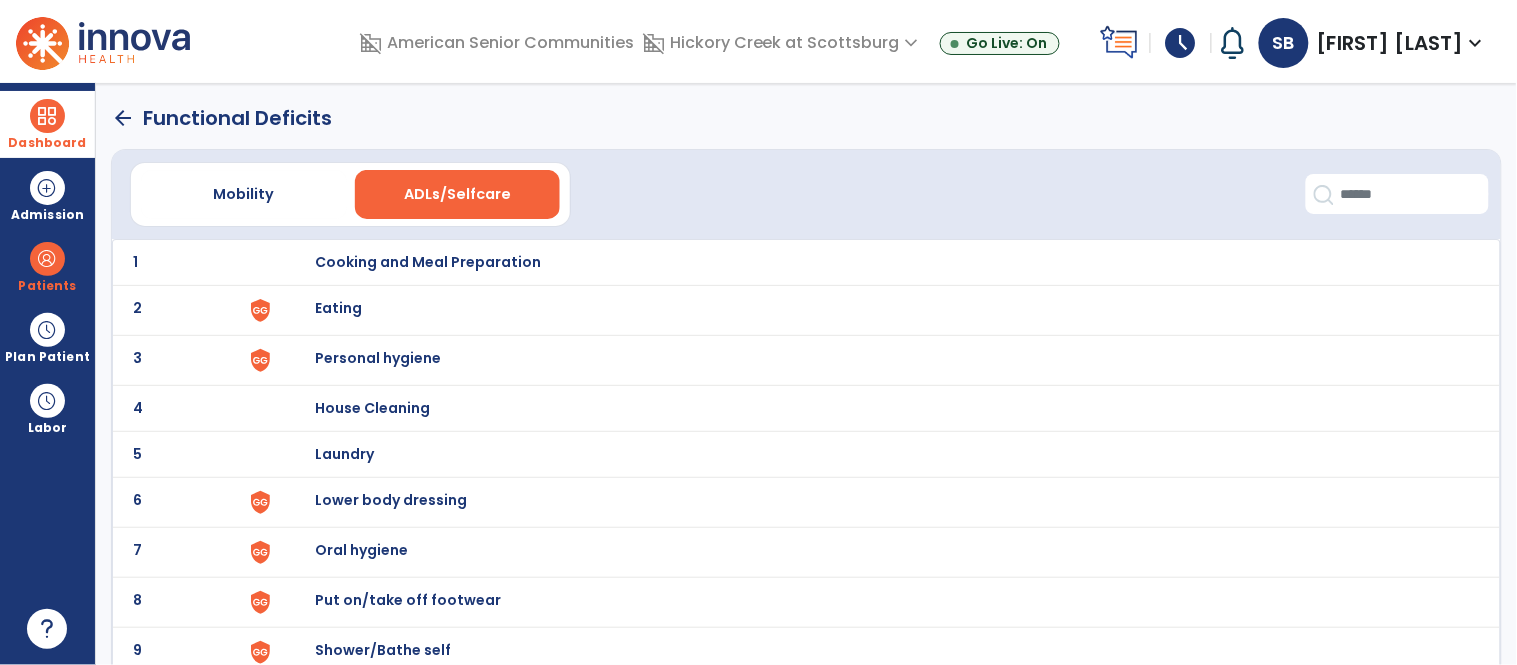 click on "Personal hygiene" at bounding box center (877, 262) 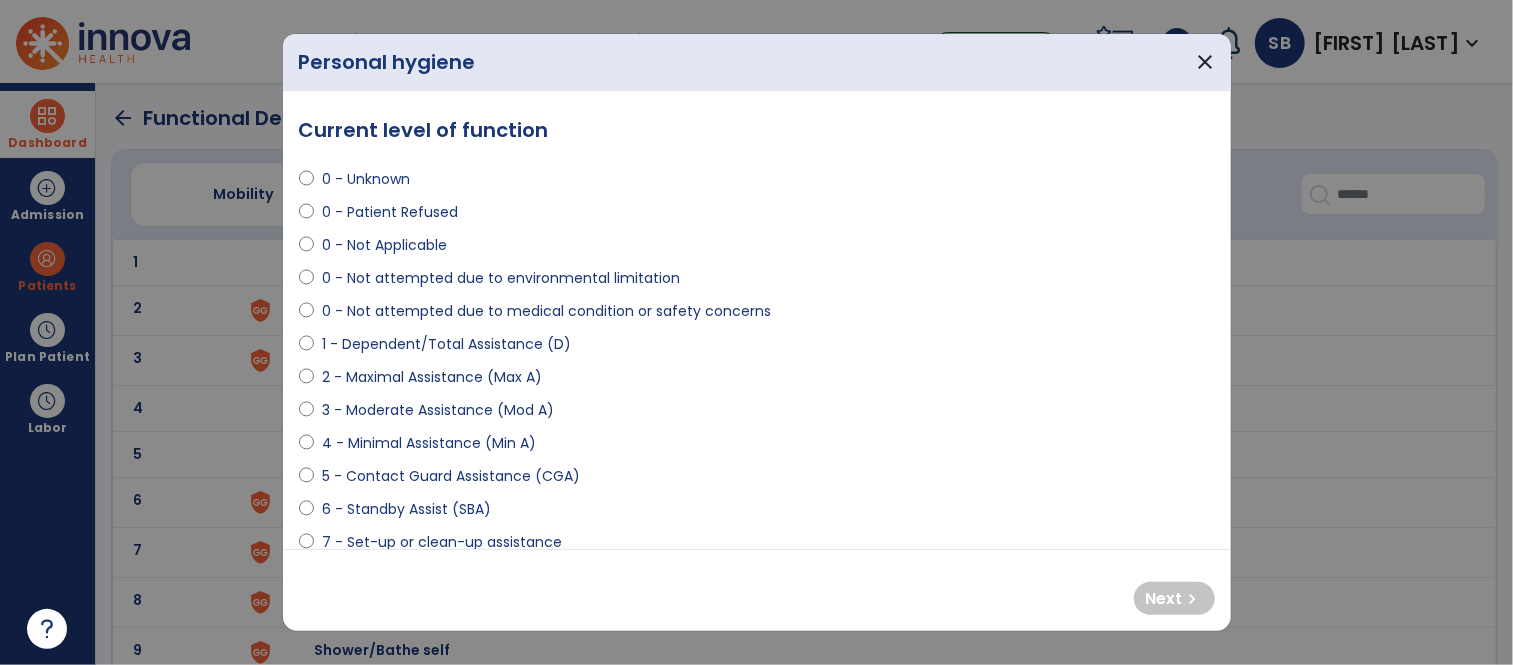 click on "2 - Maximal Assistance (Max A)" at bounding box center [432, 377] 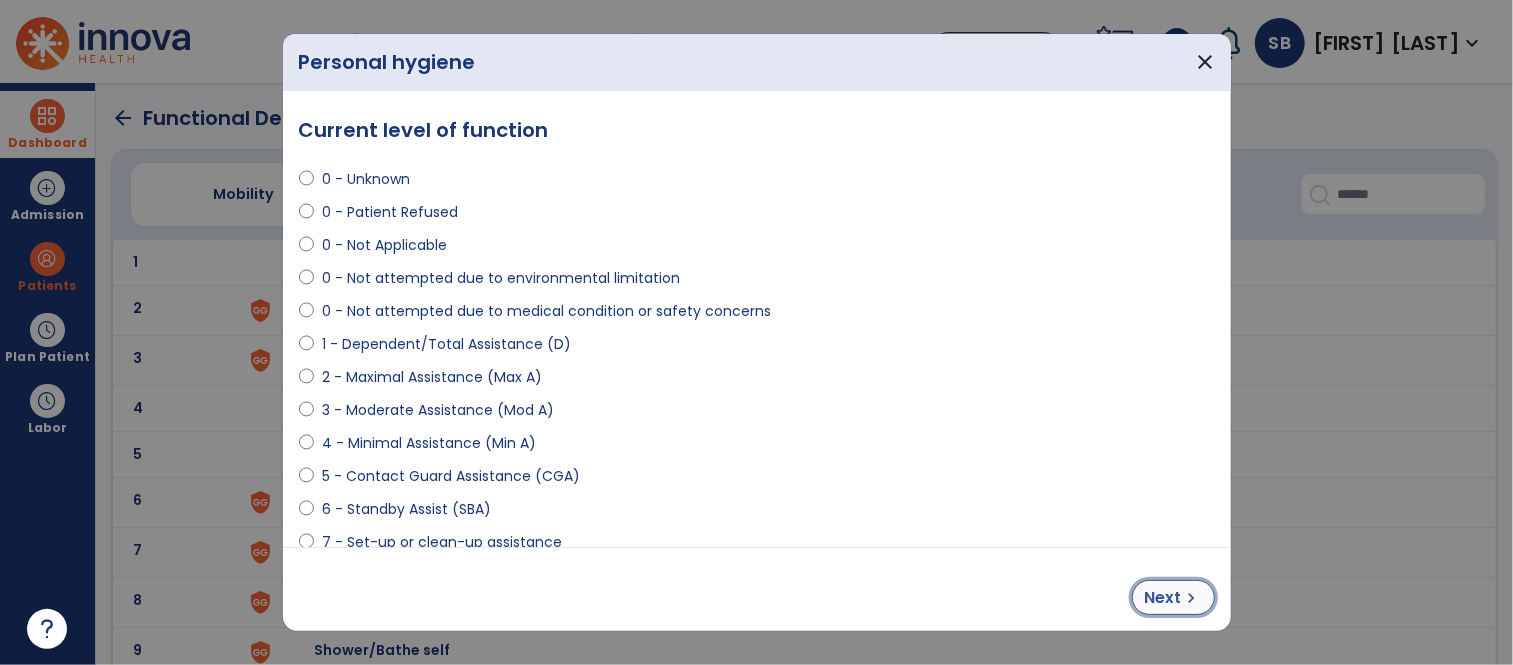click on "chevron_right" at bounding box center (1192, 598) 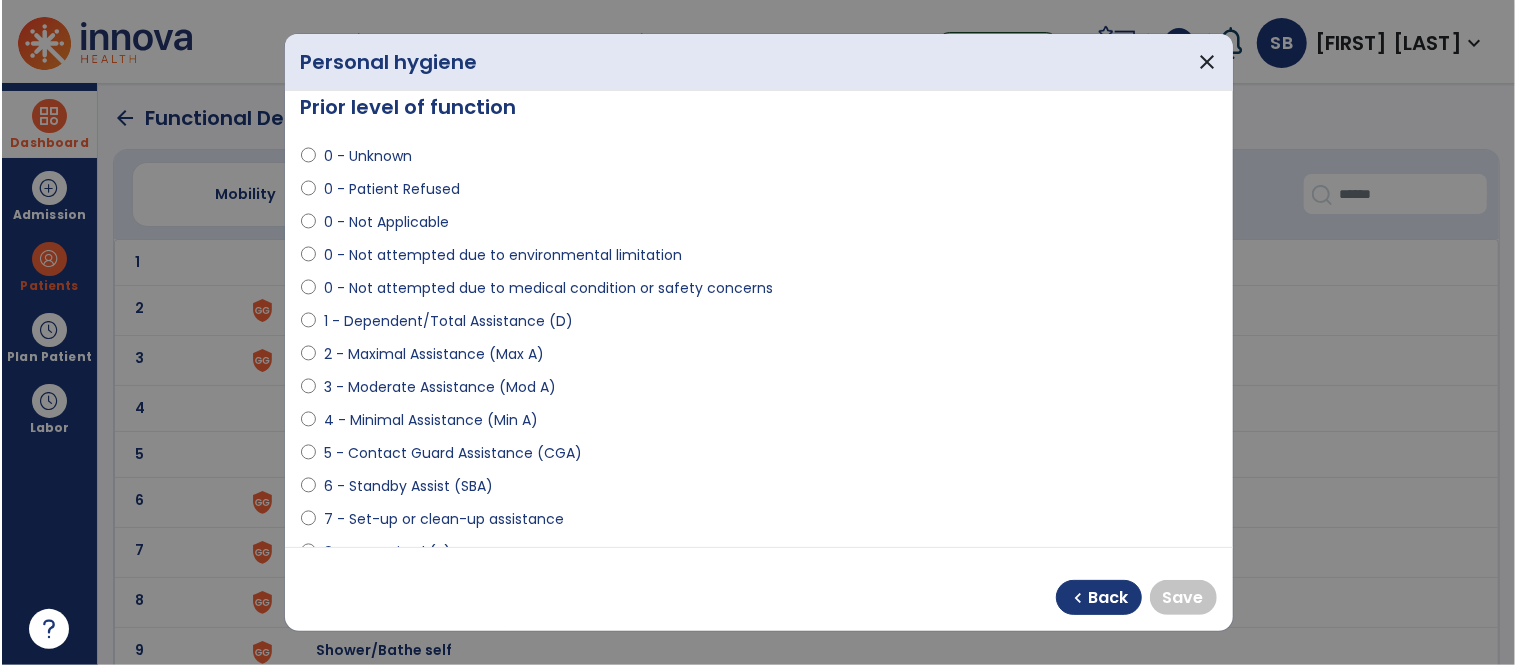 scroll, scrollTop: 0, scrollLeft: 0, axis: both 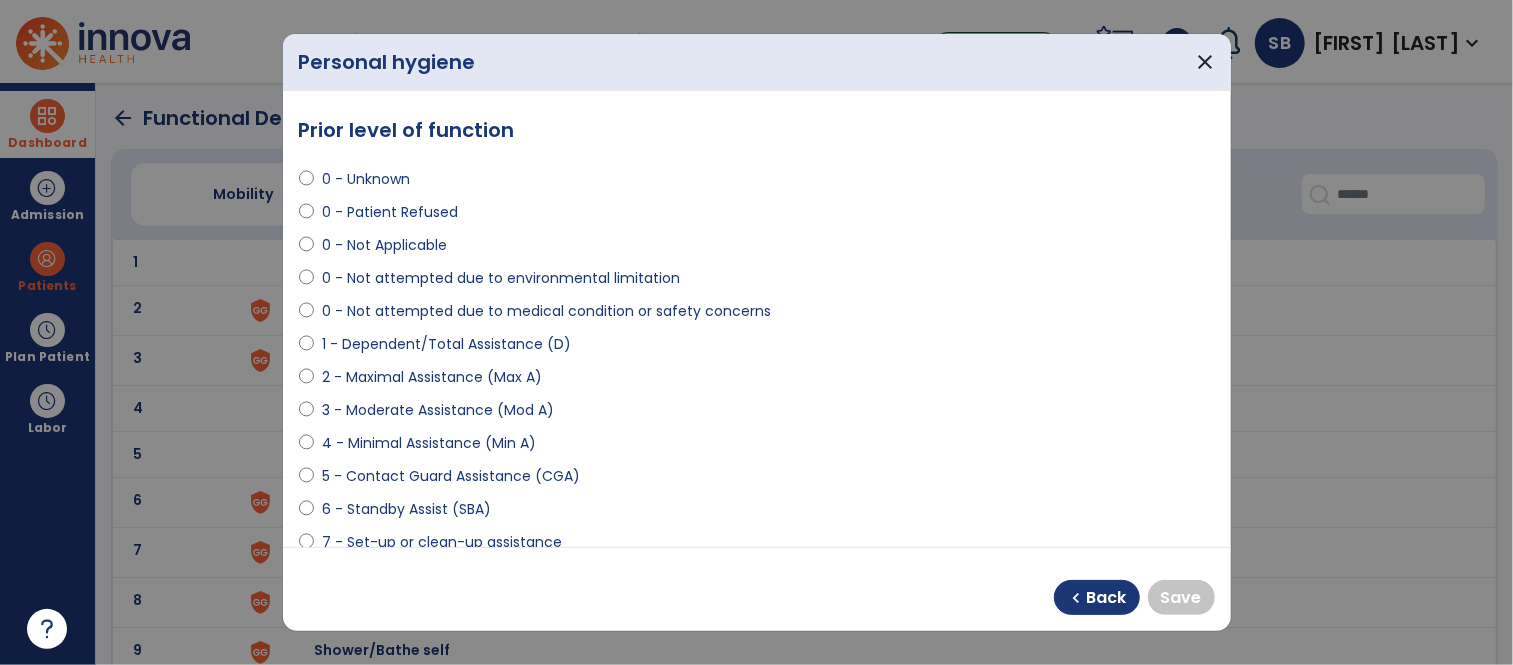 click on "0 - Not Applicable" at bounding box center (384, 245) 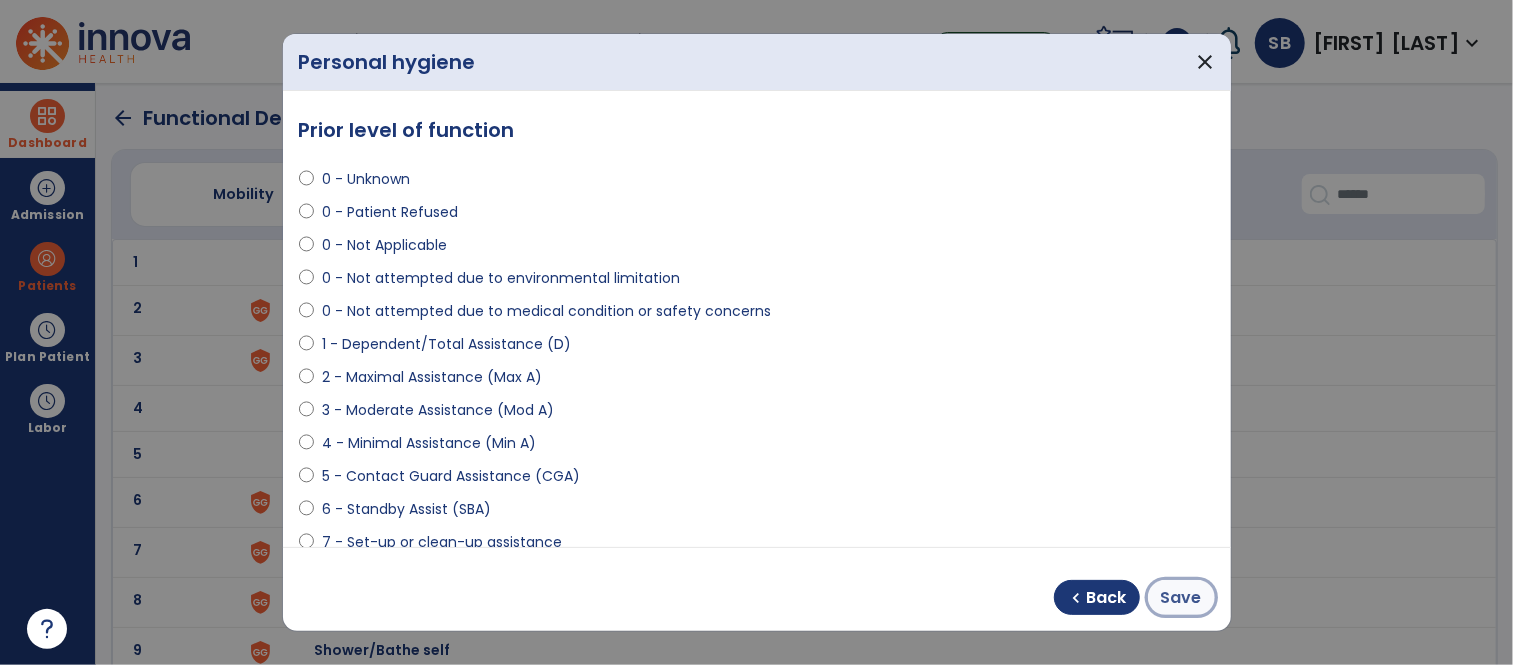click on "Save" at bounding box center [1181, 598] 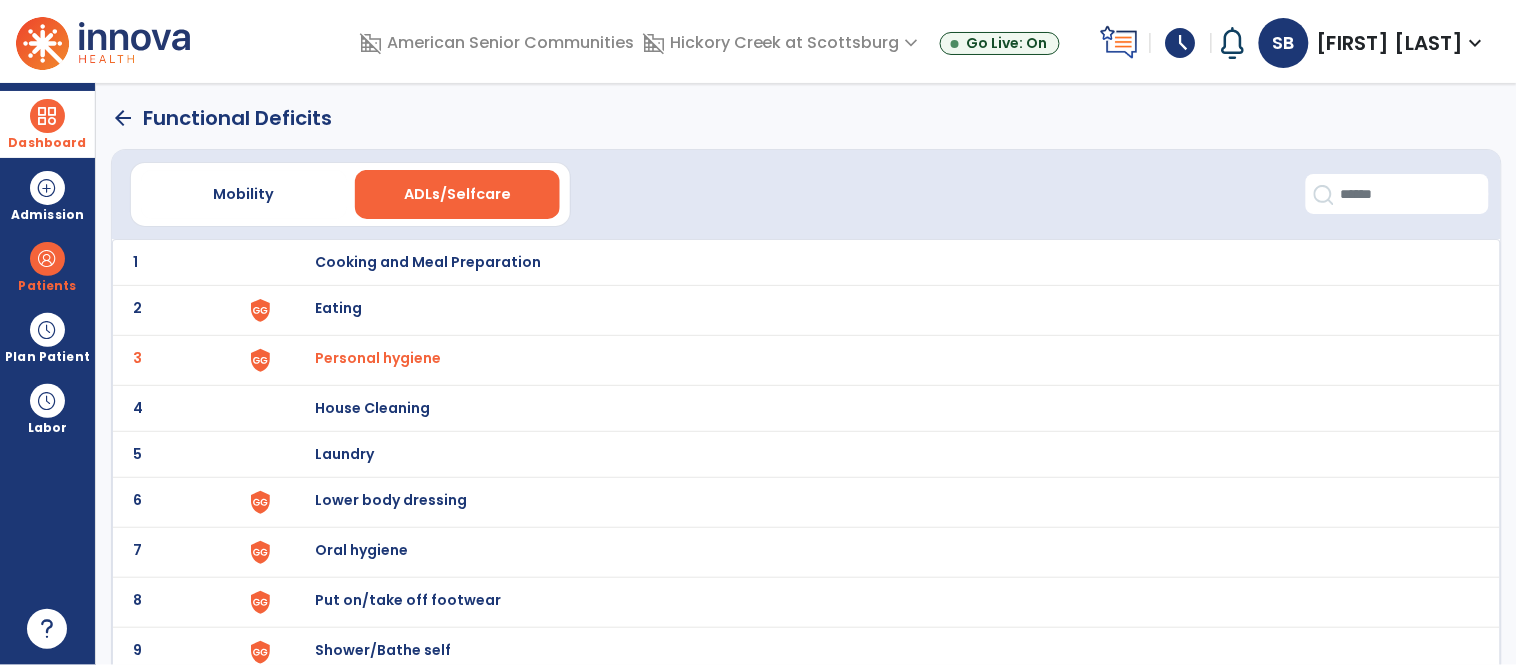 click on "Lower body dressing" at bounding box center [428, 262] 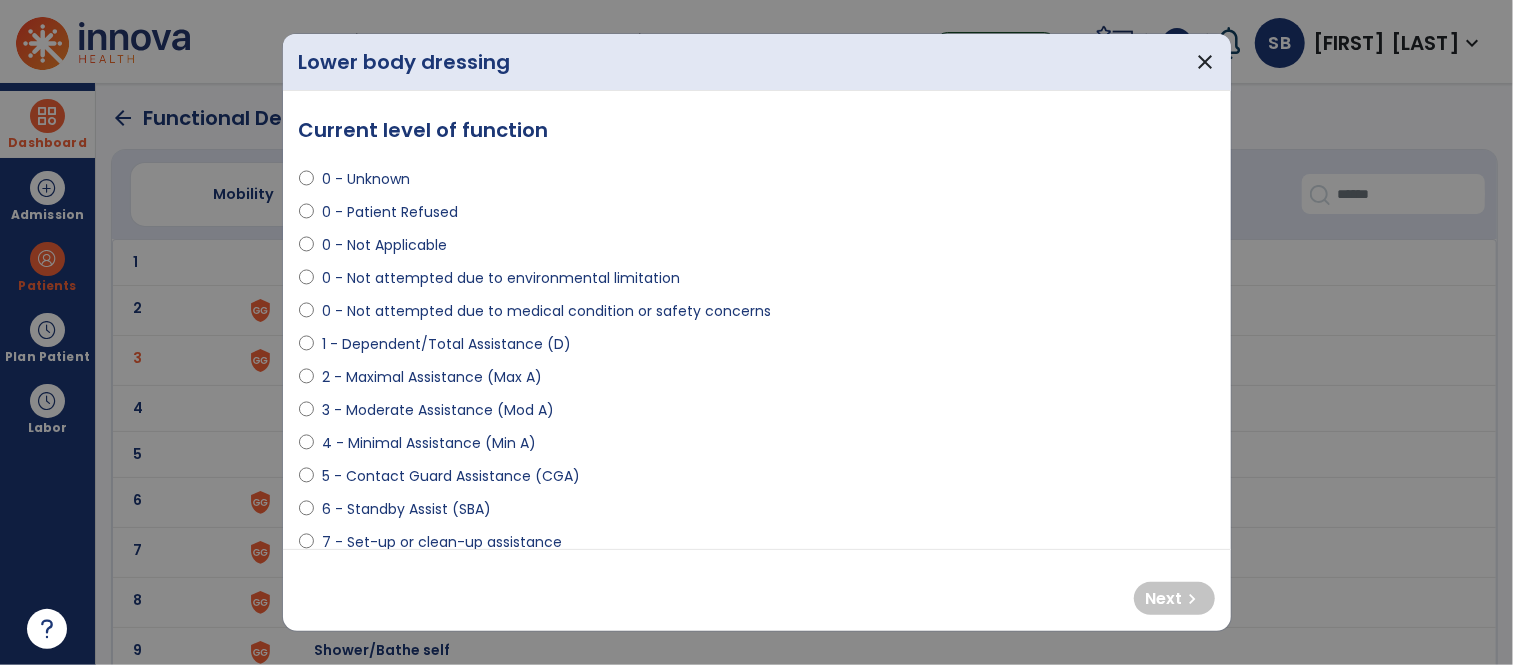 click on "2 - Maximal Assistance (Max A)" at bounding box center [432, 377] 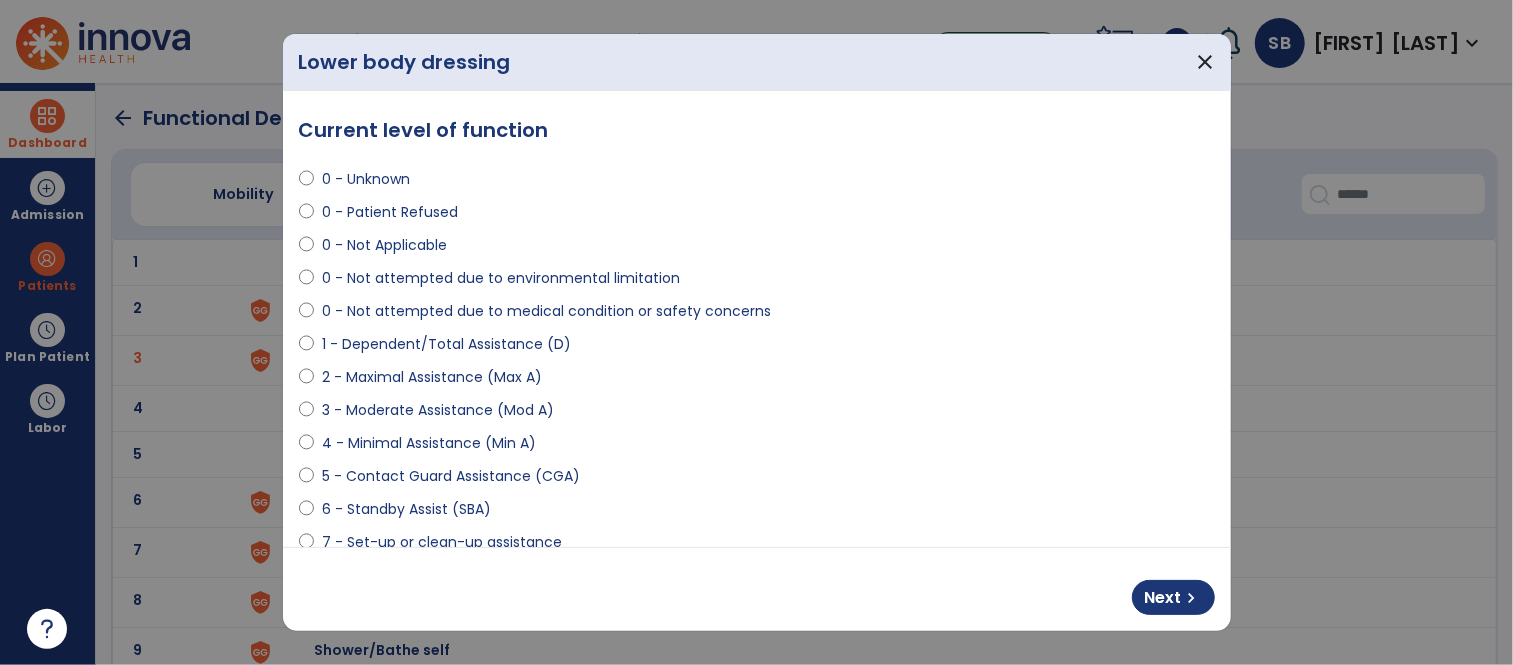 click on "3 - Moderate Assistance (Mod A)" at bounding box center [438, 410] 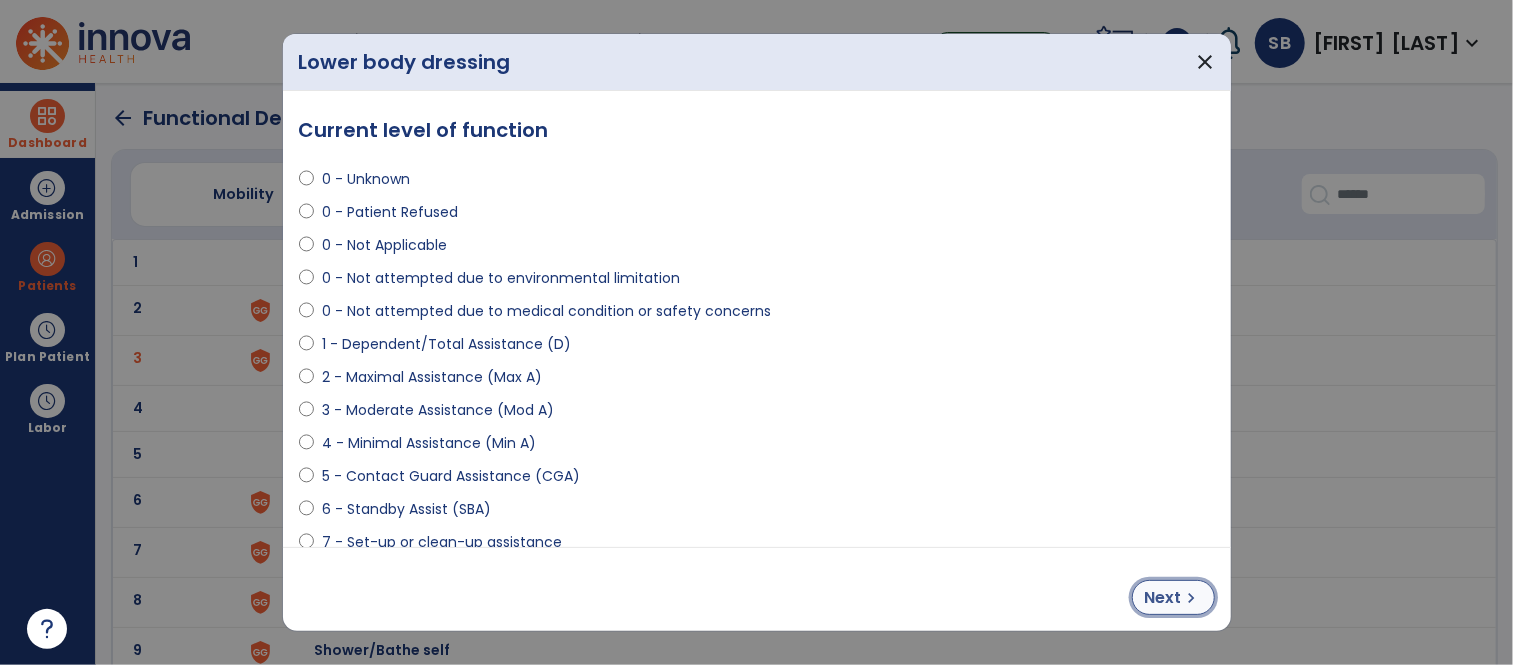 click on "chevron_right" at bounding box center (1192, 598) 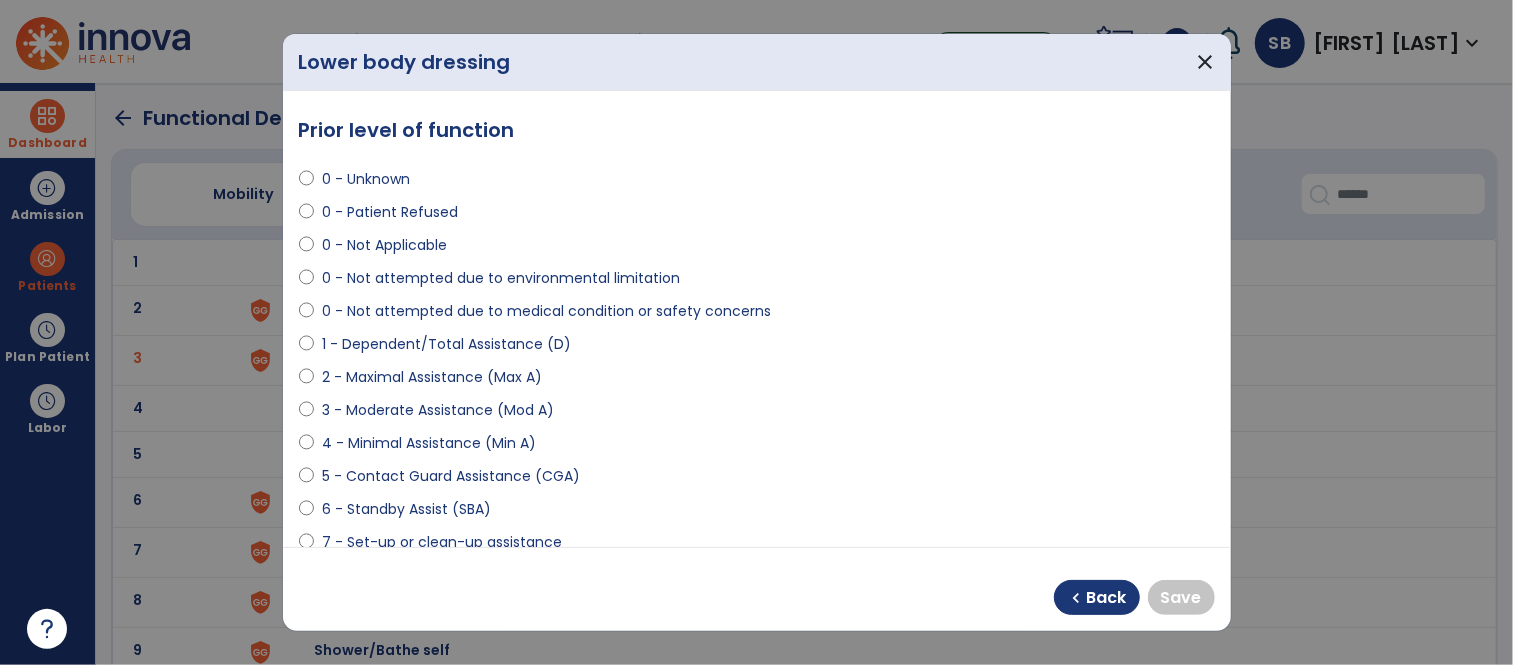 click on "0 - Not Applicable" at bounding box center (384, 245) 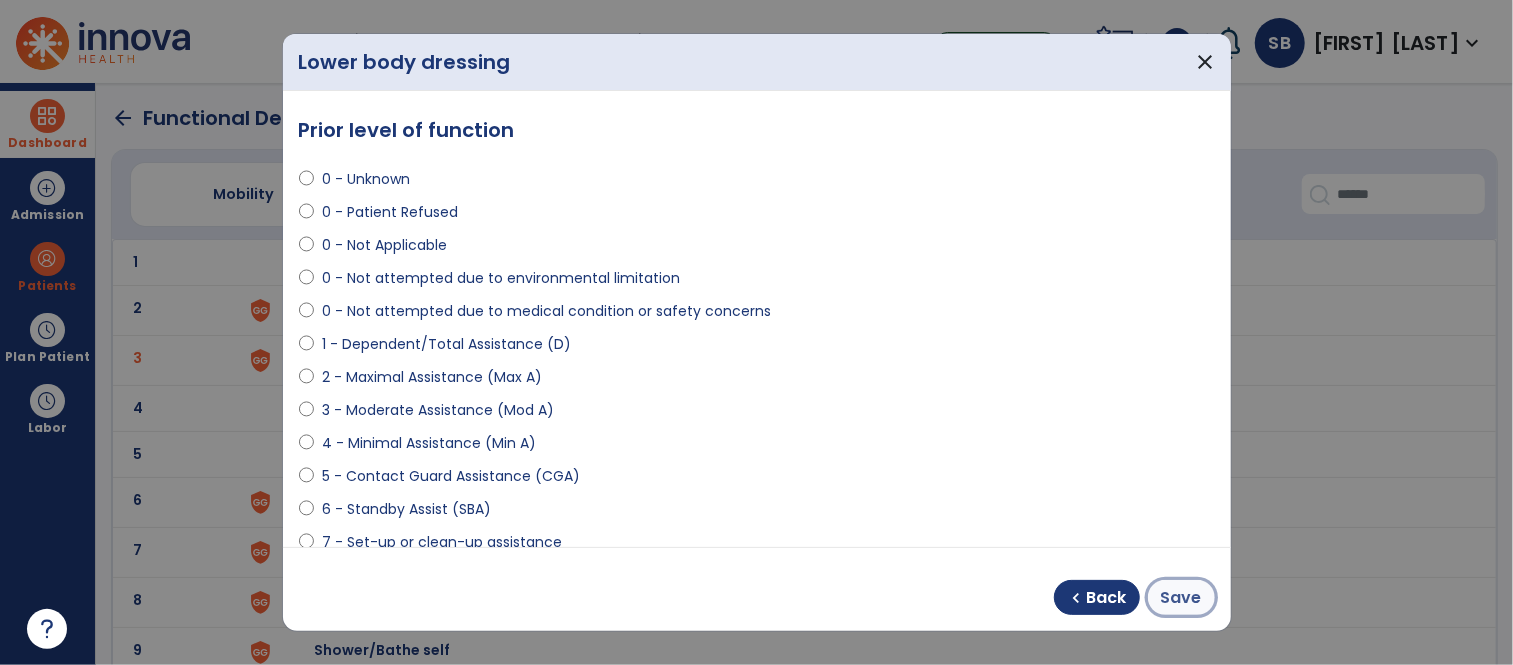click on "Save" at bounding box center (1181, 597) 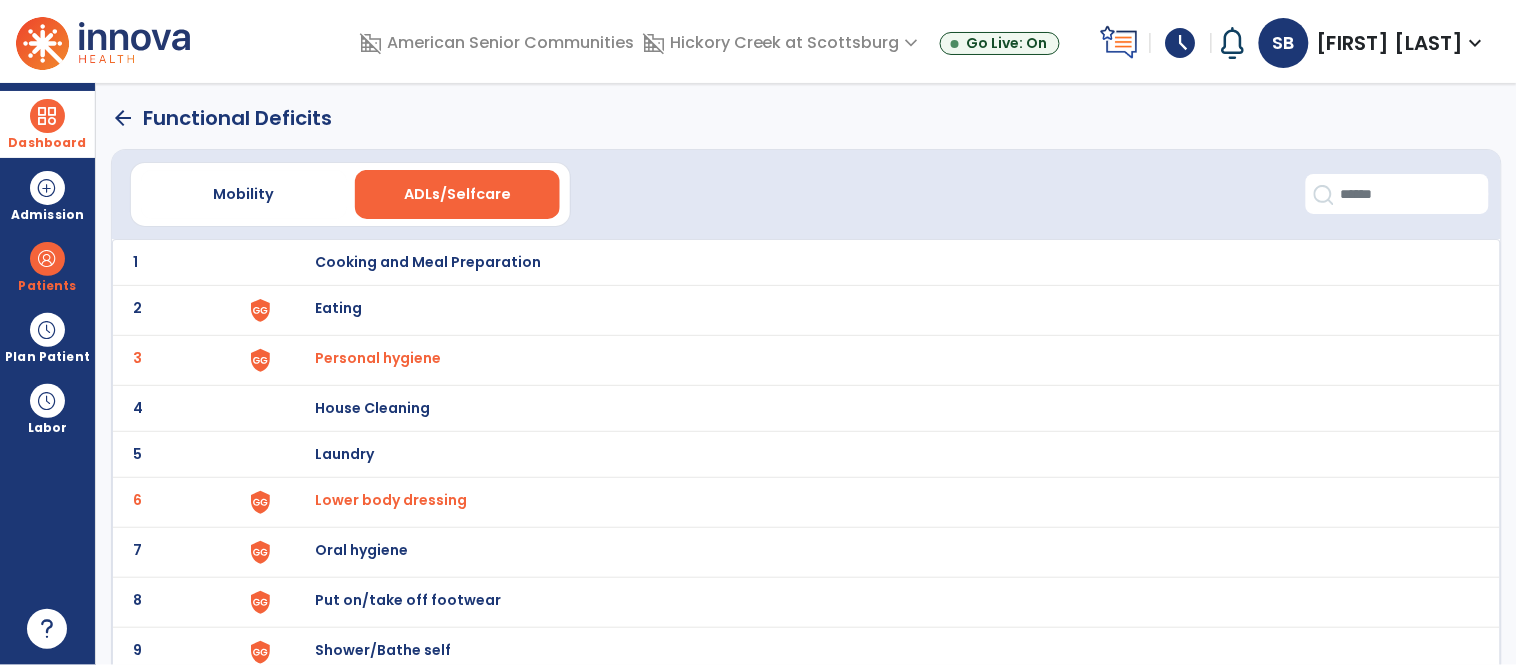 click on "Put on/take off footwear" at bounding box center (877, 262) 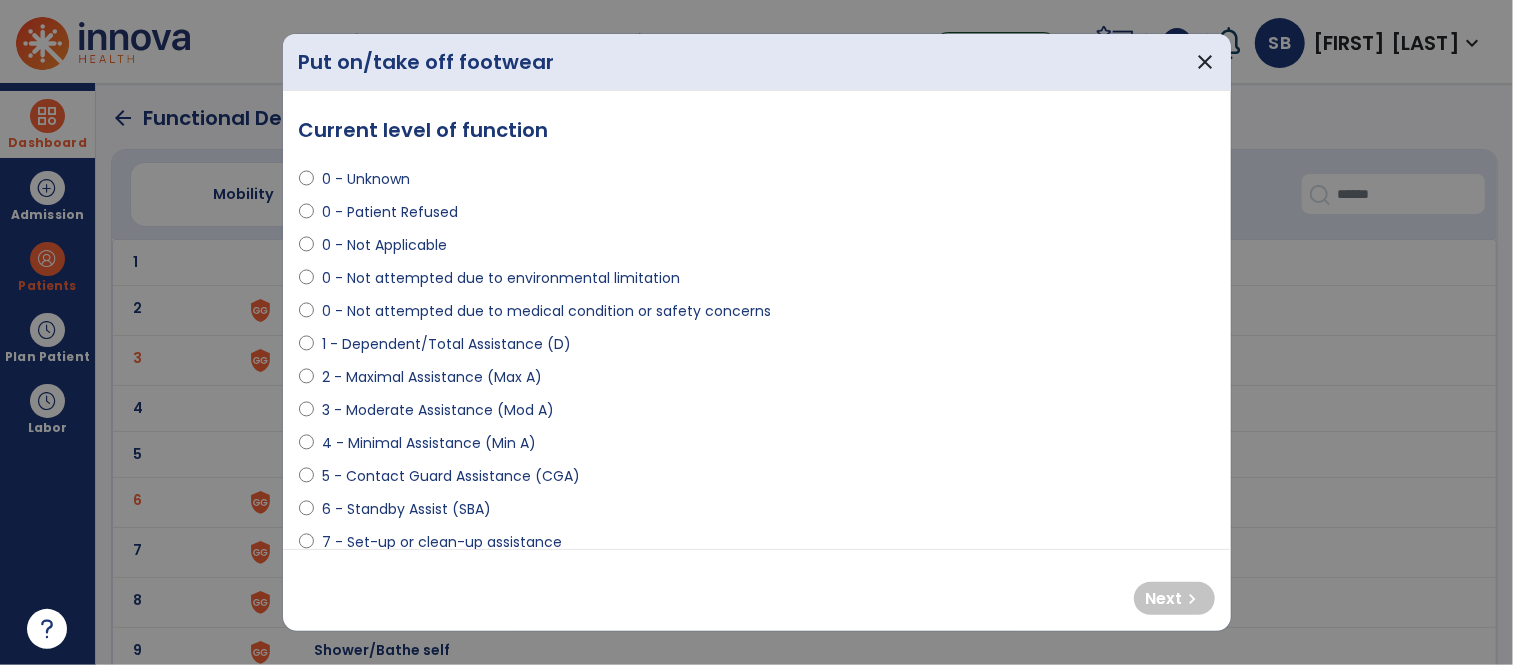 click on "2 - Maximal Assistance (Max A)" at bounding box center [432, 377] 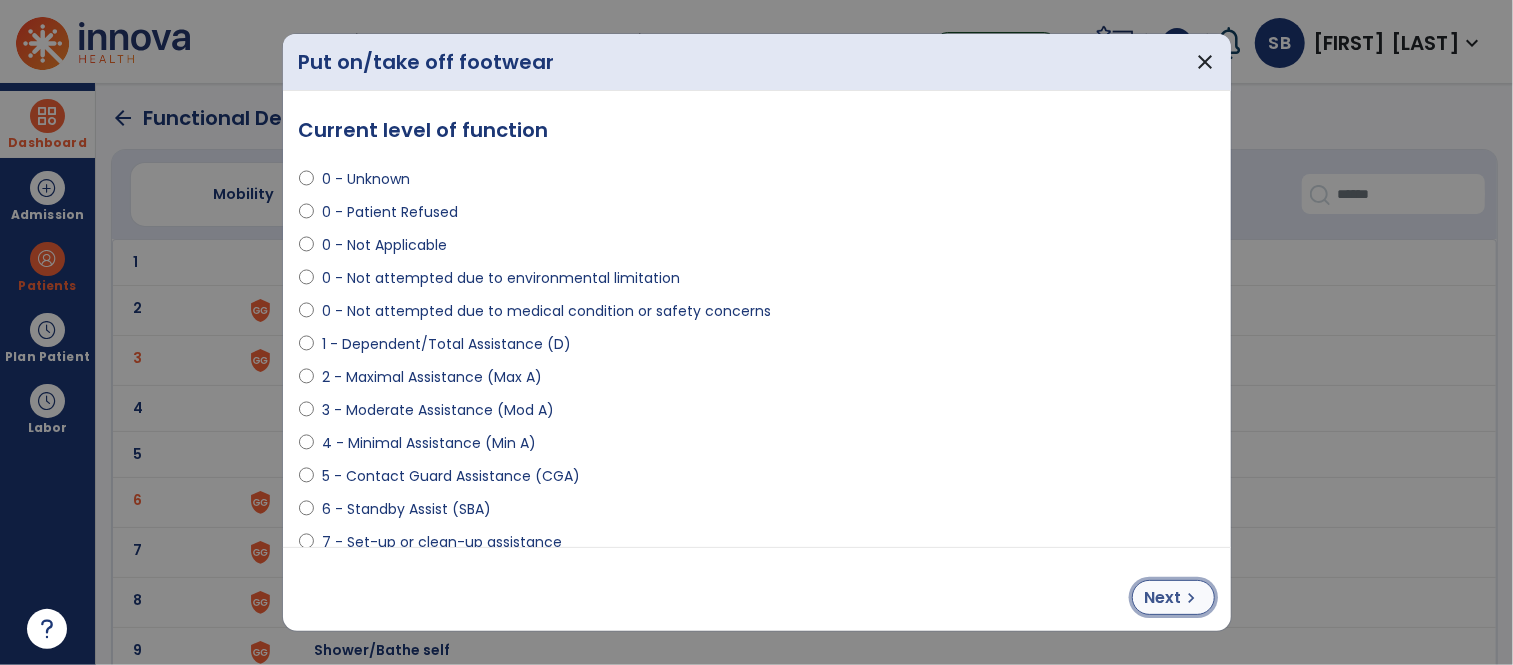 click on "Next" at bounding box center (1163, 598) 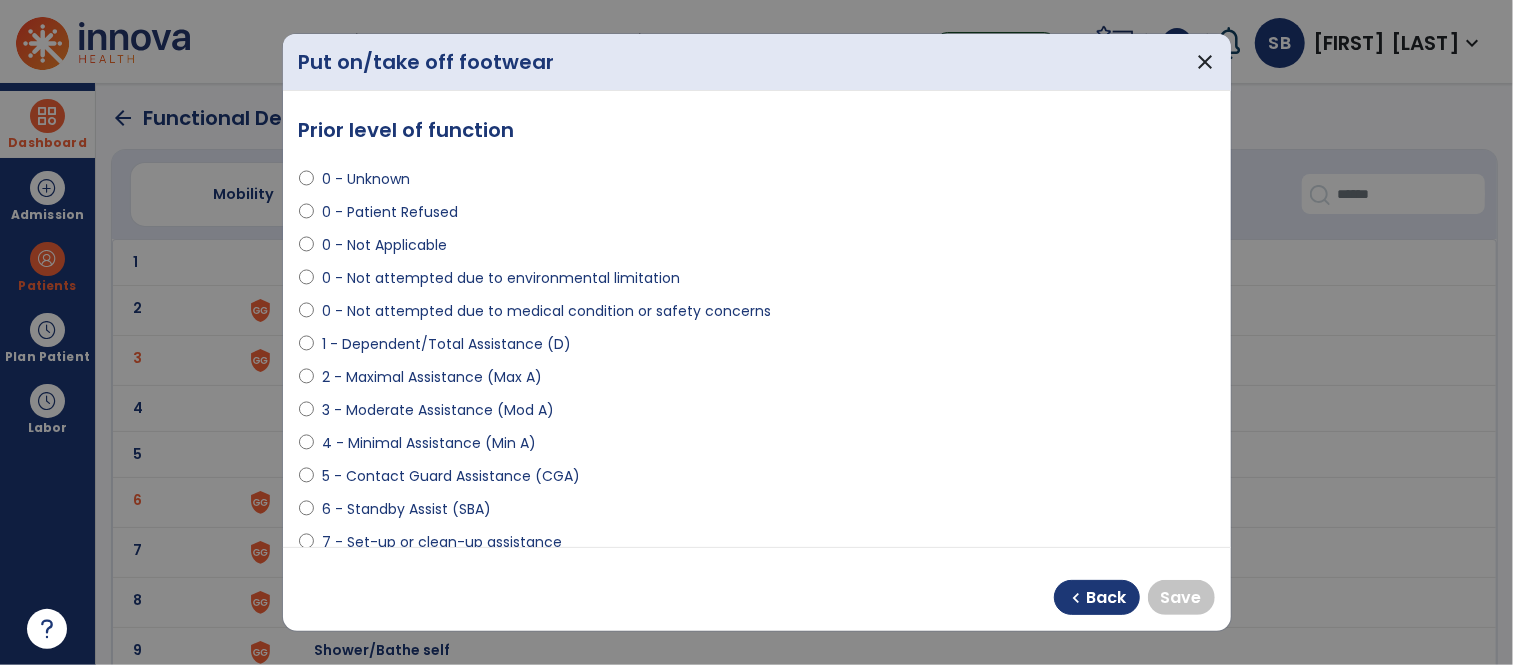 click on "0 - Not Applicable" at bounding box center [384, 245] 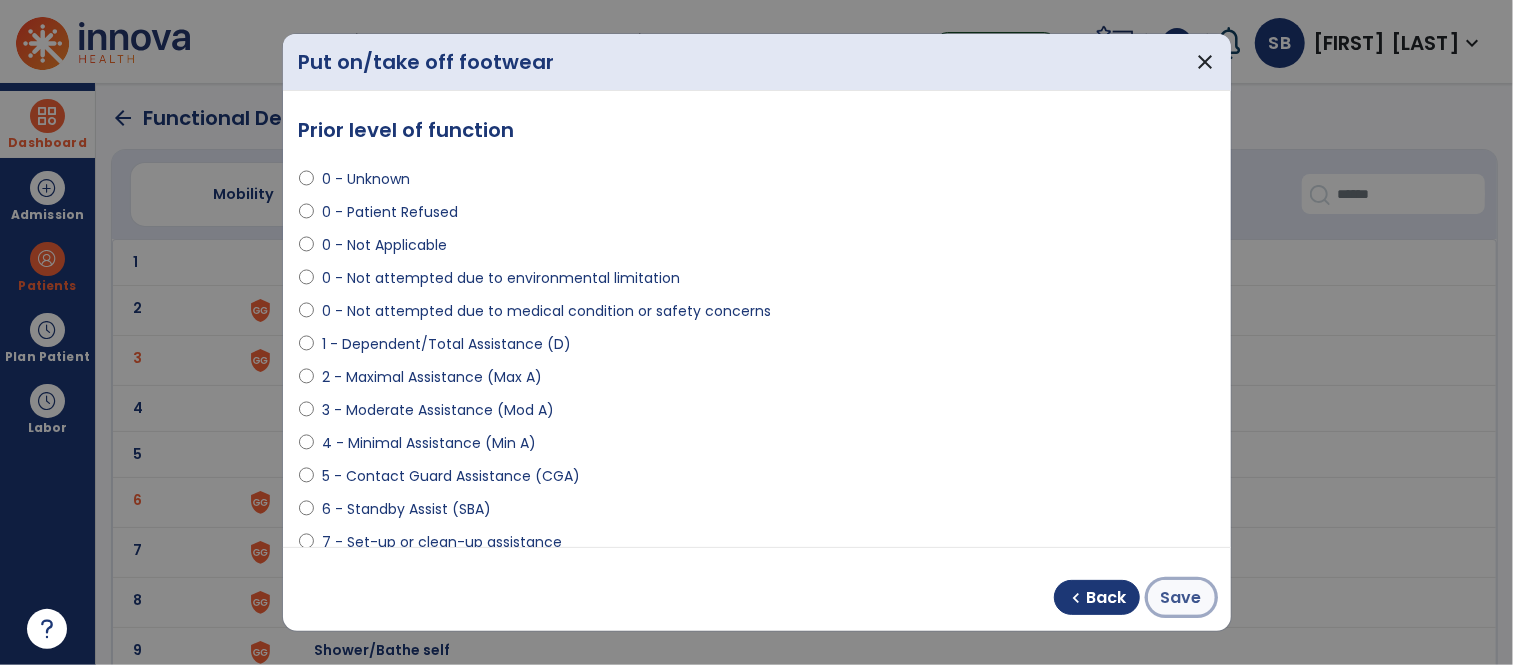 click on "Save" at bounding box center (1181, 598) 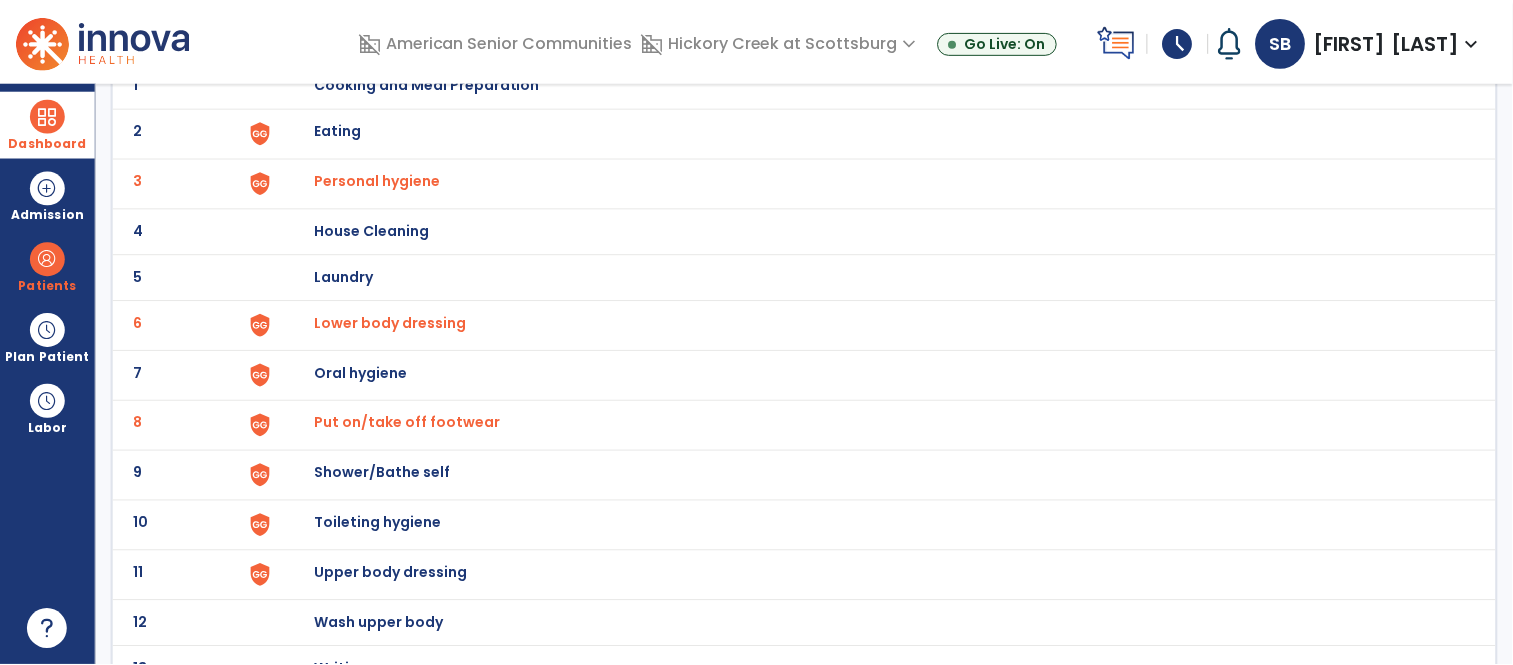 scroll, scrollTop: 206, scrollLeft: 0, axis: vertical 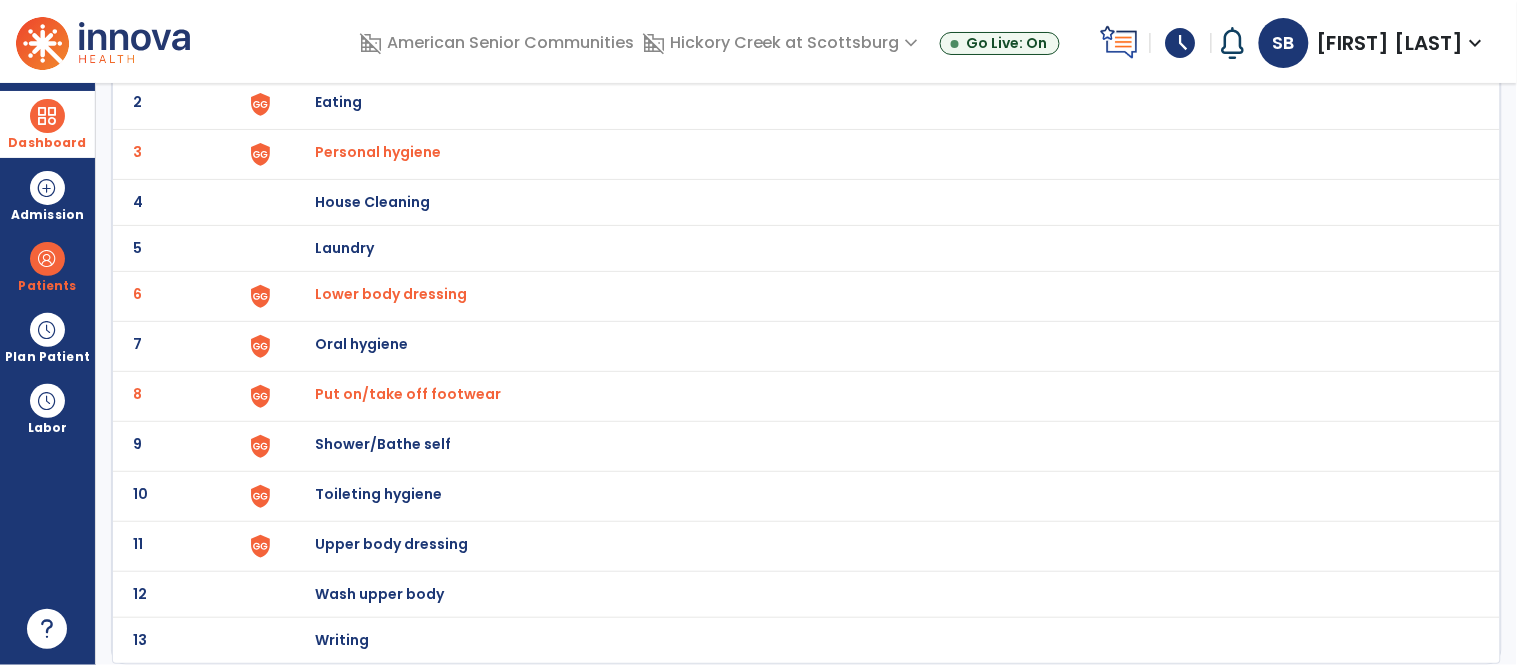 click on "Toileting hygiene" at bounding box center (428, 56) 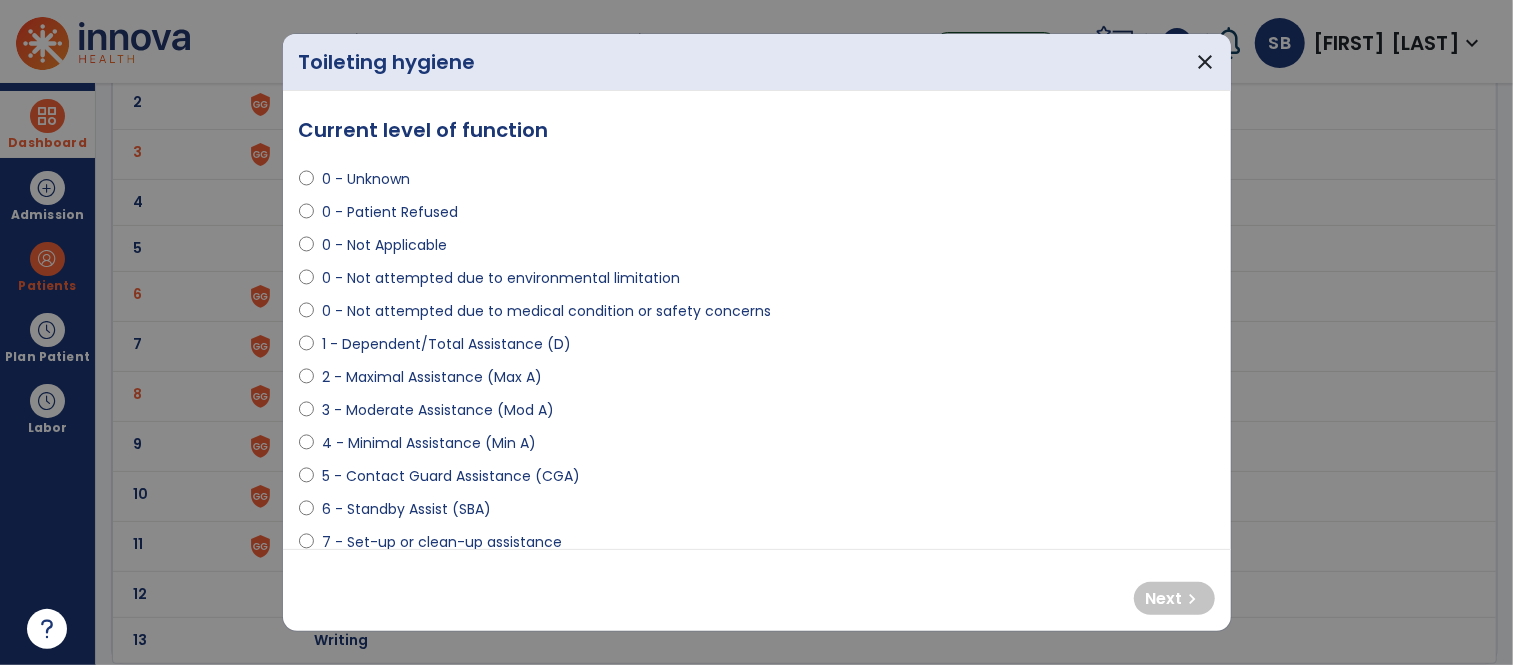click on "2 - Maximal Assistance (Max A)" at bounding box center [432, 377] 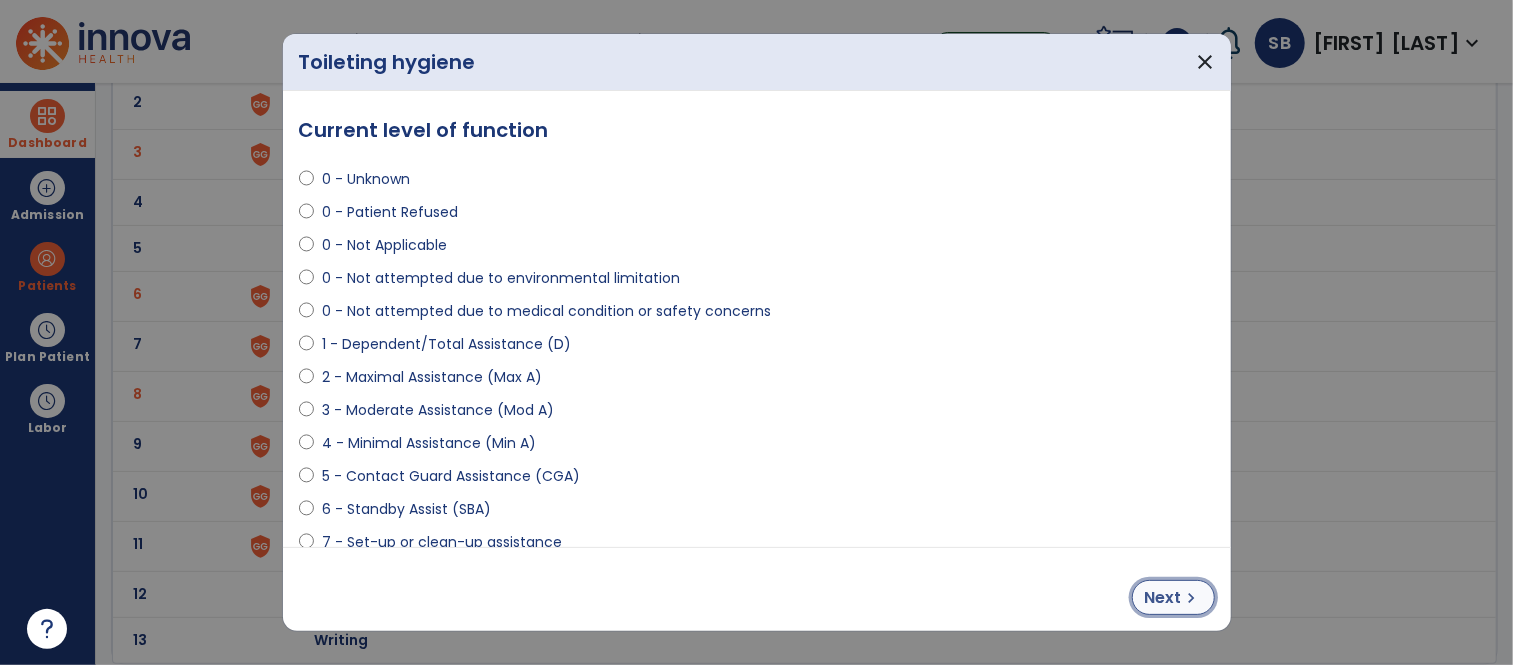 click on "Next" at bounding box center [1163, 598] 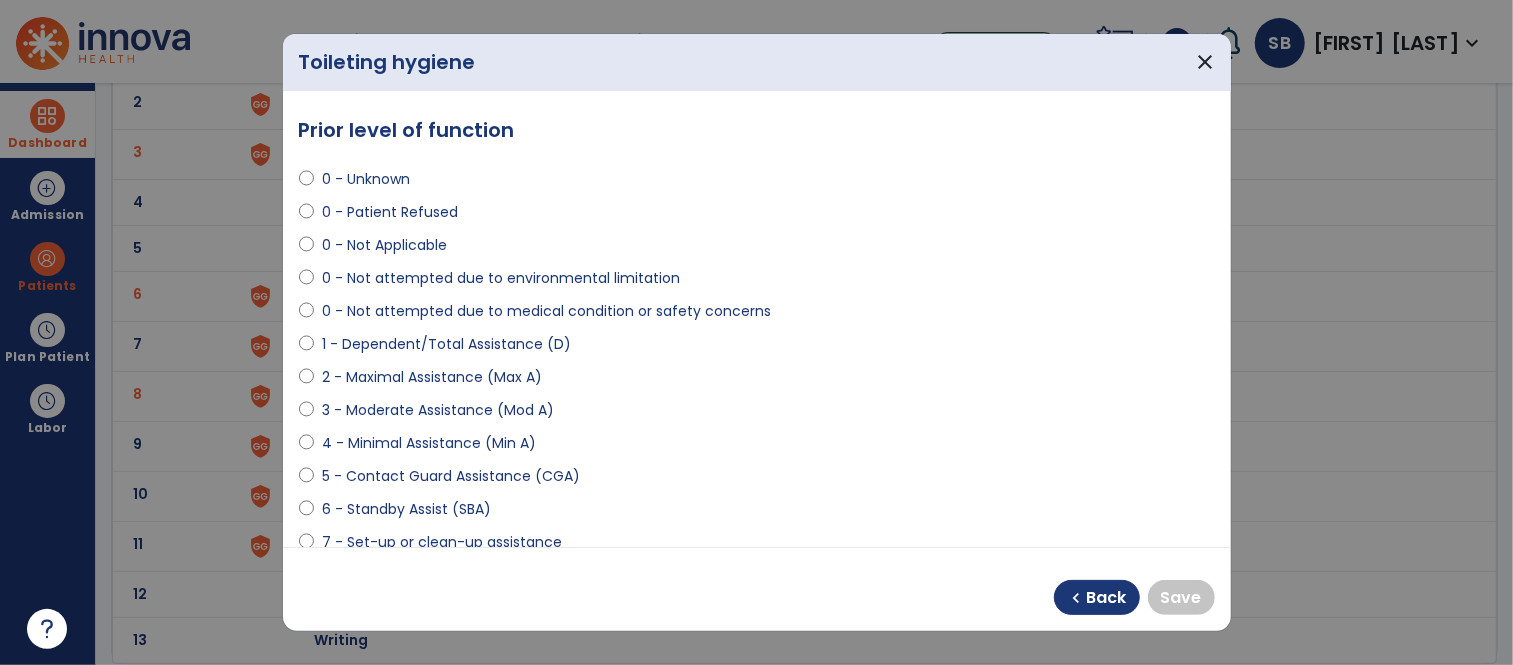 click on "0 - Not Applicable" at bounding box center [384, 245] 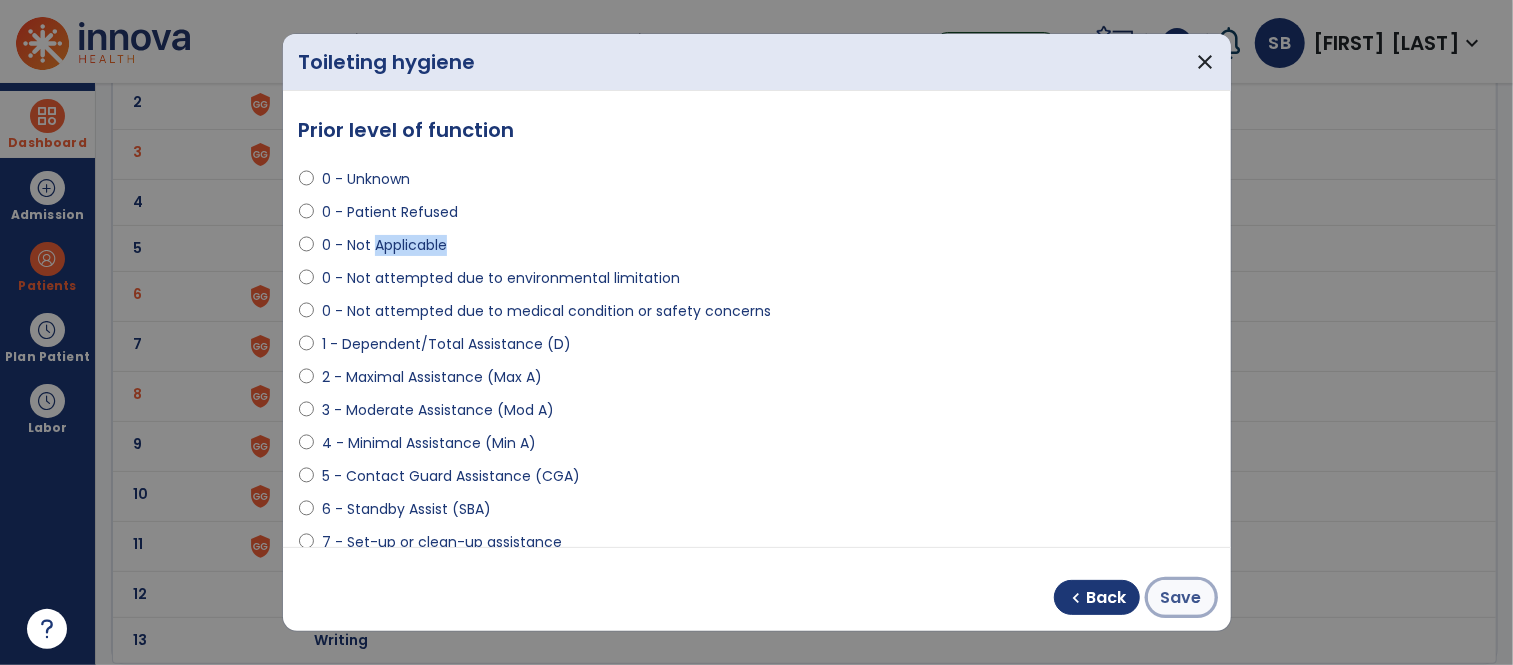 click on "Save" at bounding box center [1181, 598] 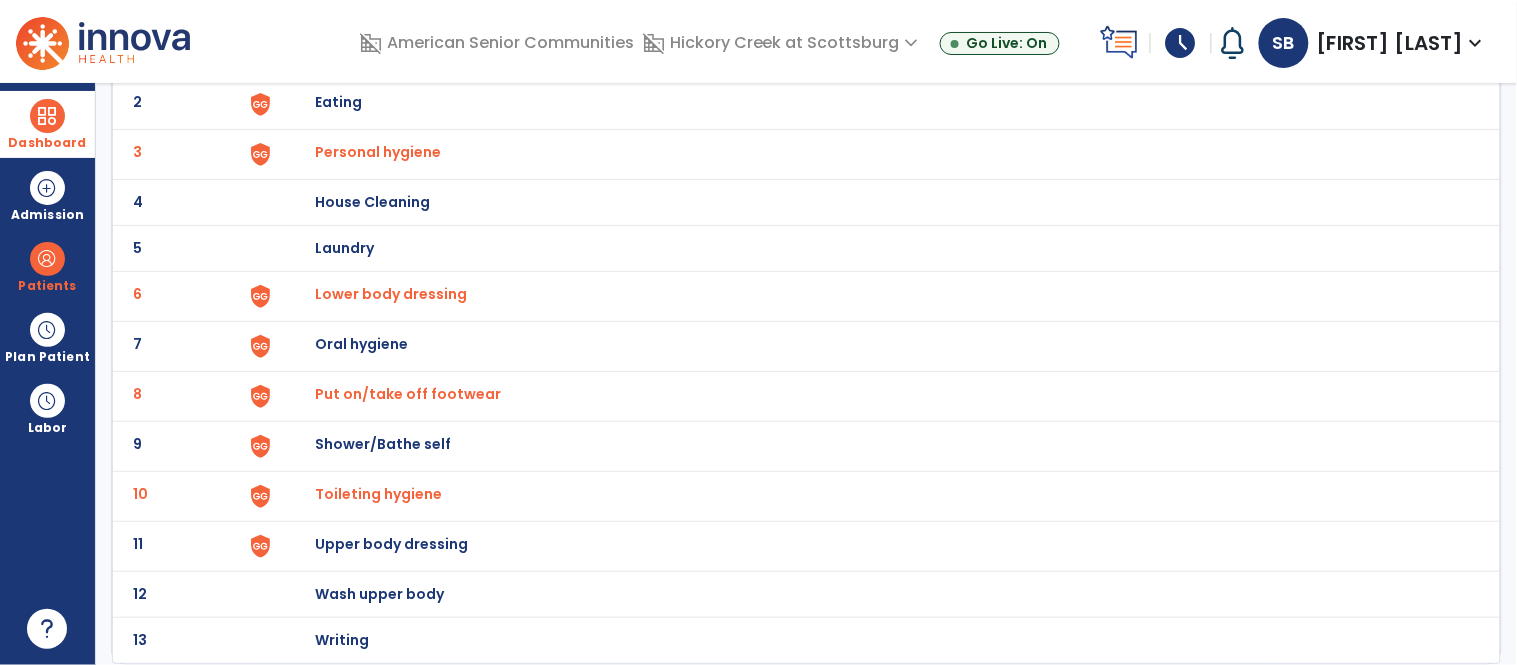 click on "Shower/Bathe self" at bounding box center [428, 56] 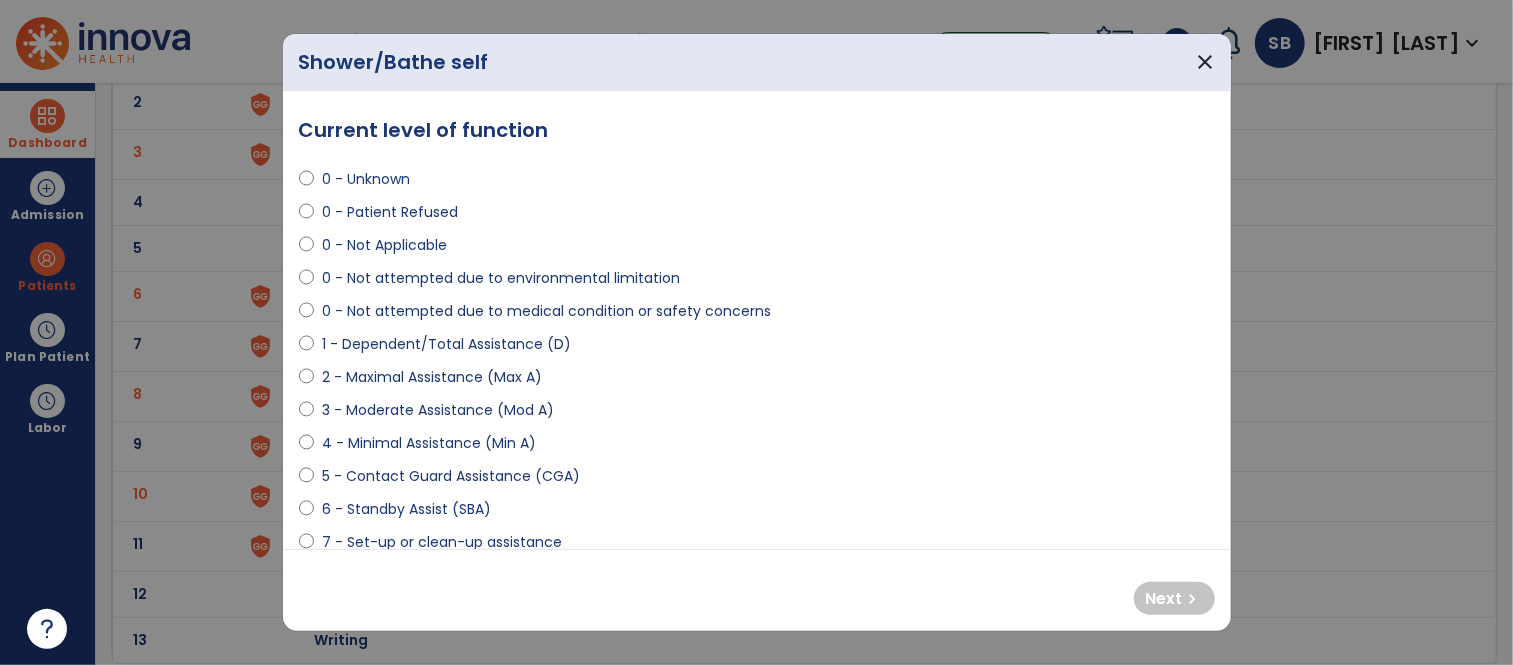 click on "0 - Unknown 0 - Patient Refused 0 - Not Applicable 0 - Not attempted due to environmental limitation 0 - Not attempted due to medical condition or safety concerns 1 - Dependent/Total Assistance (D) 2 - Maximal Assistance (Max A) 3 - Moderate Assistance (Mod A) 4 - Minimal Assistance (Min A) 5 - Contact Guard Assistance (CGA) 6 - Standby Assist (SBA) 7 - Set-up or clean-up assistance 8 - Supervised (S) 9 - Modified Independent (Mod I) 10 - Independent (I)" at bounding box center (757, 402) 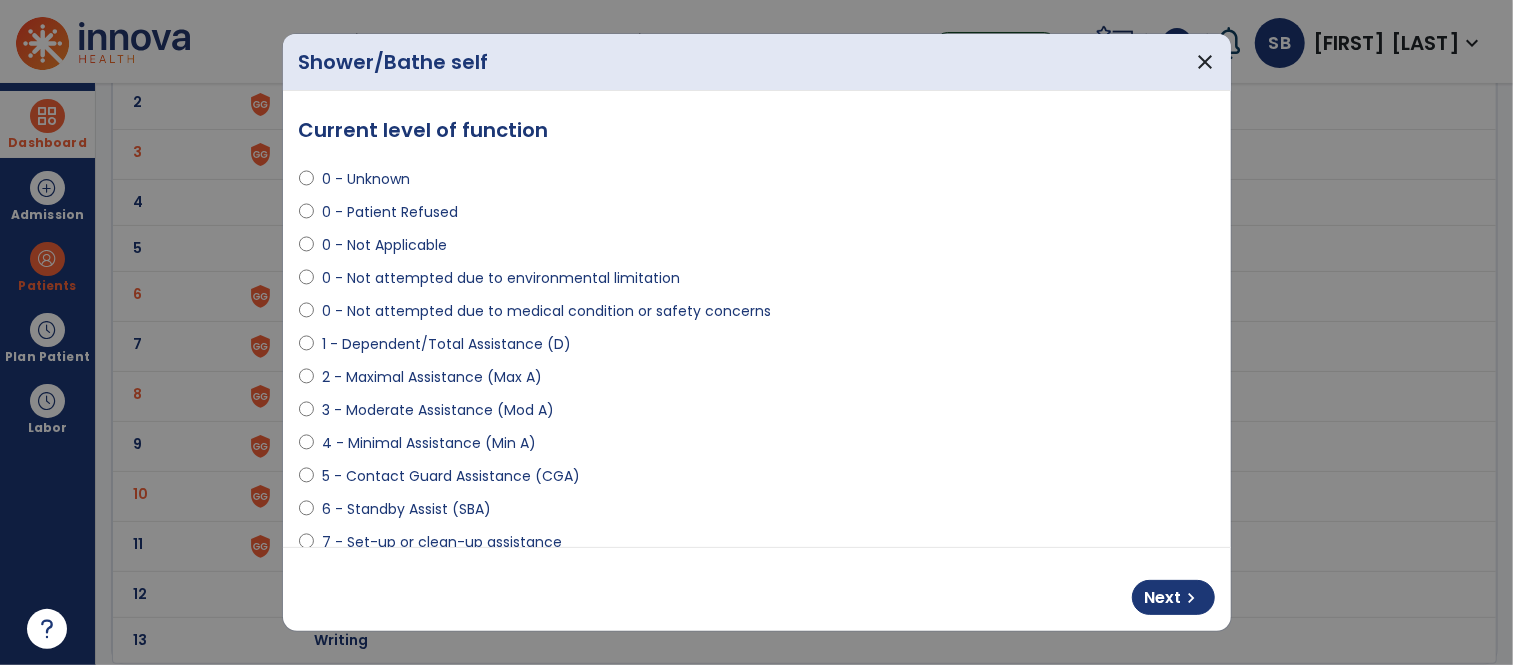 click on "Next  chevron_right" at bounding box center (1173, 597) 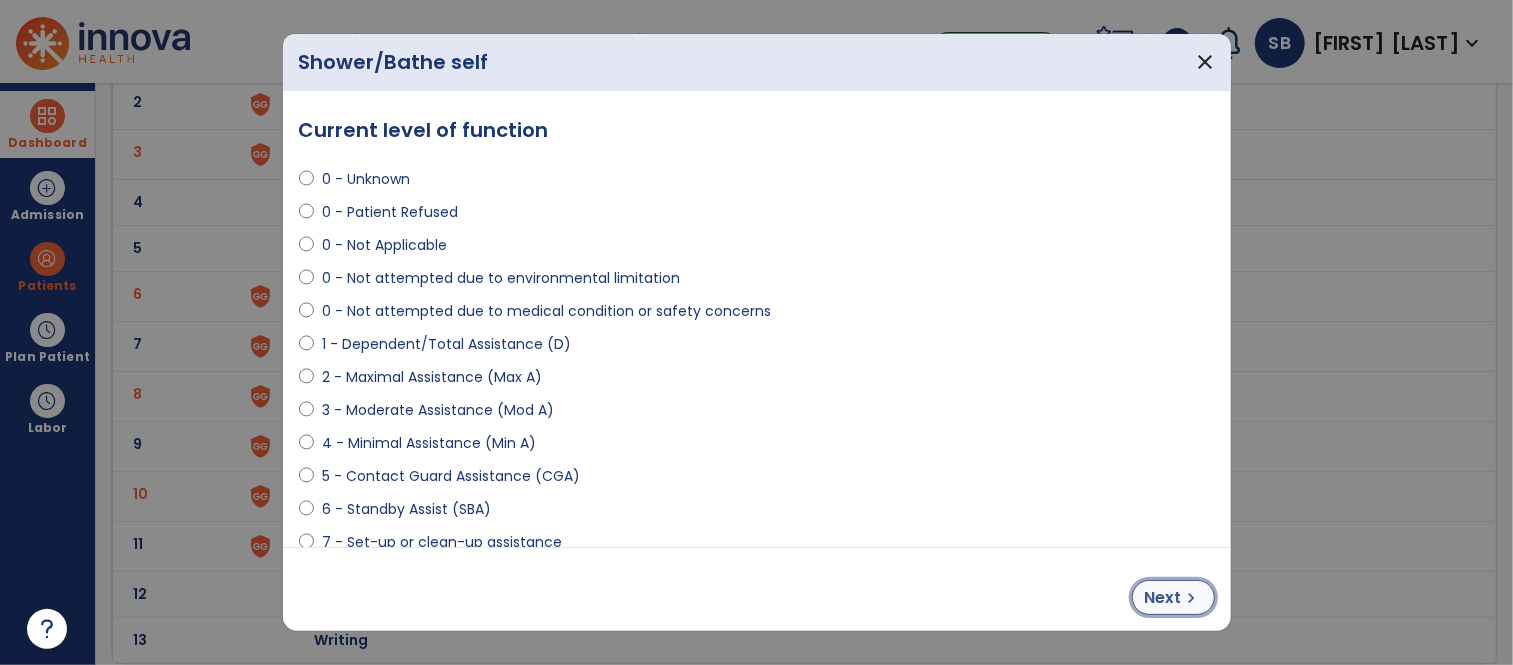 click on "Next" at bounding box center [1163, 598] 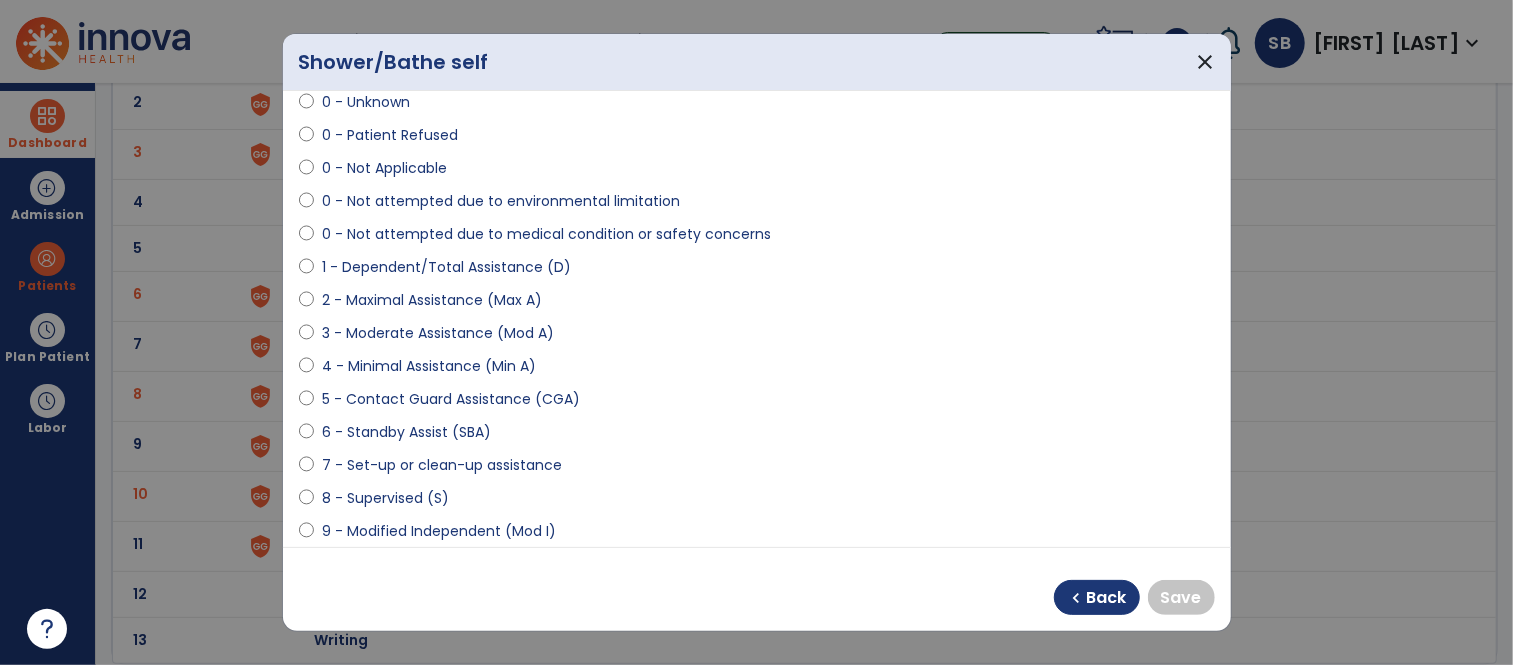 scroll, scrollTop: 81, scrollLeft: 0, axis: vertical 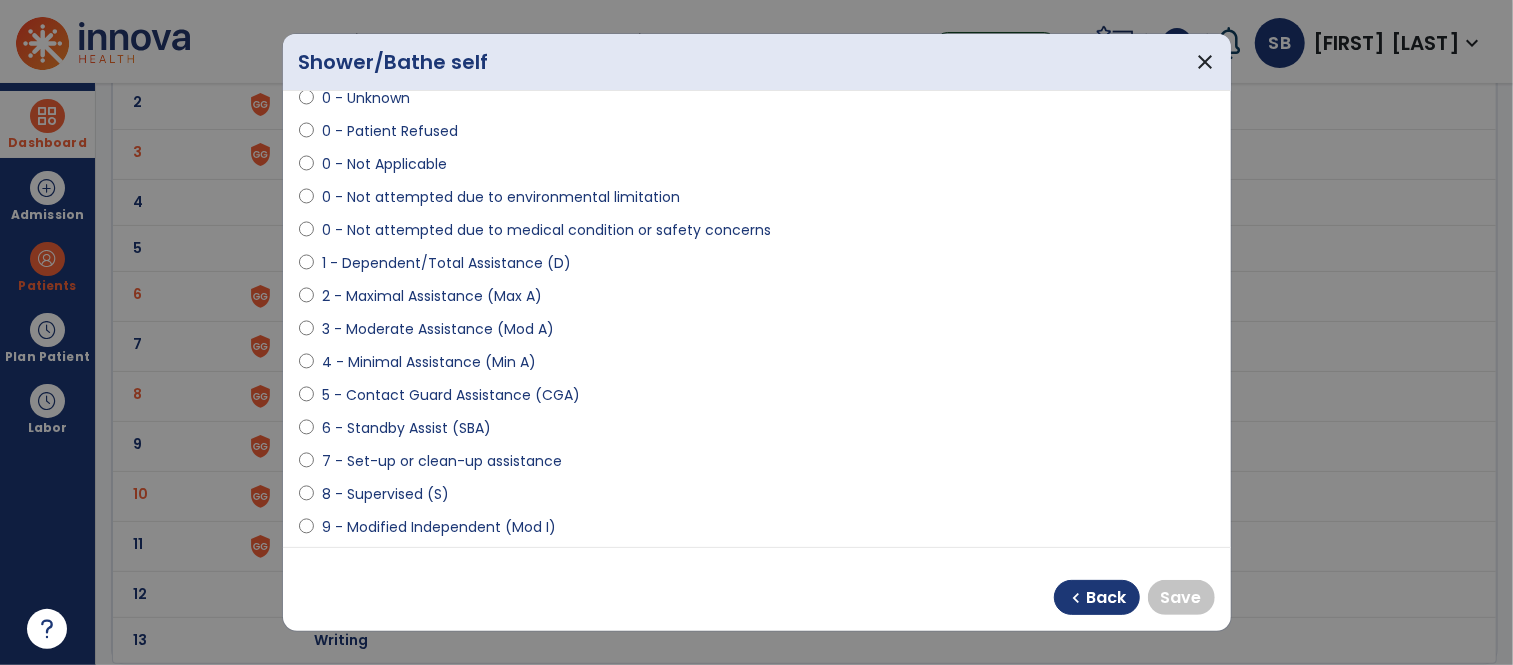 click on "0 - Patient Refused" at bounding box center [390, 131] 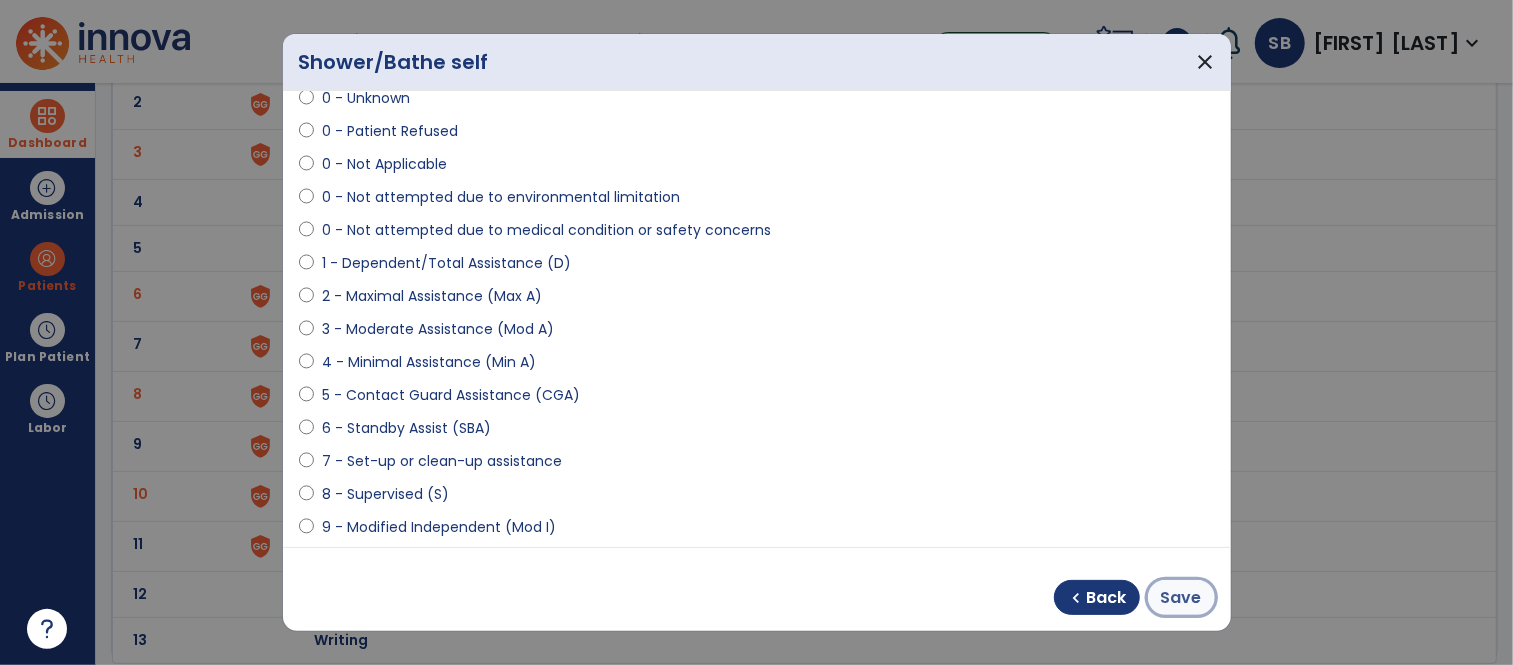 click on "Save" at bounding box center [1181, 597] 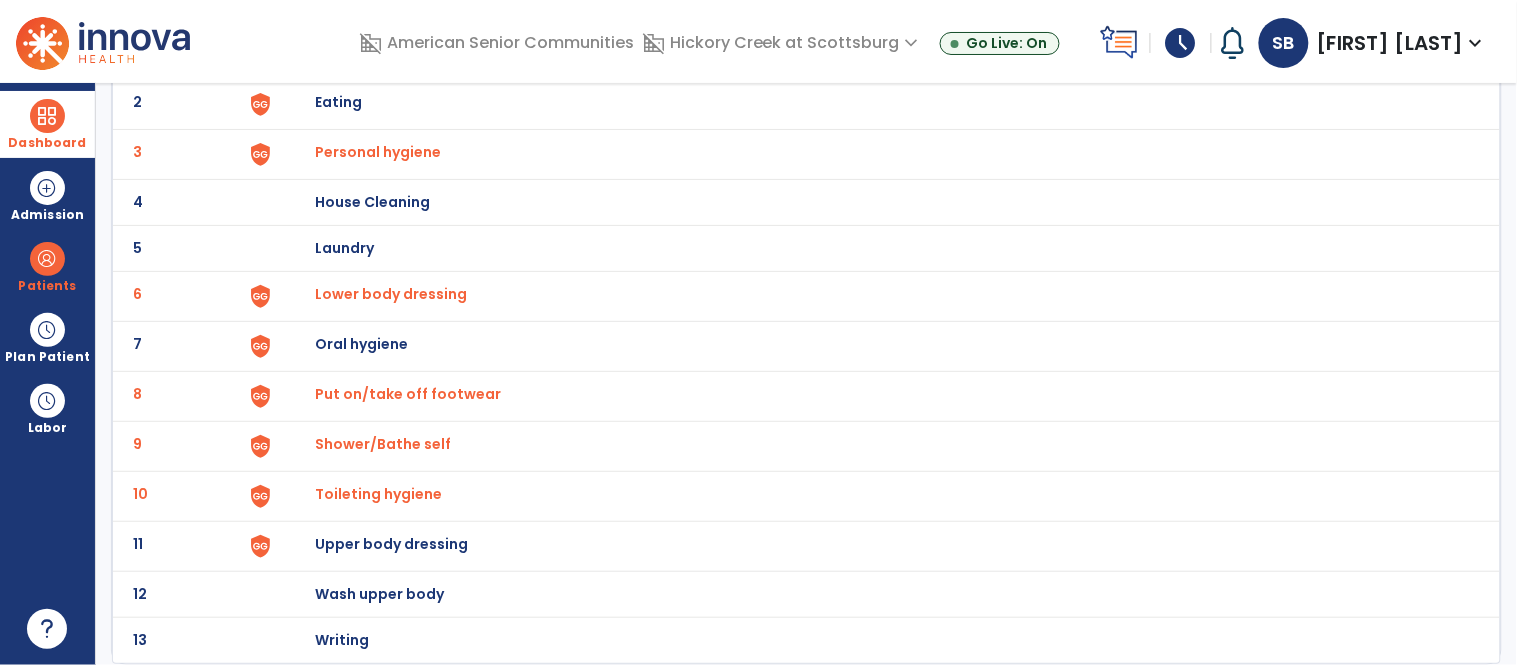 click on "Upper body dressing" at bounding box center (428, 56) 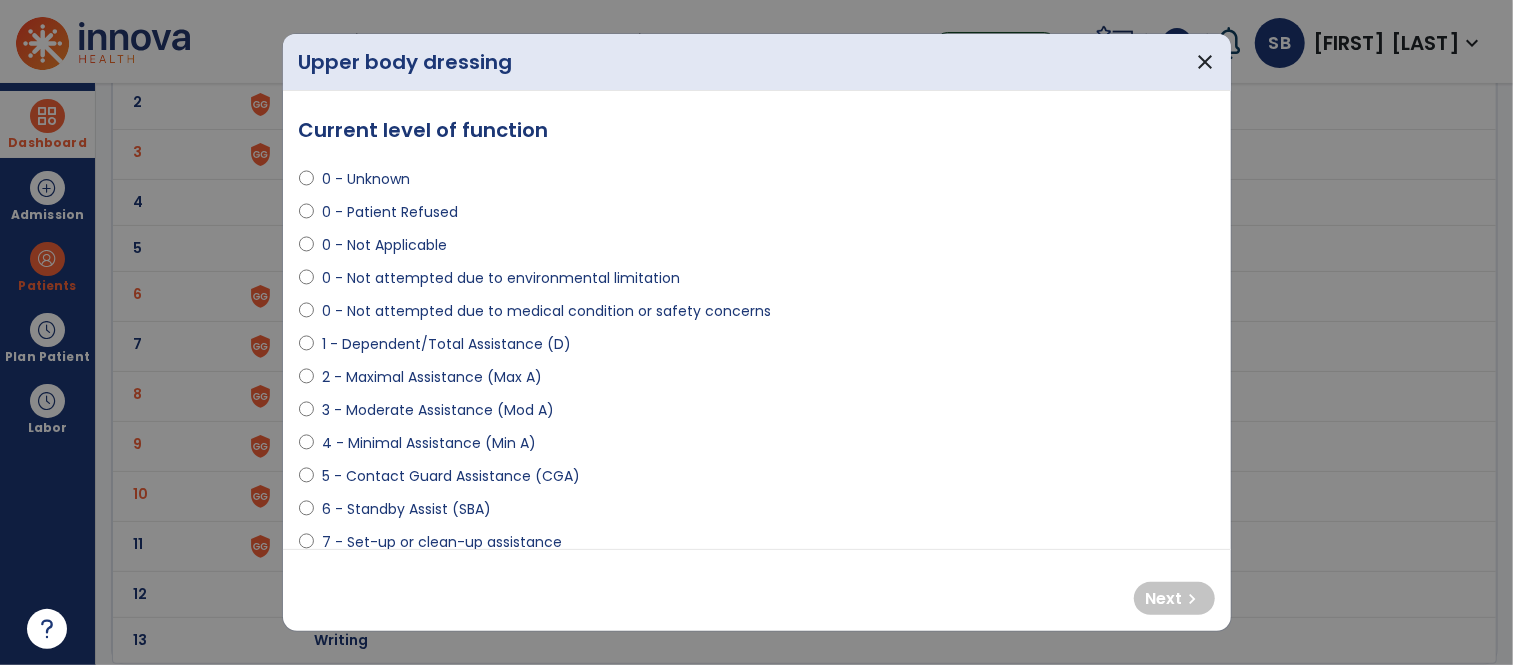 click on "3 - Moderate Assistance (Mod A)" at bounding box center (438, 410) 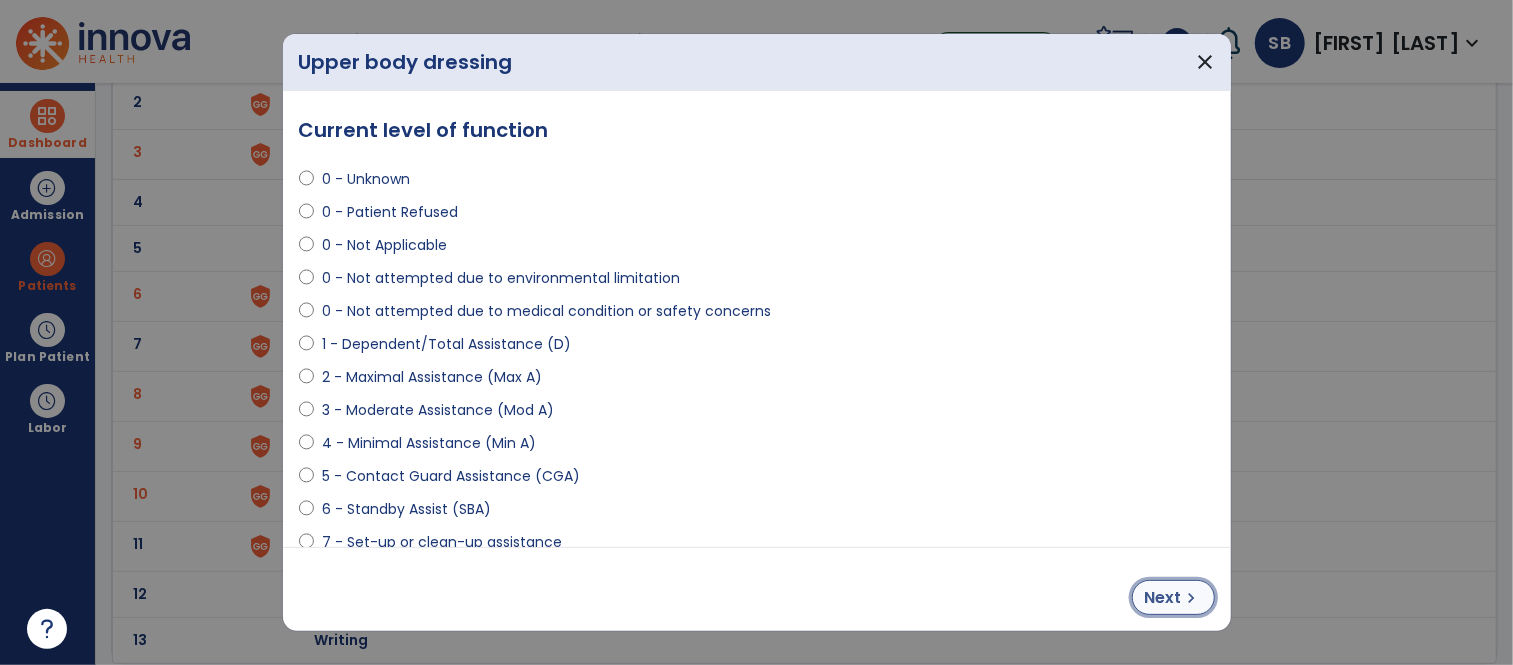 click on "Next" at bounding box center (1163, 598) 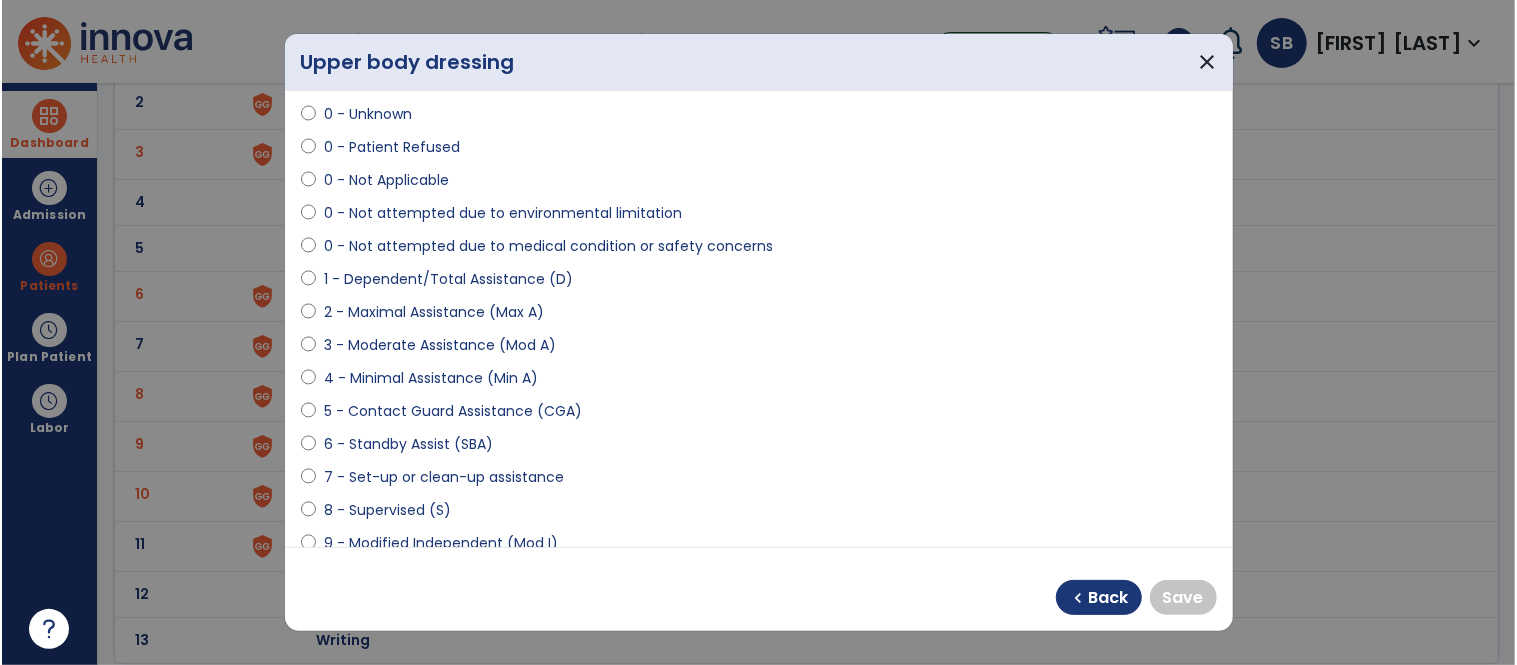 scroll, scrollTop: 68, scrollLeft: 0, axis: vertical 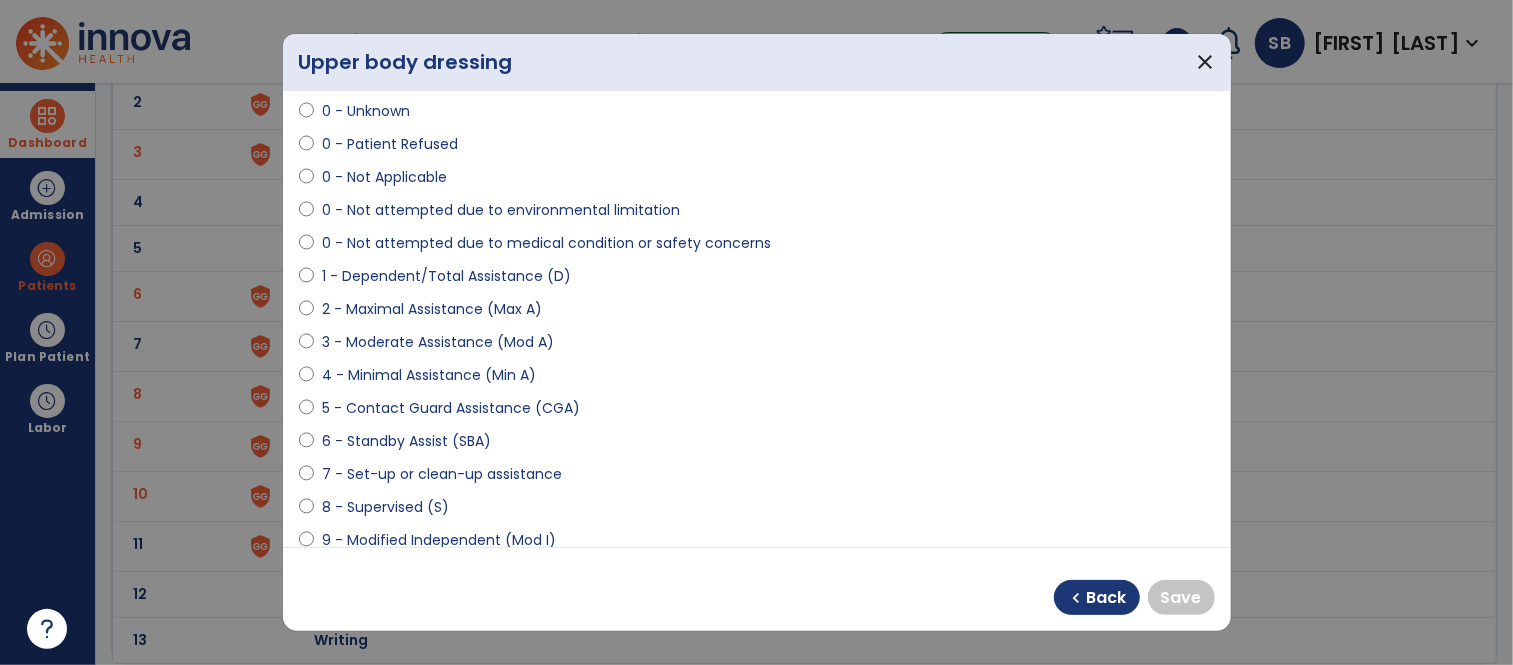 click on "0 - Not Applicable" at bounding box center (384, 177) 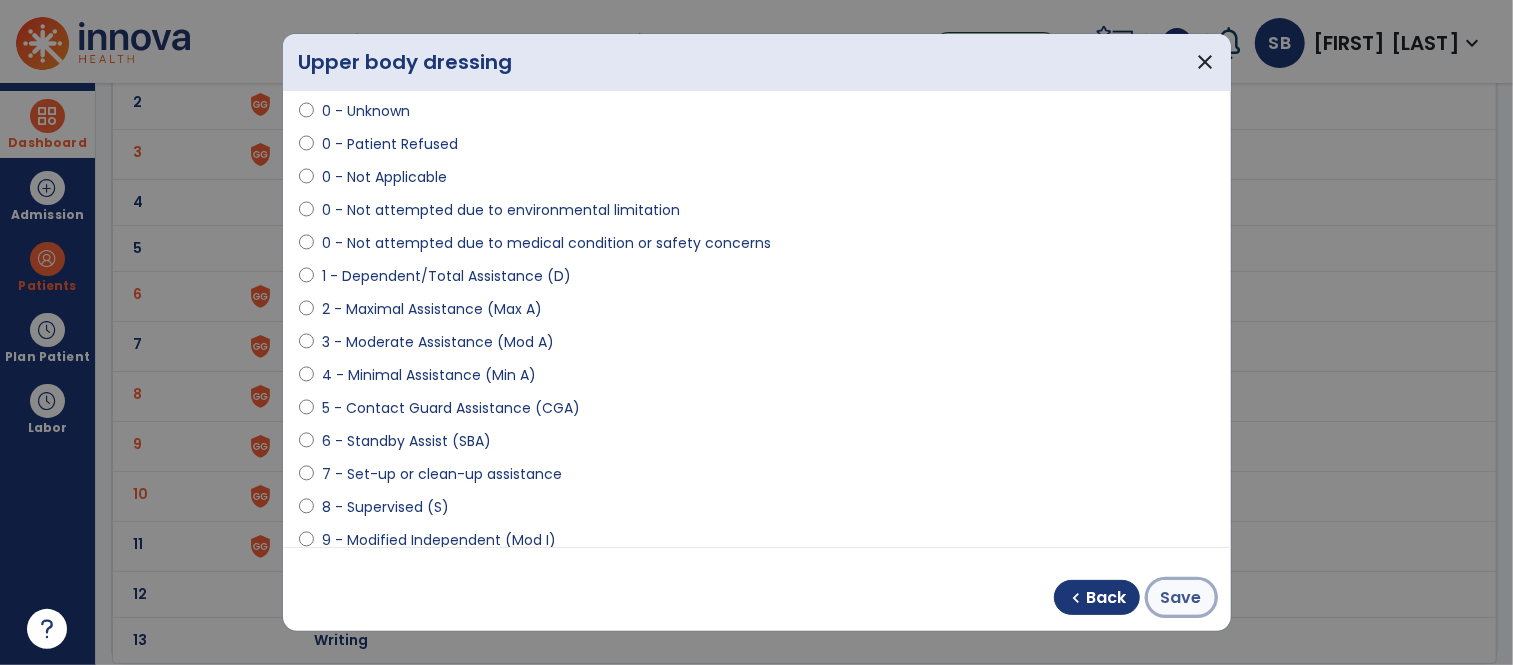click on "Save" at bounding box center [1181, 598] 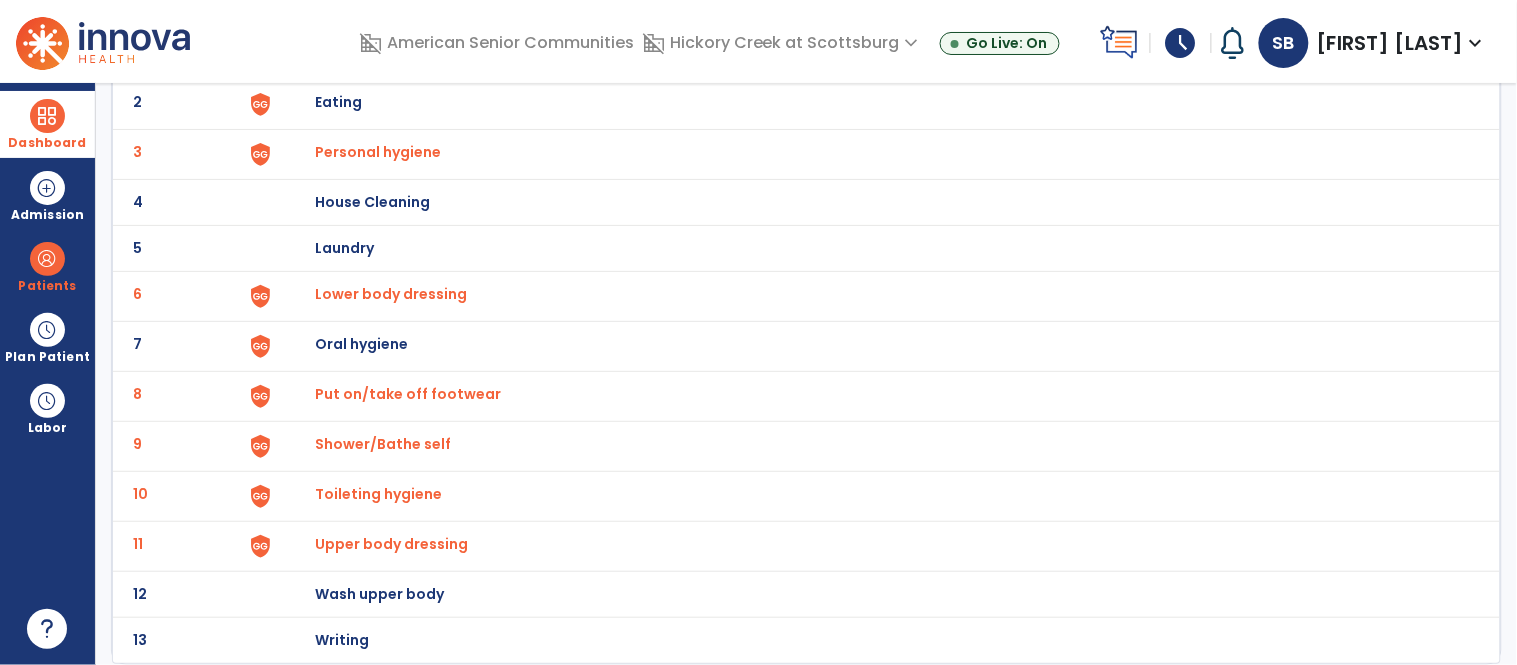 scroll, scrollTop: 0, scrollLeft: 0, axis: both 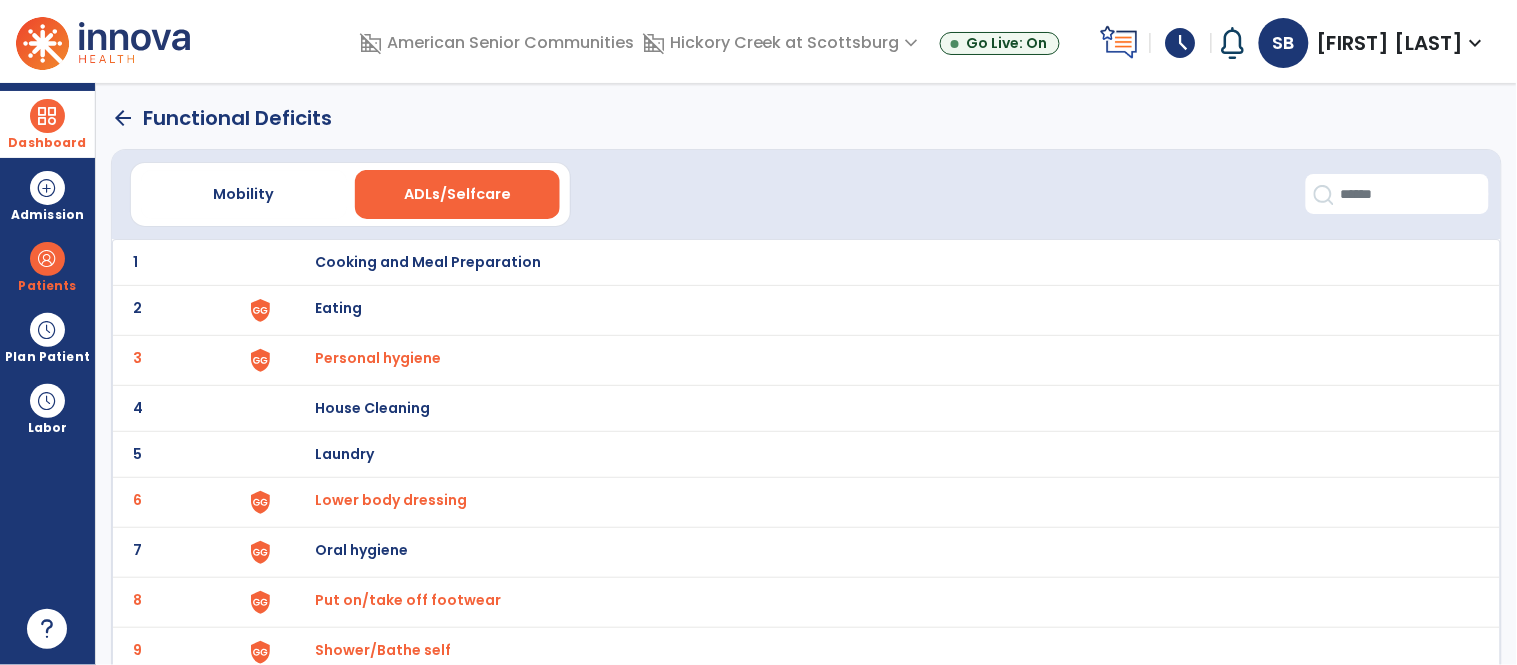 click on "arrow_back" 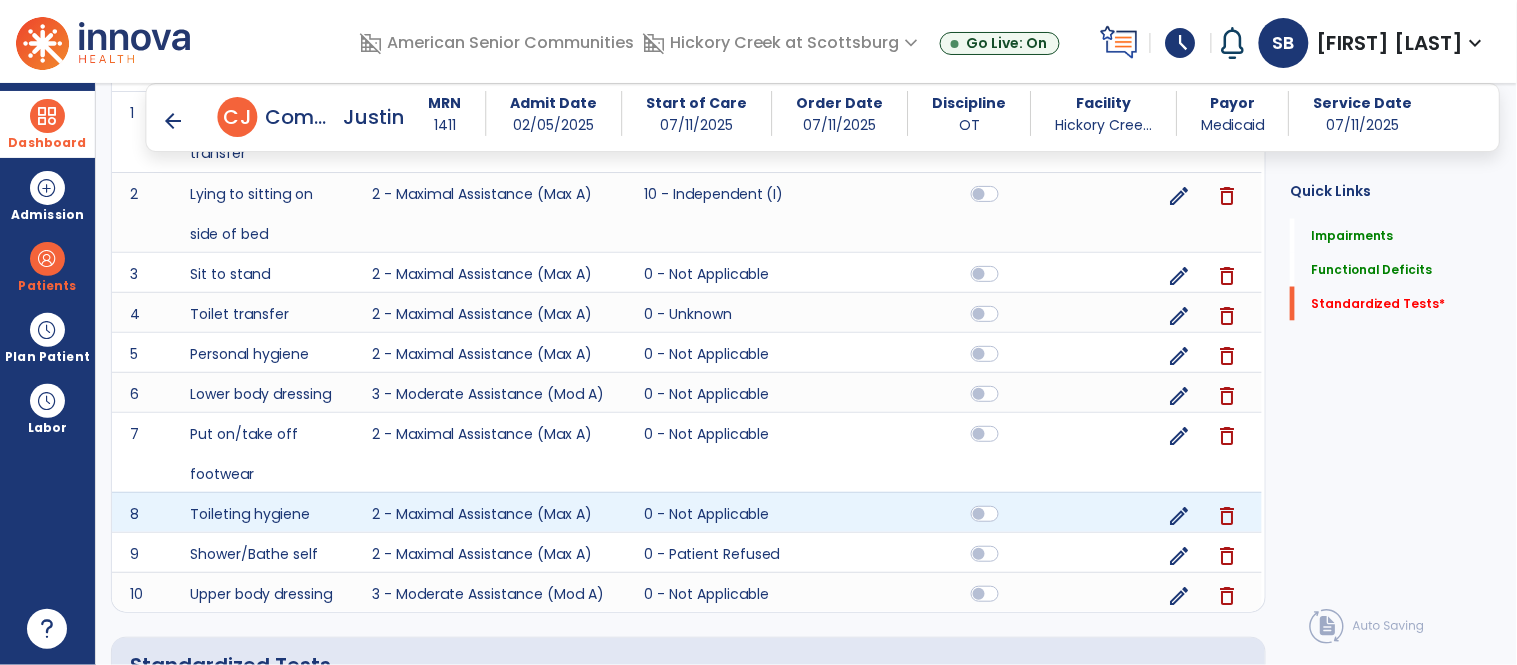 scroll, scrollTop: 942, scrollLeft: 0, axis: vertical 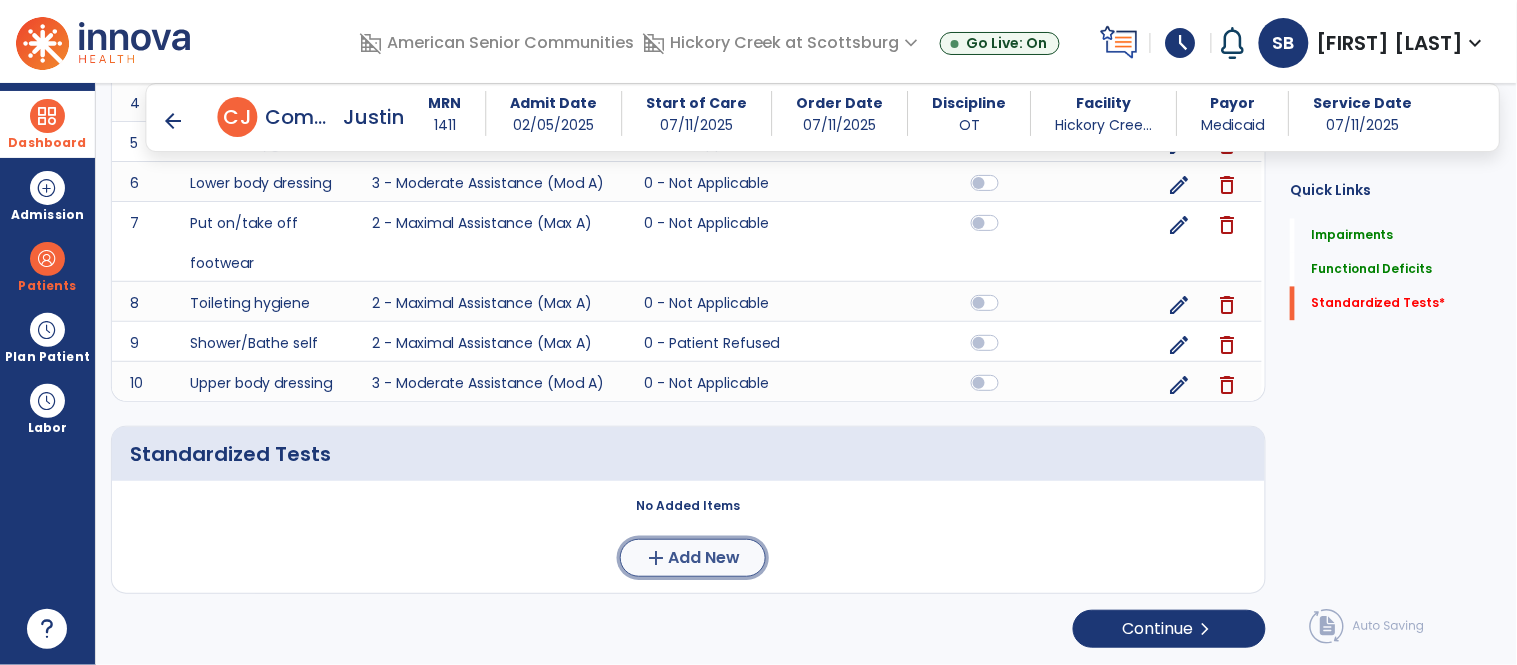 click on "Add New" 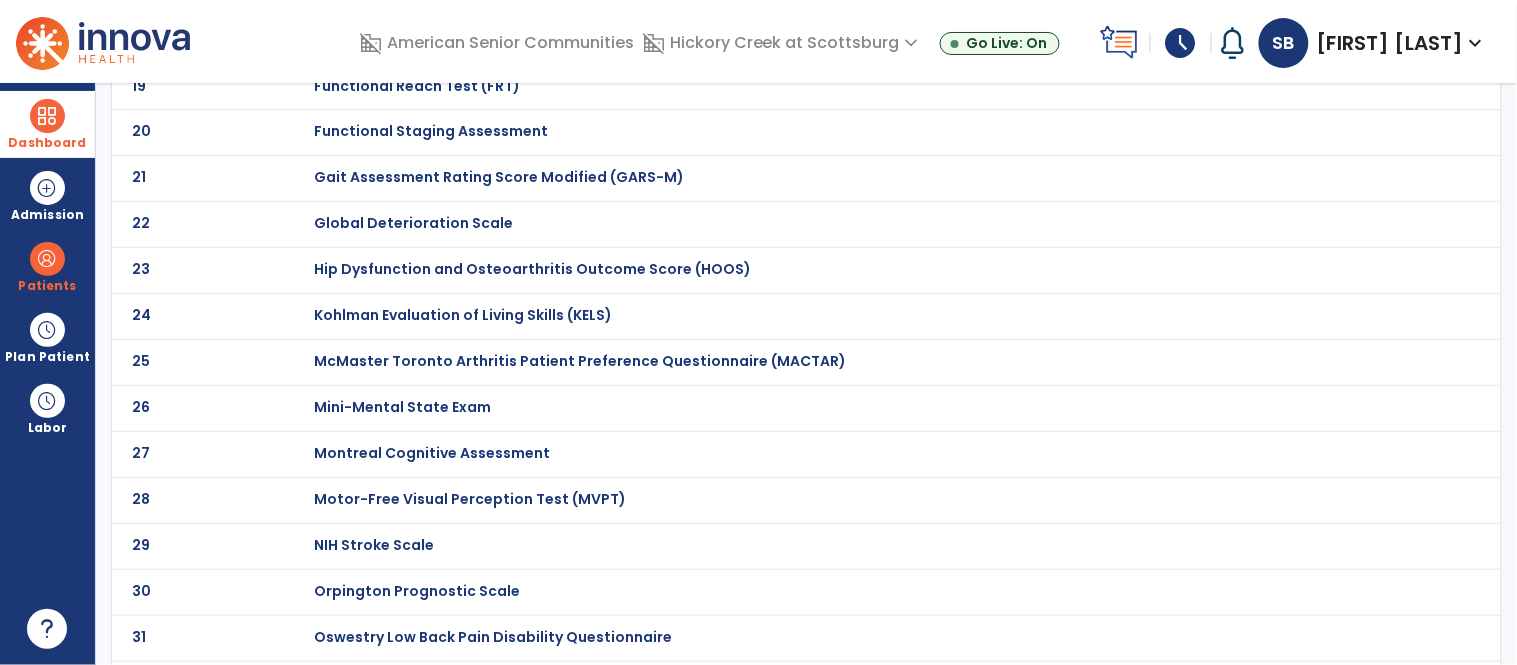 scroll, scrollTop: 0, scrollLeft: 0, axis: both 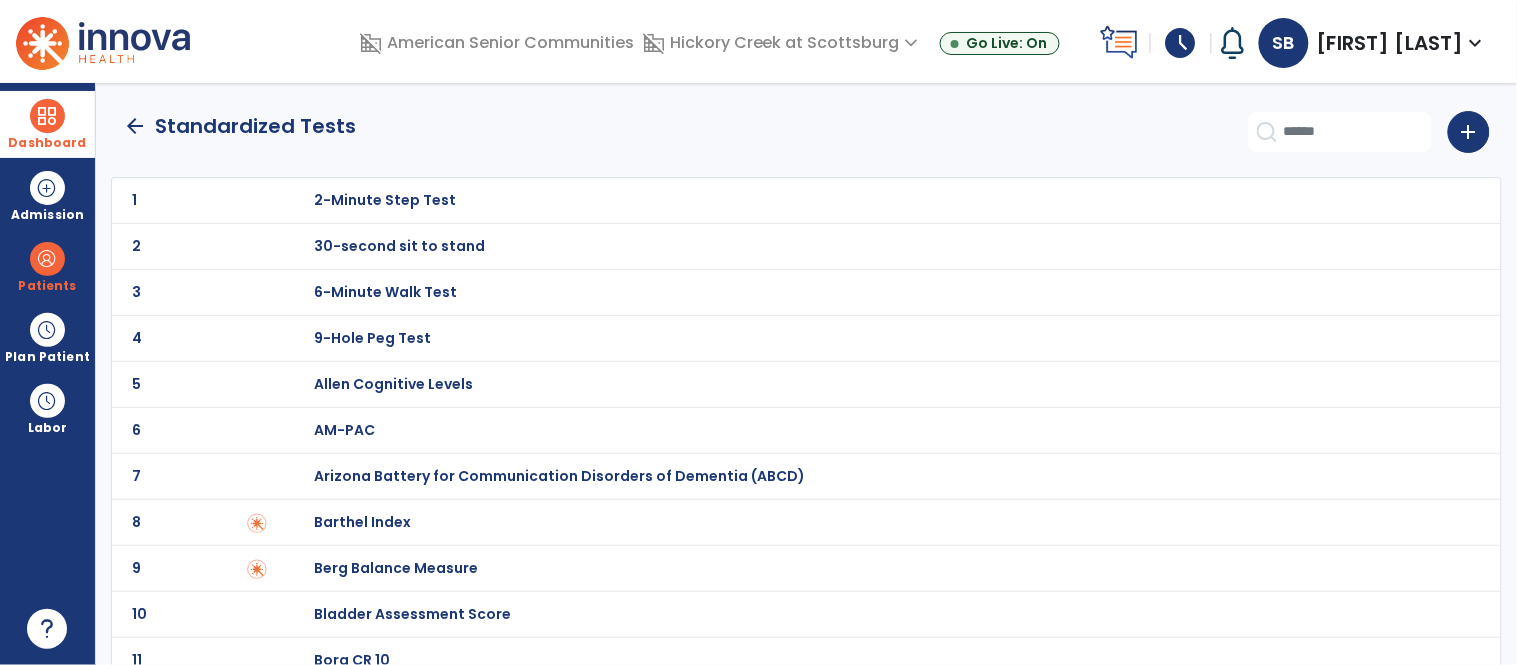 click on "Barthel Index" at bounding box center (385, 200) 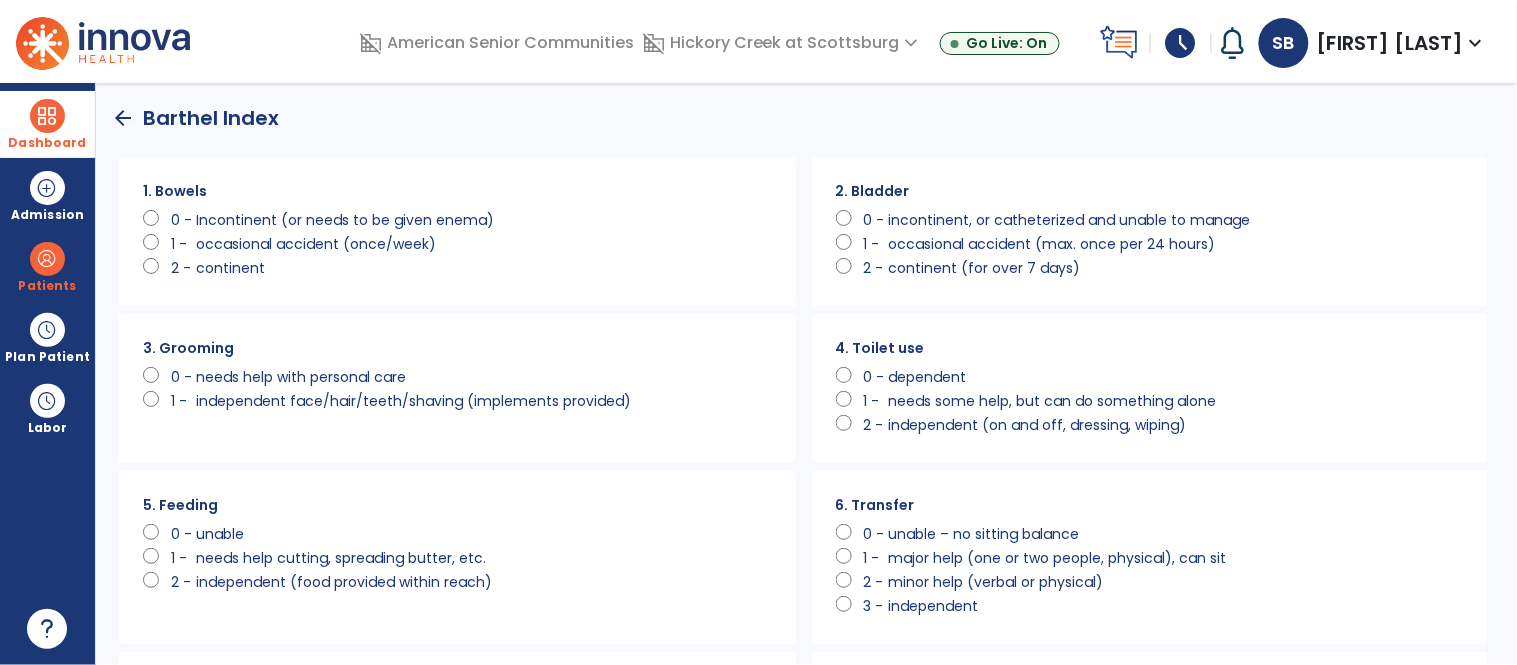 scroll, scrollTop: 0, scrollLeft: 0, axis: both 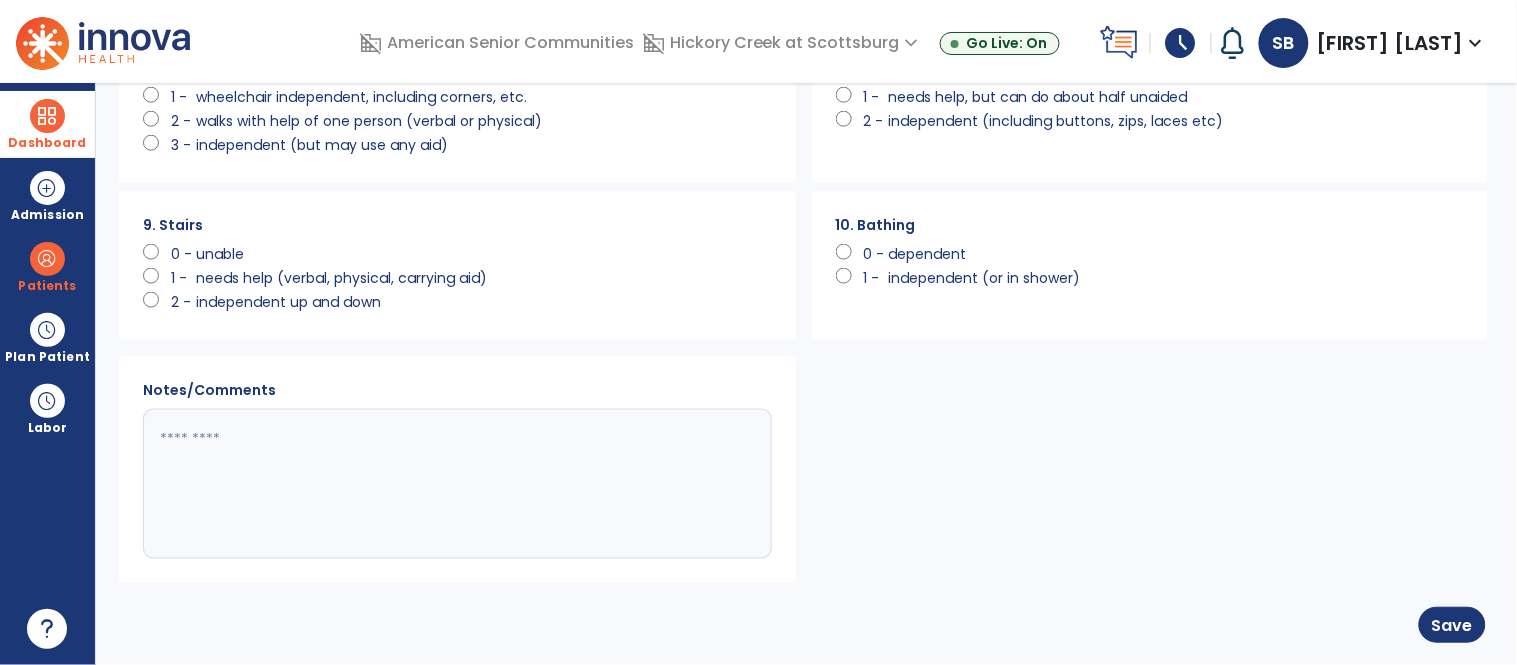 click 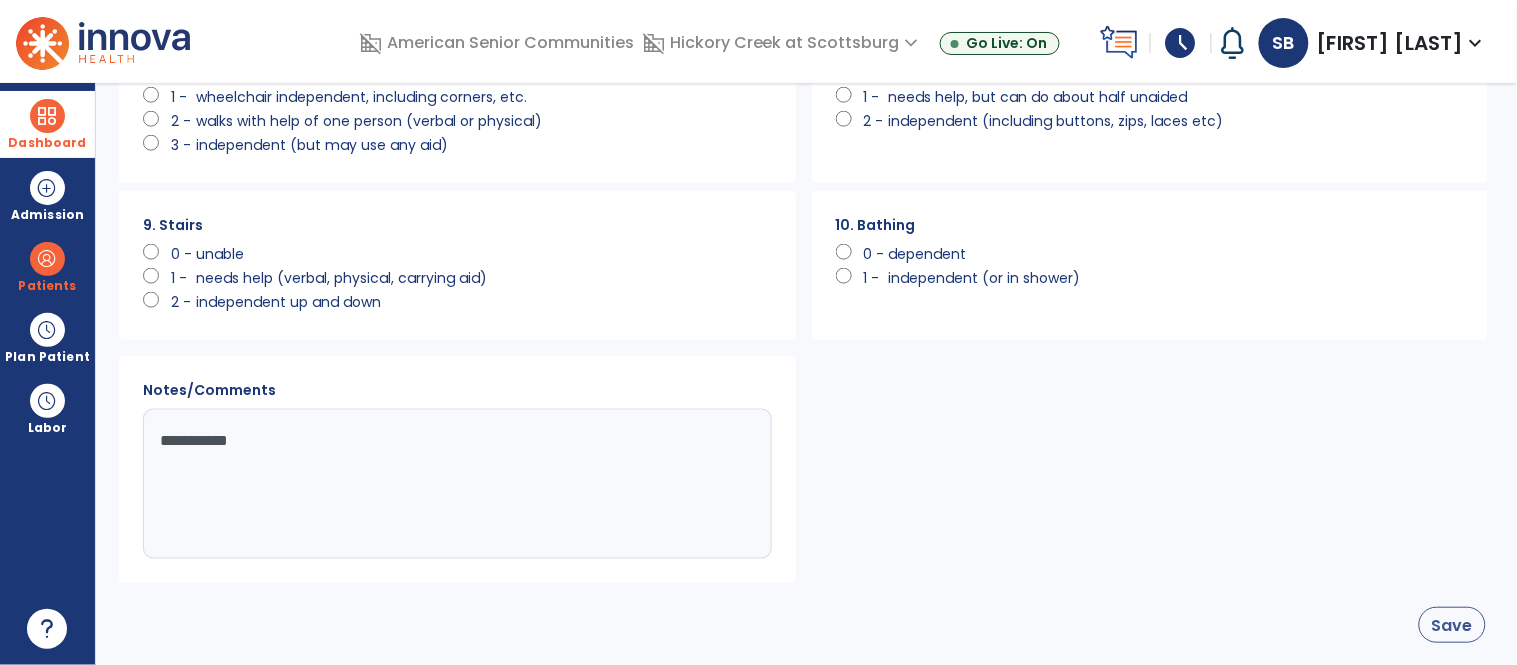 type on "**********" 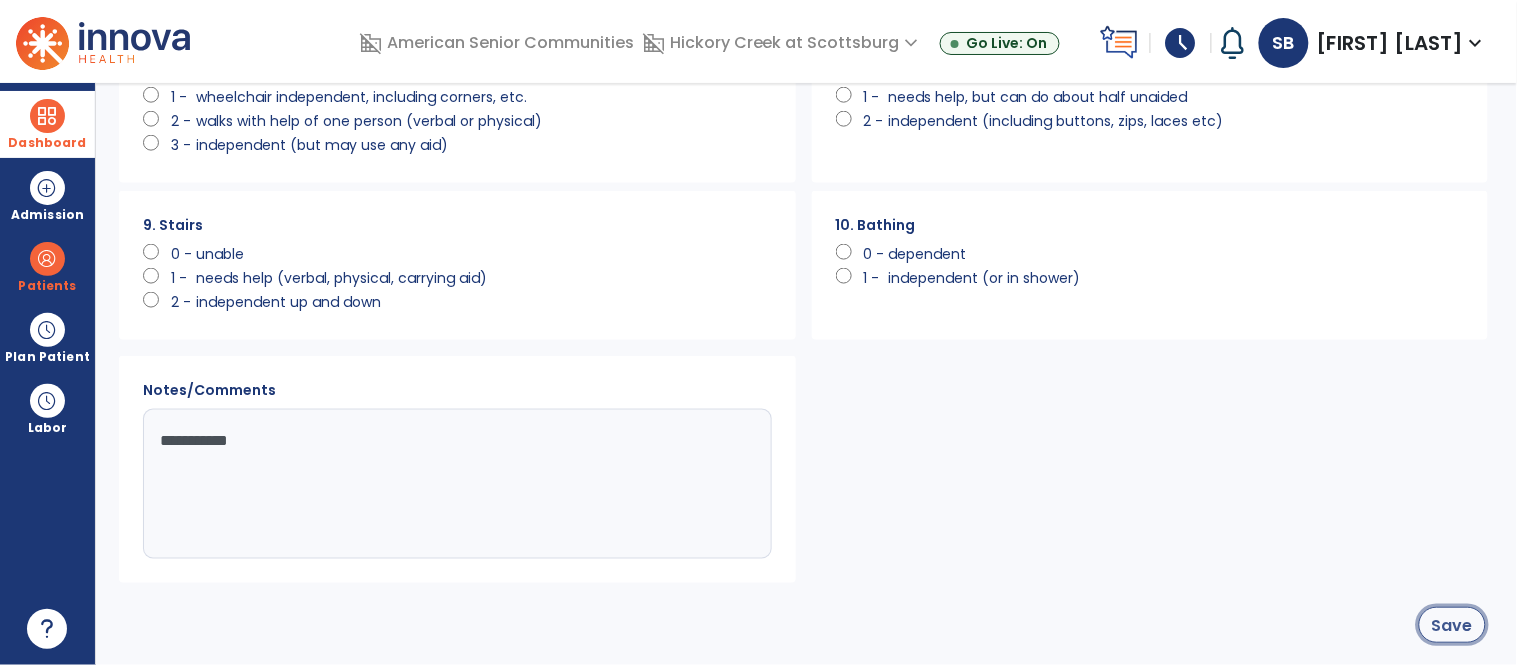 click on "Save" 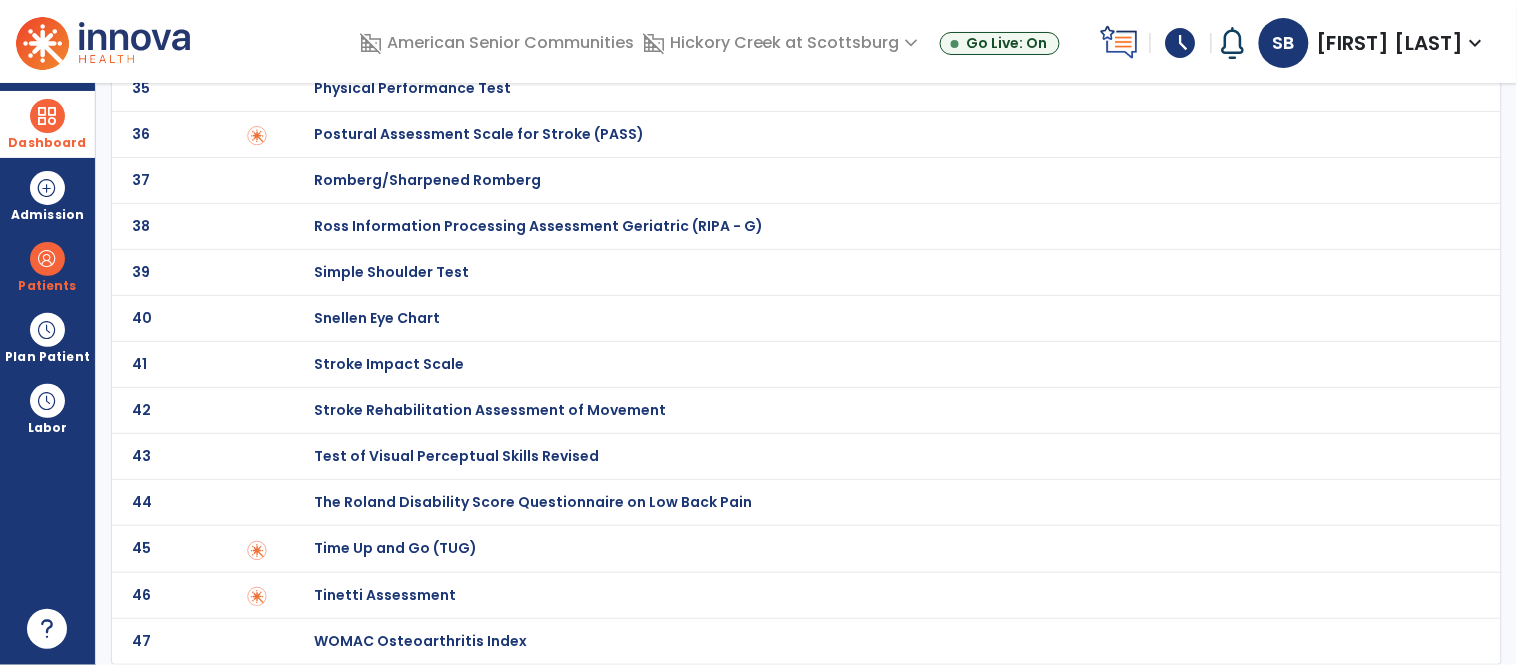 scroll, scrollTop: 0, scrollLeft: 0, axis: both 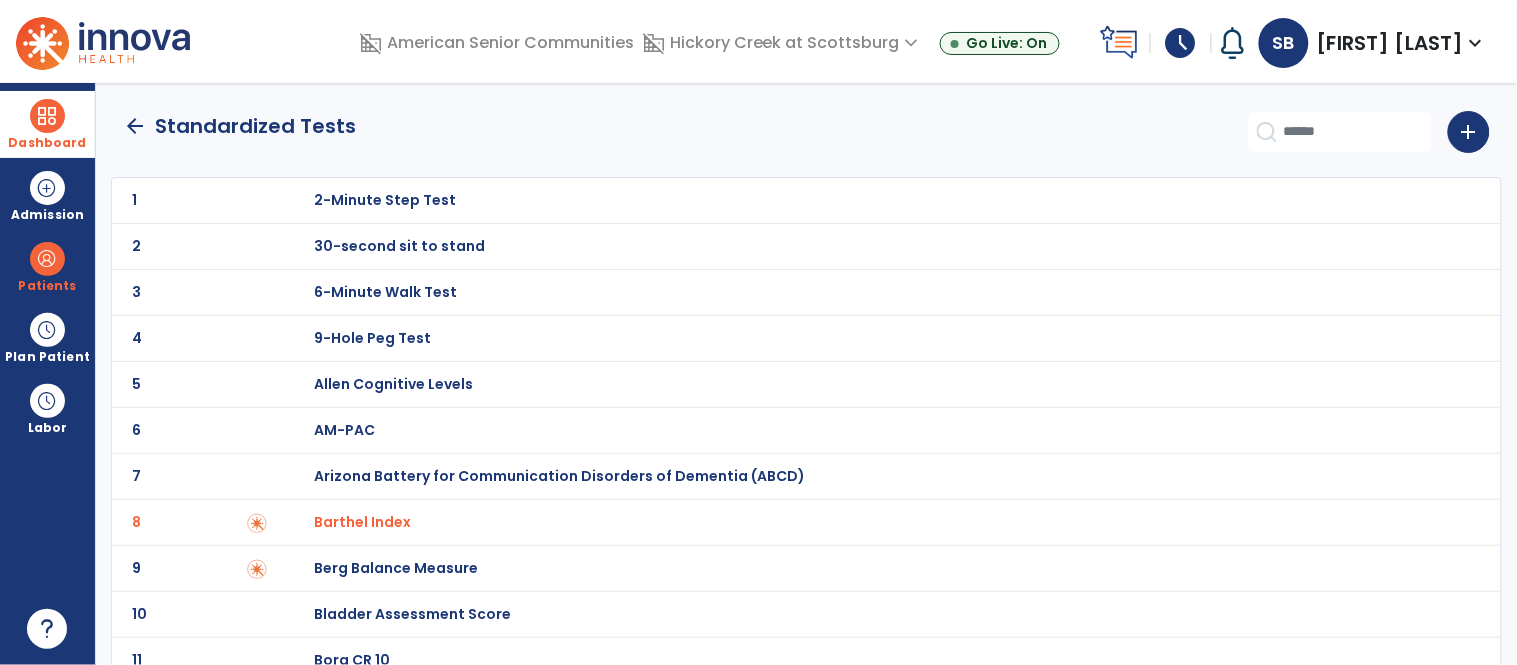 click on "arrow_back" 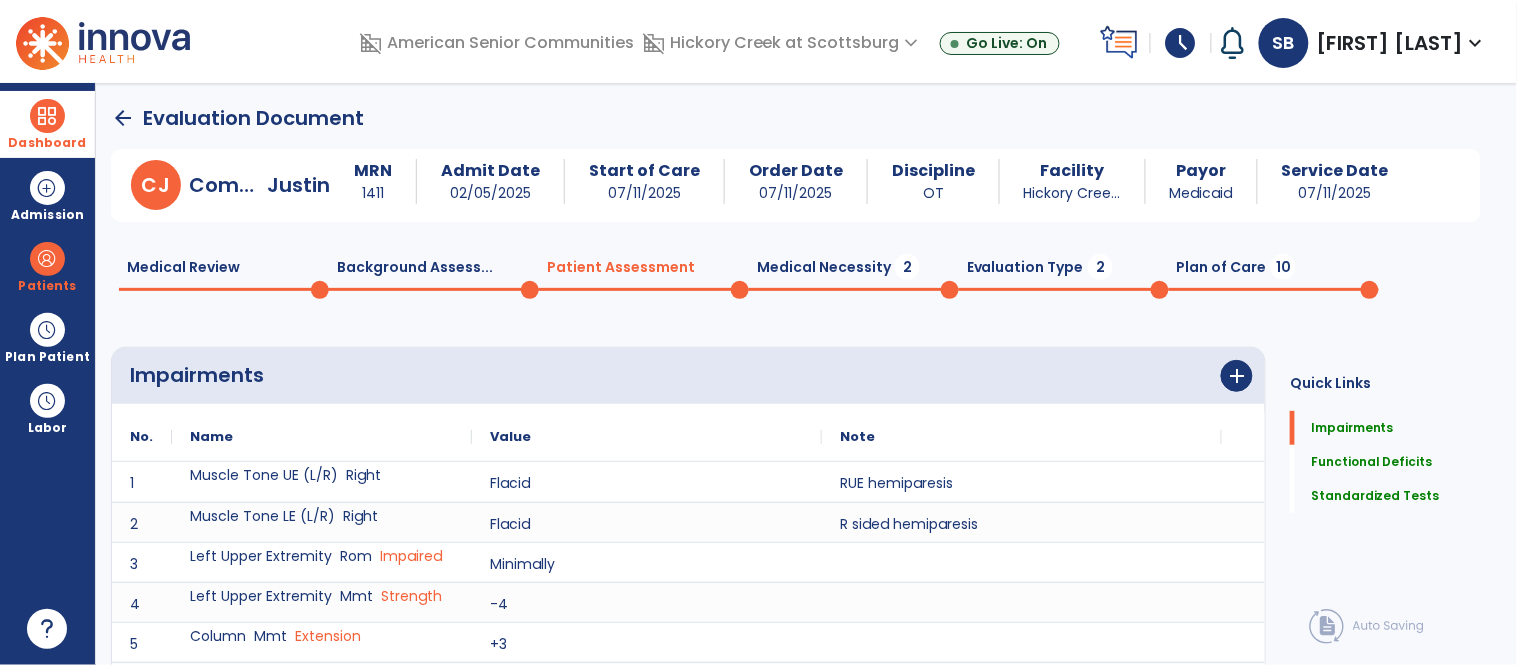 scroll, scrollTop: 20, scrollLeft: 0, axis: vertical 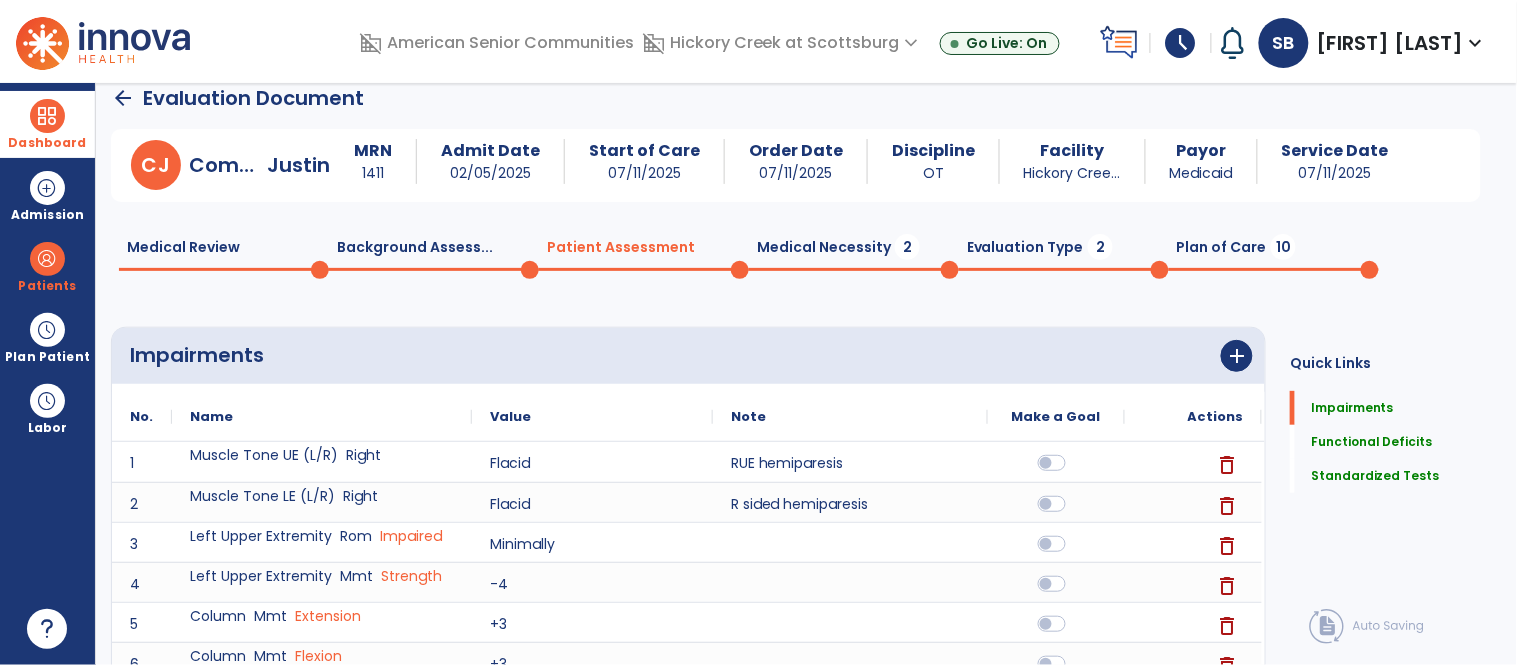 click on "Medical Necessity  2" 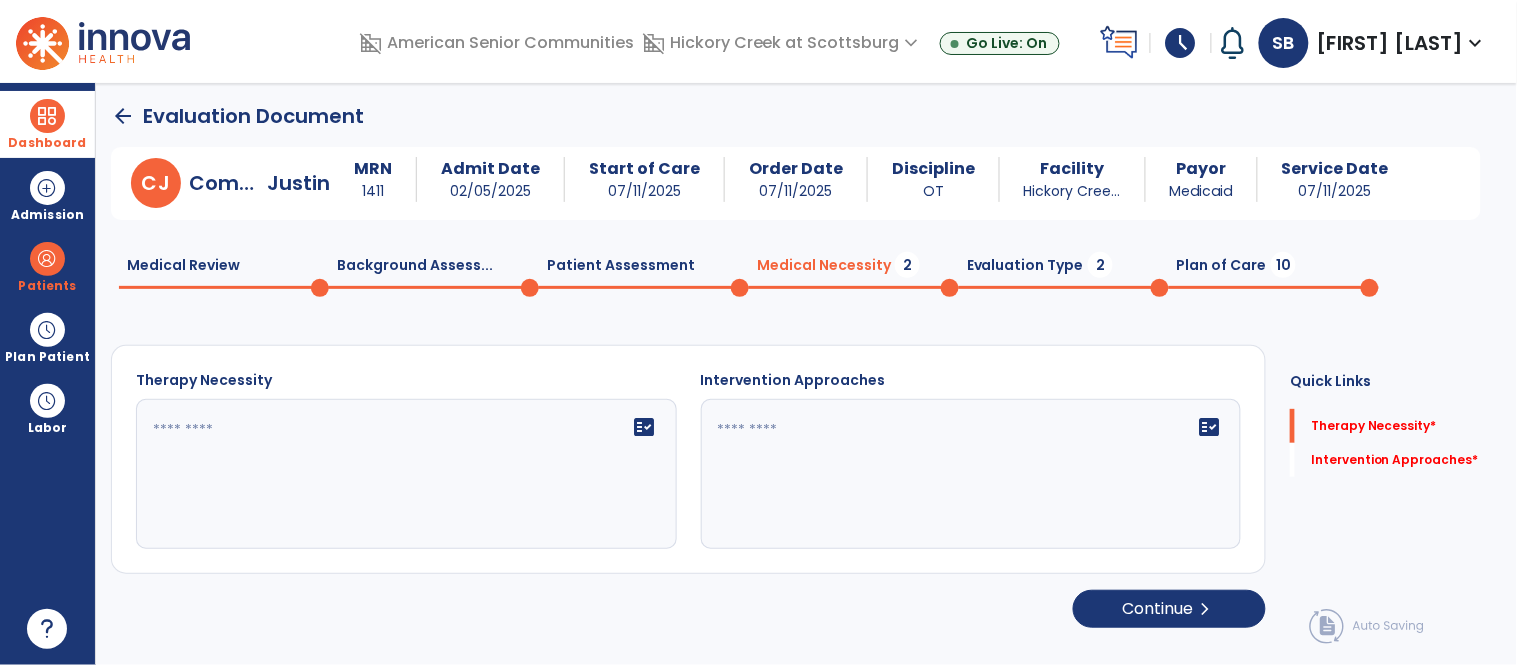 scroll, scrollTop: 1, scrollLeft: 0, axis: vertical 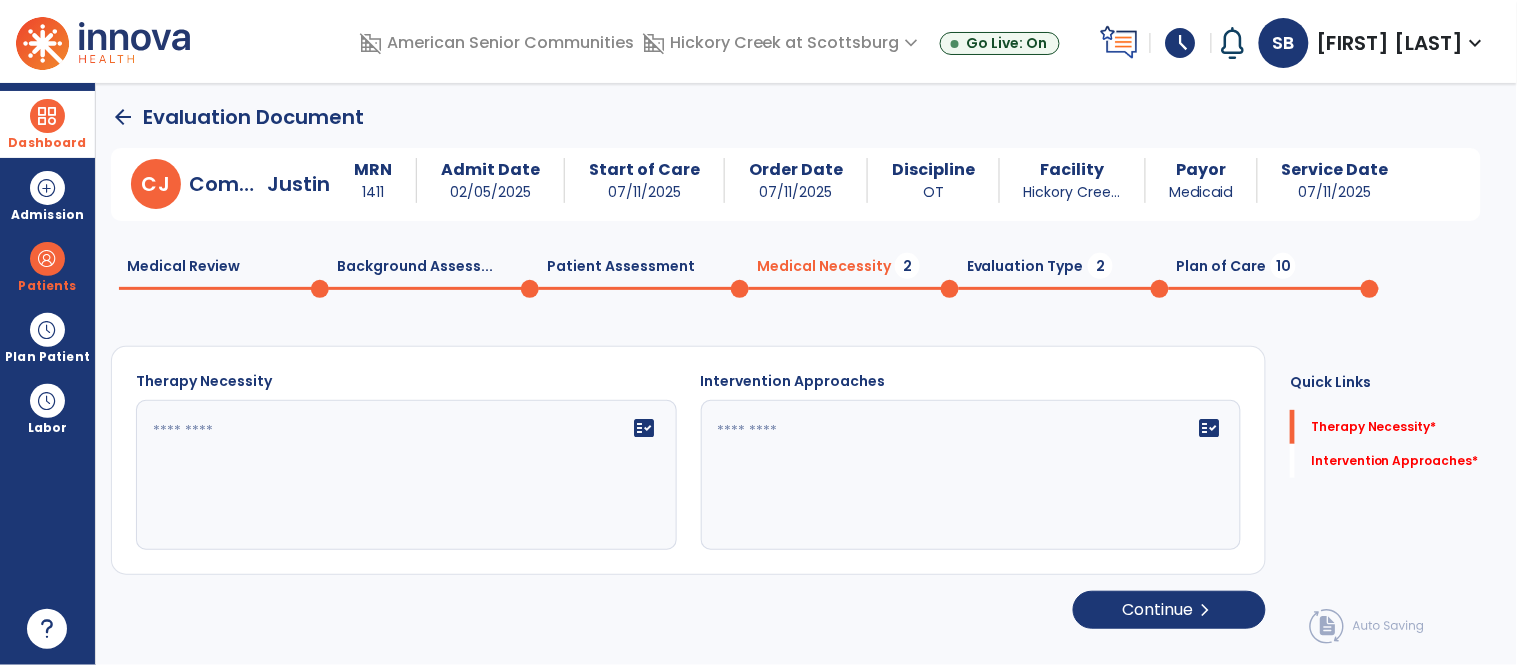 click on "fact_check" 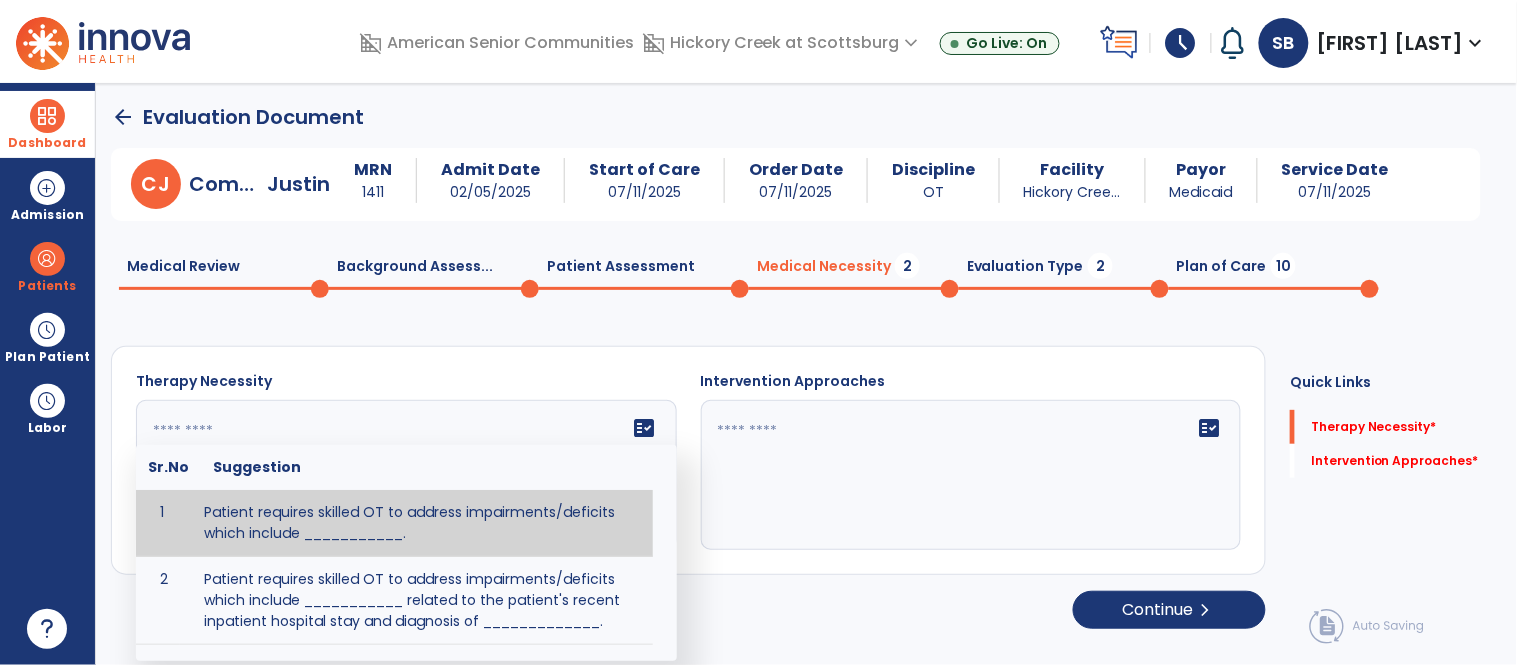 type on "**********" 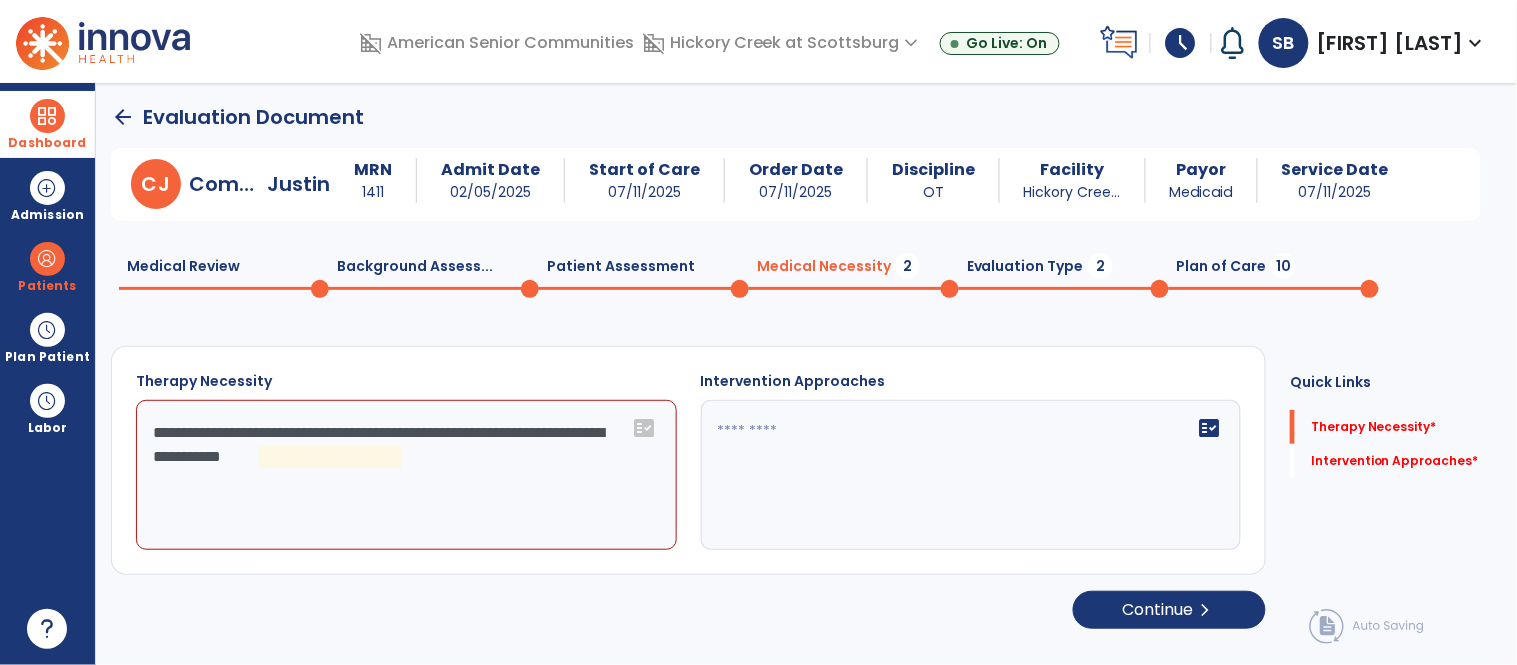 click 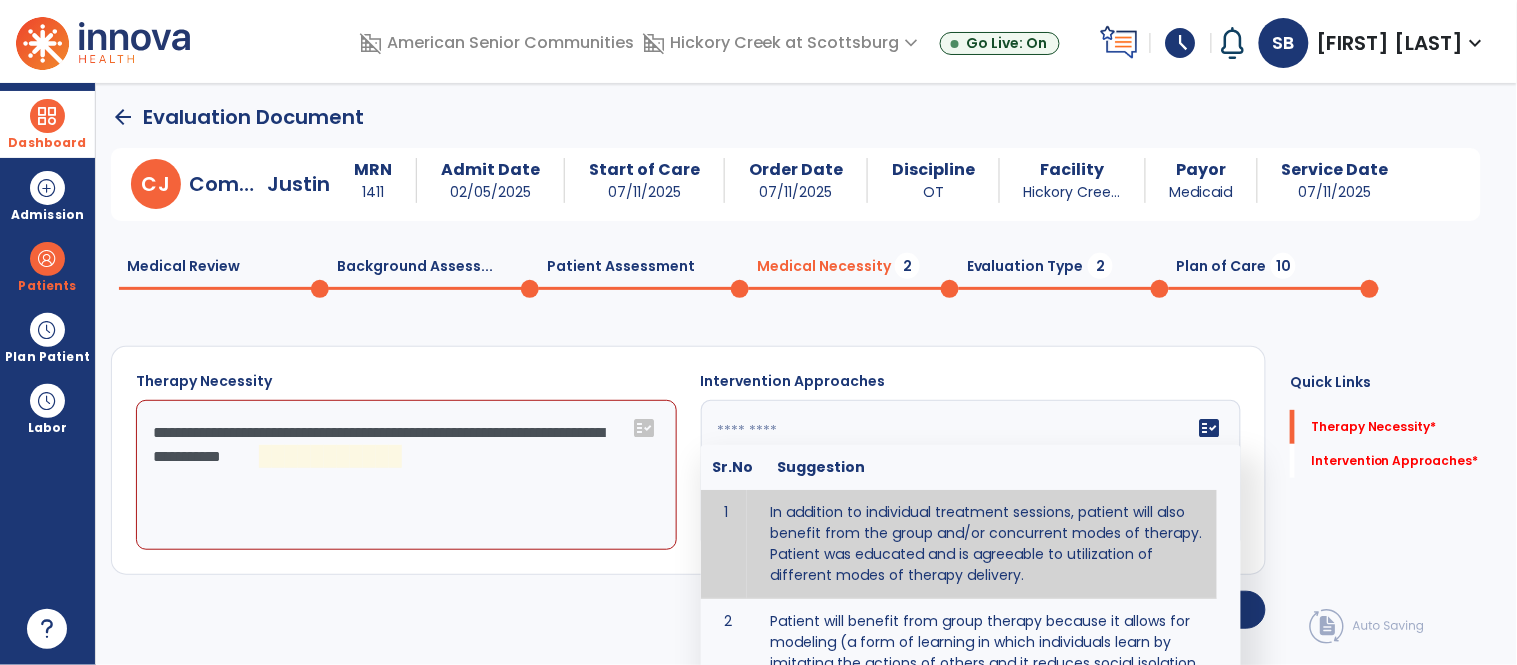 type on "**********" 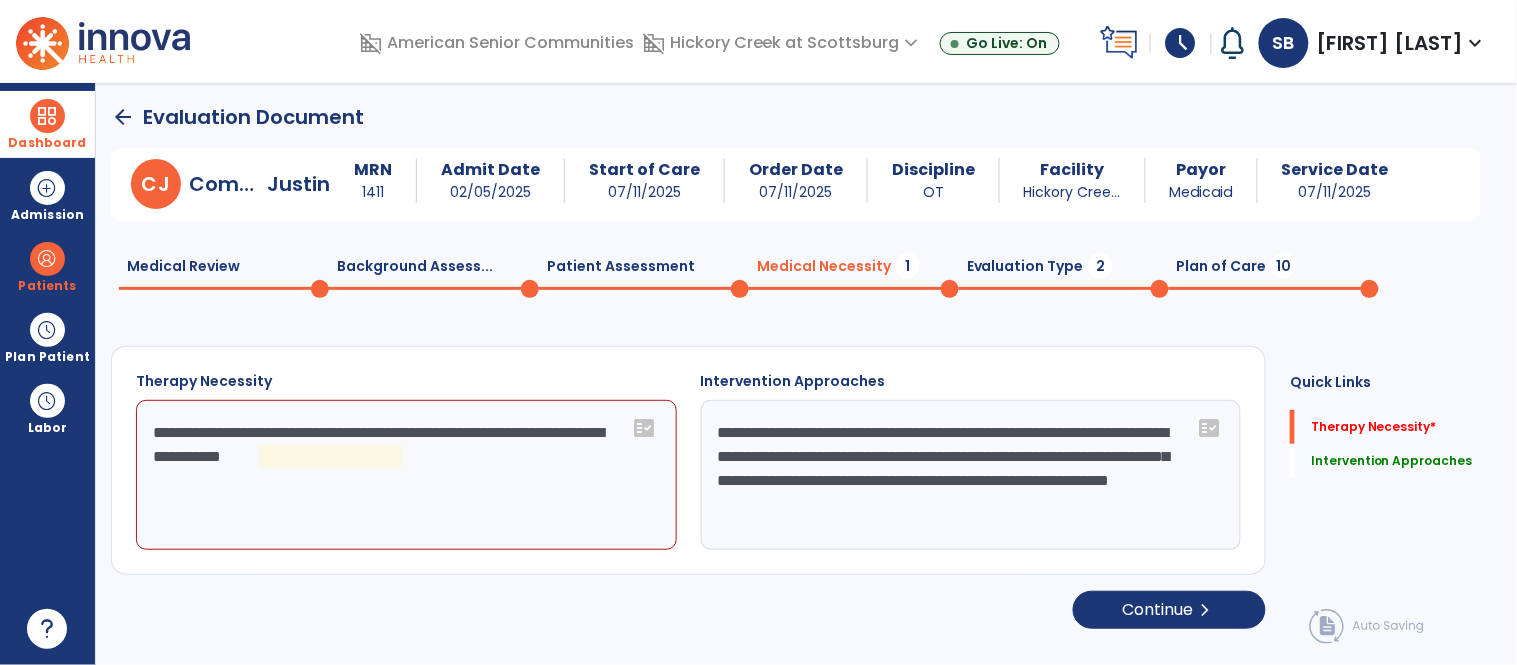 click on "**********" 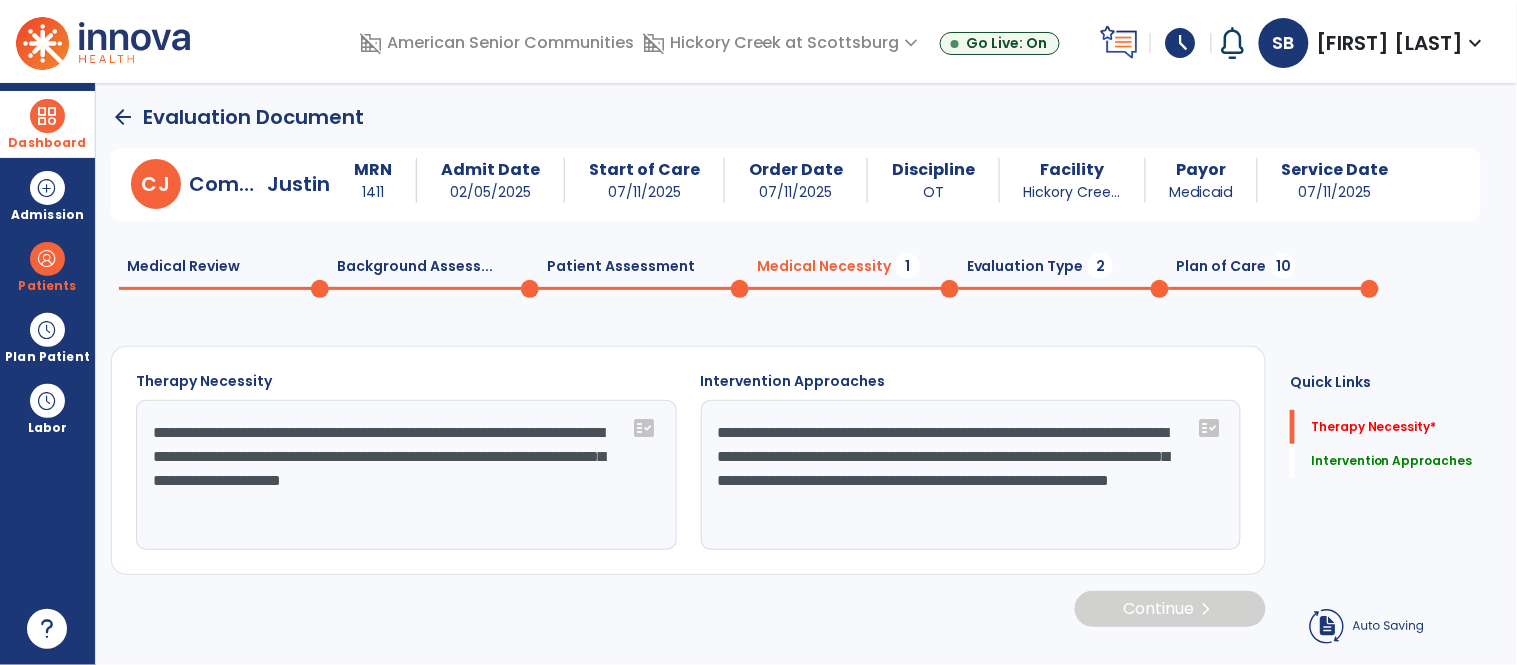 type on "**********" 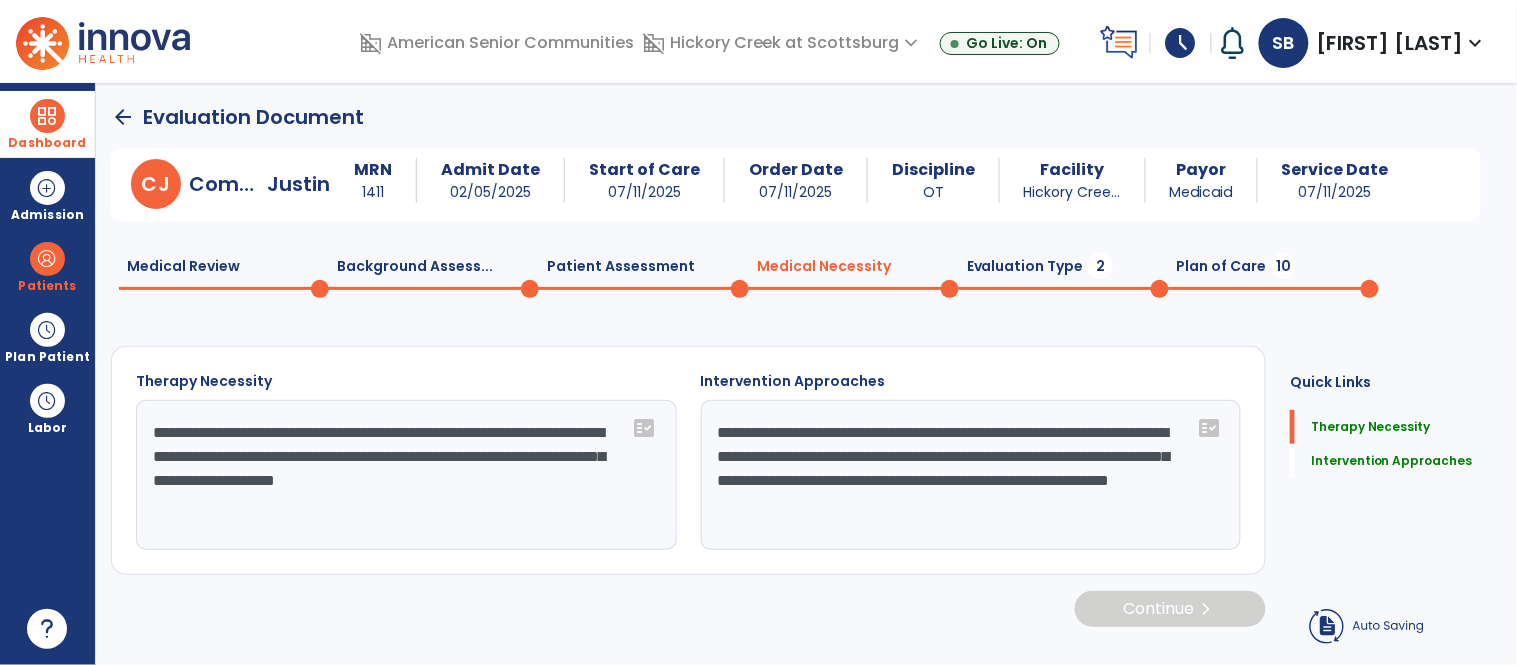 click on "2" 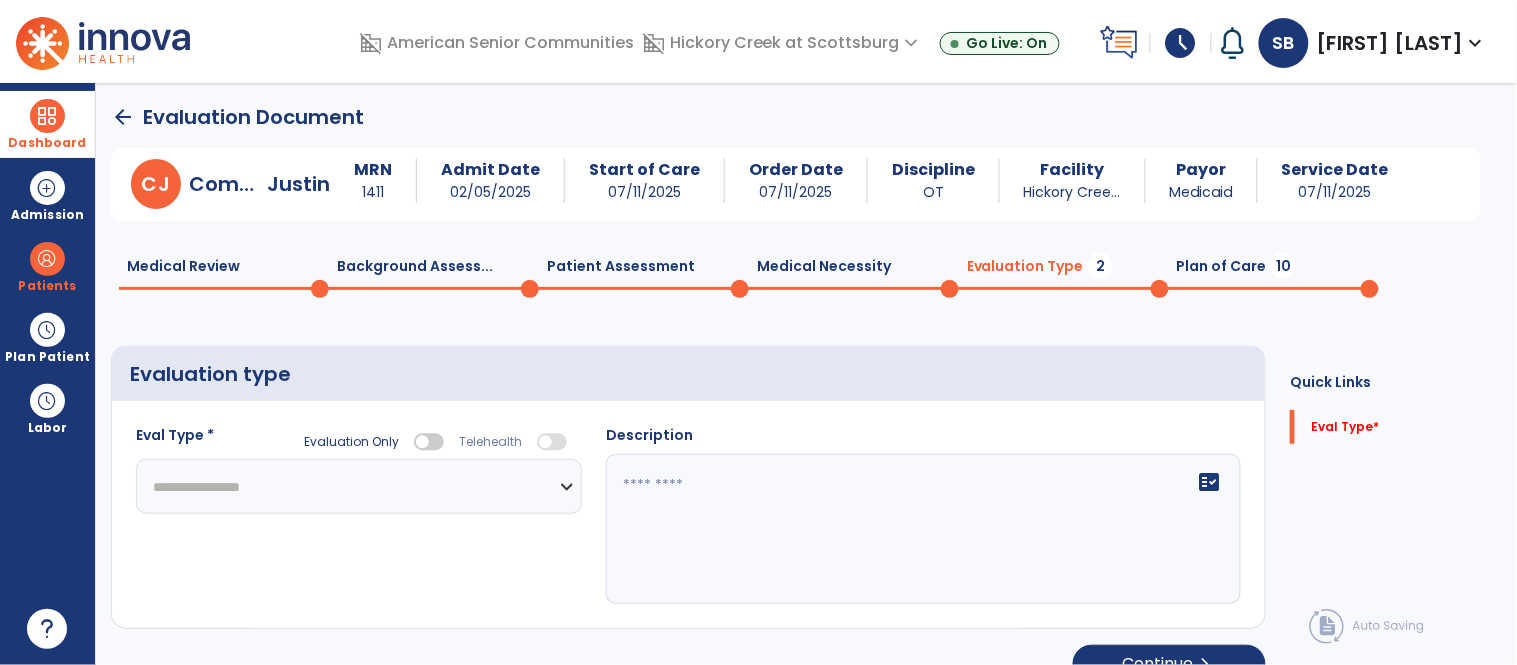 select 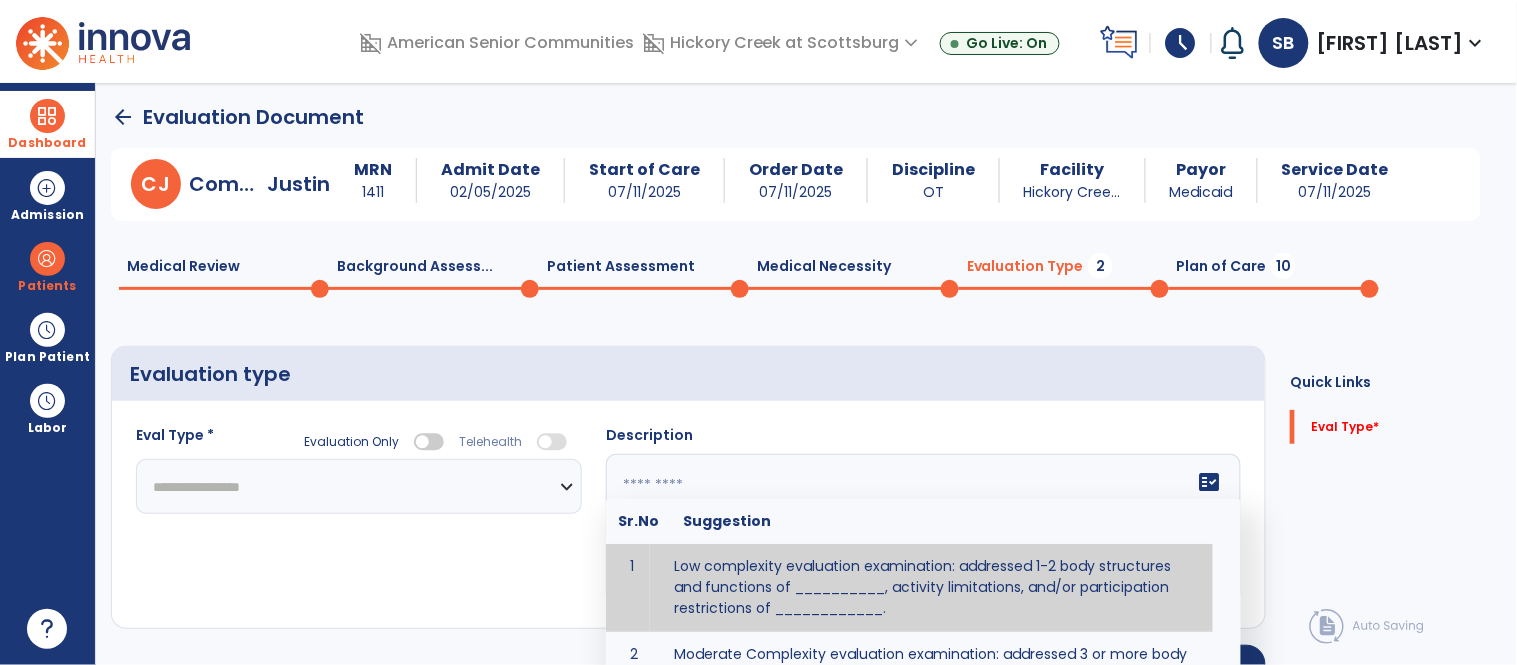 type on "**********" 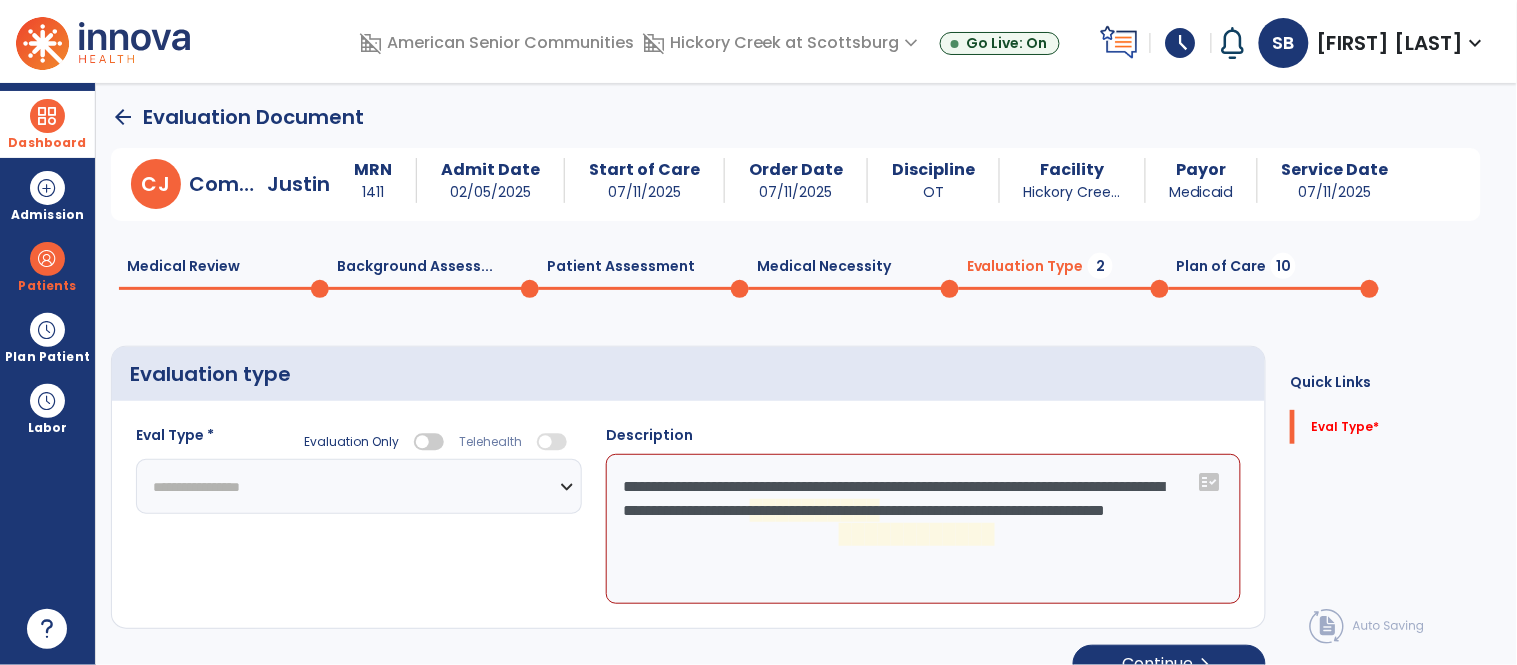 click on "Evaluation Only" 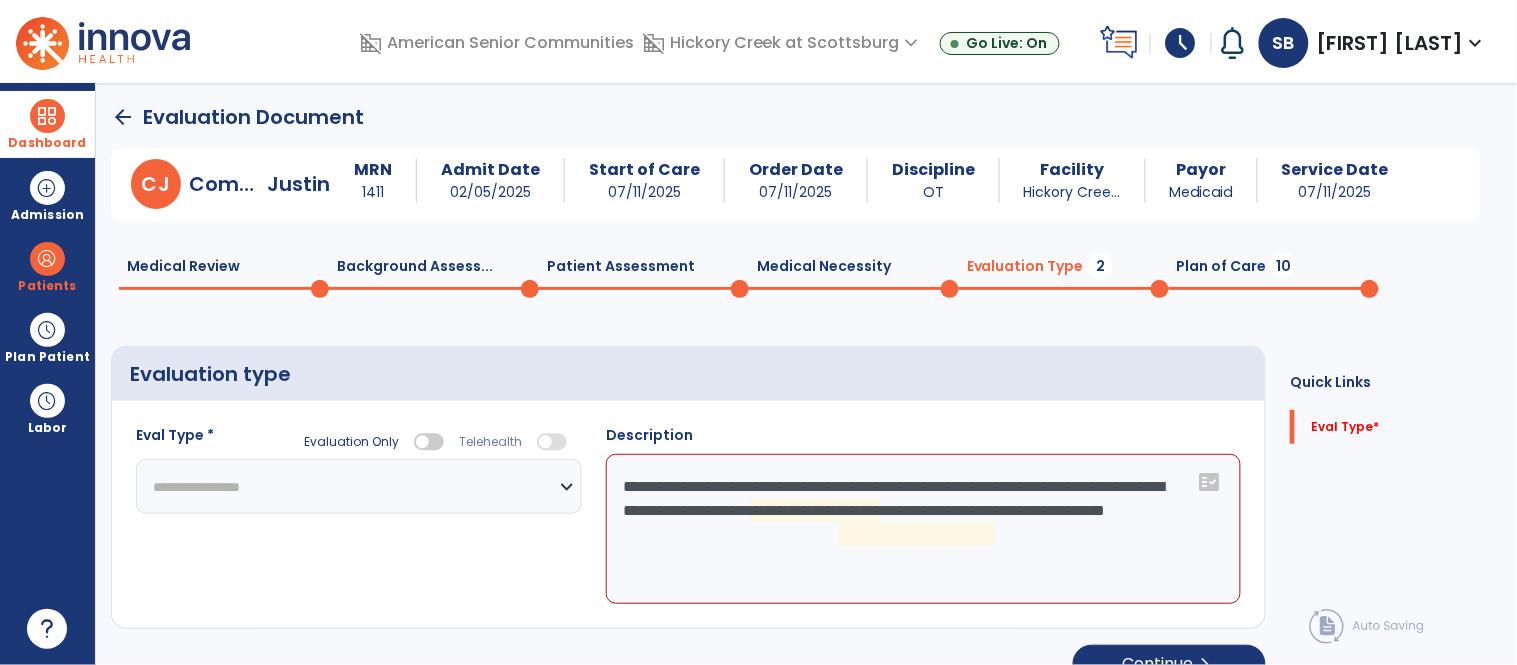 select on "**********" 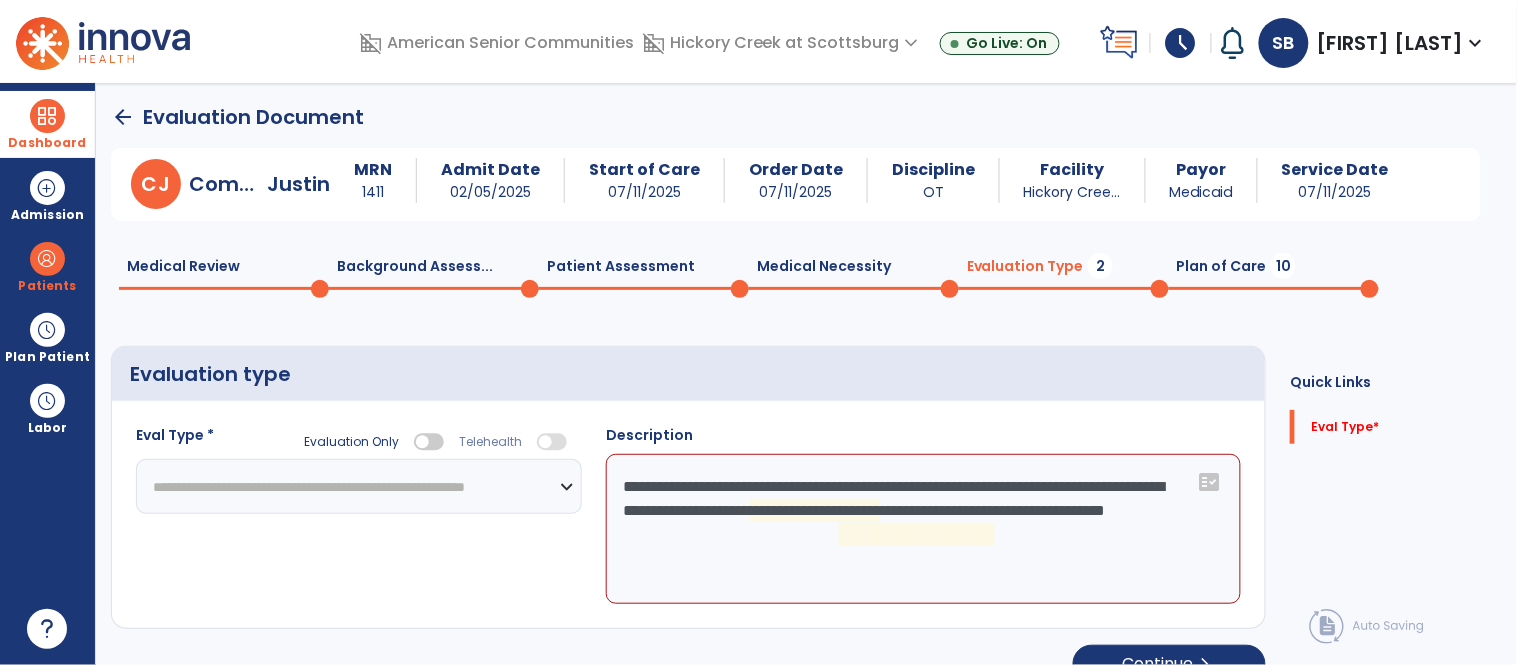 click on "**********" 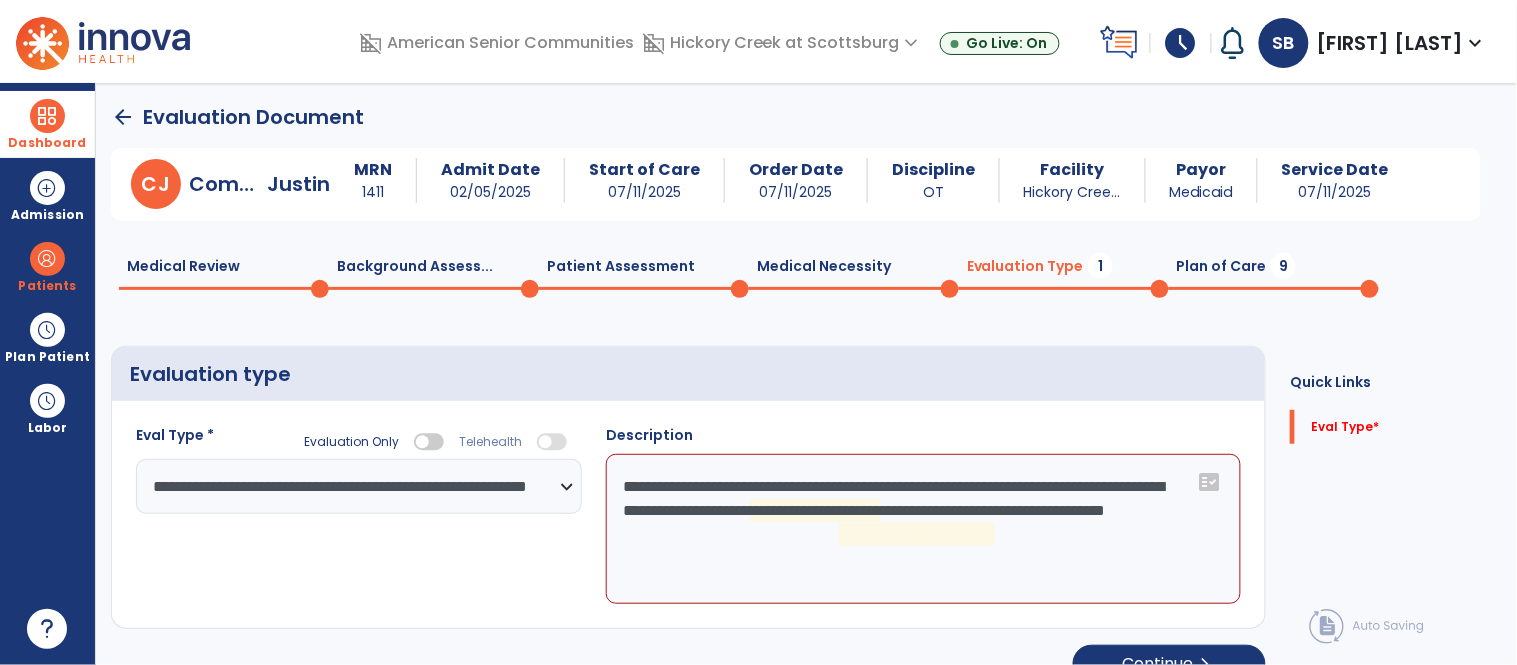 click on "**********" 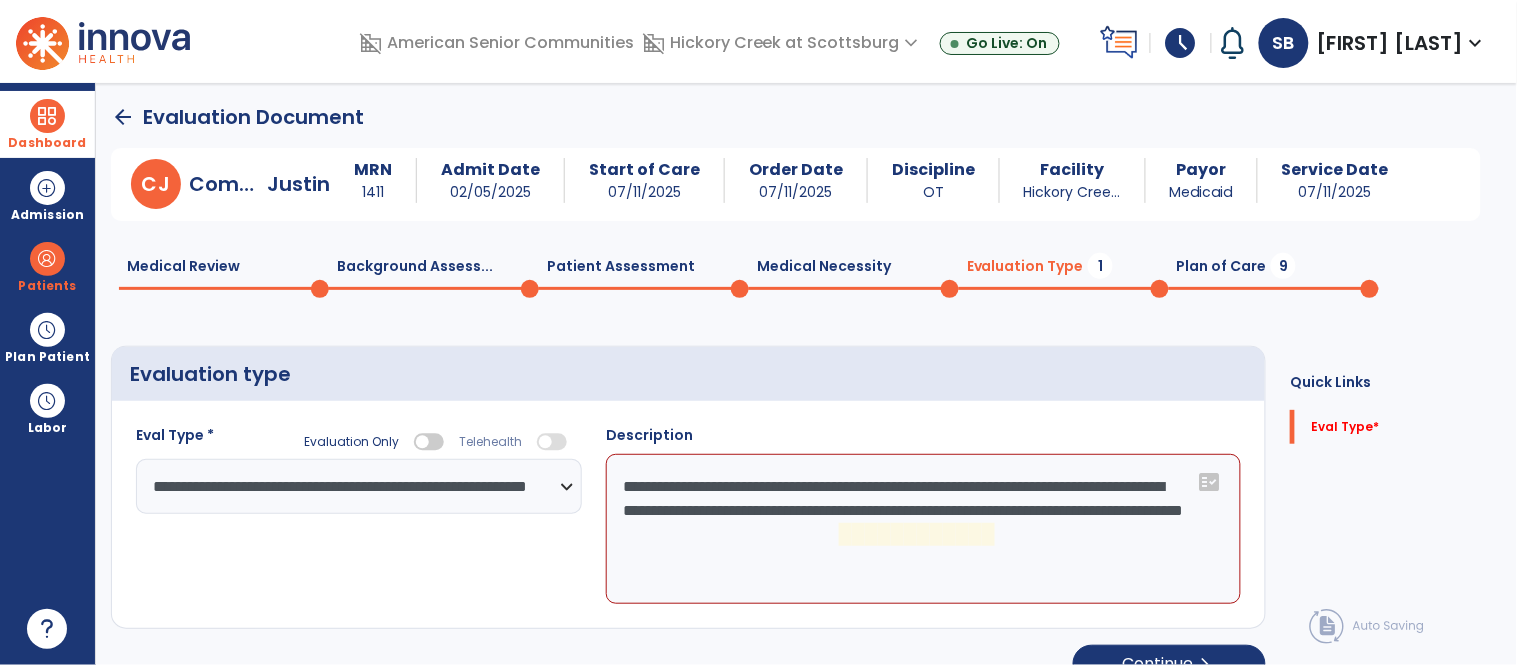 click on "**********" 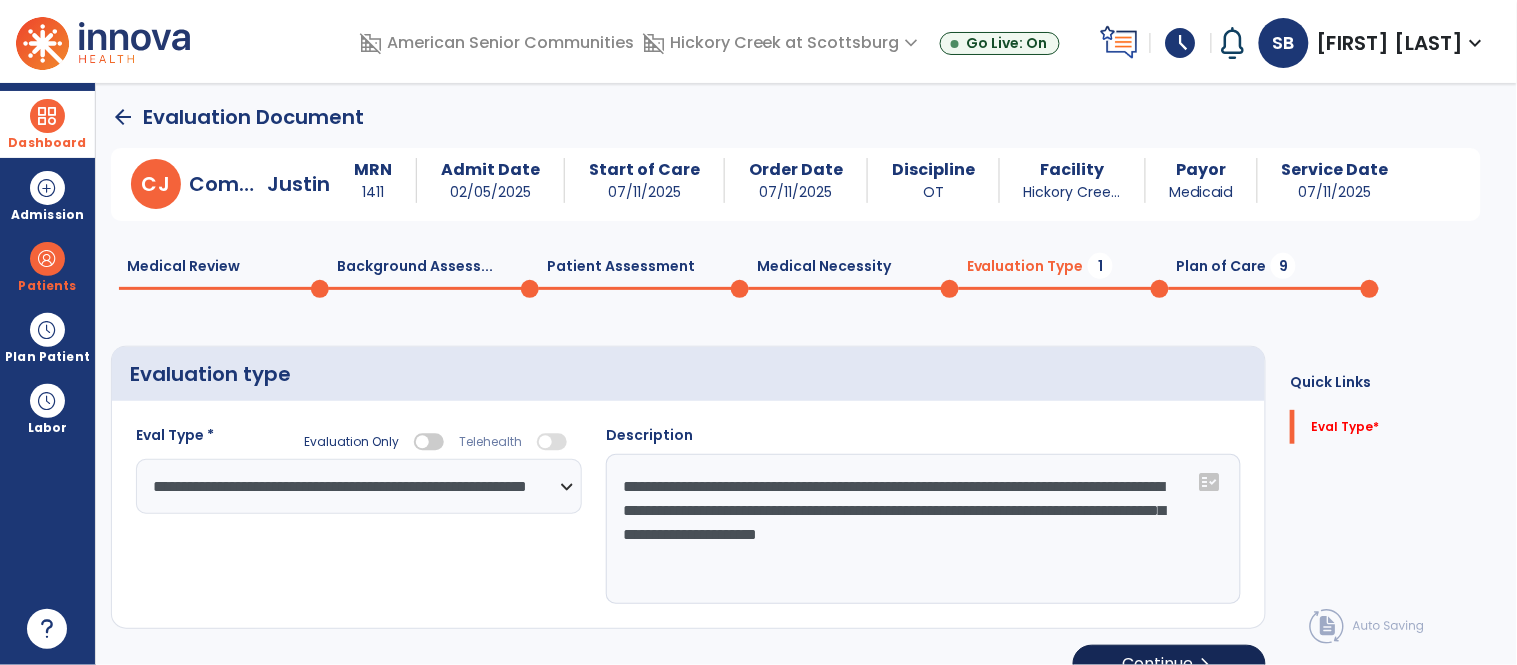 type on "**********" 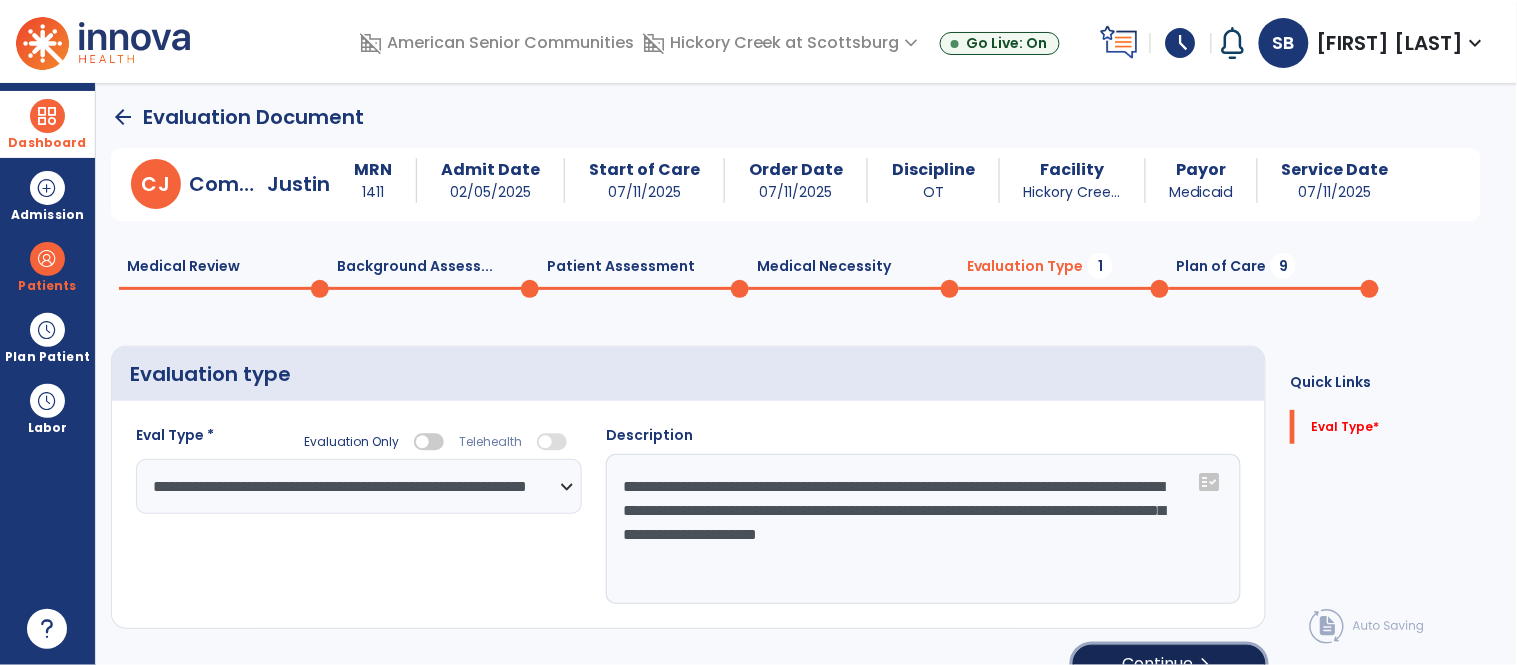 click on "chevron_right" 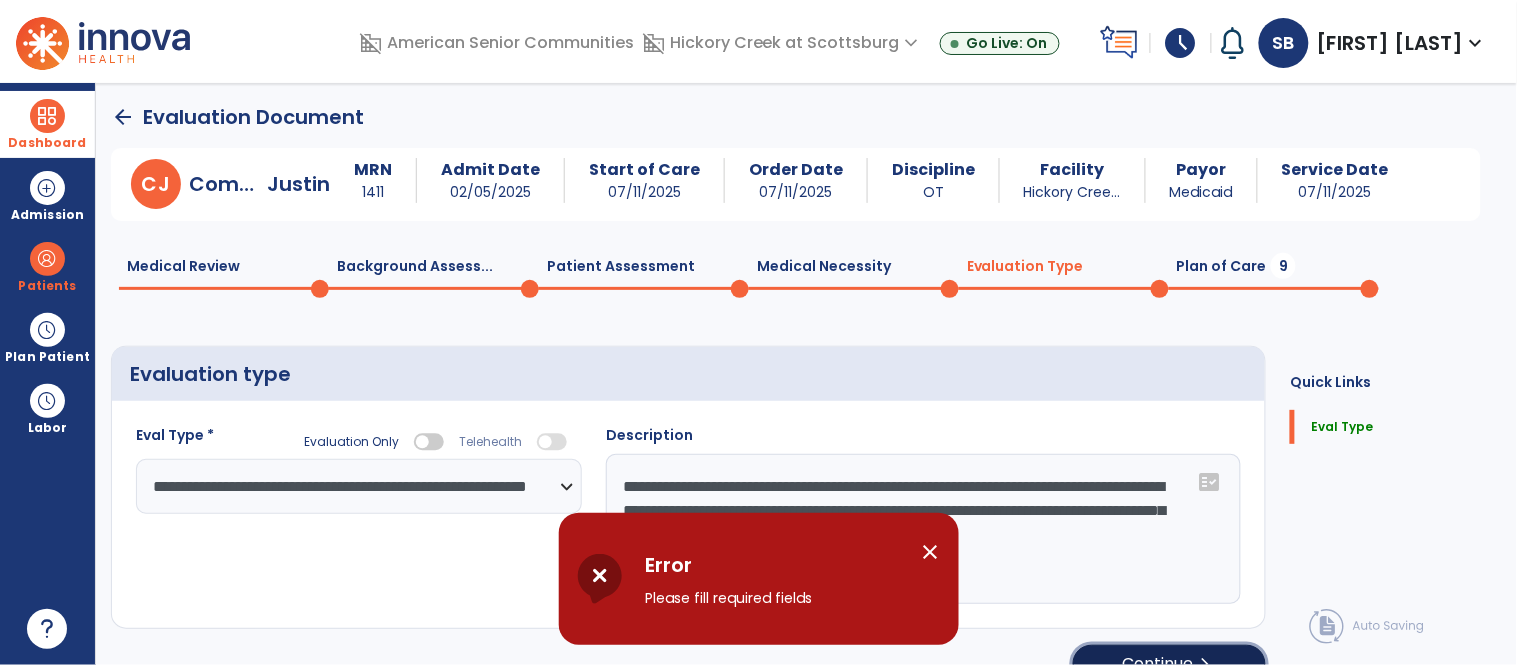 click on "Continue  chevron_right" 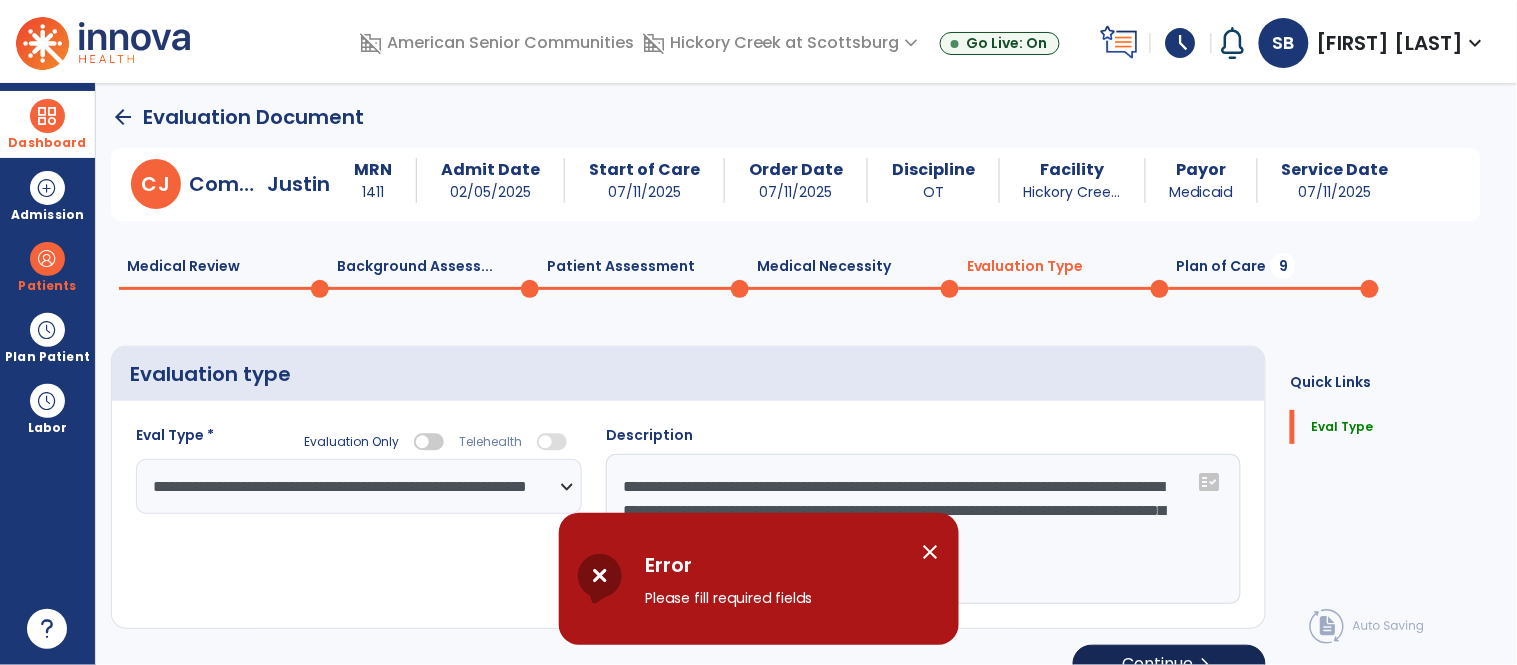 select on "*****" 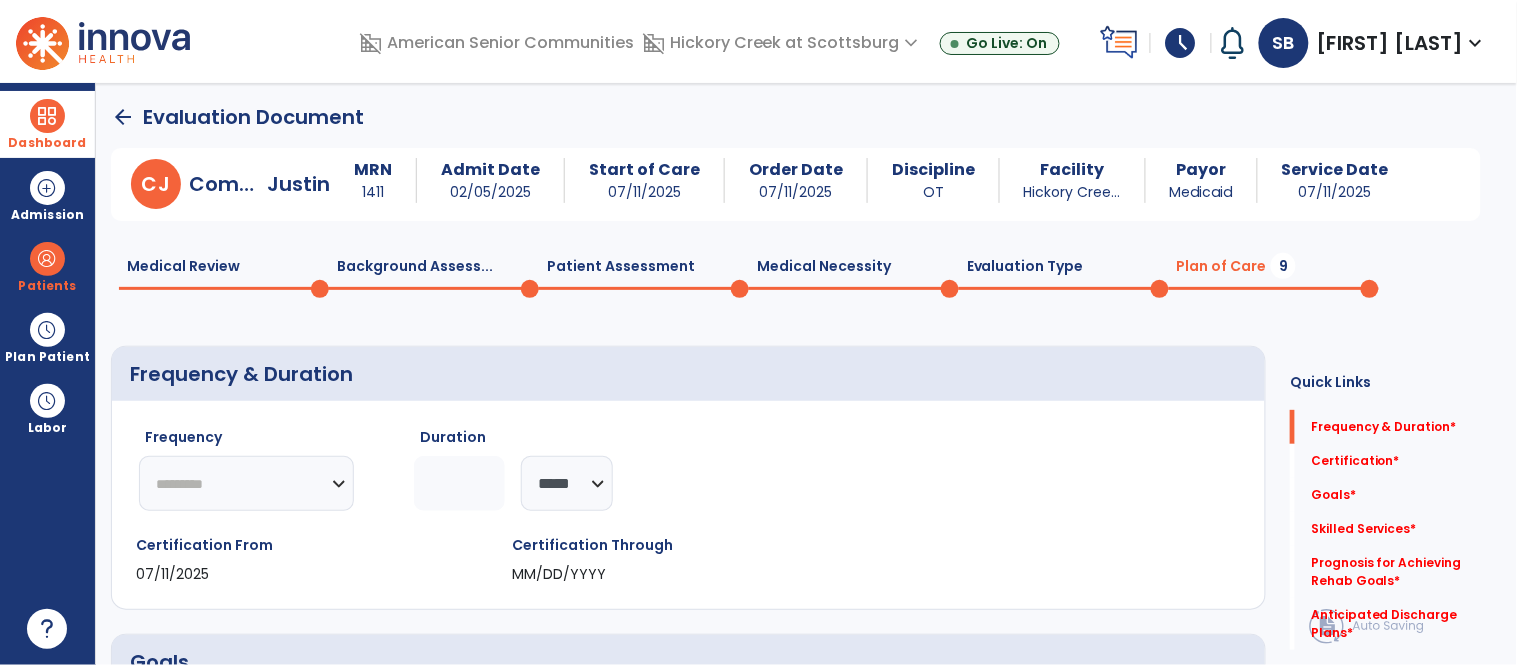 click on "********* ** ** ** ** ** ** **" 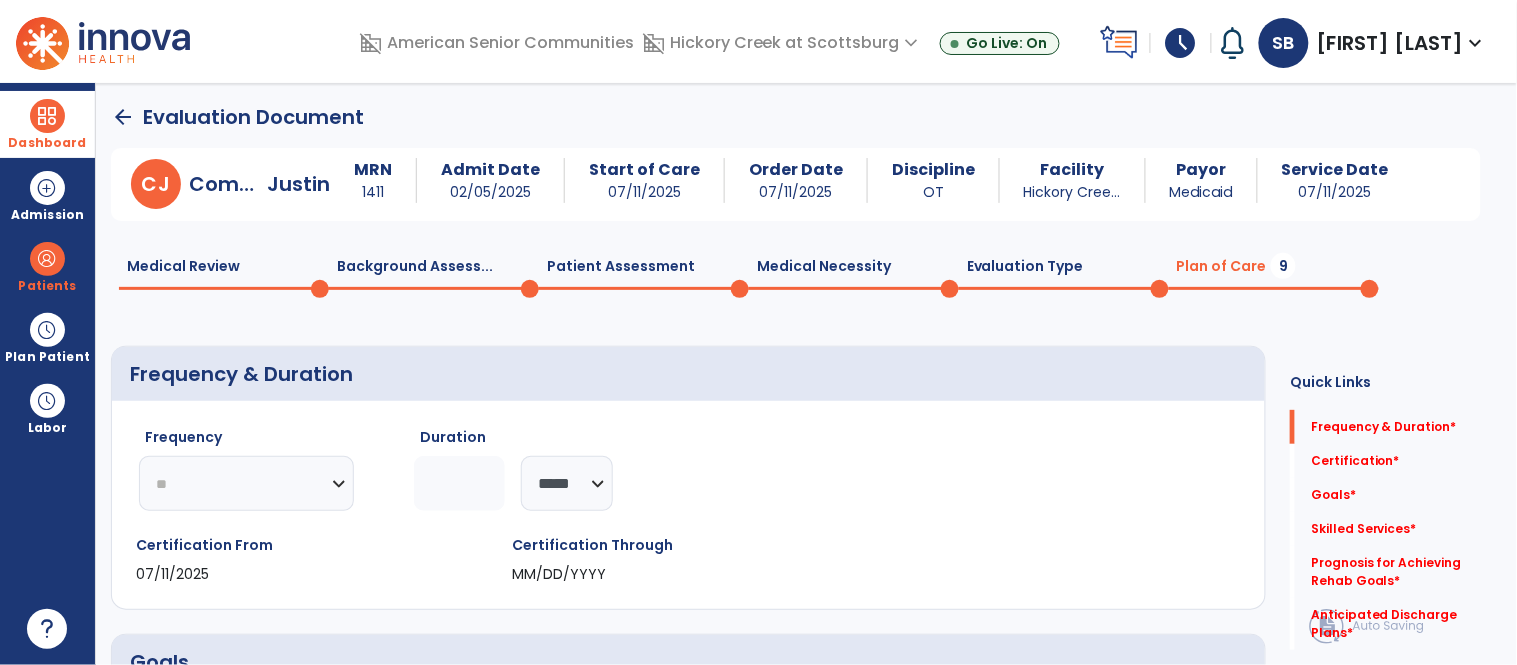 click on "********* ** ** ** ** ** ** **" 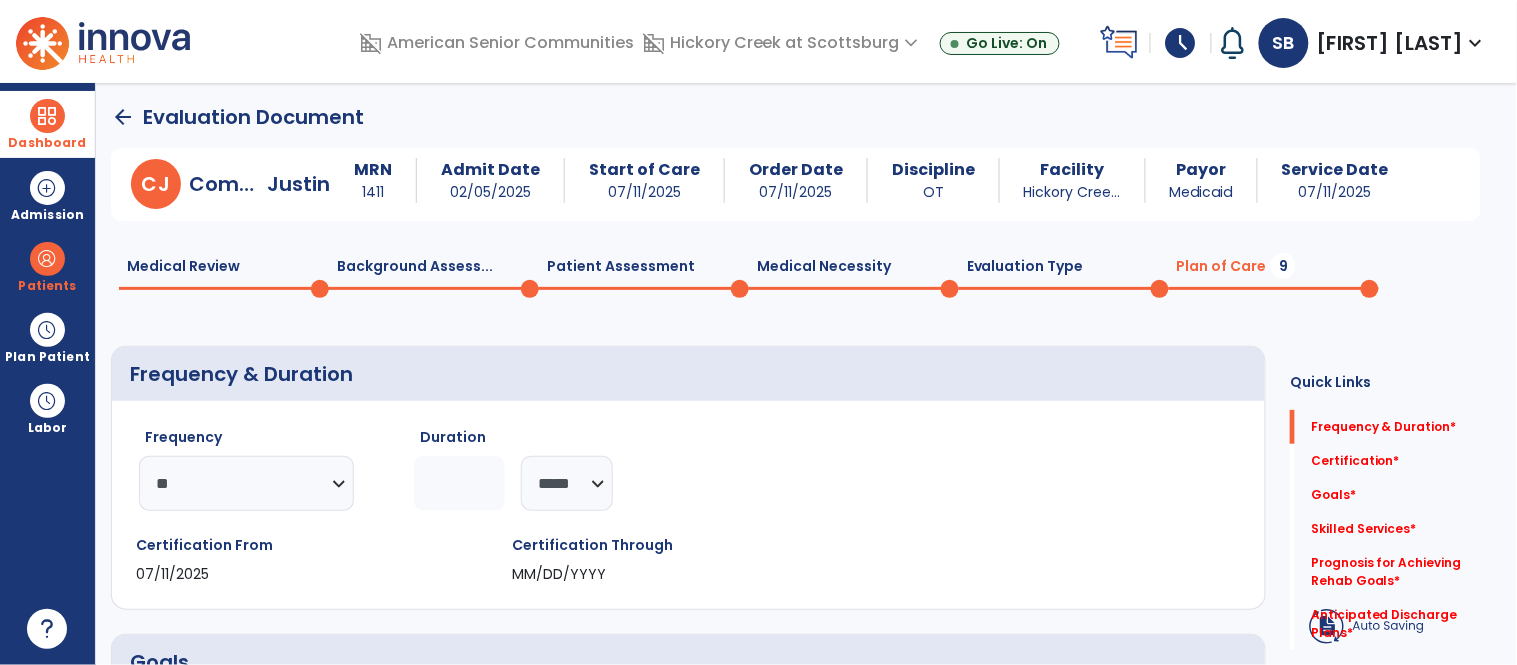 click 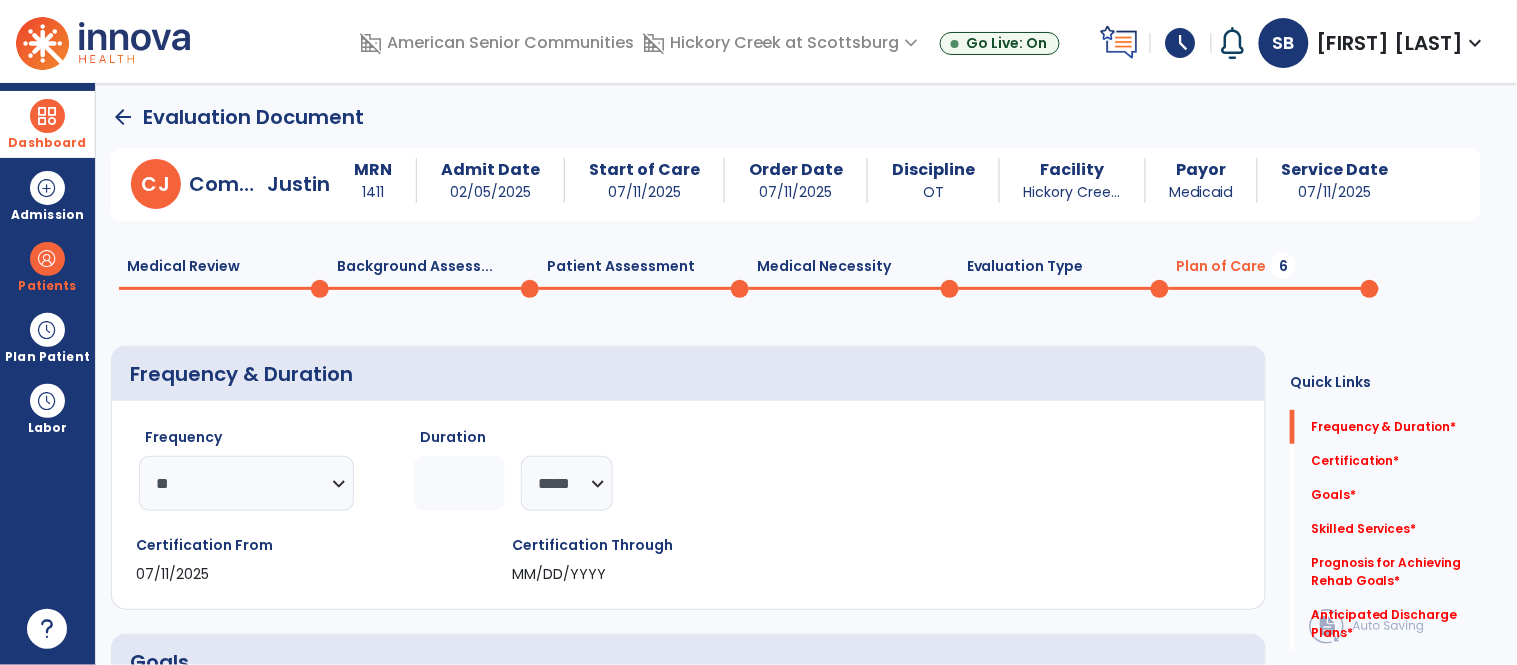 type on "**" 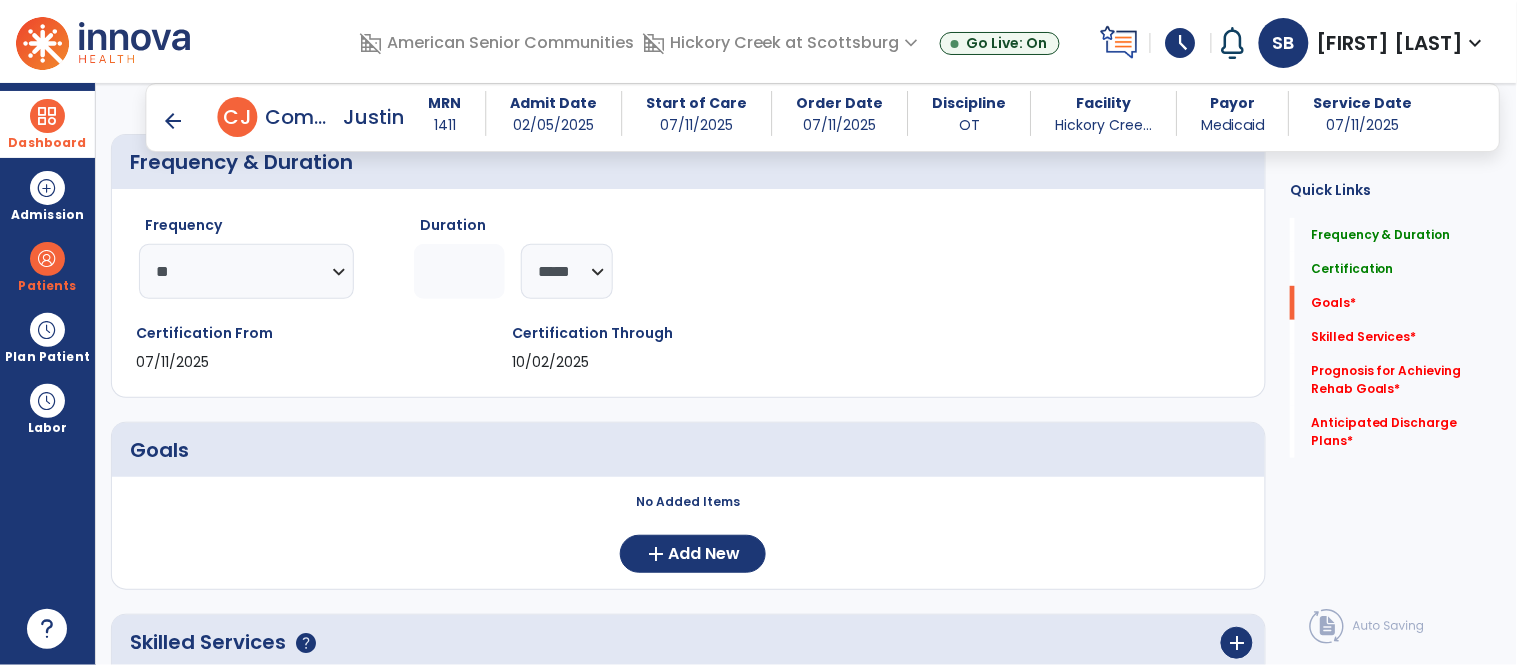 scroll, scrollTop: 375, scrollLeft: 0, axis: vertical 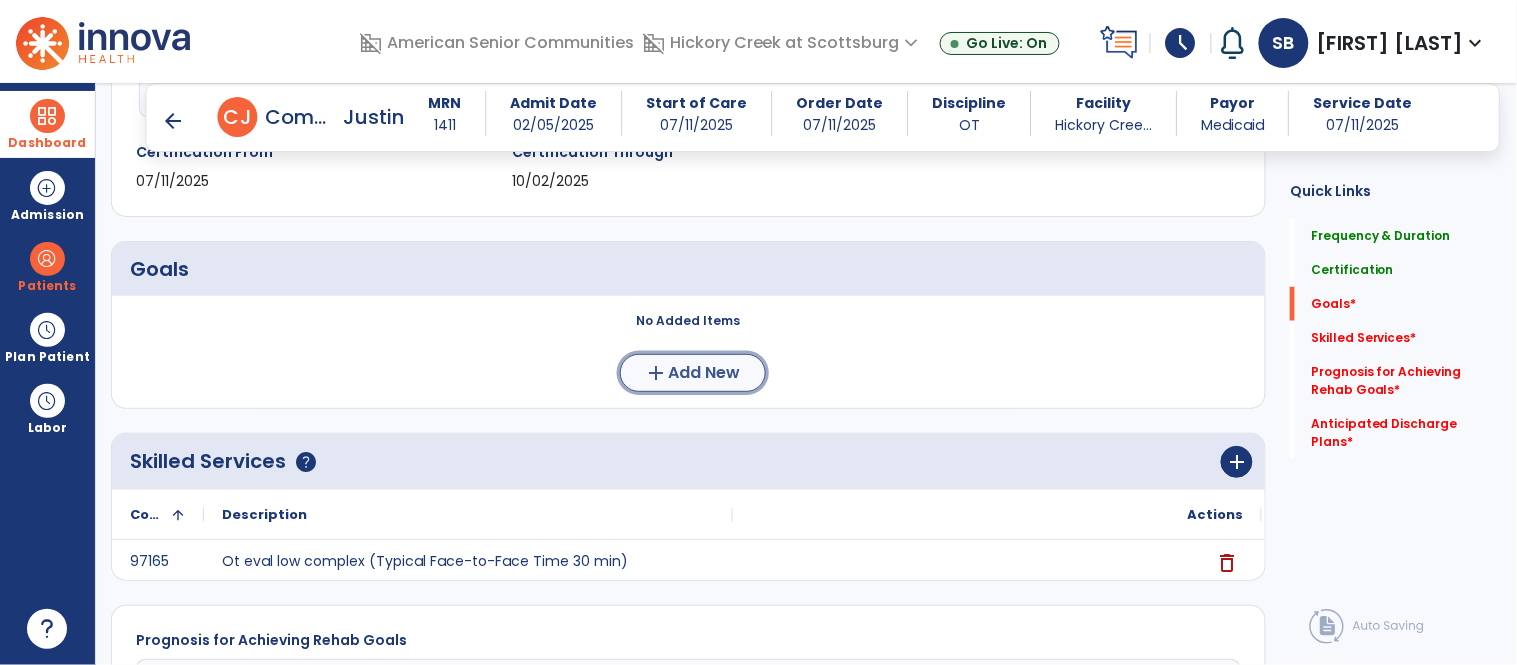 click on "Add New" at bounding box center [705, 373] 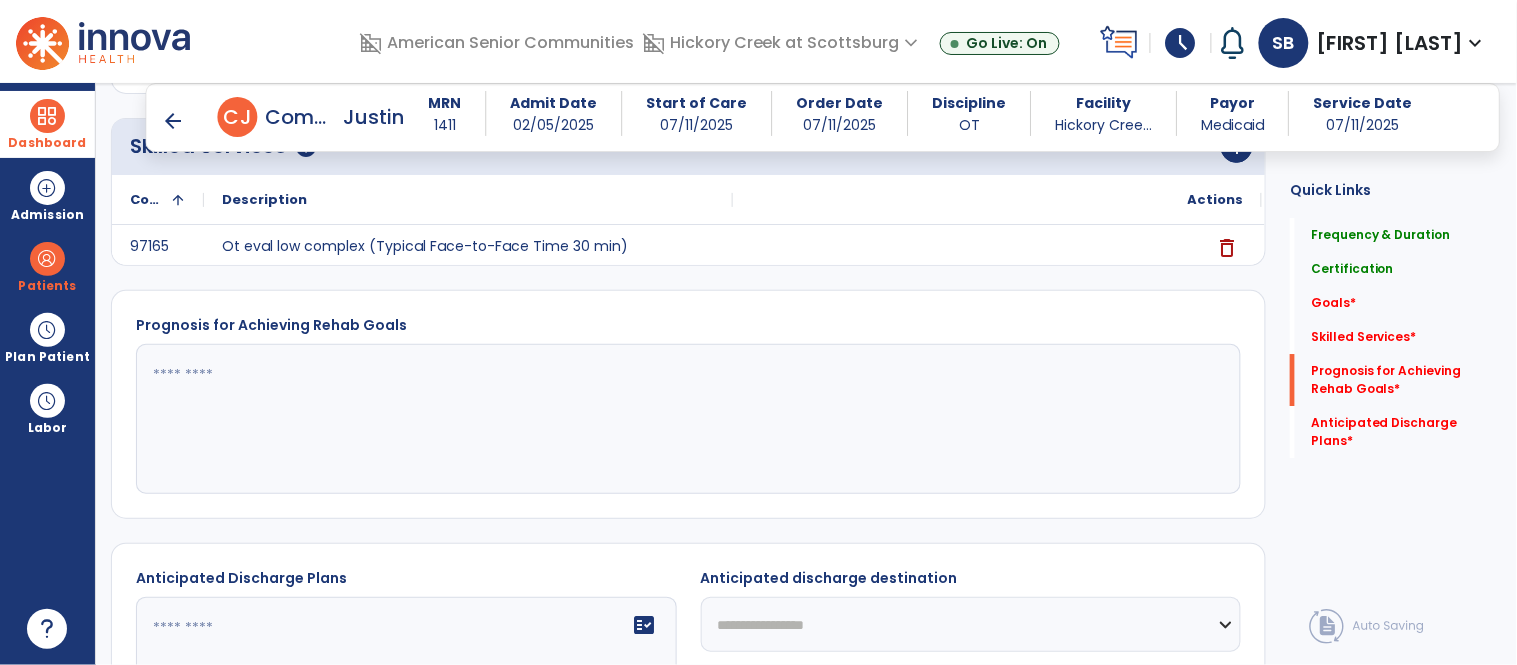 scroll, scrollTop: 1603, scrollLeft: 0, axis: vertical 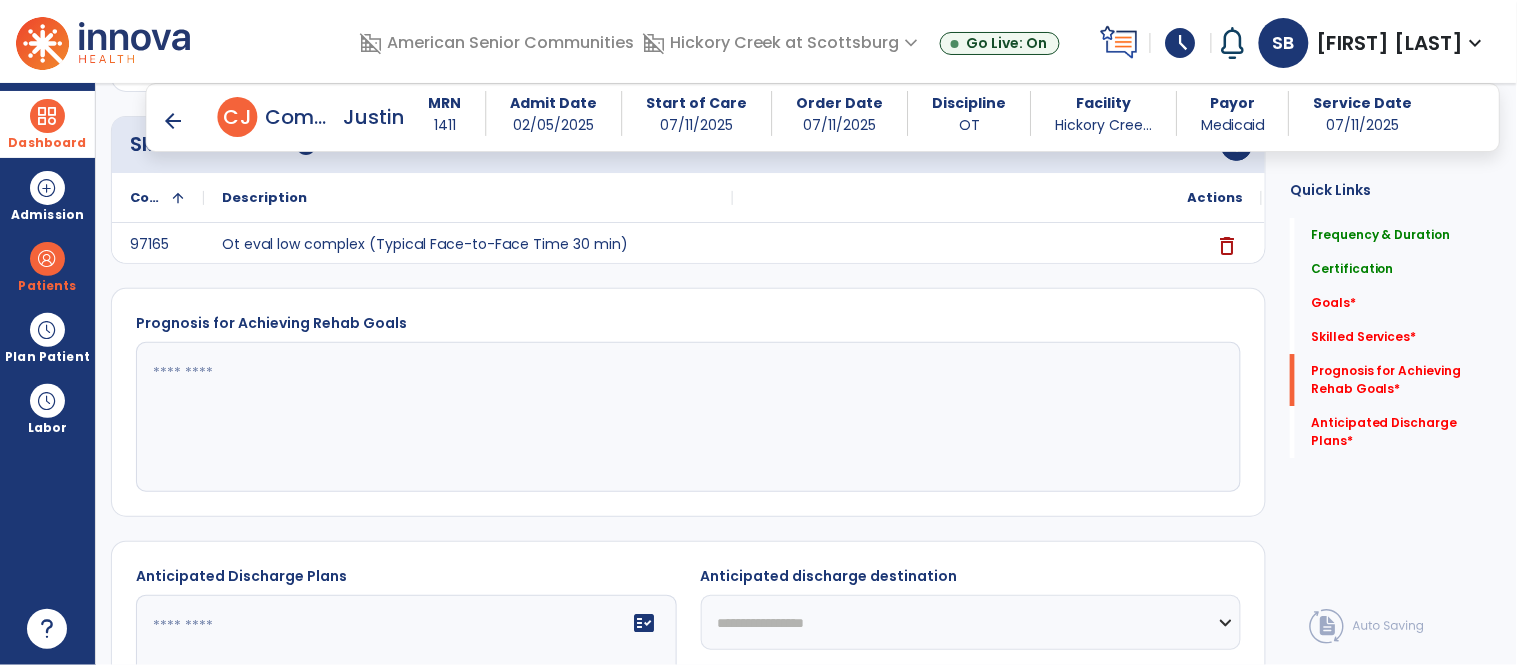click on "Skilled Services      help   add" 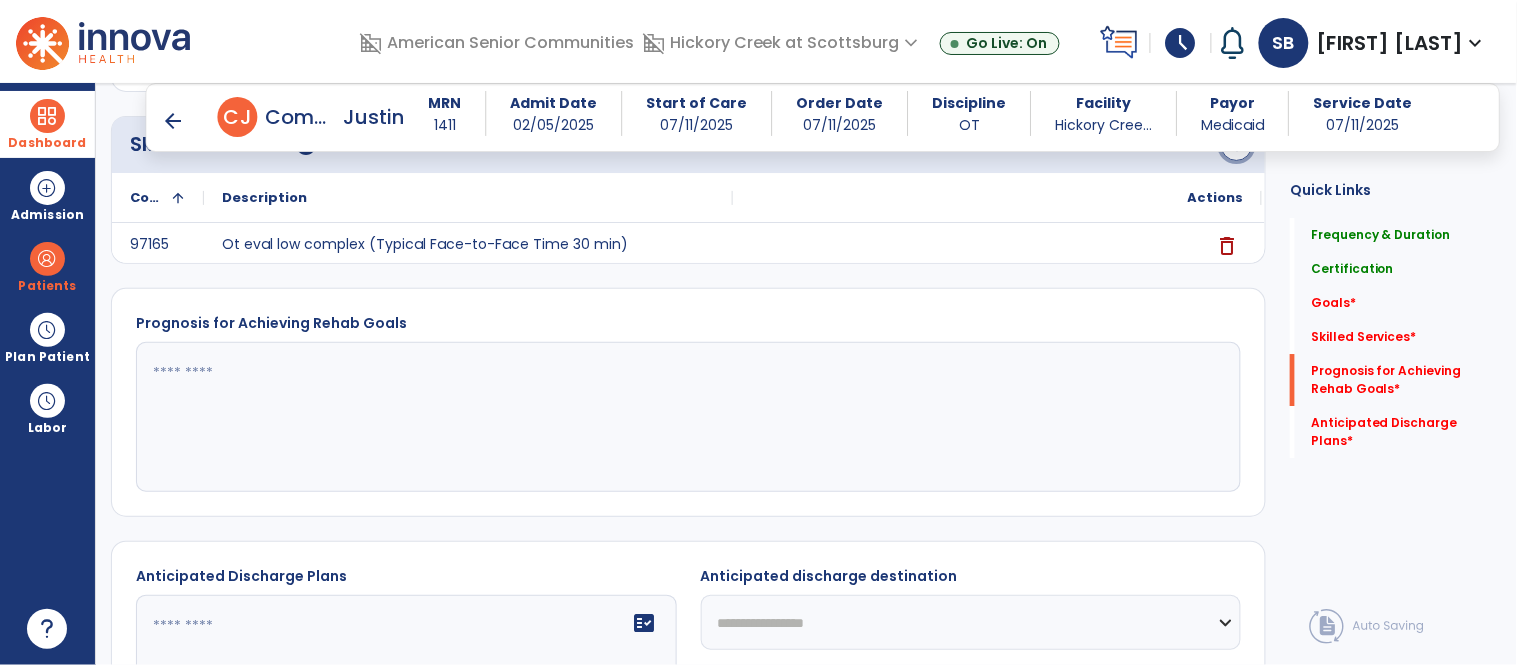 click on "add" 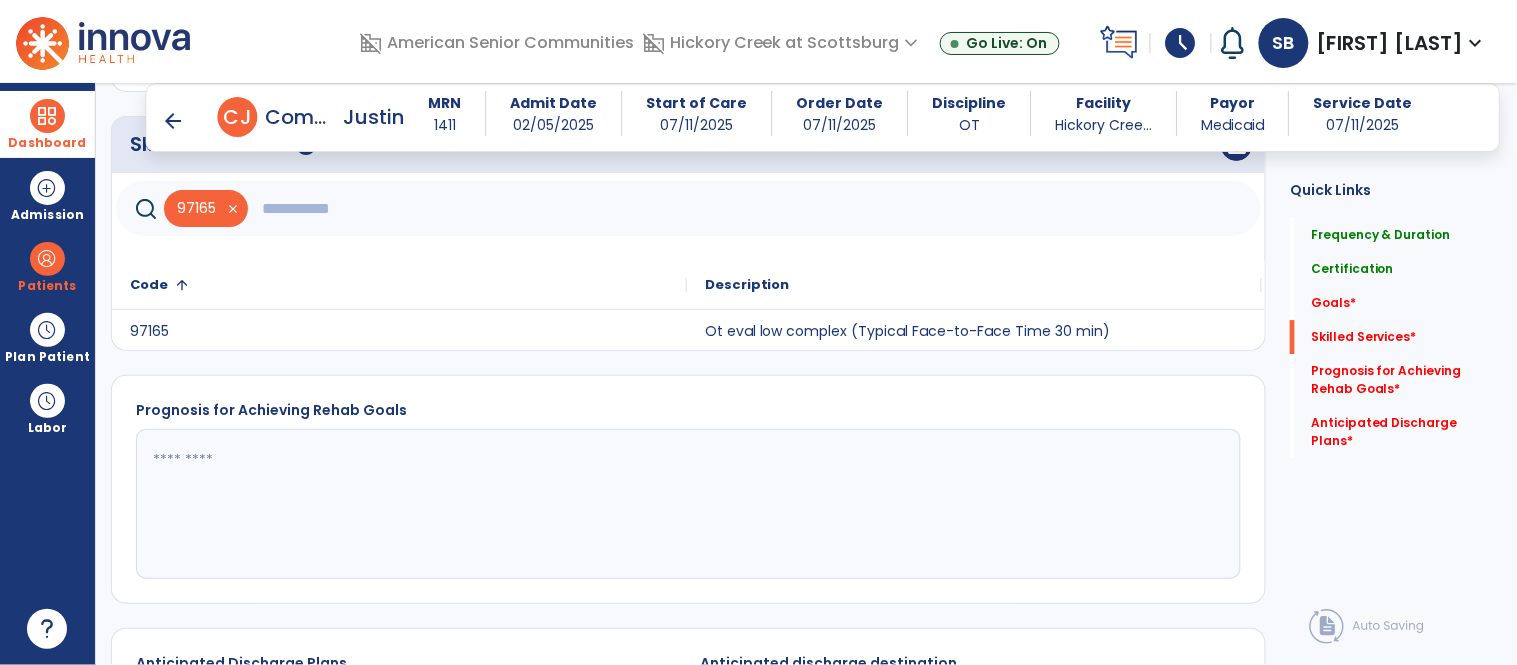 click 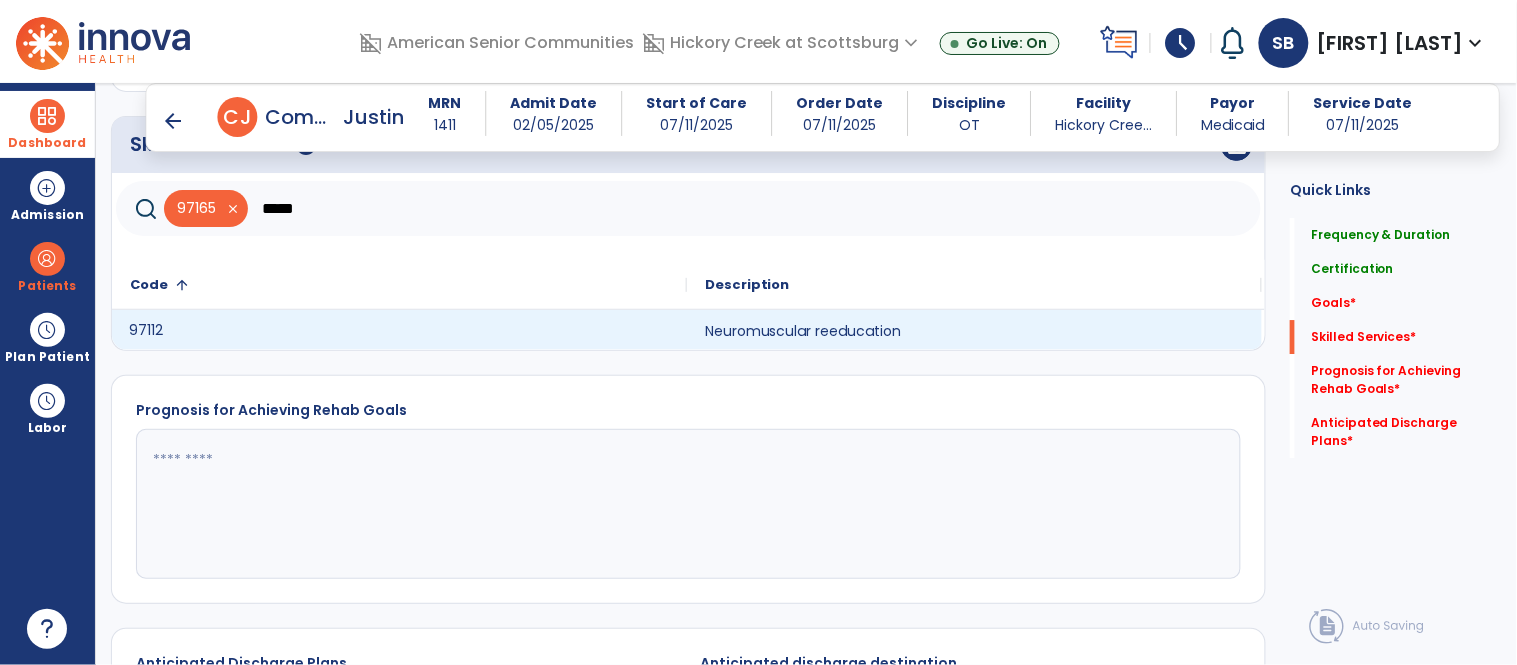 click on "97112" 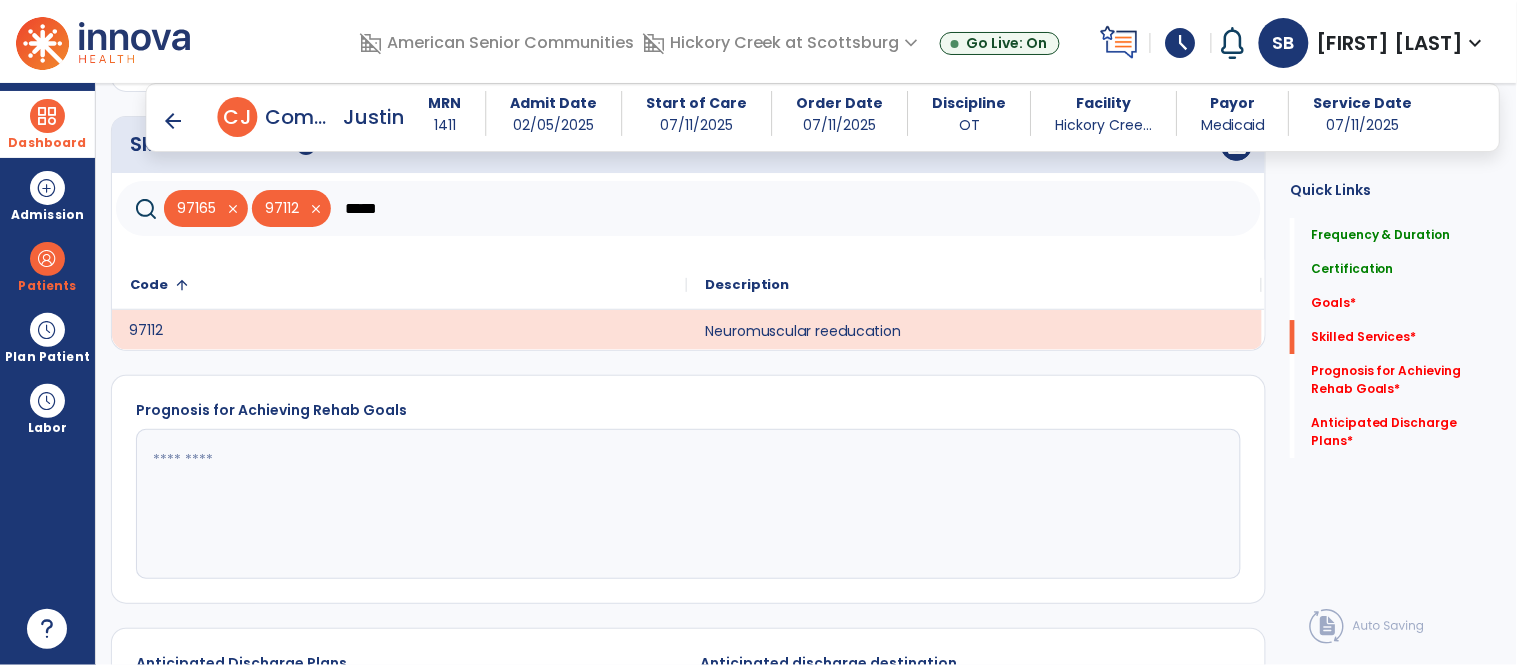 click on "Skilled Services      help   save   97165   close   97112   close  *****
Code
1
Description
97112 Neuromuscular reeducation
to" 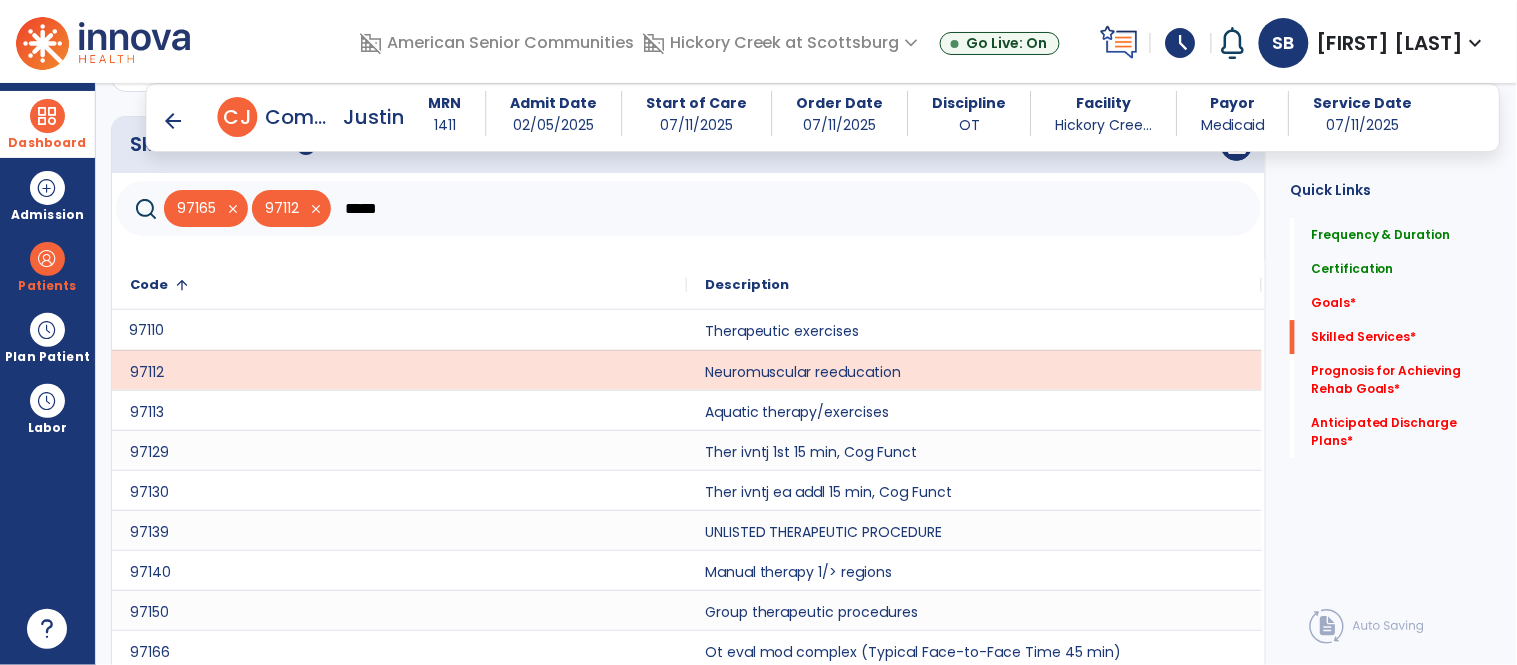 scroll, scrollTop: 1695, scrollLeft: 0, axis: vertical 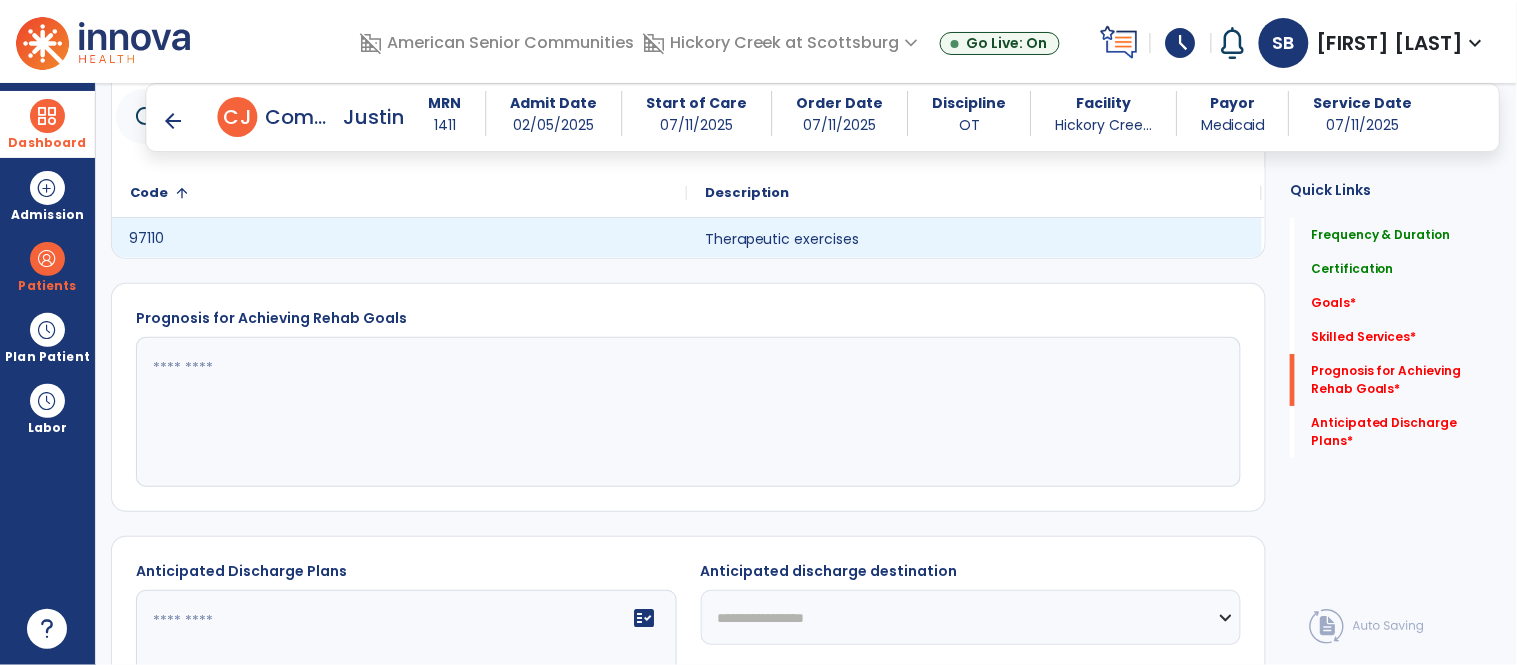 click on "97110" 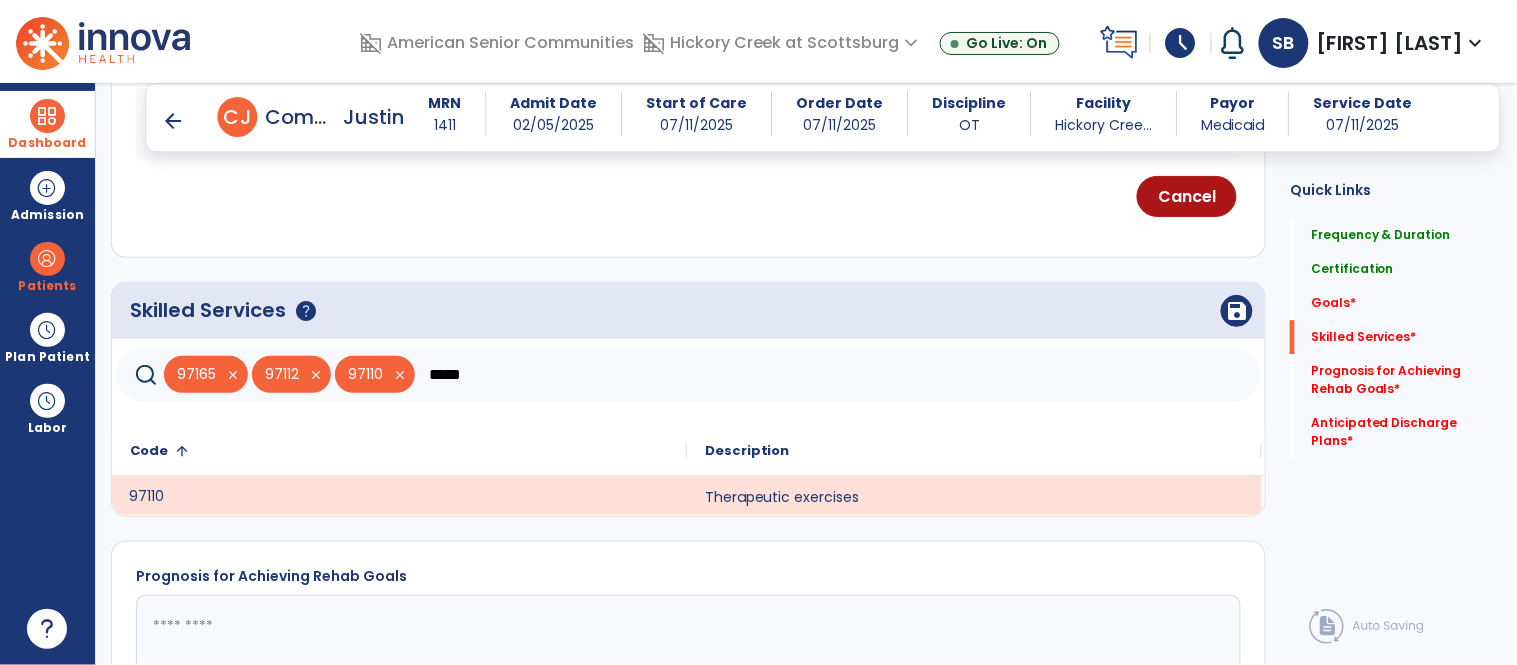 scroll, scrollTop: 1430, scrollLeft: 0, axis: vertical 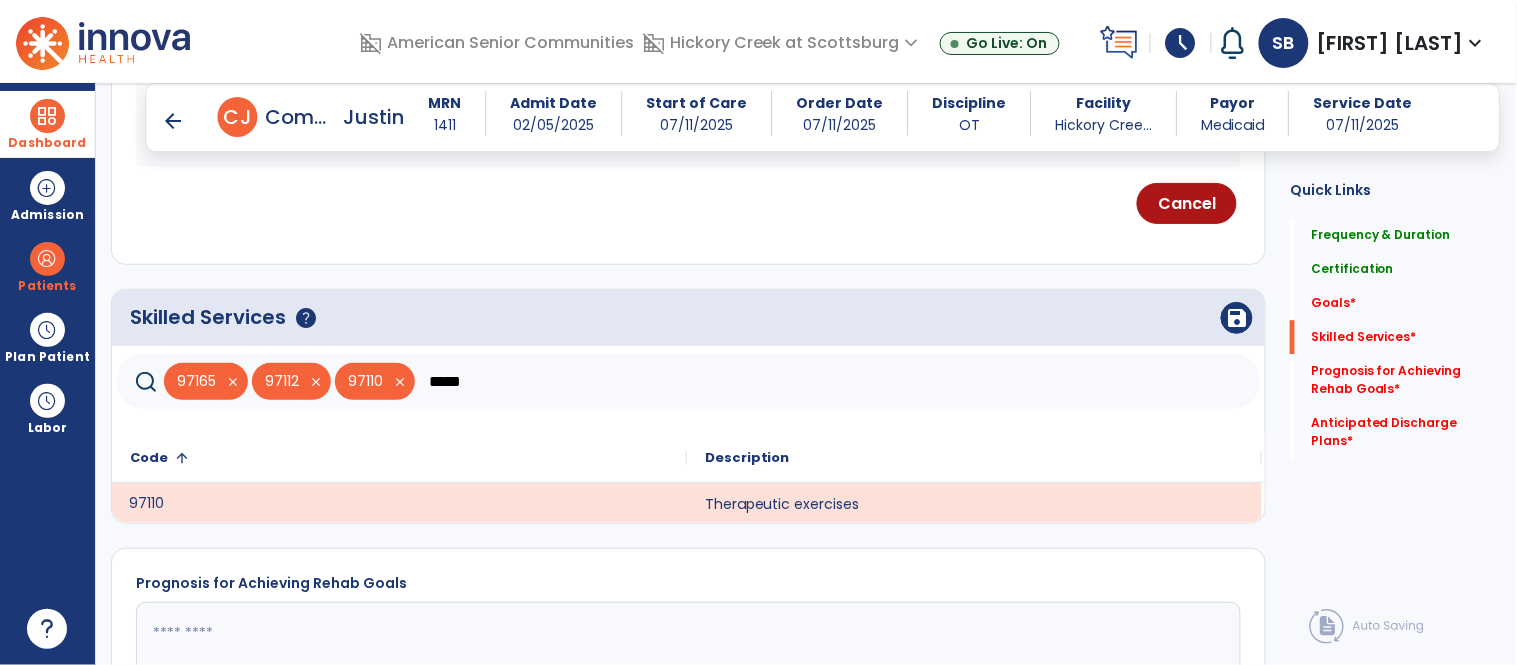 click on "*****" 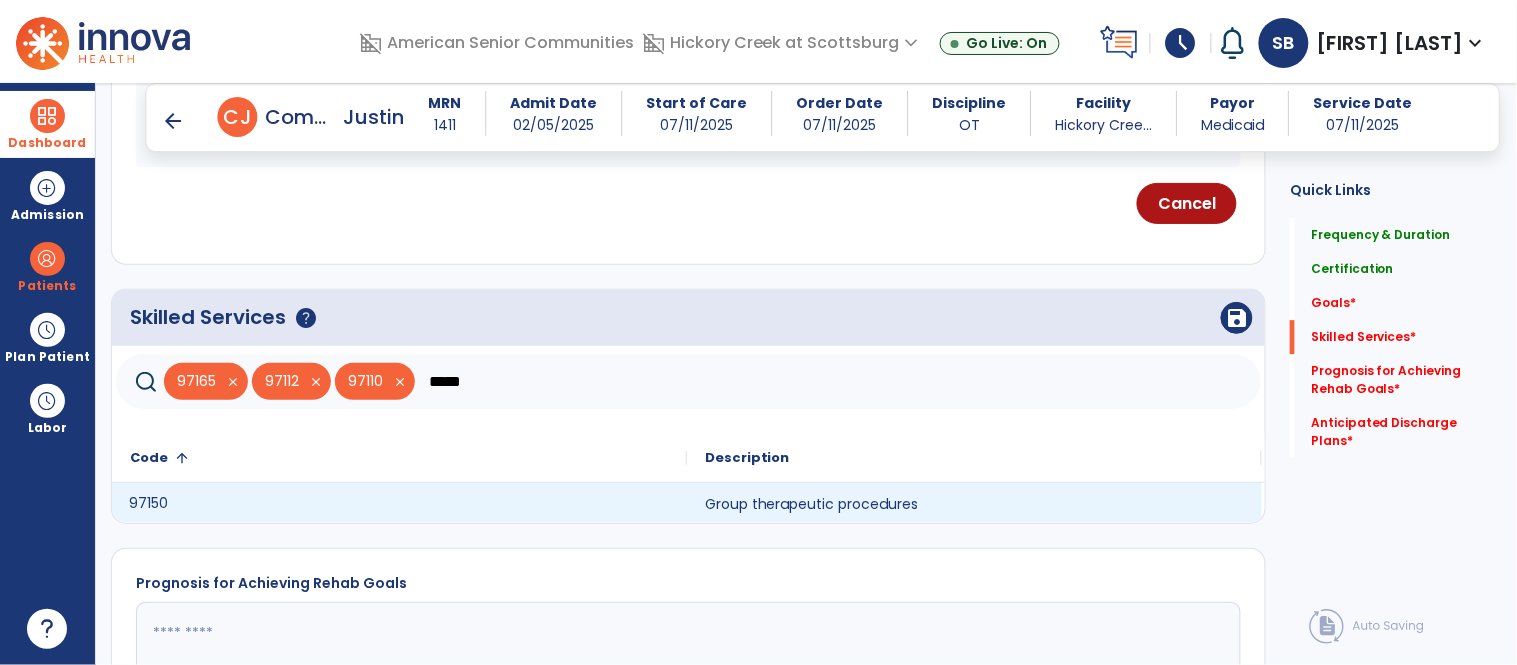 click on "97150" 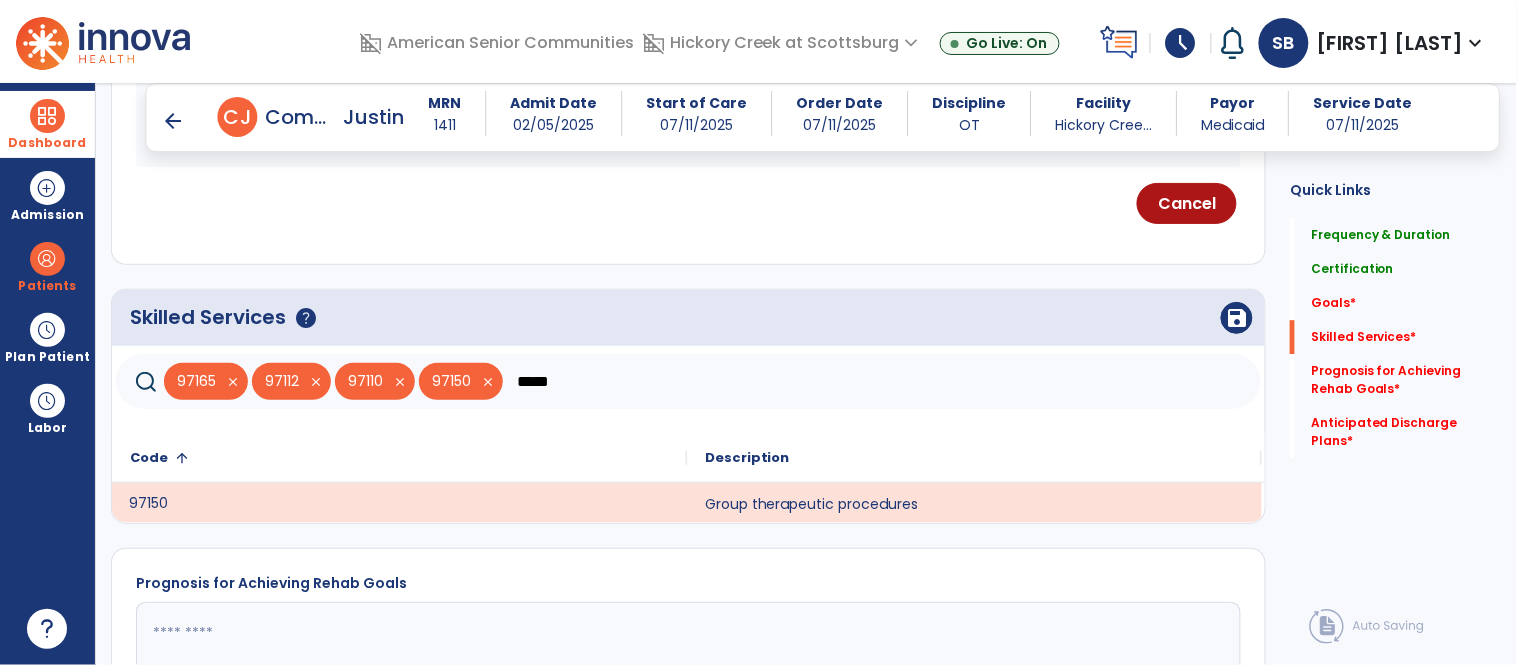 click on "*****" 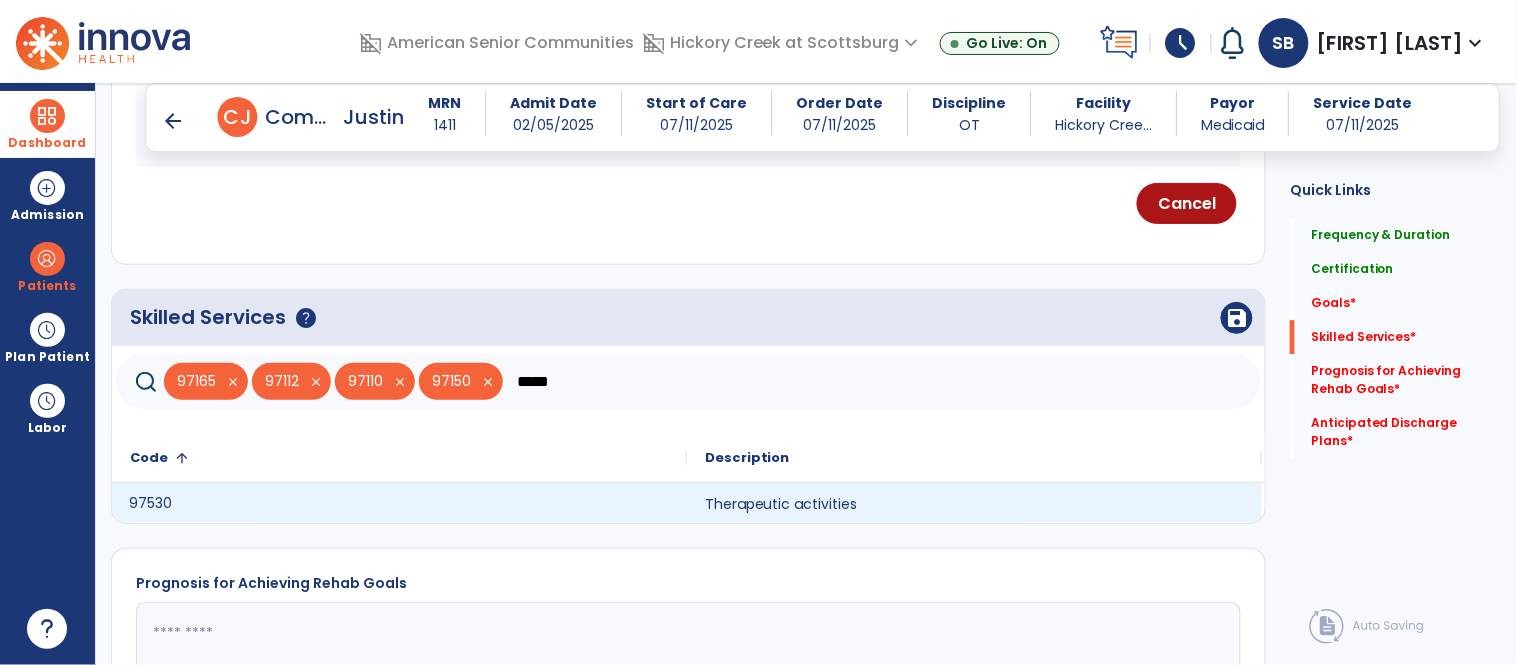 click on "97530" 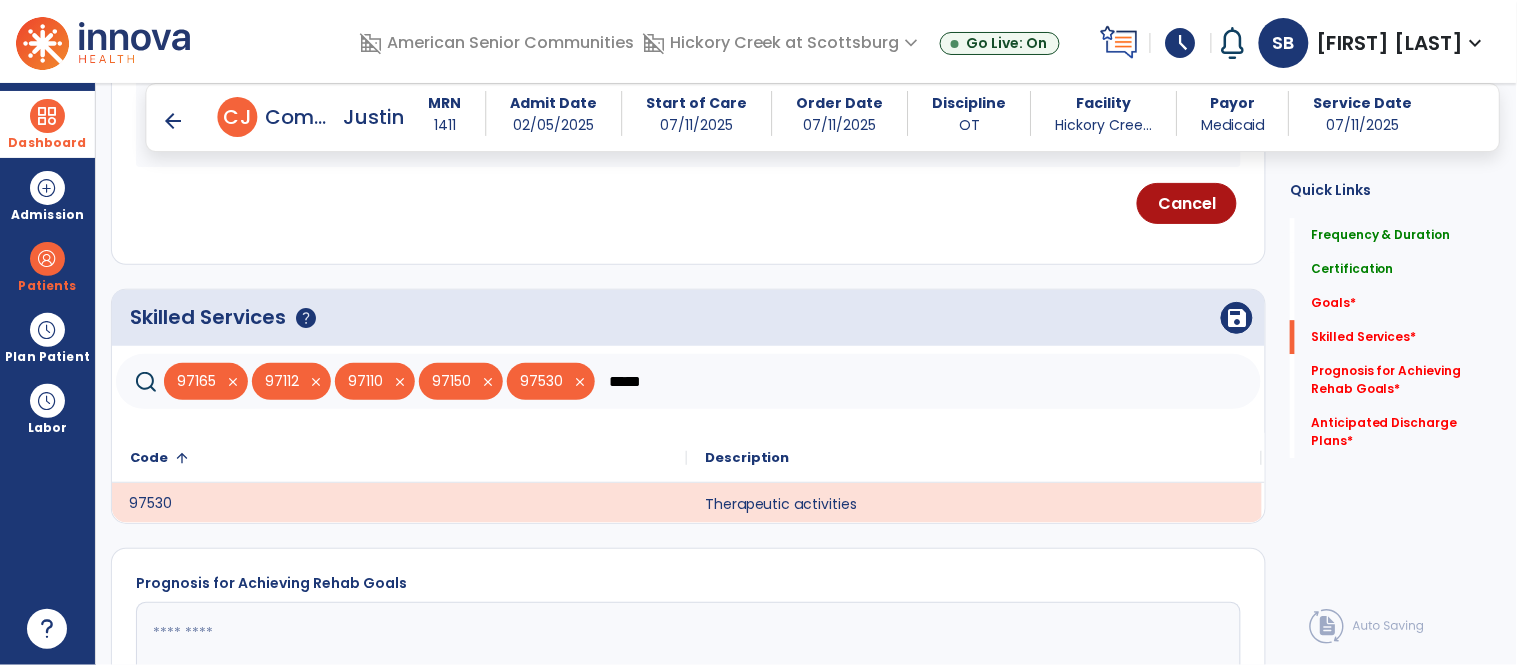 click on "*****" 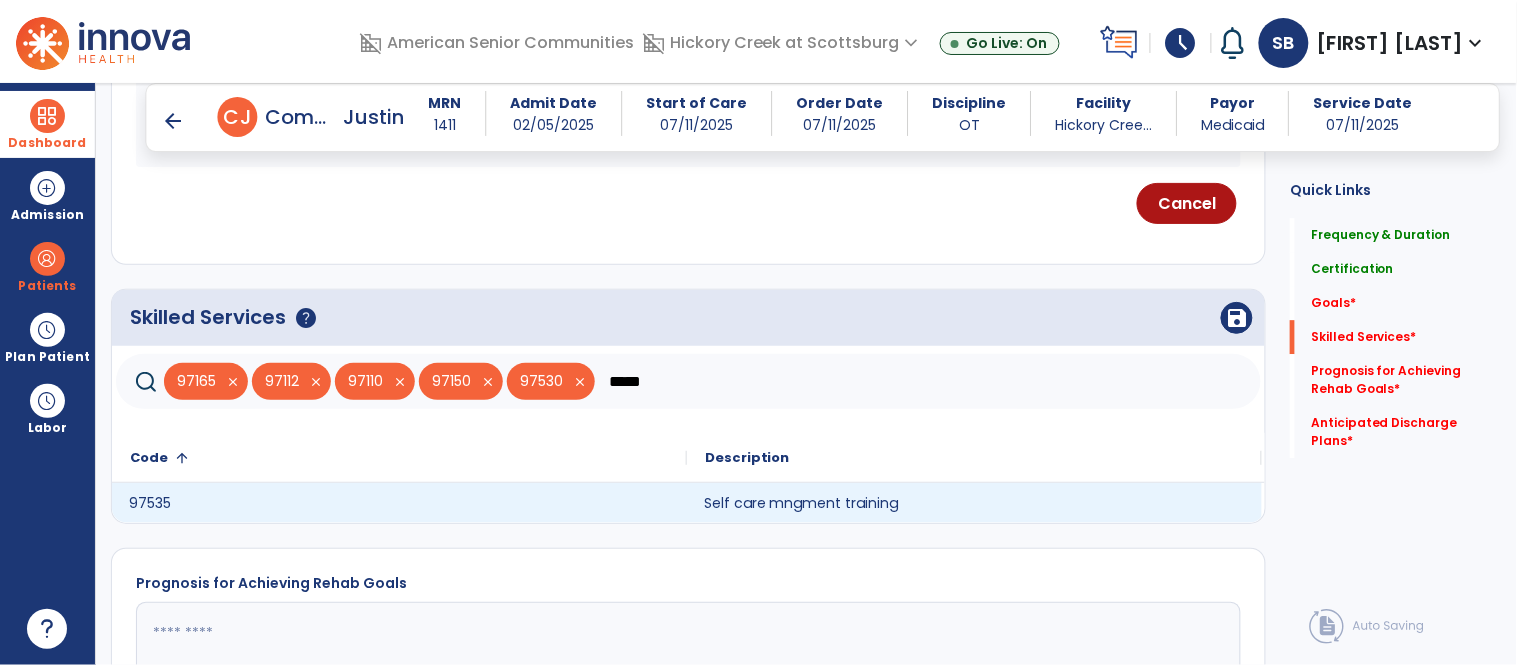 click on "Self care mngment training" 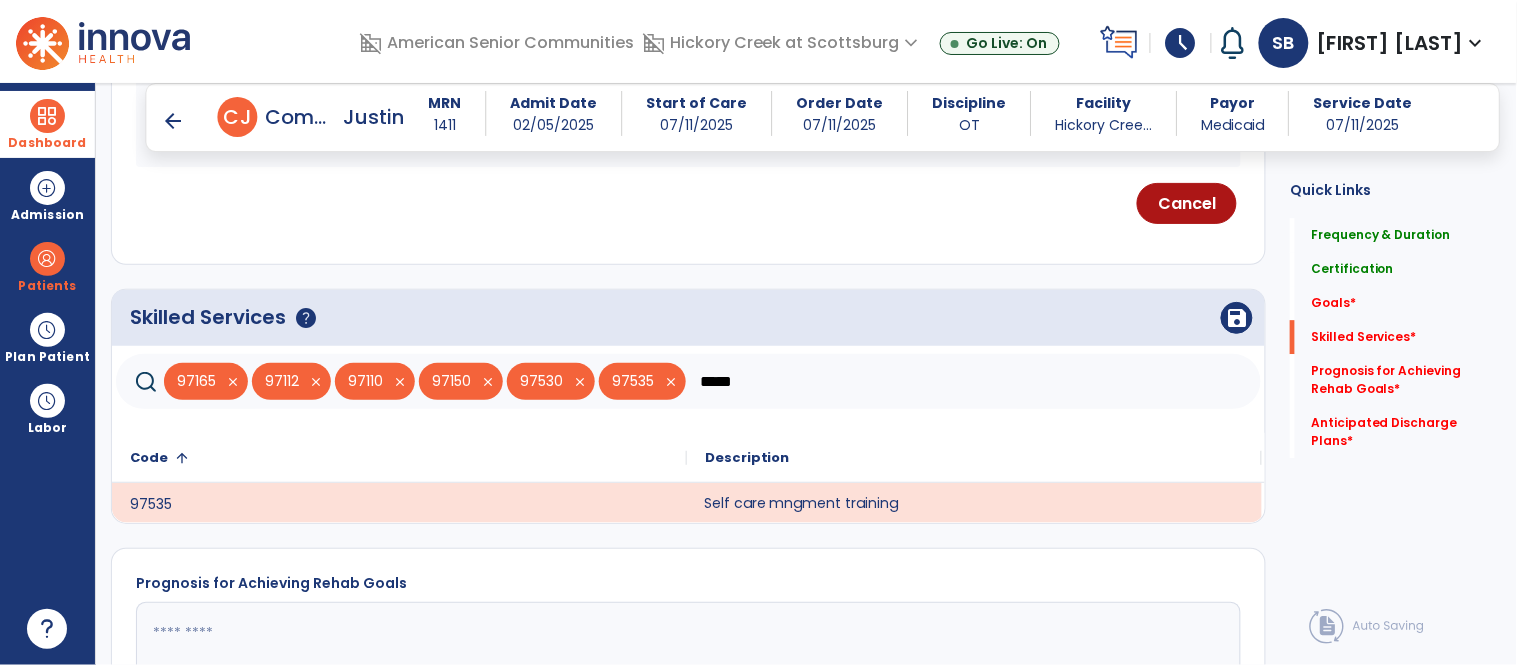click on "*****" 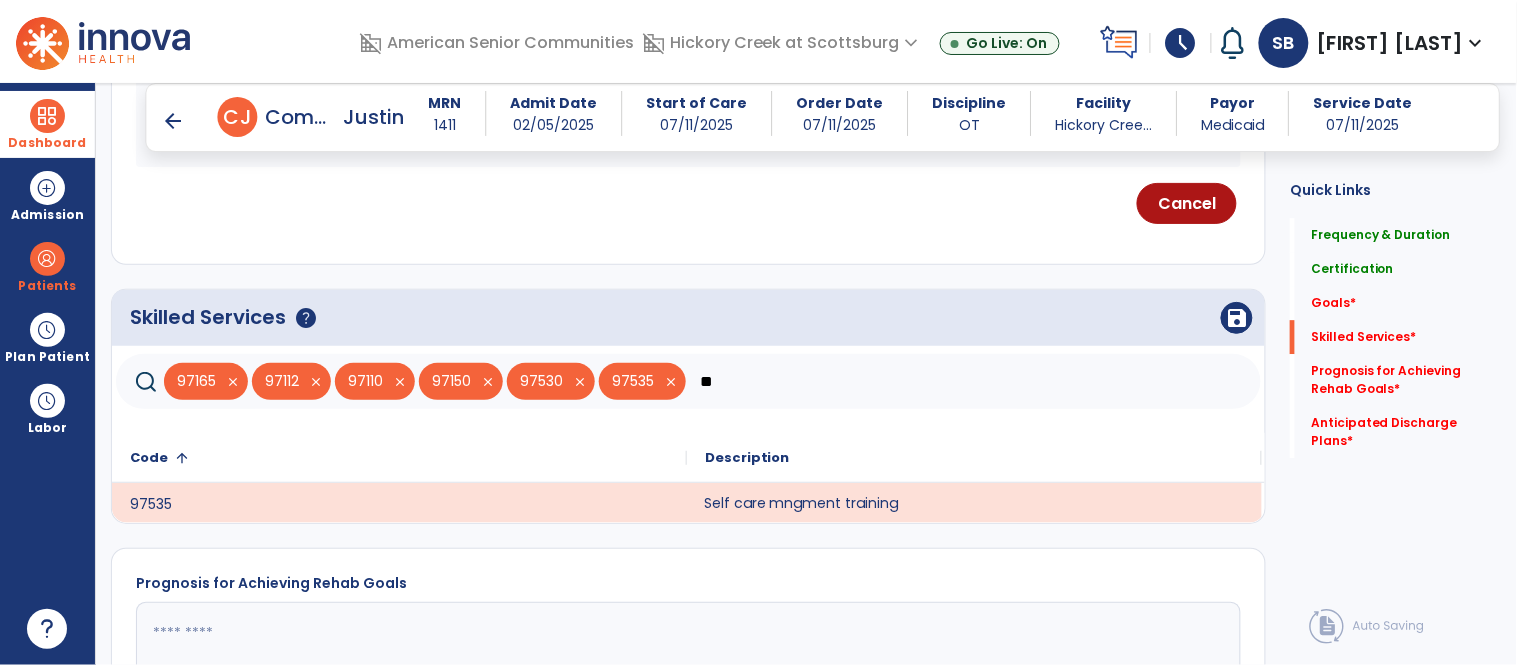 type on "*" 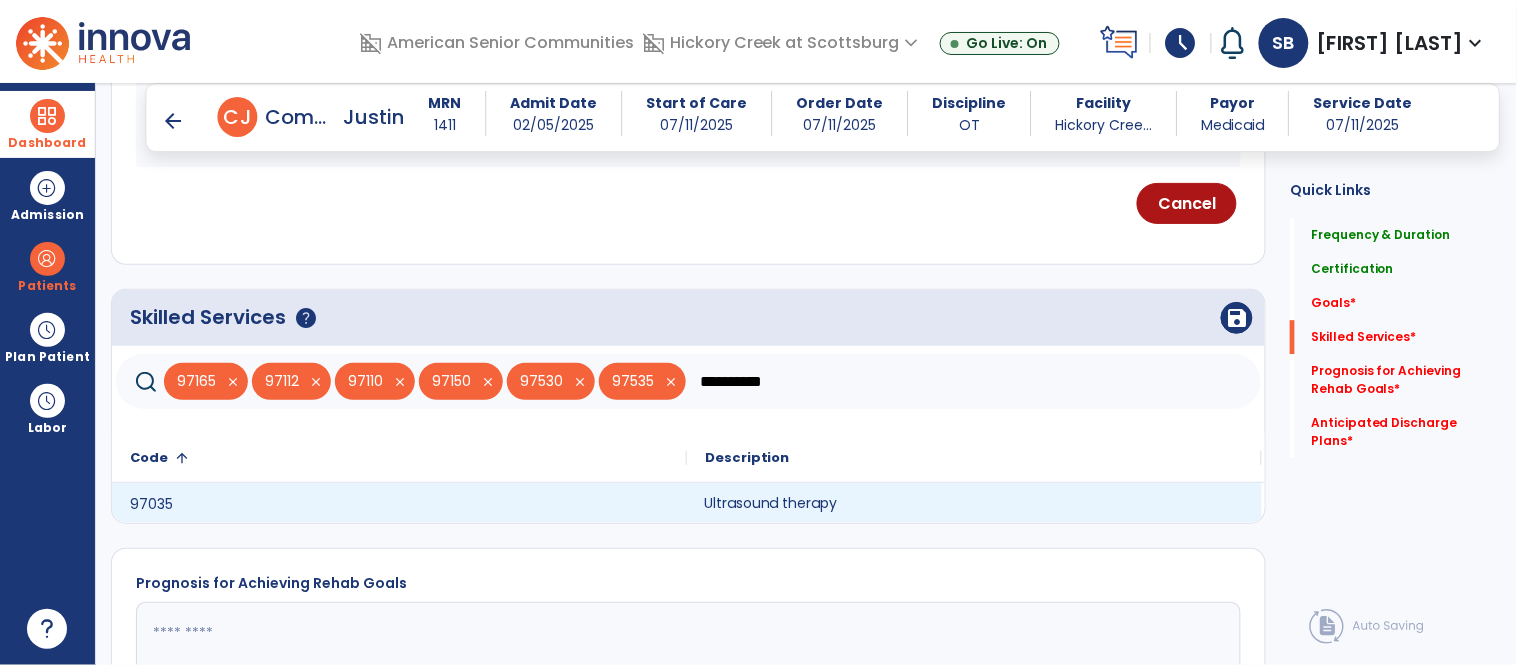 click on "Ultrasound therapy" 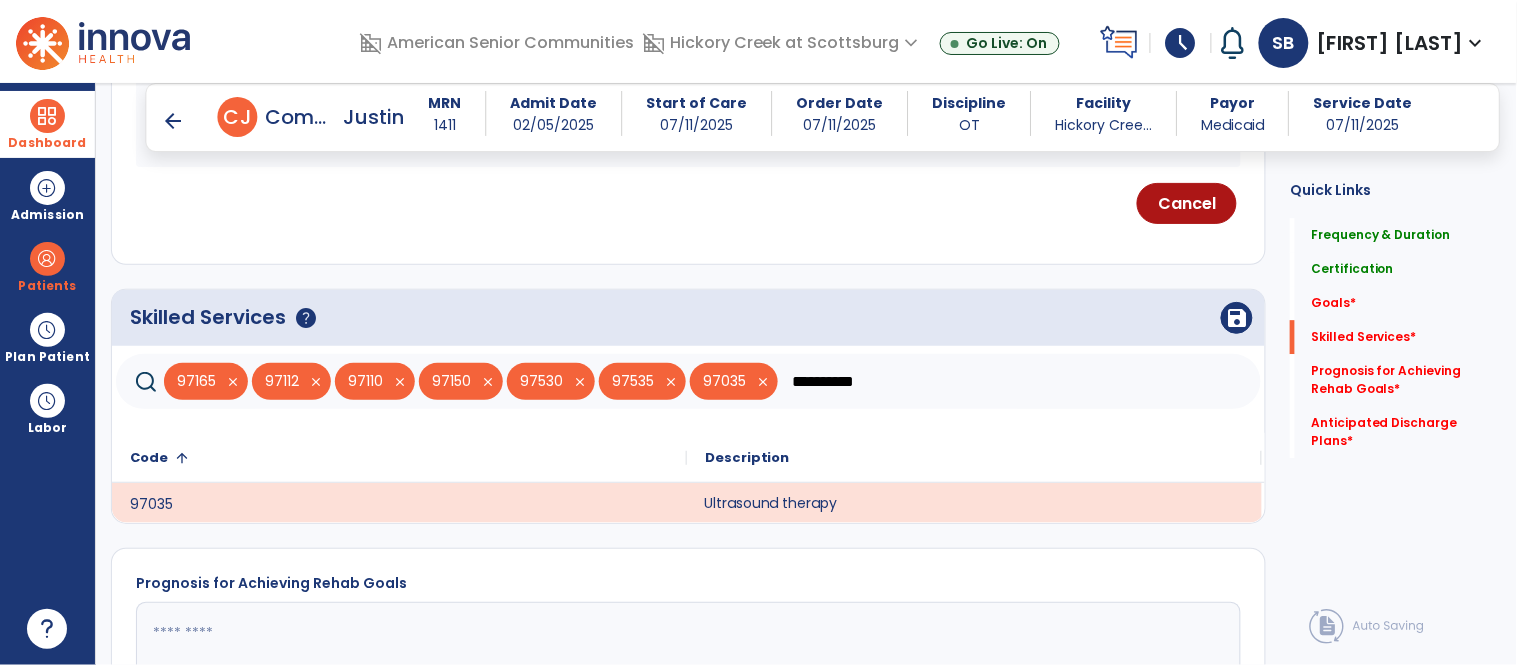 click on "**********" 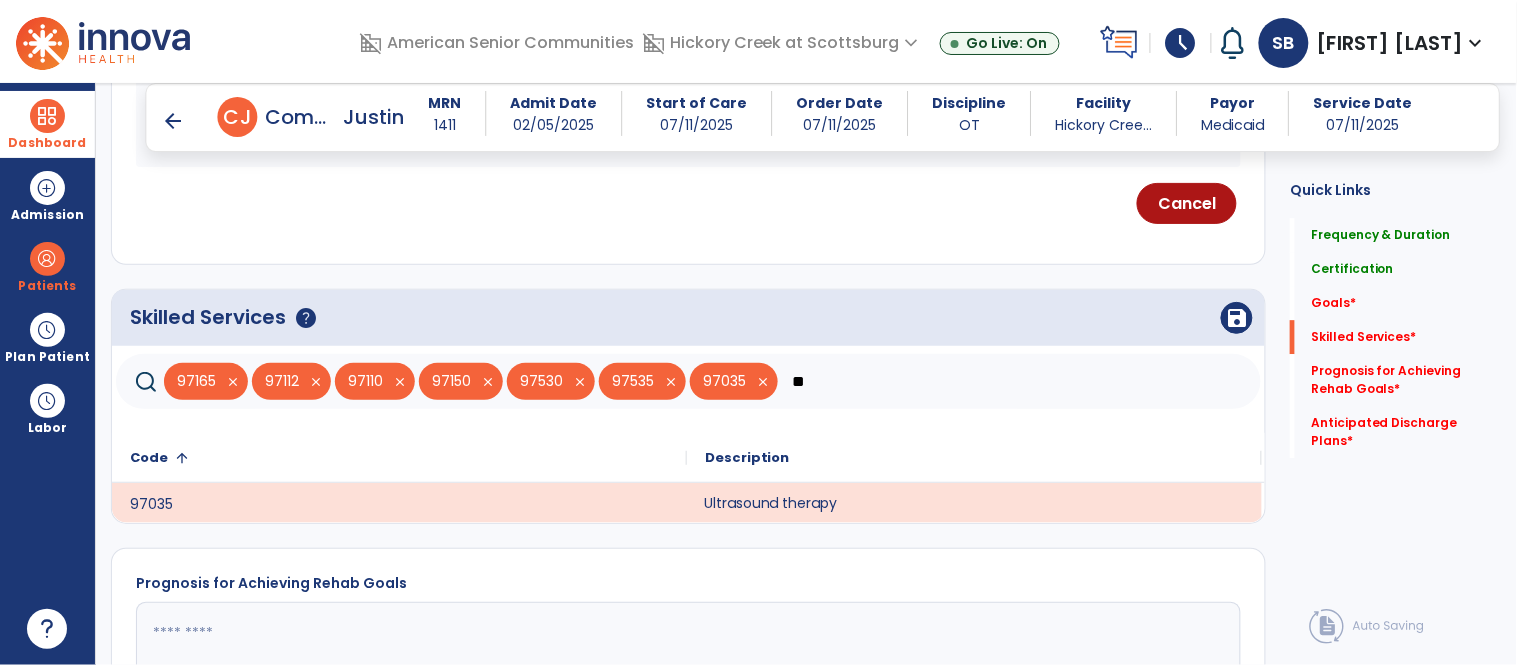 type on "*" 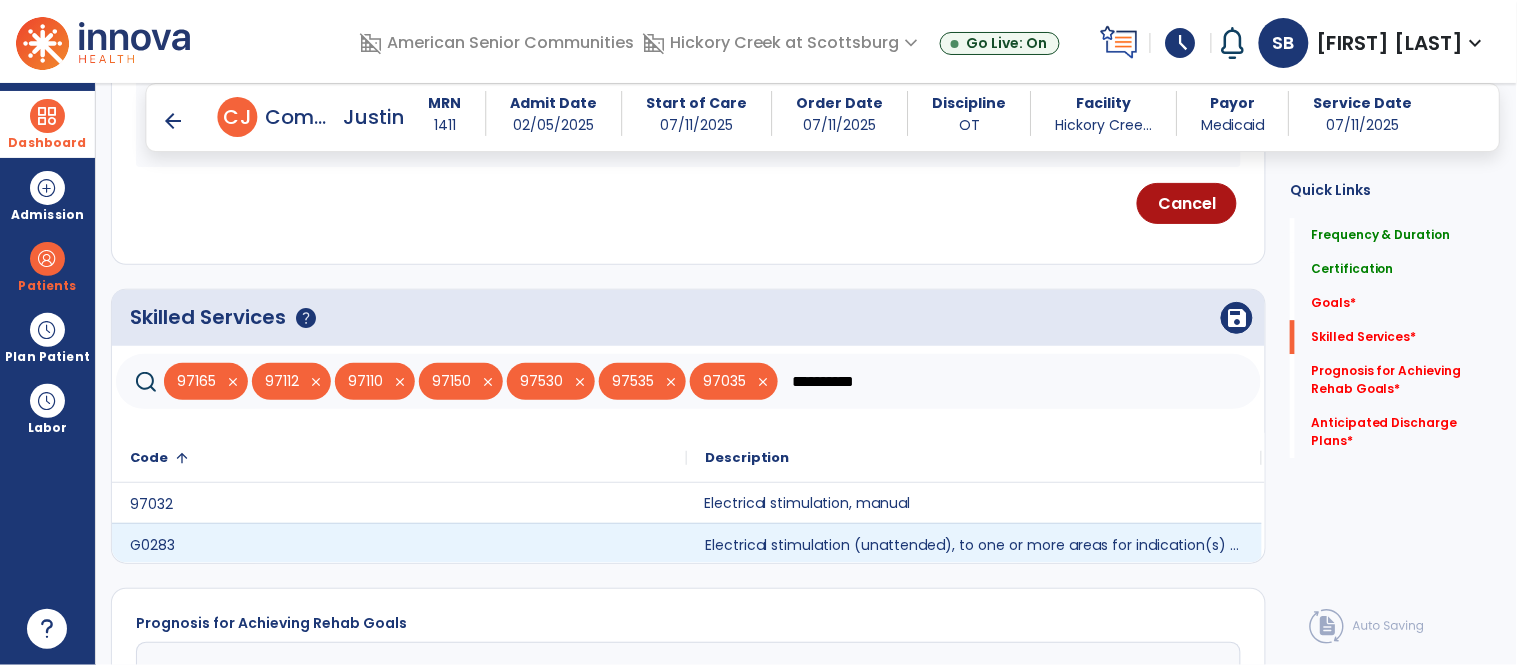 type on "**********" 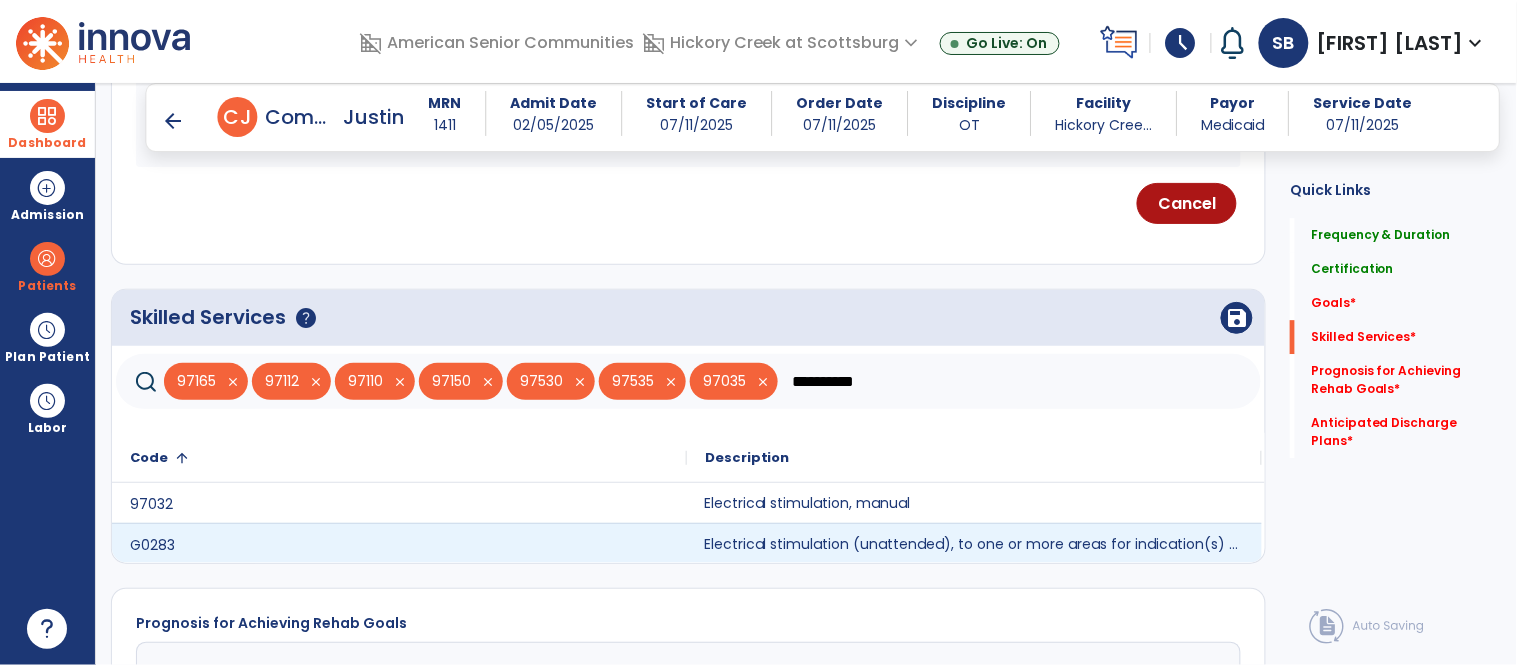 click on "Electrical stimulation (unattended), to one or more areas for indication(s) other than wound care" 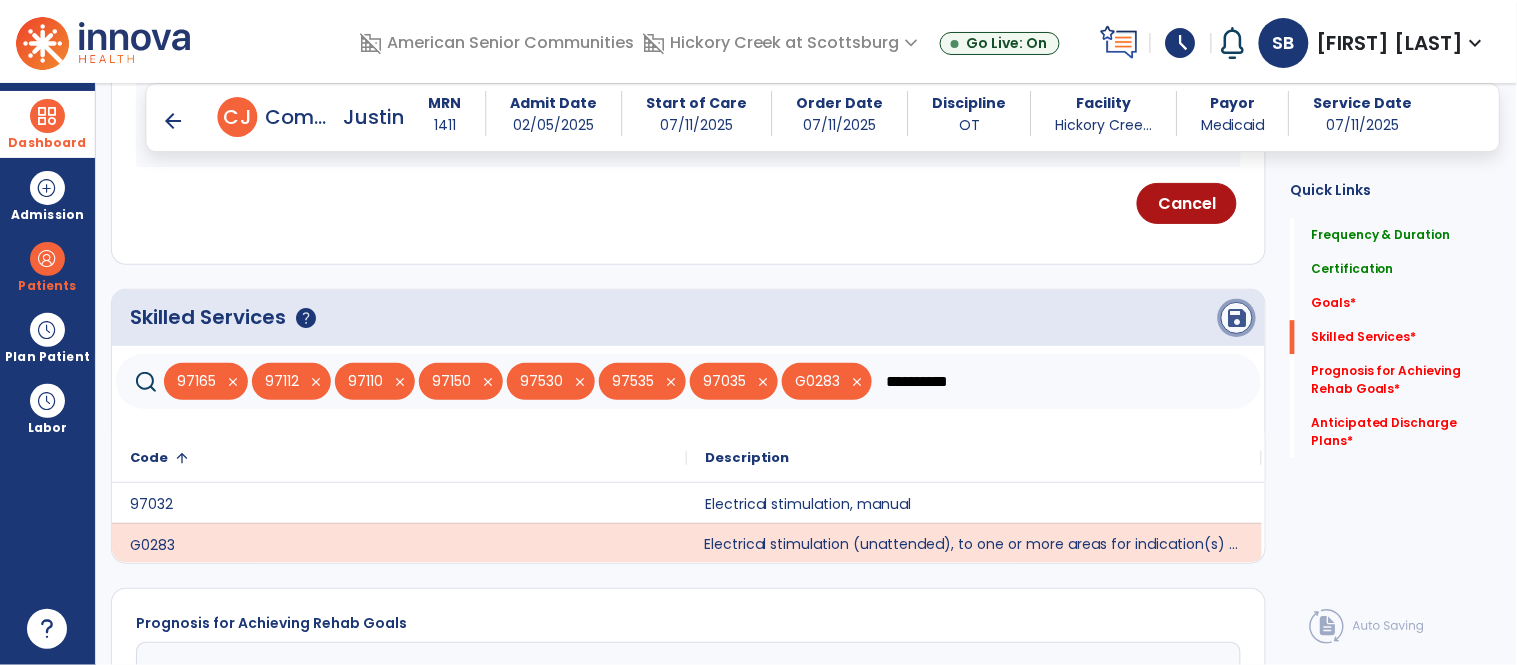 click on "save" 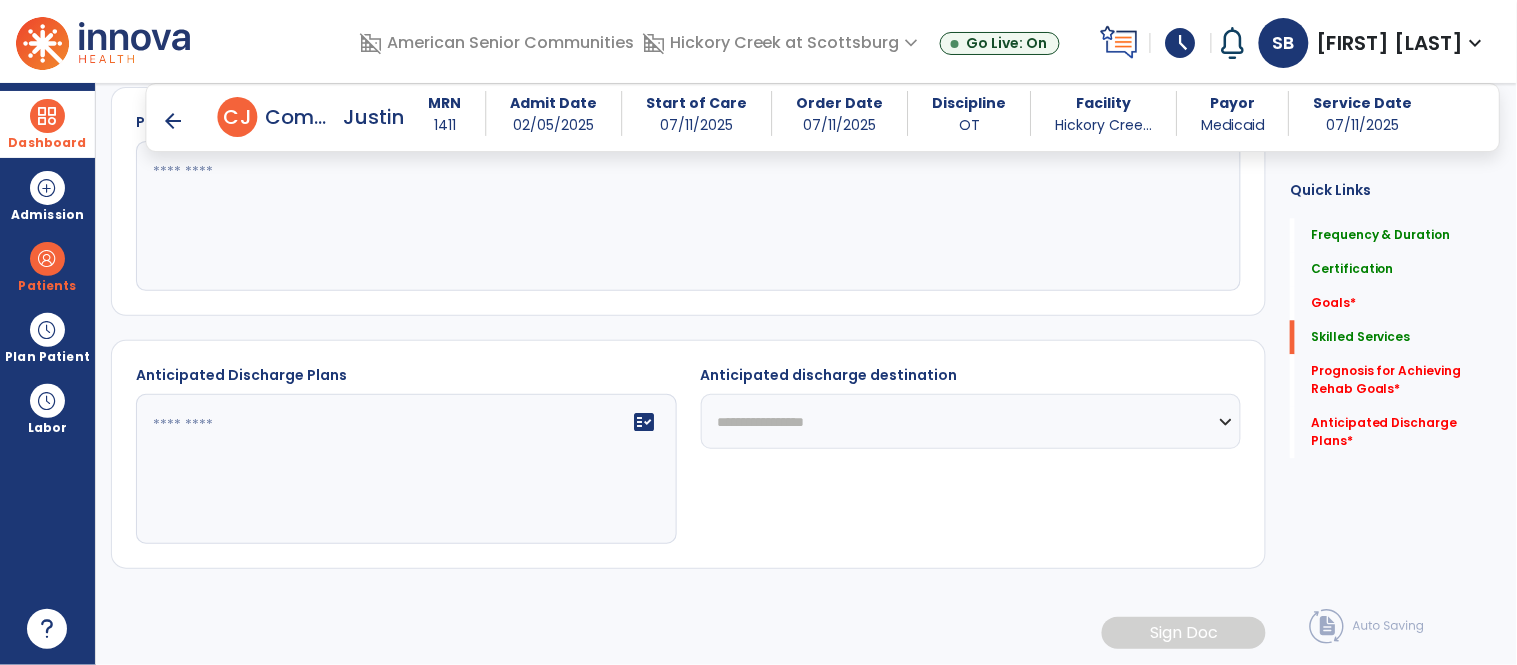 scroll, scrollTop: 1174, scrollLeft: 0, axis: vertical 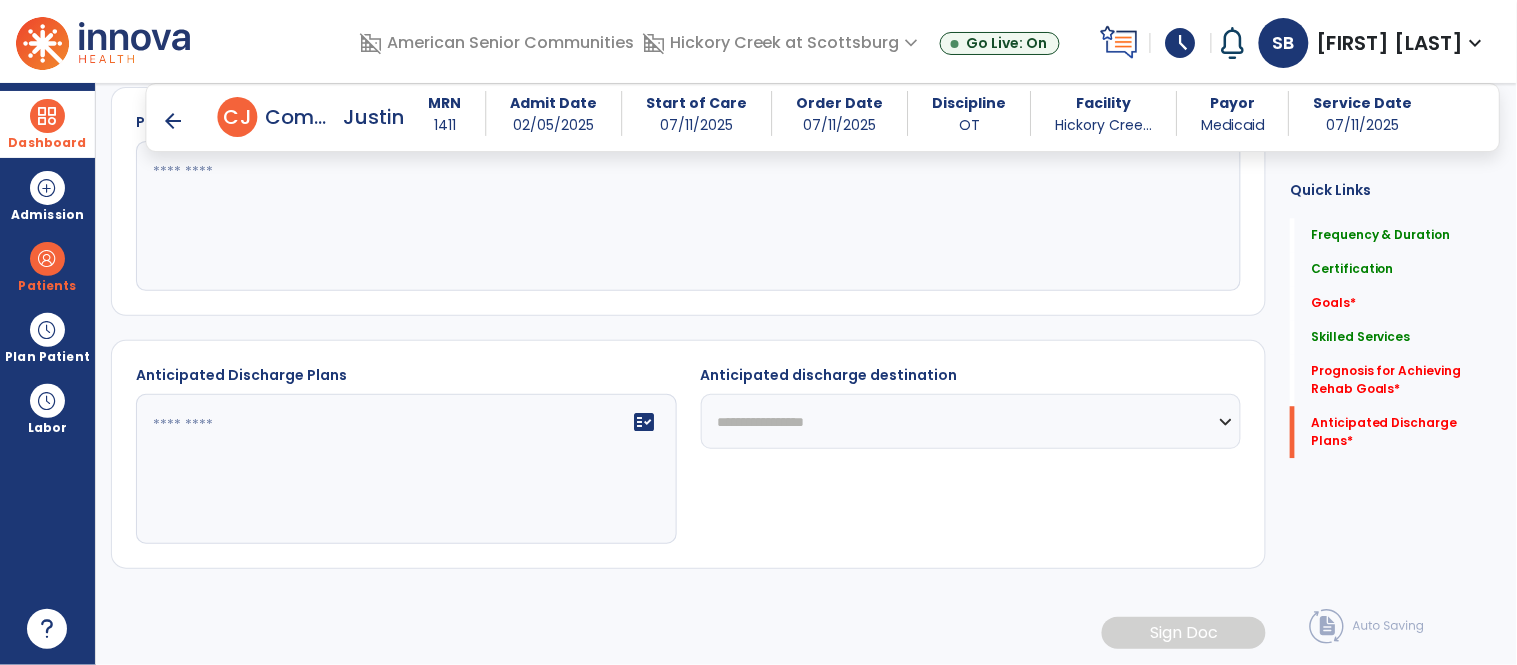 click on "fact_check" 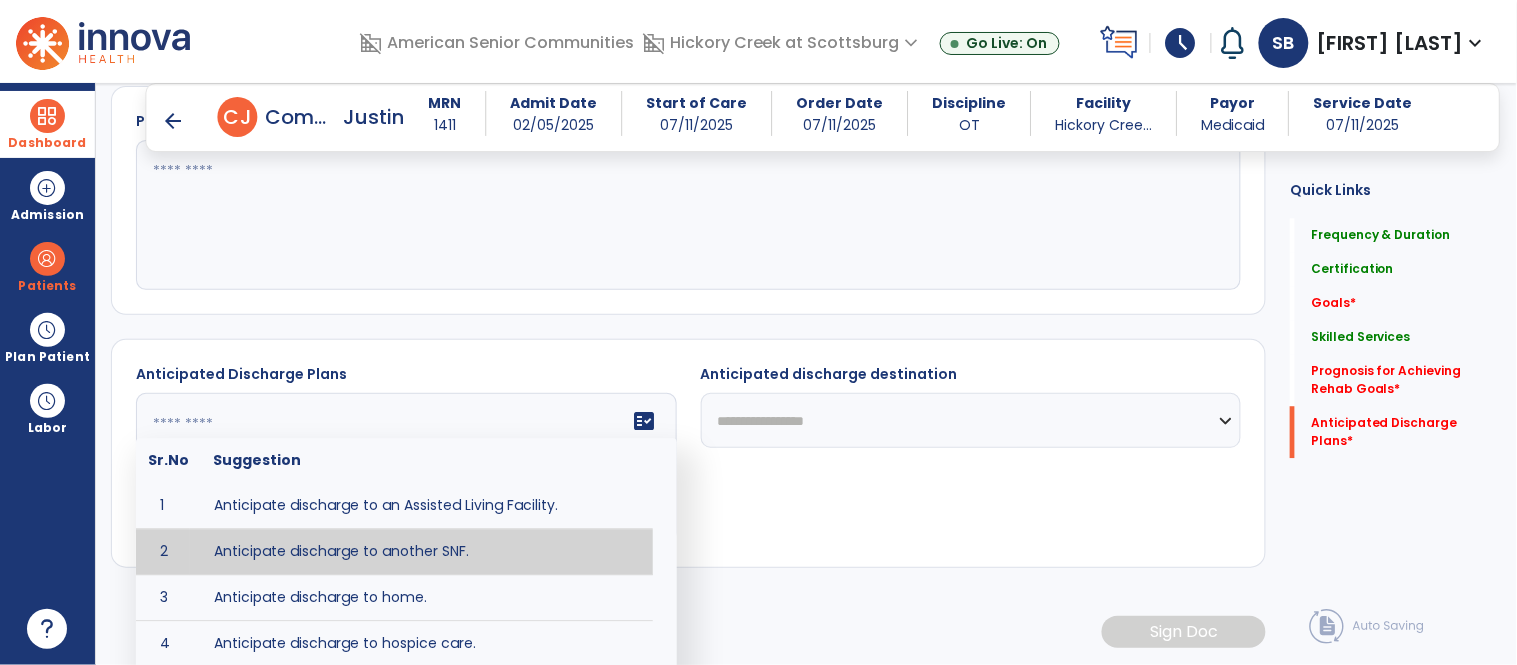 scroll, scrollTop: 1260, scrollLeft: 0, axis: vertical 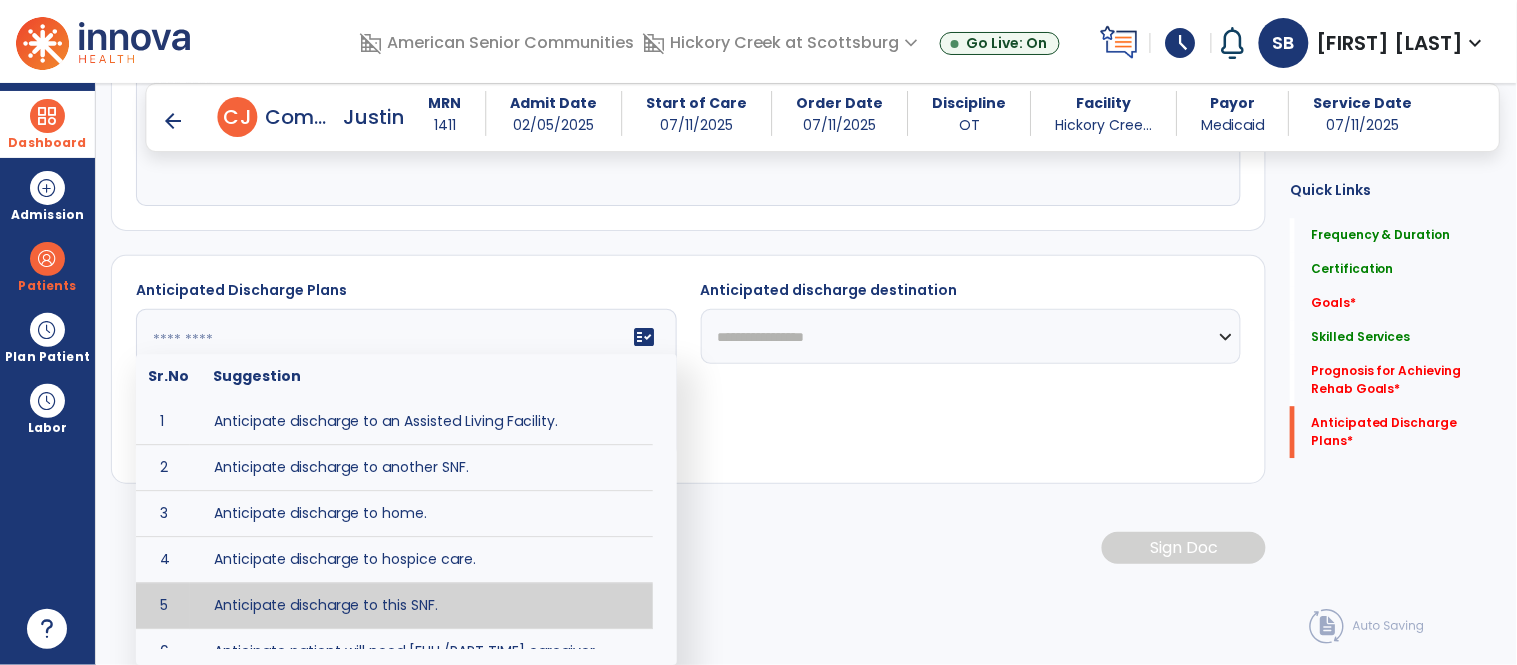 type on "**********" 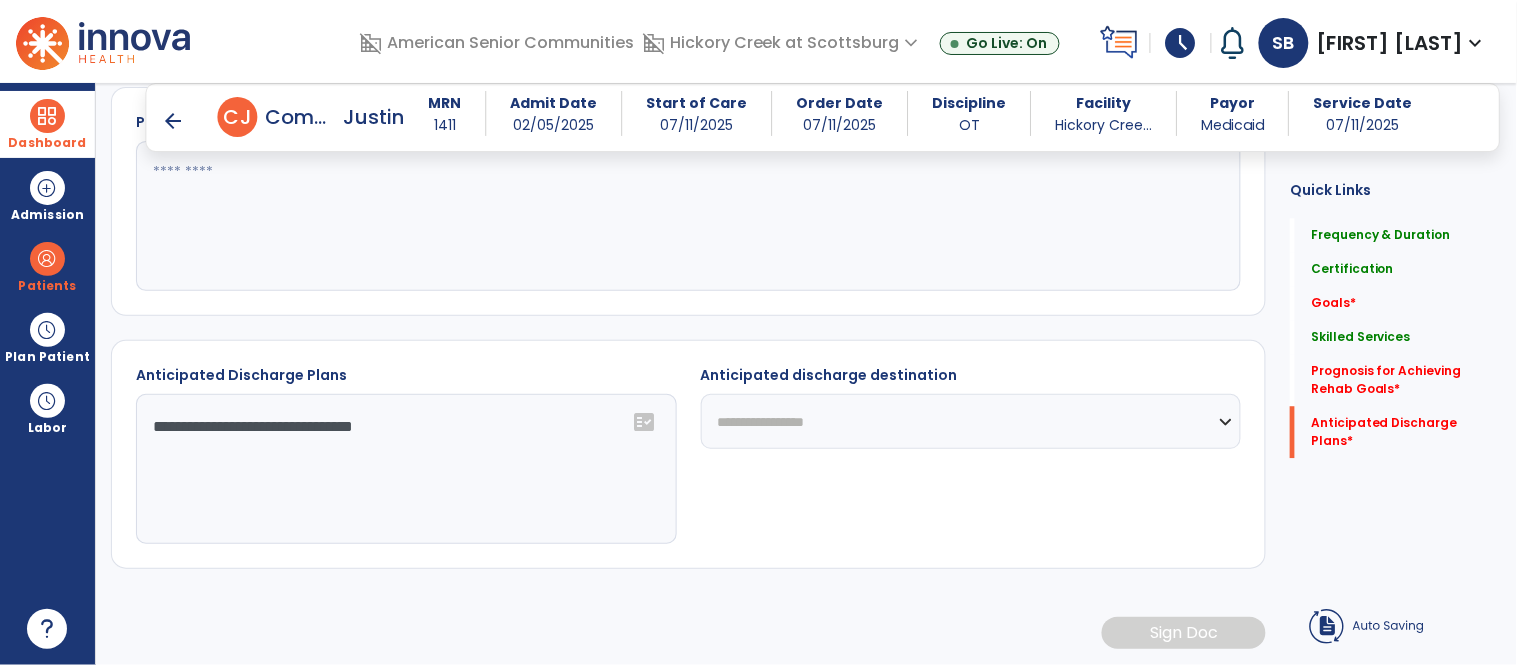 scroll, scrollTop: 1174, scrollLeft: 0, axis: vertical 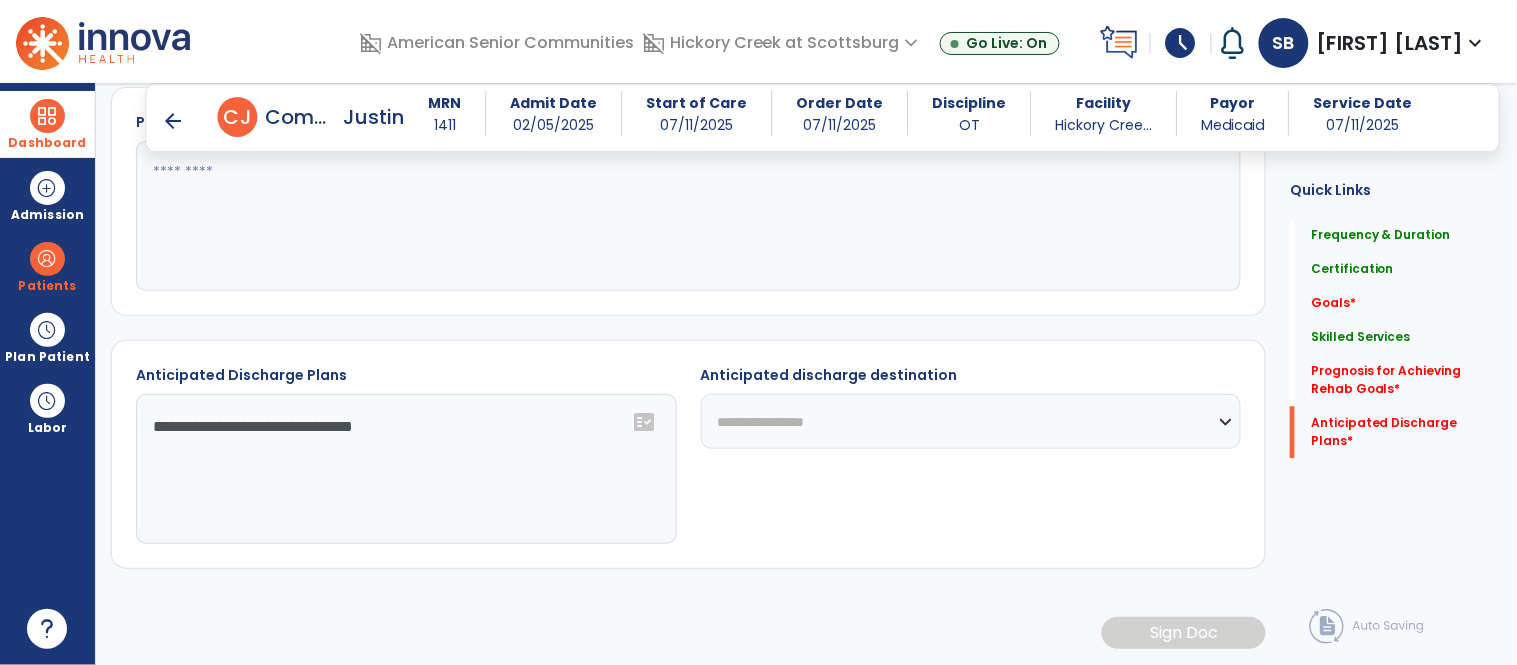 click on "**********" 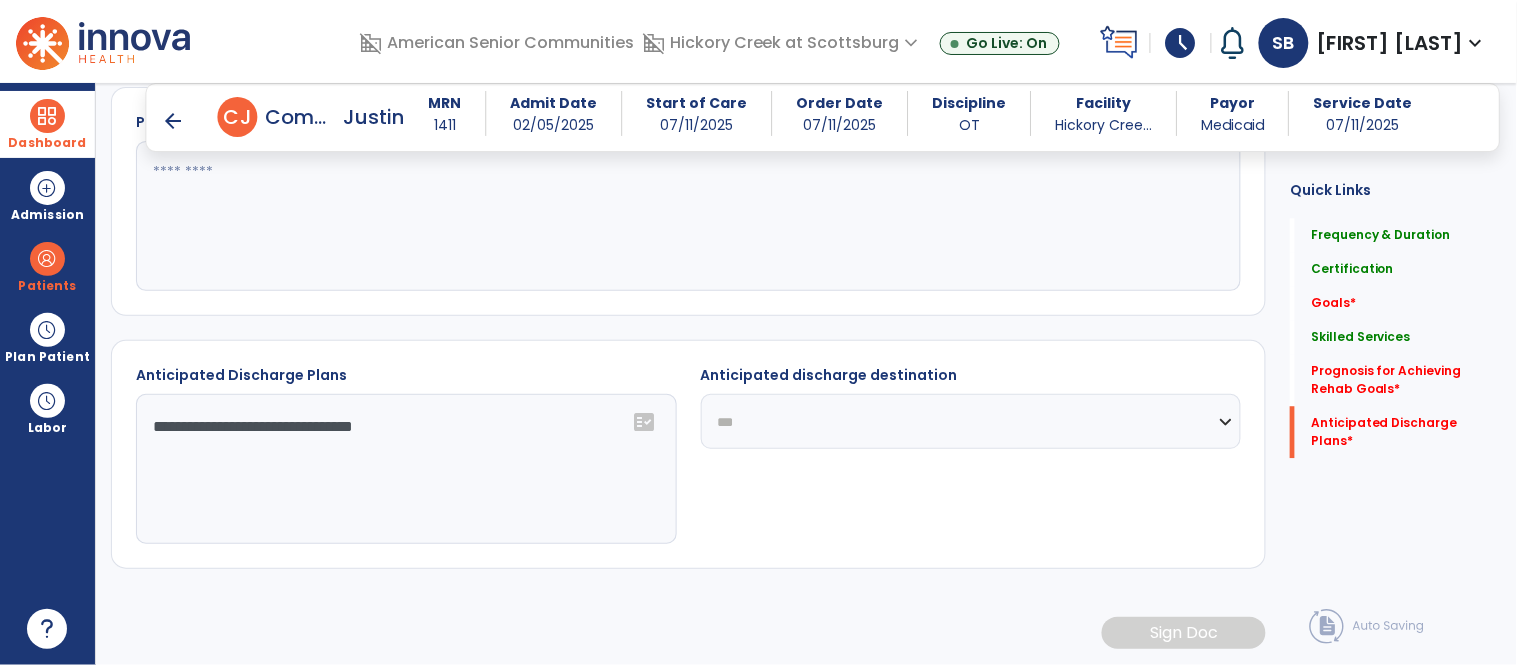 click on "**********" 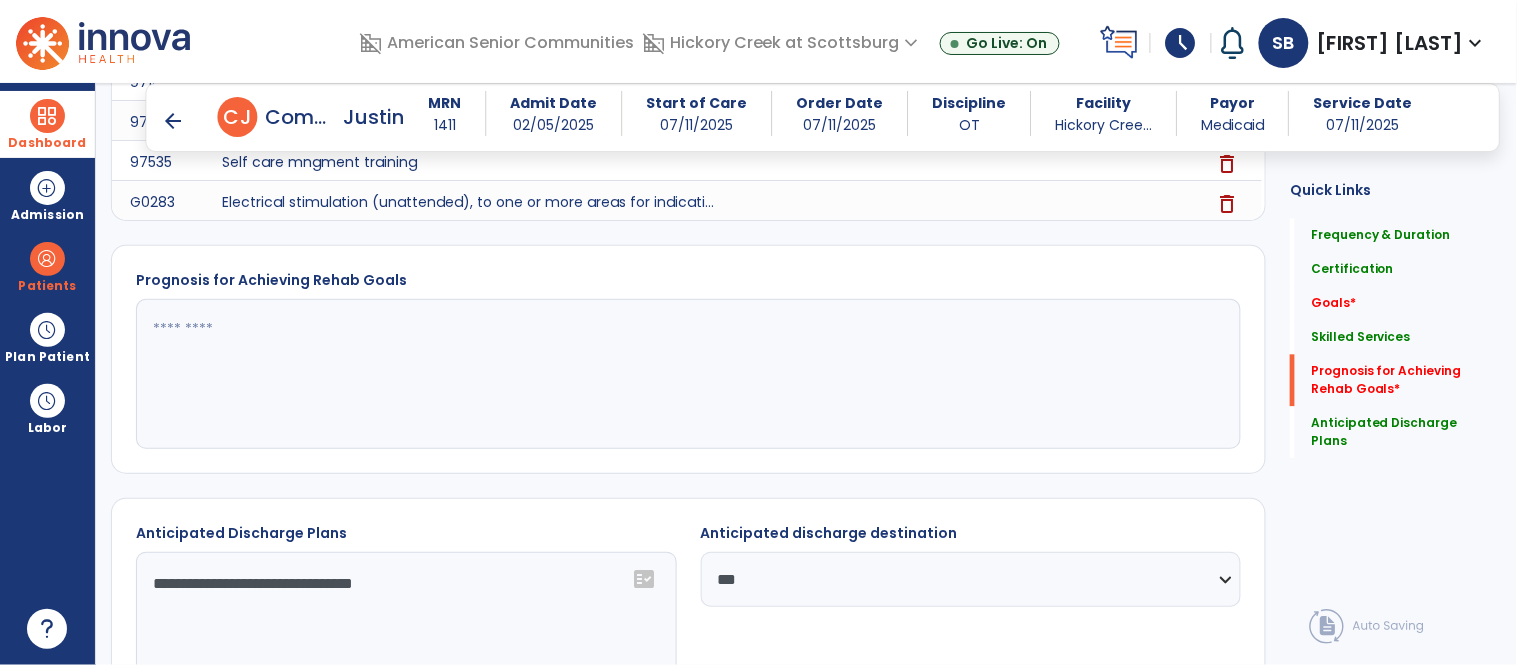 scroll, scrollTop: 1018, scrollLeft: 0, axis: vertical 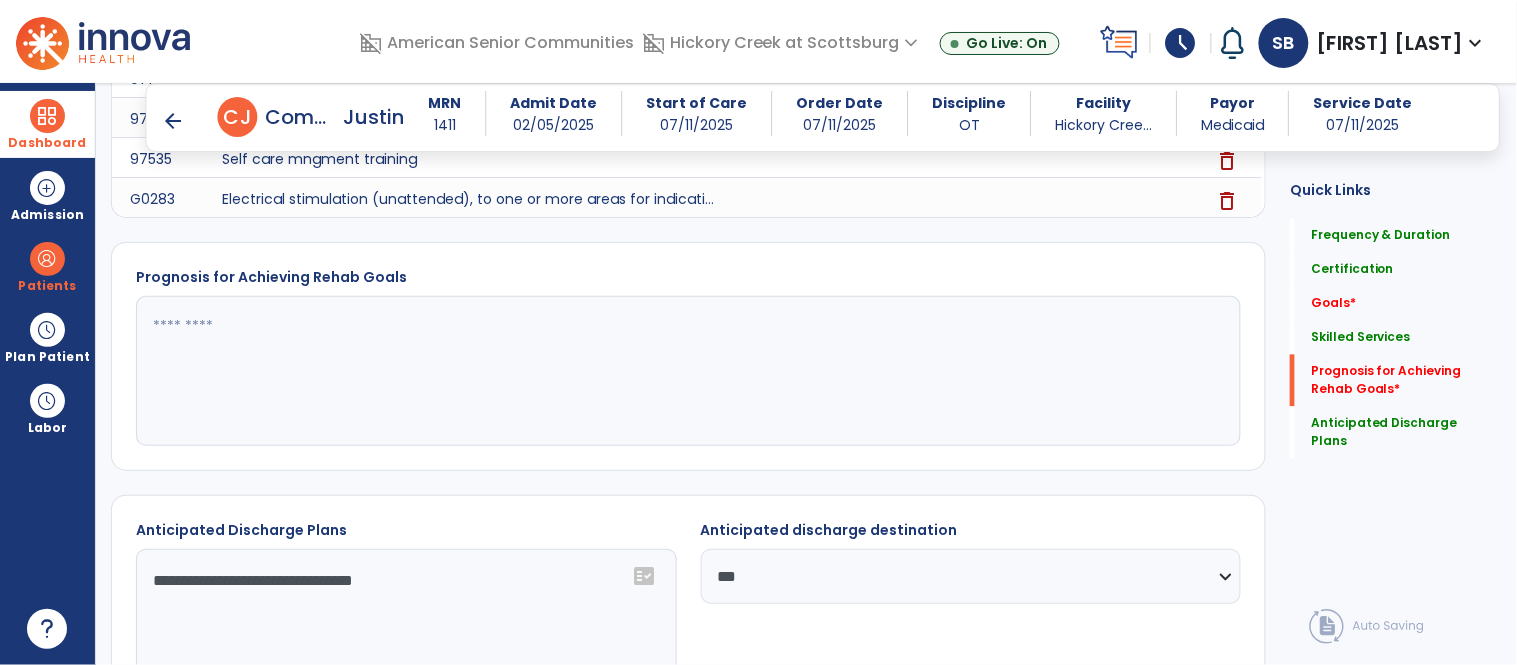 click 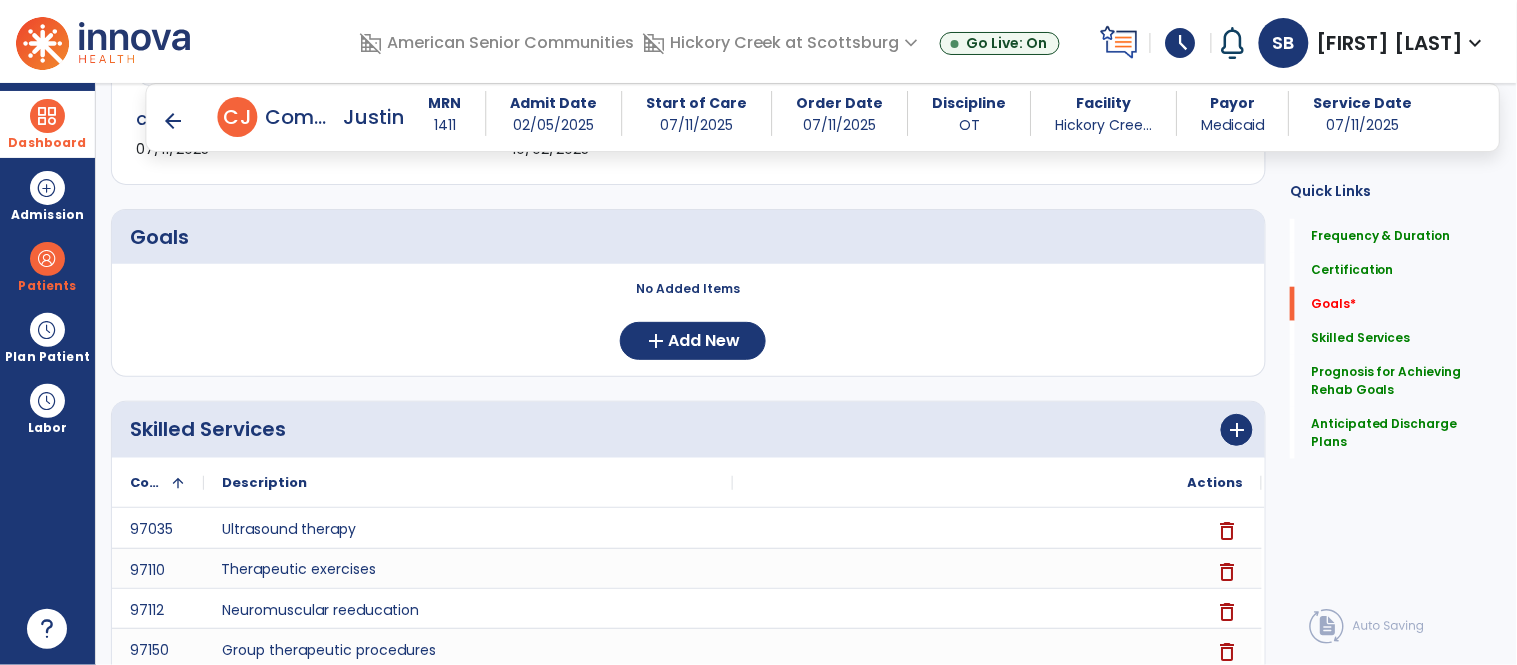 scroll, scrollTop: 406, scrollLeft: 0, axis: vertical 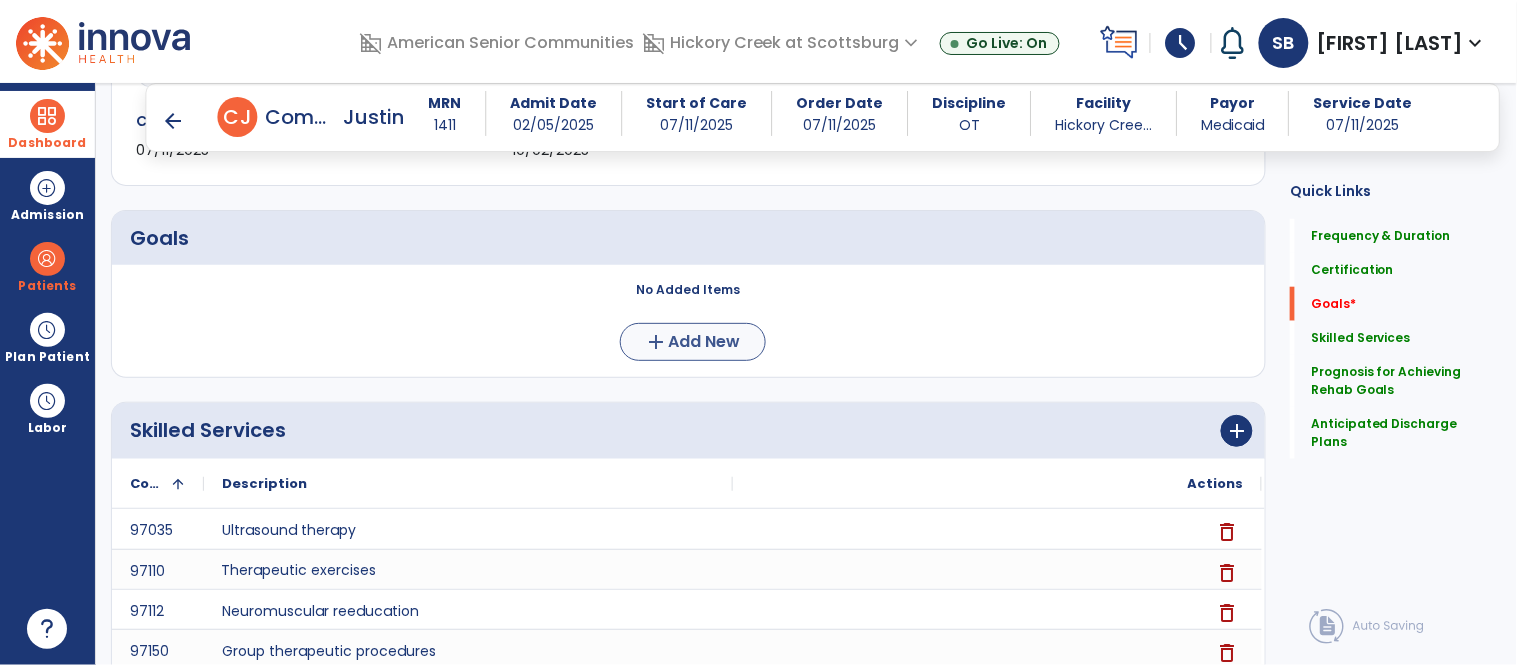 type on "****" 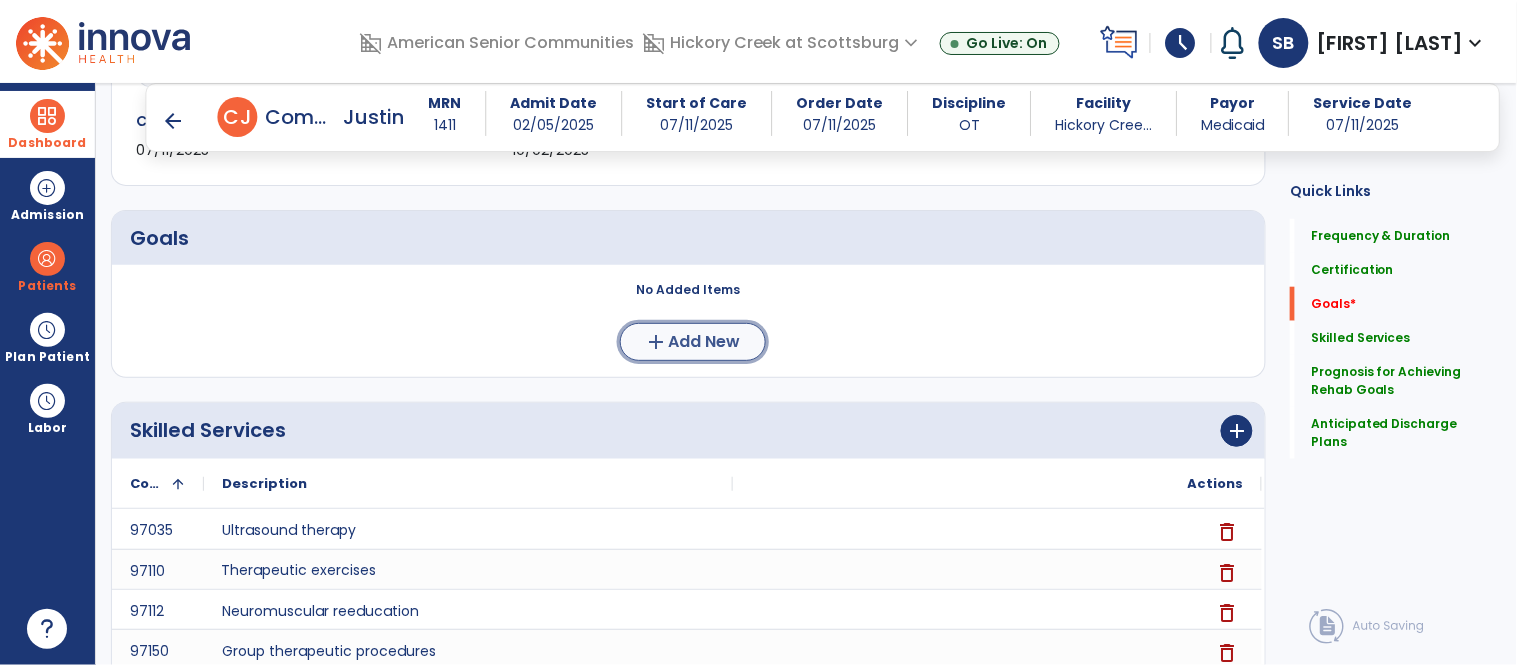click on "add  Add New" at bounding box center [693, 342] 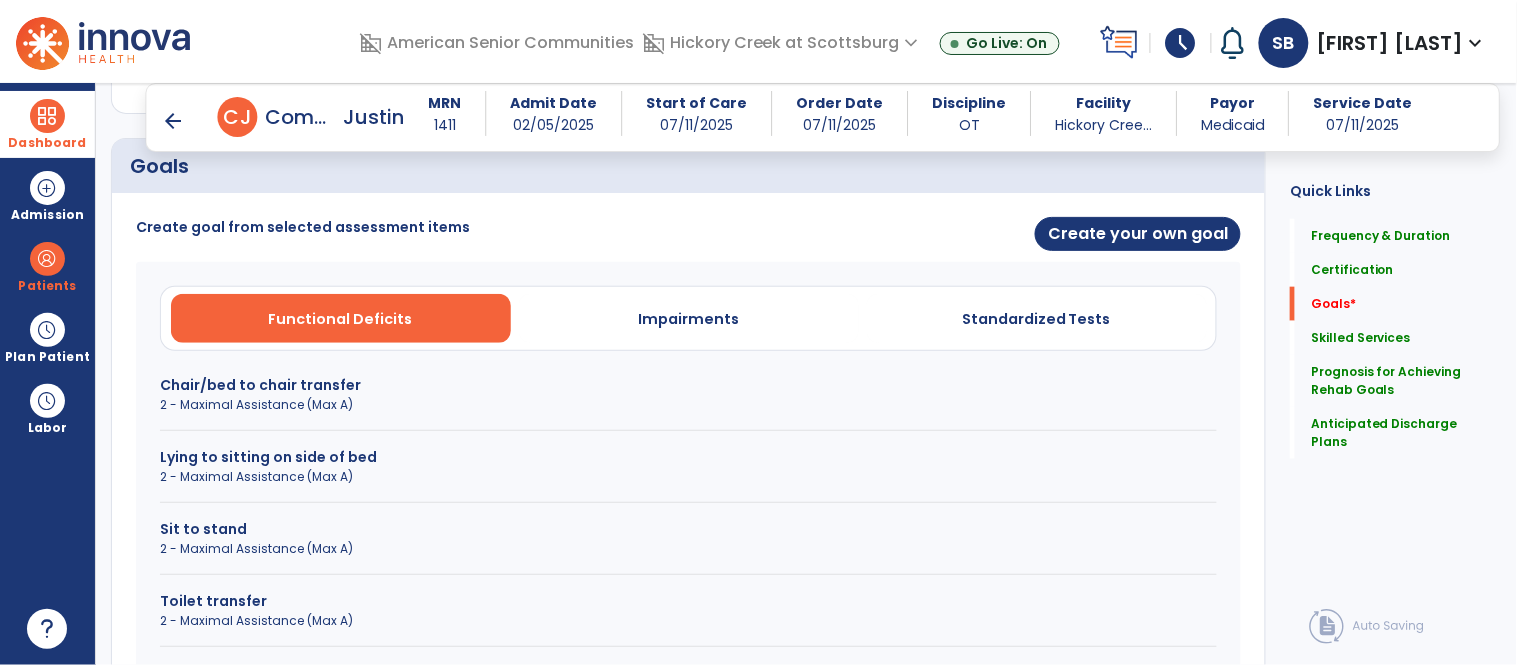 scroll, scrollTop: 475, scrollLeft: 0, axis: vertical 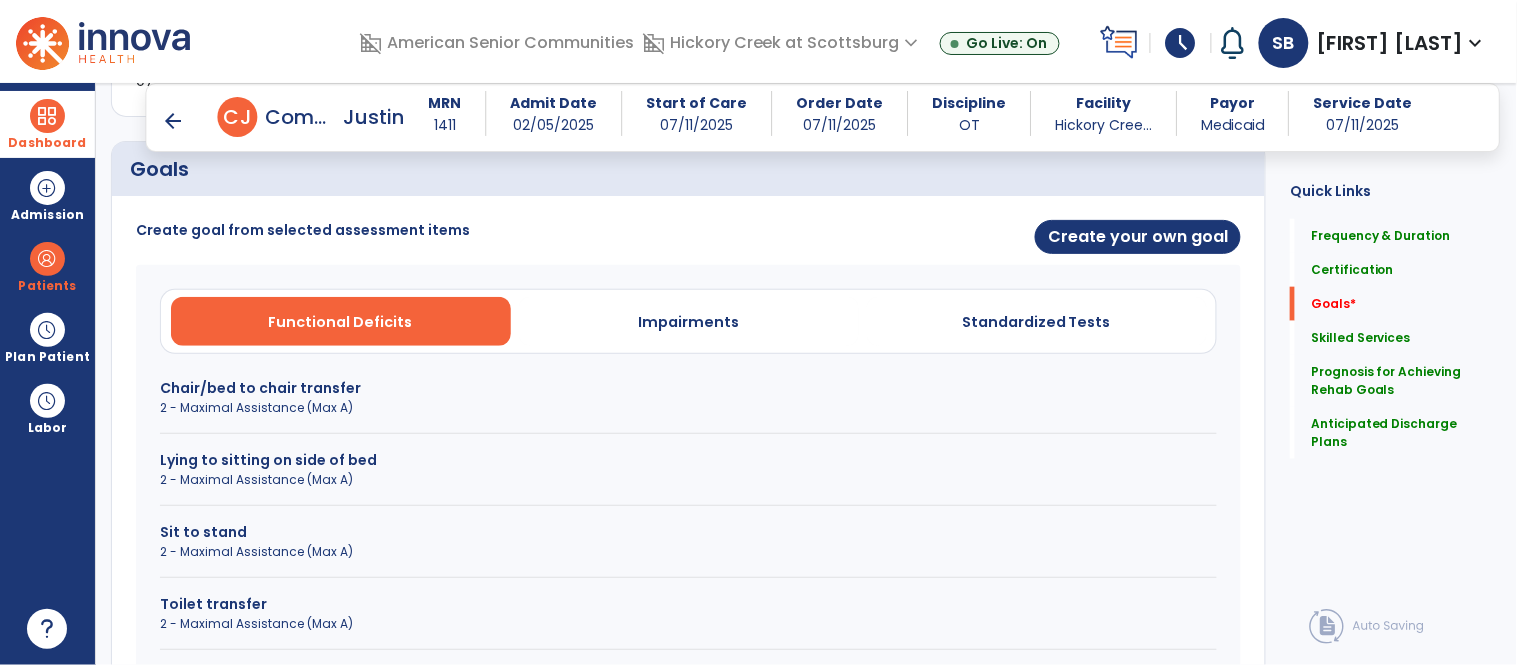 click on "Sit to stand" at bounding box center [688, 532] 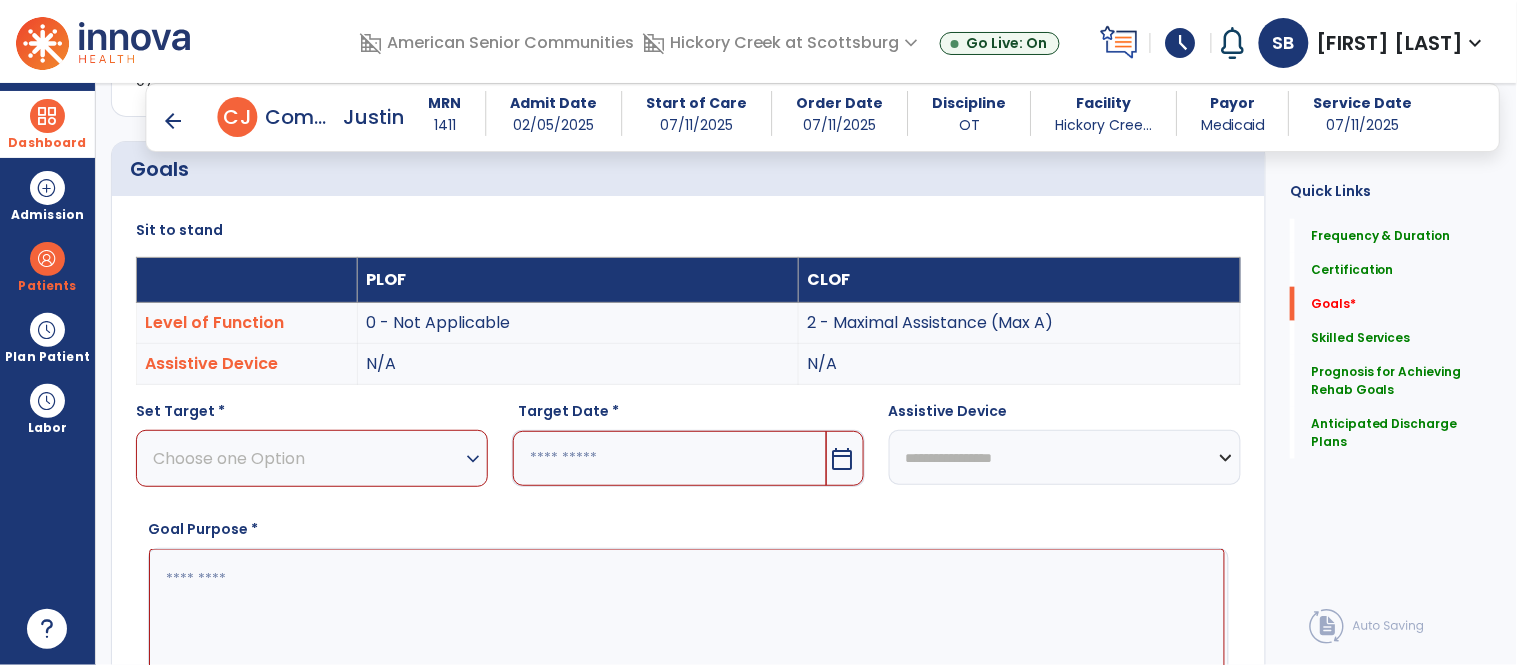 click on "Choose one Option" at bounding box center [307, 458] 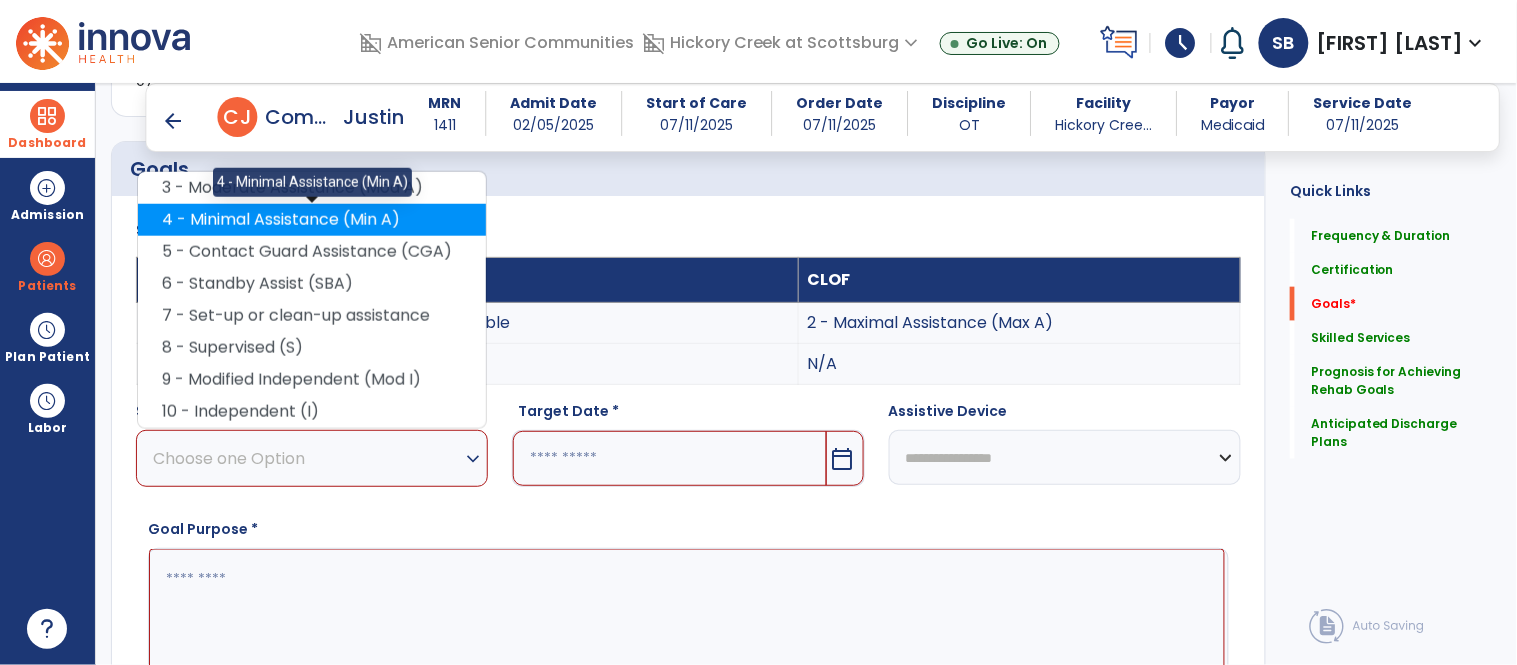 click on "4 - Minimal Assistance (Min A)" at bounding box center (312, 220) 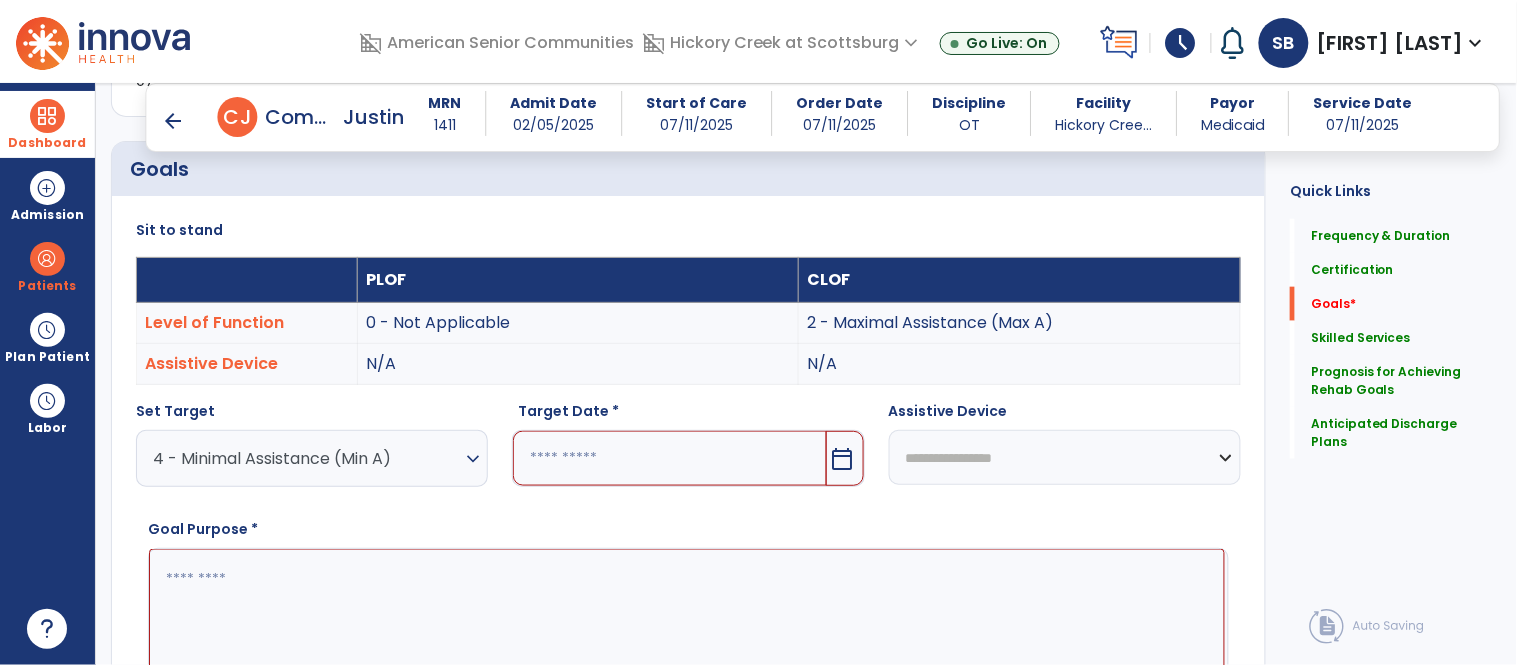 click at bounding box center [669, 458] 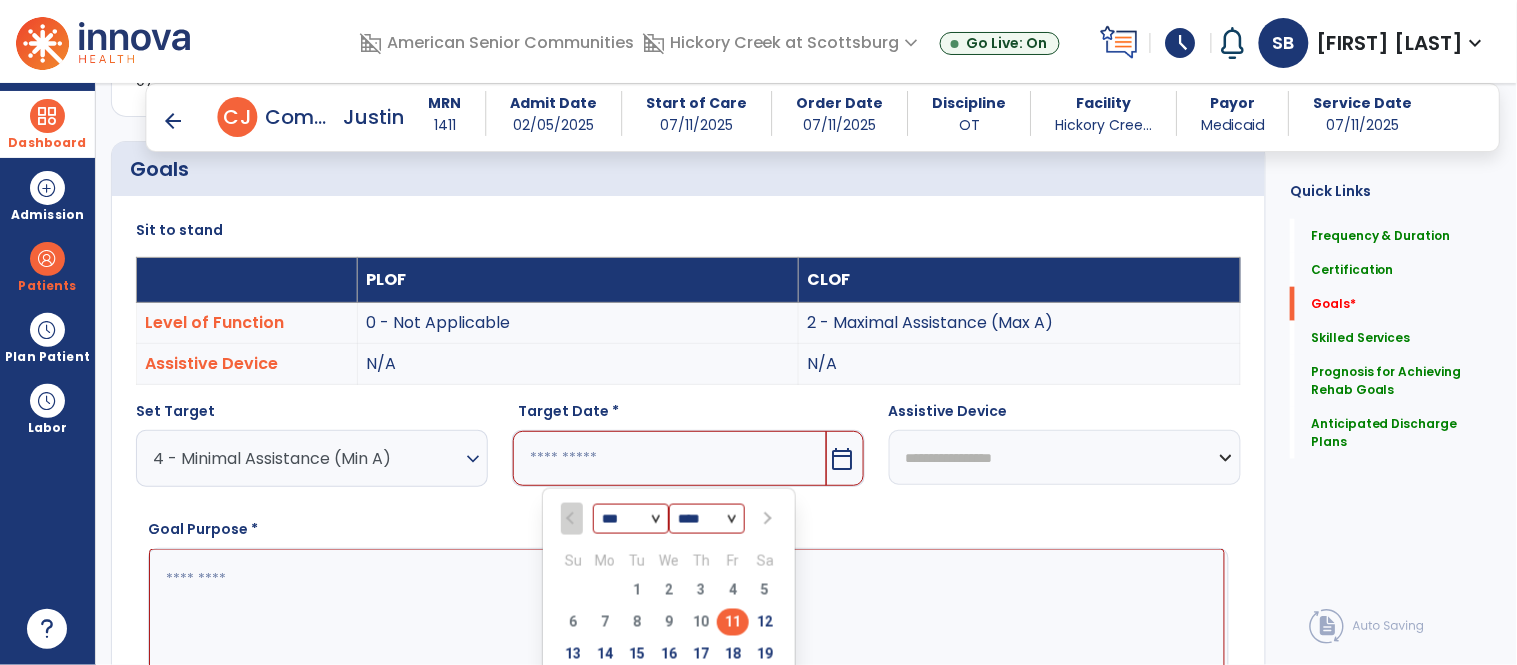 click at bounding box center (767, 519) 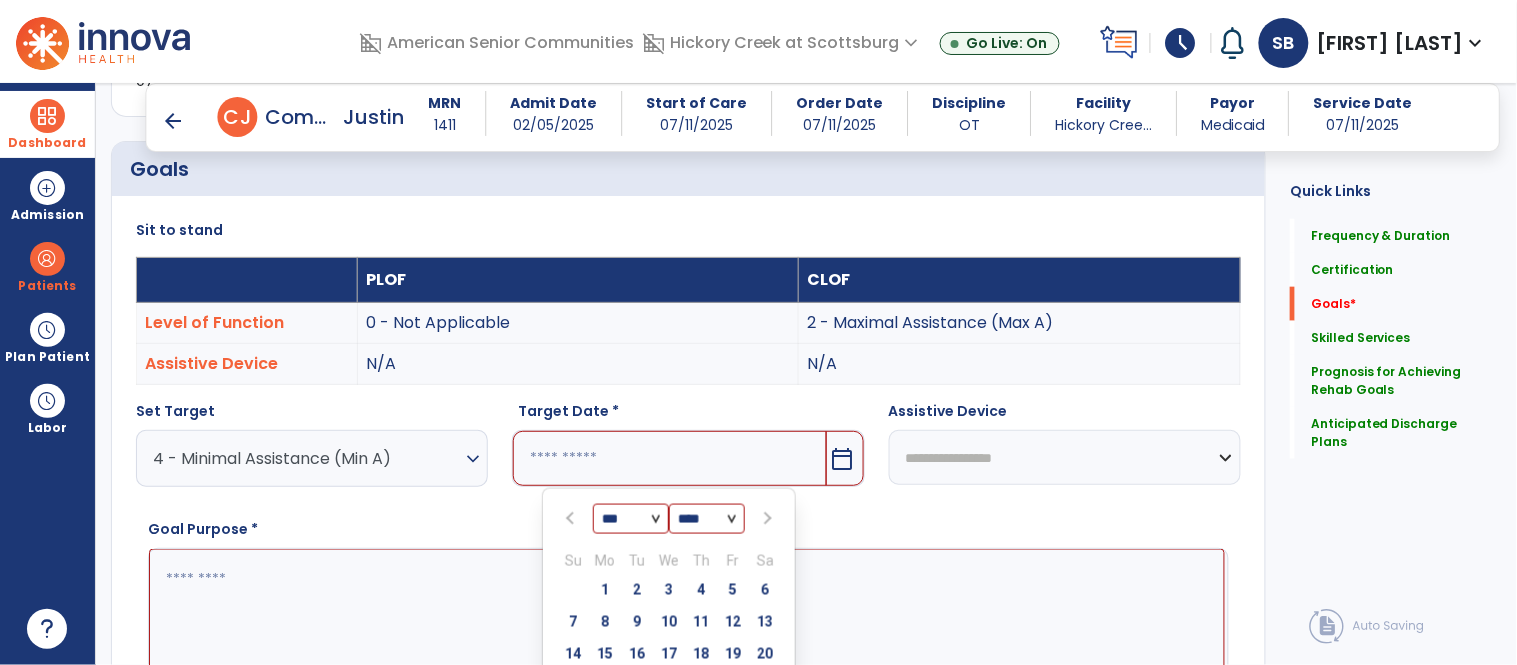 click at bounding box center (767, 519) 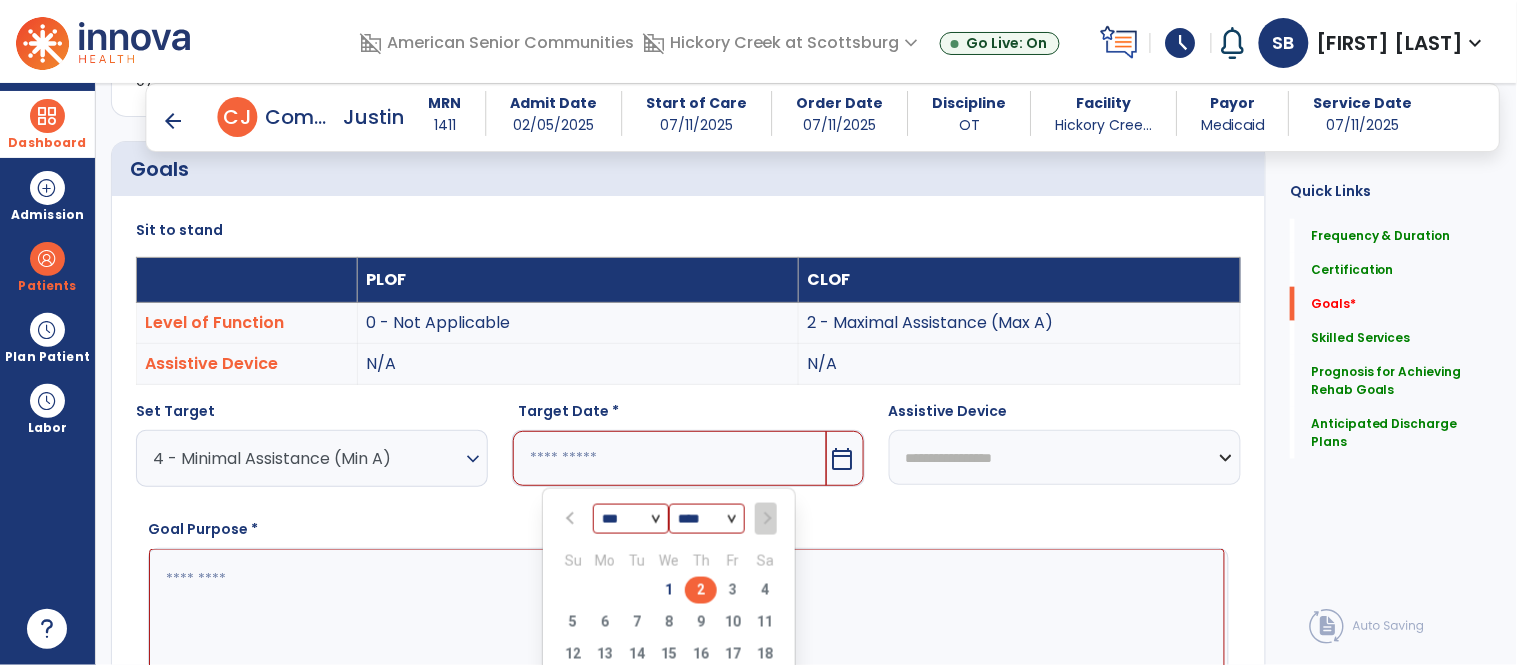click on "2" at bounding box center [701, 590] 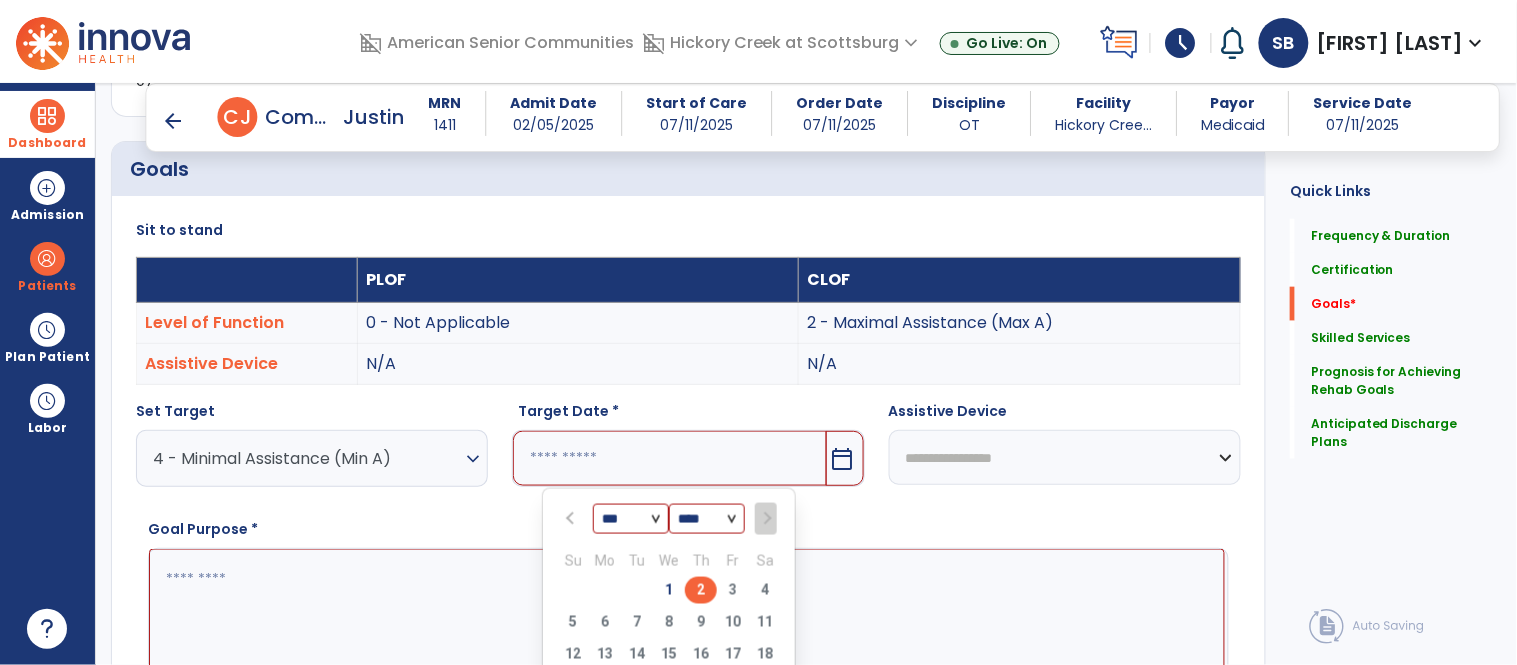 type on "*********" 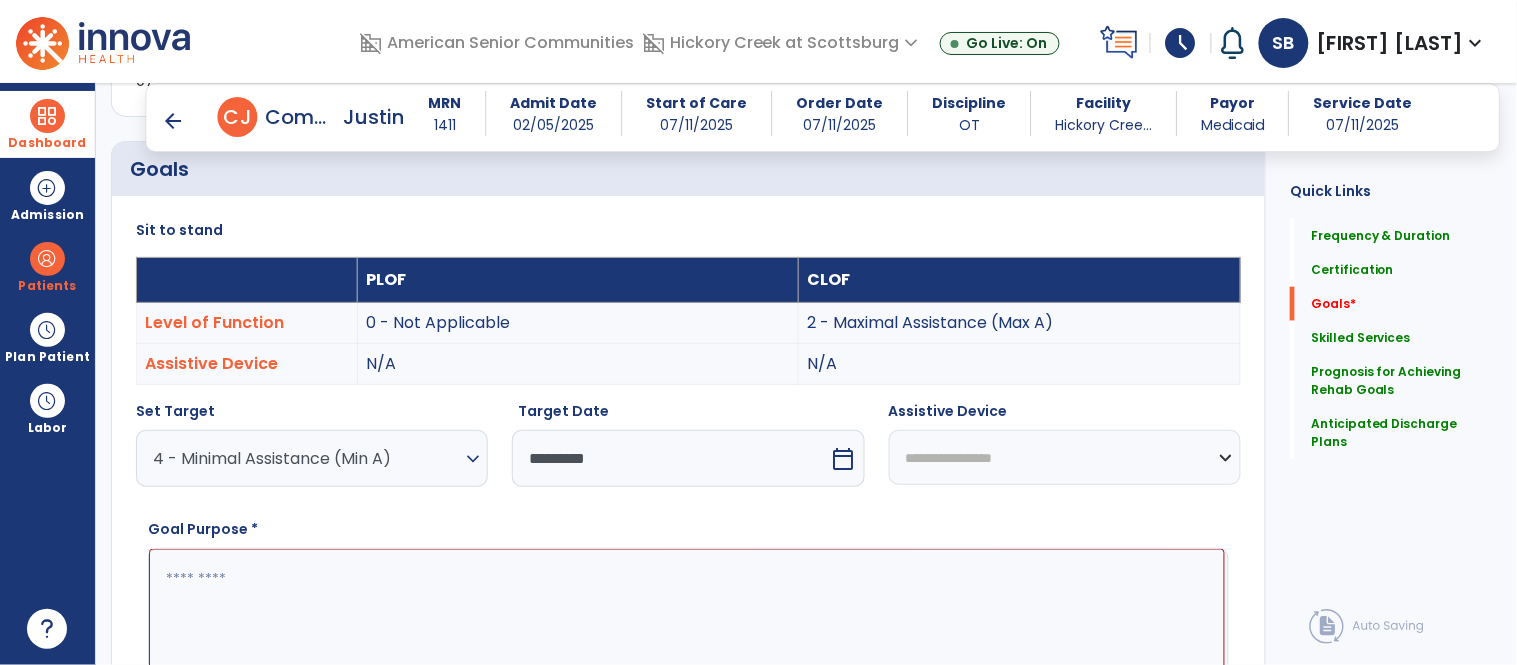 click at bounding box center (687, 624) 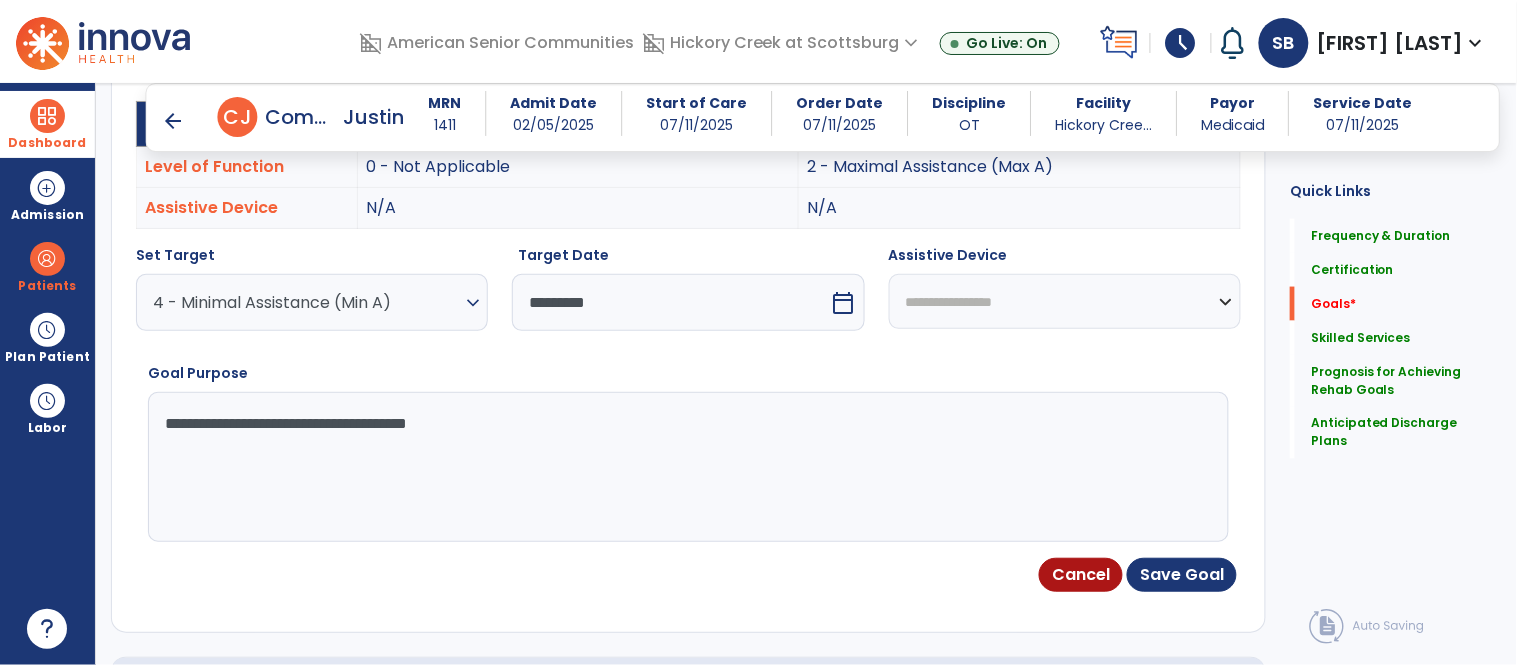 scroll, scrollTop: 634, scrollLeft: 0, axis: vertical 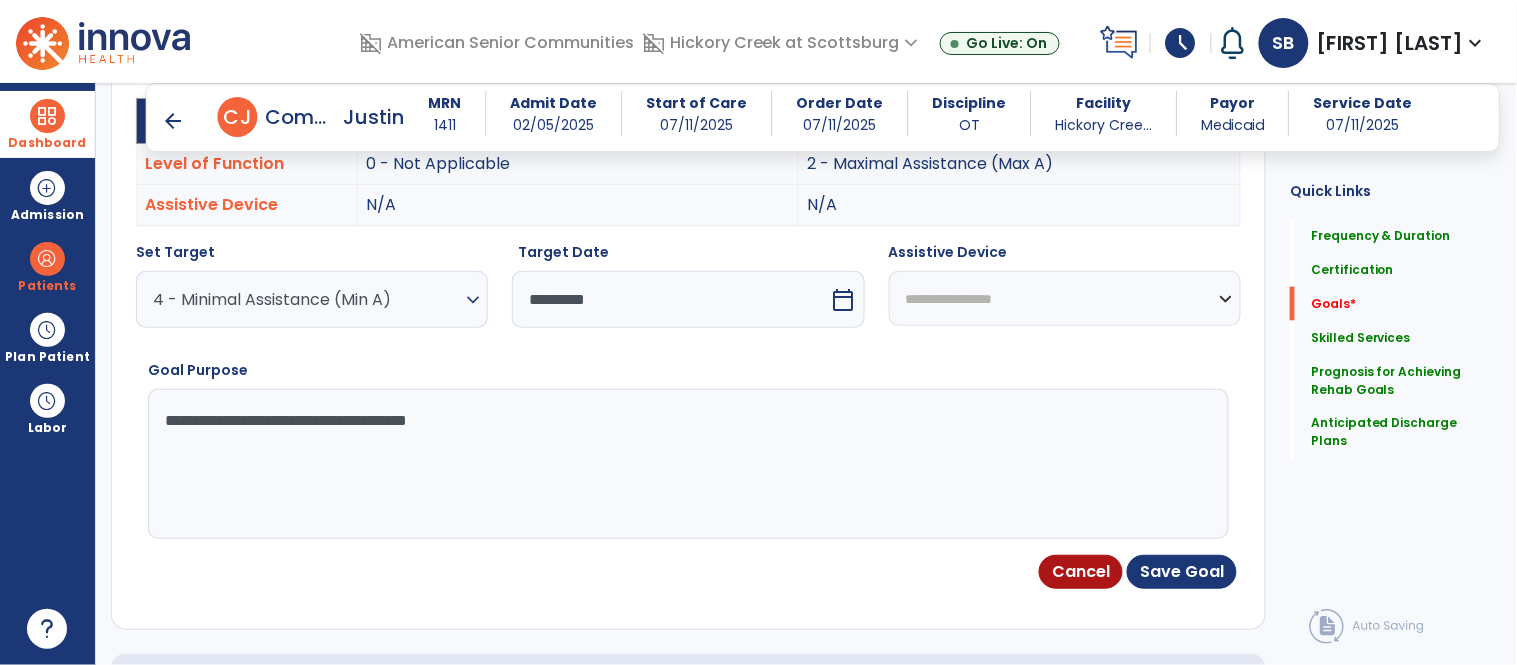 type on "**********" 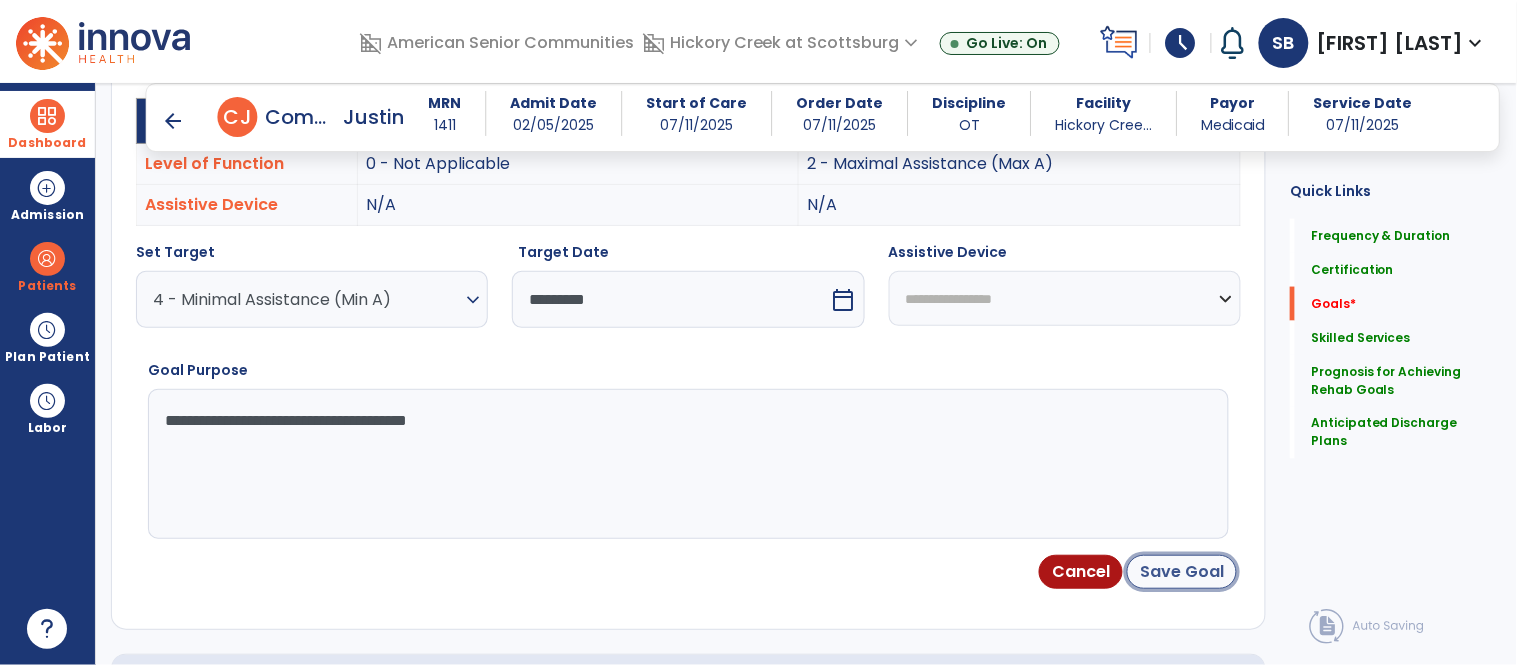 click on "Save Goal" at bounding box center (1182, 572) 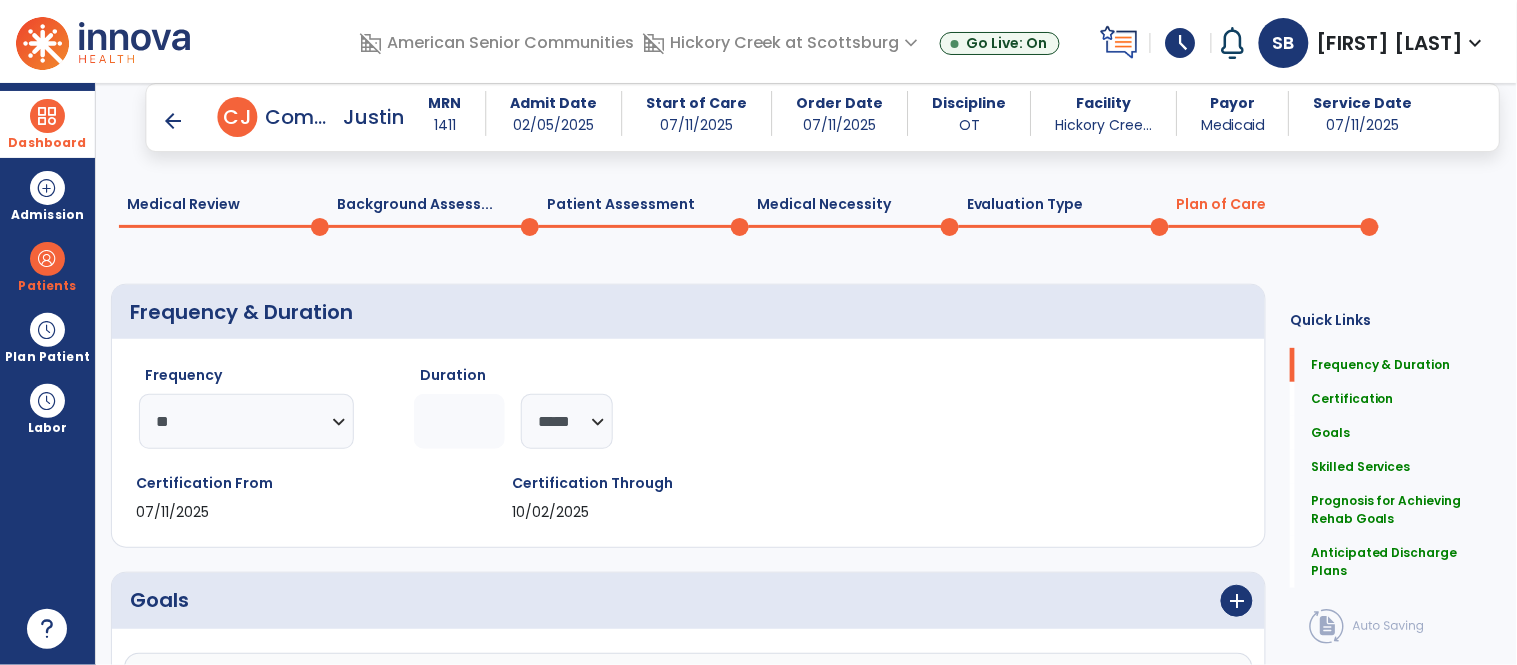 scroll, scrollTop: 383, scrollLeft: 0, axis: vertical 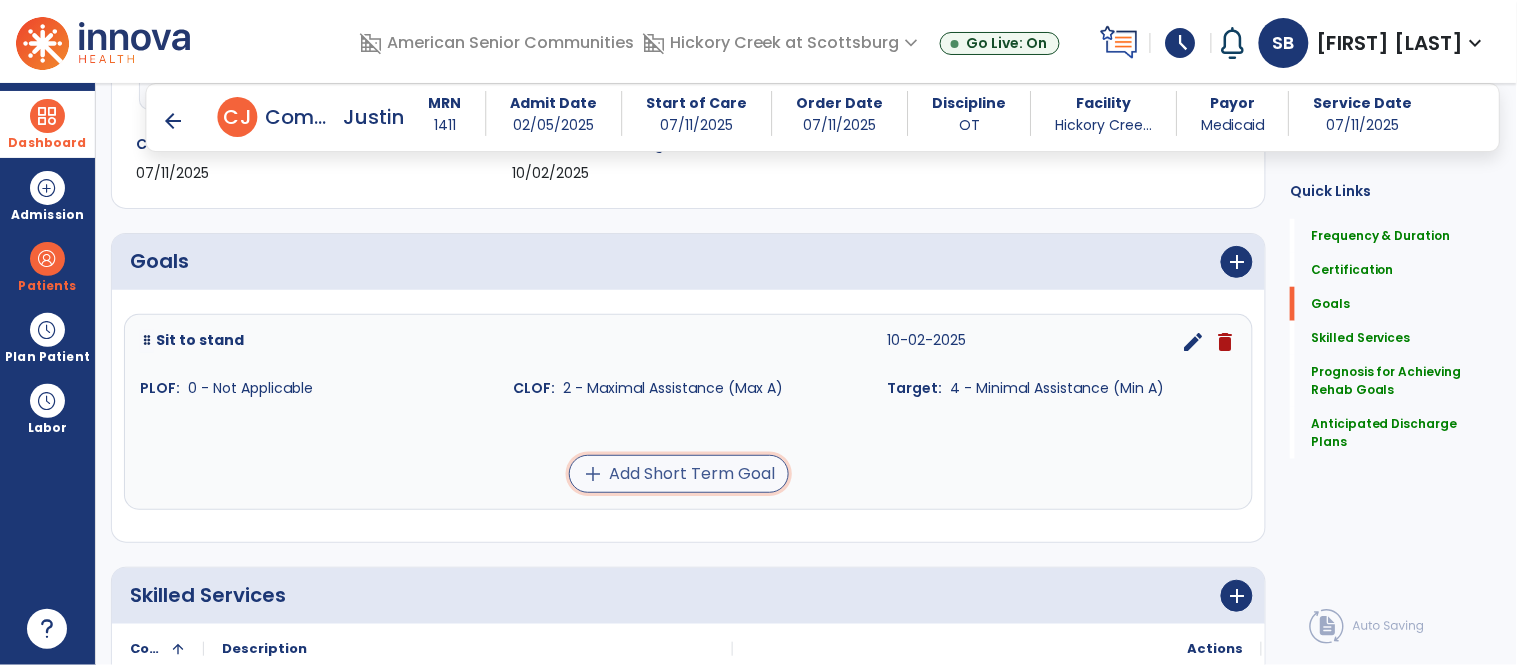 click on "add  Add Short Term Goal" at bounding box center [679, 474] 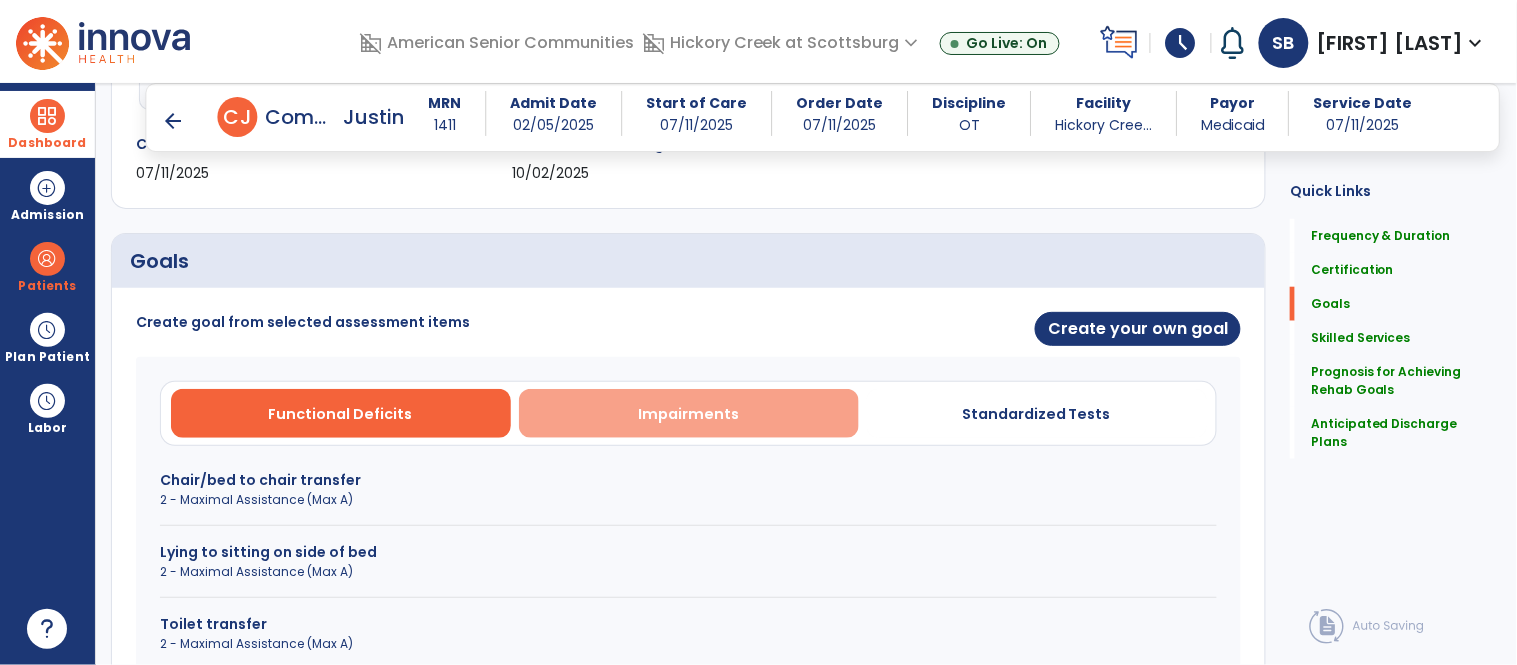 click on "Impairments" at bounding box center [688, 414] 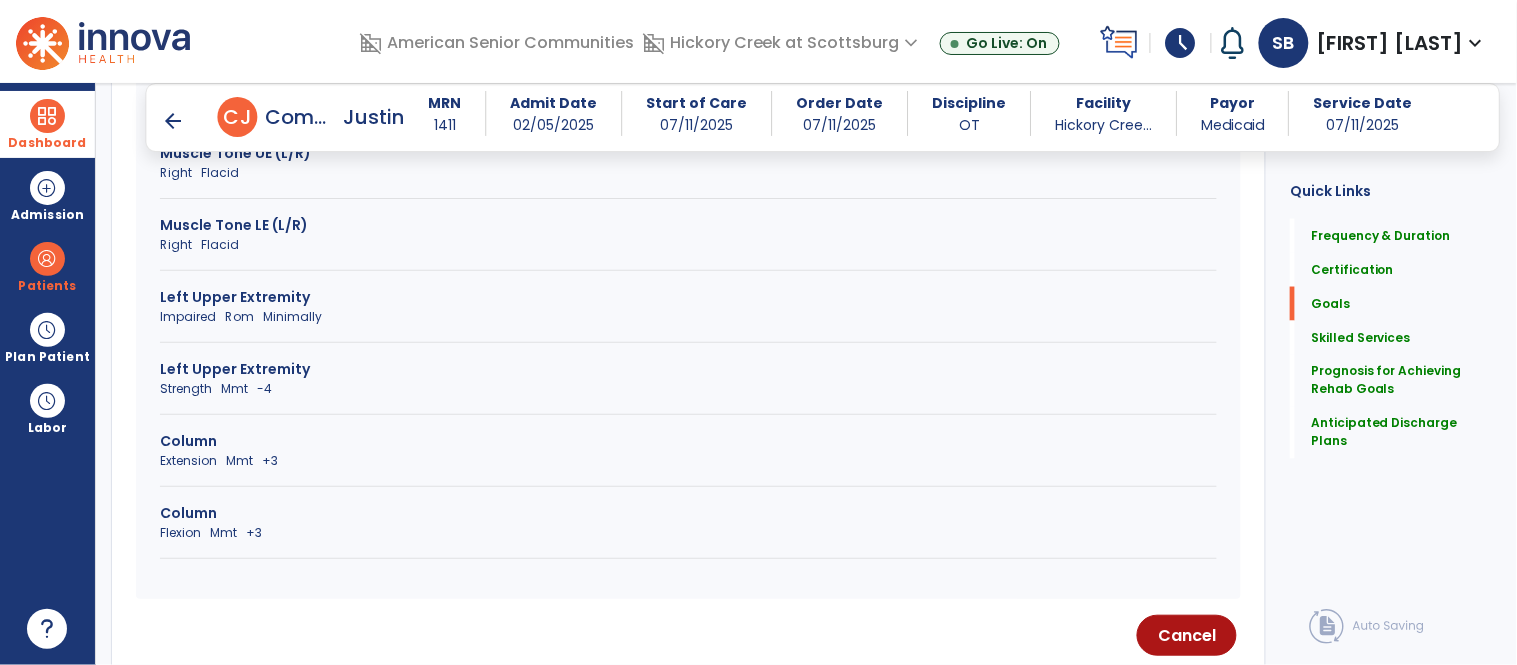 scroll, scrollTop: 712, scrollLeft: 0, axis: vertical 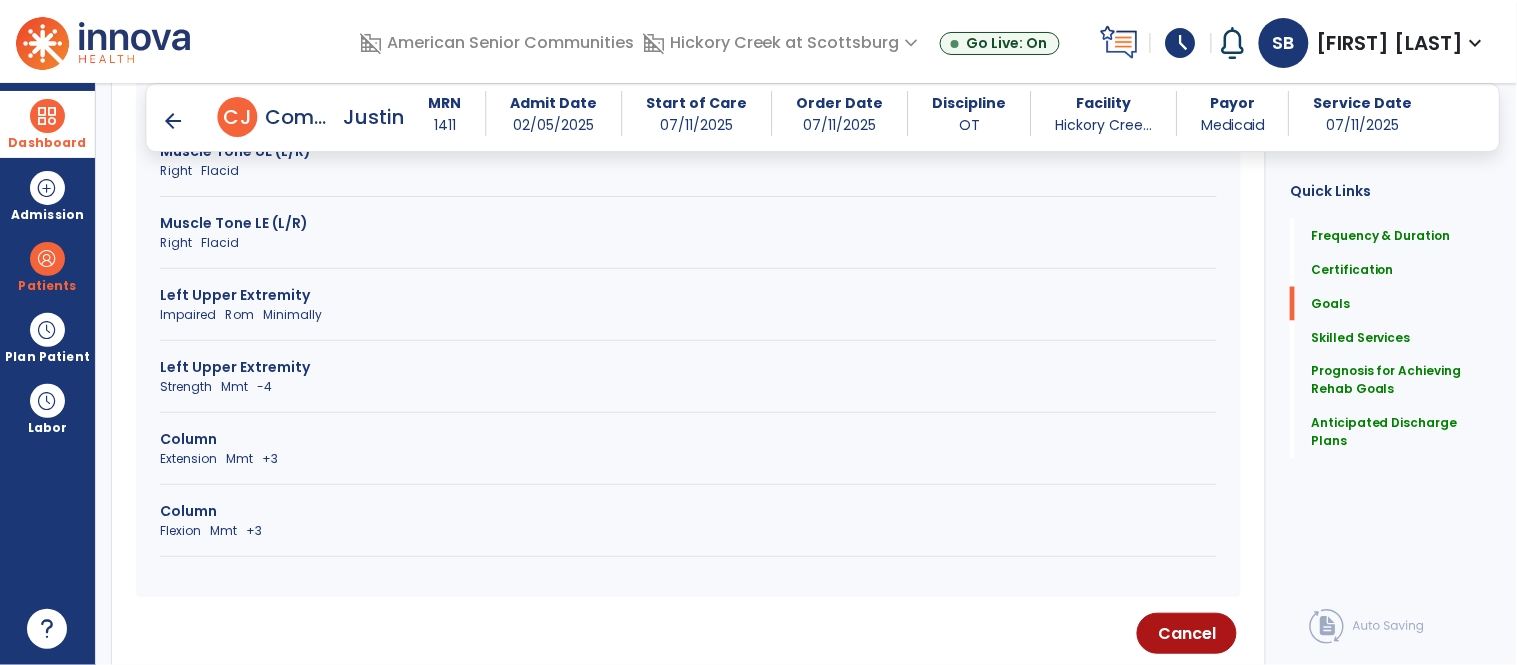 click on "Extension   Mmt   +3" at bounding box center (688, 459) 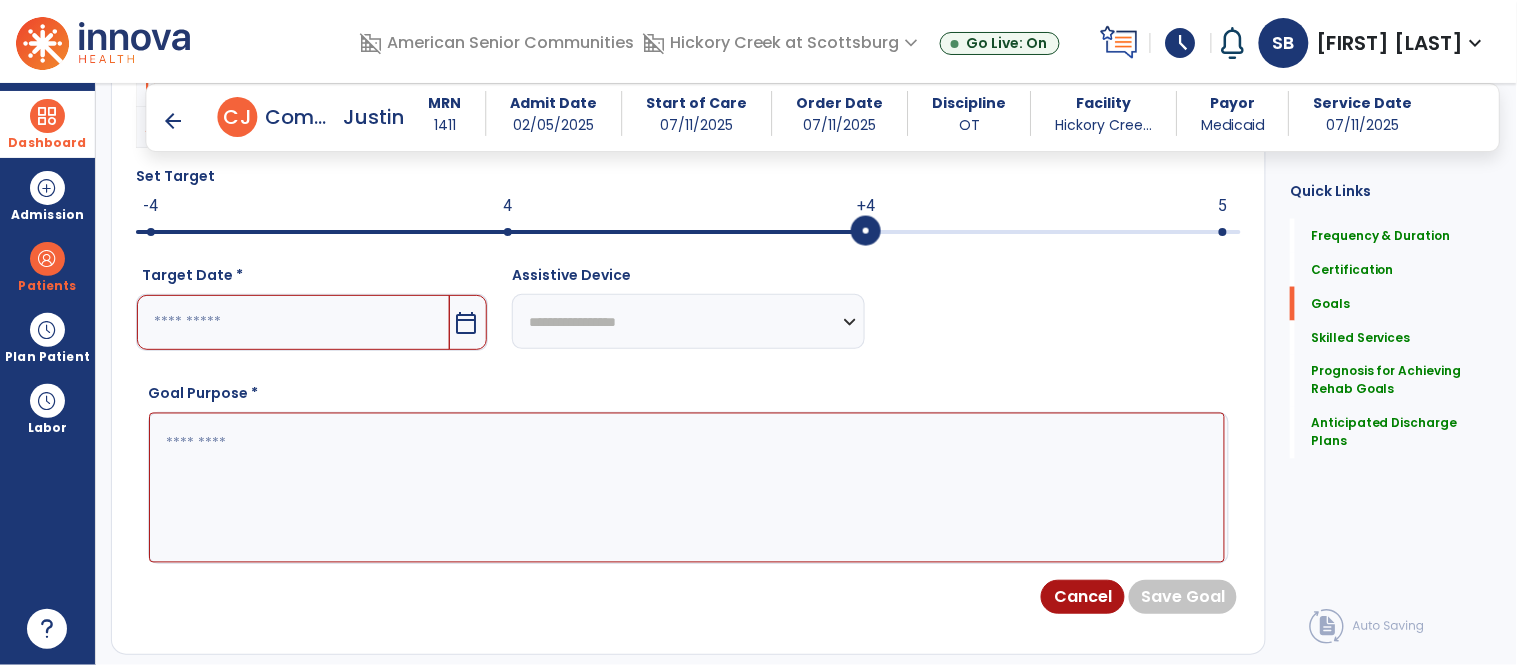 click on "calendar_today" at bounding box center [468, 322] 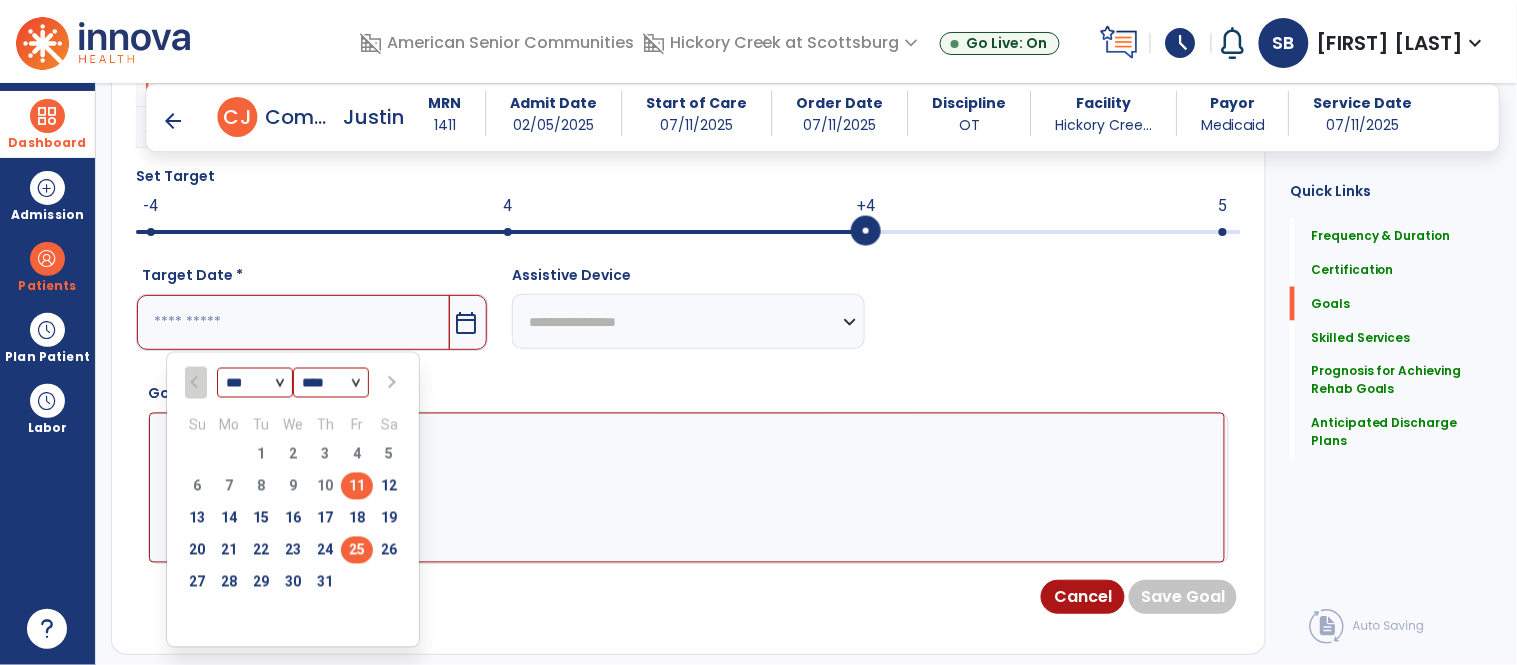 click on "25" at bounding box center [357, 550] 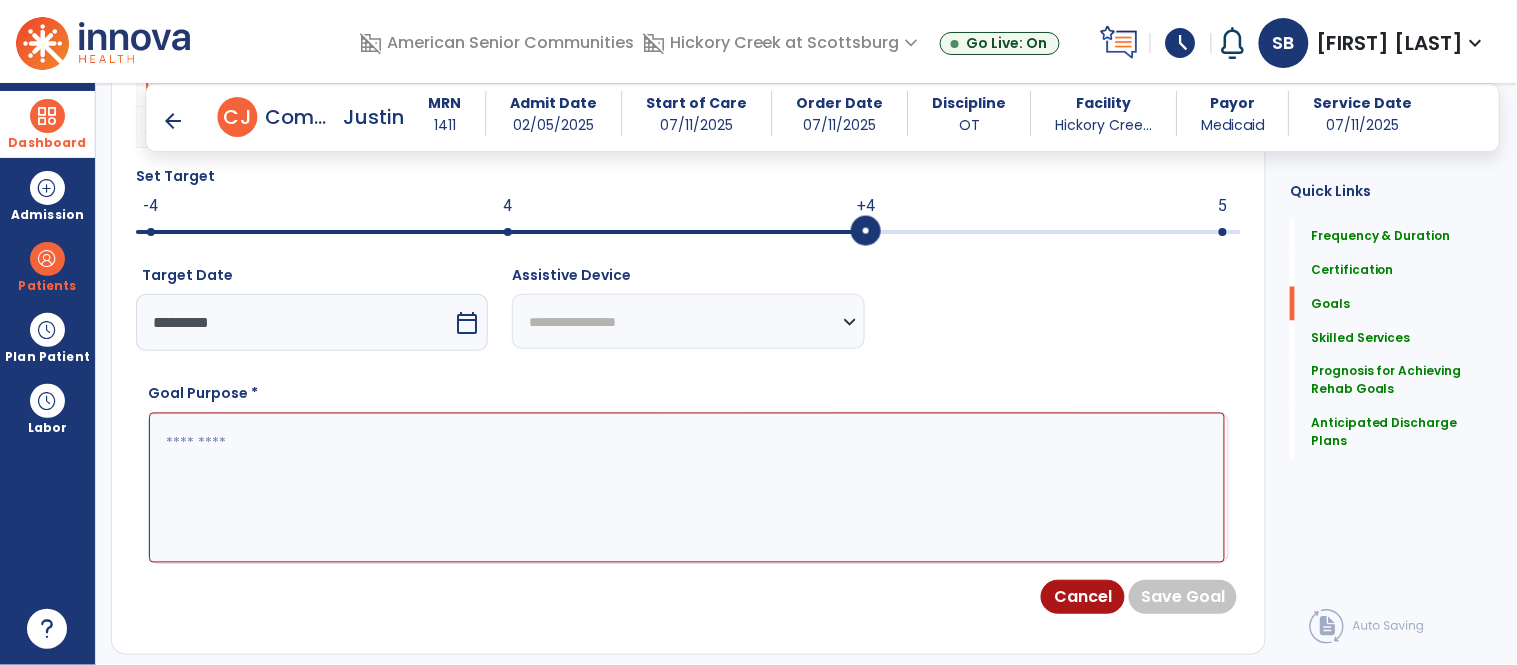 click at bounding box center [687, 488] 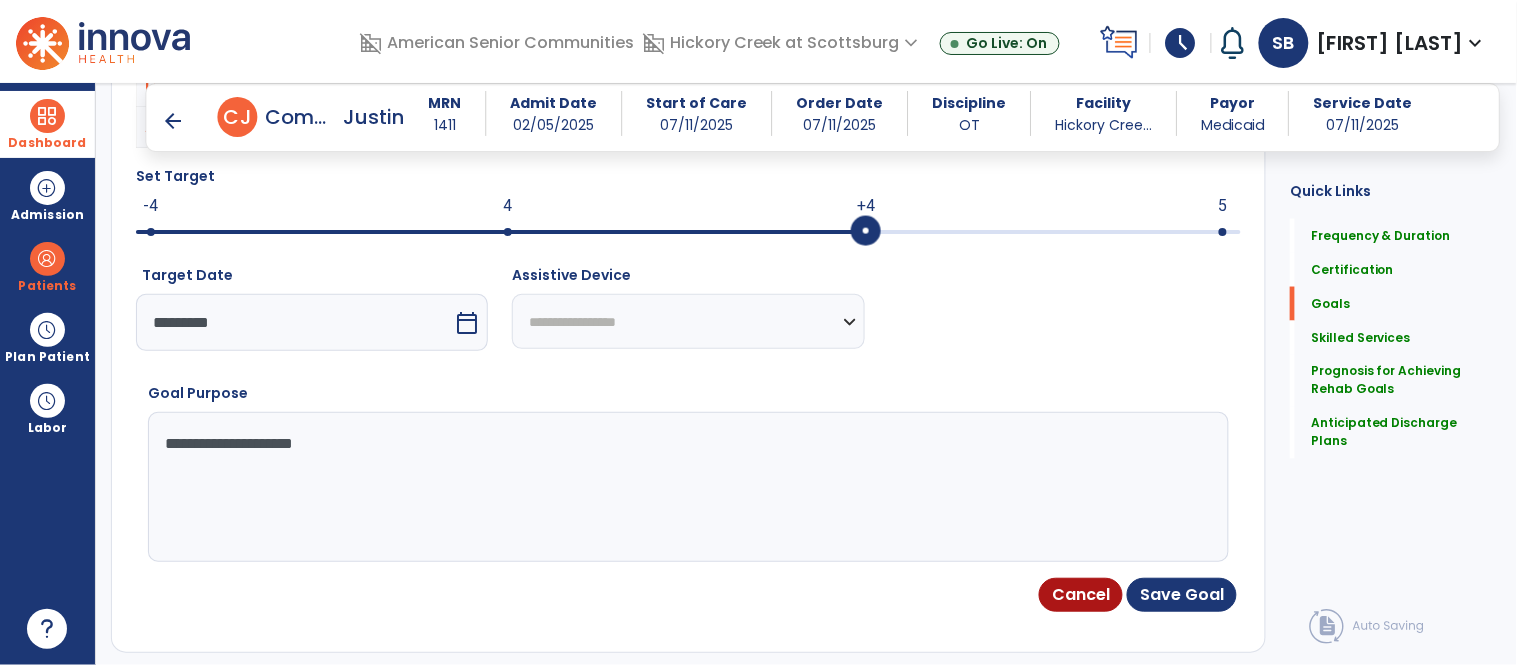 click on "**********" at bounding box center (687, 487) 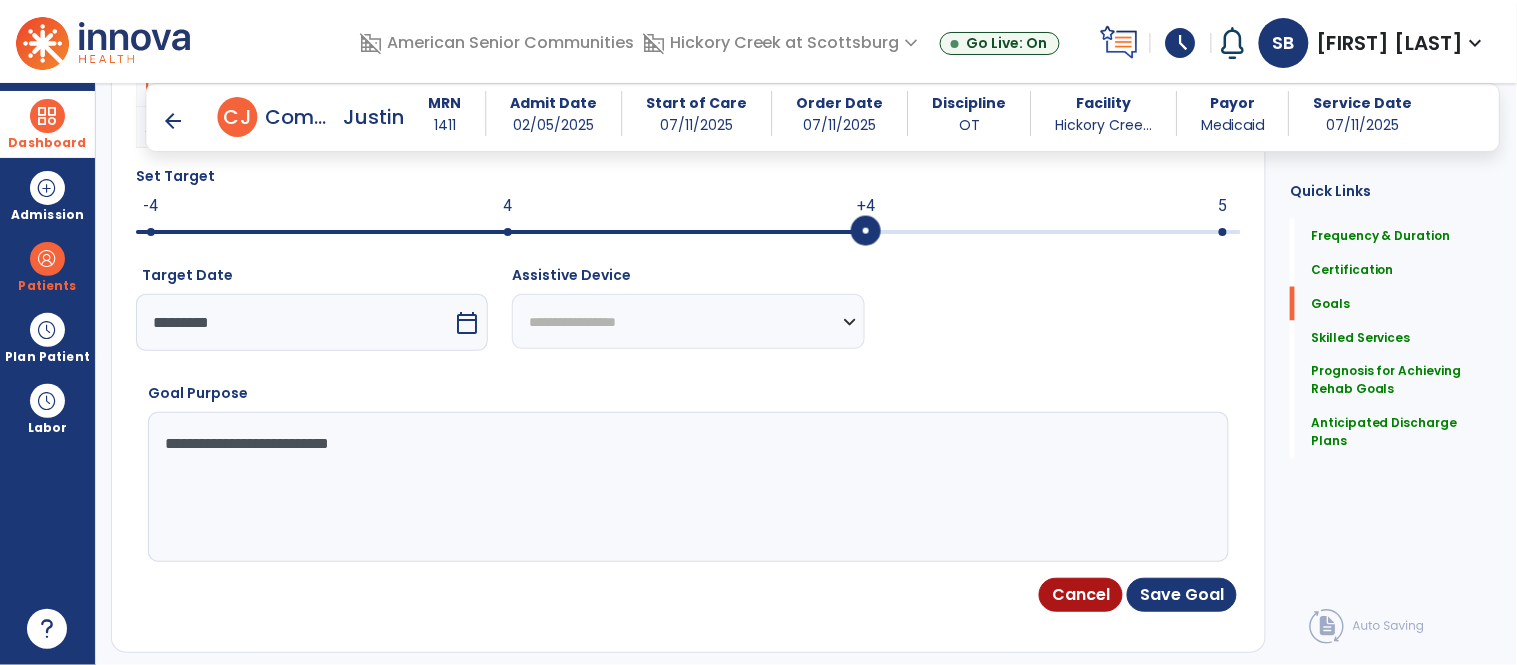 click on "**********" at bounding box center (687, 487) 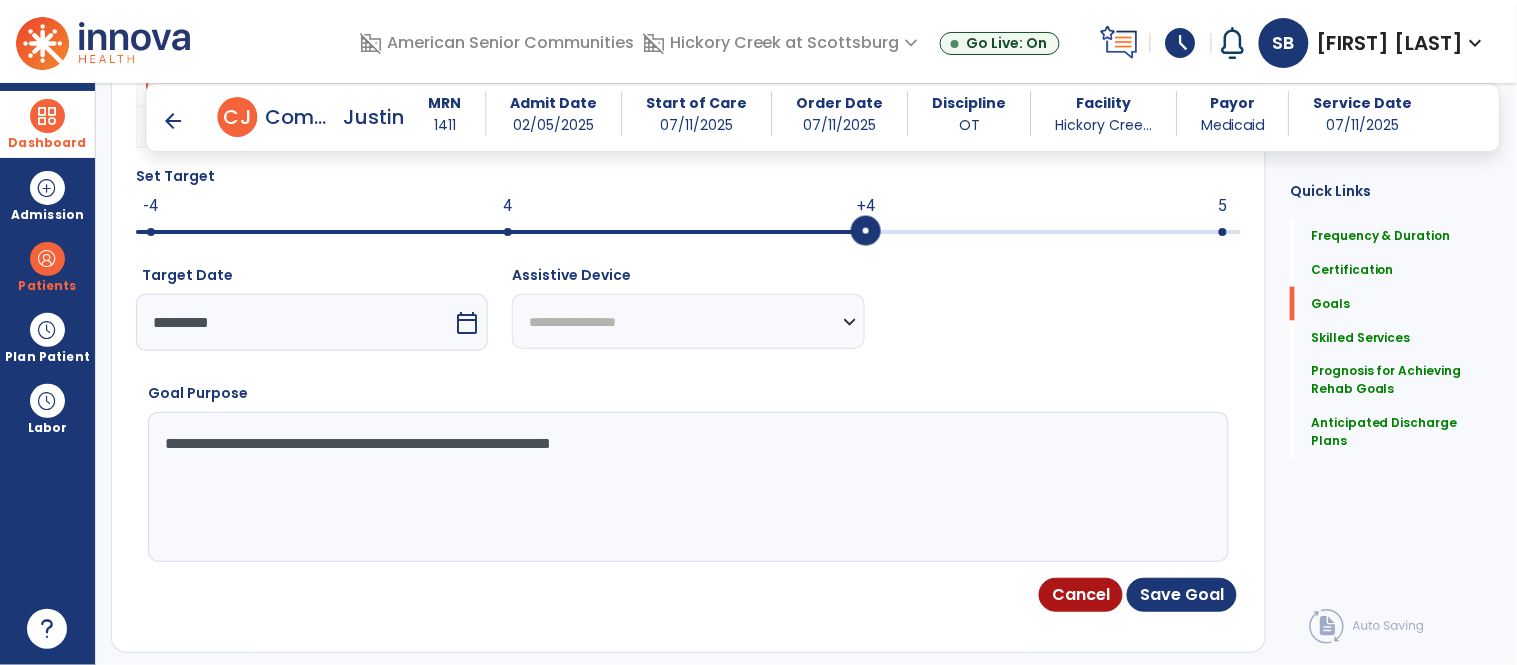 type on "**********" 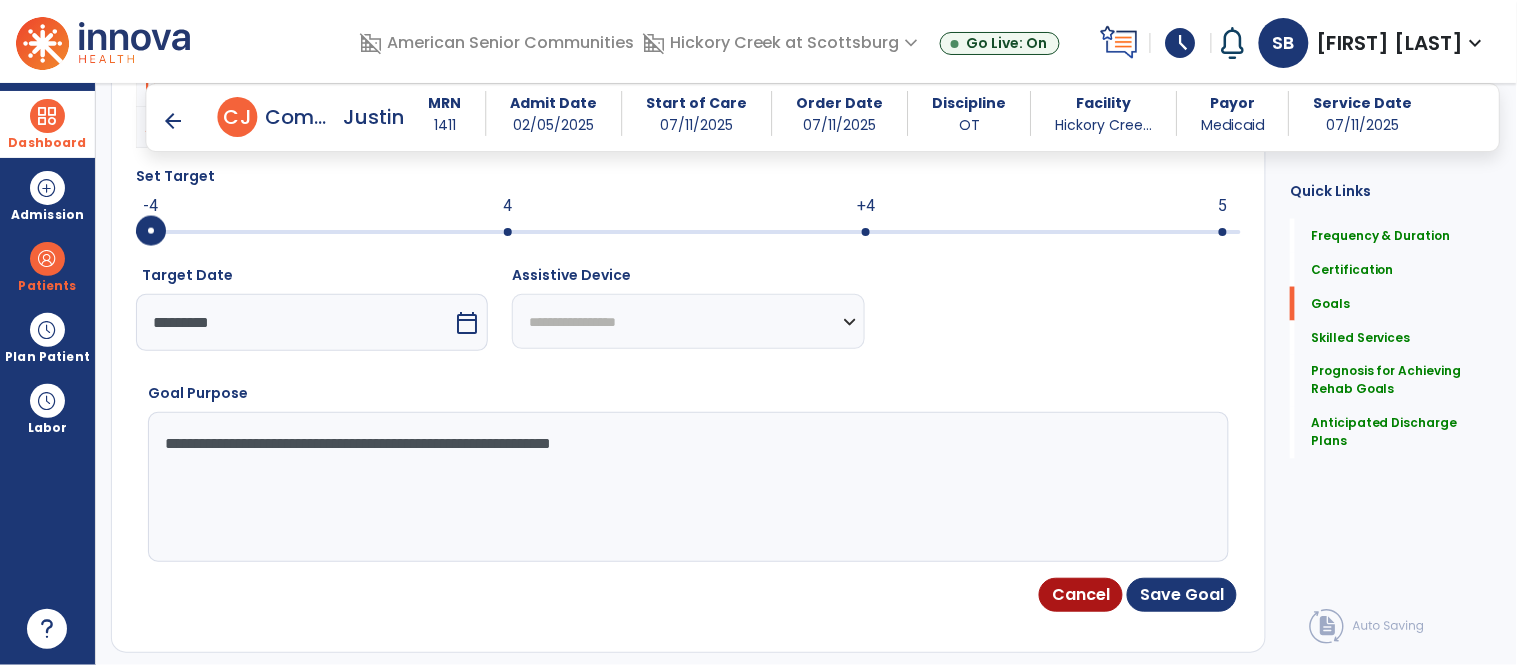 drag, startPoint x: 682, startPoint y: 463, endPoint x: 153, endPoint y: 434, distance: 529.7943 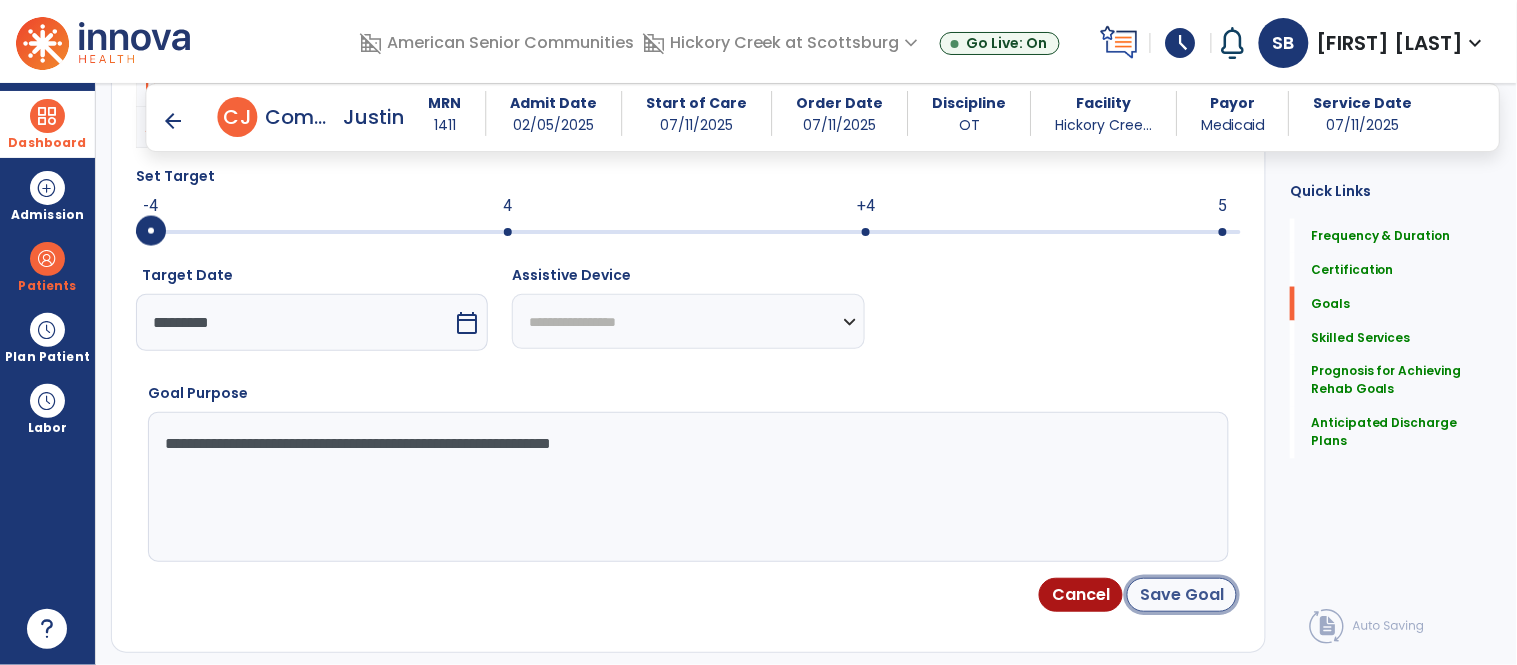 click on "Save Goal" at bounding box center (1182, 595) 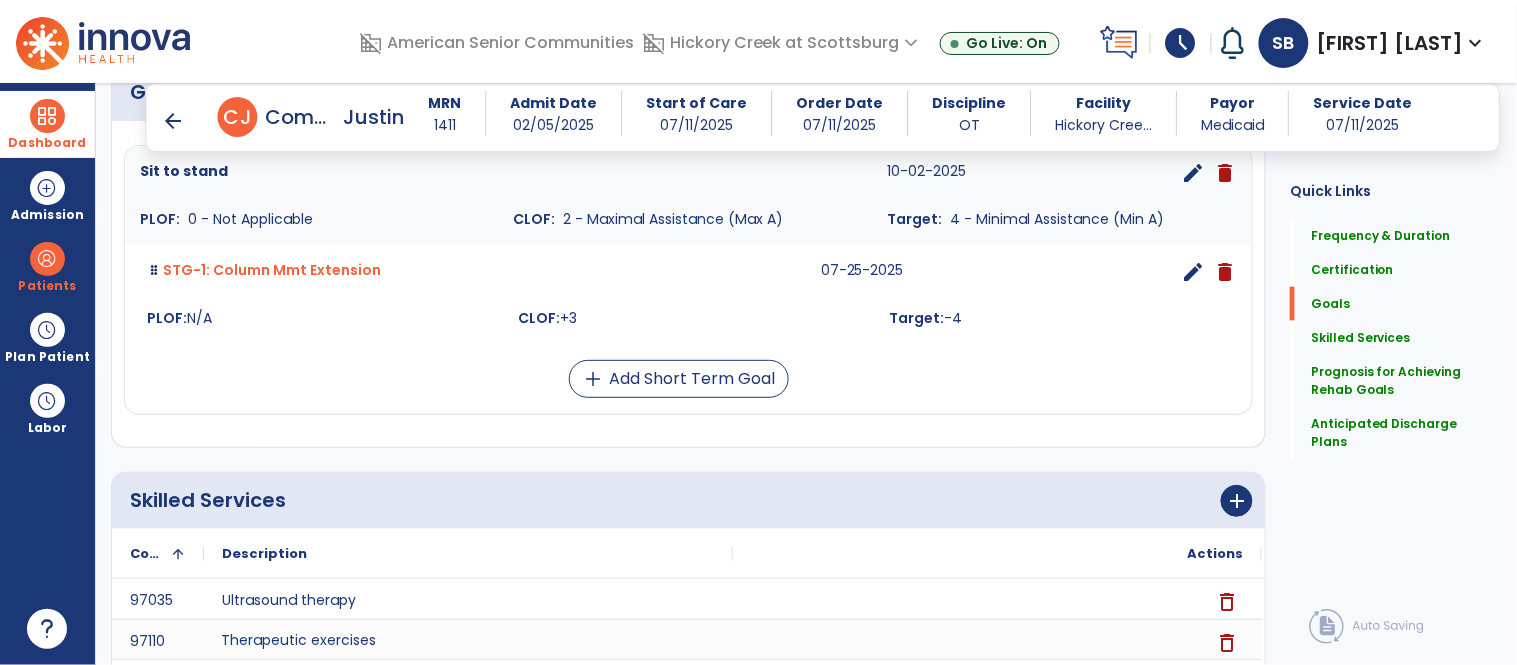 scroll, scrollTop: 553, scrollLeft: 0, axis: vertical 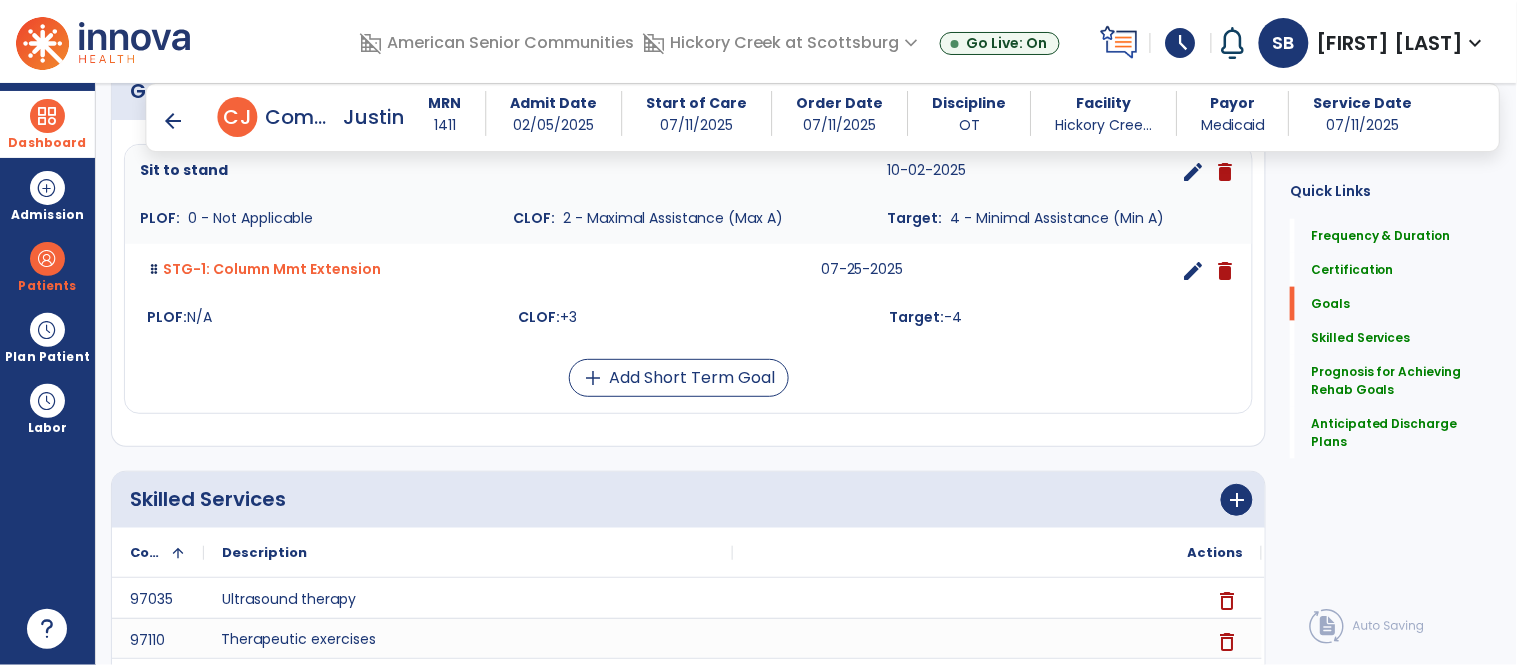 click on "Sit to stand 10-02-2025 edit delete PLOF: 0 - Not Applicable CLOF: 2 - Maximal Assistance (Max A) Target: 4 - Minimal Assistance (Min A) STG-1: Column Mmt Extension 07-25-2025 edit delete PLOF: N/A CLOF: +3 Target: -4 add Add Short Term Goal" at bounding box center [688, 279] 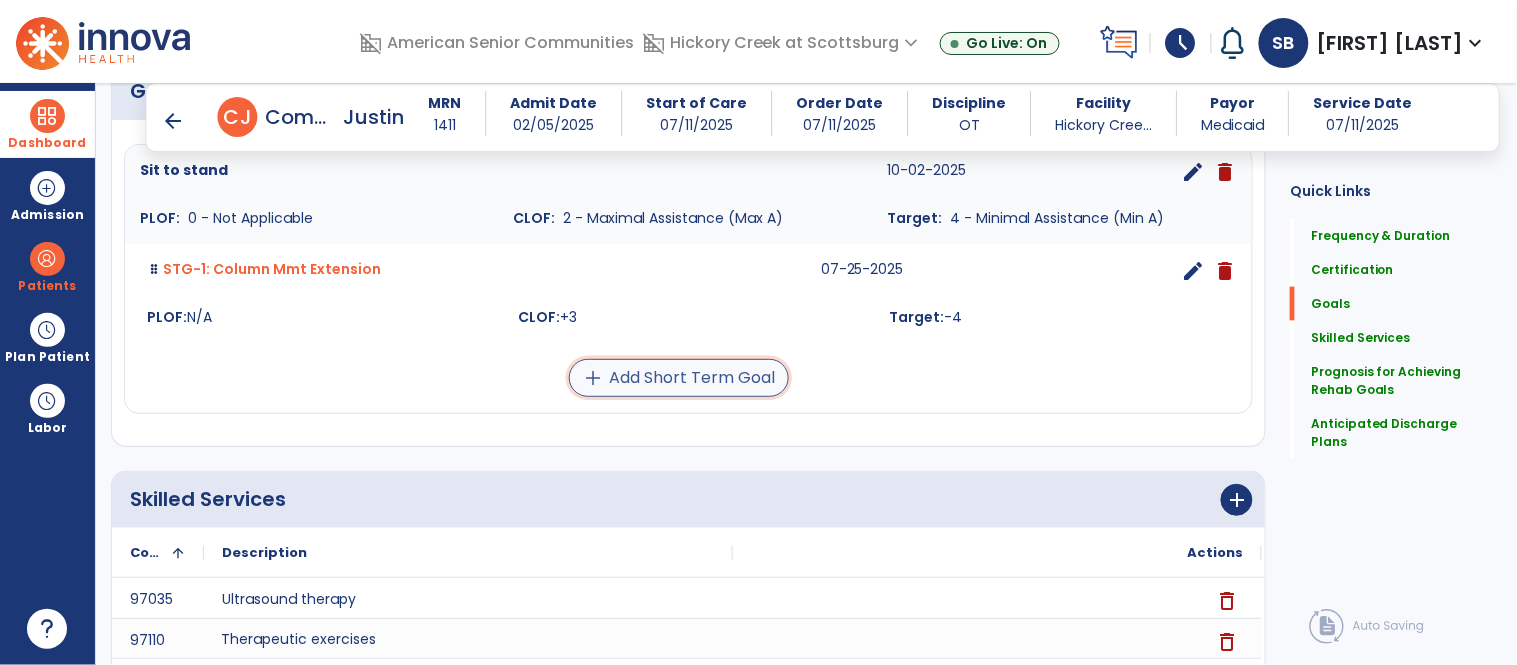 click on "add  Add Short Term Goal" at bounding box center (679, 378) 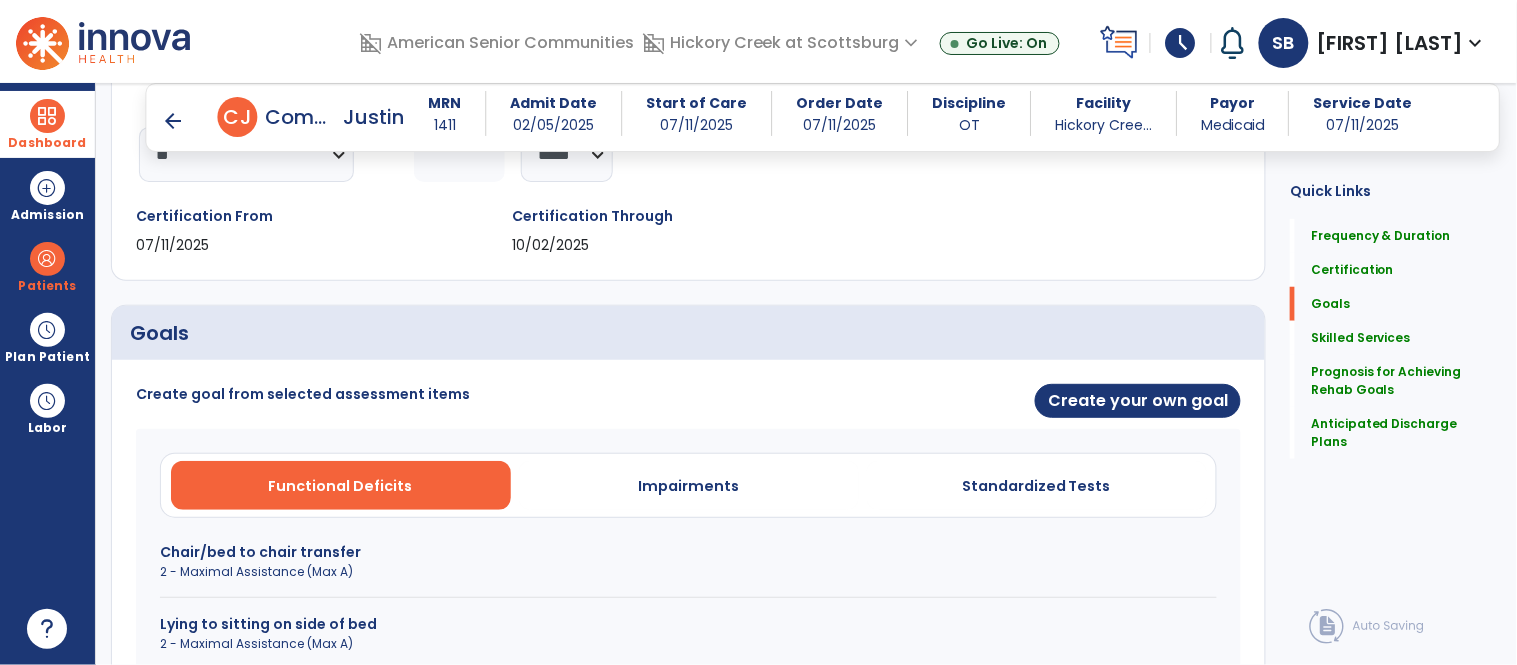 scroll, scrollTop: 313, scrollLeft: 0, axis: vertical 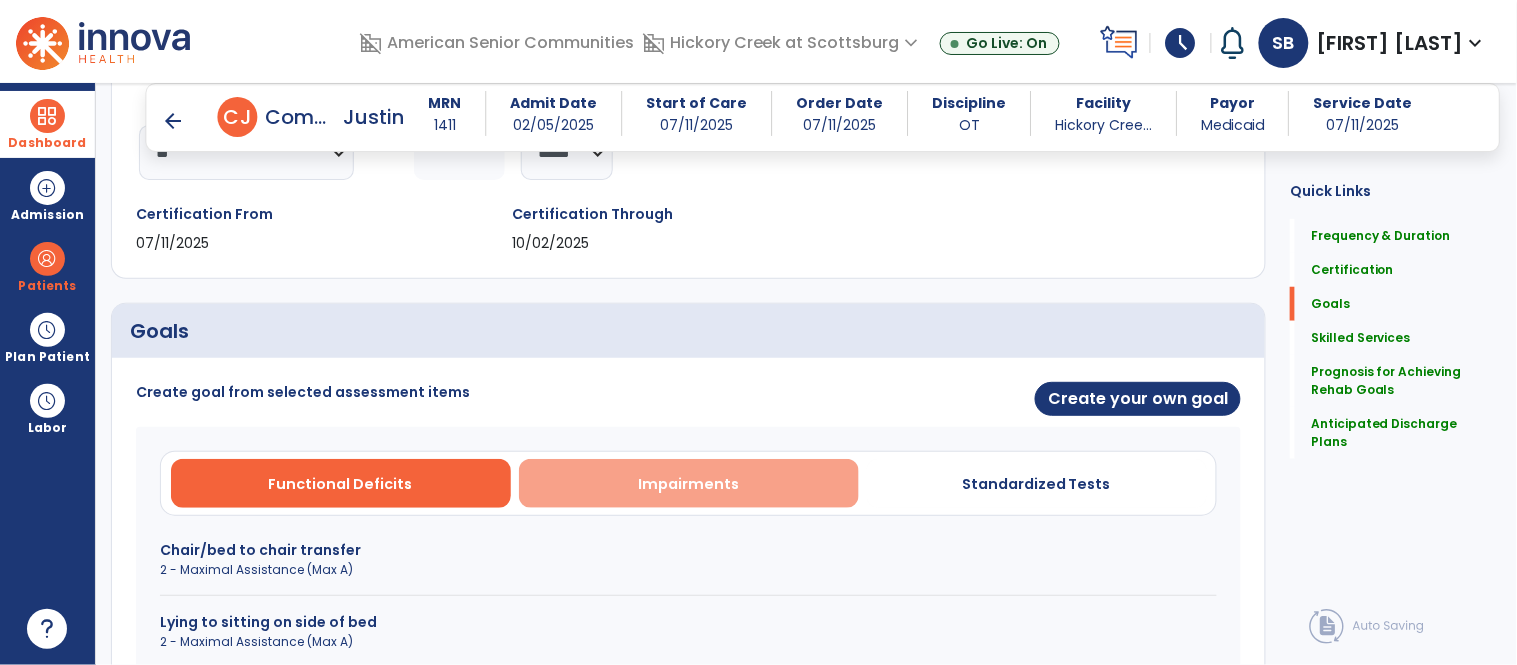 click on "Impairments" at bounding box center (689, 483) 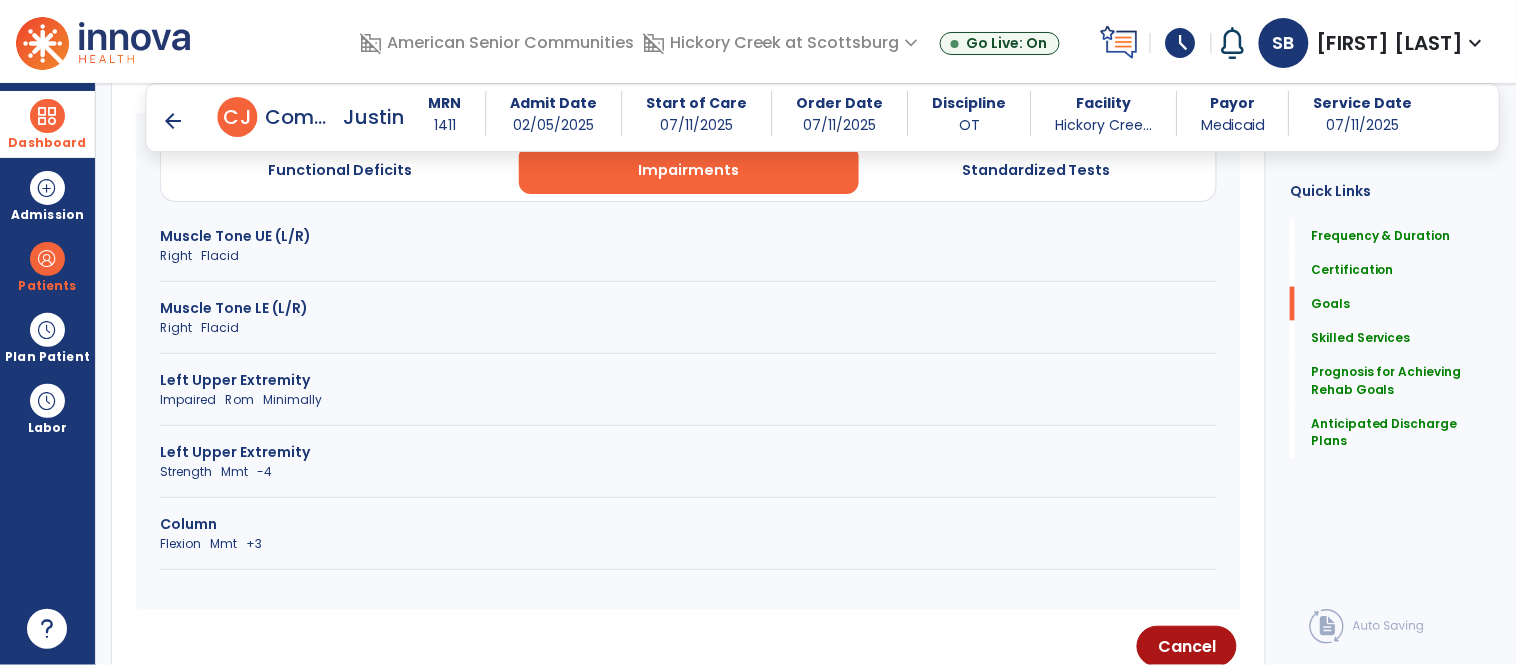 scroll, scrollTop: 630, scrollLeft: 0, axis: vertical 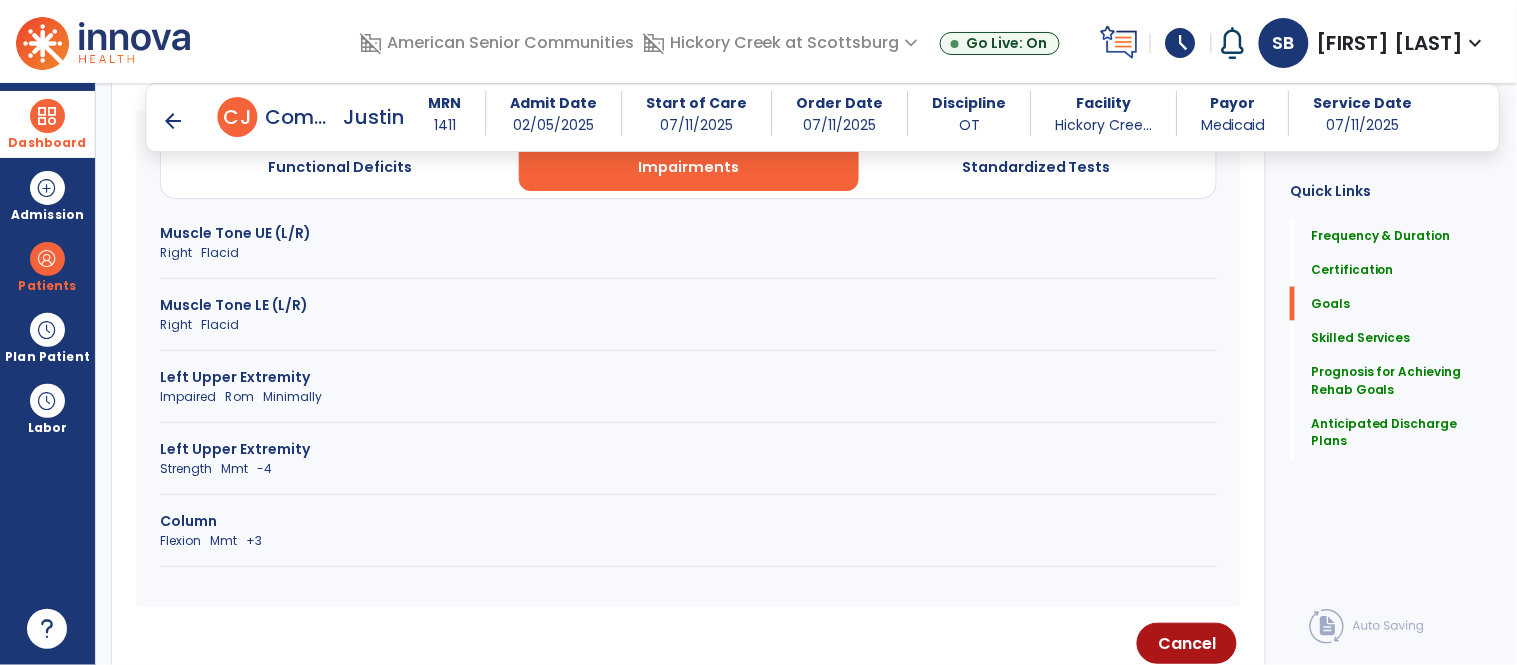 click on "Flexion   Mmt   +3" at bounding box center (688, 541) 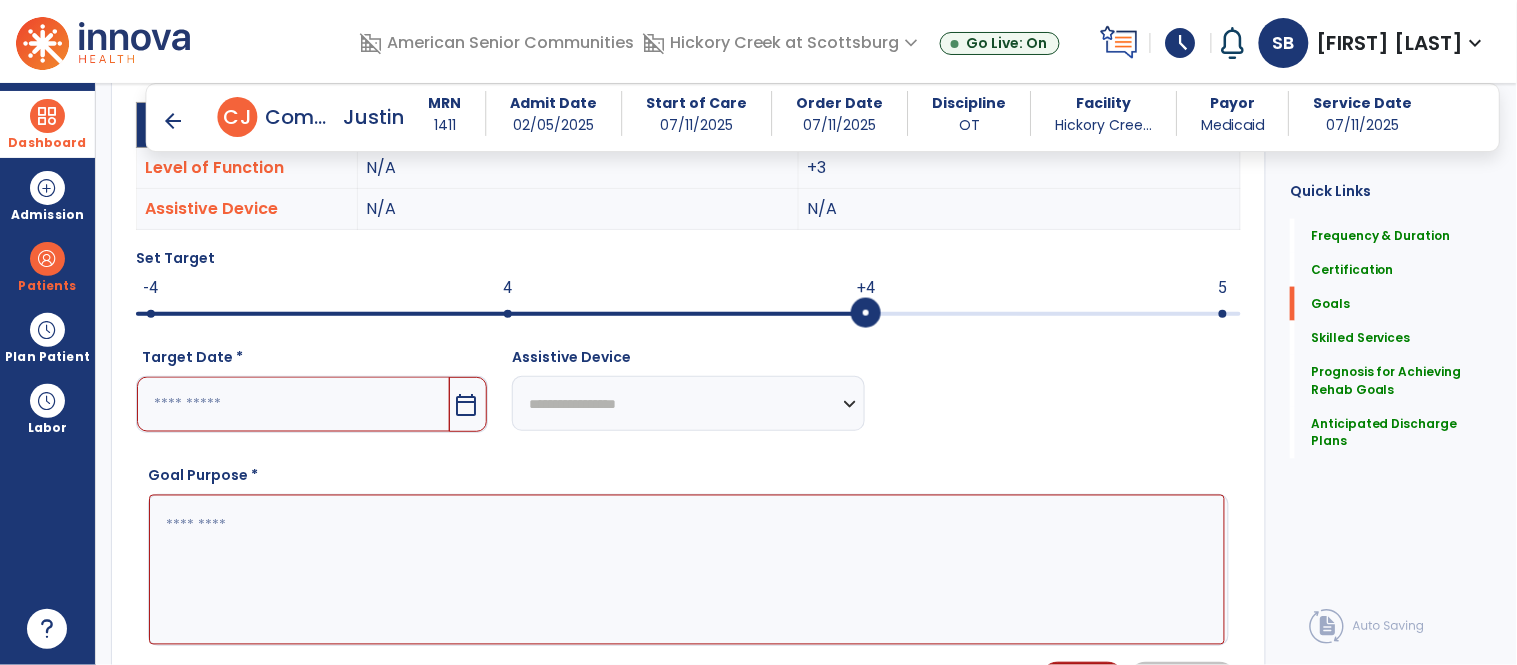 click at bounding box center (293, 404) 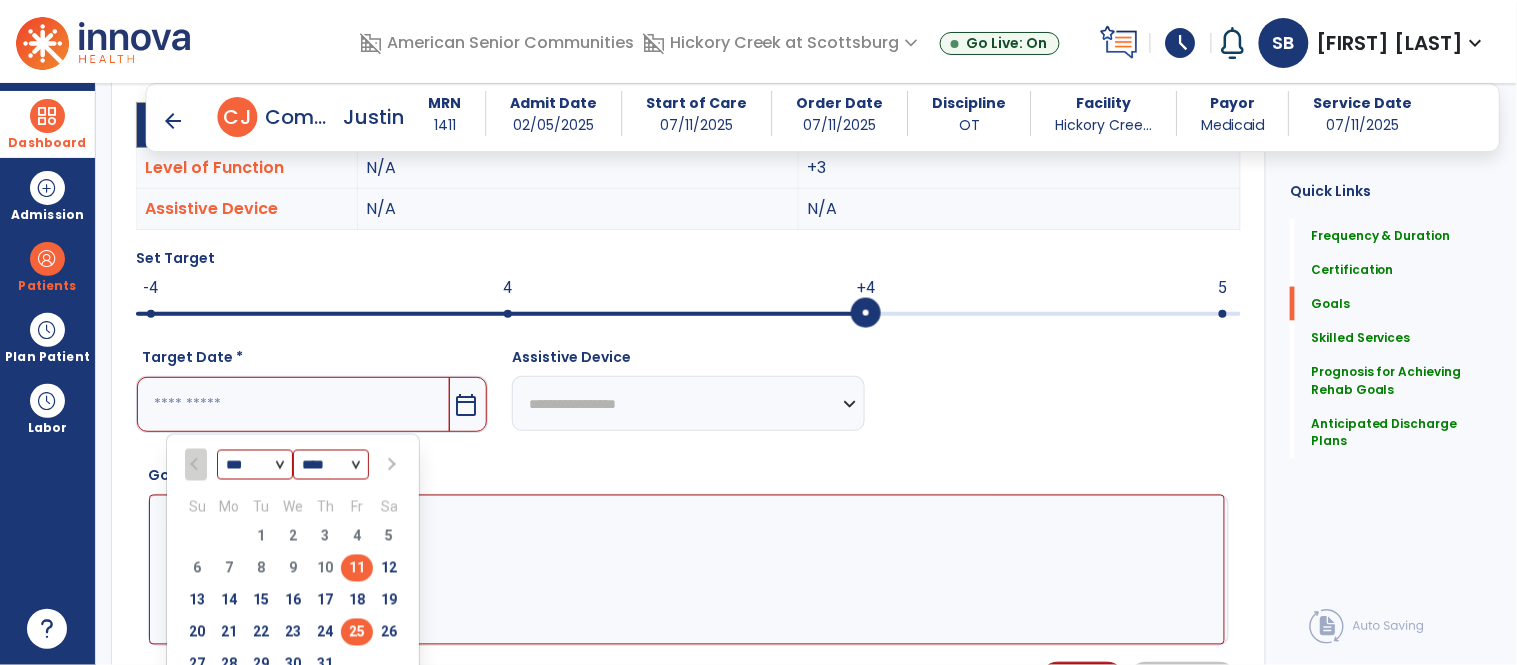 click on "25" at bounding box center (357, 632) 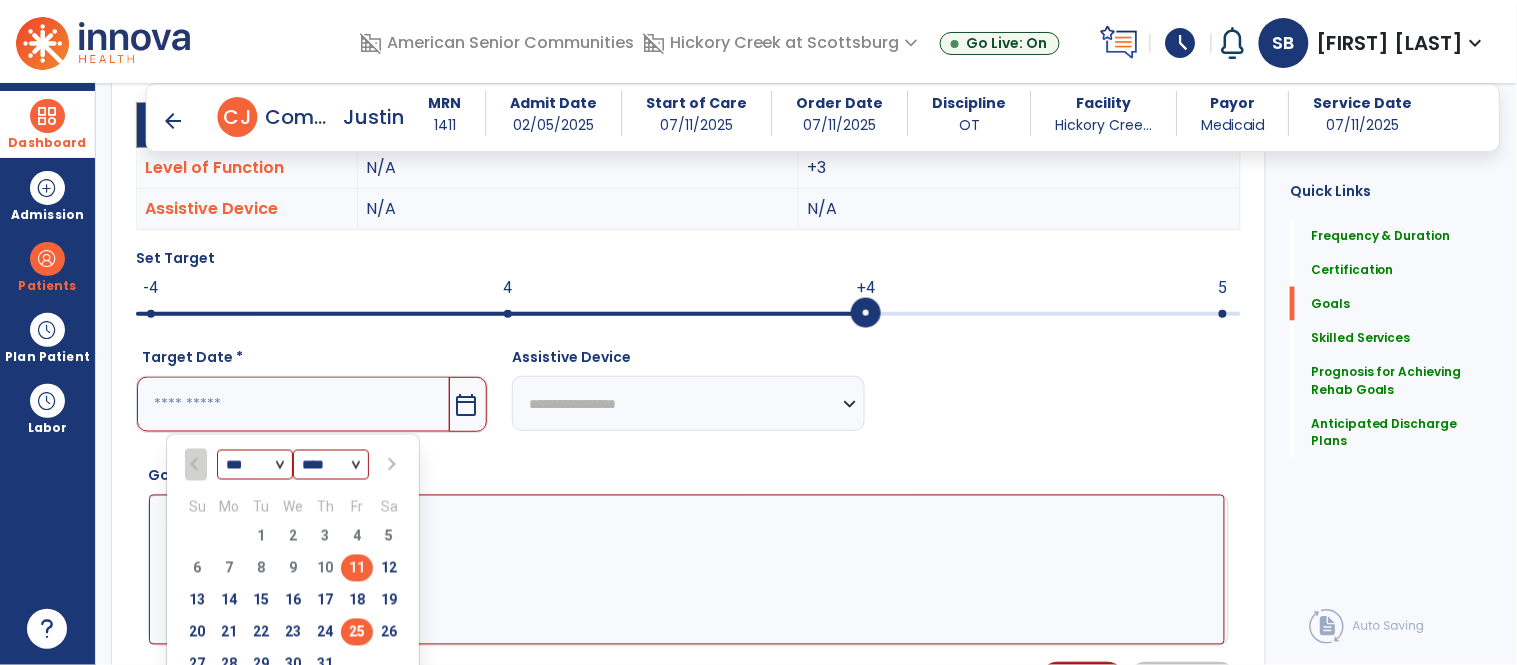 type on "*********" 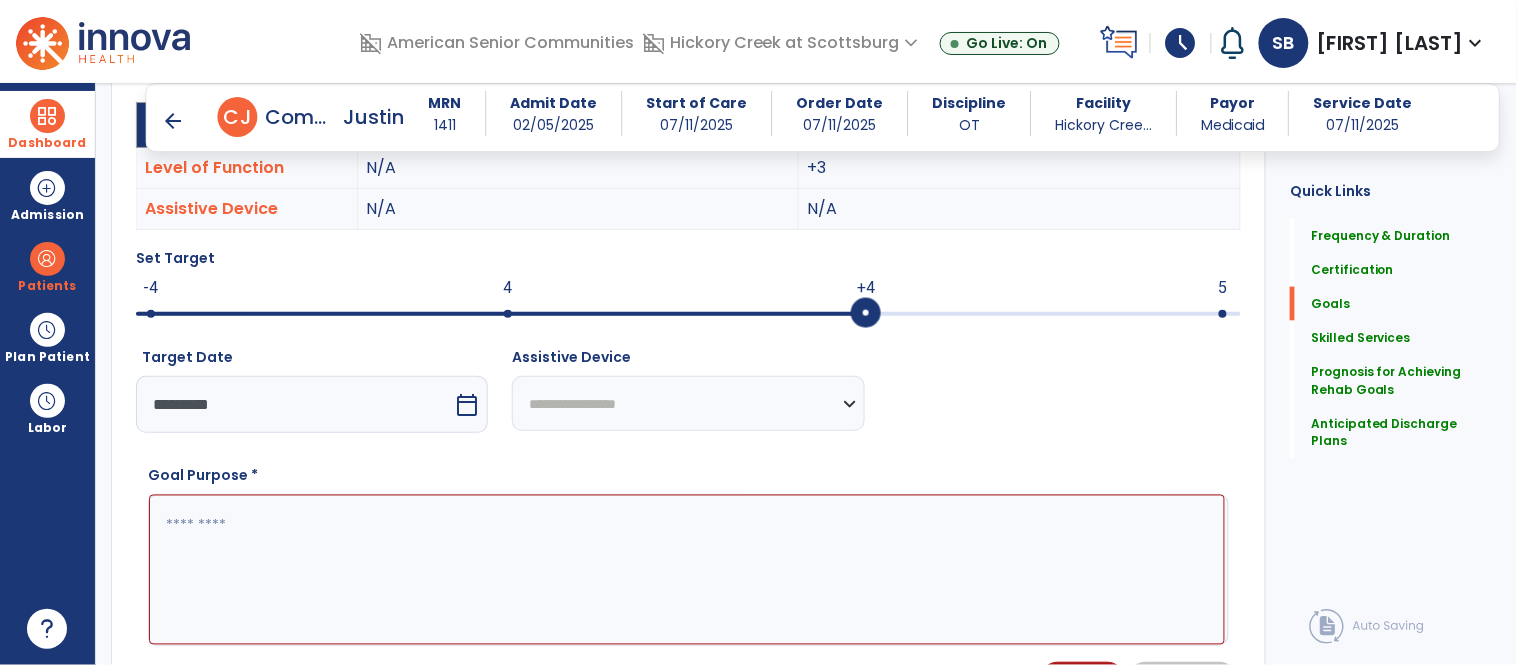 click at bounding box center [687, 570] 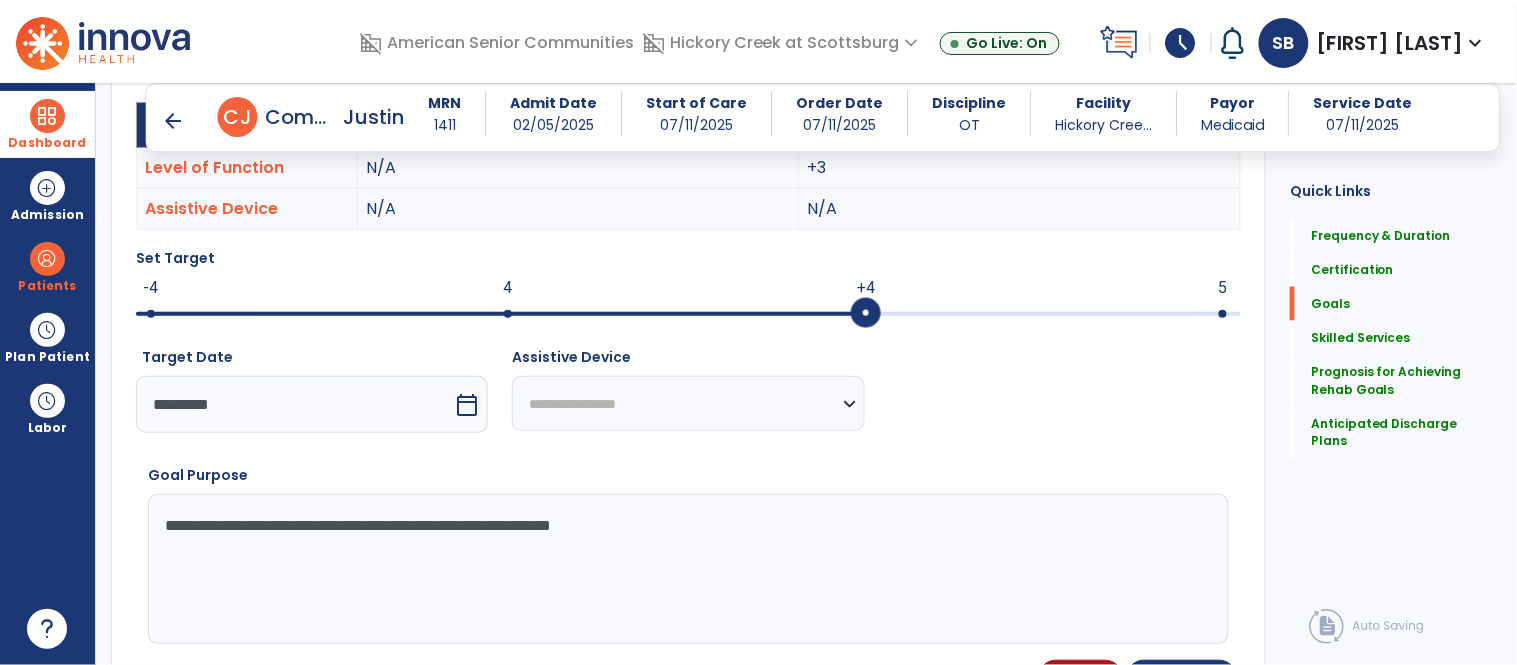 type on "**********" 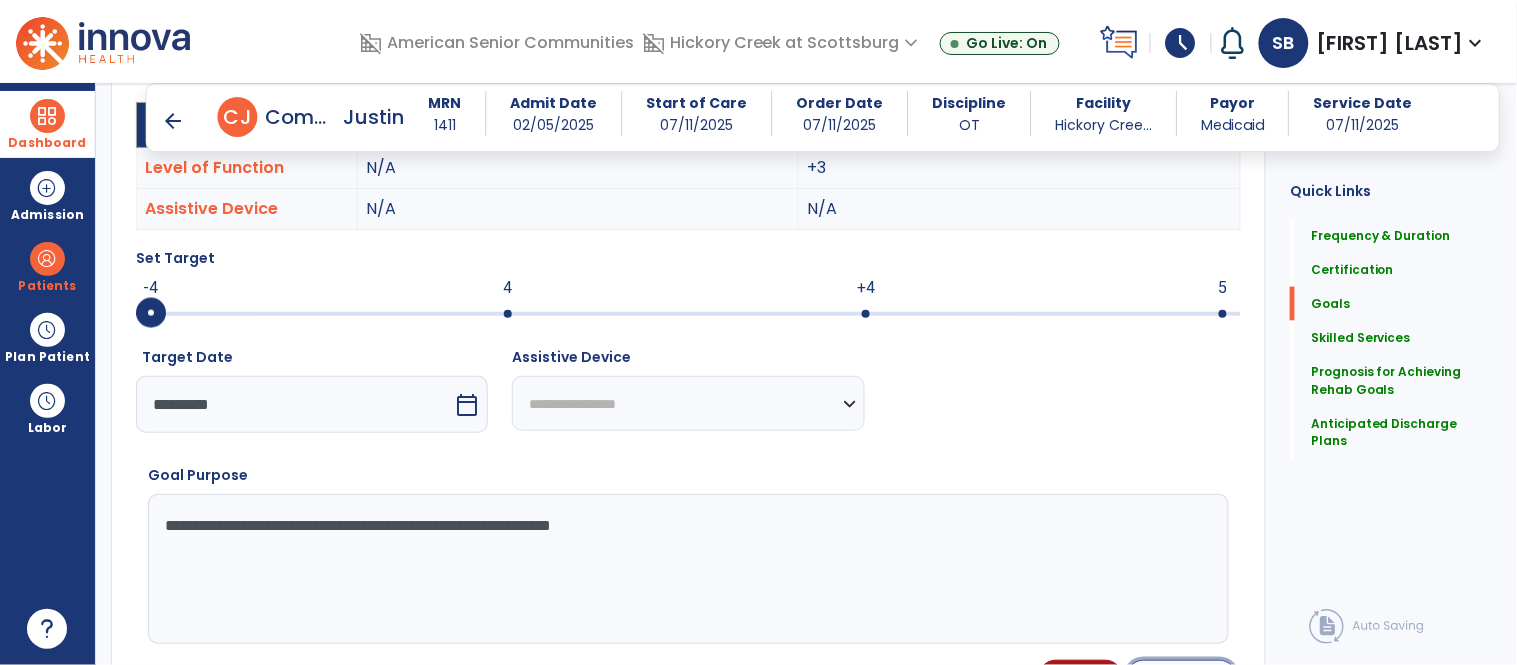 click on "Save Goal" at bounding box center [1182, 677] 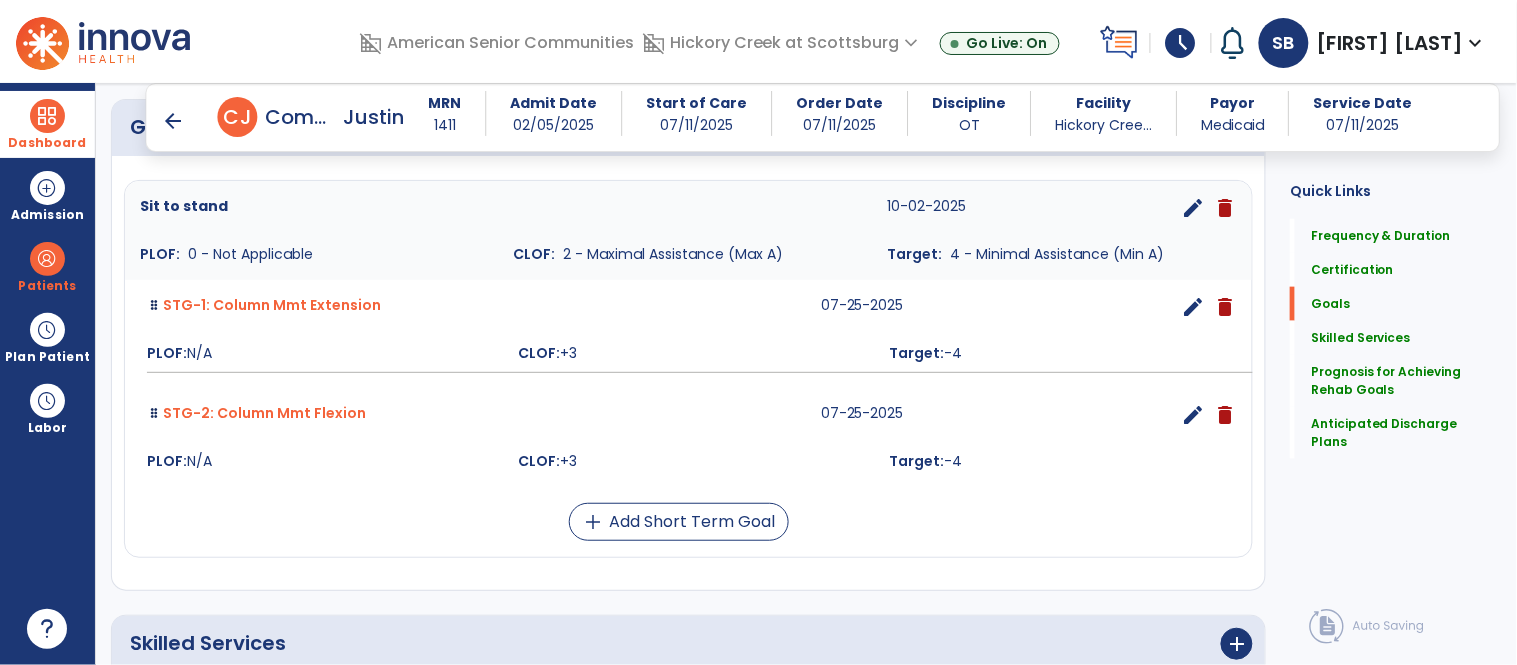 scroll, scrollTop: 437, scrollLeft: 0, axis: vertical 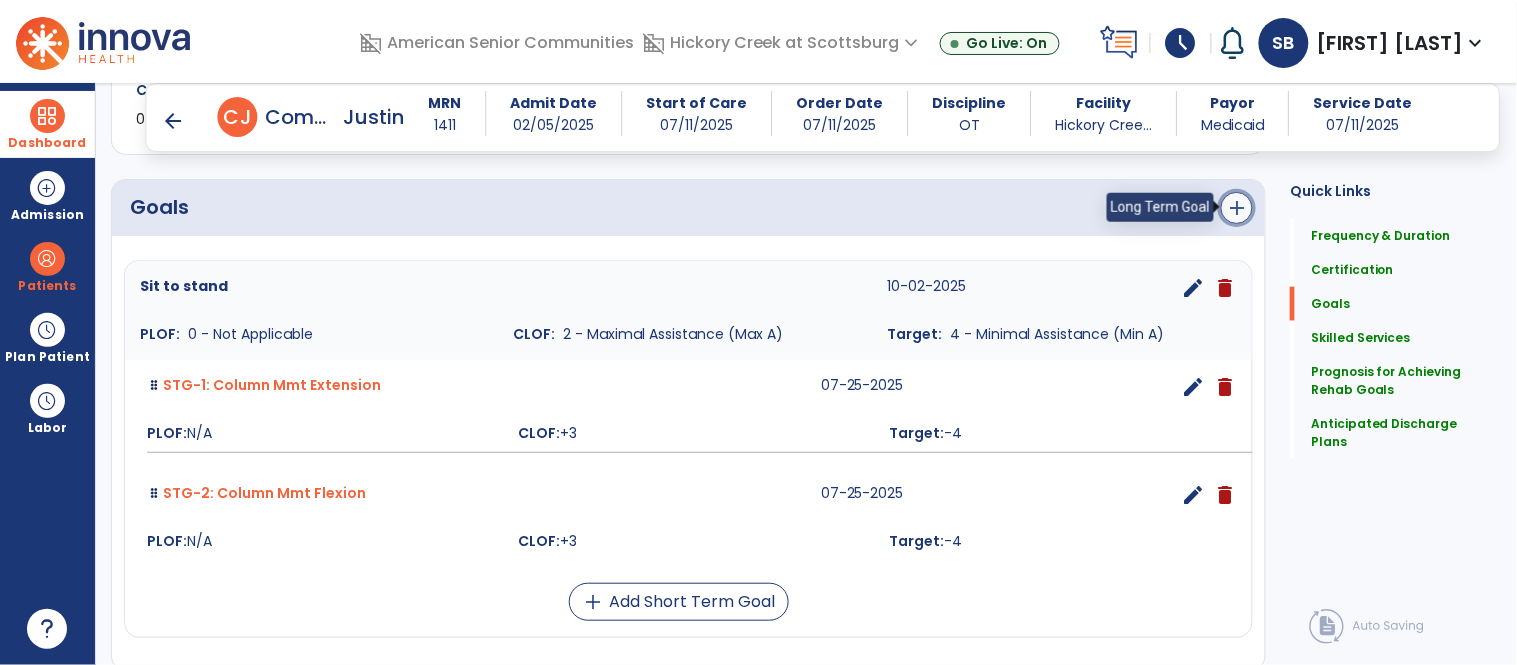 click on "add" at bounding box center [1237, 208] 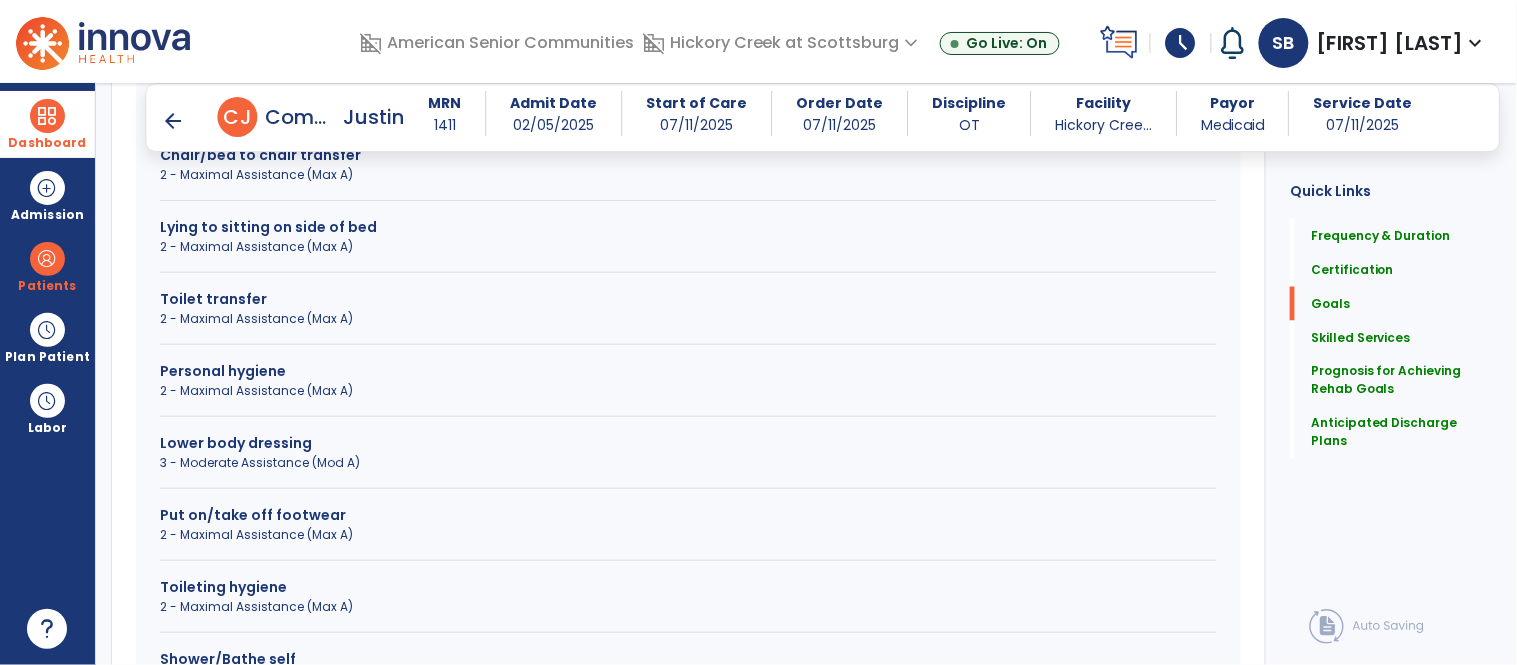 scroll, scrollTop: 710, scrollLeft: 0, axis: vertical 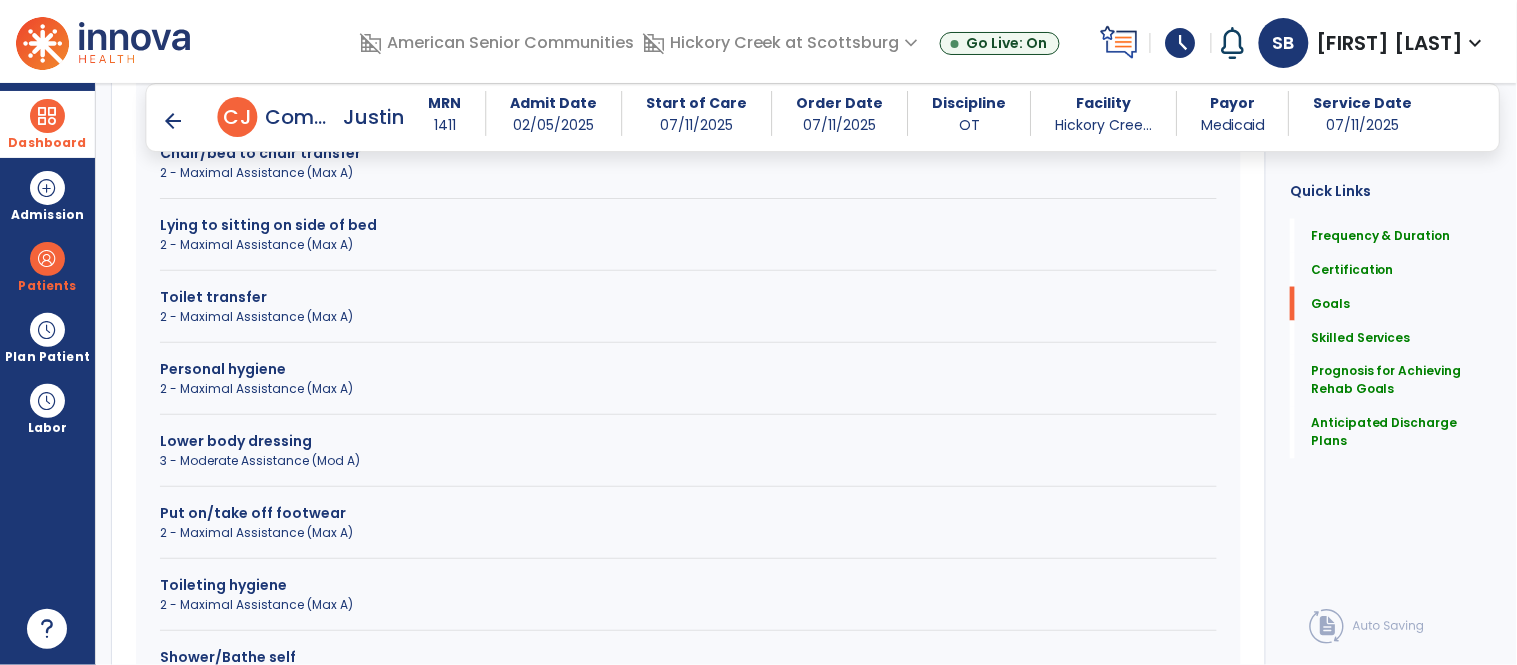click on "Lower body dressing" at bounding box center [688, 441] 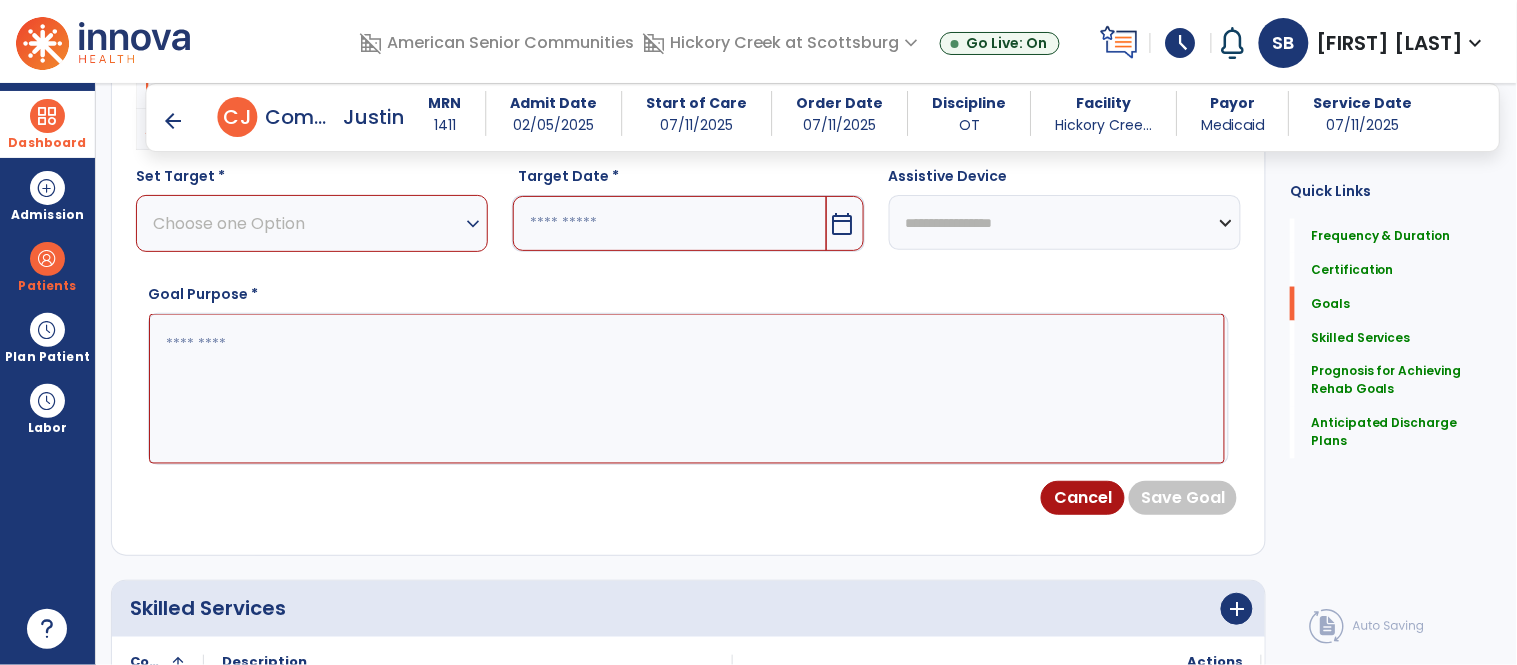 click on "Choose one Option" at bounding box center (307, 223) 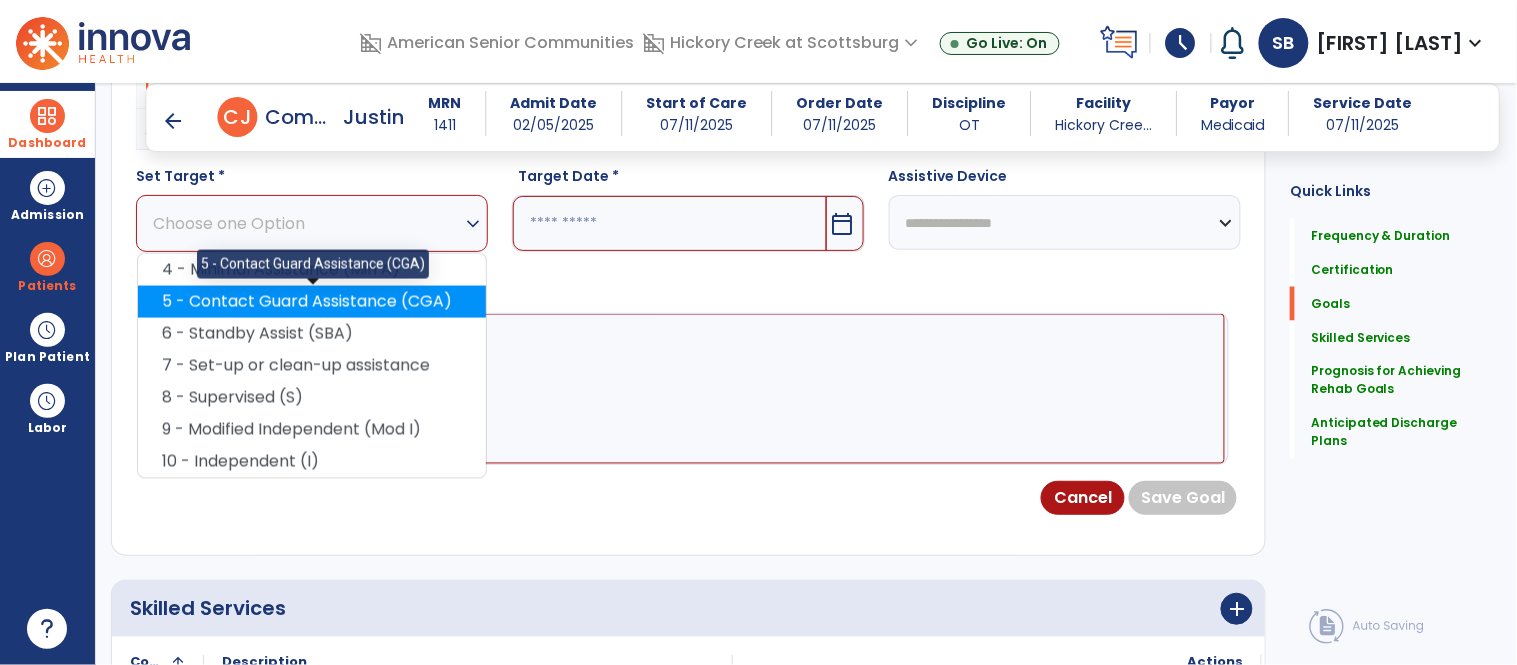 click on "5 - Contact Guard Assistance (CGA)" at bounding box center (312, 302) 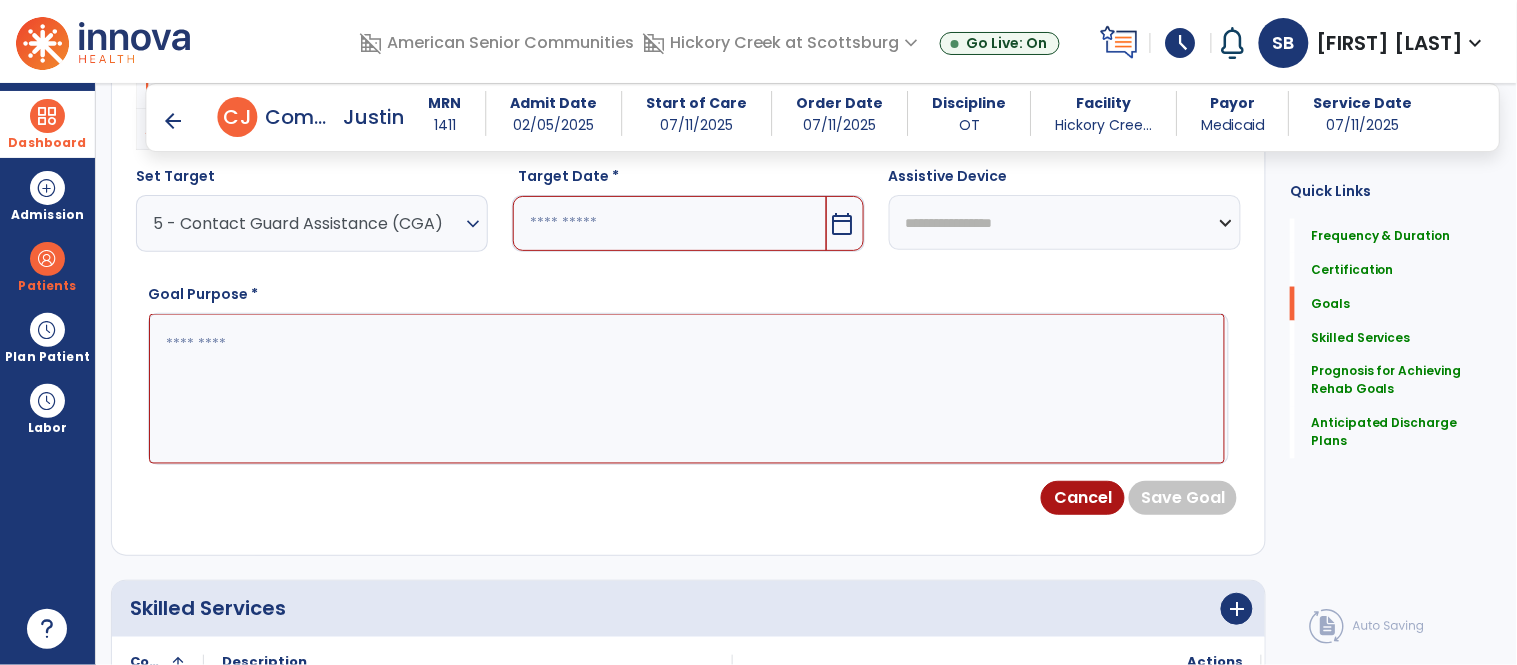 click on "**********" at bounding box center (688, 315) 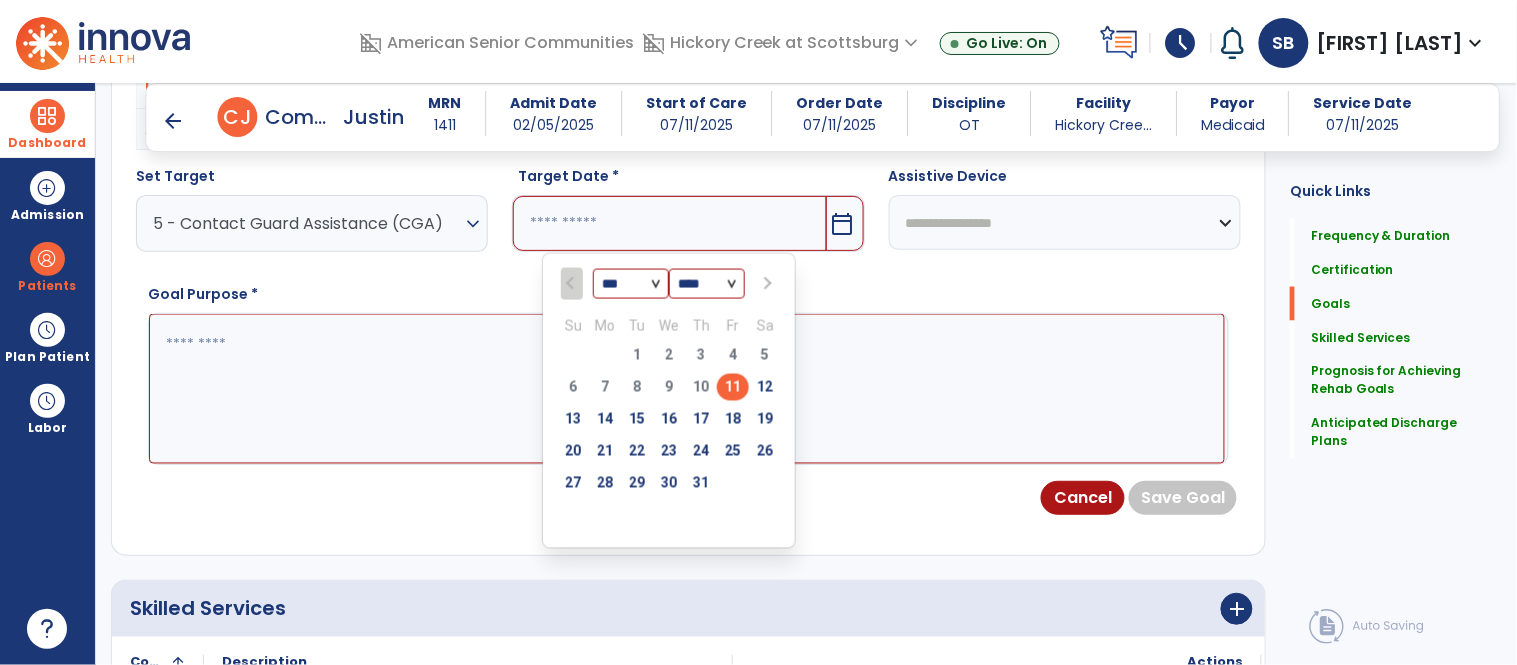 click at bounding box center [765, 284] 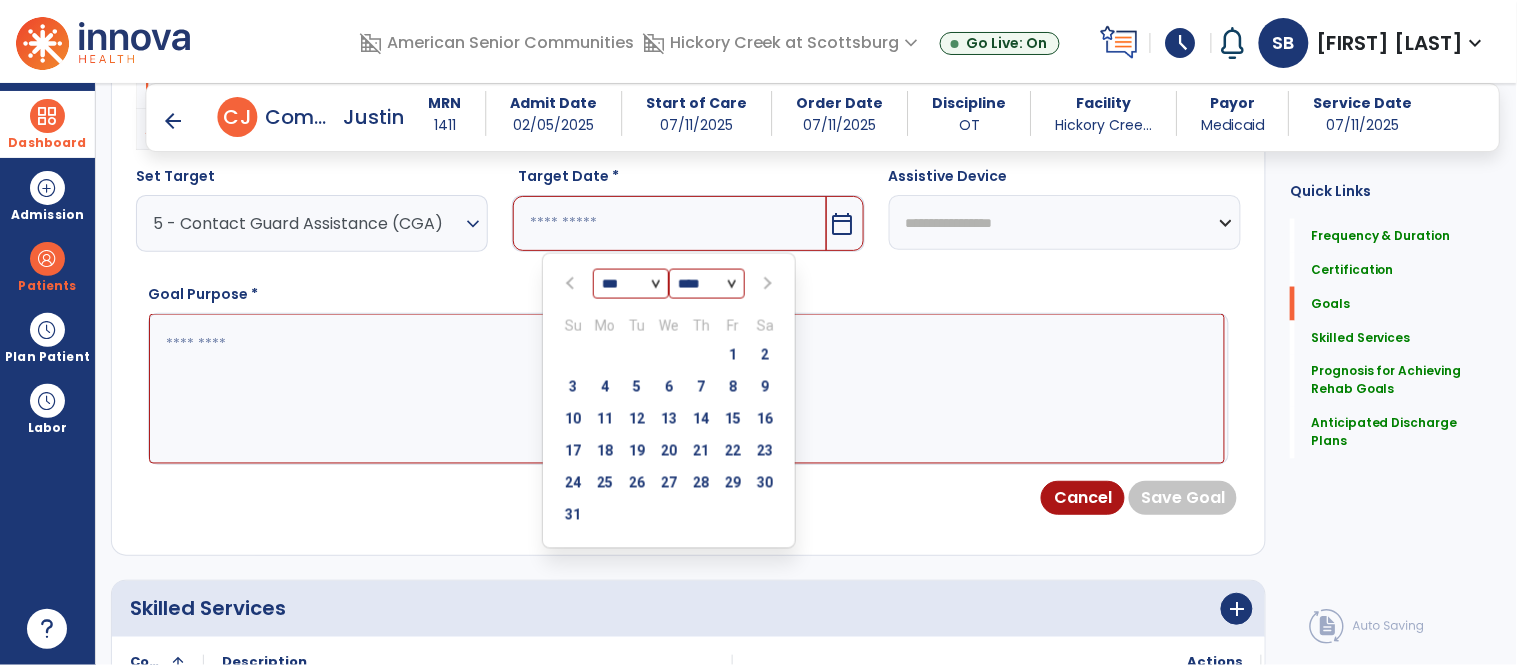 click at bounding box center (767, 284) 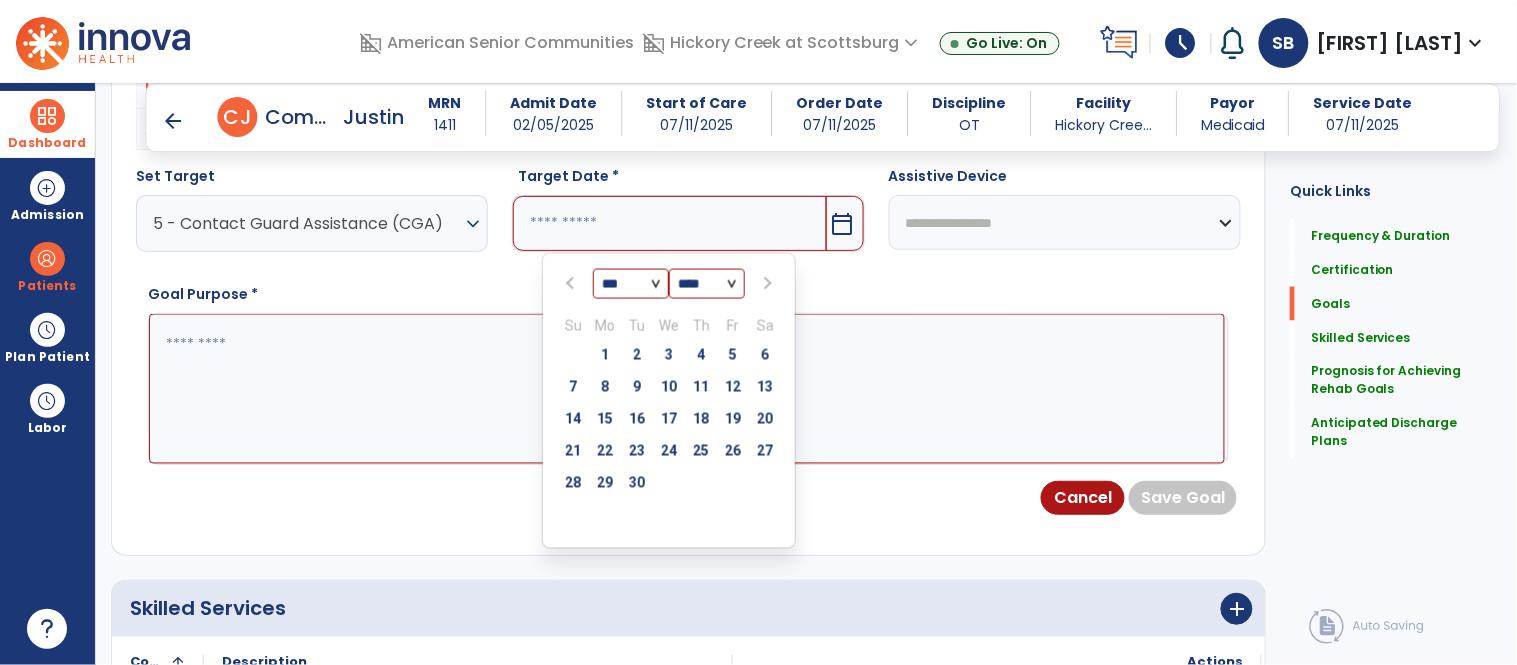 click at bounding box center (766, 284) 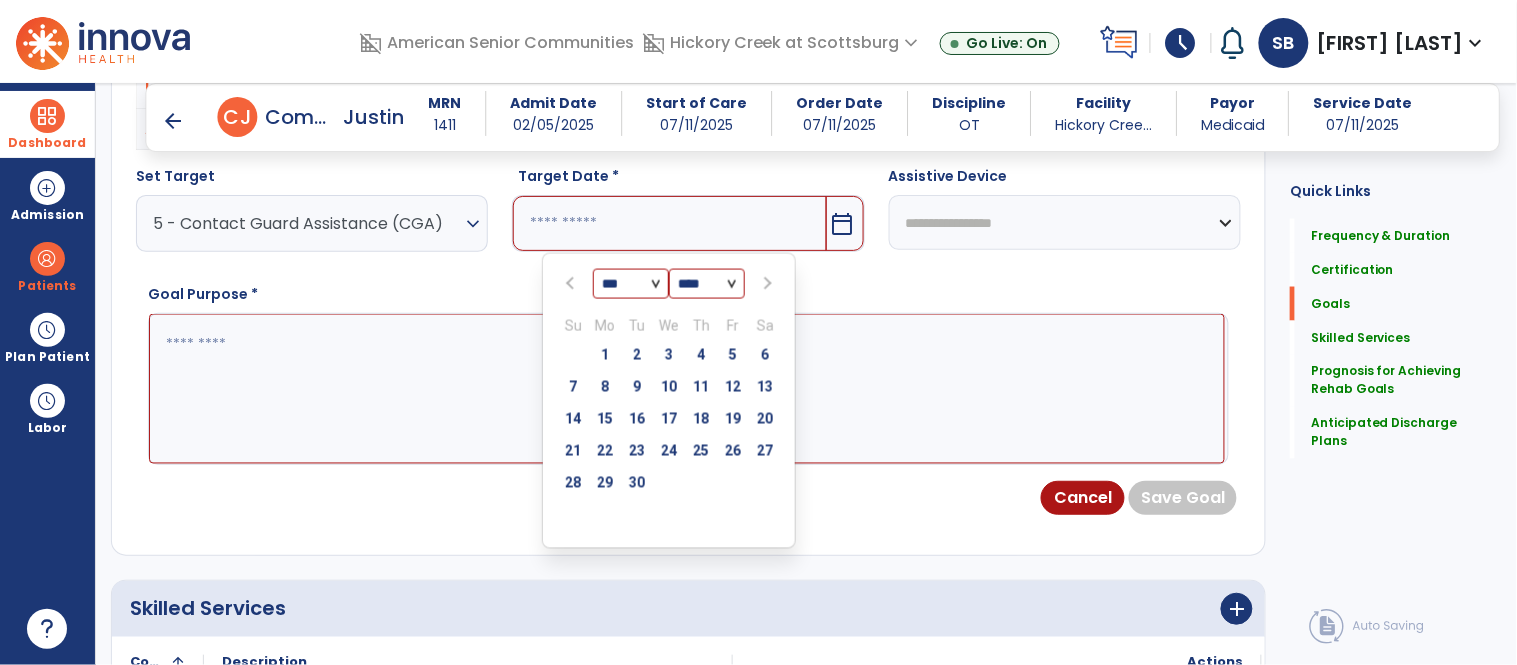 select on "**" 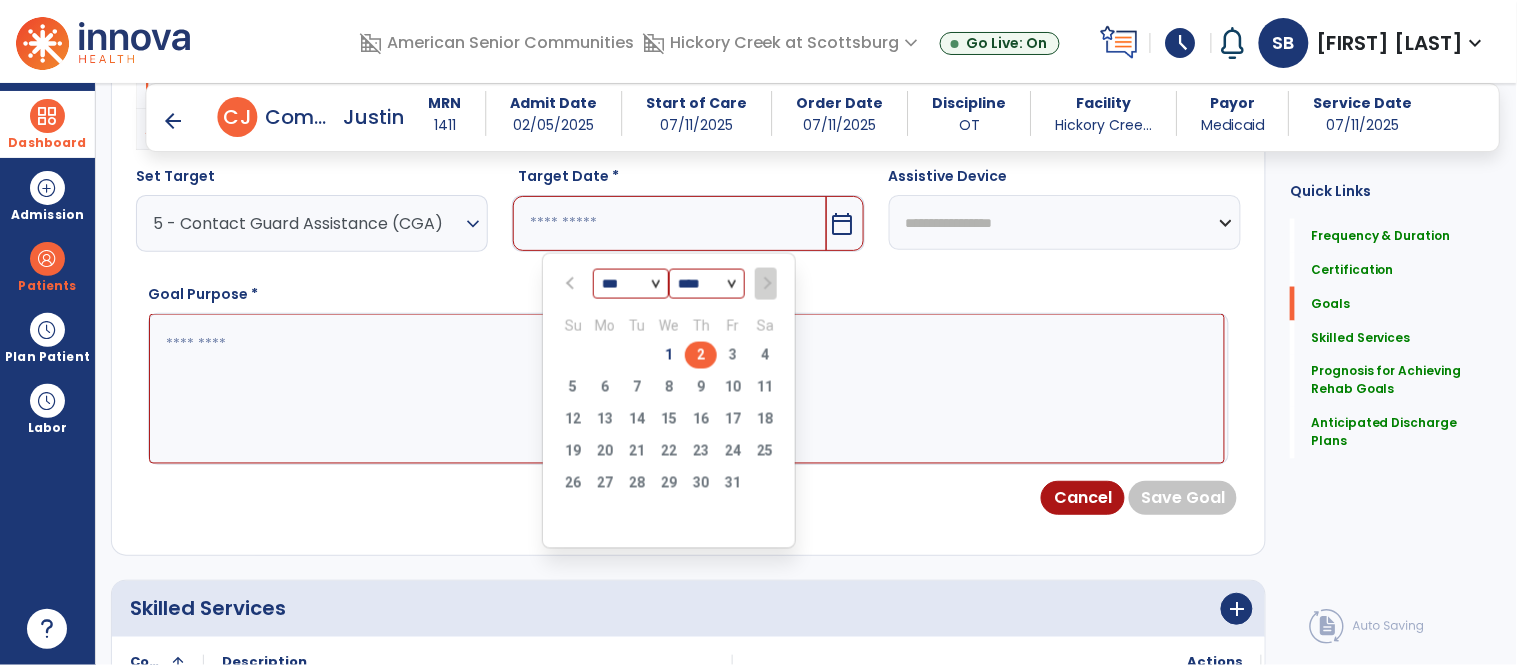 click on "2" at bounding box center (701, 355) 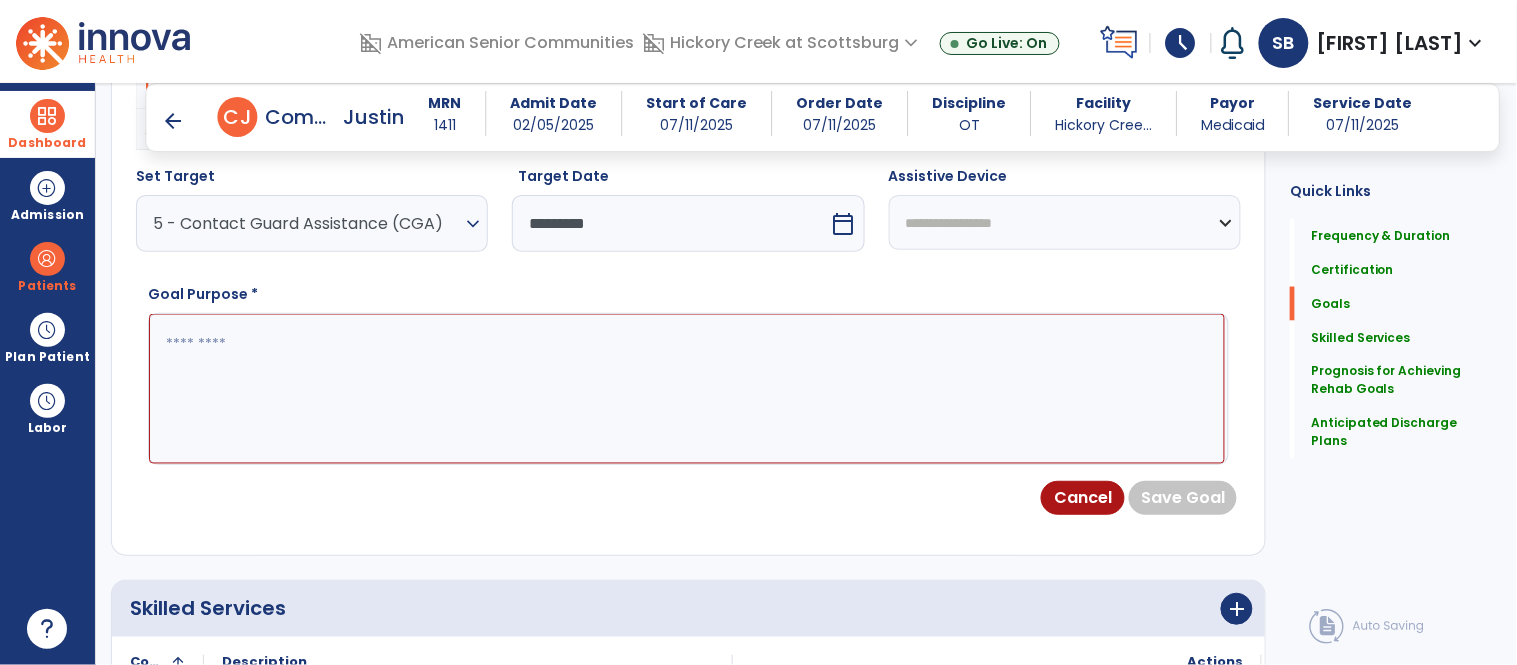 click at bounding box center [687, 389] 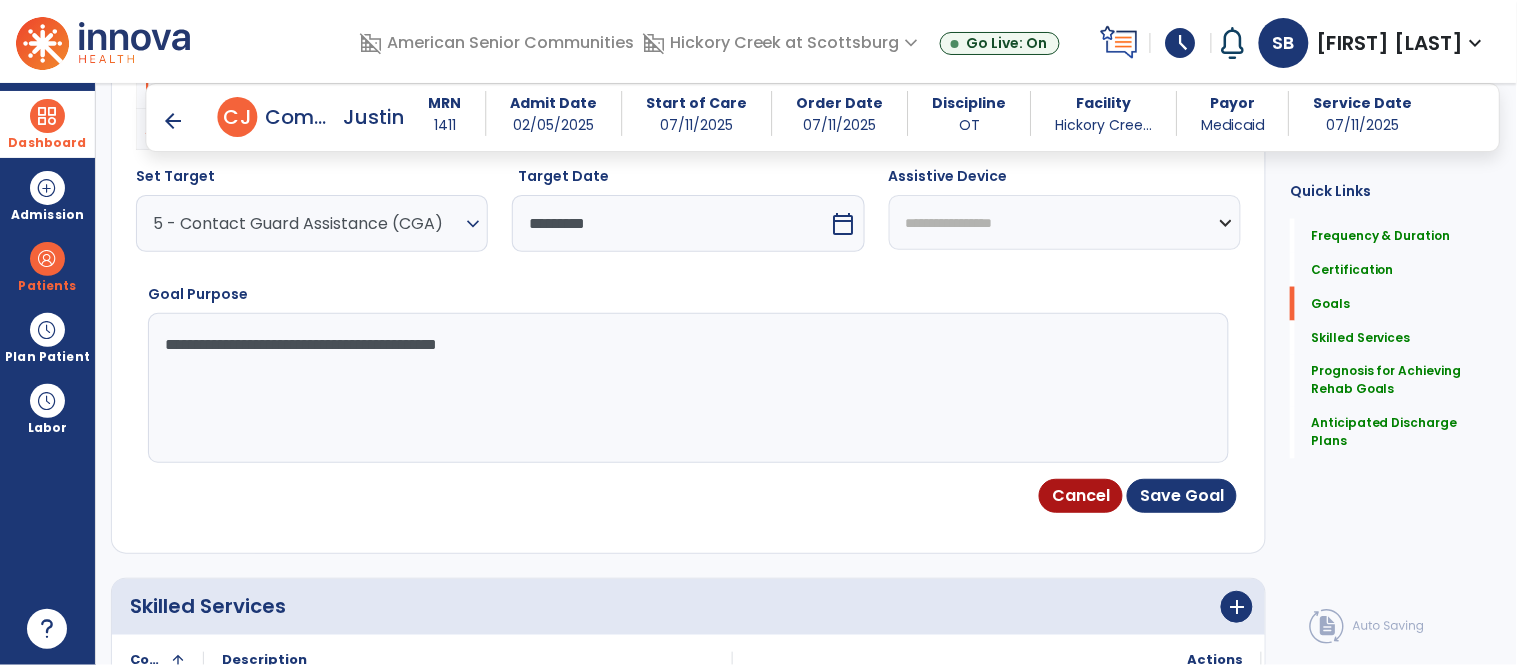 type on "**********" 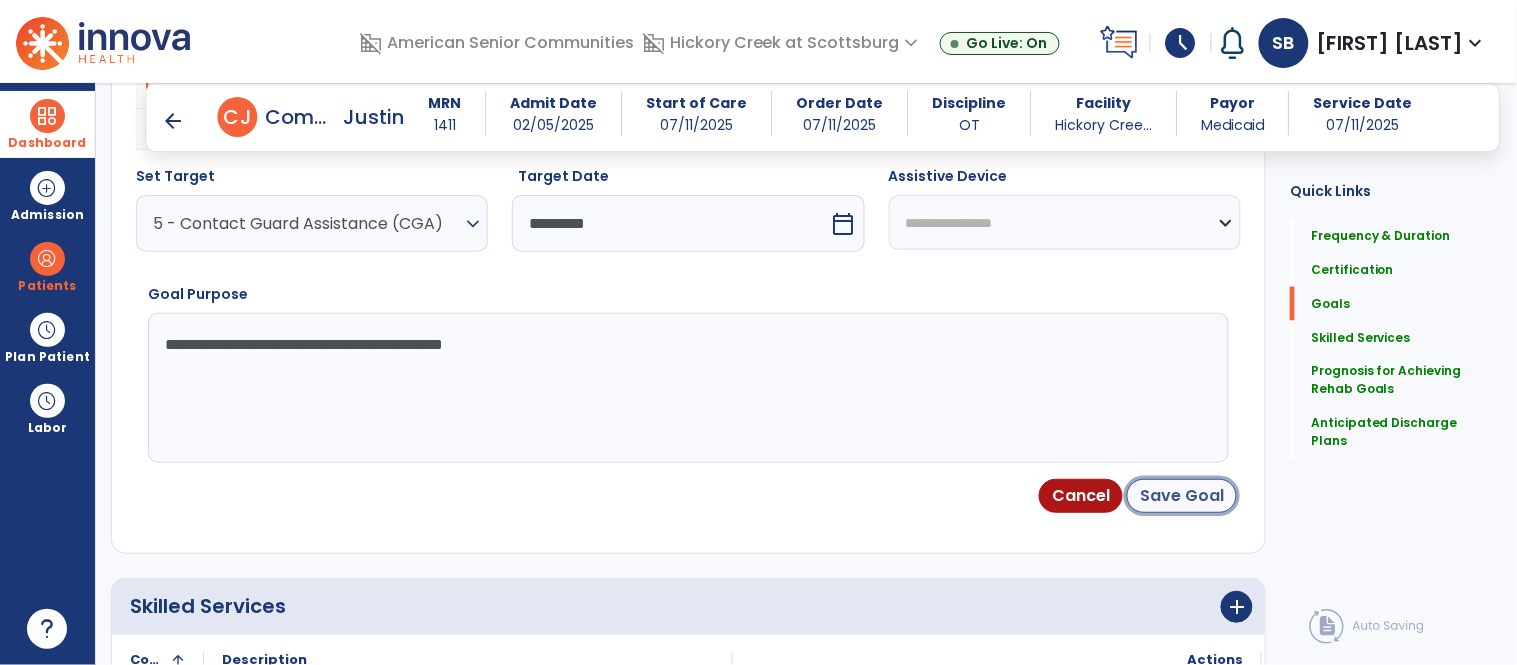 click on "Save Goal" at bounding box center [1182, 496] 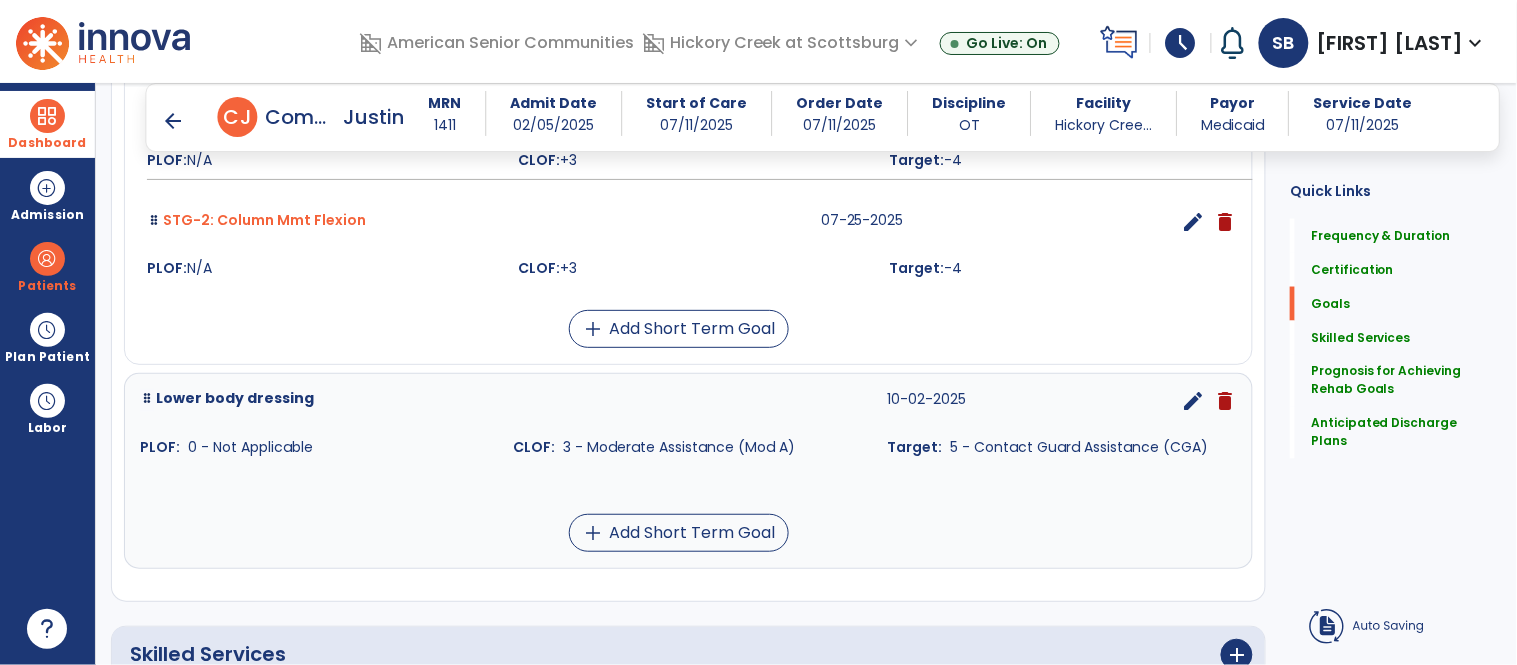 scroll, scrollTop: 118, scrollLeft: 0, axis: vertical 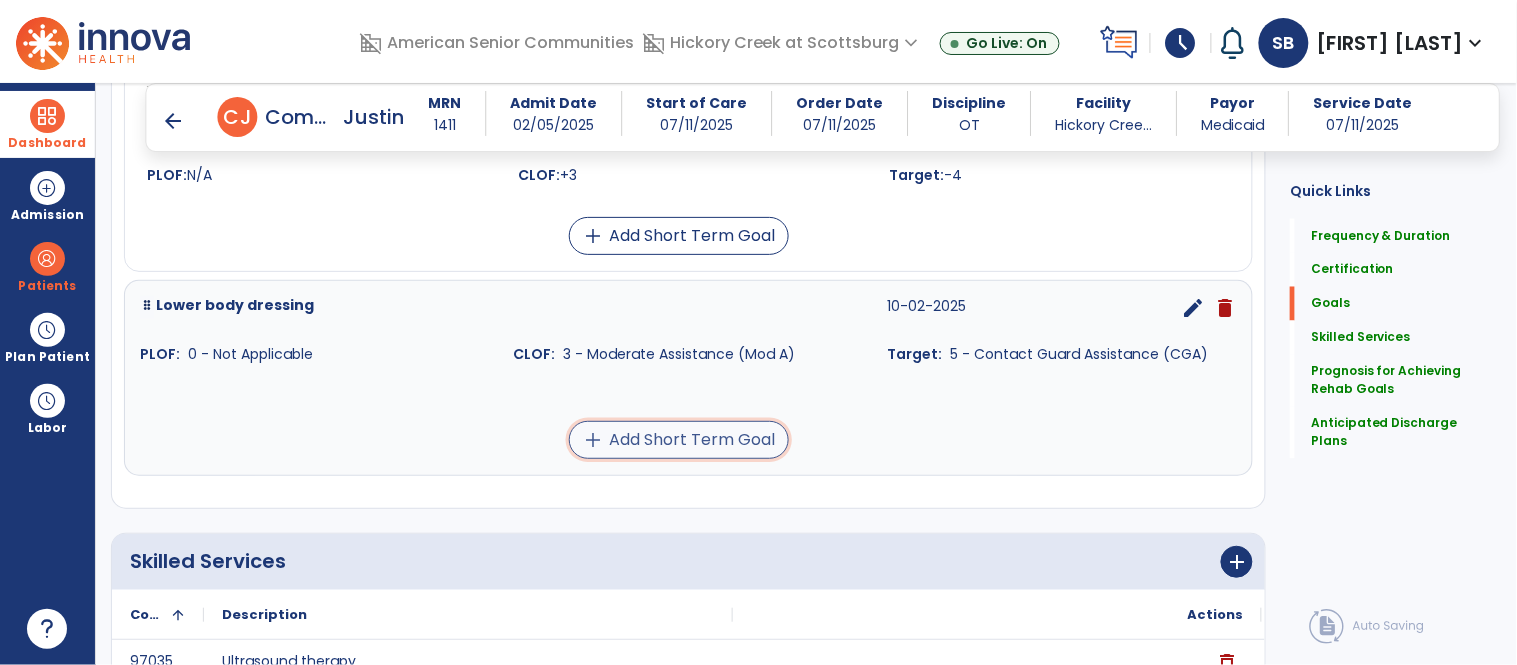 click on "add  Add Short Term Goal" at bounding box center [679, 440] 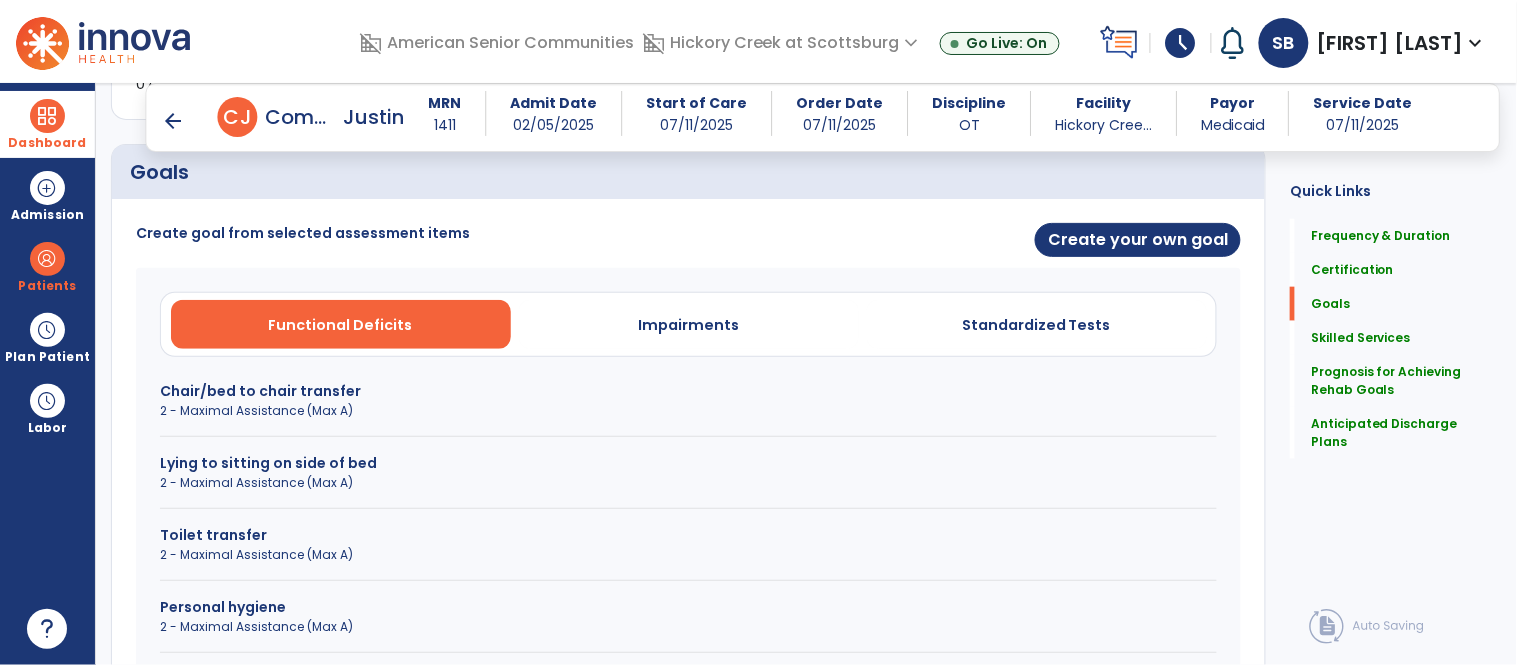 scroll, scrollTop: 464, scrollLeft: 0, axis: vertical 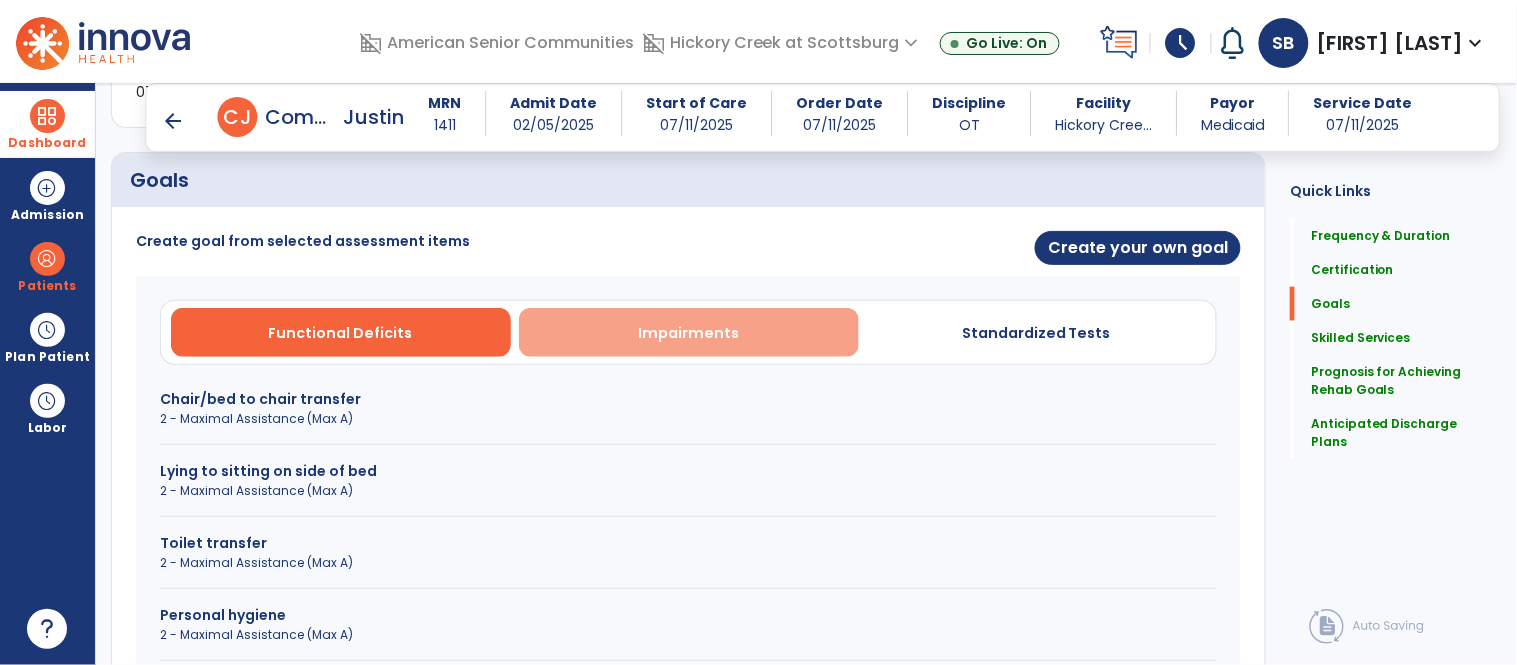 click on "Impairments" at bounding box center (688, 333) 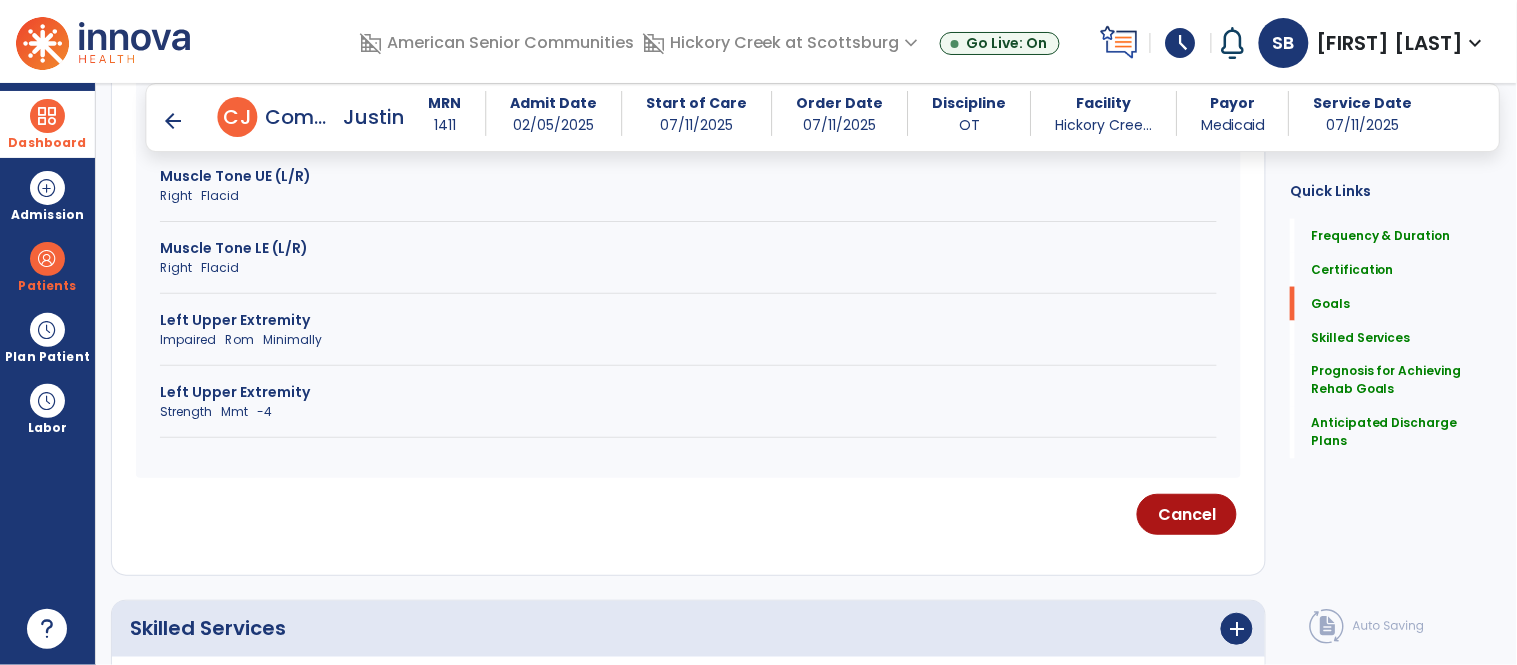scroll, scrollTop: 688, scrollLeft: 0, axis: vertical 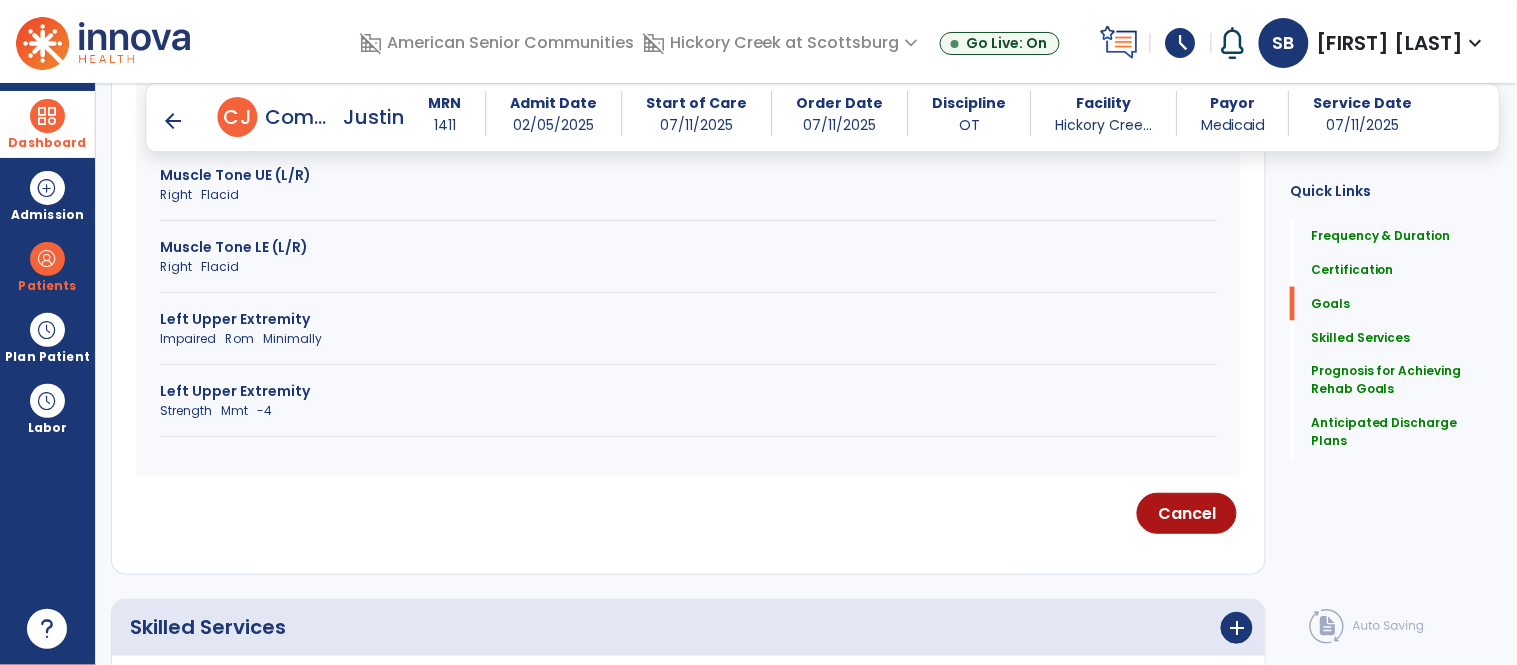 click on "Left Upper Extremity" at bounding box center (688, 391) 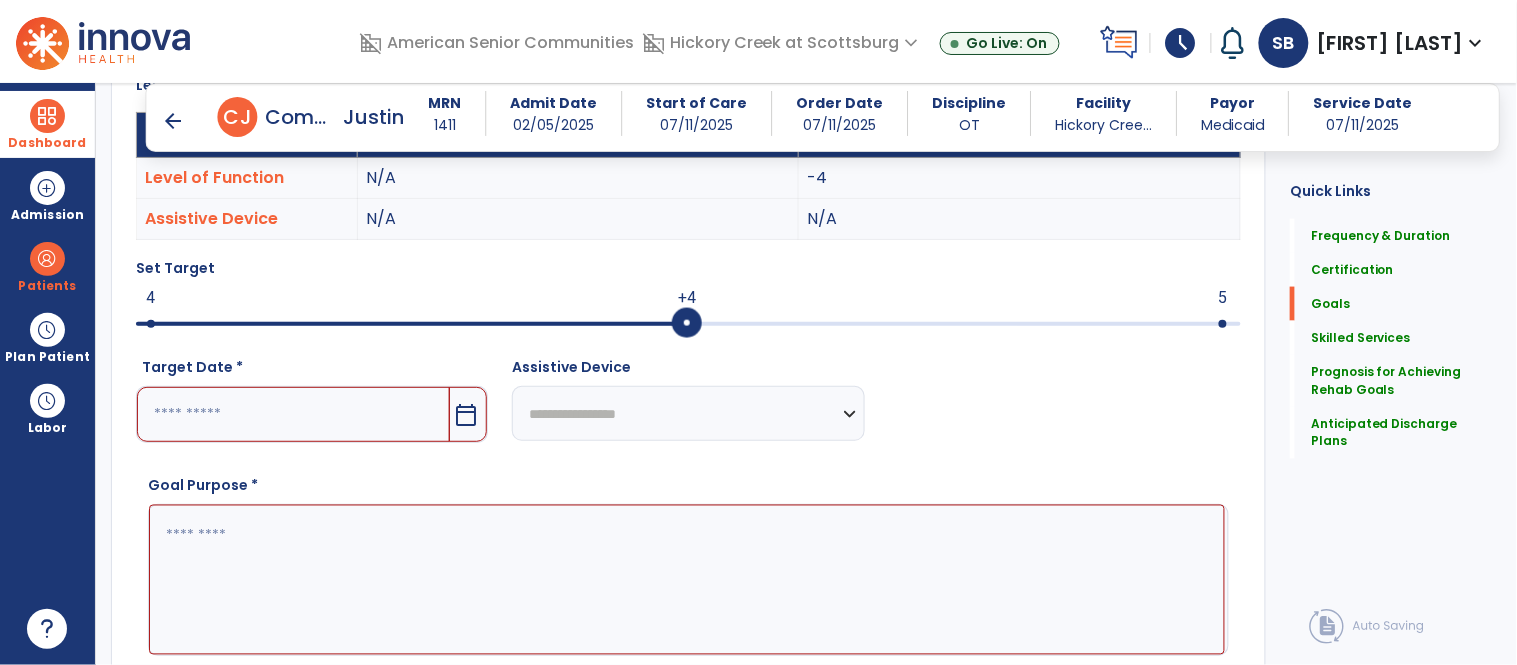 scroll, scrollTop: 628, scrollLeft: 0, axis: vertical 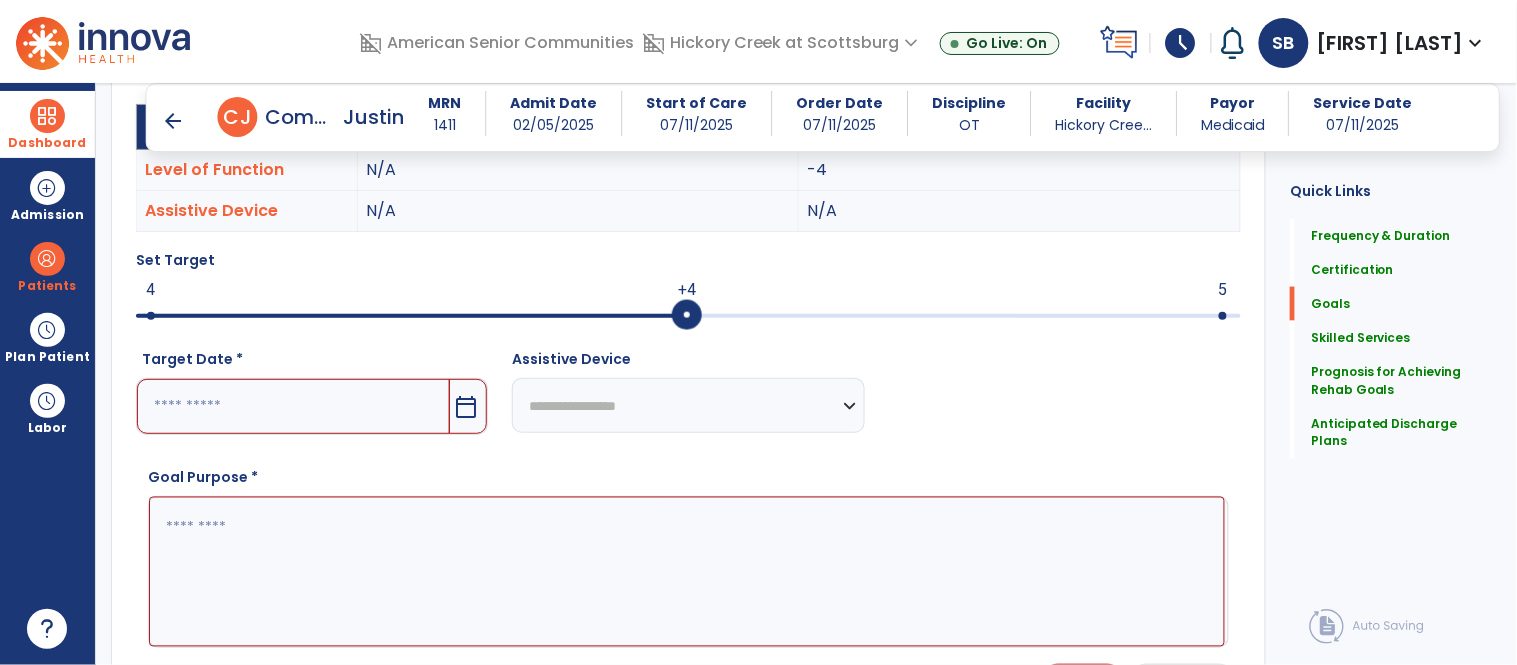 click at bounding box center [411, 316] 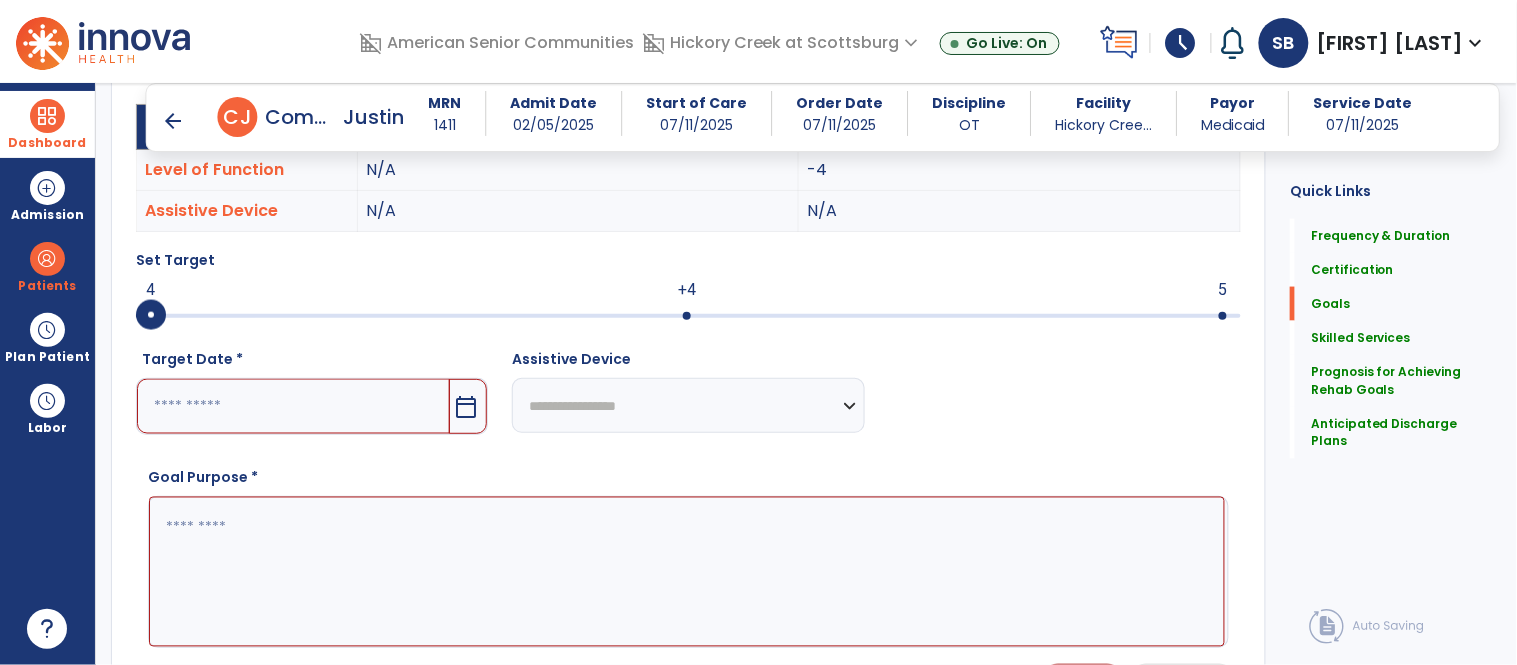 click at bounding box center [293, 406] 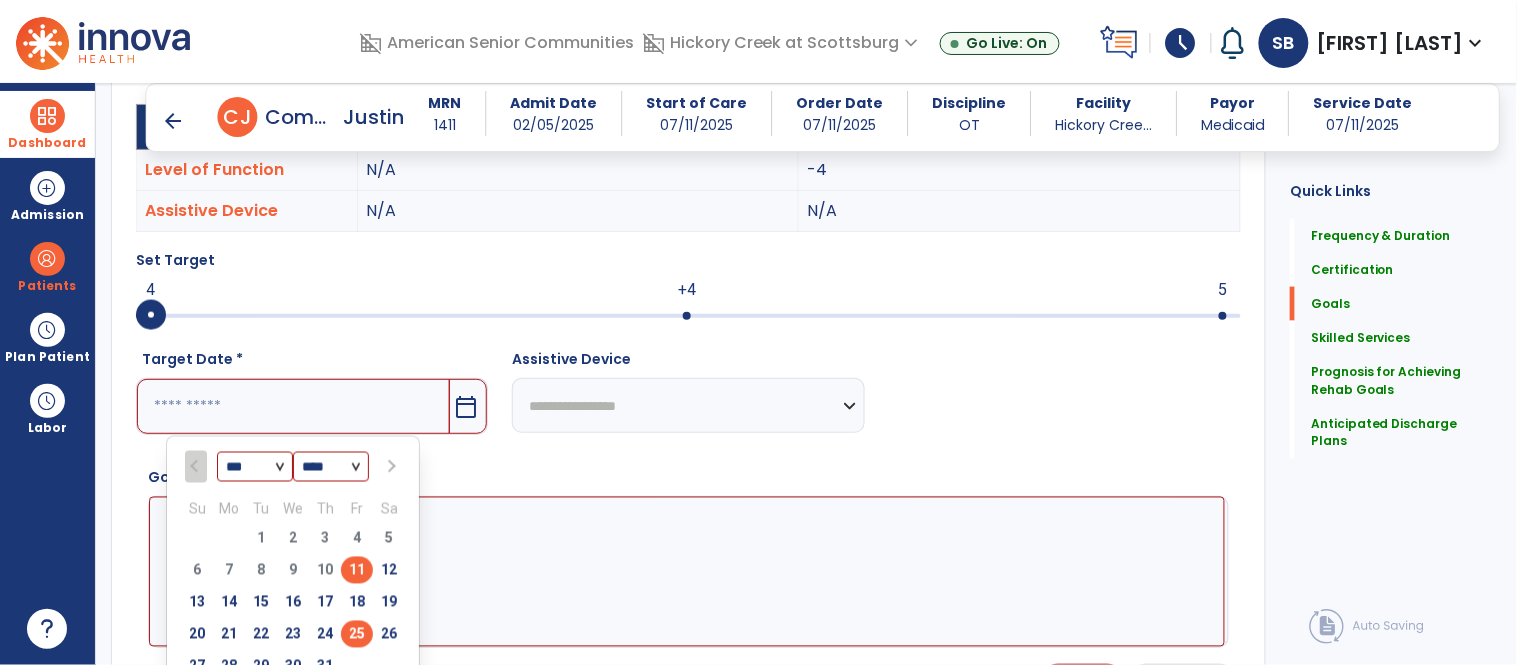 click on "25" at bounding box center [357, 634] 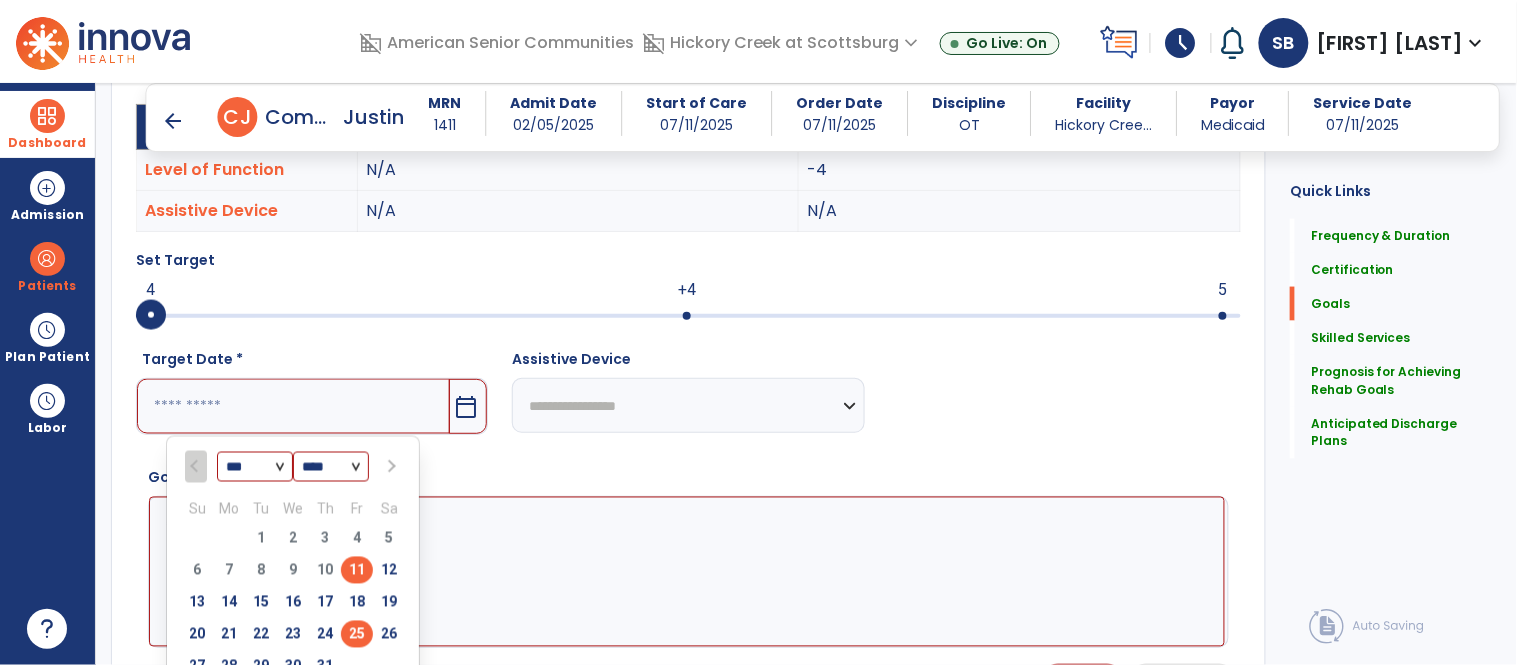 type on "*********" 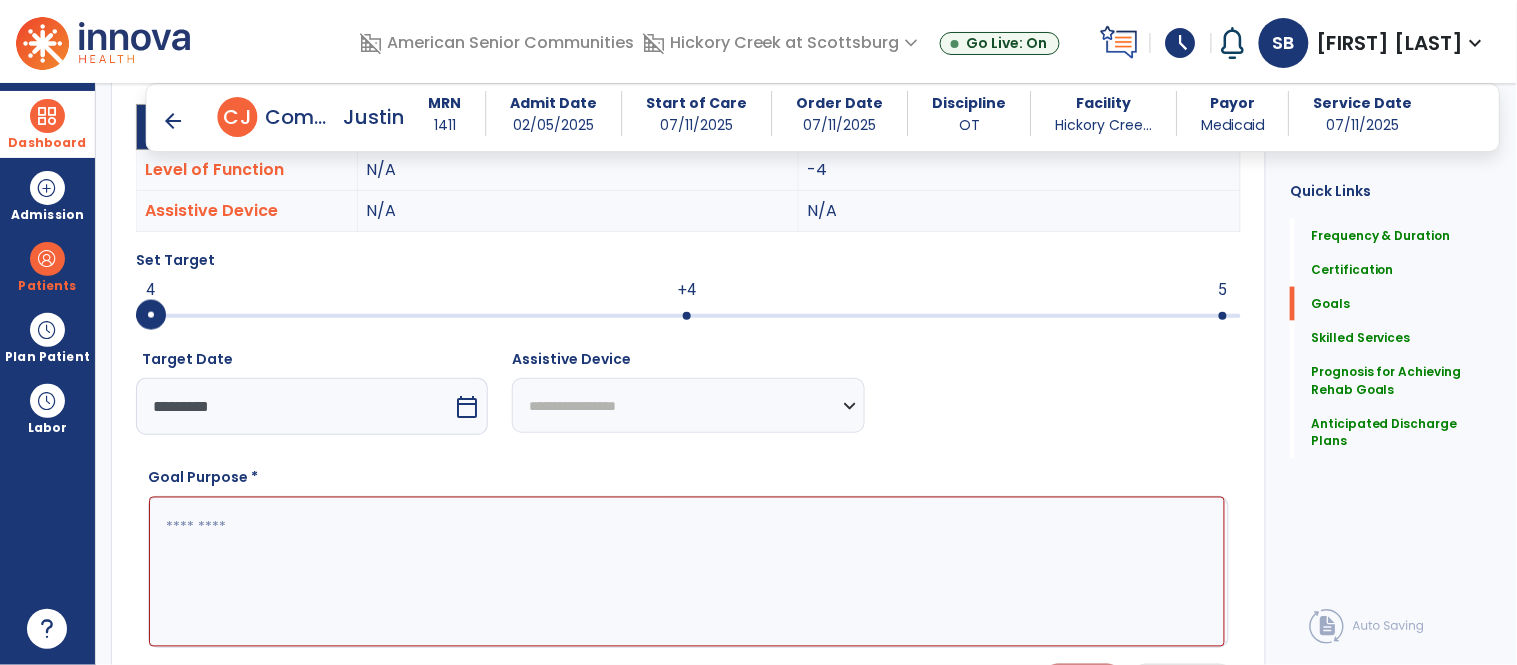 click at bounding box center [687, 572] 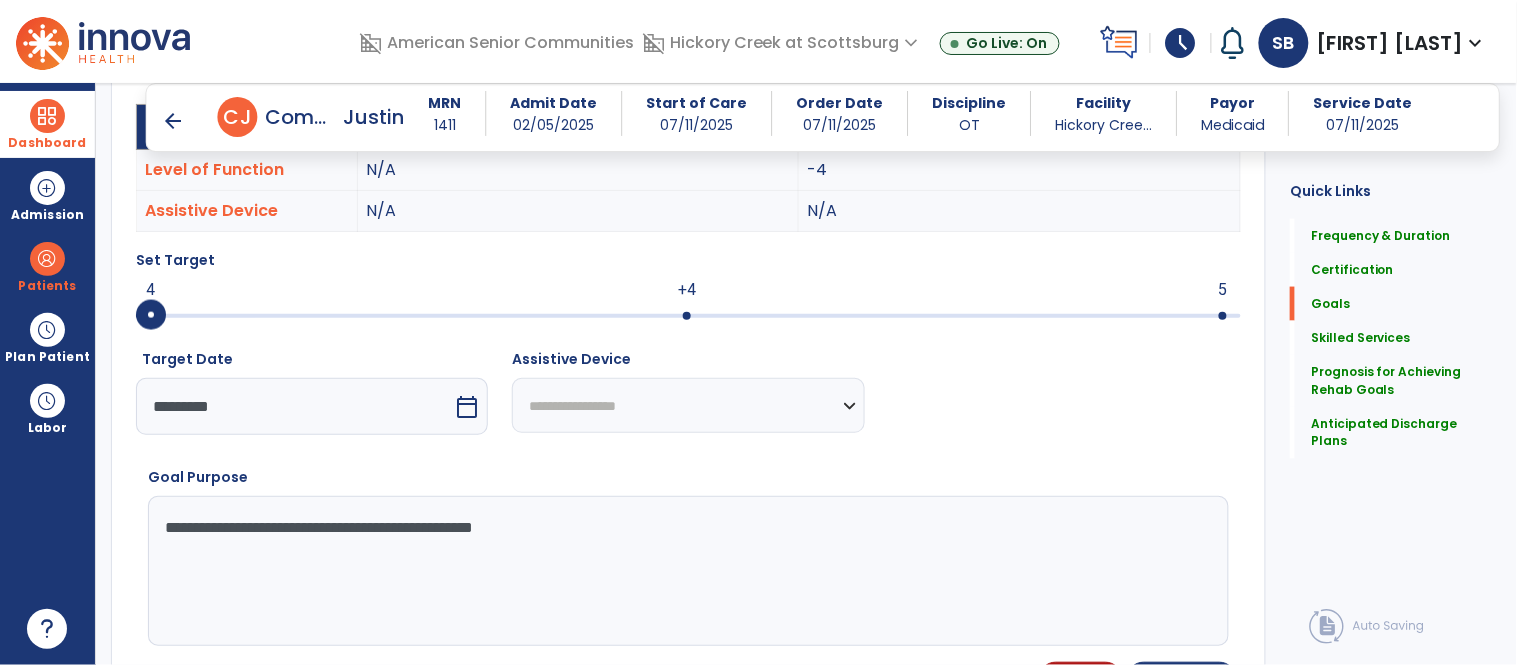 type on "**********" 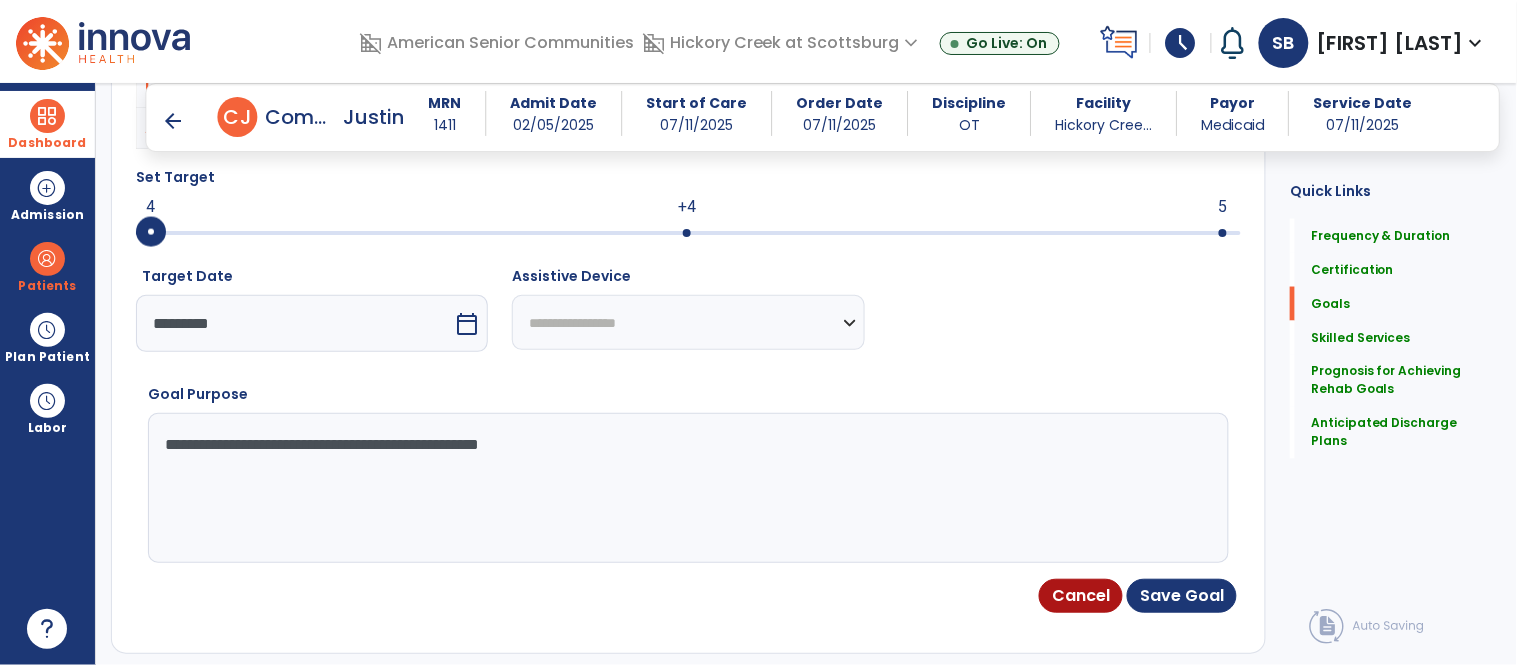 scroll, scrollTop: 728, scrollLeft: 0, axis: vertical 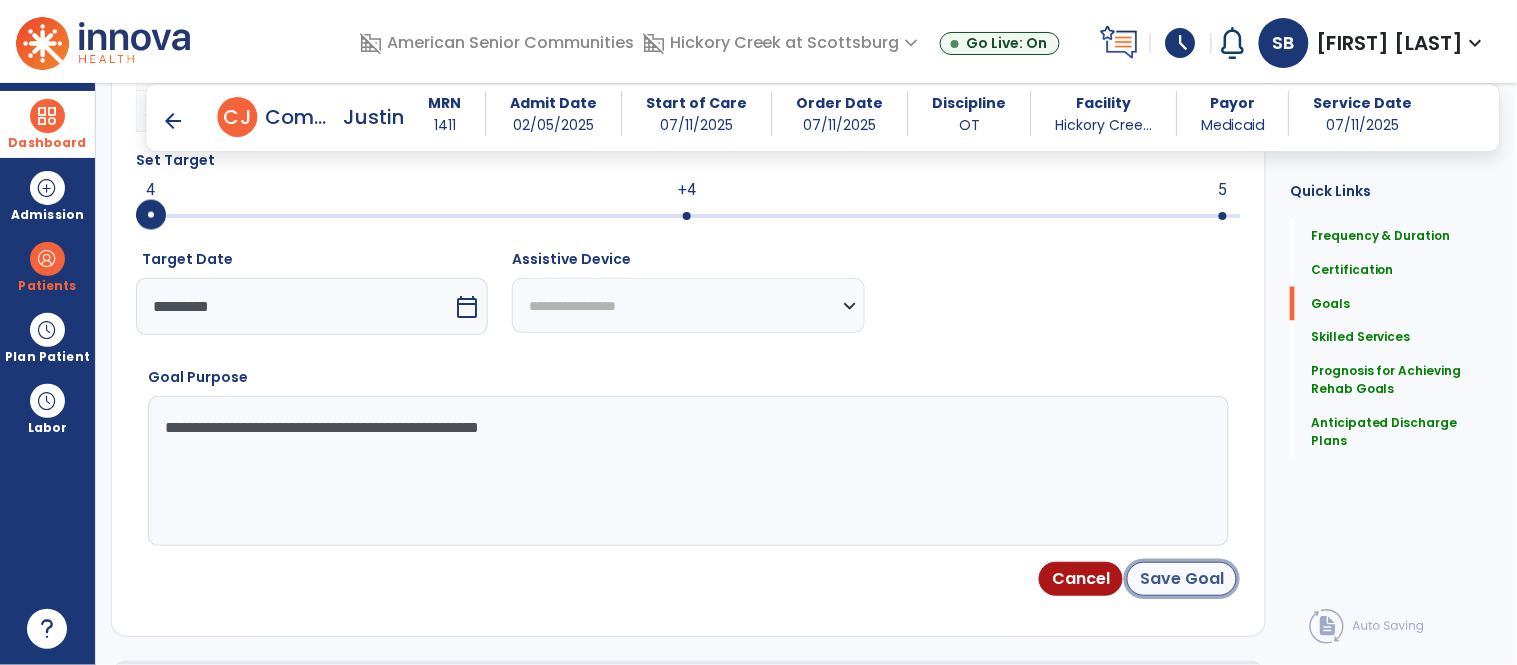 click on "Save Goal" at bounding box center (1182, 579) 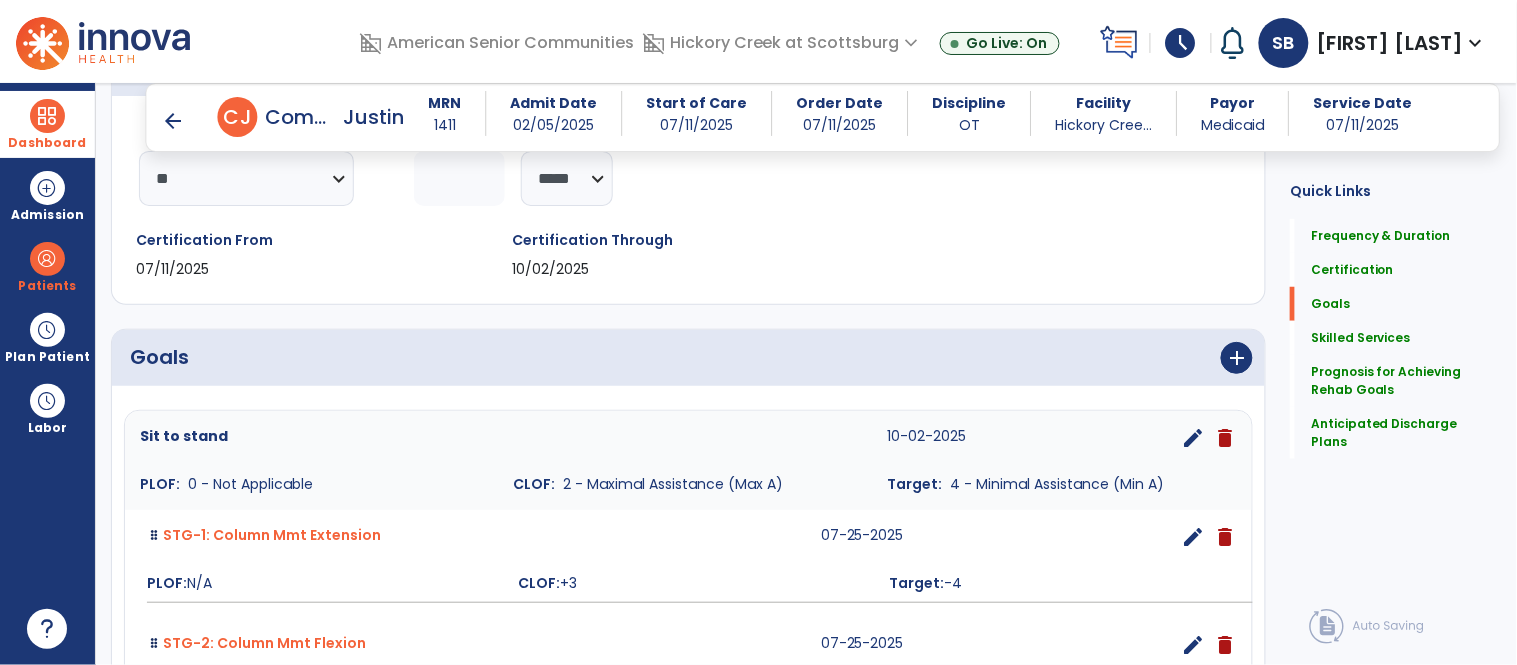 scroll, scrollTop: 266, scrollLeft: 0, axis: vertical 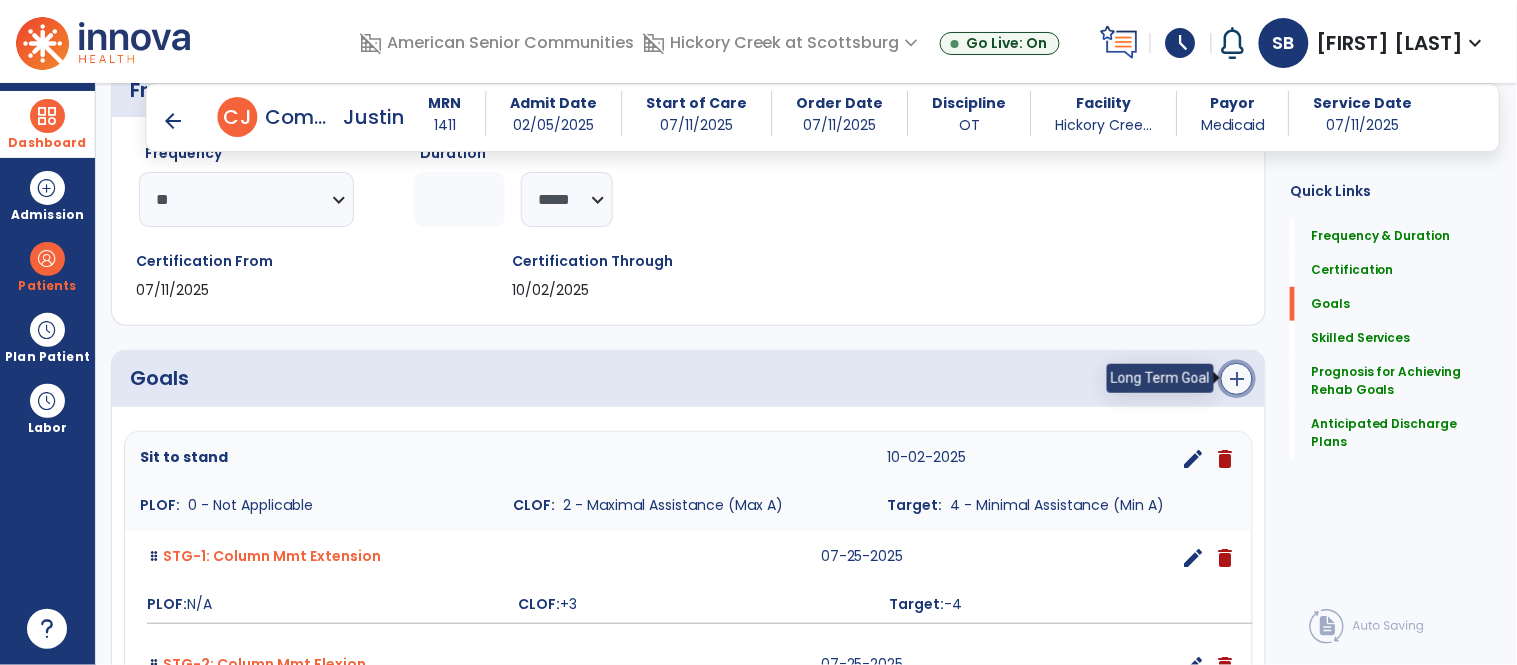 click on "add" at bounding box center (1237, 379) 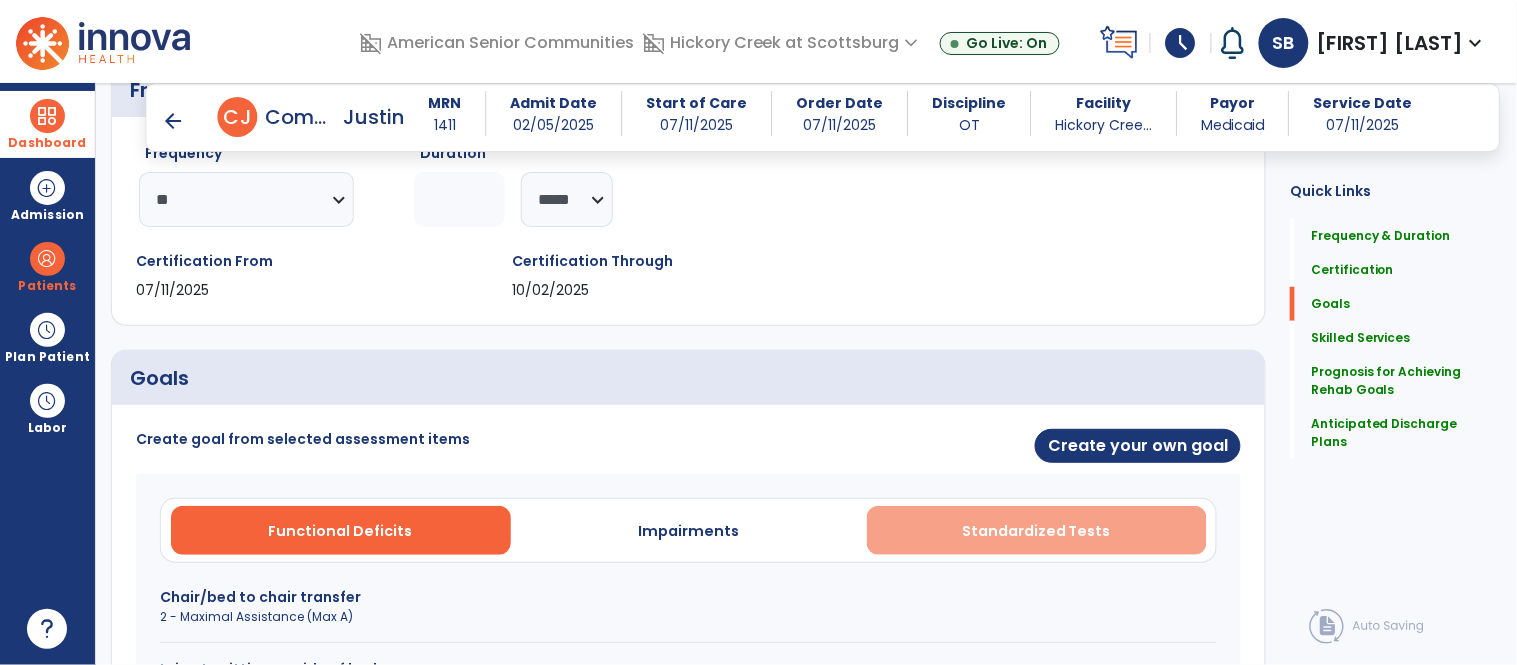 click on "Standardized Tests" at bounding box center (1037, 530) 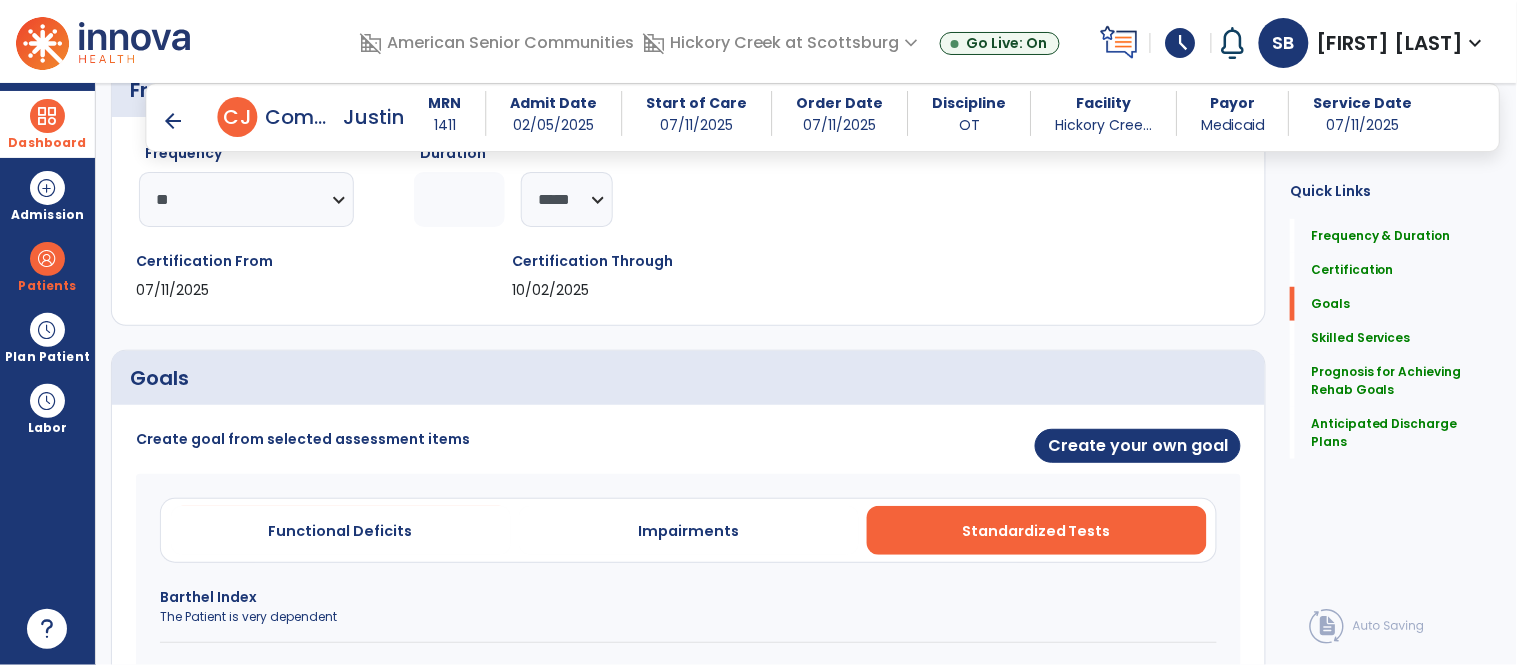 click on "Barthel Index" at bounding box center (688, 597) 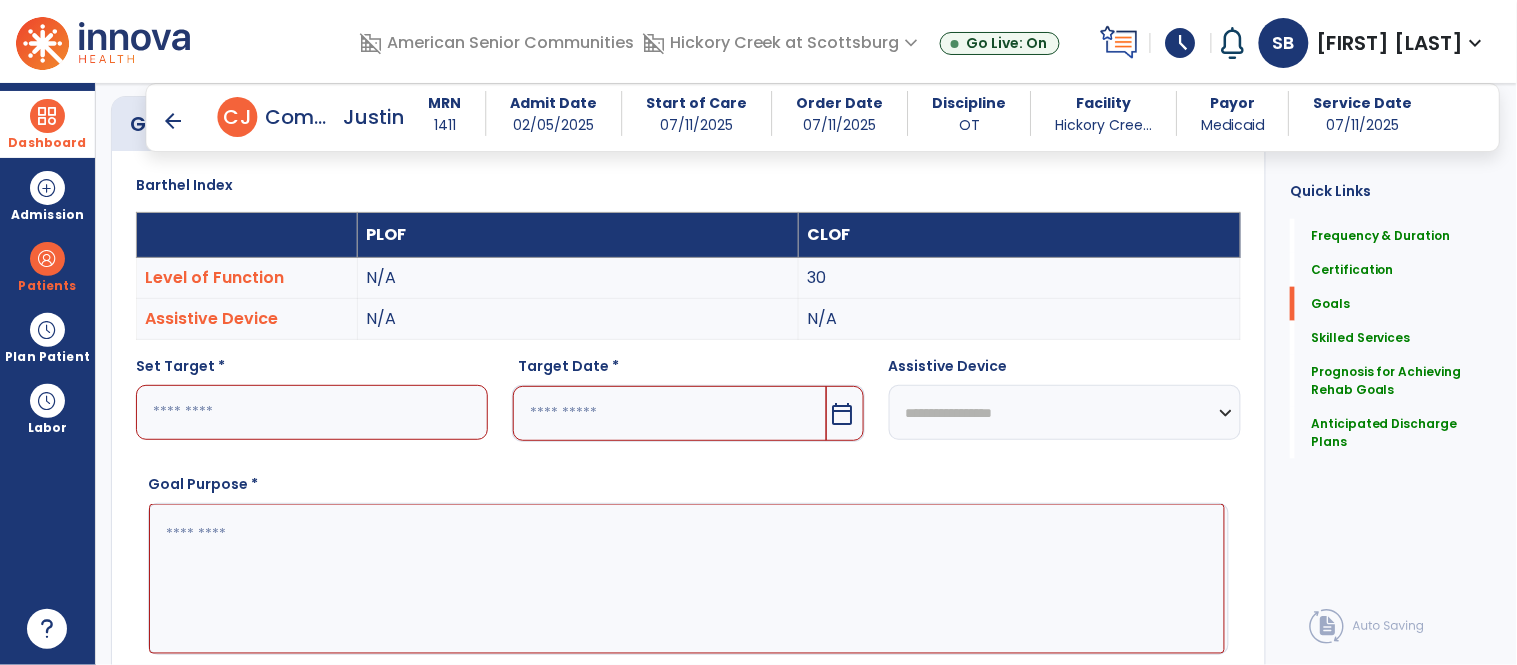 scroll, scrollTop: 587, scrollLeft: 0, axis: vertical 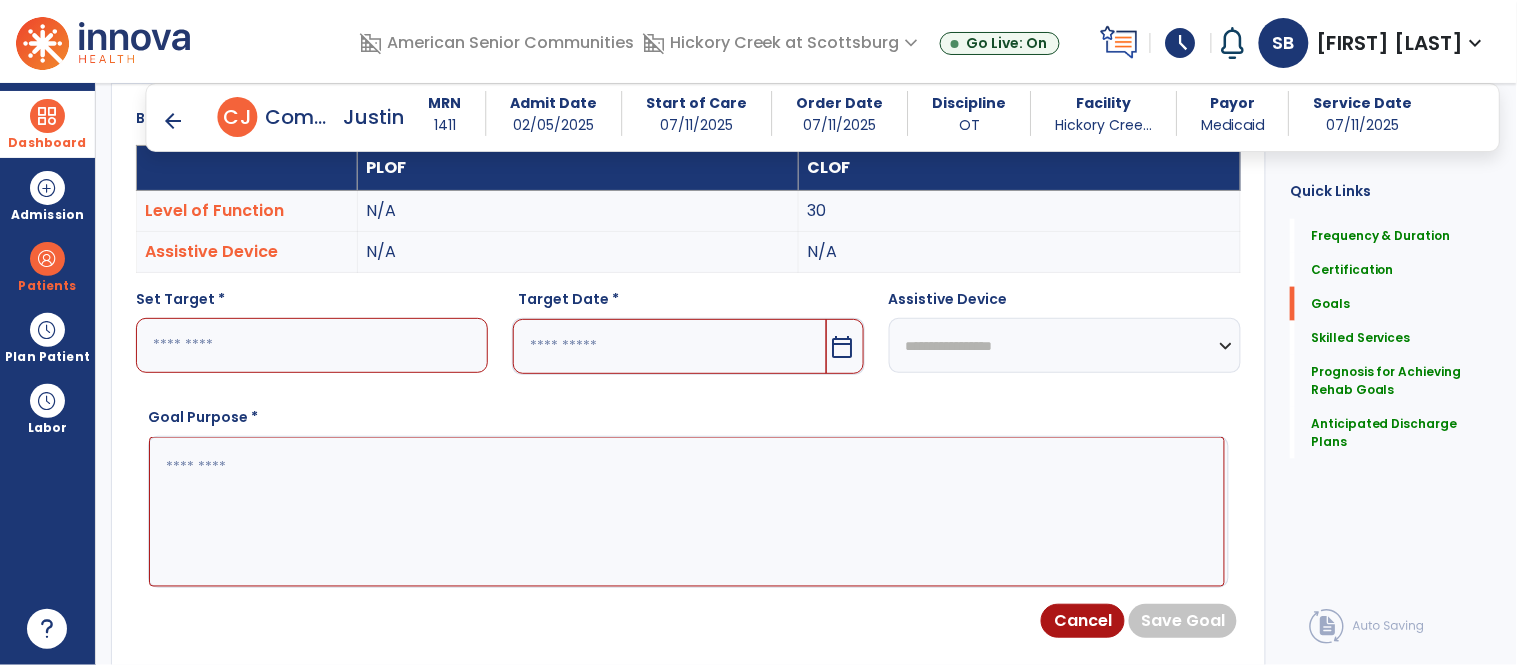 click at bounding box center [312, 345] 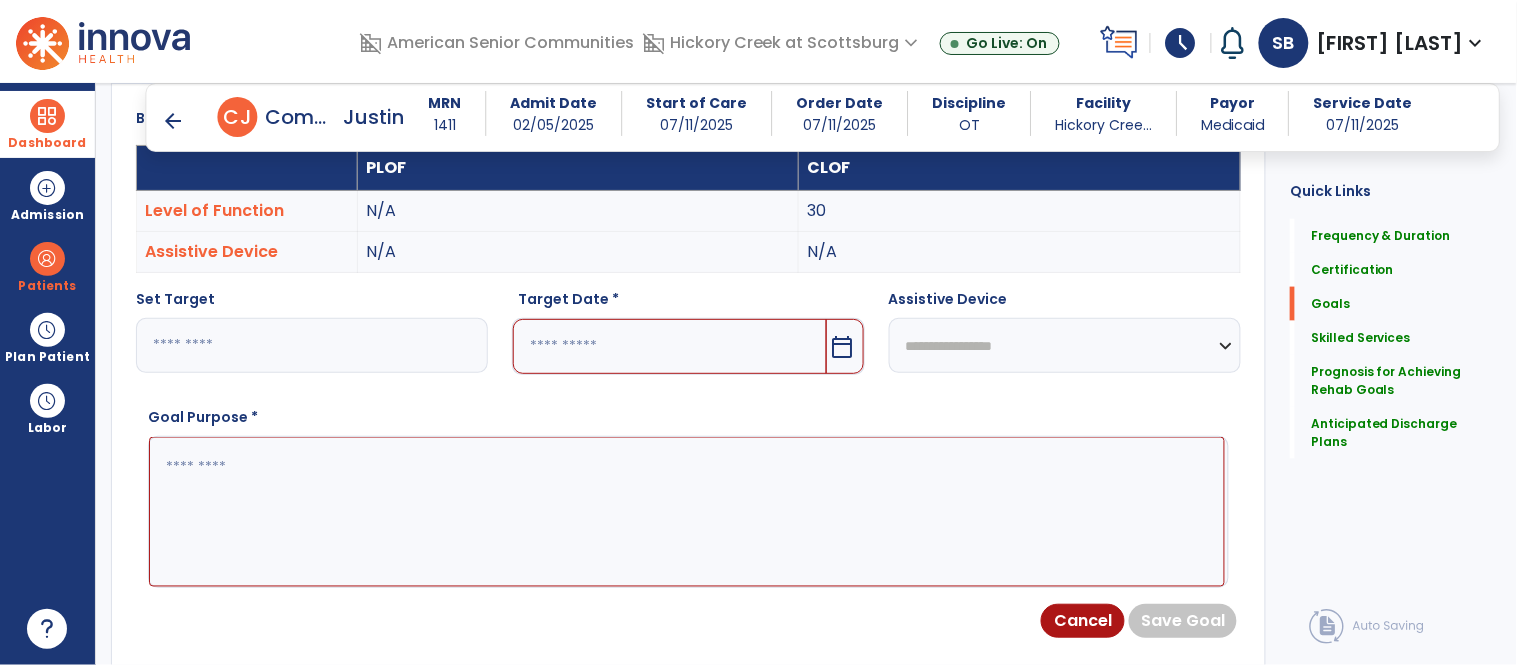 type on "**" 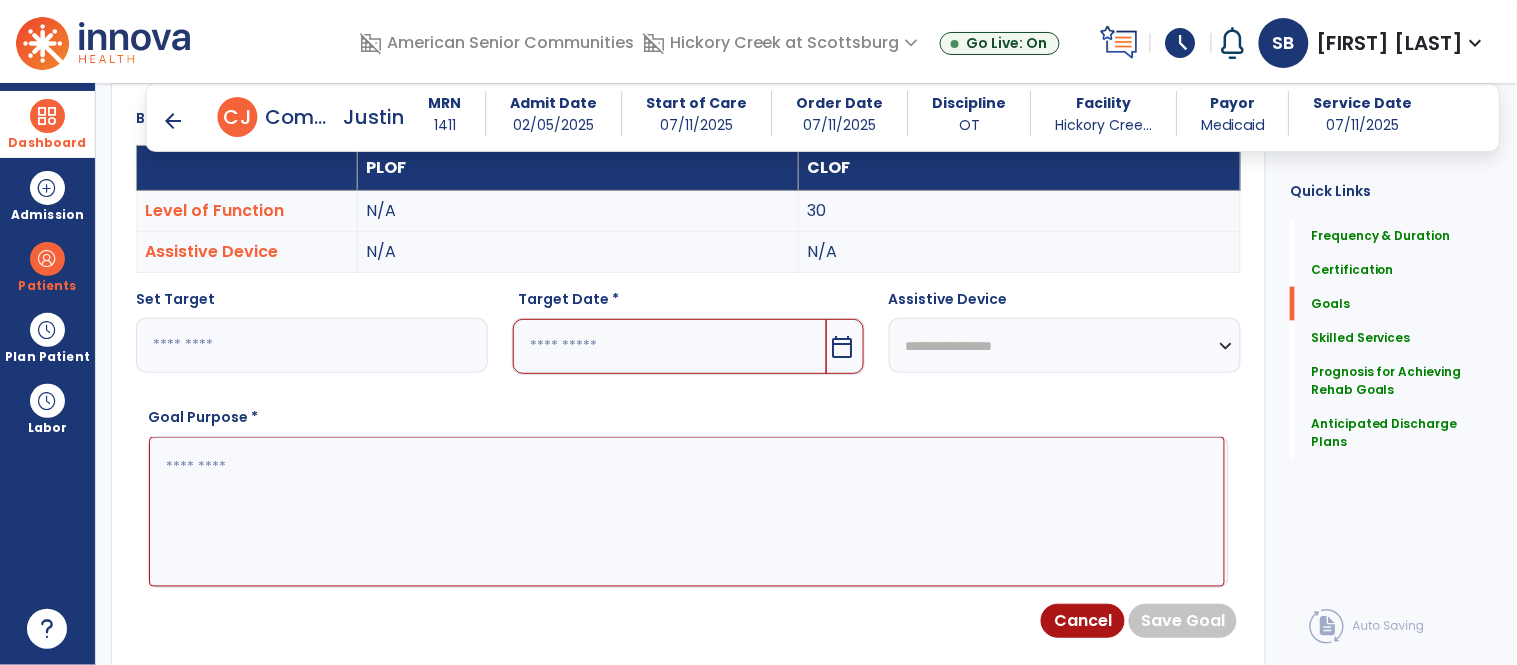 click on "calendar_today" at bounding box center [845, 346] 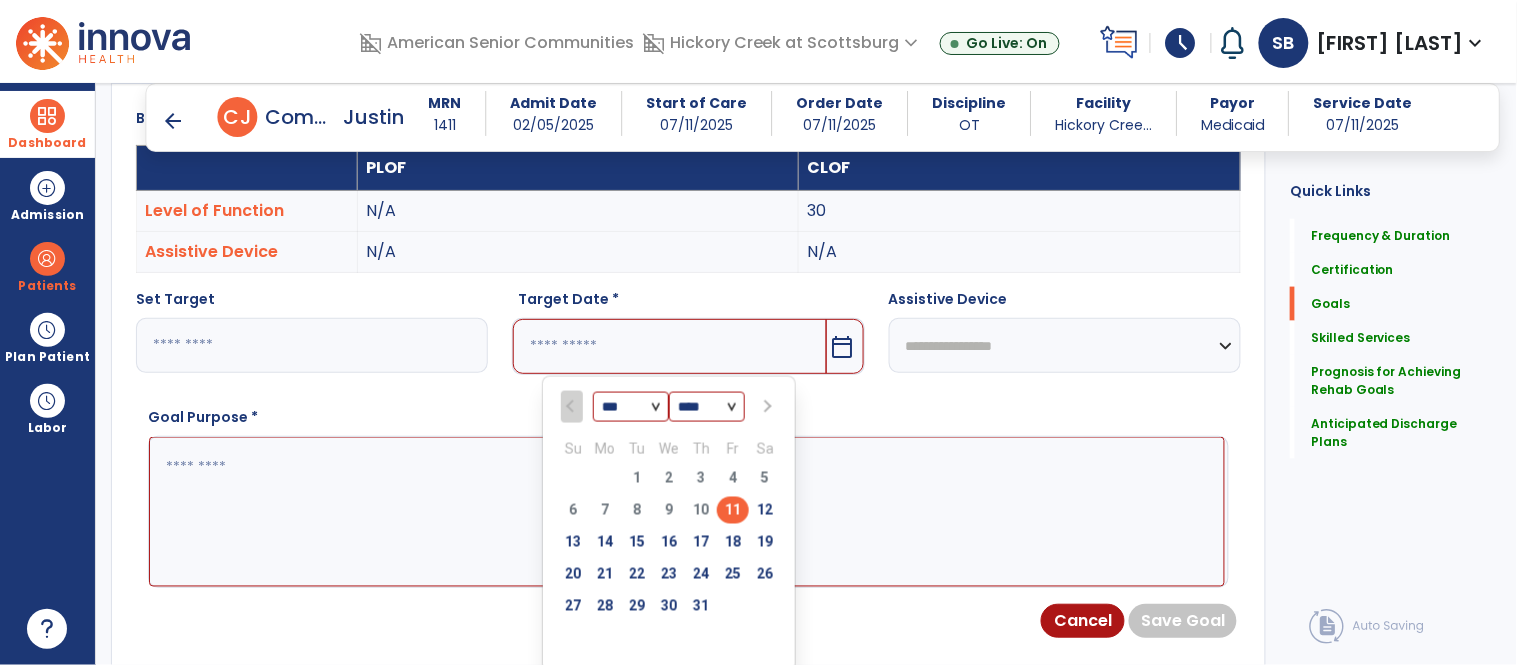click at bounding box center (767, 407) 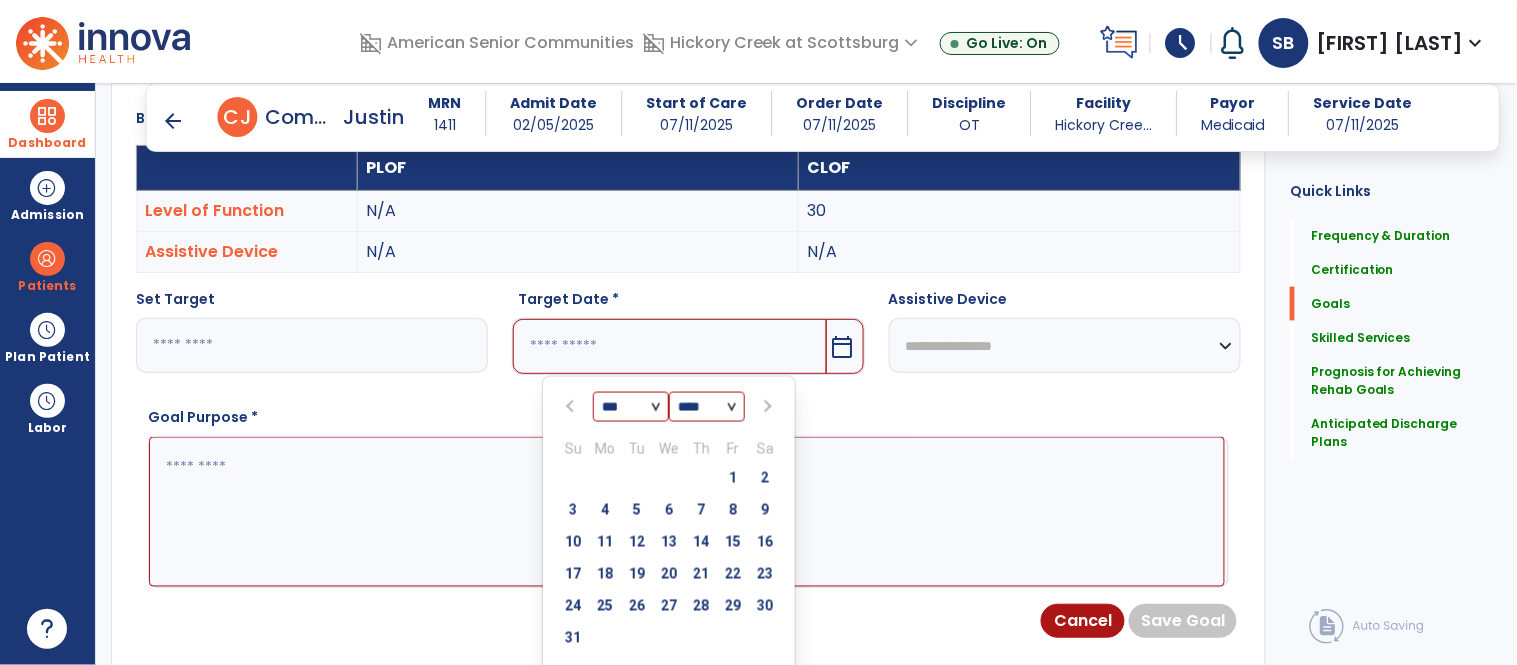 click at bounding box center (767, 407) 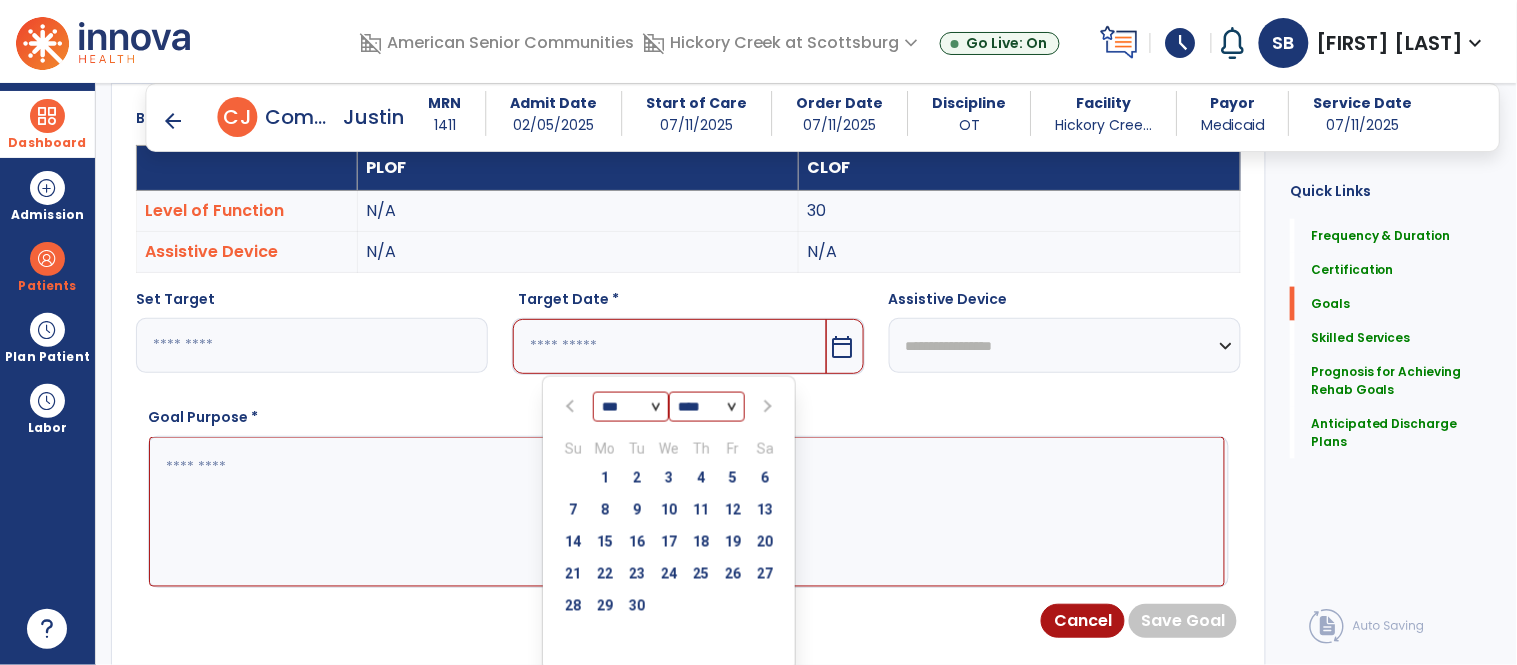 click at bounding box center [767, 407] 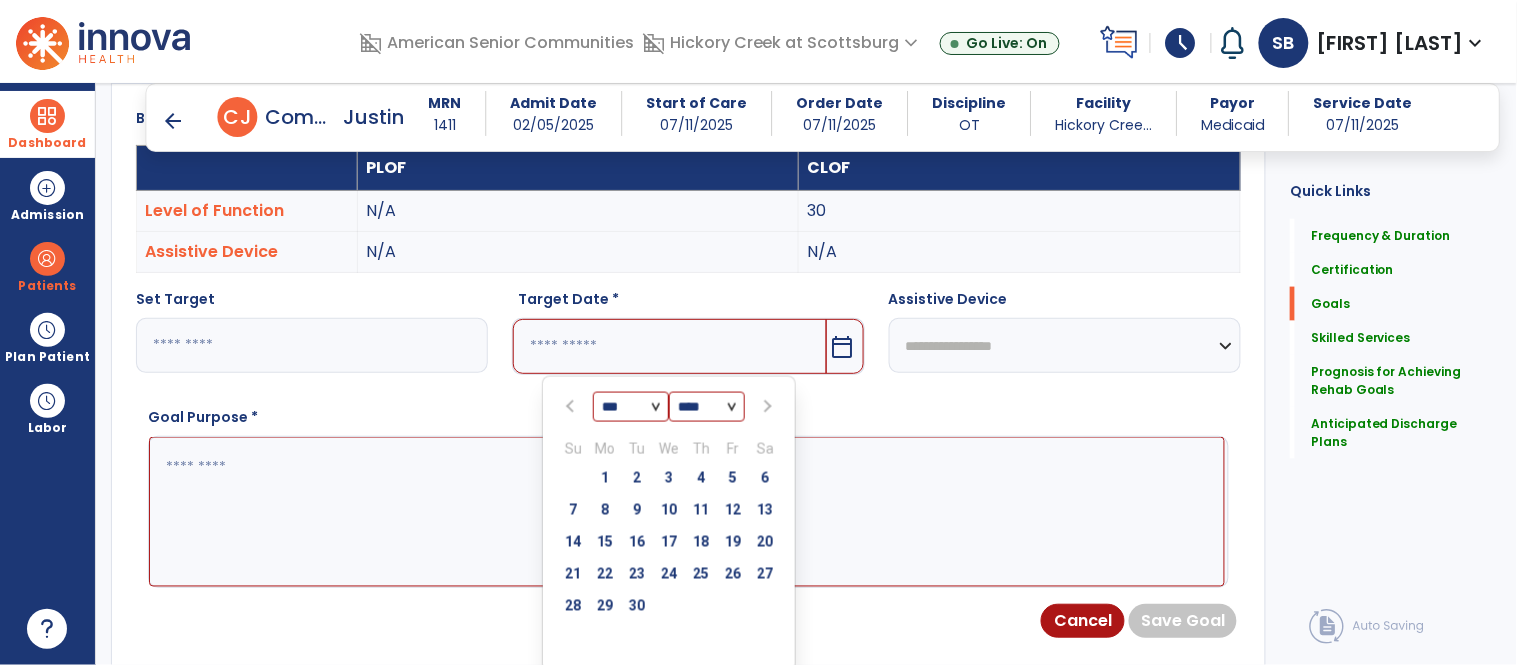 select on "**" 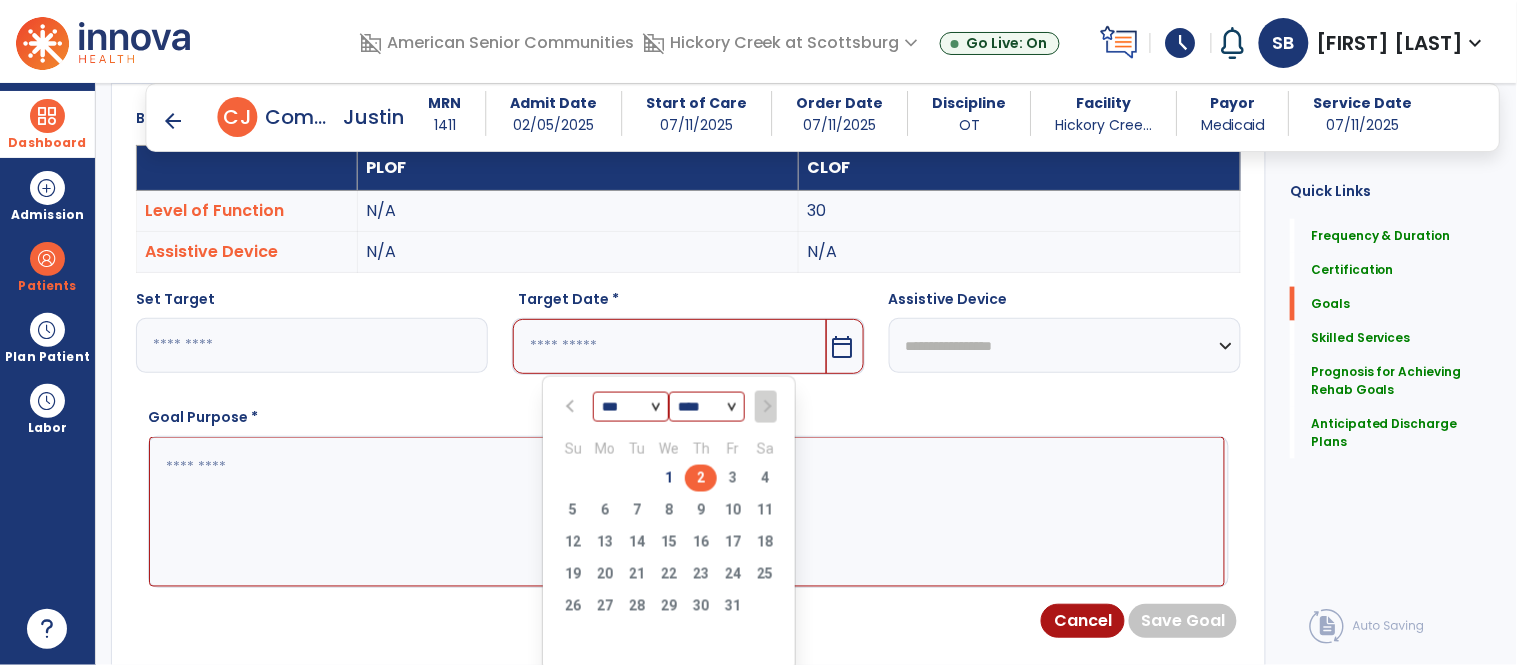 click on "2" at bounding box center (701, 478) 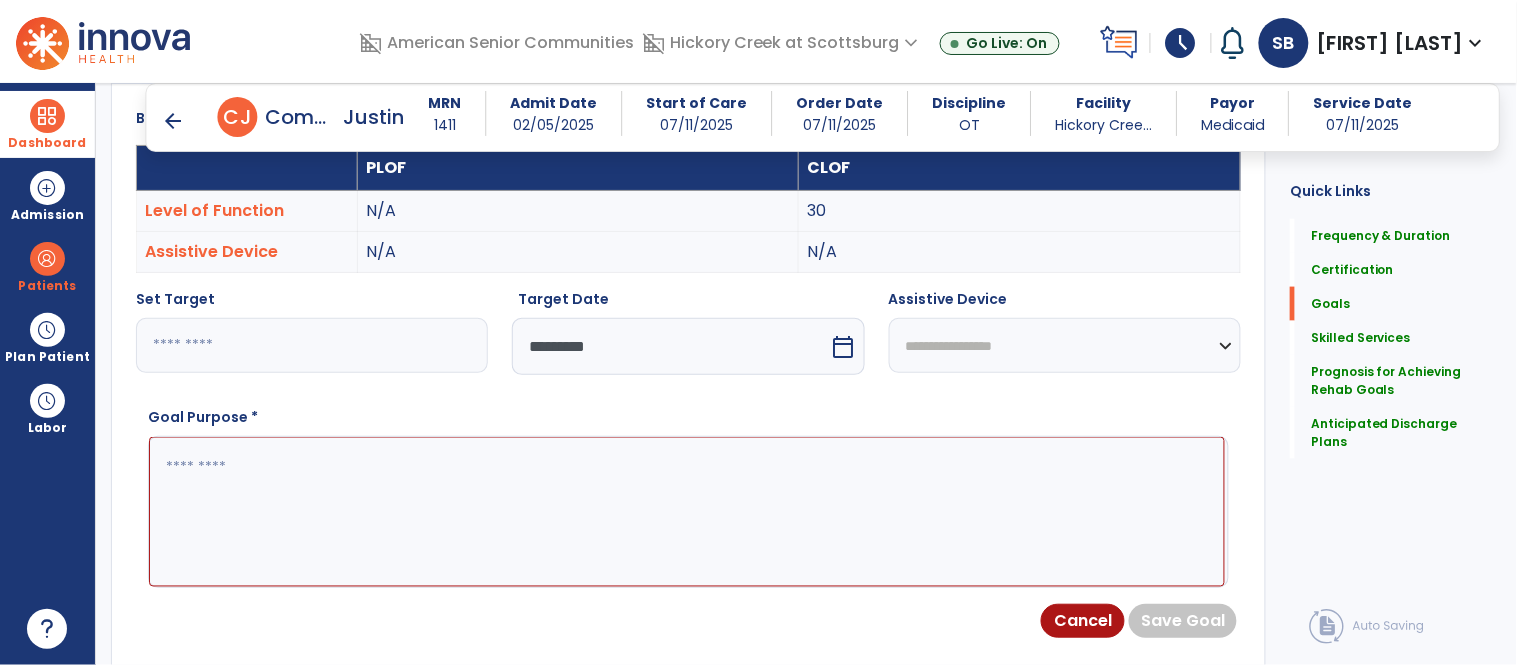 click at bounding box center (687, 512) 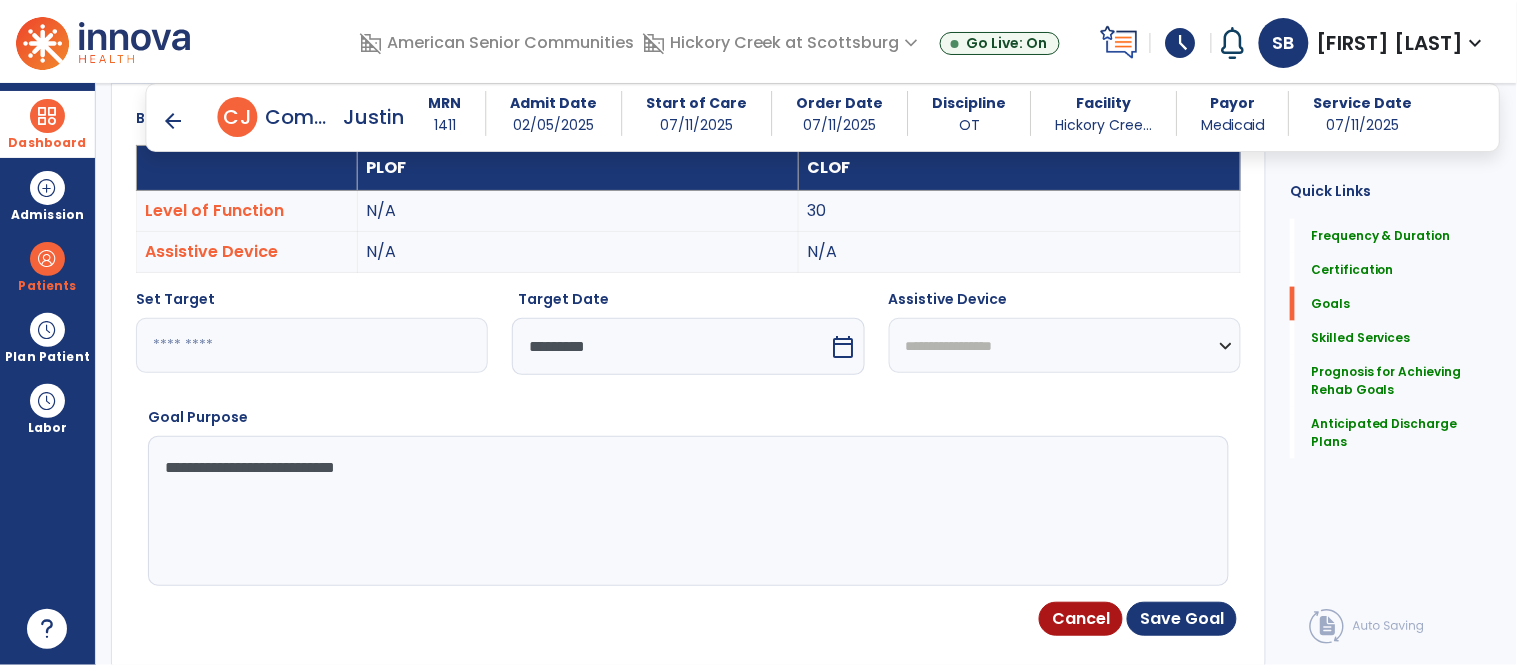 type on "**********" 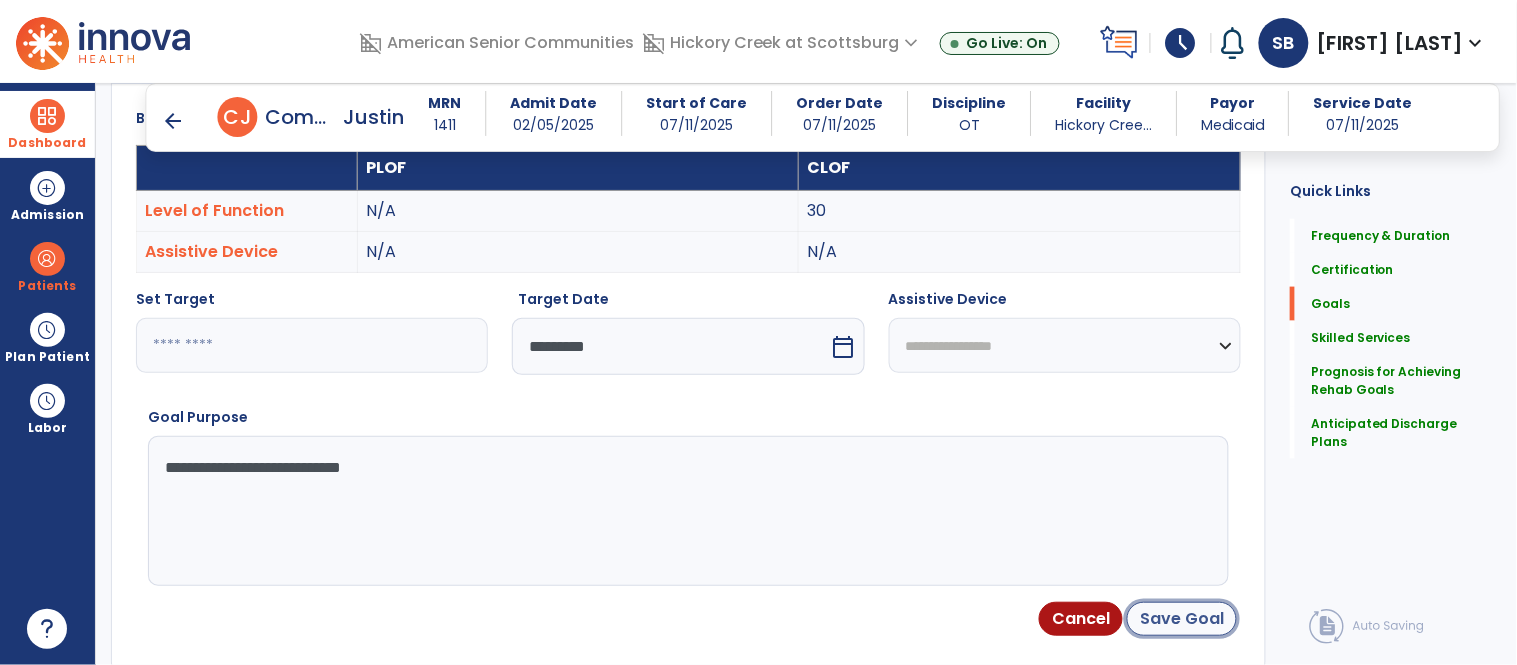 click on "Save Goal" at bounding box center (1182, 619) 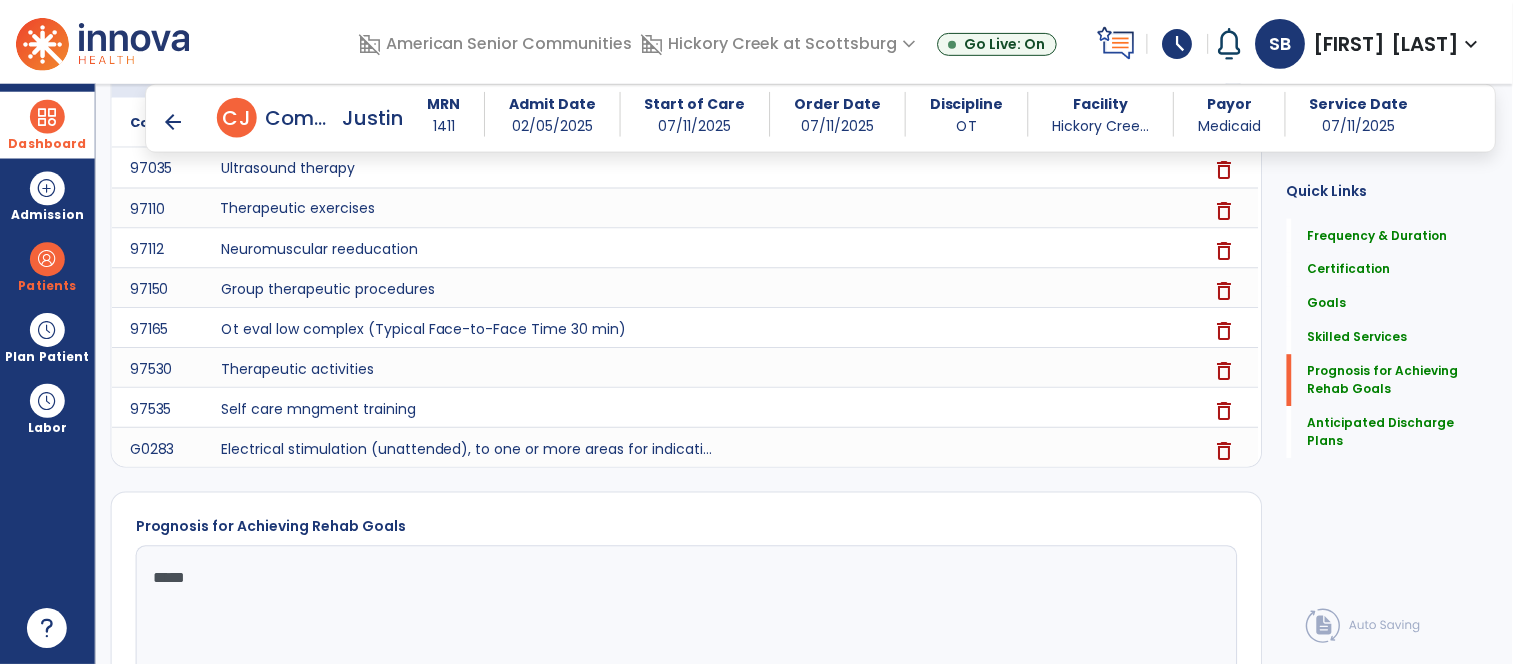 scroll, scrollTop: 1983, scrollLeft: 0, axis: vertical 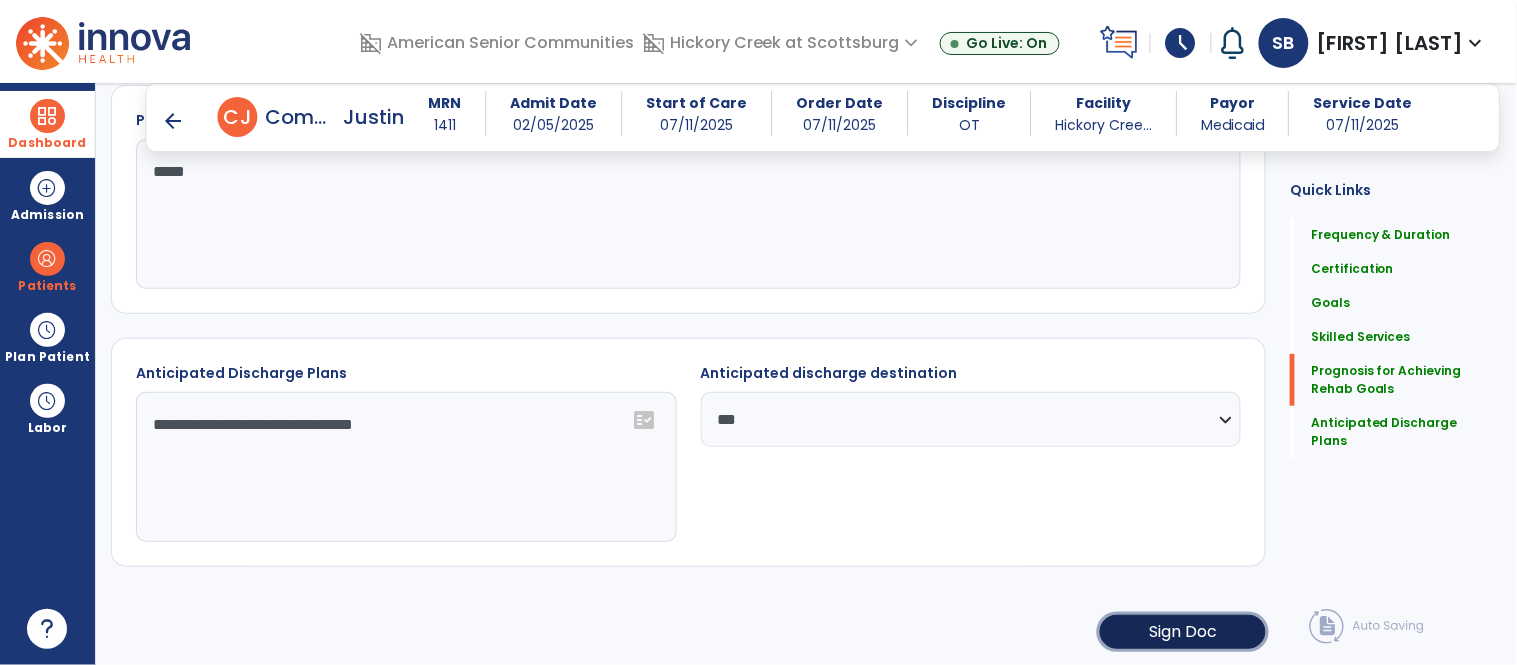 click on "Sign Doc" 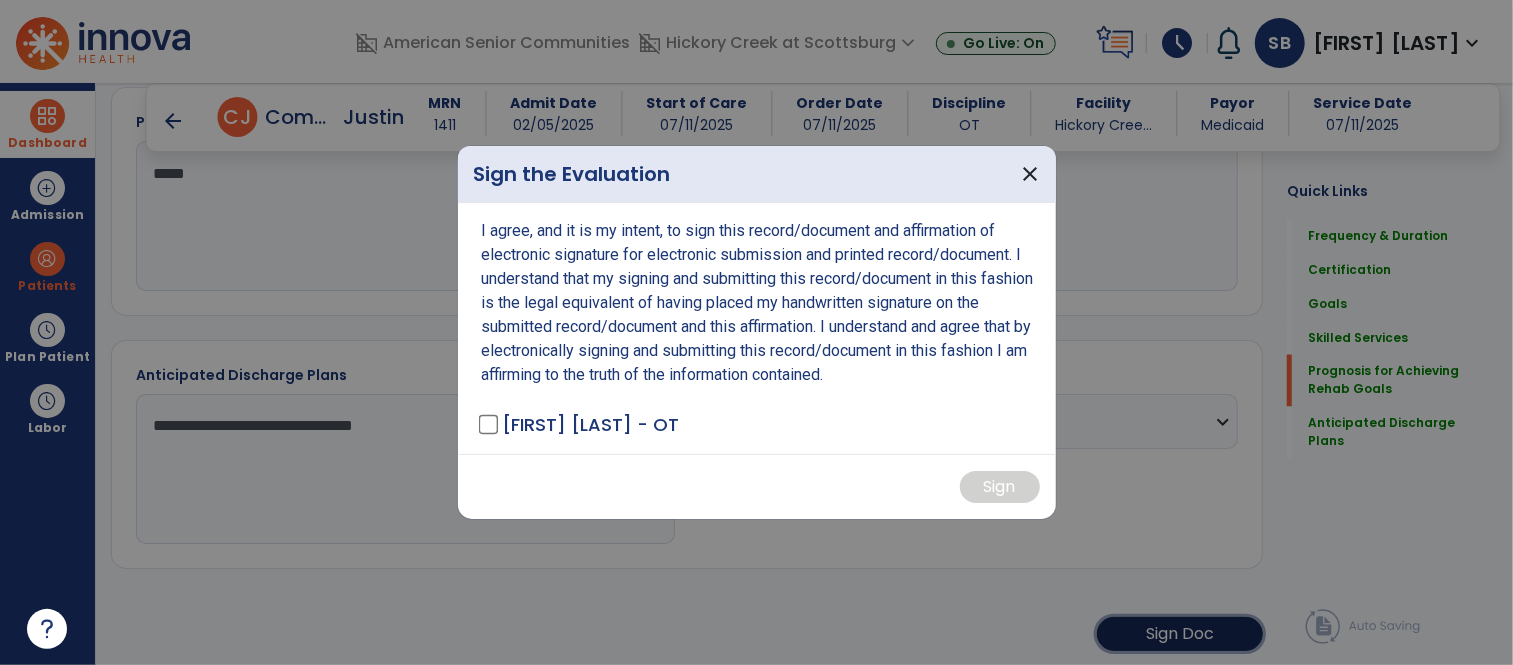 scroll, scrollTop: 1983, scrollLeft: 0, axis: vertical 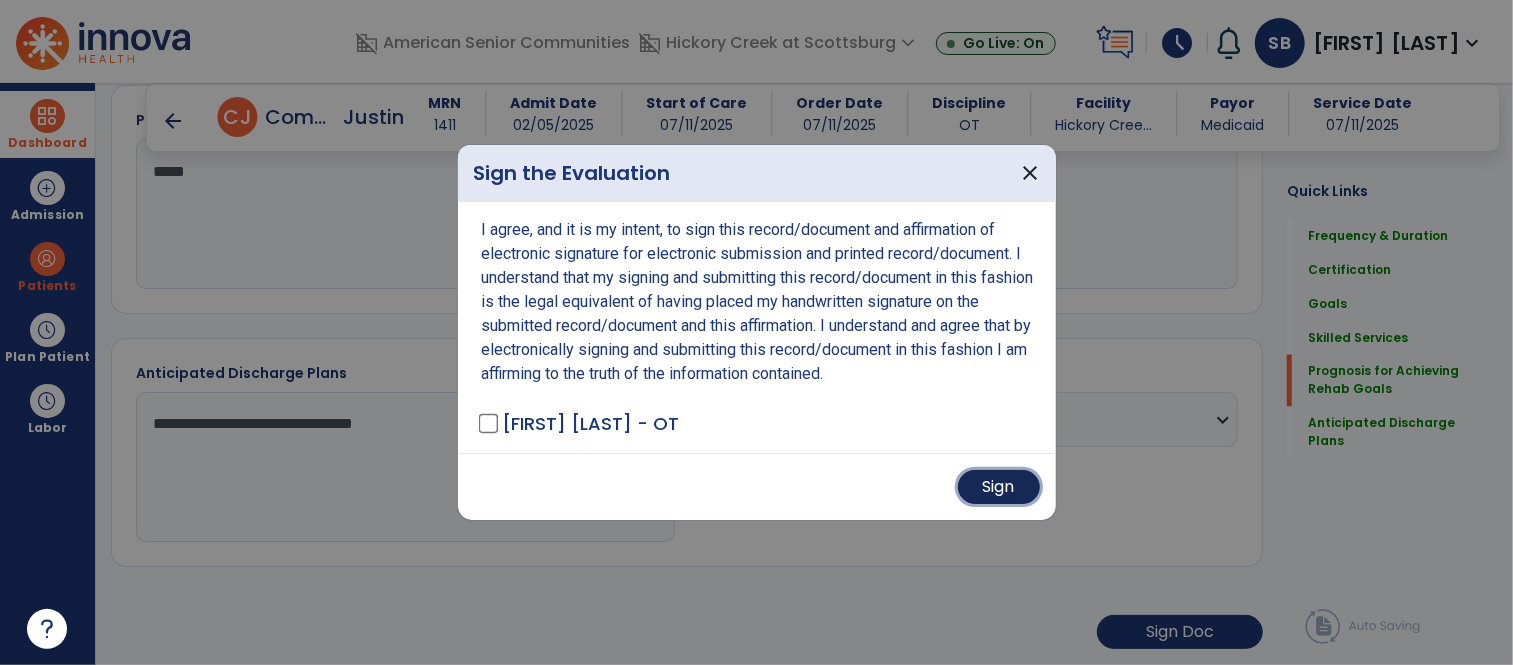 click on "Sign" at bounding box center [999, 487] 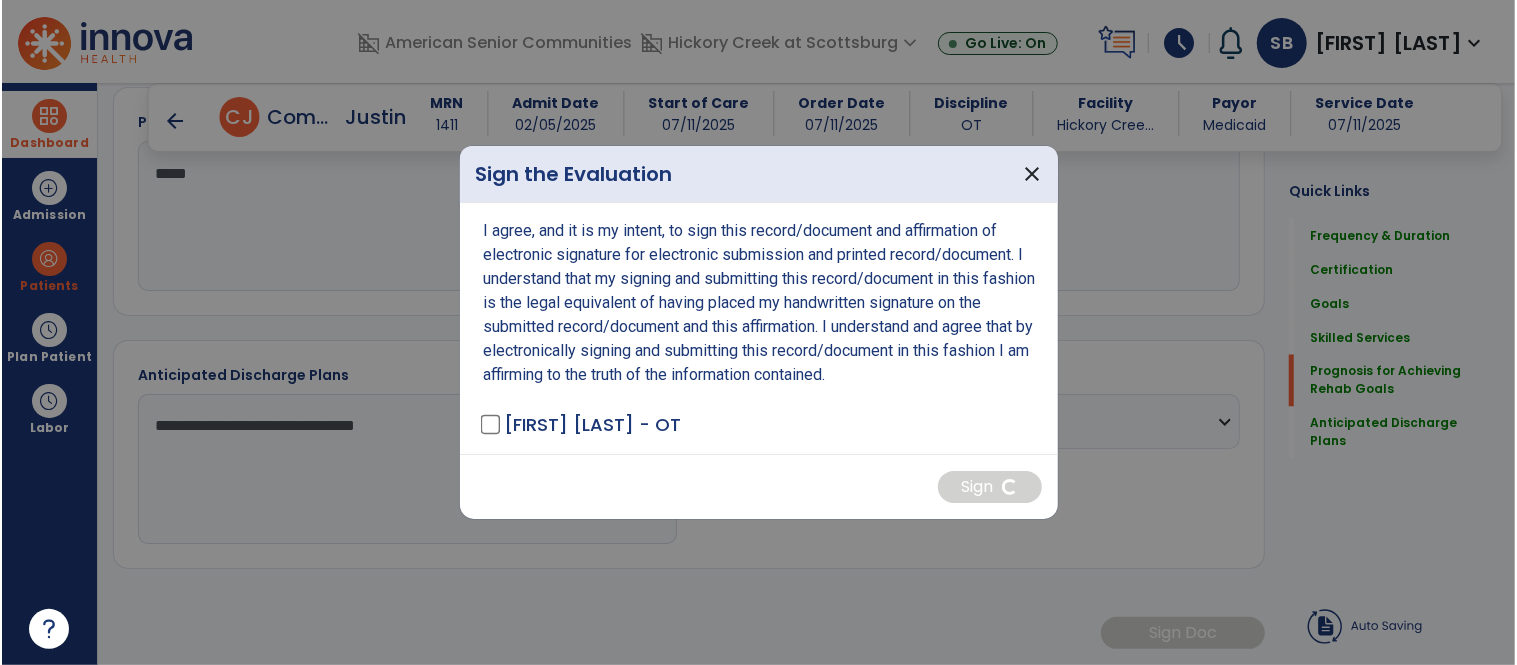 scroll, scrollTop: 1982, scrollLeft: 0, axis: vertical 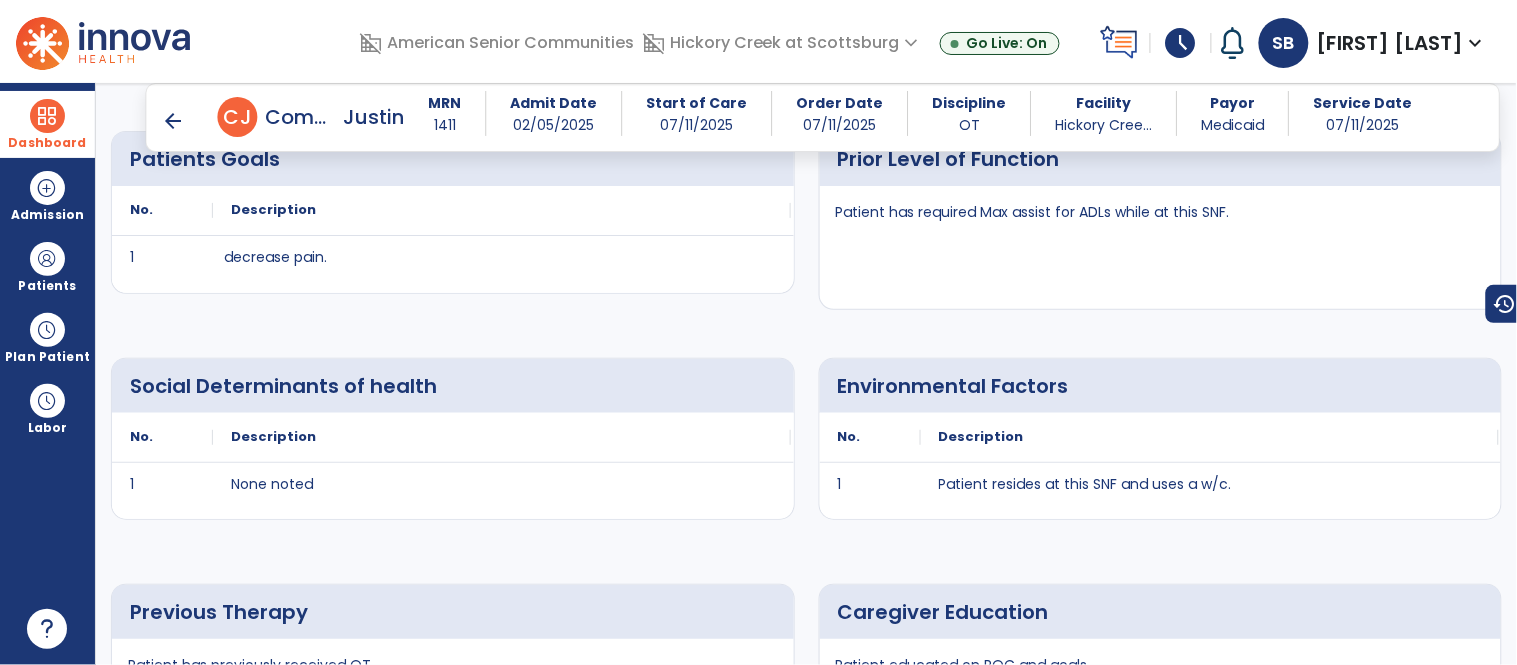 click on "Dashboard" at bounding box center (47, 124) 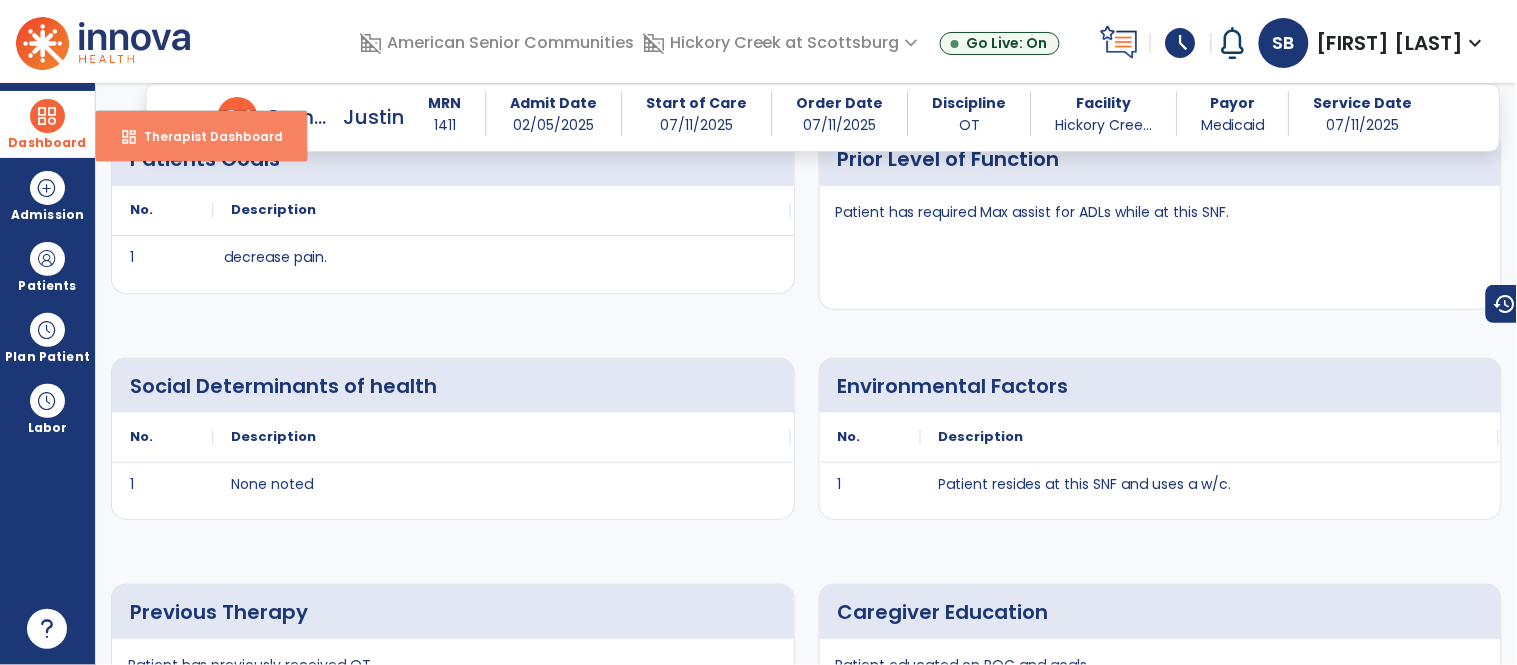 click on "Therapist Dashboard" at bounding box center [205, 136] 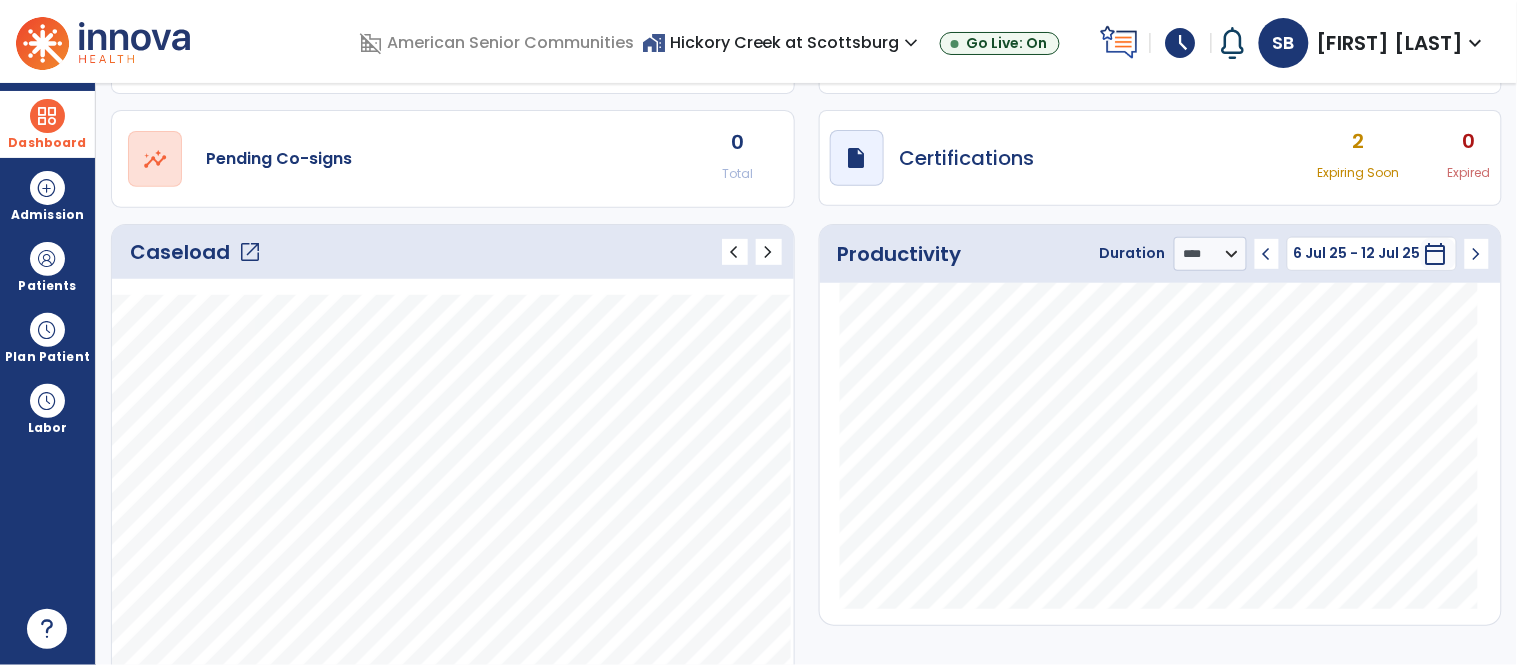 scroll, scrollTop: 0, scrollLeft: 0, axis: both 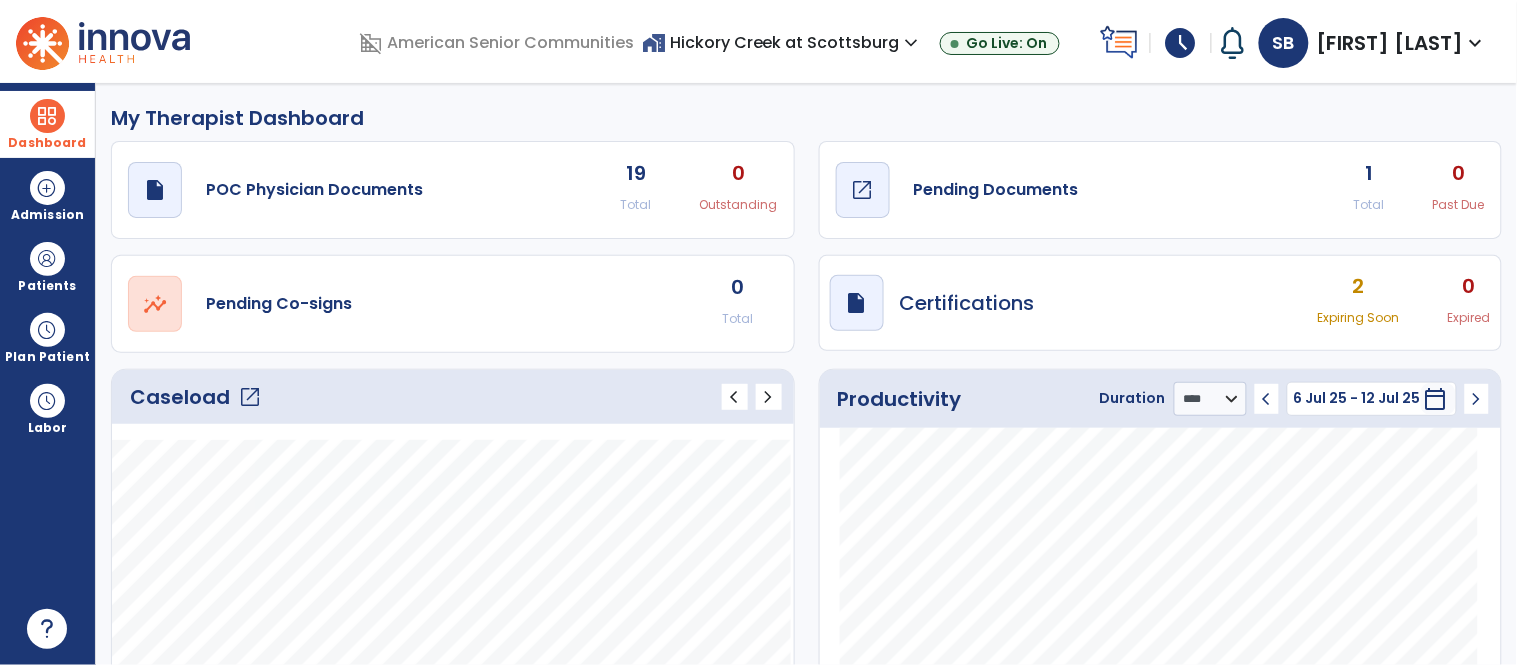 click on "Pending Documents" 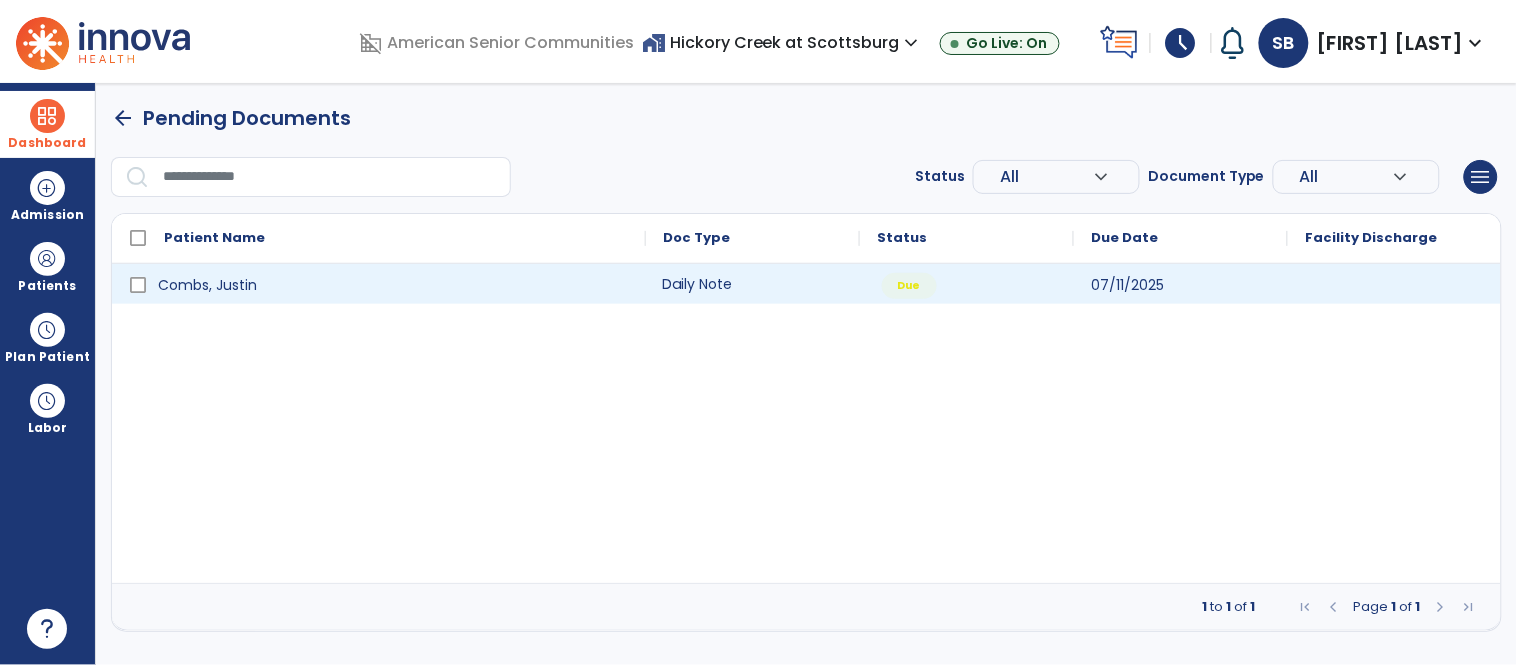 click on "Daily Note" at bounding box center (753, 284) 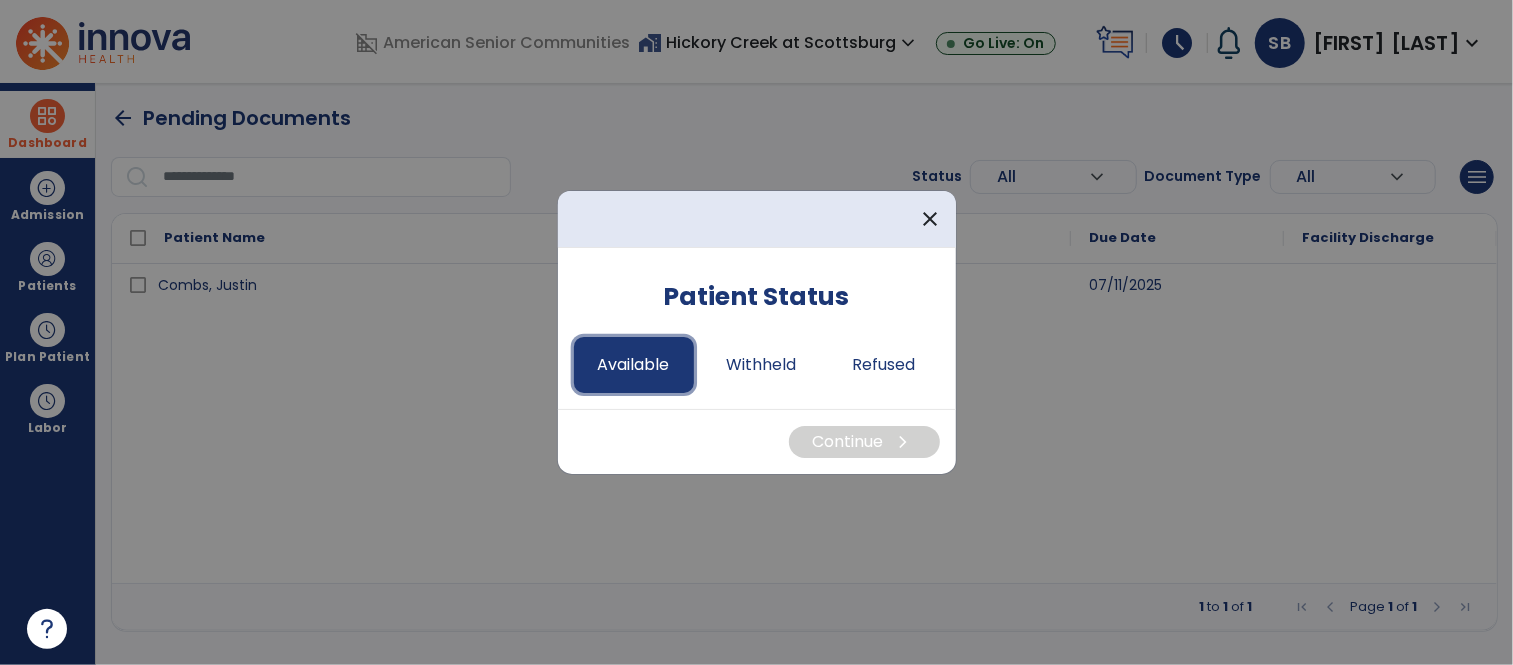 click on "Available" at bounding box center (634, 365) 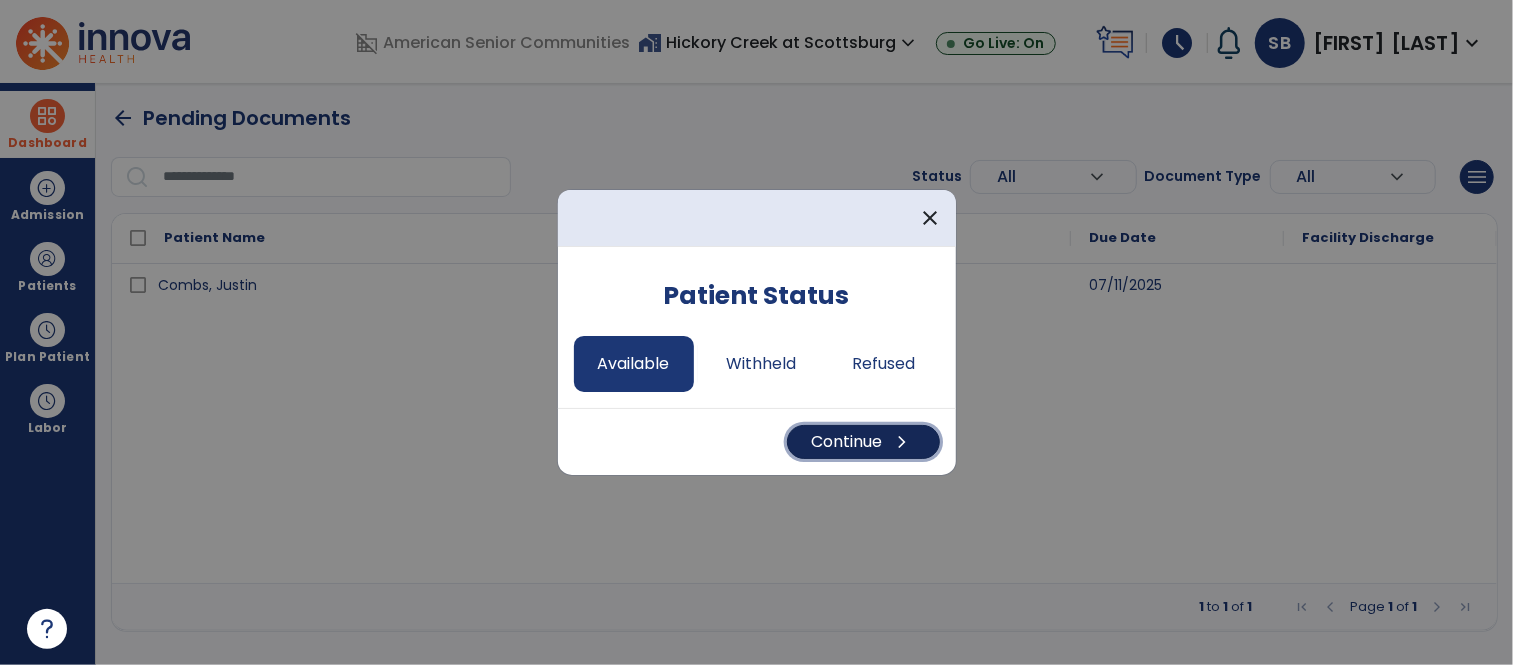 click on "Continue   chevron_right" at bounding box center [863, 442] 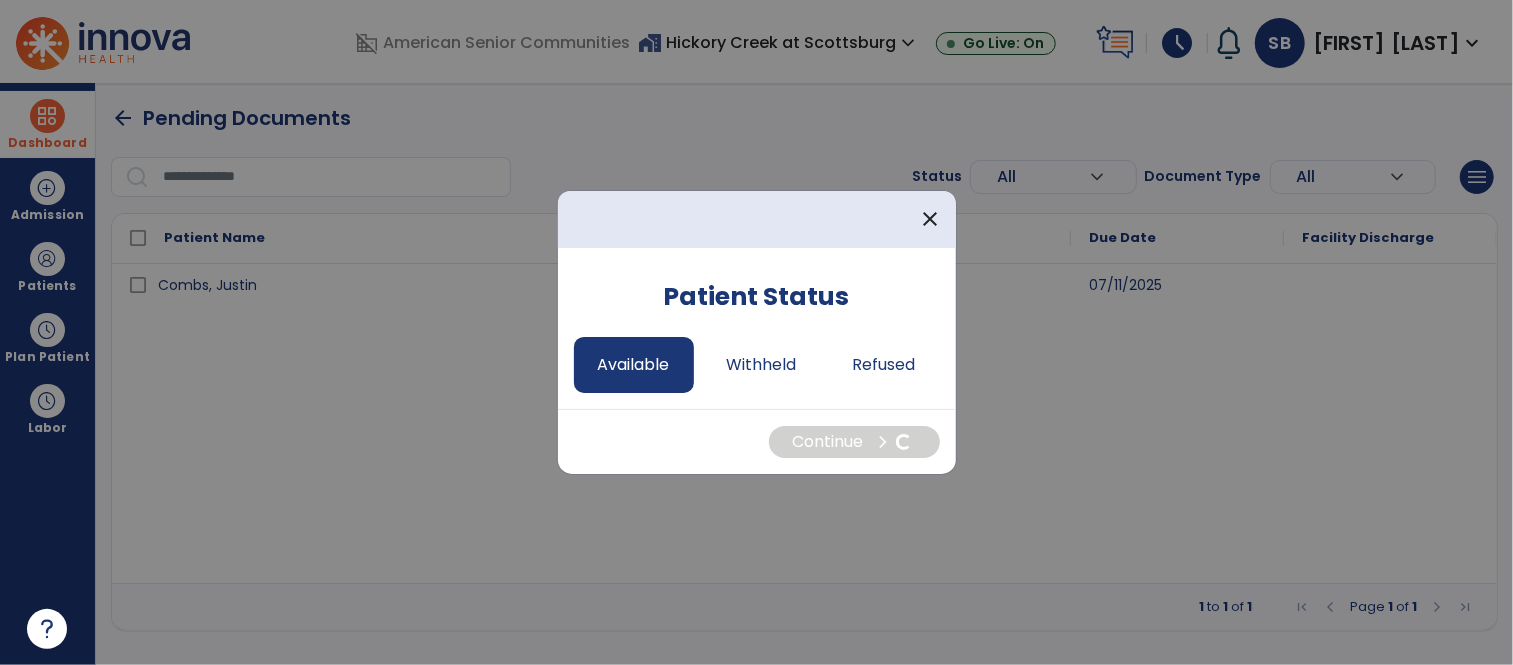select on "*" 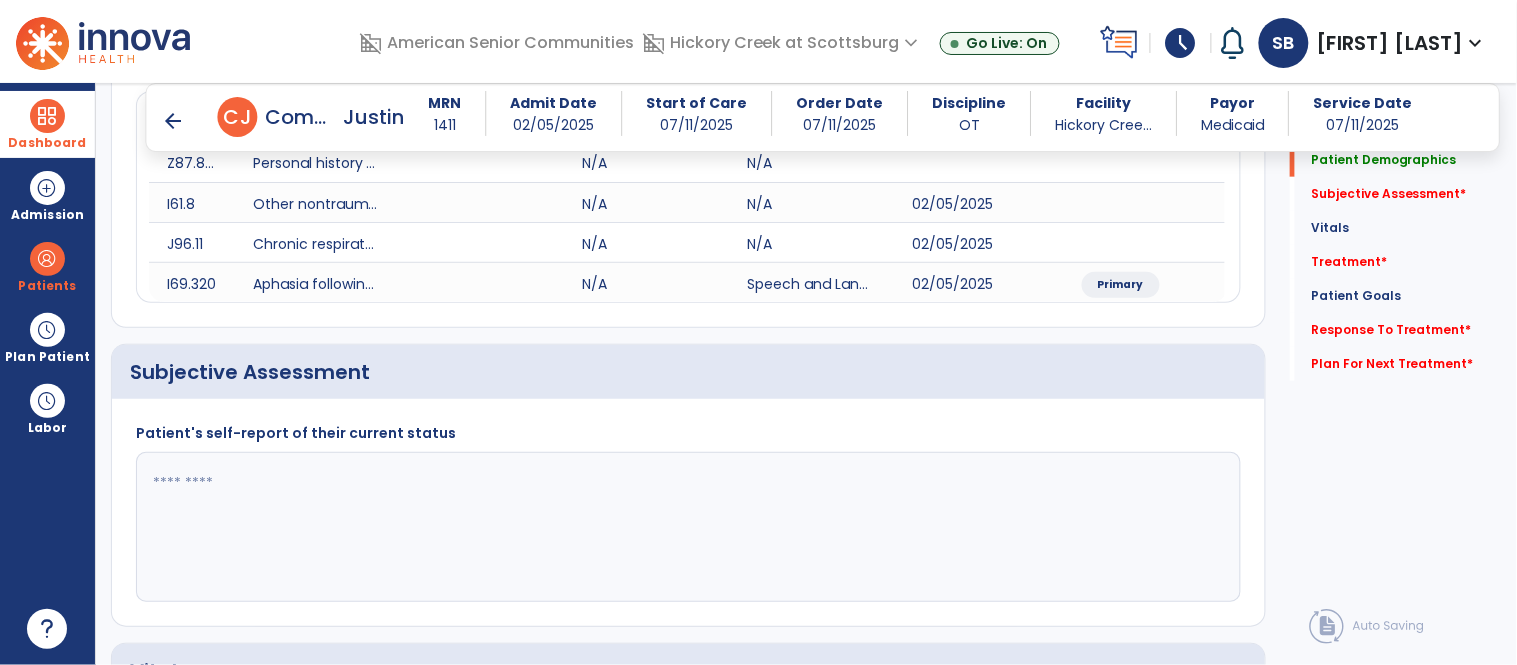 scroll, scrollTop: 306, scrollLeft: 0, axis: vertical 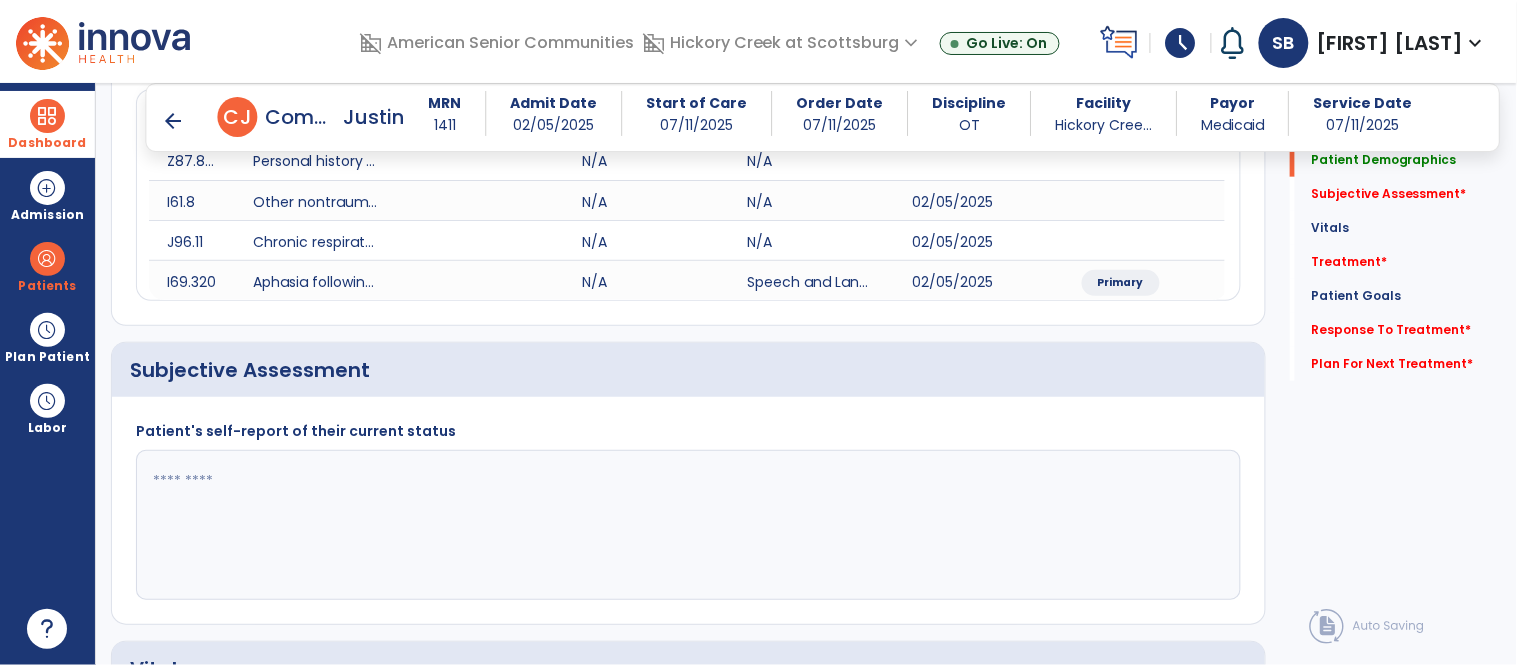 click on "Patient's self-report of their current status" 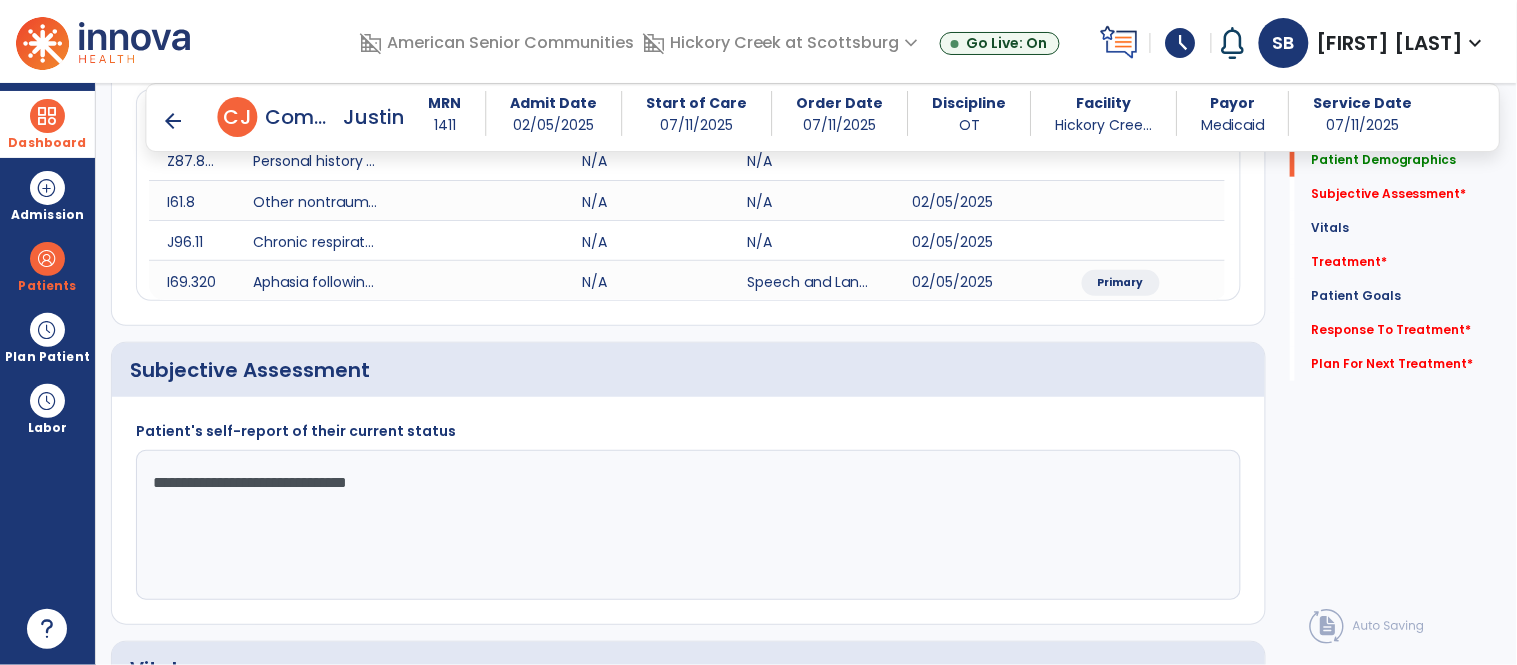 click on "**********" 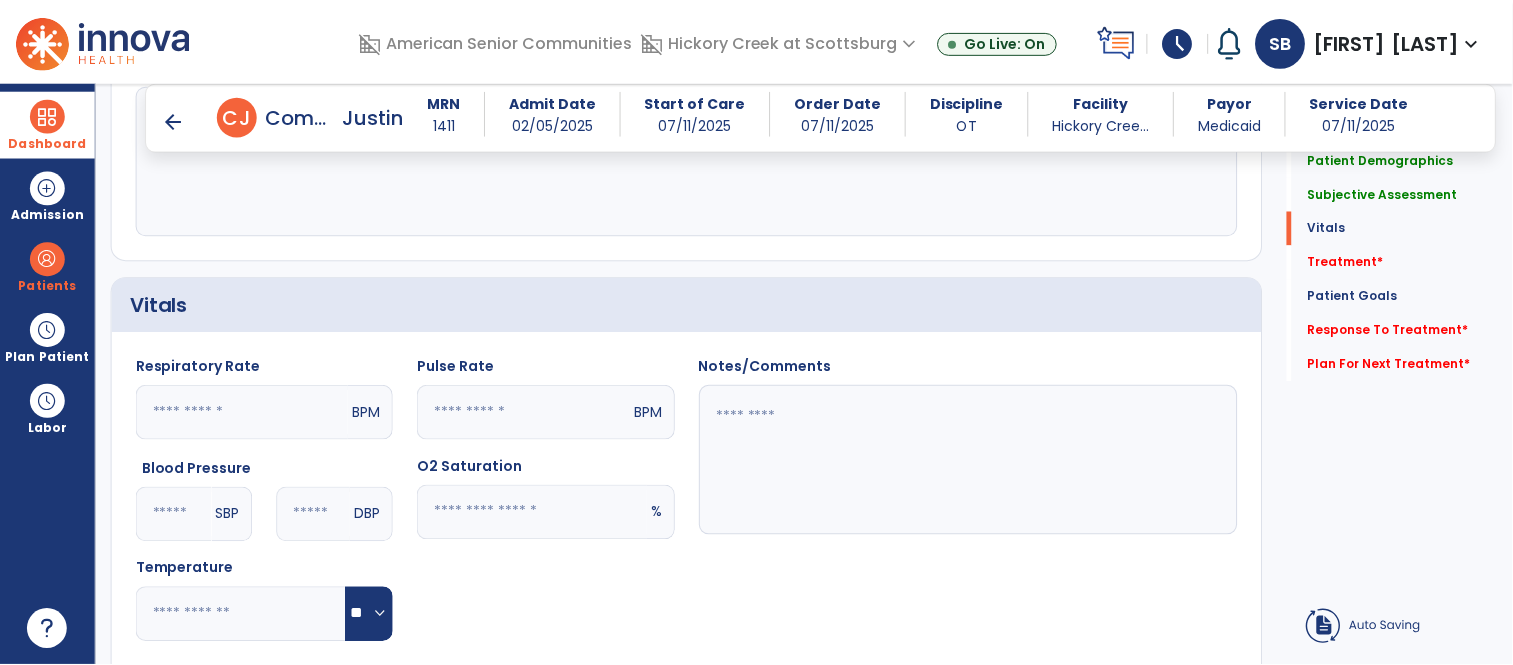 scroll, scrollTop: 1014, scrollLeft: 0, axis: vertical 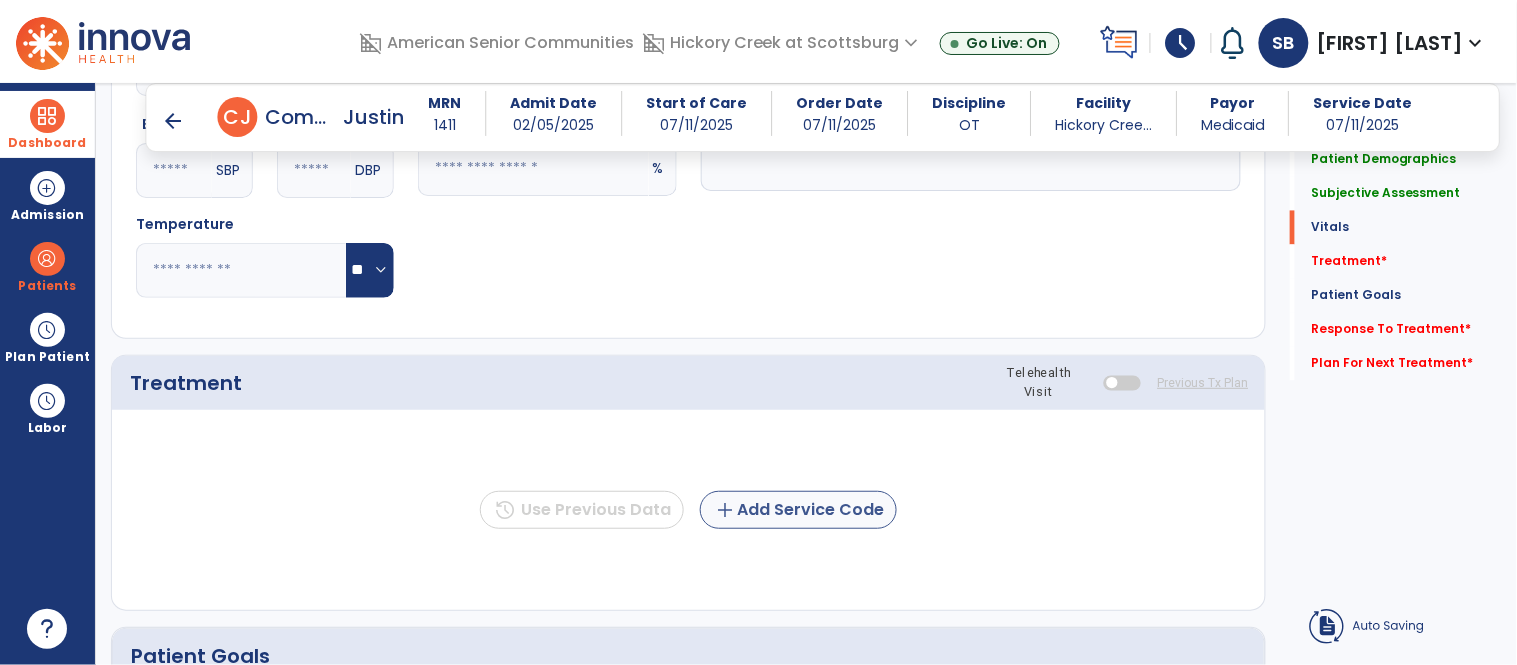 type on "**********" 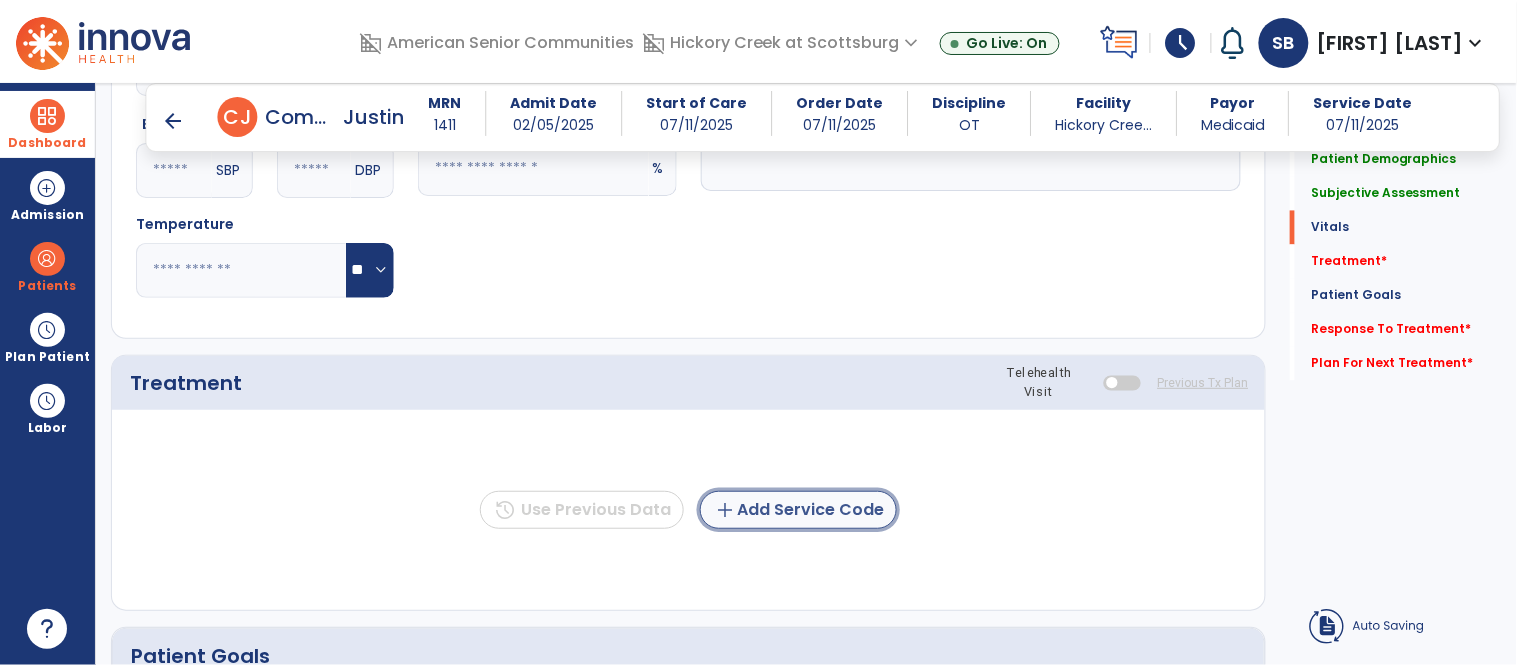 click on "add  Add Service Code" 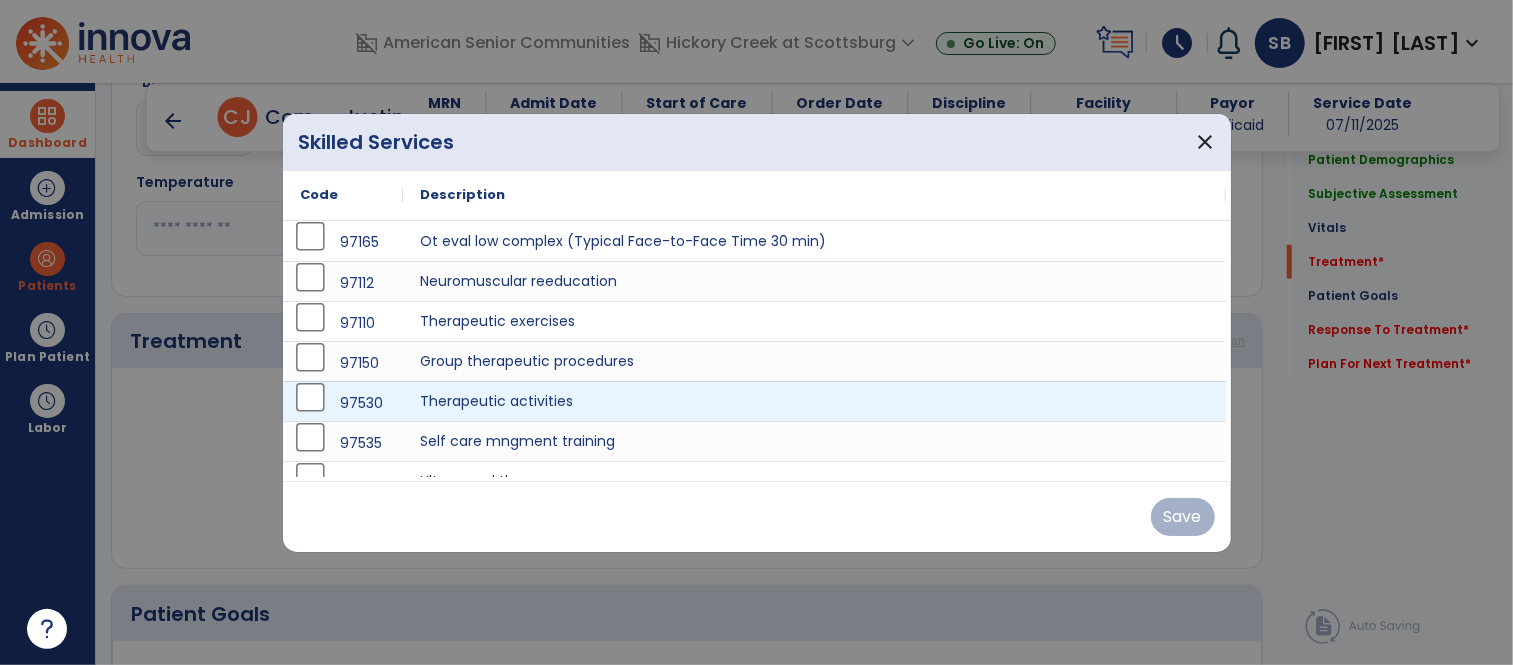 scroll, scrollTop: 1052, scrollLeft: 0, axis: vertical 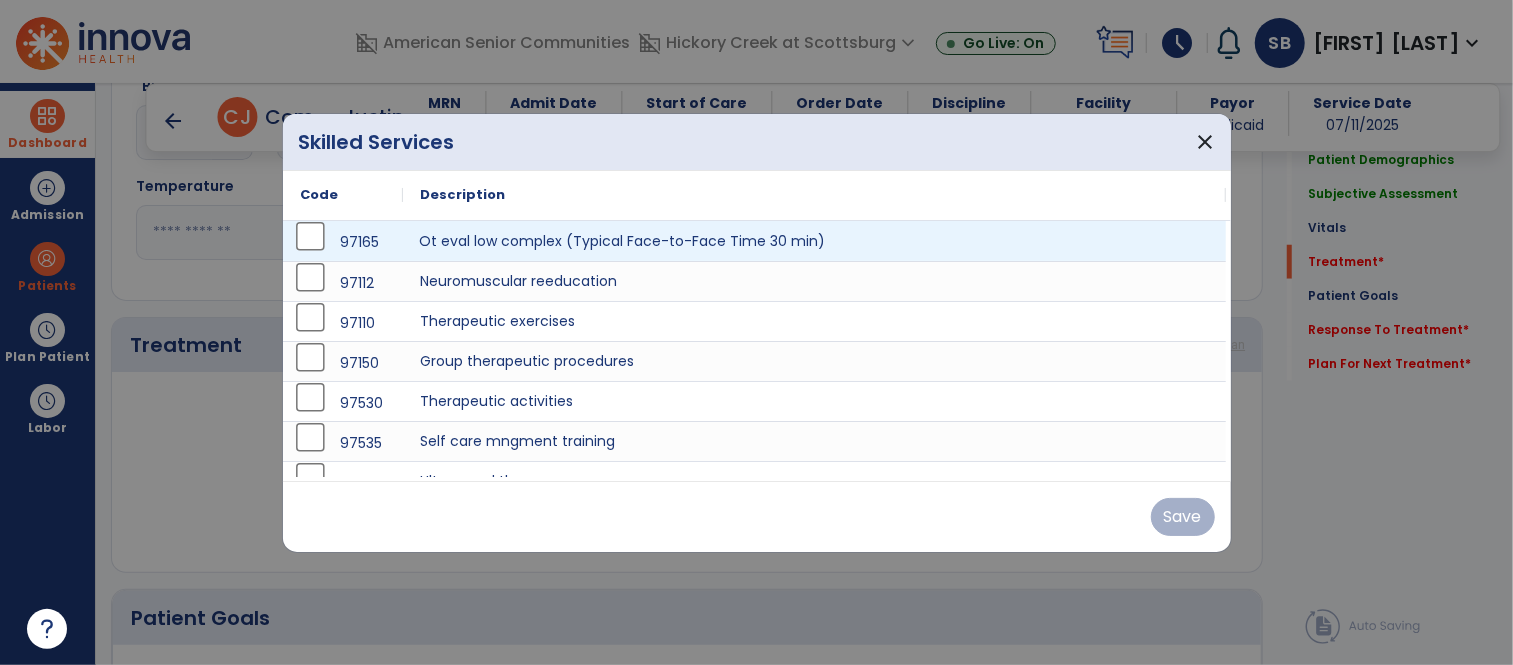 click on "Ot eval low complex (Typical Face-to-Face Time 30 min)" at bounding box center (815, 241) 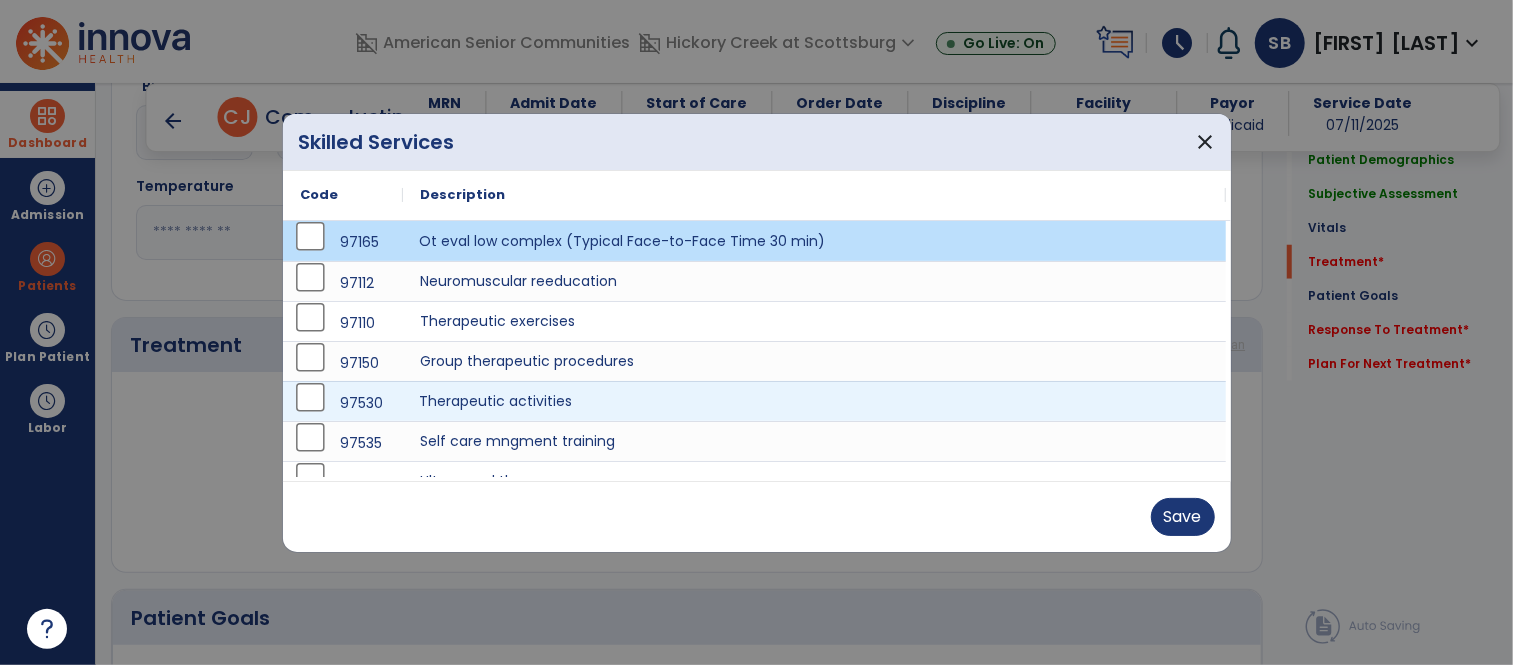click on "Therapeutic activities" at bounding box center (815, 401) 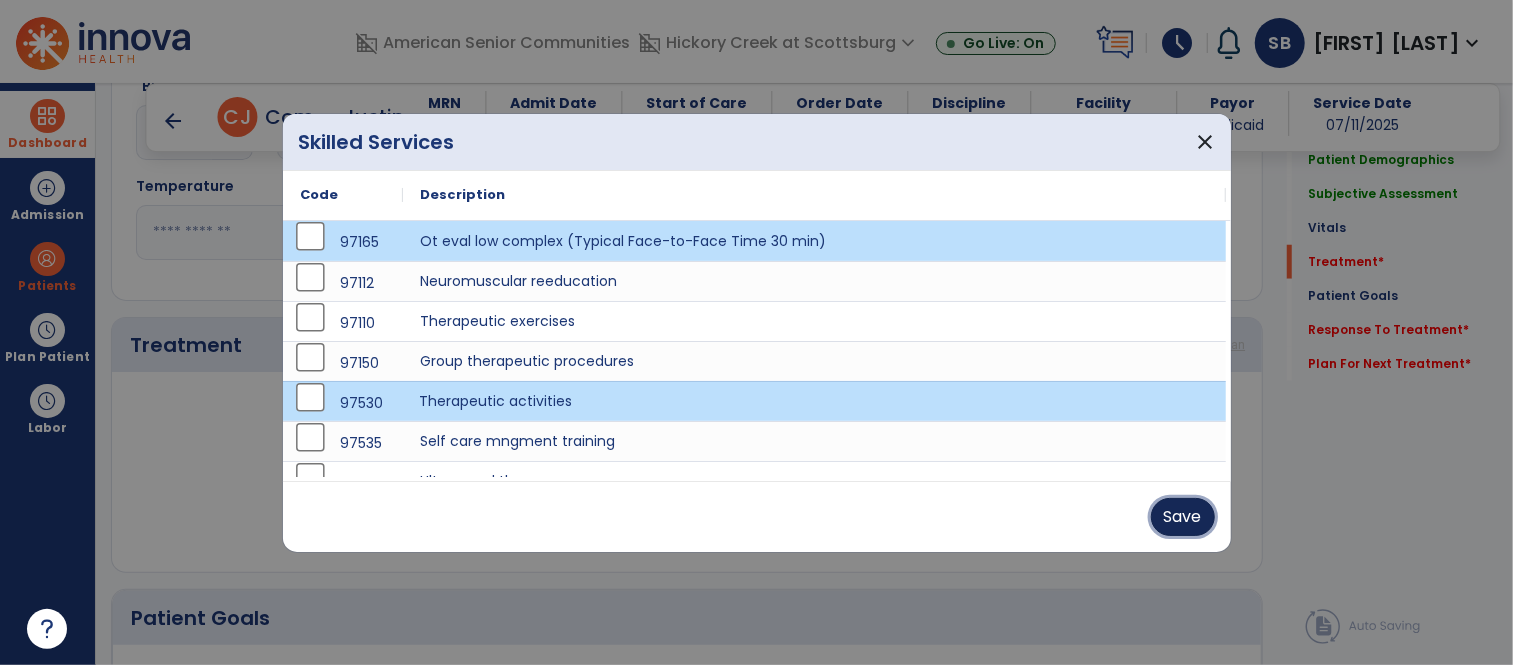 click on "Save" at bounding box center [1183, 517] 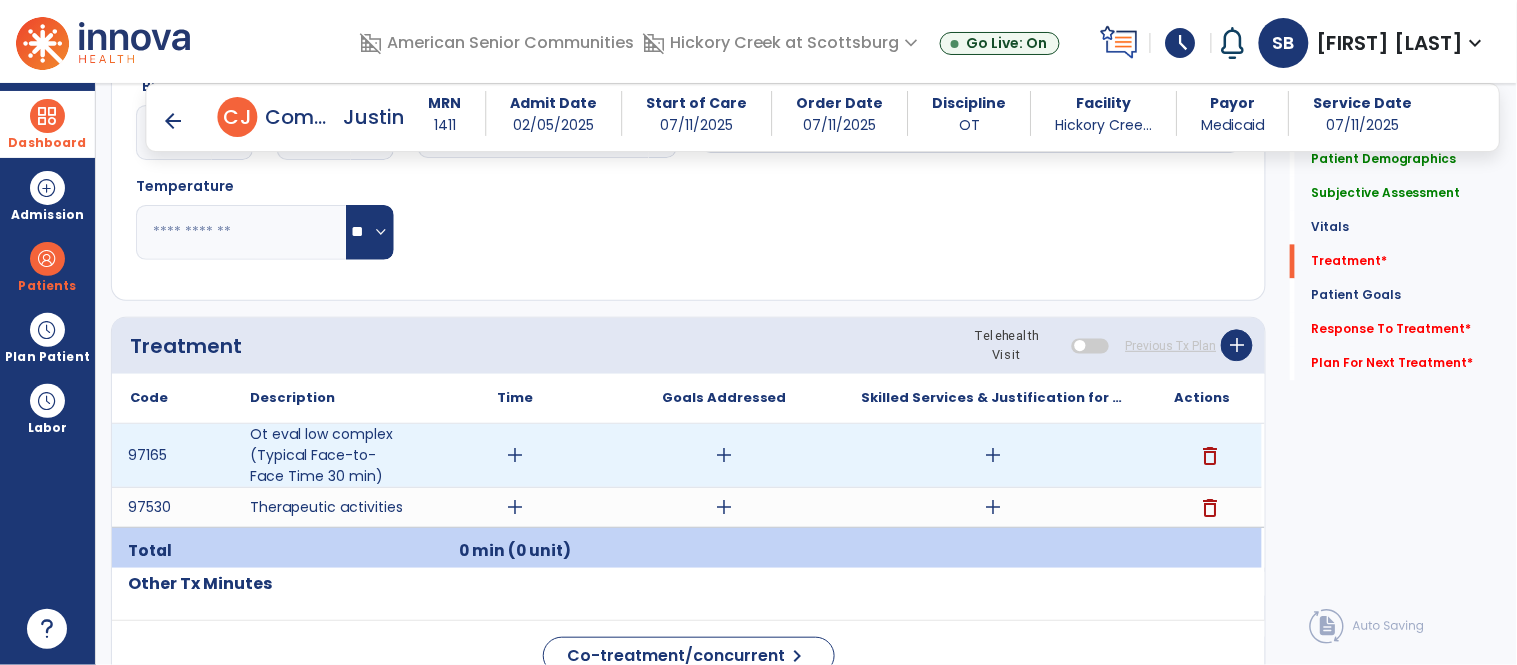 click on "add" at bounding box center [515, 455] 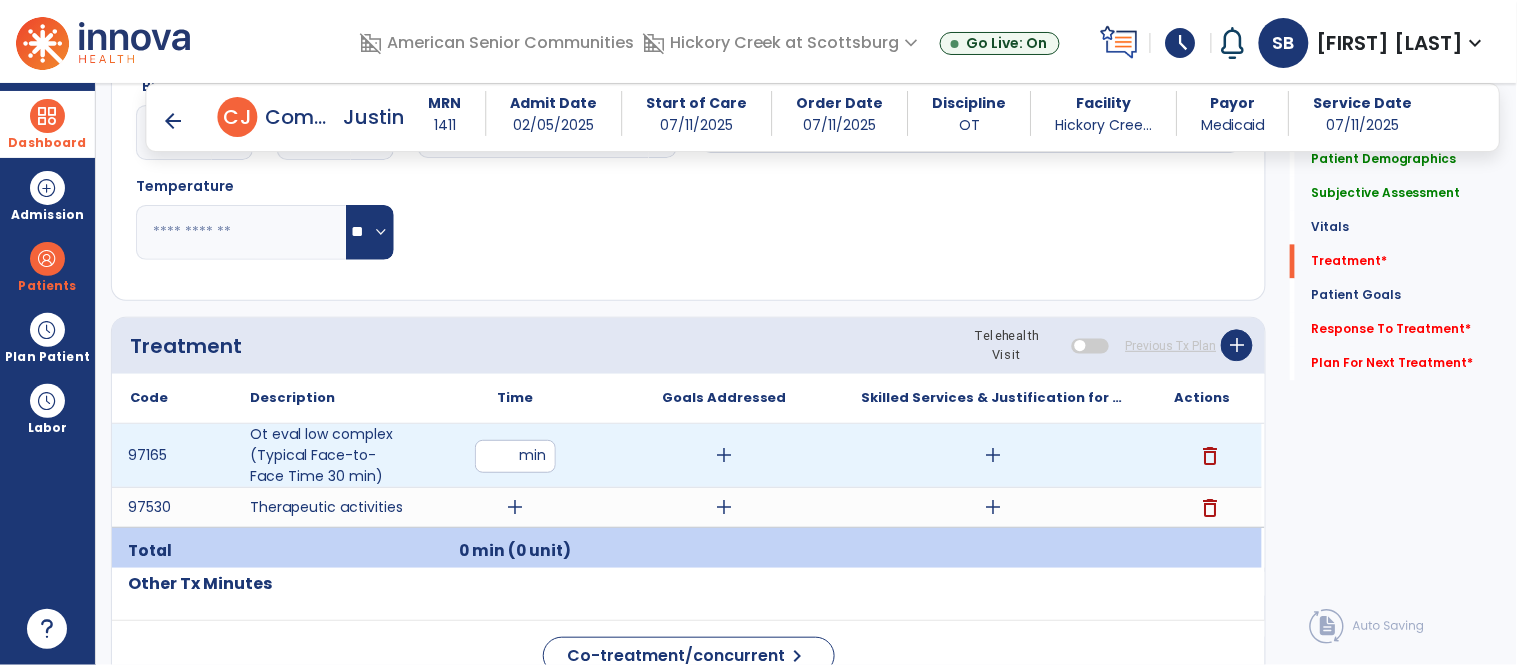 type on "**" 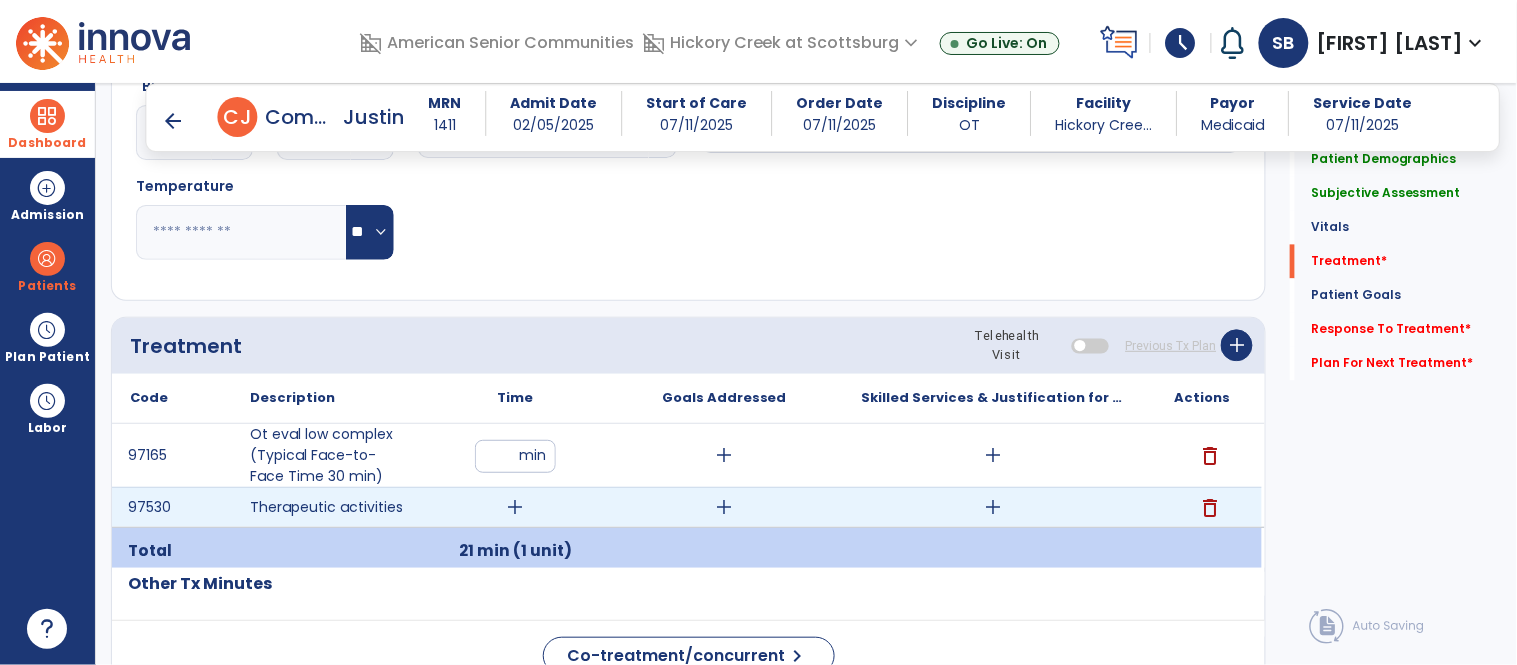 click on "add" at bounding box center (515, 507) 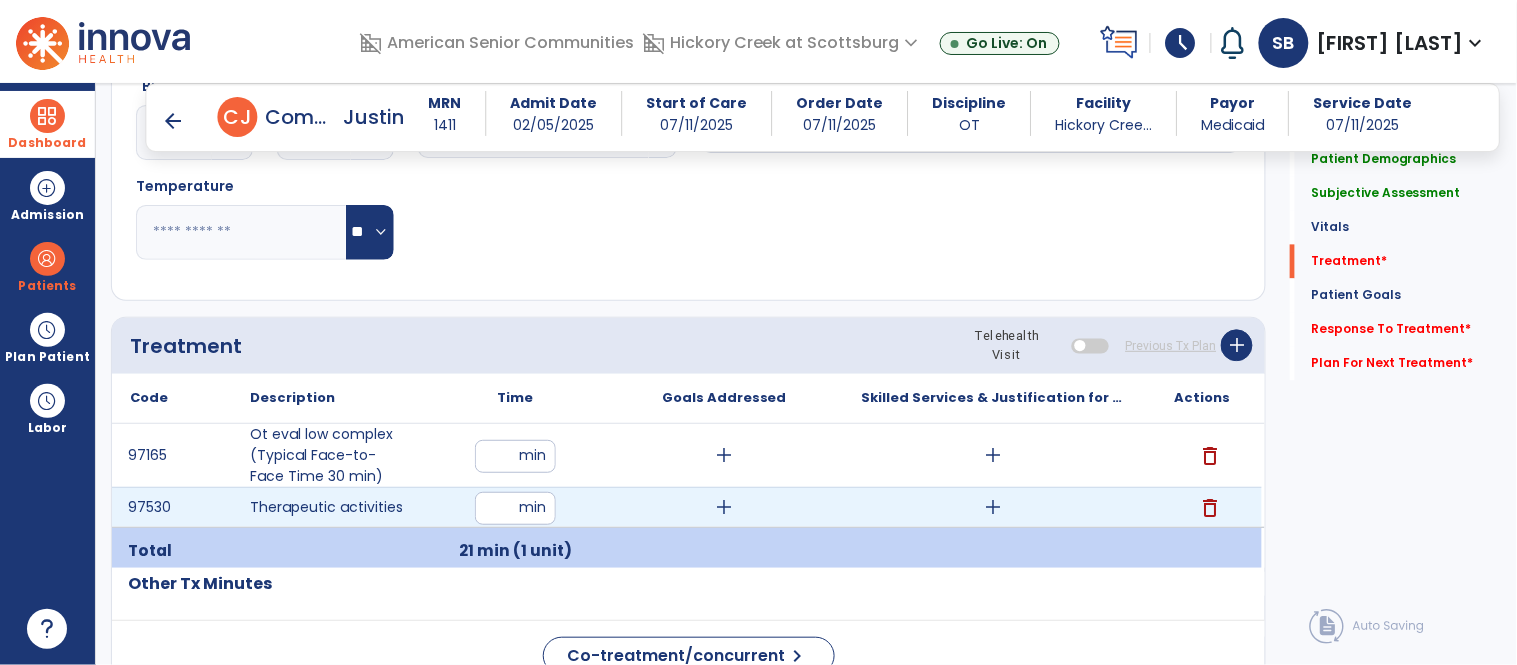type on "**" 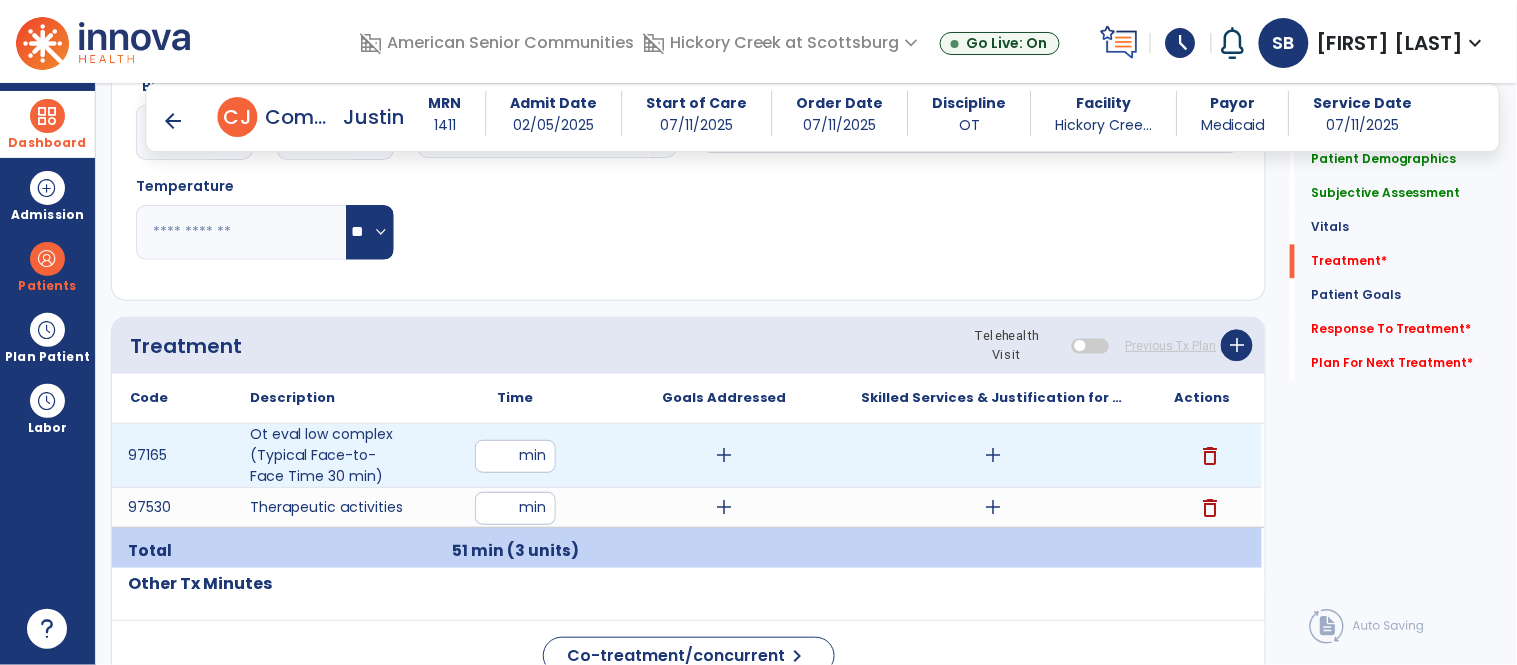 click on "add" at bounding box center [993, 455] 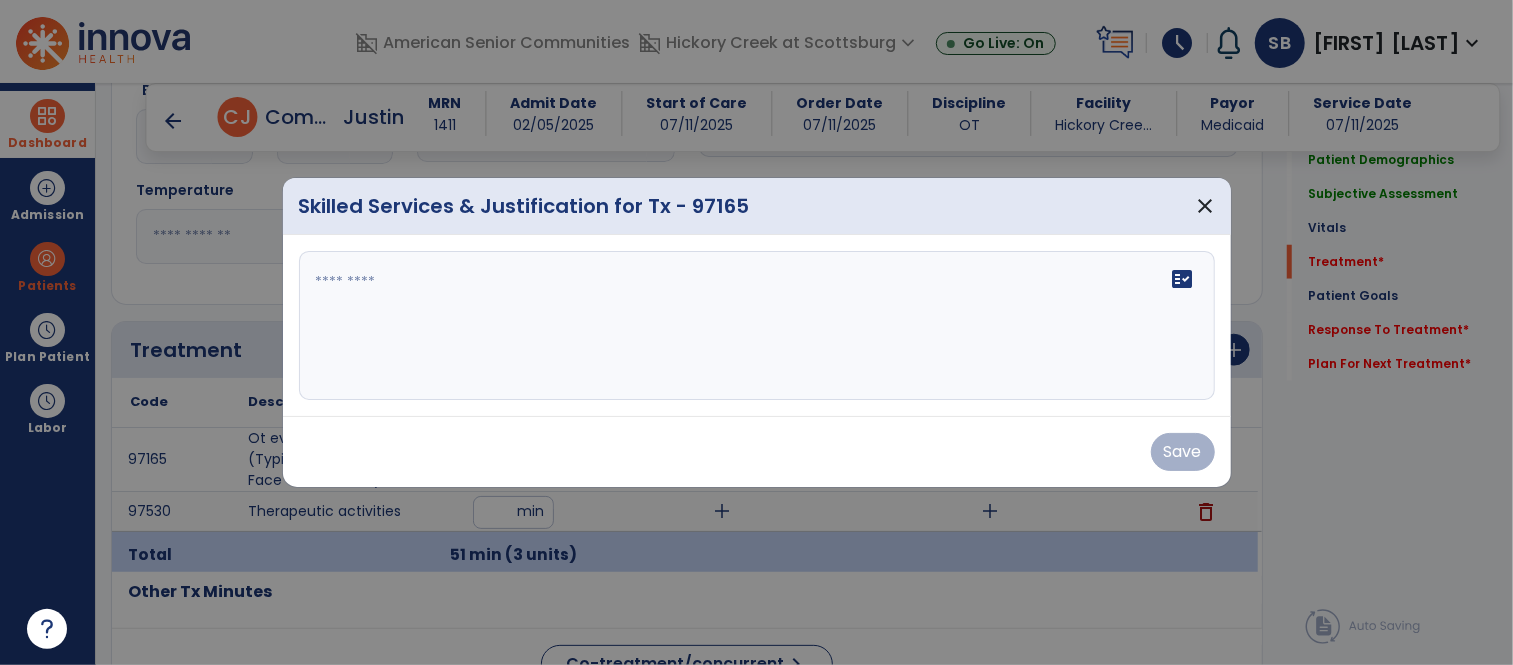 scroll, scrollTop: 1052, scrollLeft: 0, axis: vertical 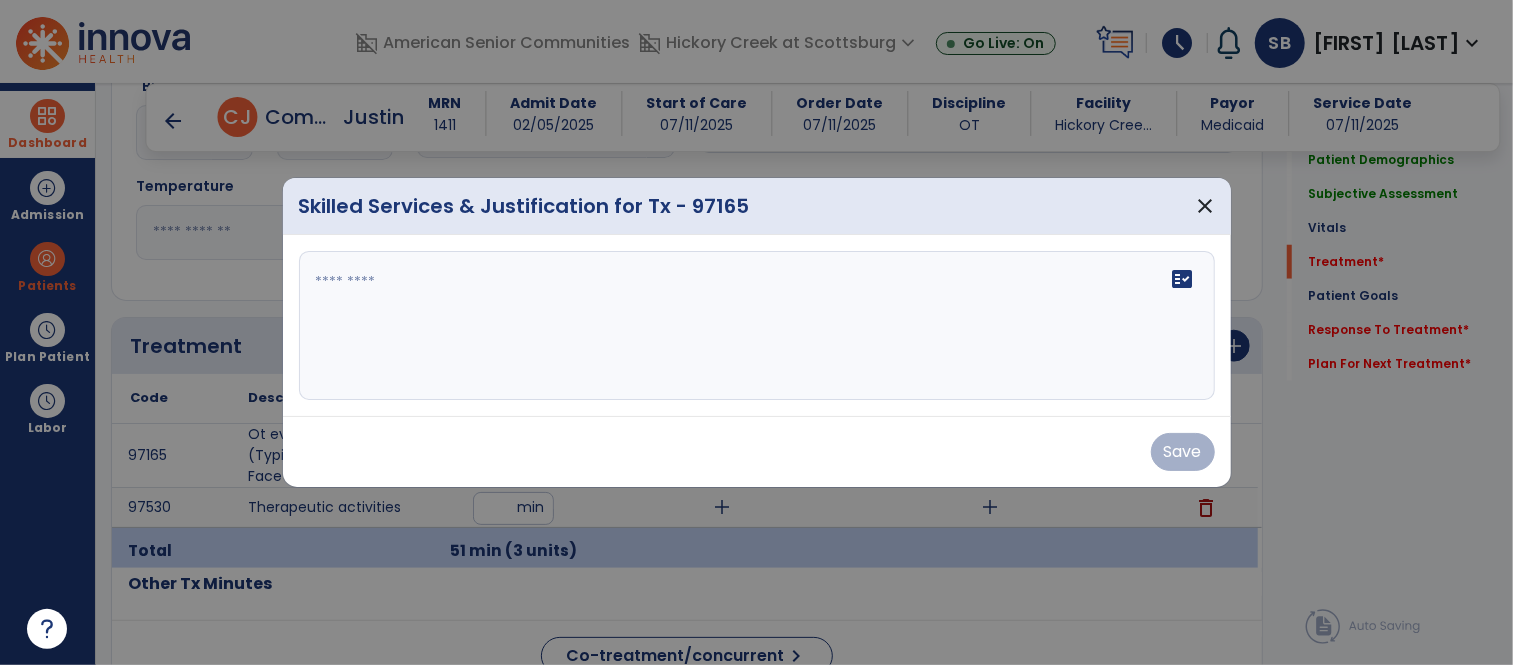 click on "fact_check" at bounding box center (757, 326) 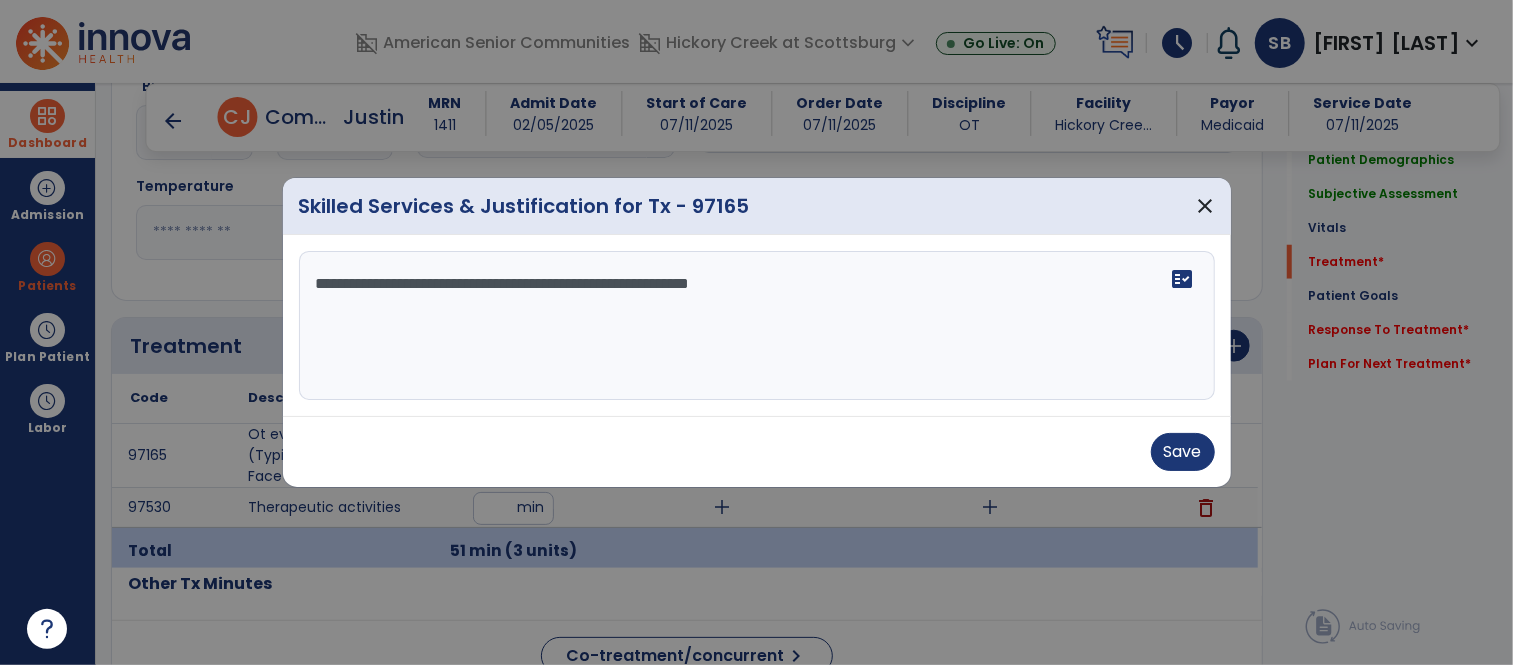 type on "**********" 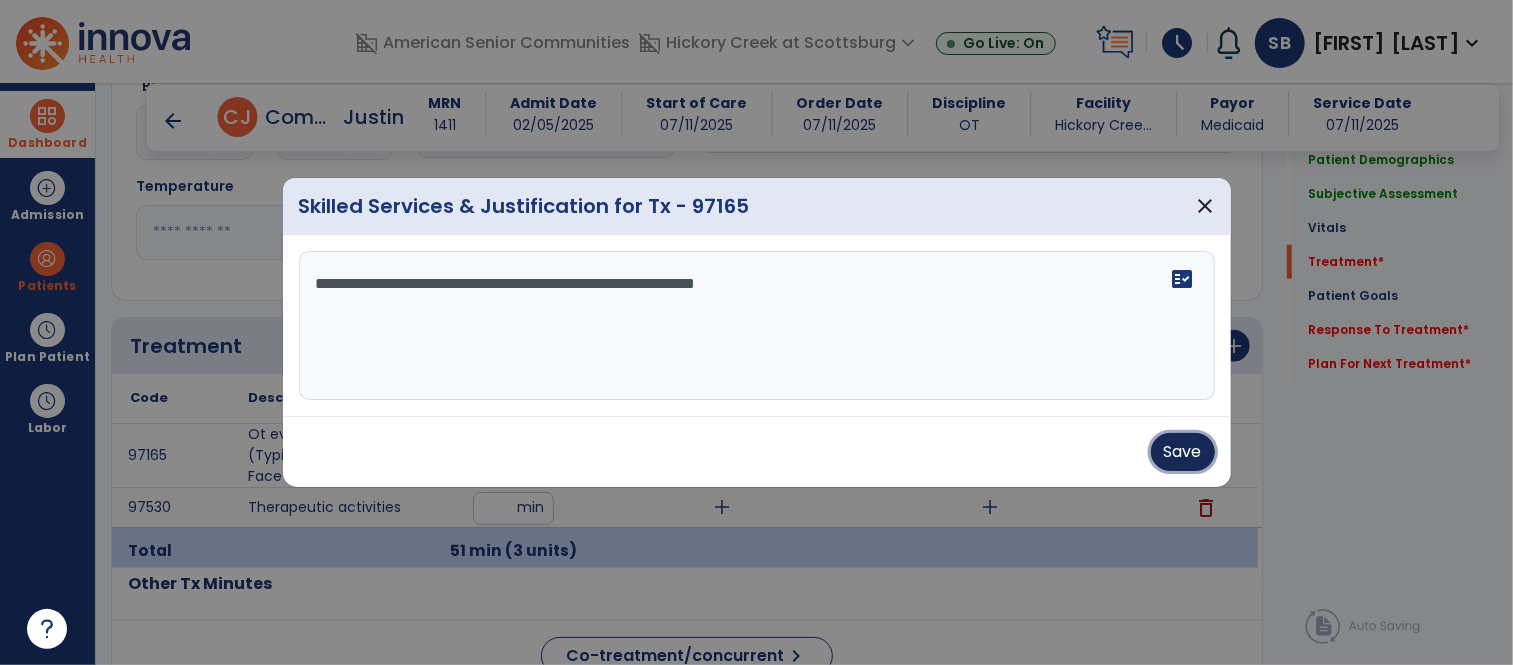 click on "Save" at bounding box center [1183, 452] 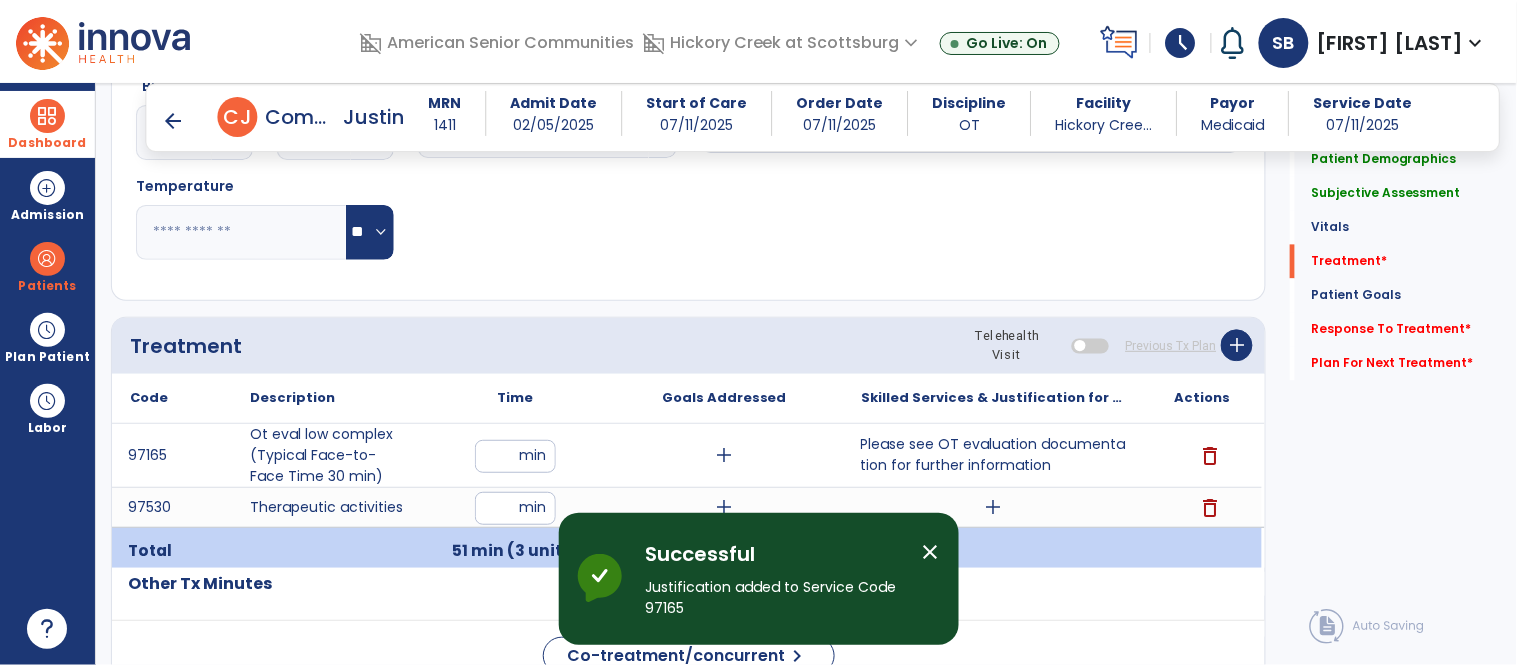 click on "Time" at bounding box center [515, 398] 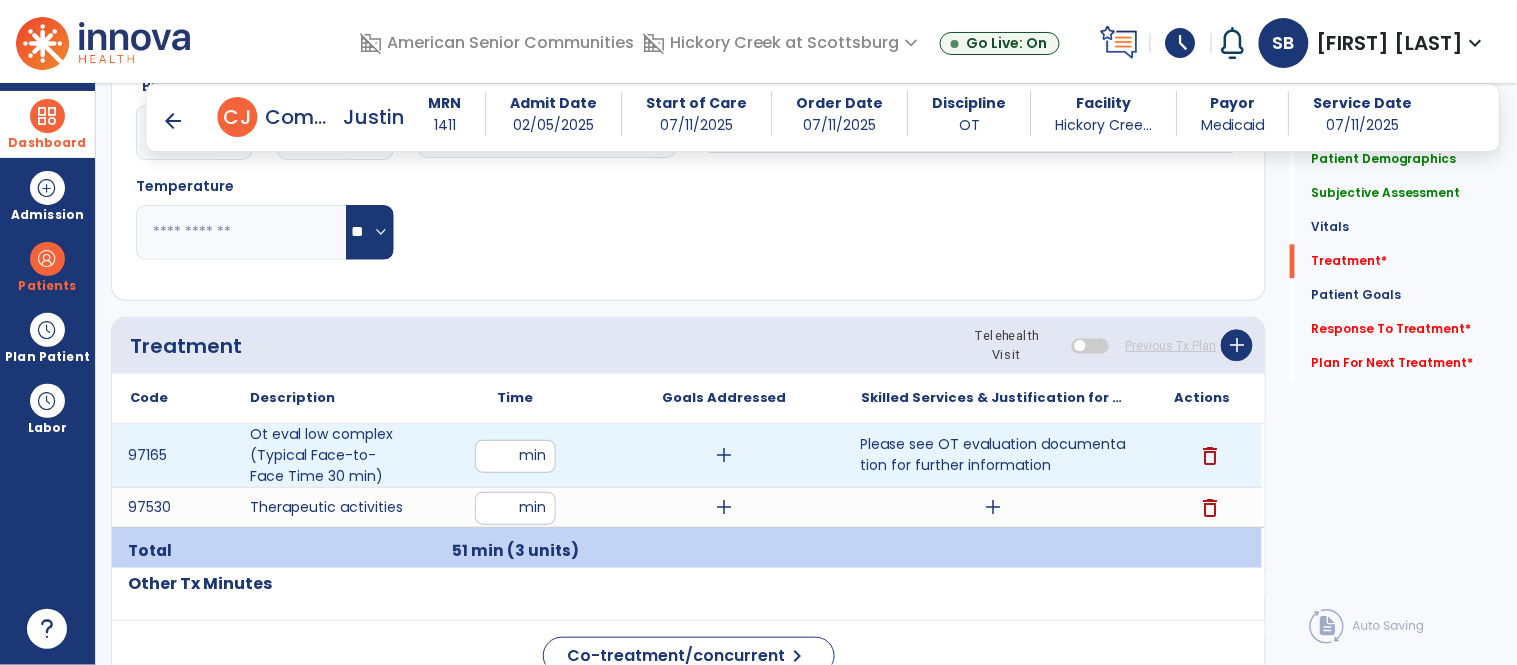click on "**" at bounding box center [515, 456] 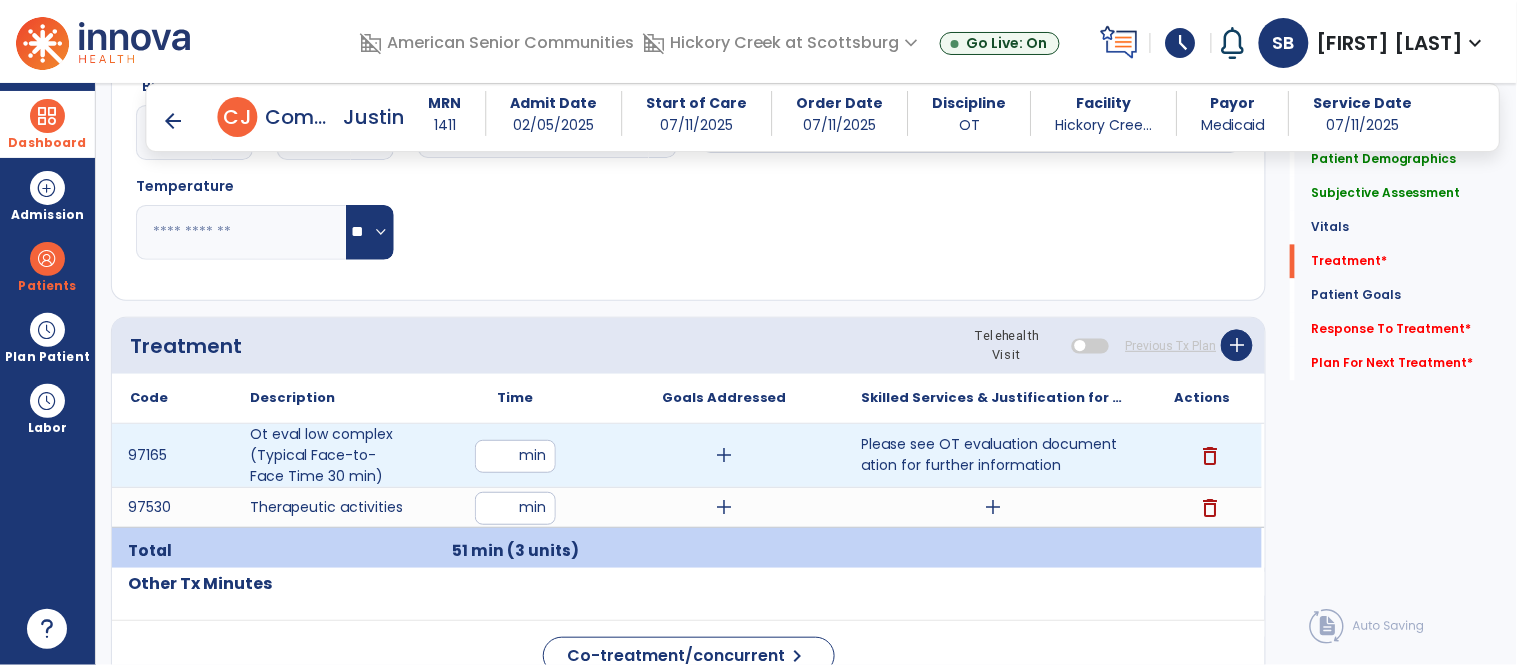 type on "*" 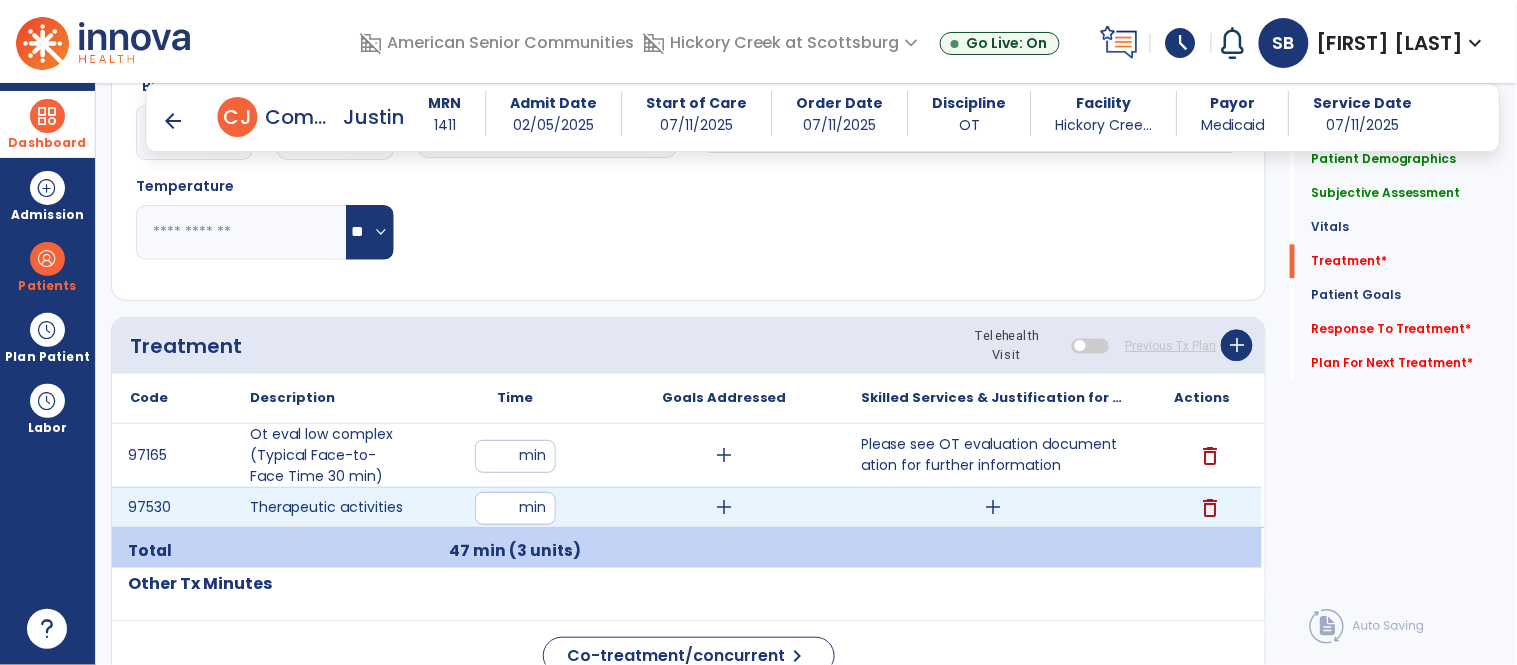 click on "add" at bounding box center [993, 507] 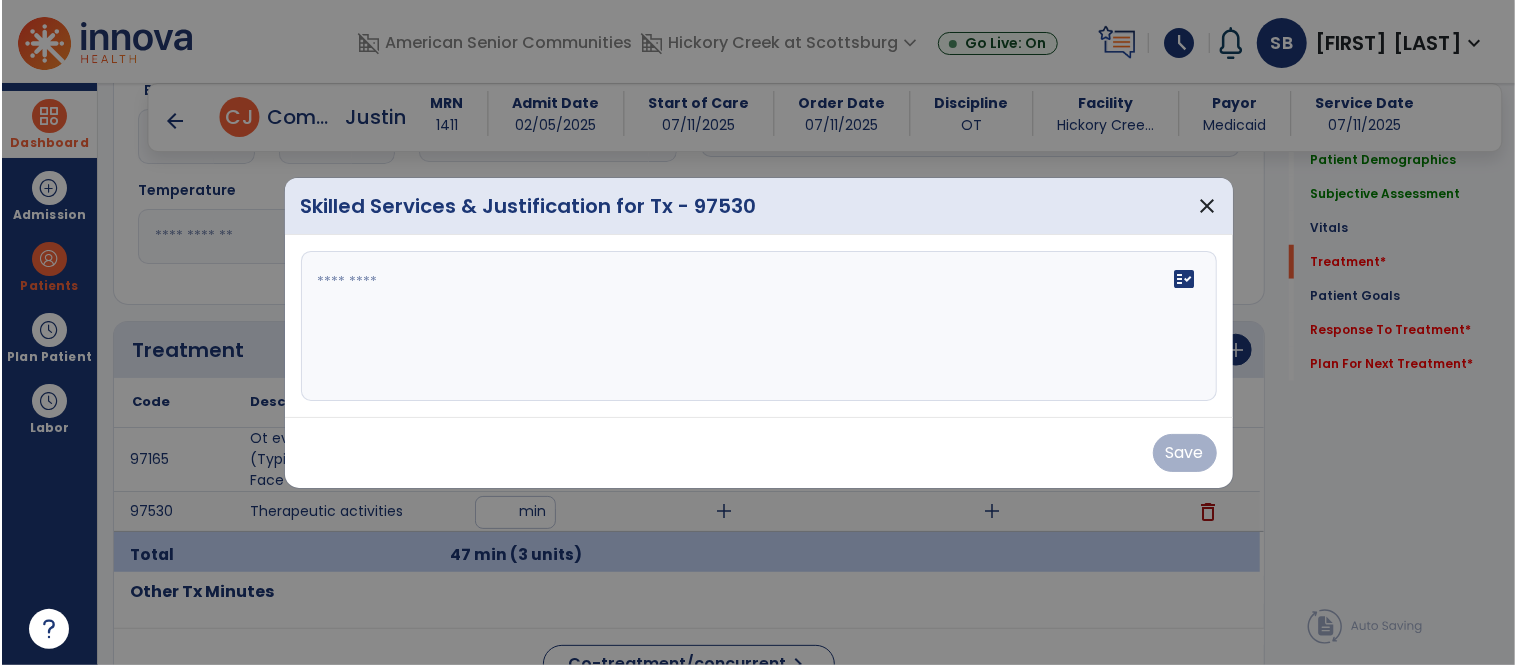 scroll, scrollTop: 1052, scrollLeft: 0, axis: vertical 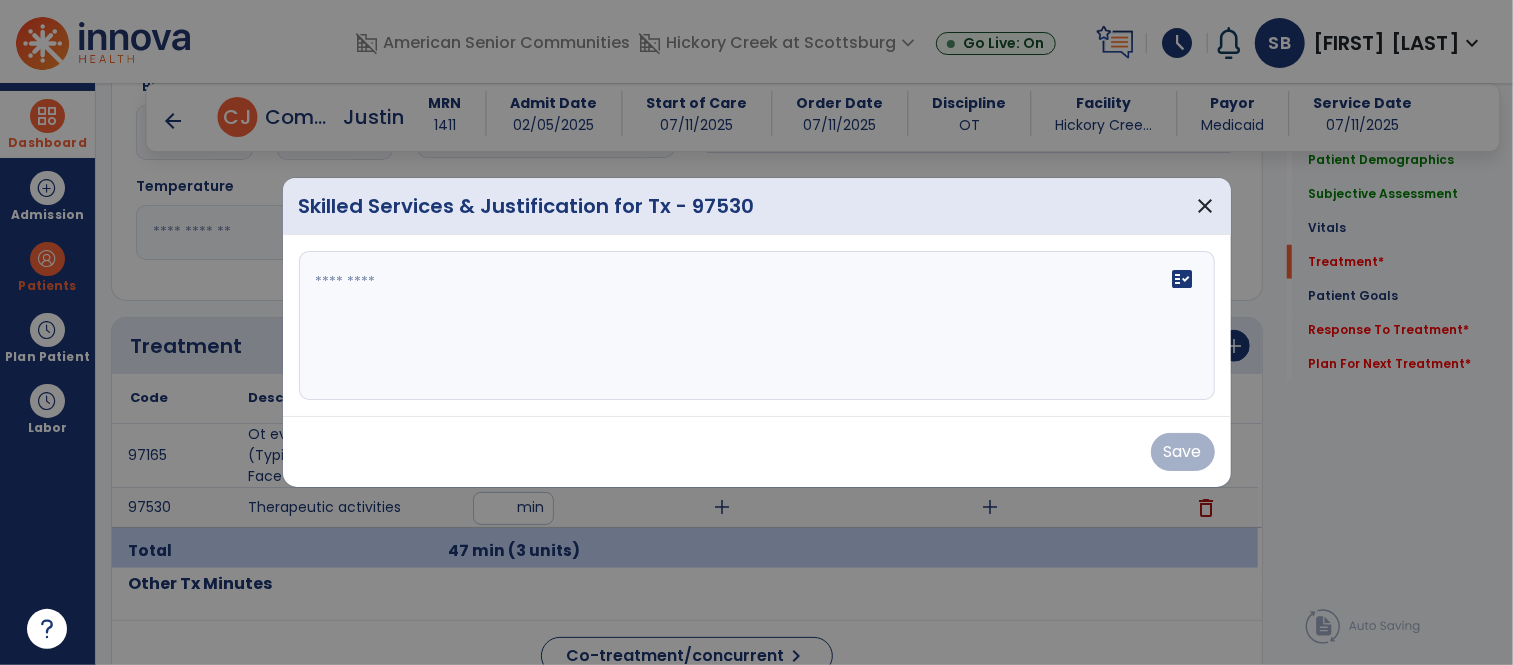 click on "Save" at bounding box center (757, 451) 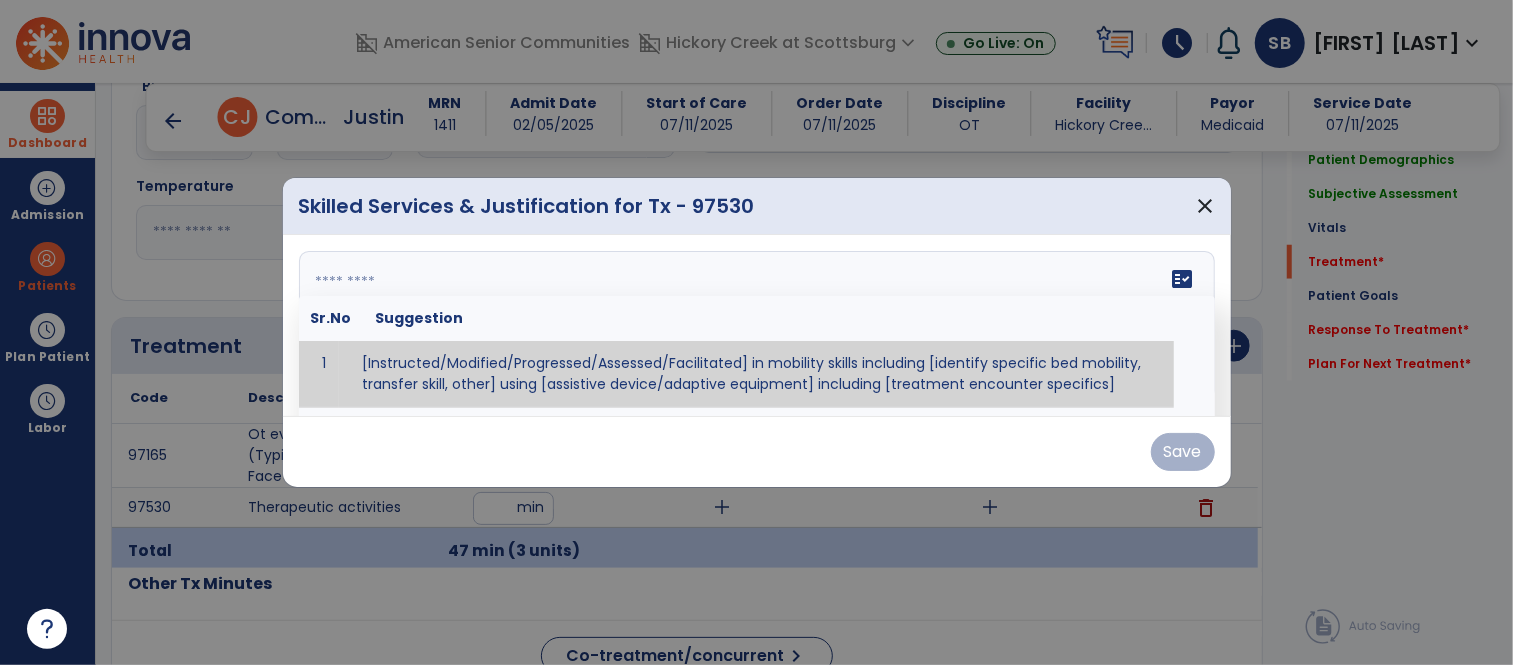 click on "fact_check  Sr.No Suggestion 1 [Instructed/Modified/Progressed/Assessed/Facilitated] in mobility skills including [identify specific bed mobility, transfer skill, other] using [assistive device/adaptive equipment] including [treatment encounter specifics]" at bounding box center (757, 326) 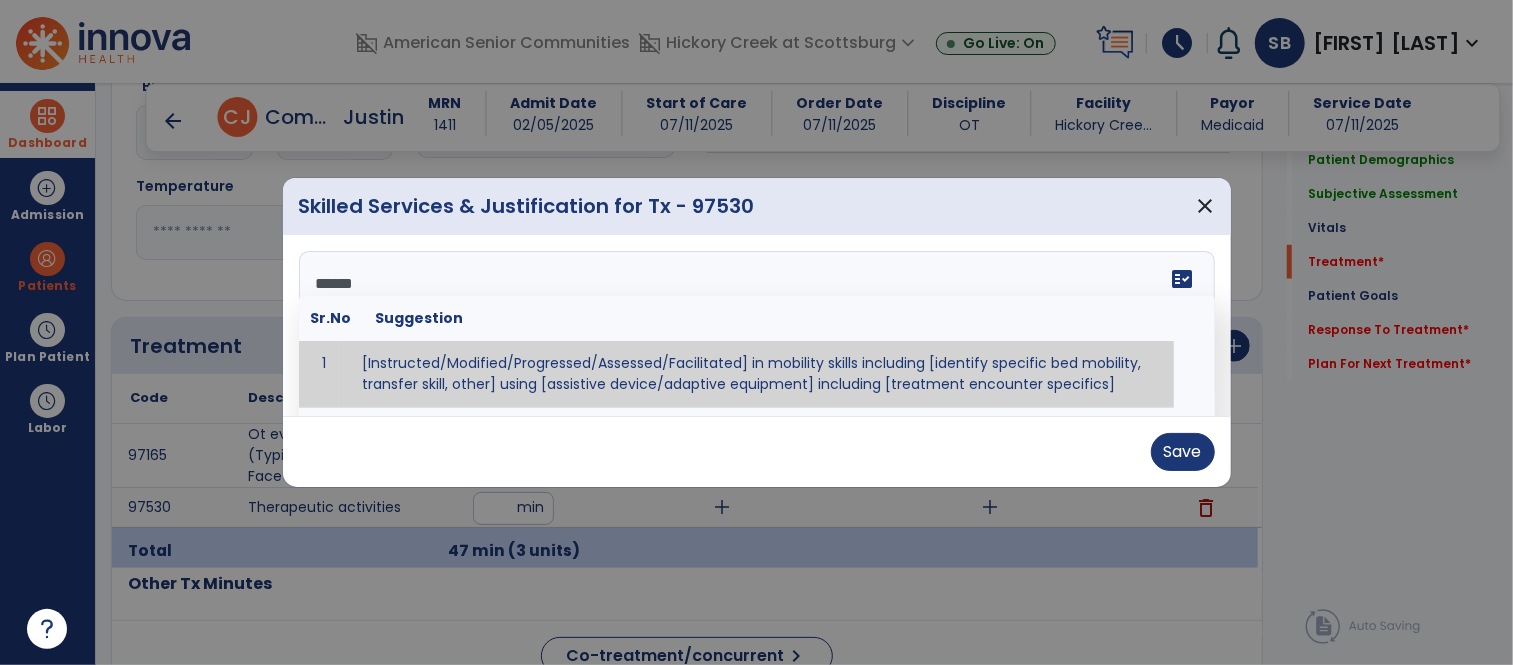 type on "*******" 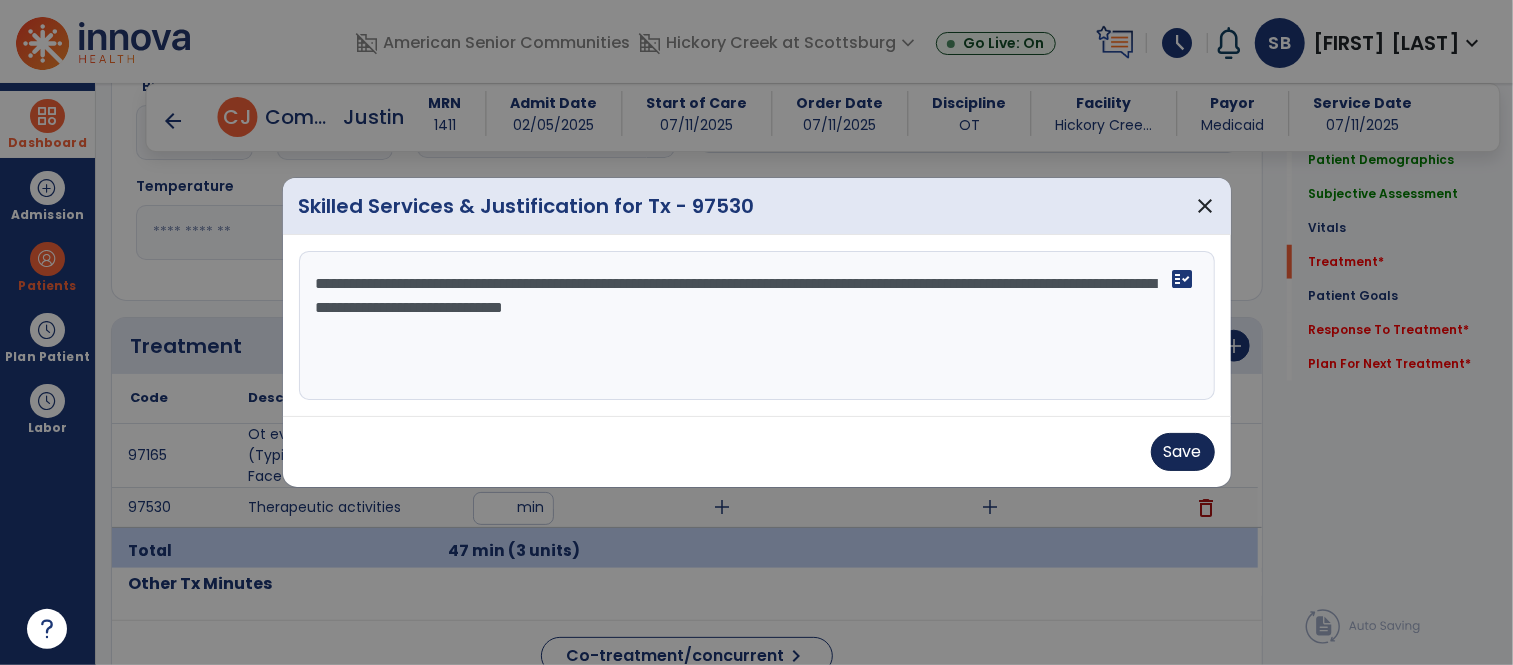 type on "**********" 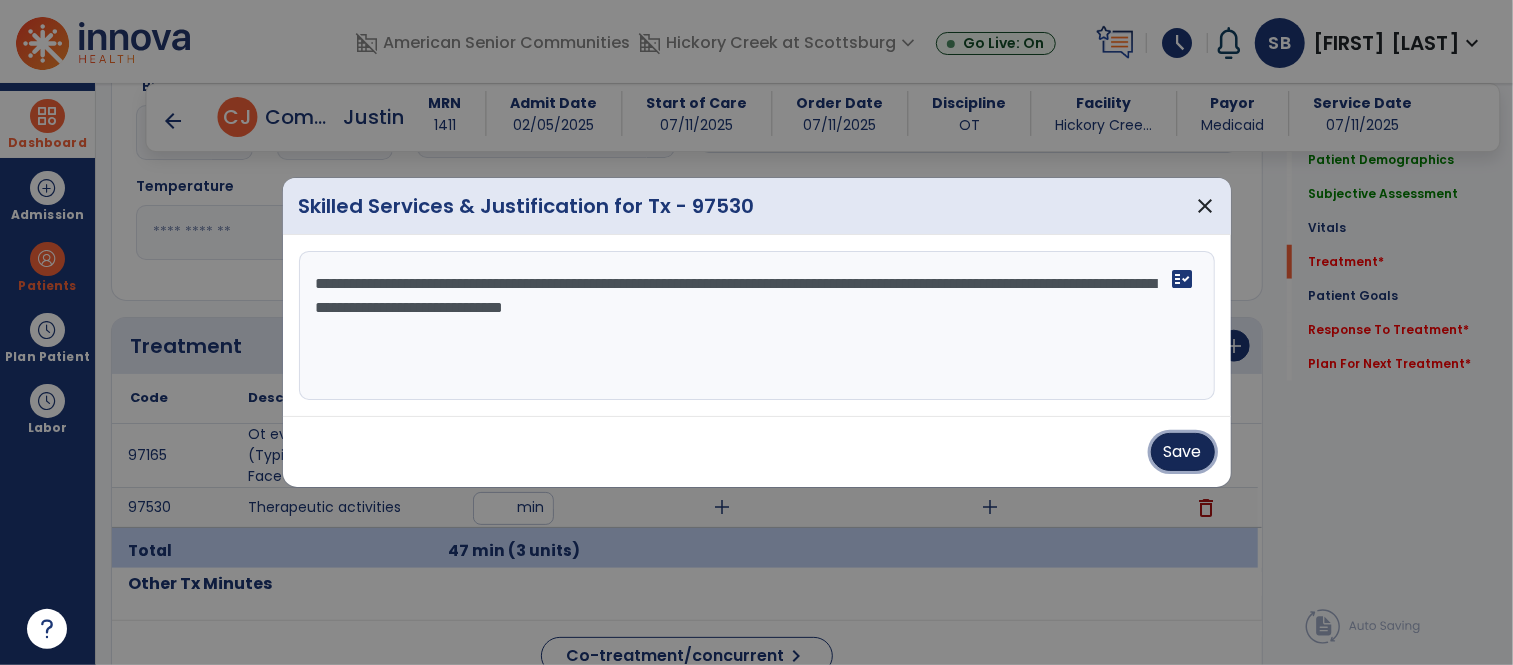 click on "Save" at bounding box center [1183, 452] 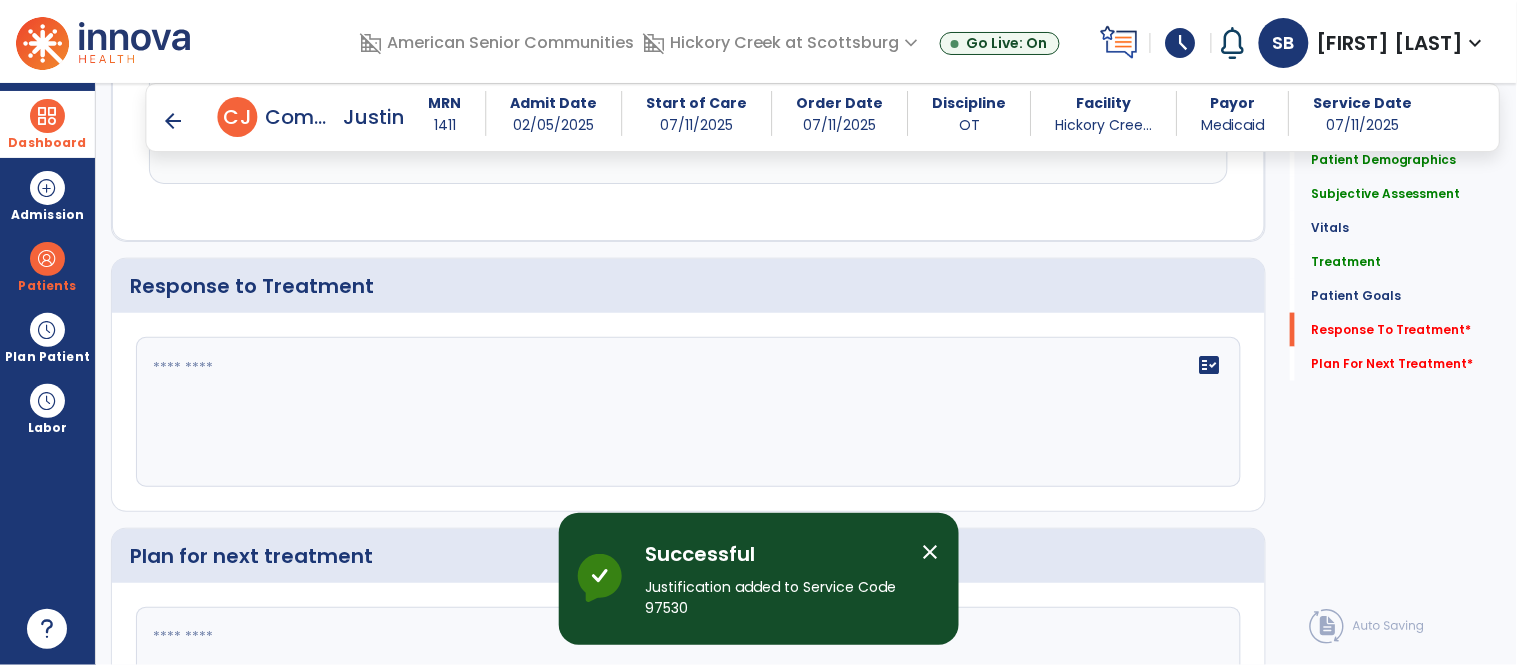scroll, scrollTop: 2551, scrollLeft: 0, axis: vertical 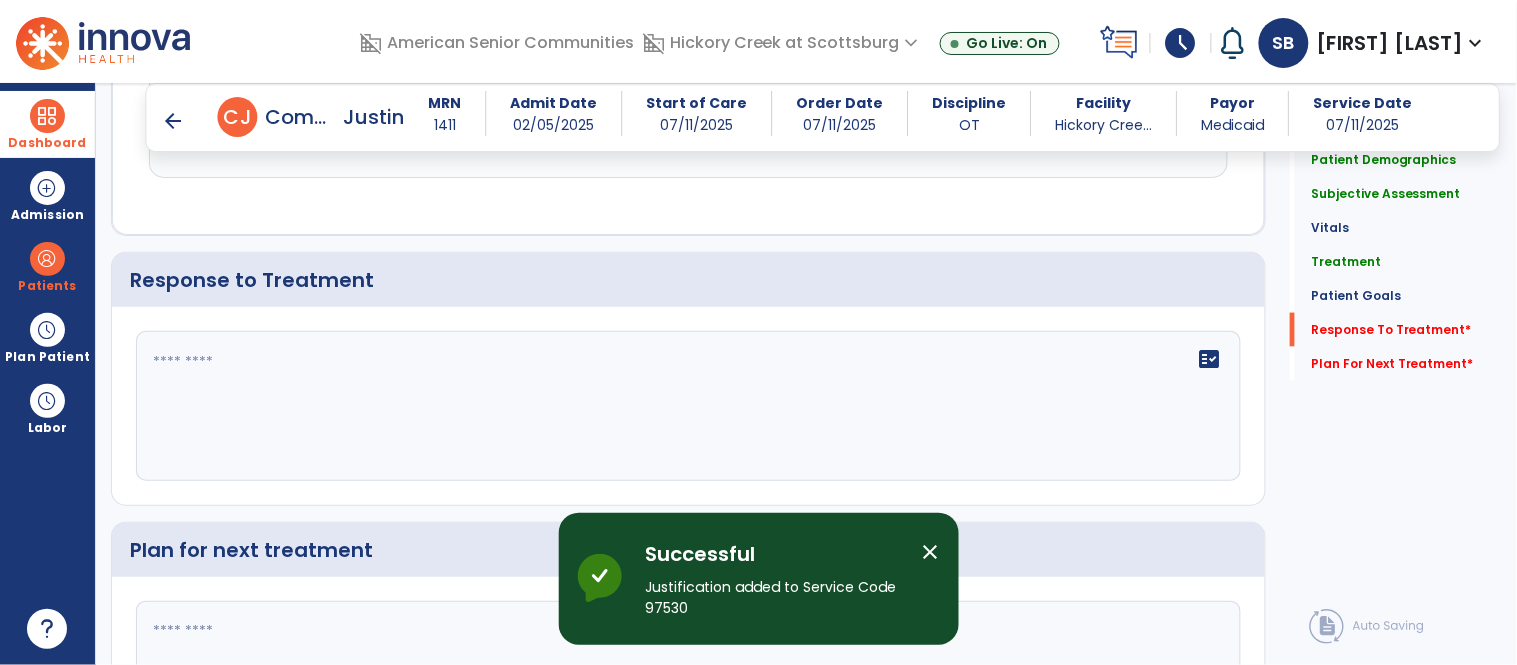 click on "fact_check" 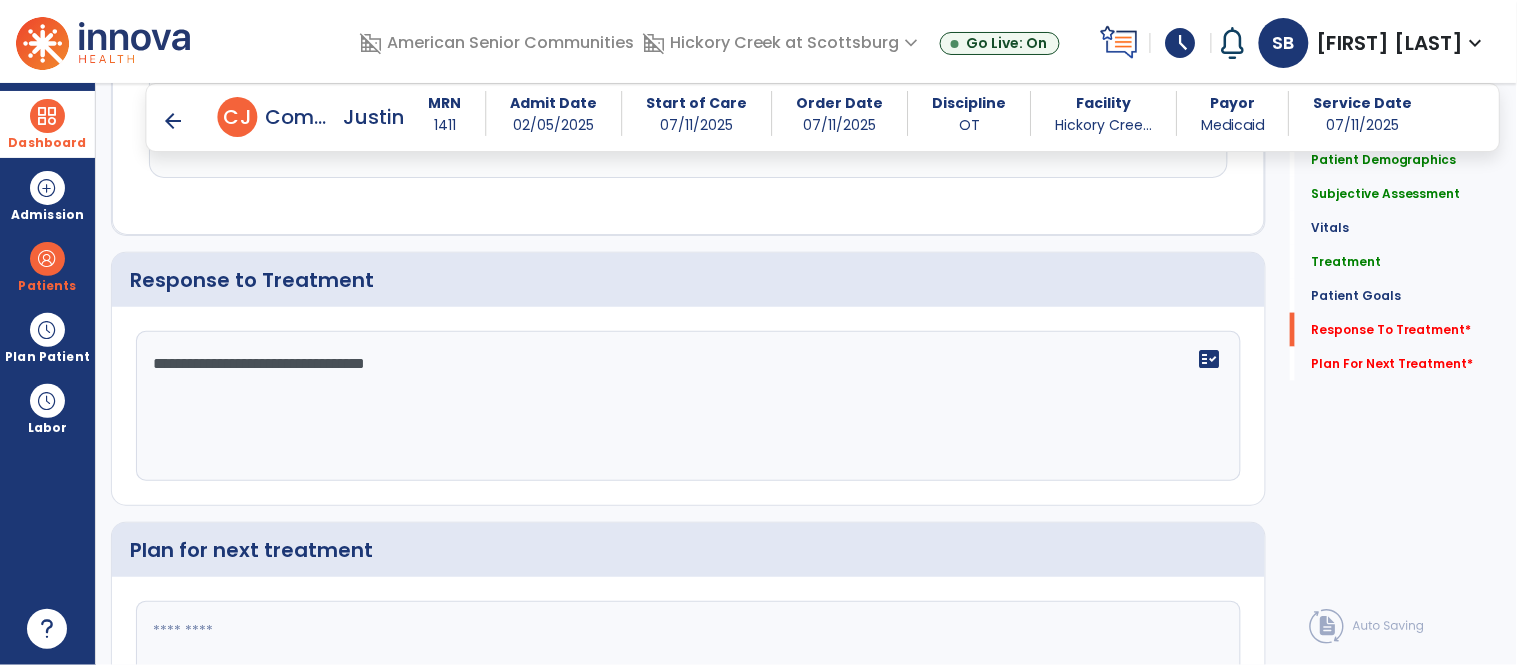 type on "**********" 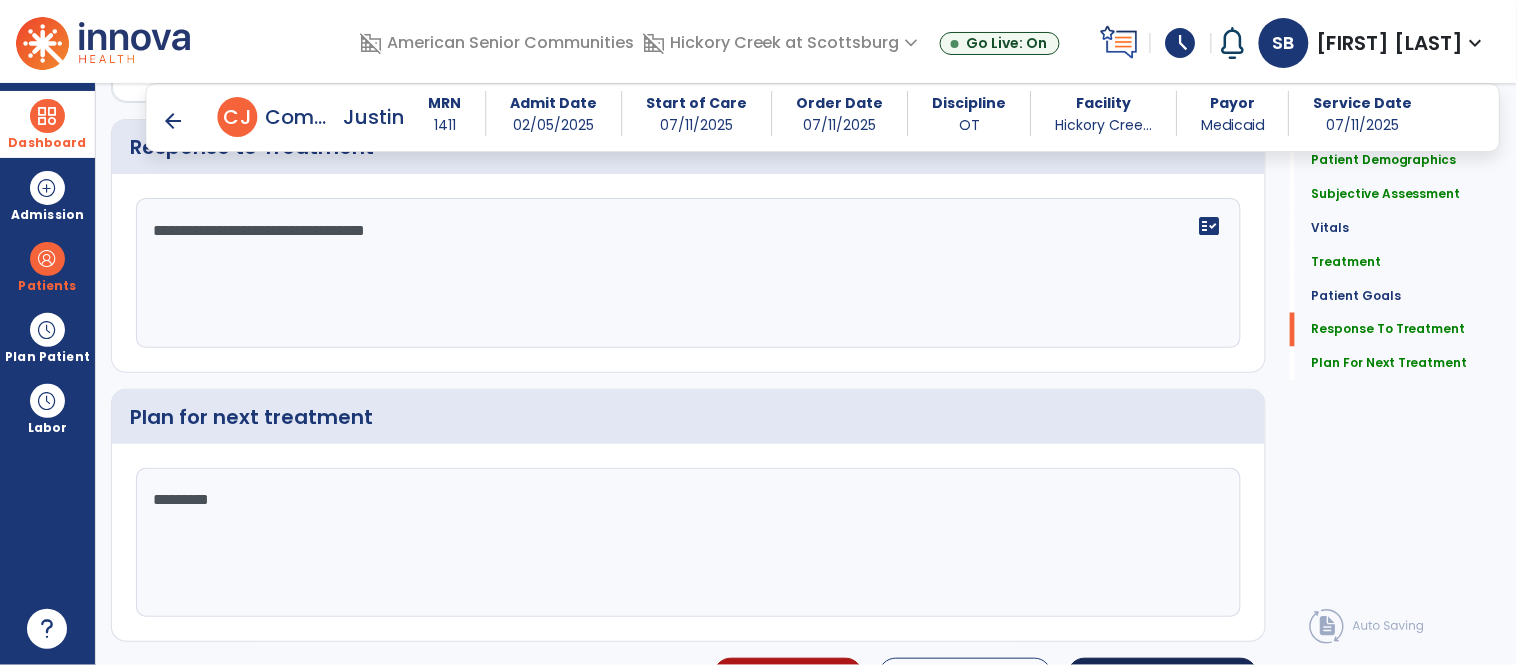 scroll, scrollTop: 2730, scrollLeft: 0, axis: vertical 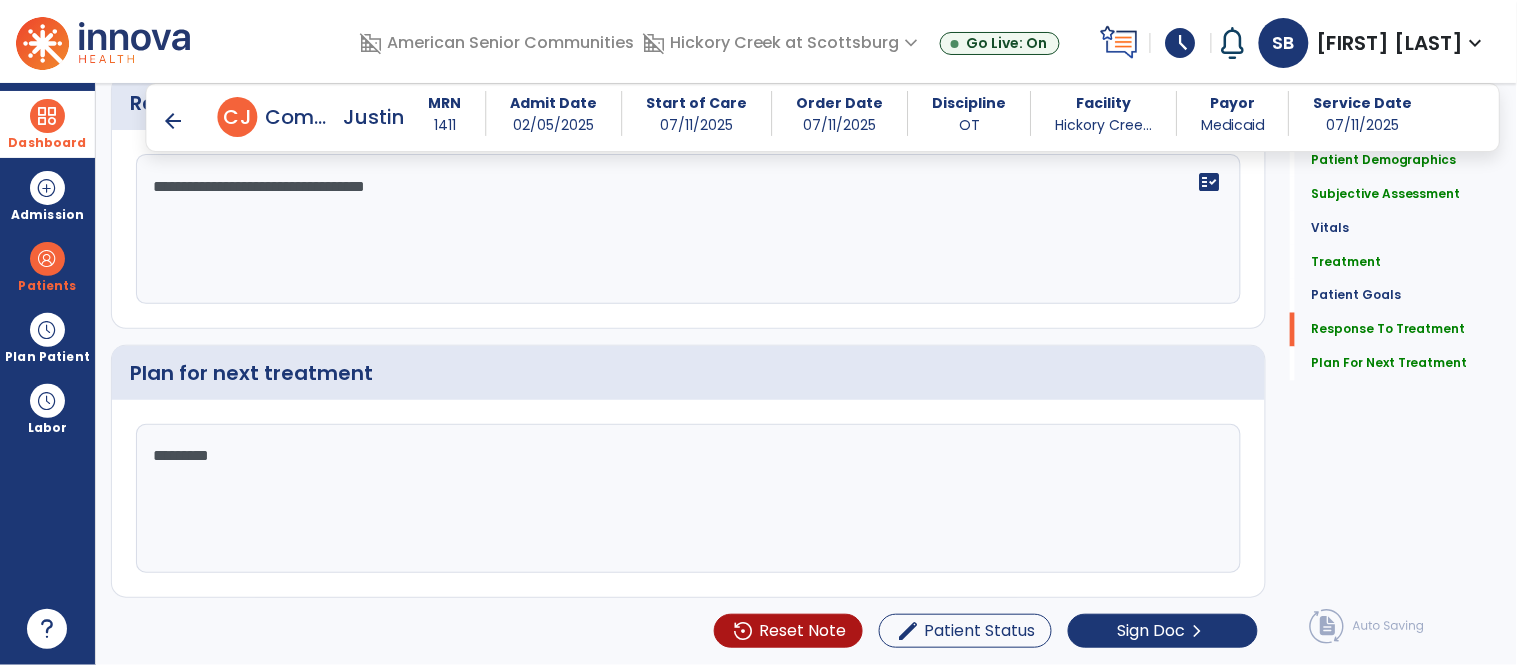 type on "********" 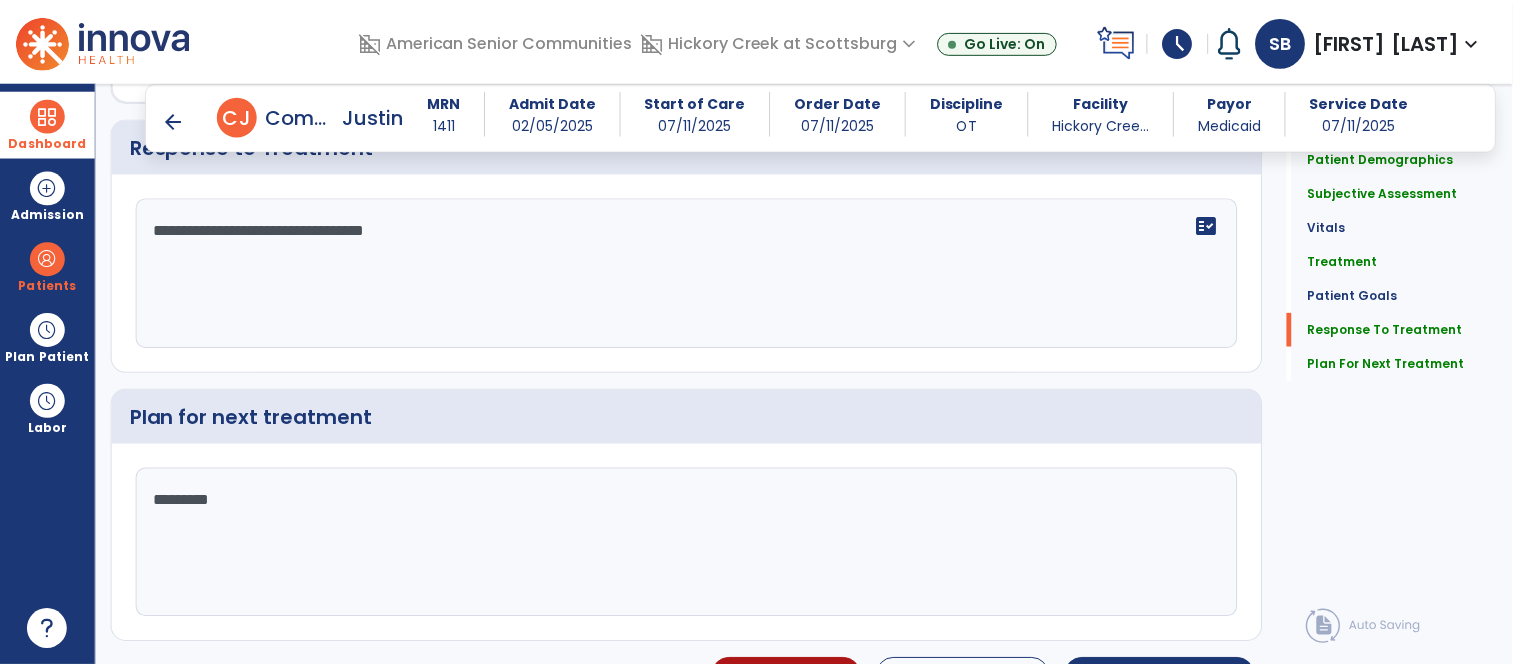 scroll, scrollTop: 2730, scrollLeft: 0, axis: vertical 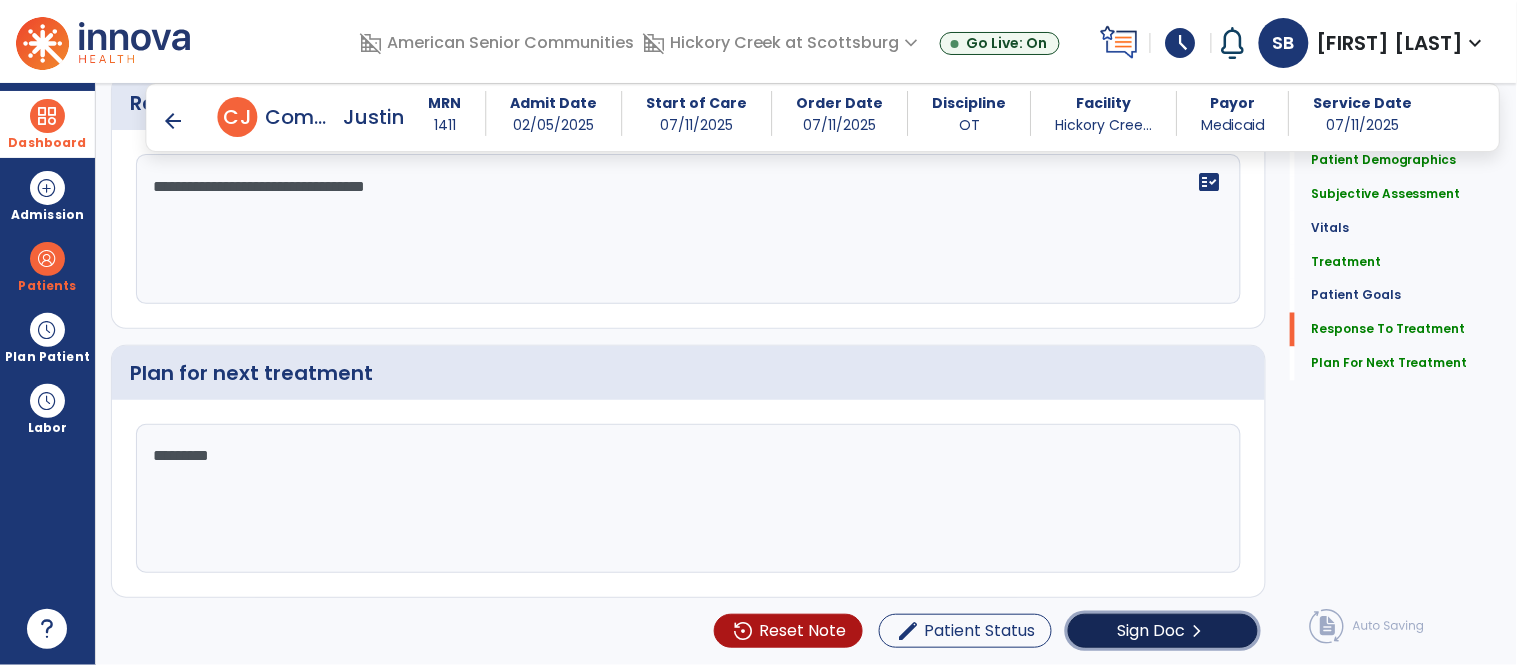 click on "Sign Doc" 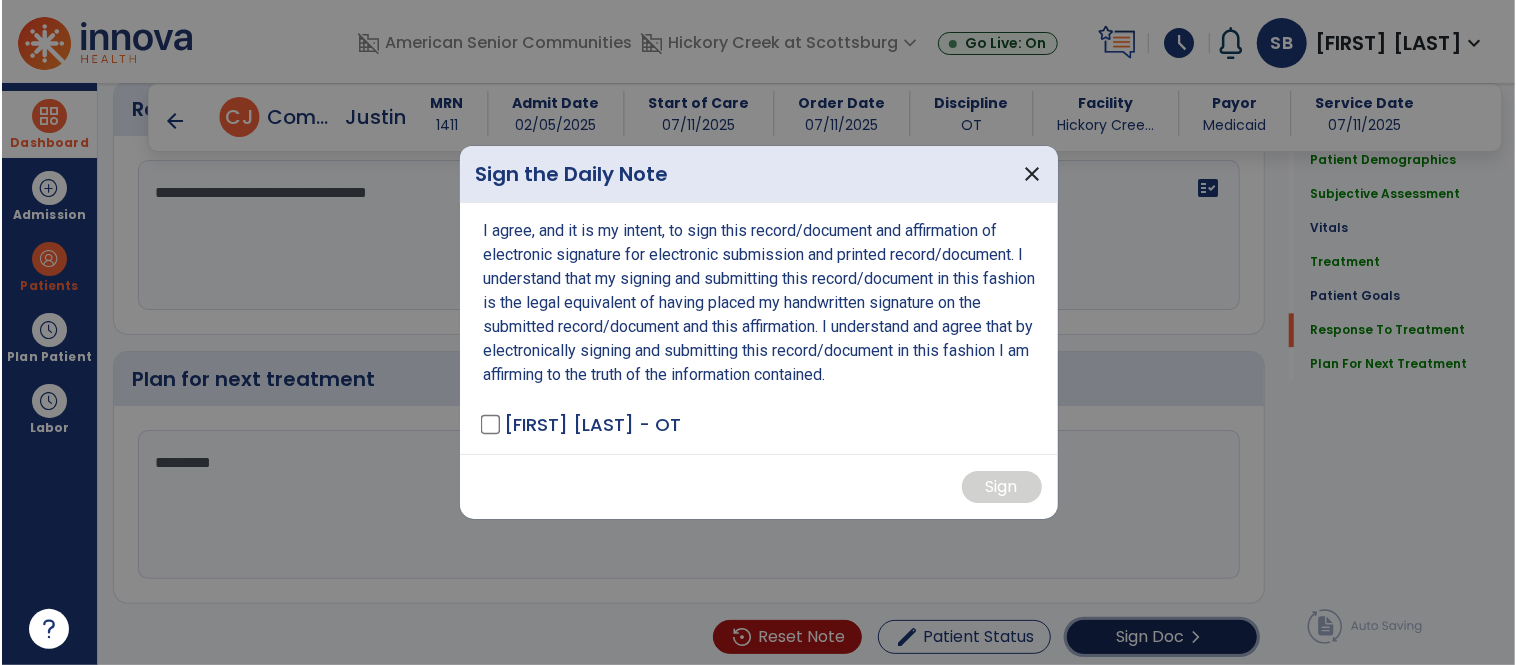 scroll, scrollTop: 2730, scrollLeft: 0, axis: vertical 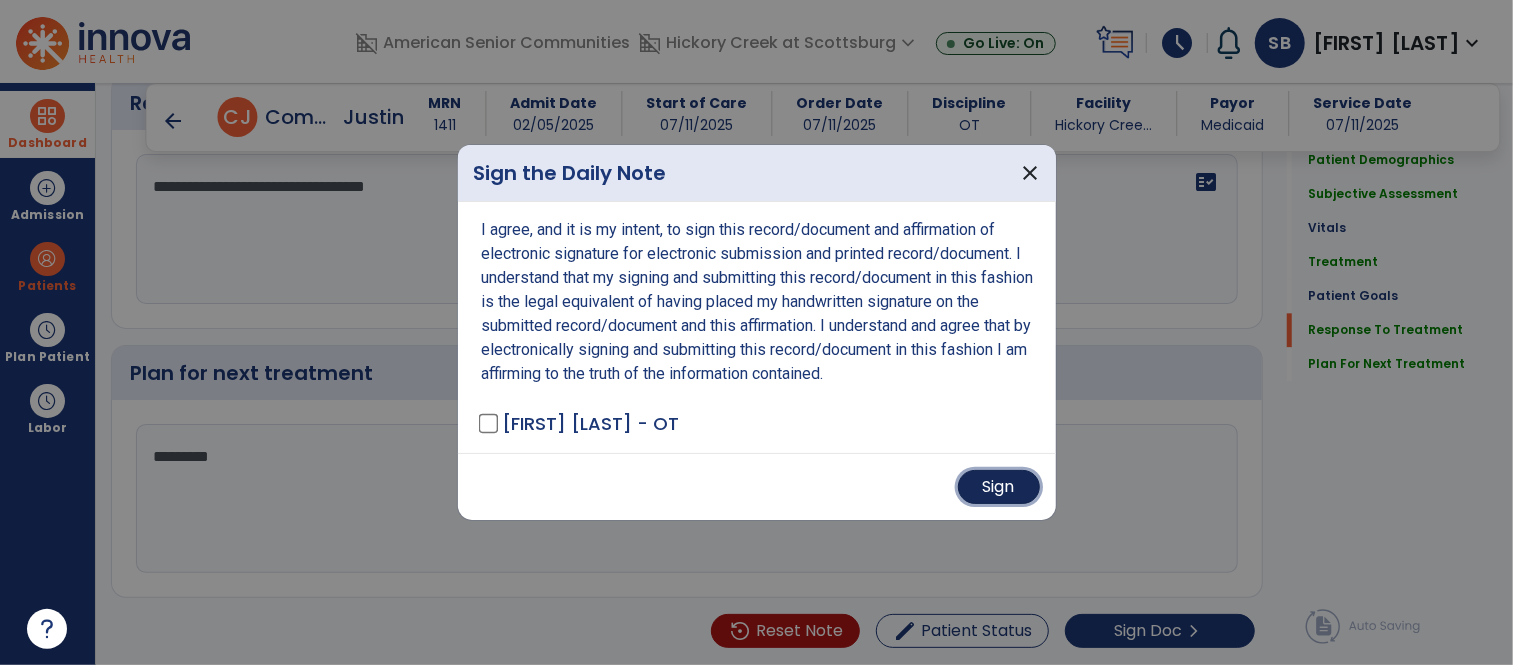 click on "Sign" at bounding box center (999, 487) 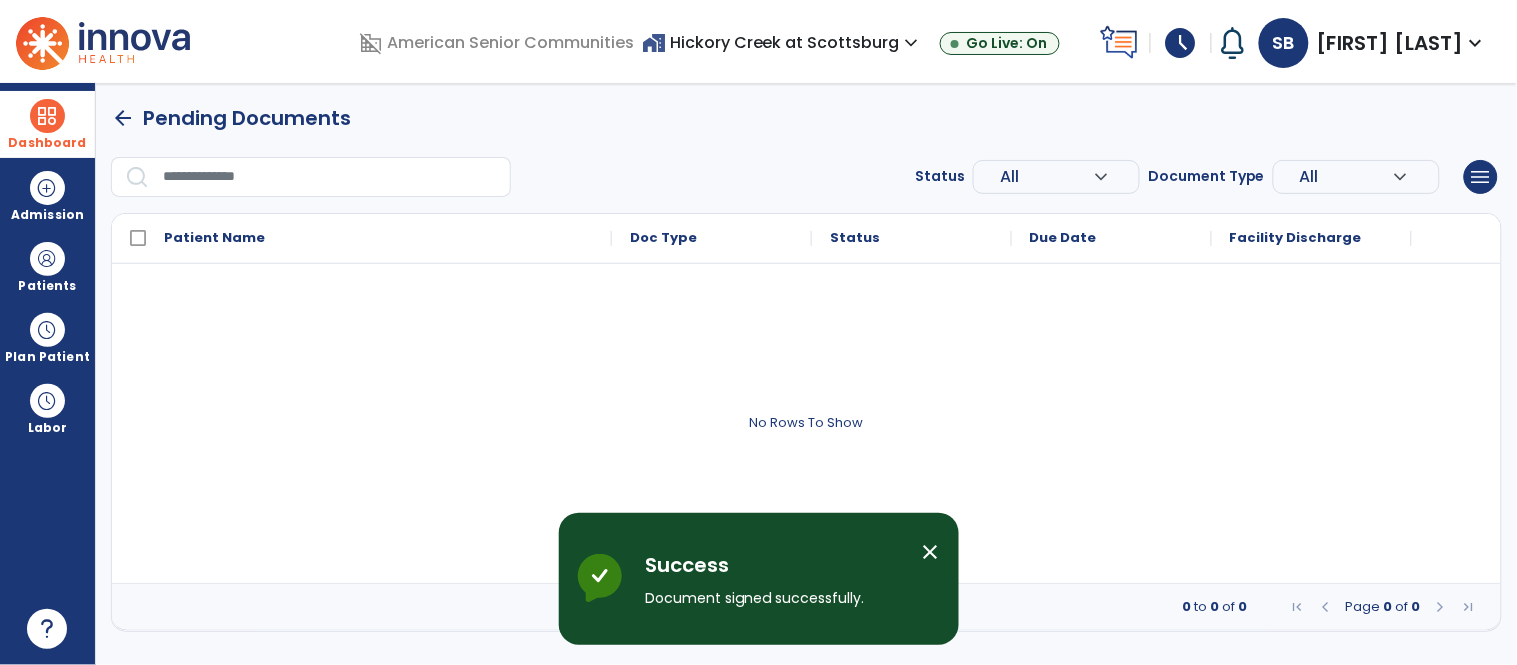 scroll, scrollTop: 0, scrollLeft: 0, axis: both 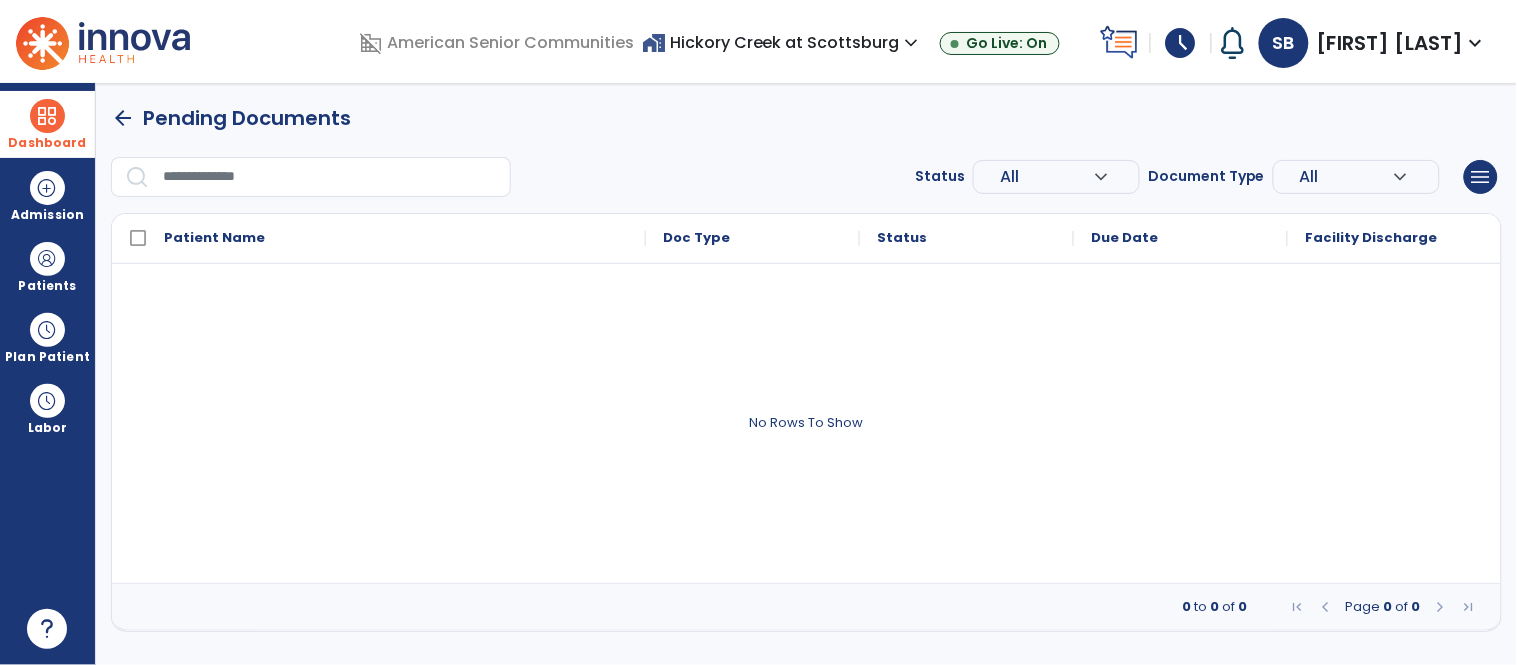 click on "home_work [CITY] at [CITY] expand_more" at bounding box center (783, 42) 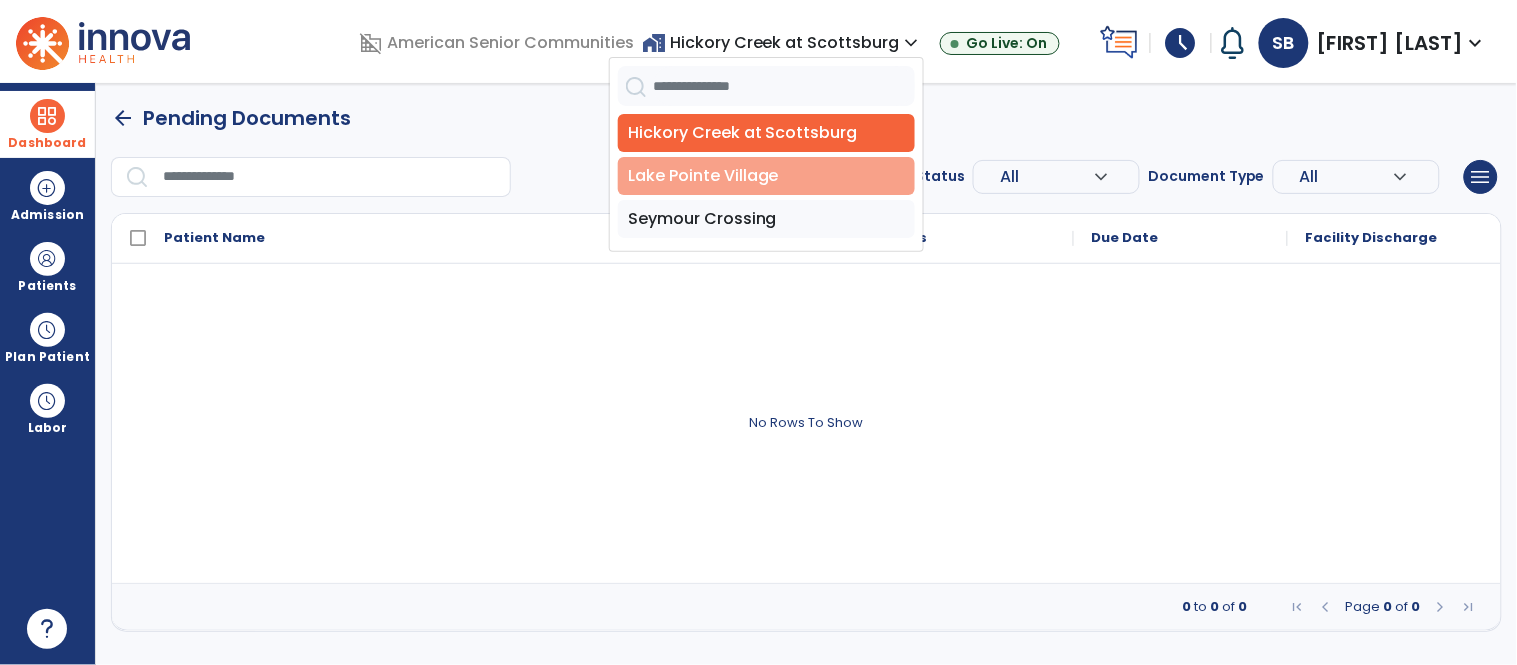 click on "Lake Pointe Village" at bounding box center (766, 176) 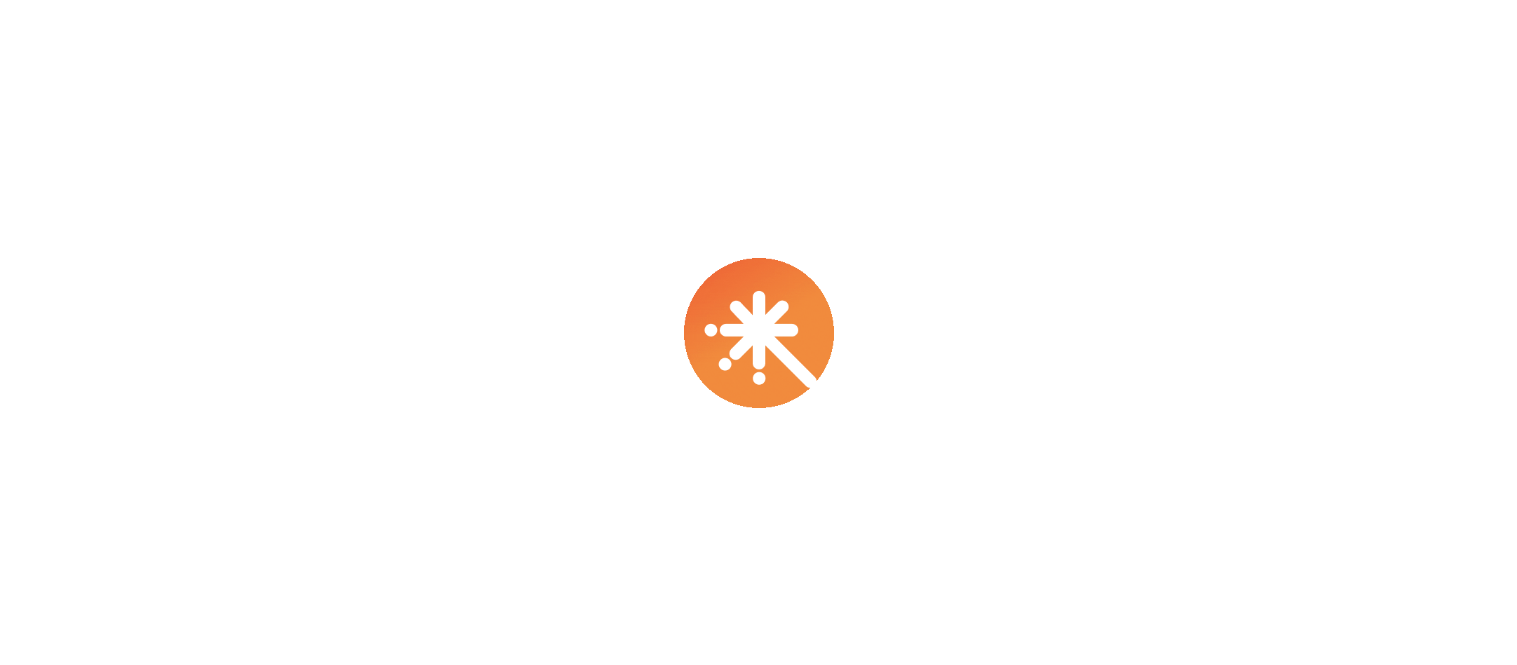 scroll, scrollTop: 0, scrollLeft: 0, axis: both 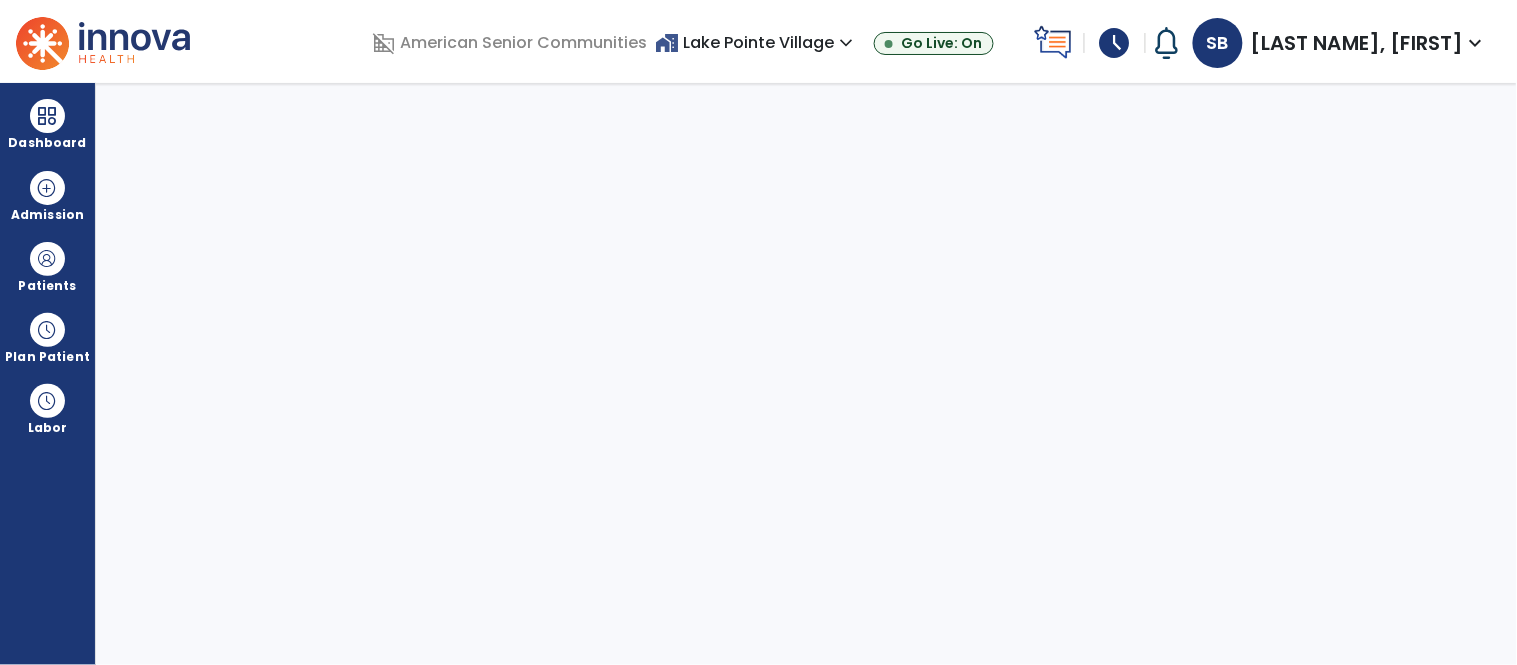 select on "****" 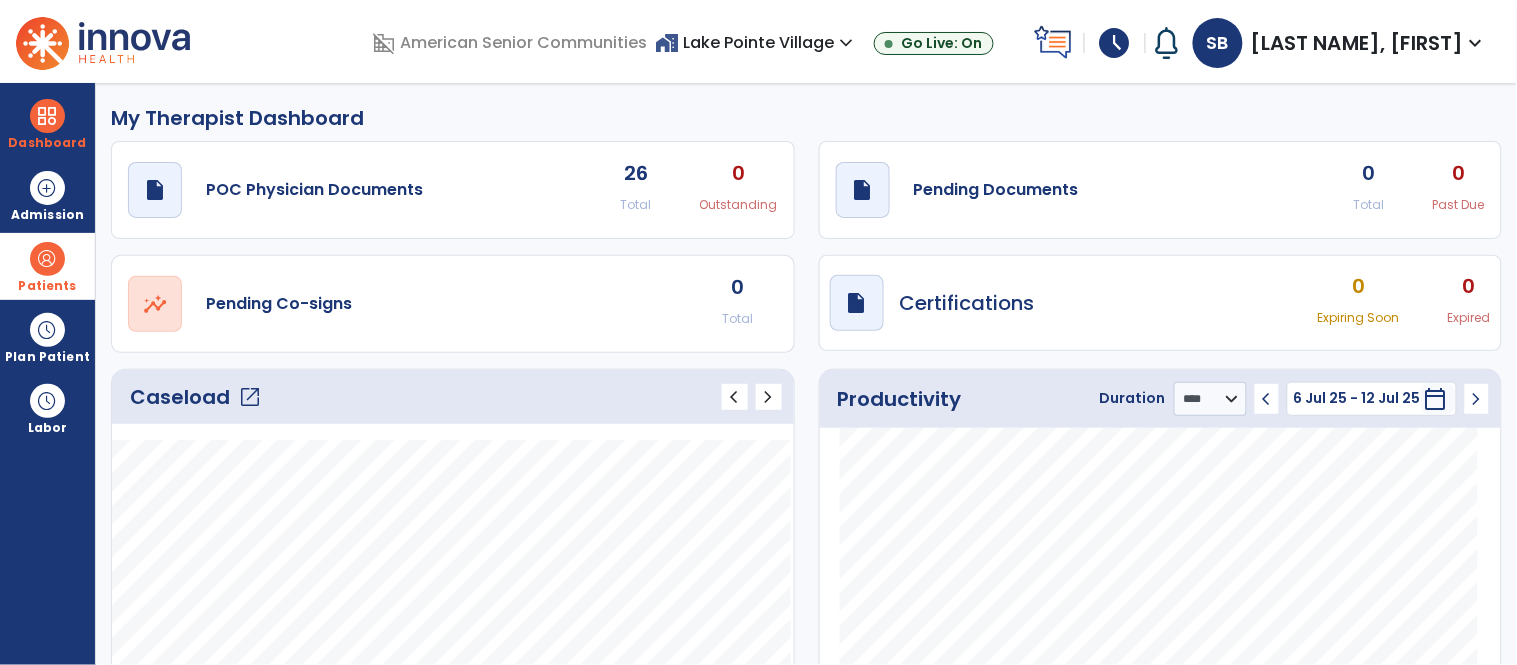 click on "Patients" at bounding box center (47, 266) 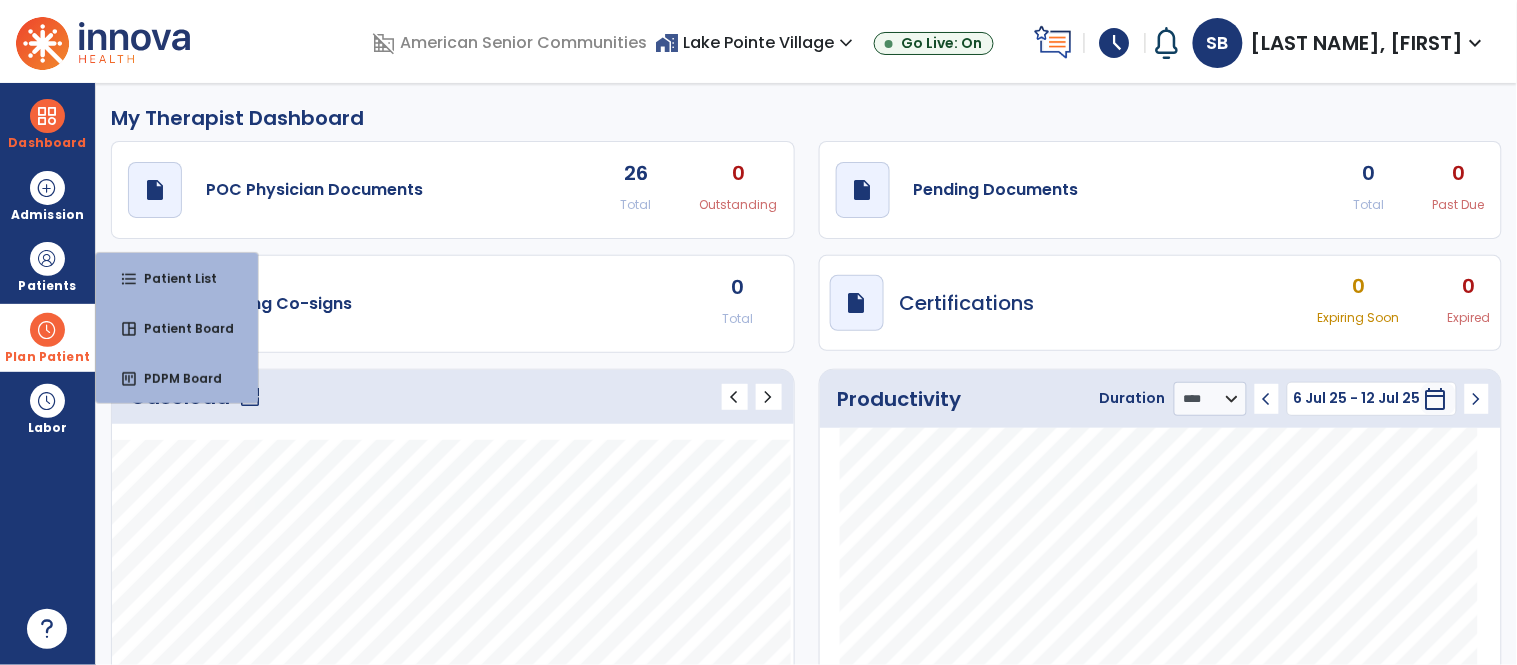 click on "Plan Patient" at bounding box center [47, 266] 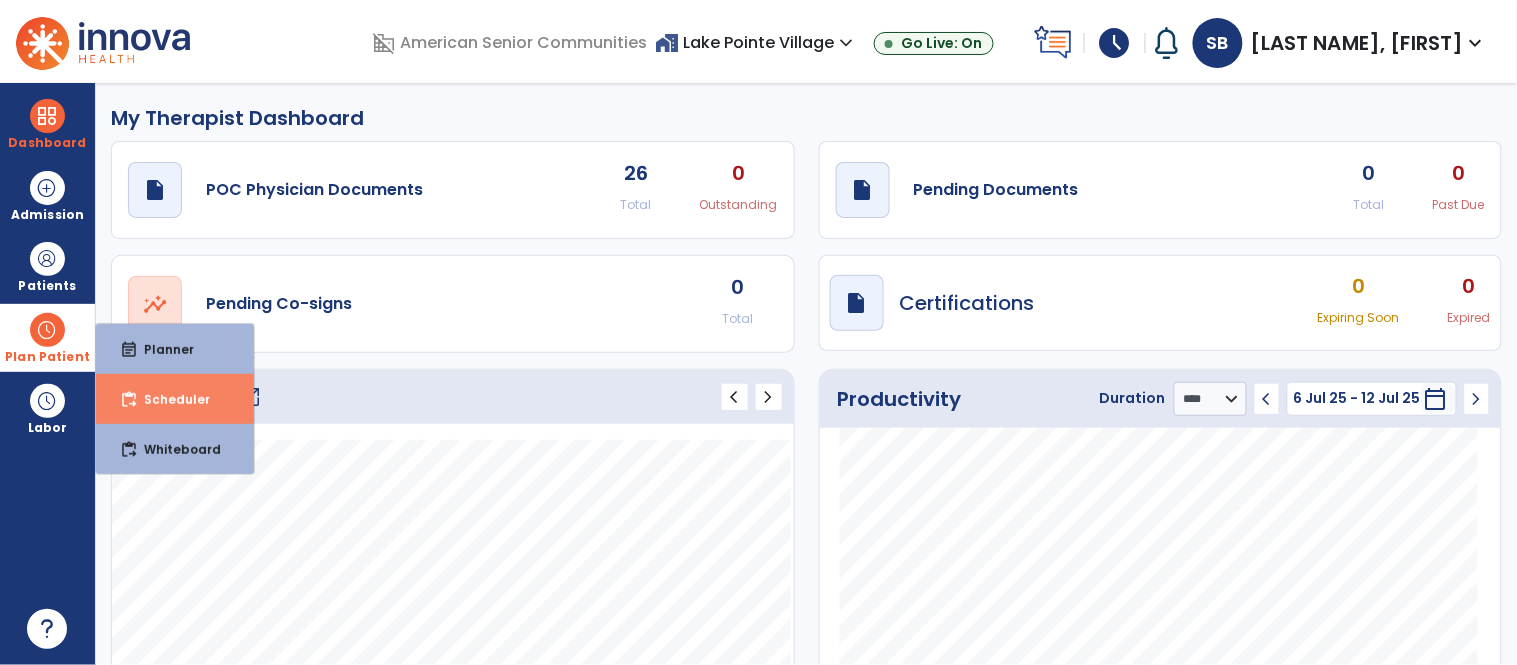 click on "content_paste_go  Scheduler" at bounding box center (175, 399) 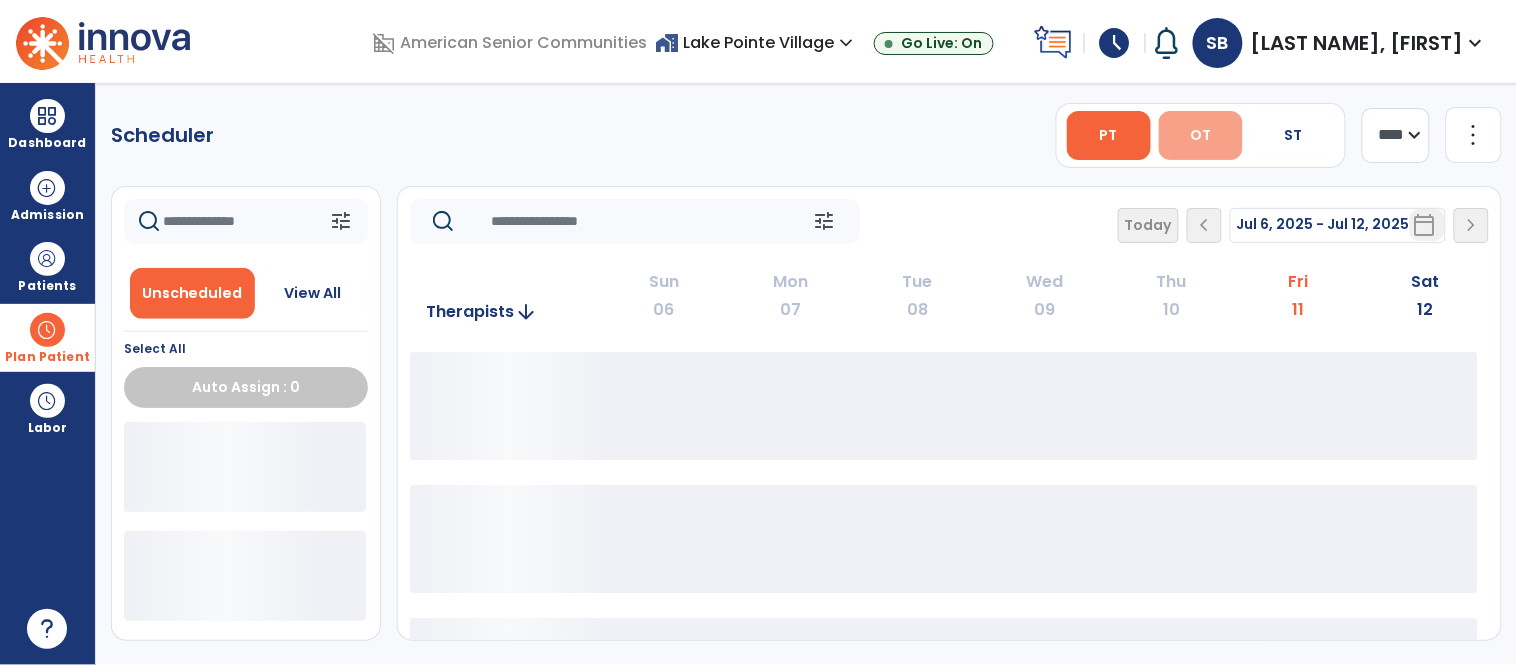 click on "OT" at bounding box center [1201, 135] 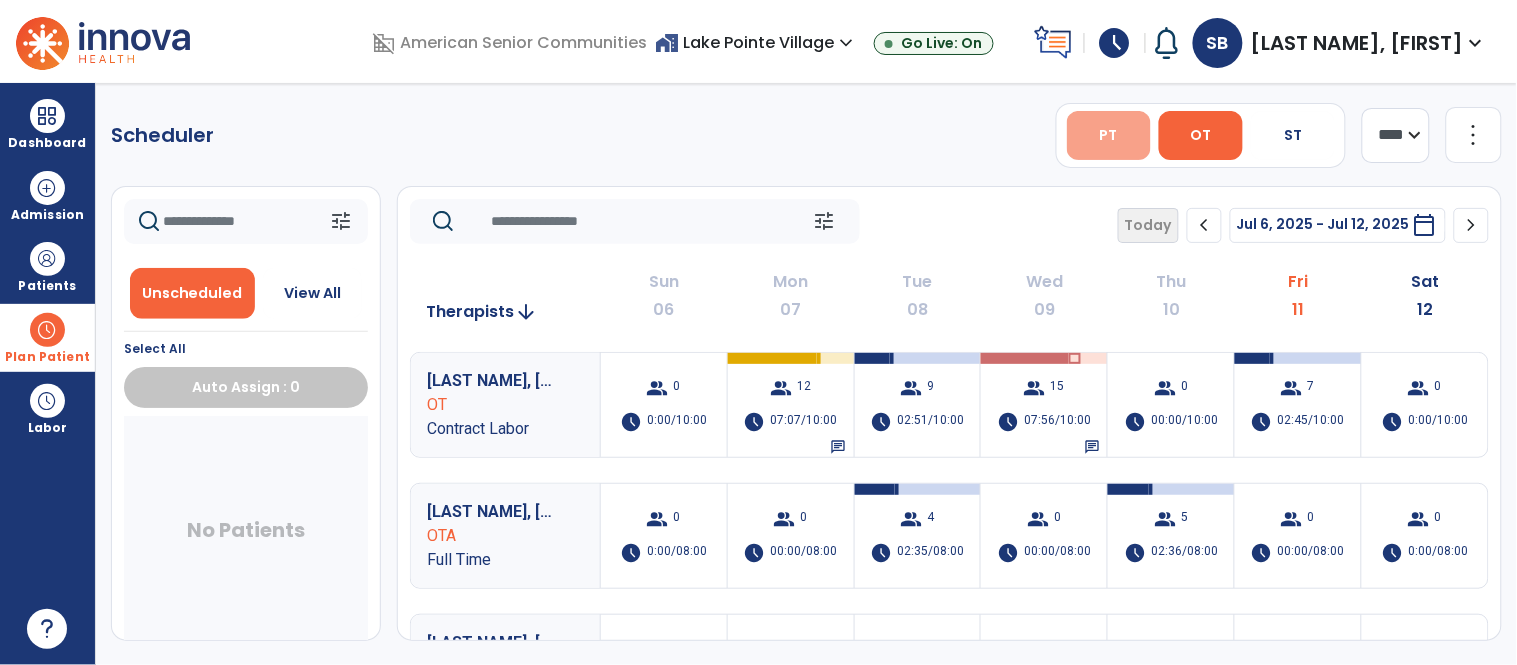 click on "PT" at bounding box center (1109, 135) 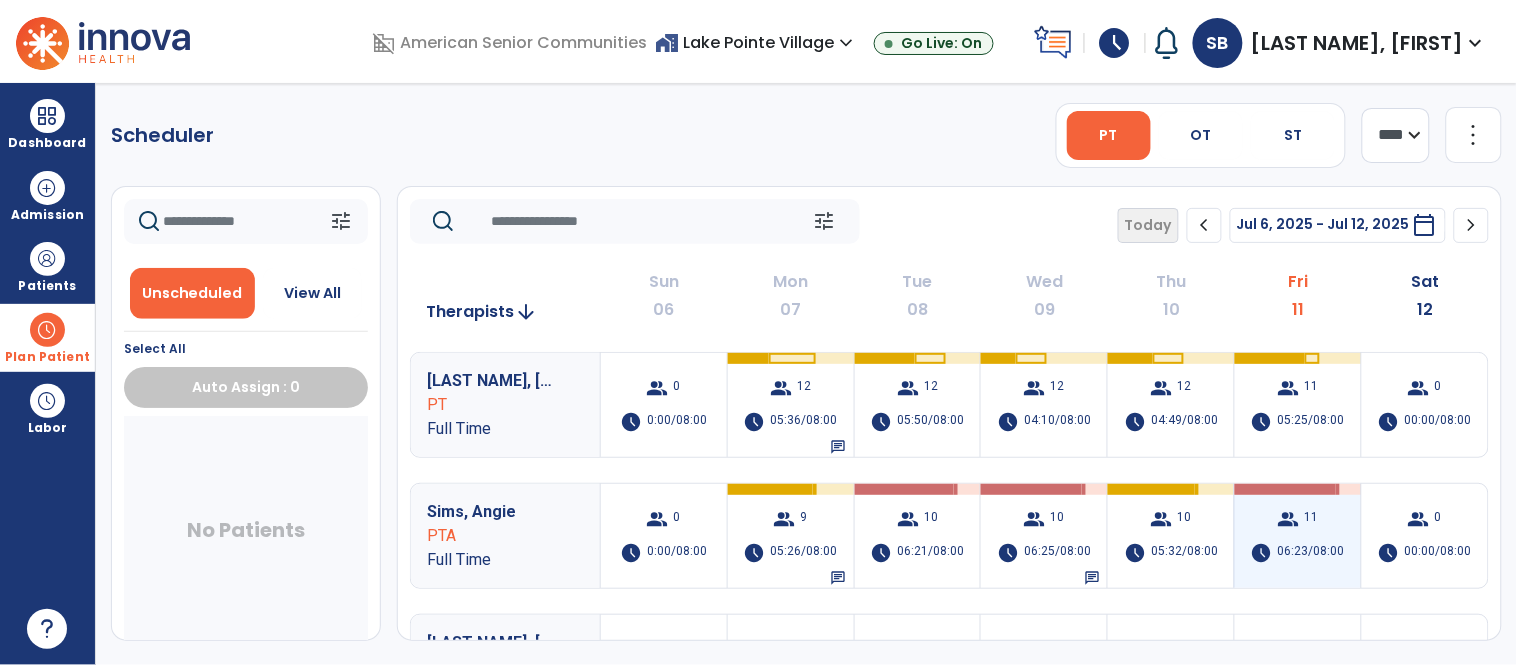 click on "06:23/08:00" at bounding box center [1311, 553] 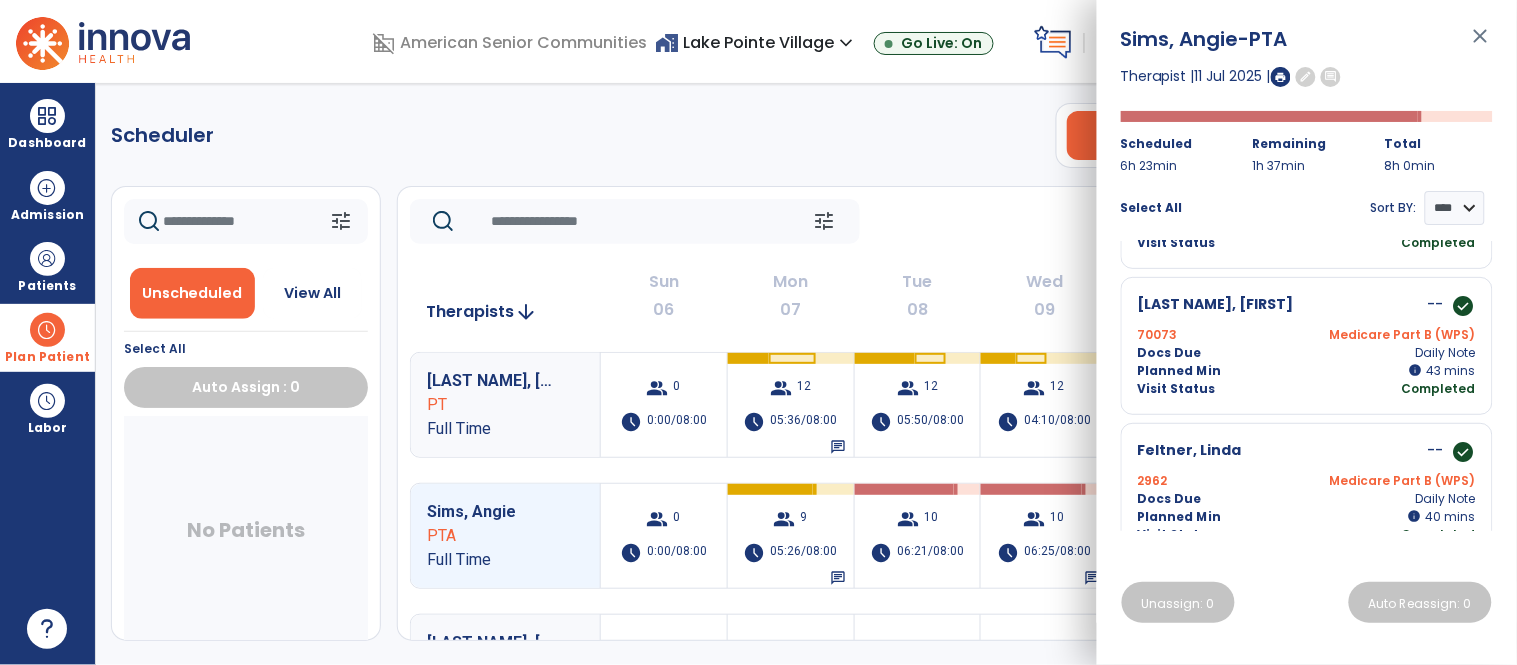 scroll, scrollTop: 0, scrollLeft: 0, axis: both 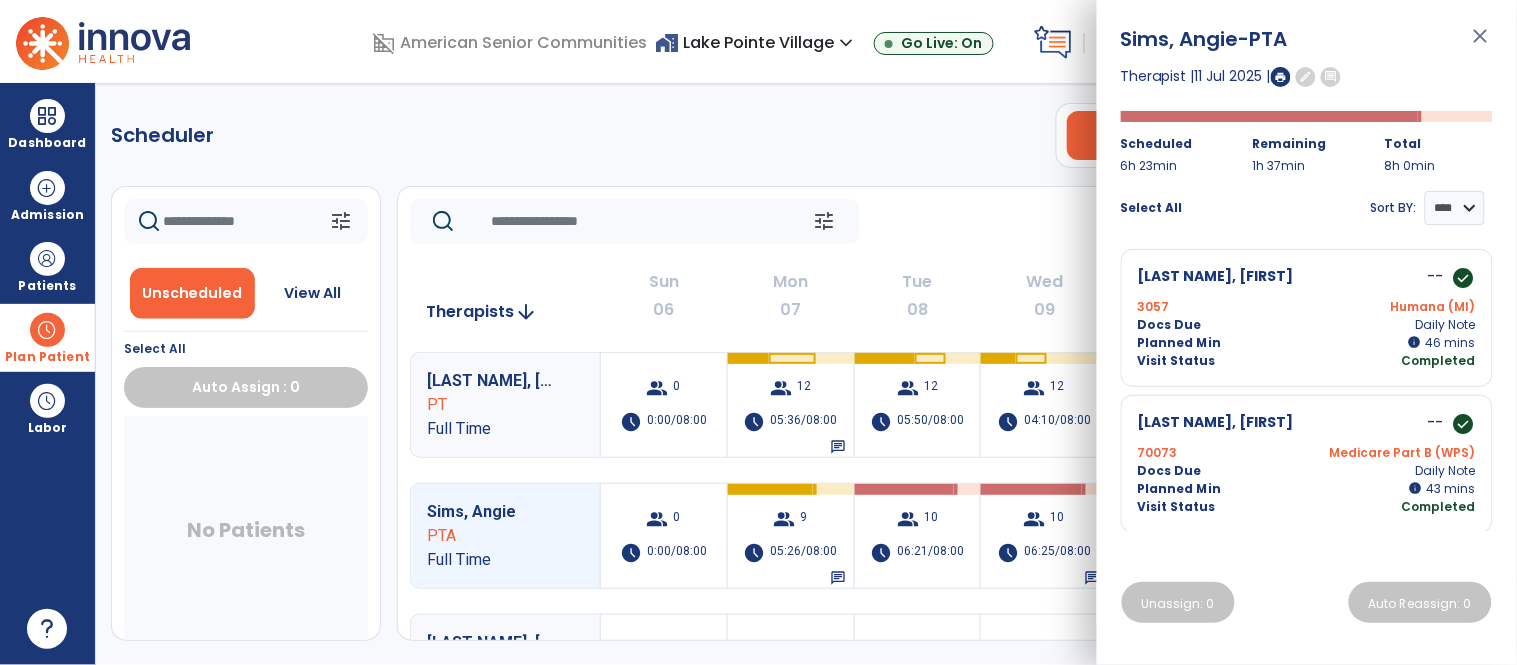 click on "Scheduler   PT   OT   ST  **** *** more_vert  Manage Labor   View All Therapists   Print" 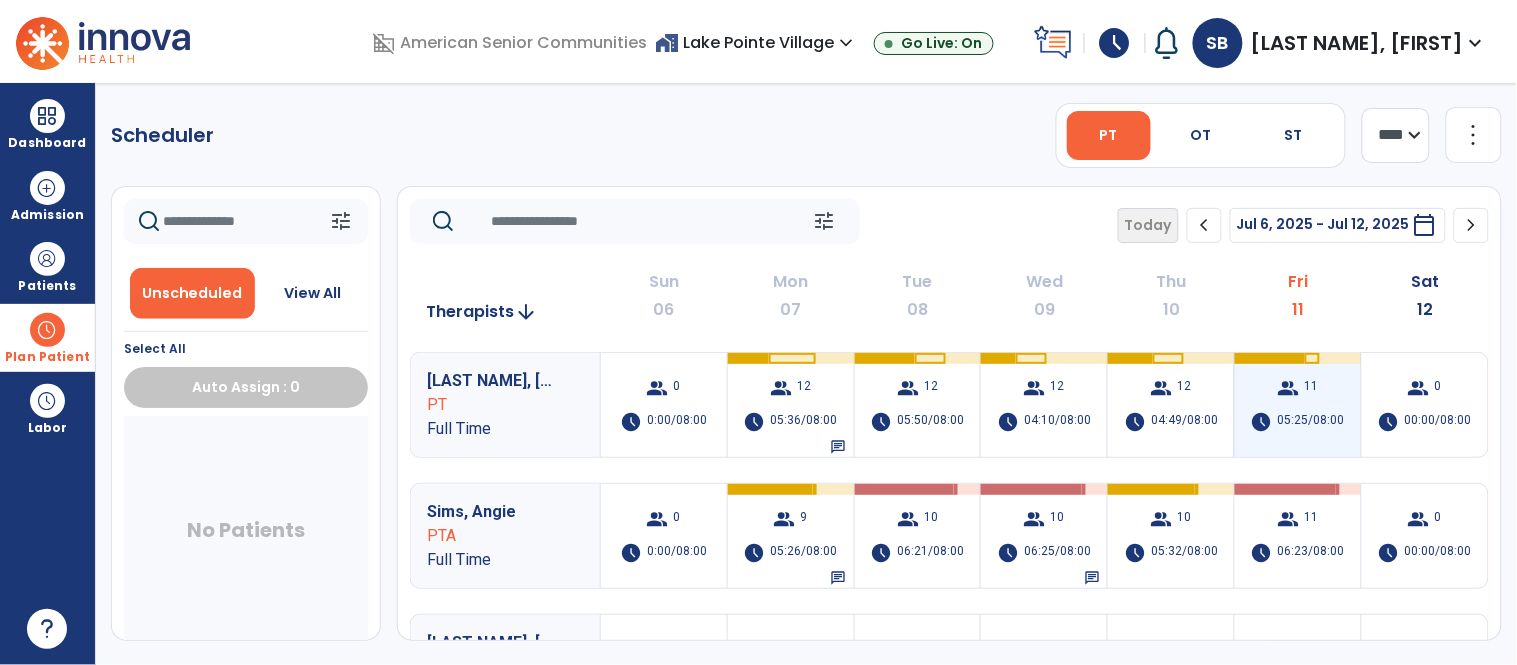 click on "group  11  schedule  05:25/08:00" at bounding box center (1298, 405) 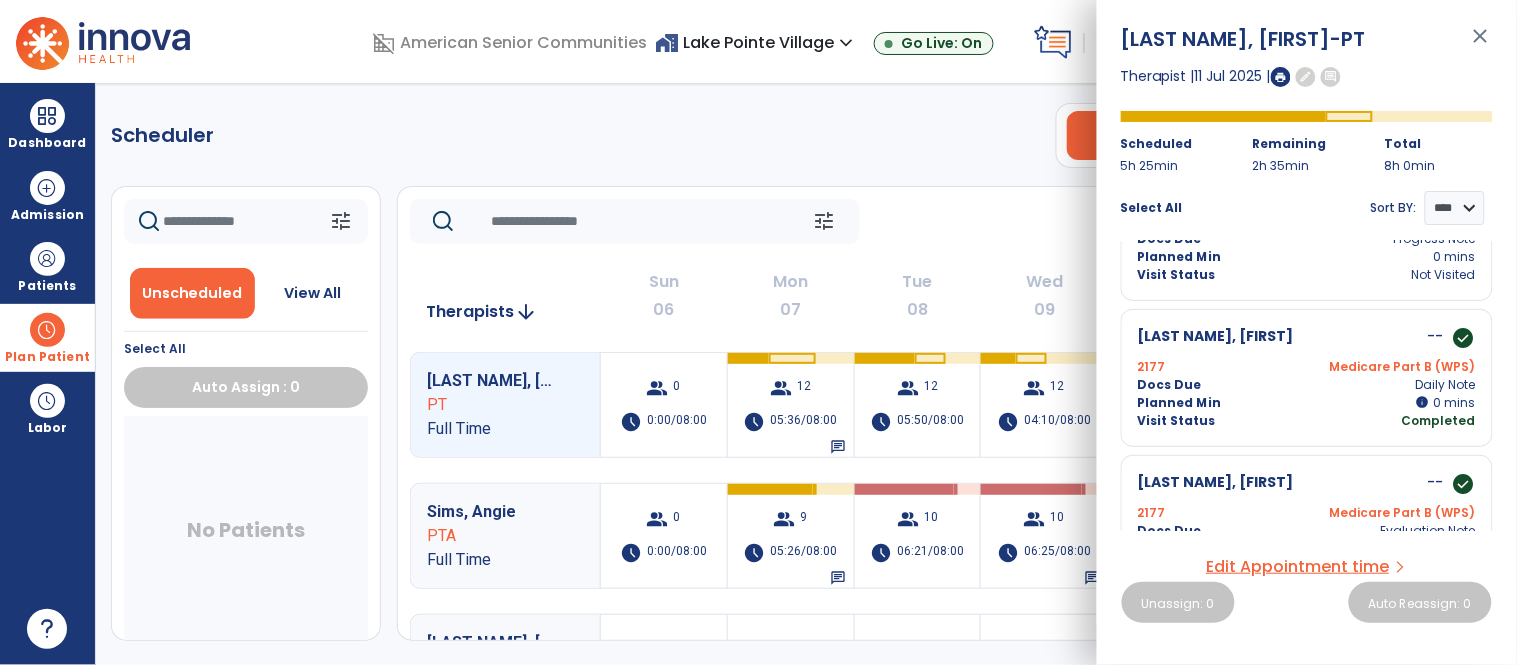 scroll, scrollTop: 1407, scrollLeft: 0, axis: vertical 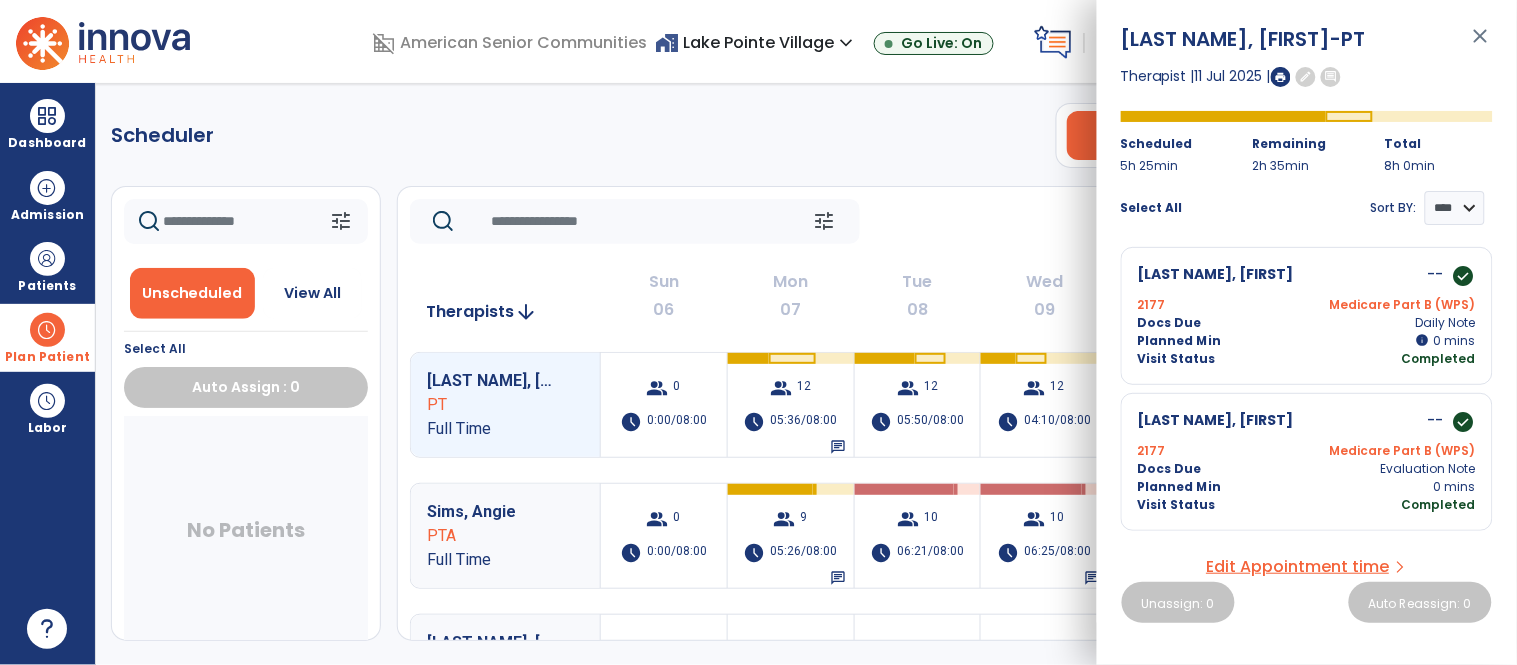 click on "tune   Today  chevron_left Jul 6, 2025 - Jul 12, 2025  *********  calendar_today  chevron_right" 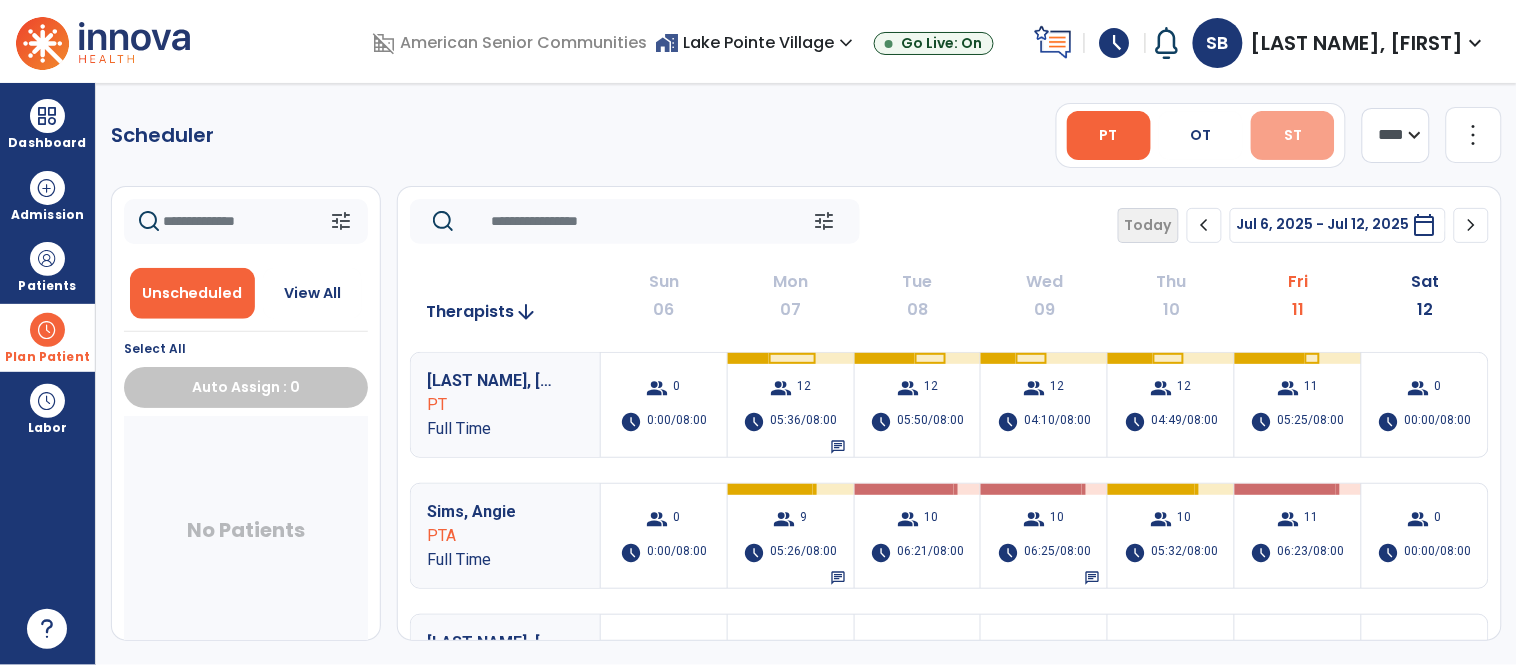 click on "ST" at bounding box center [1293, 135] 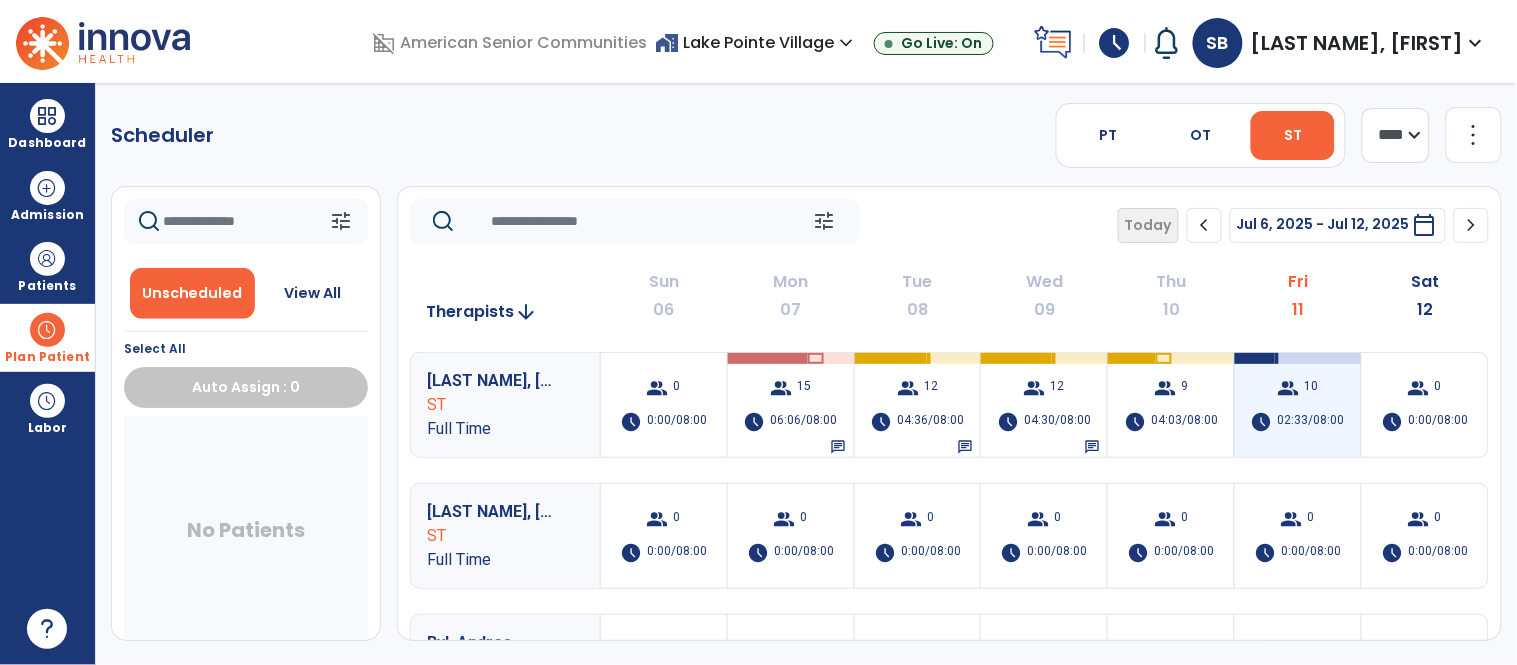 click on "02:33/08:00" at bounding box center (1311, 422) 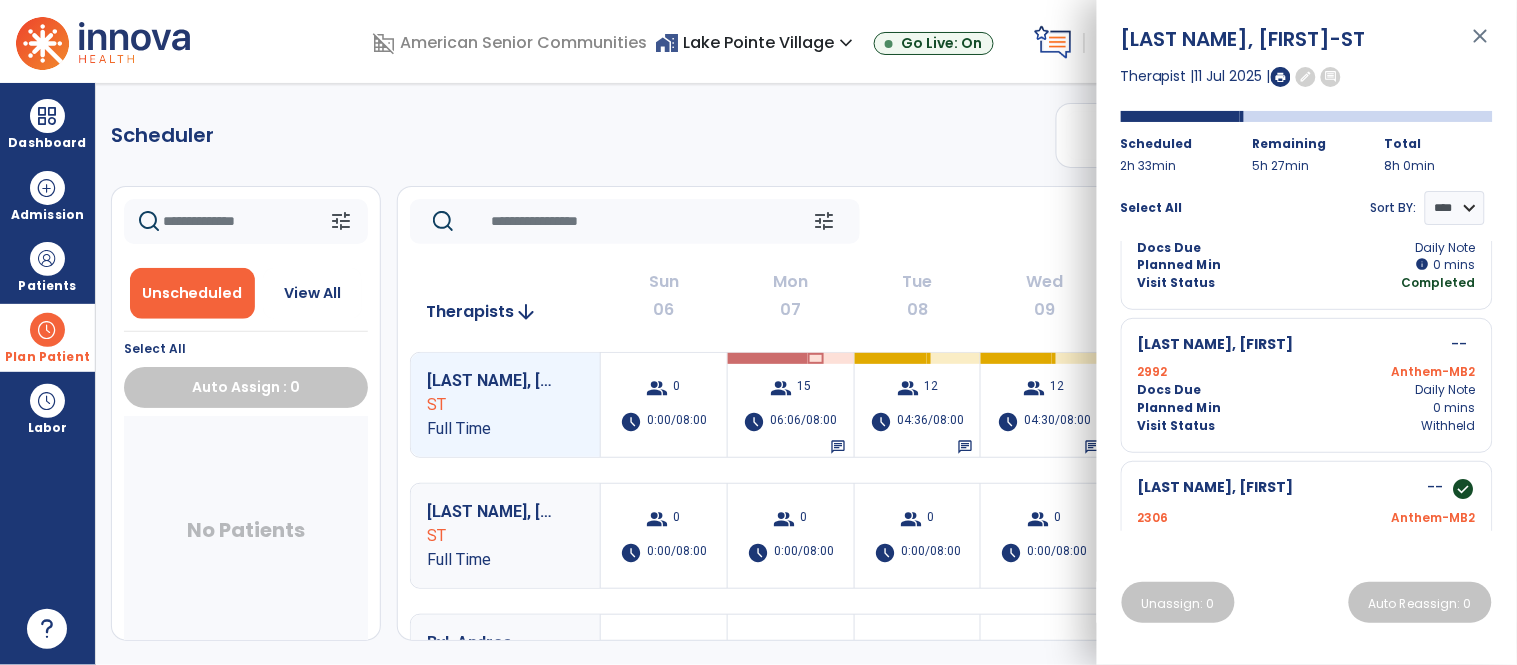 scroll, scrollTop: 946, scrollLeft: 0, axis: vertical 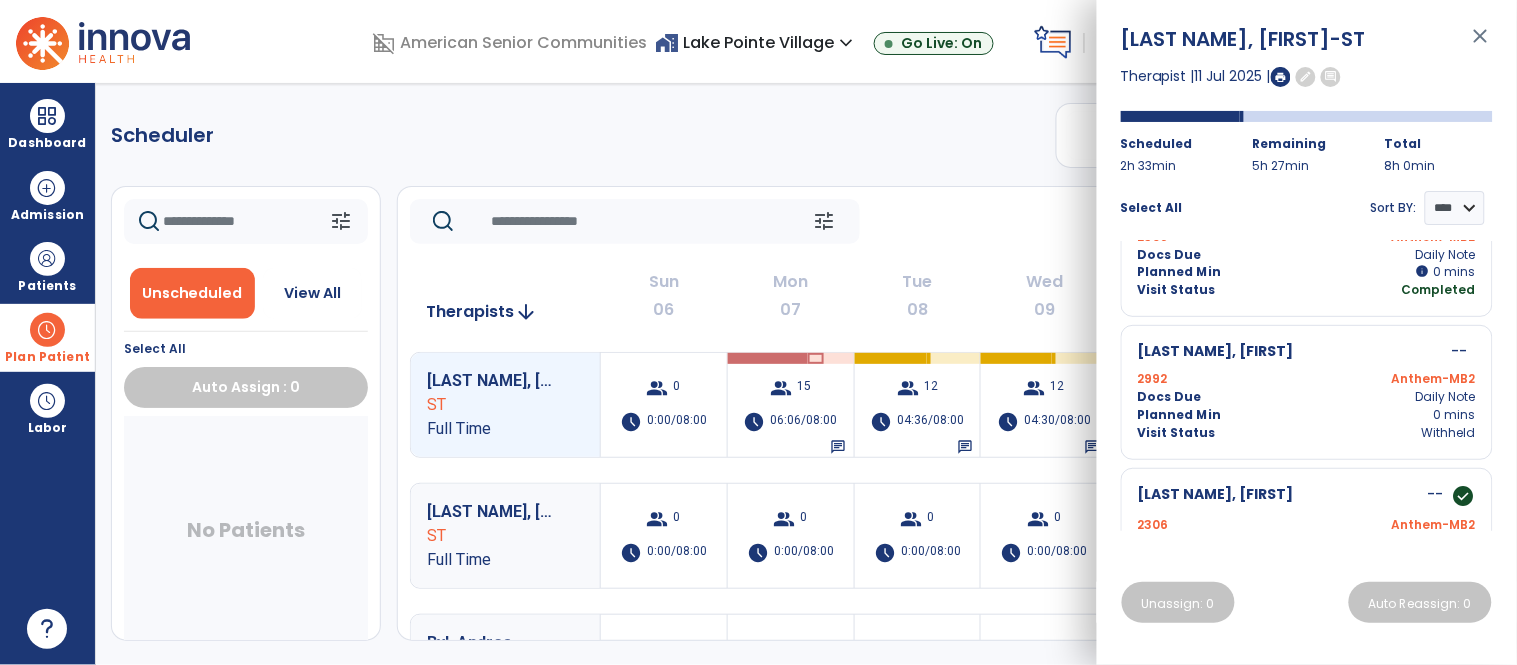 click on "Scheduler   PT   OT   ST  **** *** more_vert  Manage Labor   View All Therapists   Print   tune   Unscheduled   View All  Select All  Auto Assign : 0  No Patients  tune   Today  chevron_left Jul 6, 2025 - Jul 12, 2025  *********  calendar_today  chevron_right   Therapists  arrow_downward Sun  06  Mon  07  Tue  08  Wed  09  Thu  10  Fri  11  Sat  12  [LAST NAME], [FIRST] ST Full Time  group  0  schedule  0:00/08:00  group  15  schedule  06:06/08:00   chat   group  12  schedule  04:36/08:00   chat   group  12  schedule  04:30/08:00   chat   group  9  schedule  04:03/08:00   group  10  schedule  02:33/08:00   group  0  schedule  0:00/08:00 [LAST NAME], [FIRST] ST Full Time  group  0  schedule  0:00/08:00  group  0  schedule  0:00/08:00  group  0  schedule  0:00/08:00  group  0  schedule  0:00/08:00  group  0  schedule  0:00/08:00  group  0  schedule  0:00/08:00  group  0  schedule  0:00/08:00 [LAST NAME], [FIRST] ST Full Time  group  0  schedule  0:00/08:00  group  0  schedule  0:00/08:00  group  0  schedule  0:00/08:00 0 0 0" at bounding box center [806, 374] 